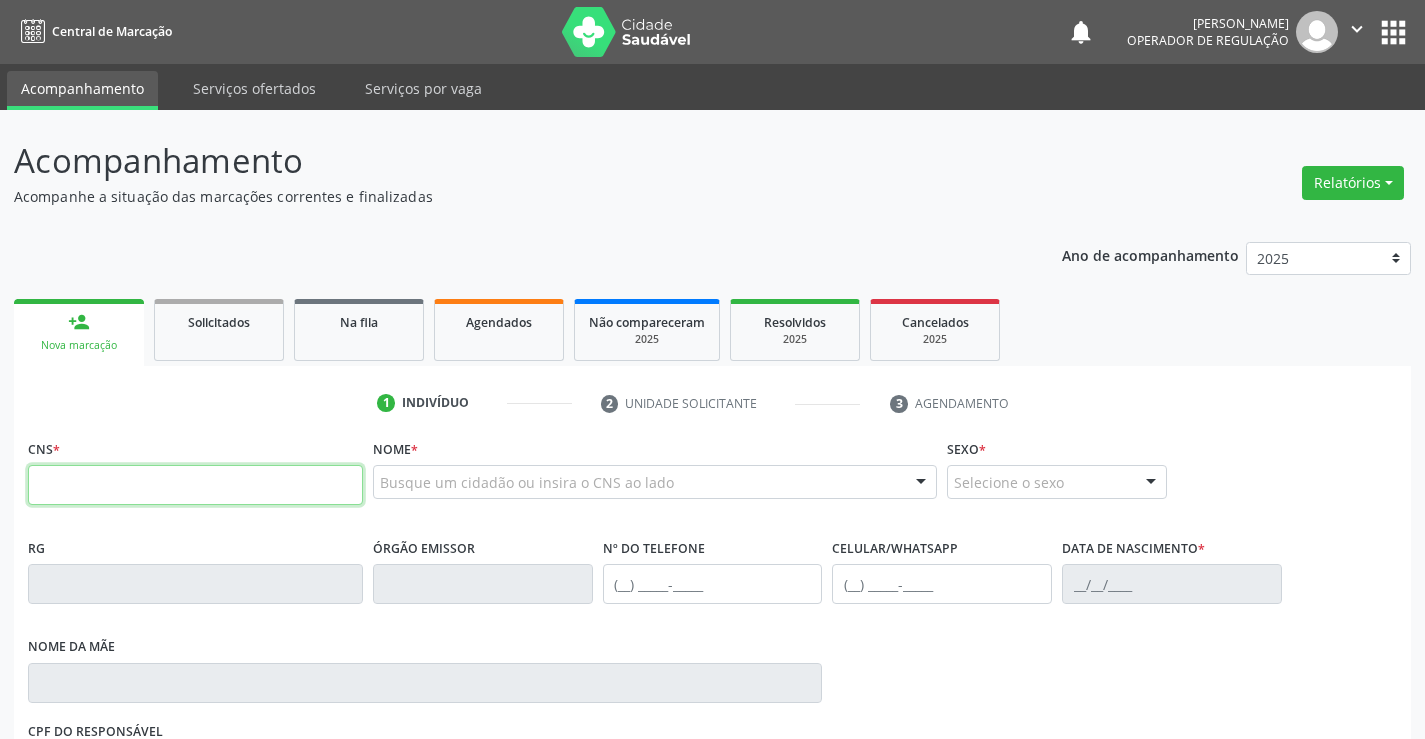 scroll, scrollTop: 0, scrollLeft: 0, axis: both 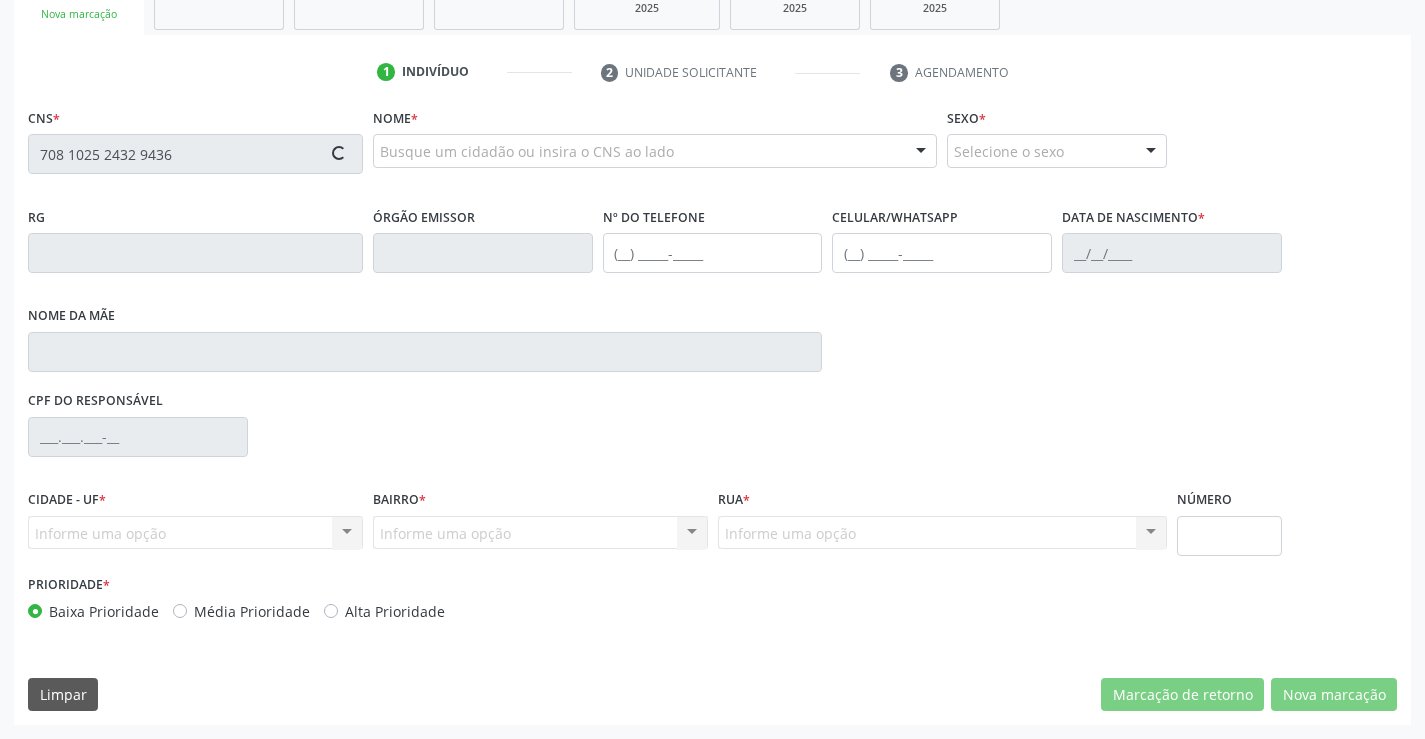 type on "708 1025 2432 9436" 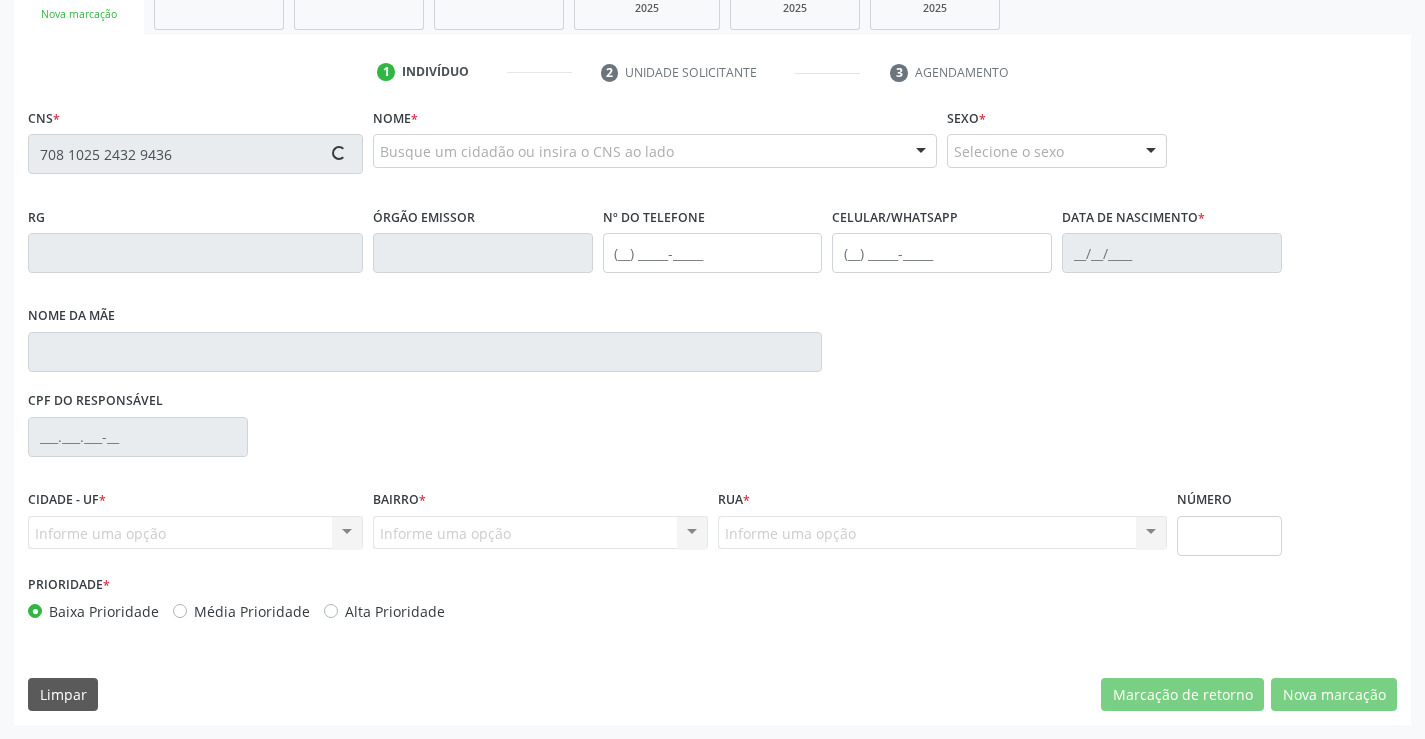 type 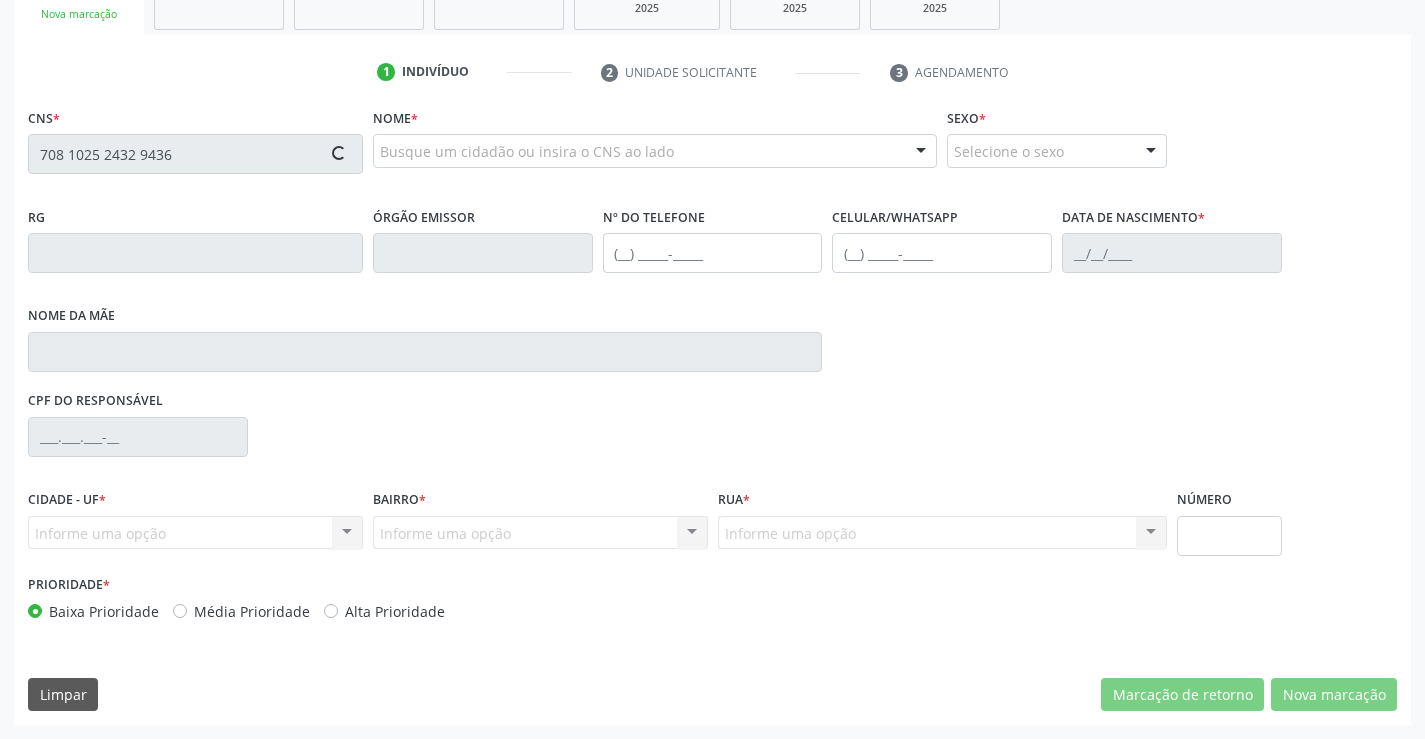 type 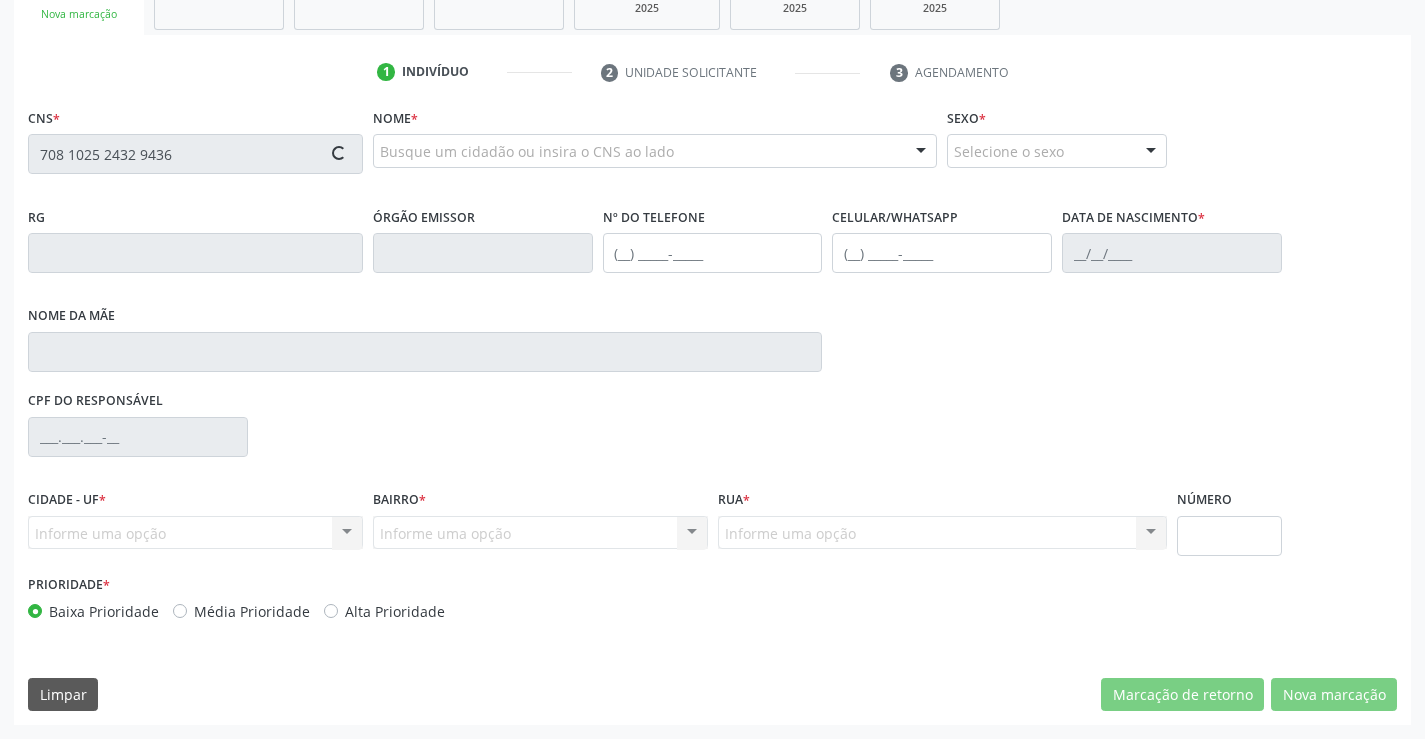 type 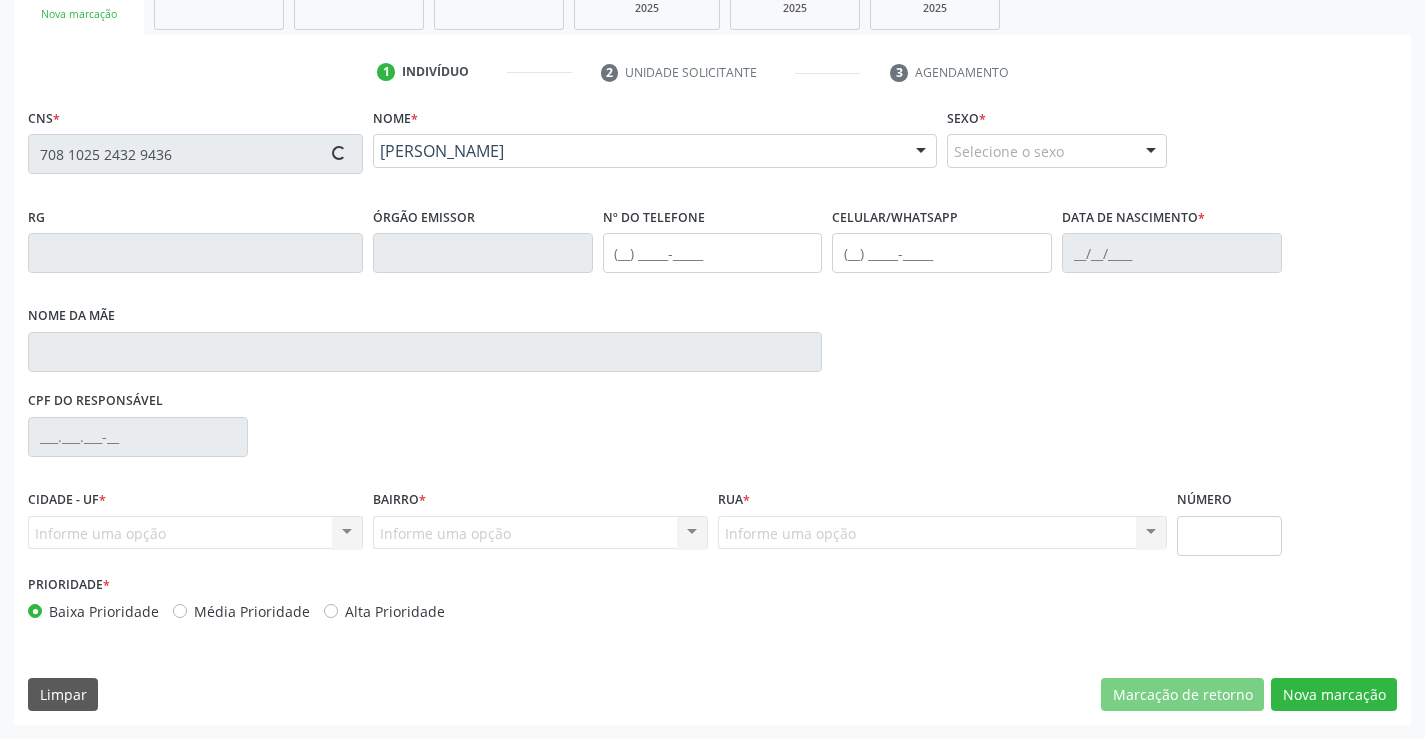 type on "[PHONE_NUMBER]" 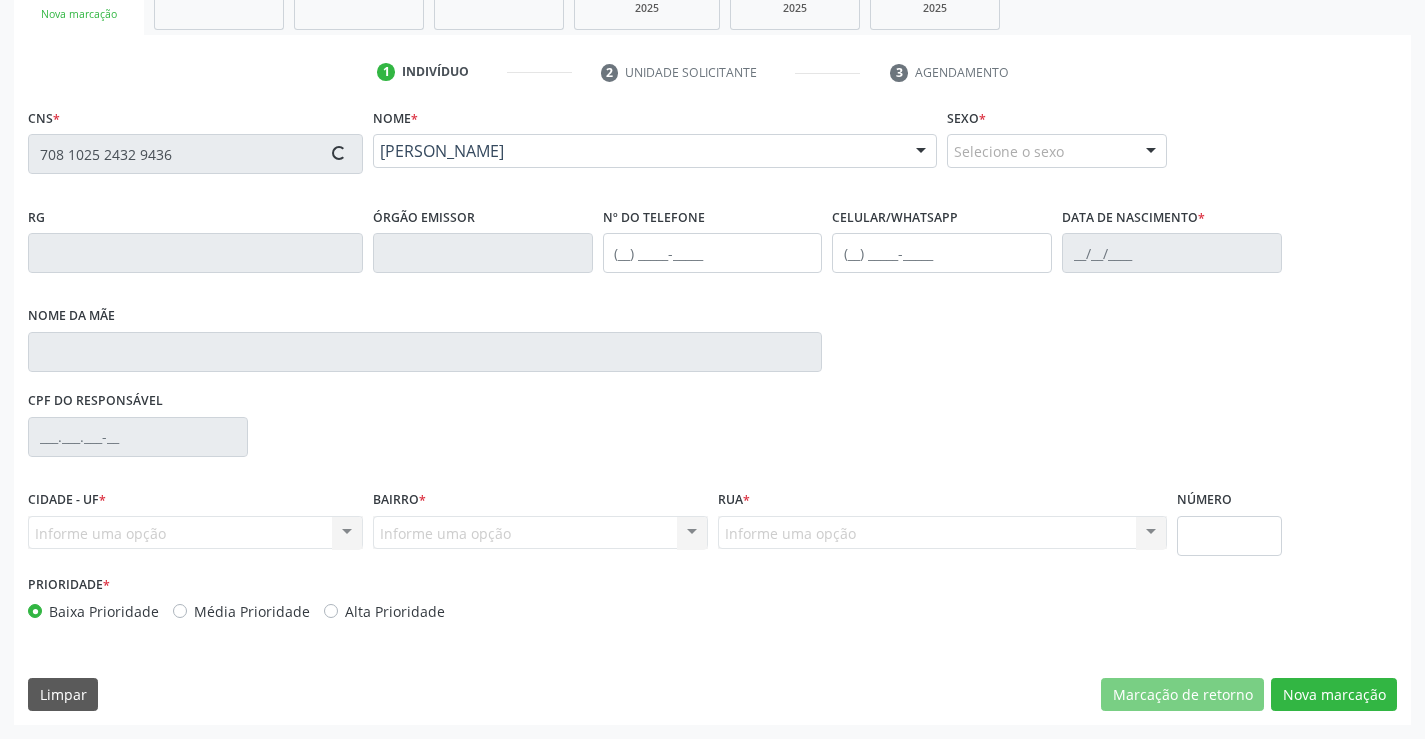 type on "02[DATE]" 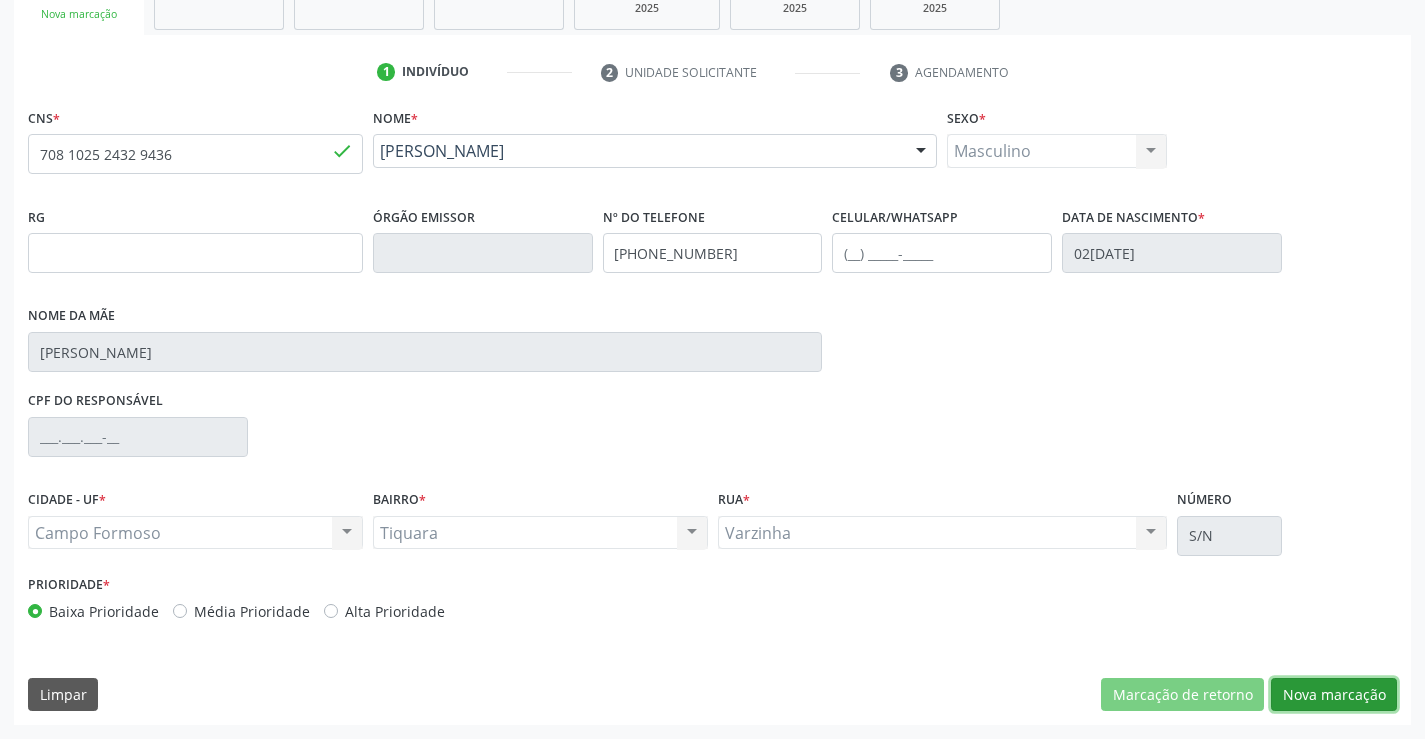 click on "Nova marcação" at bounding box center [1334, 695] 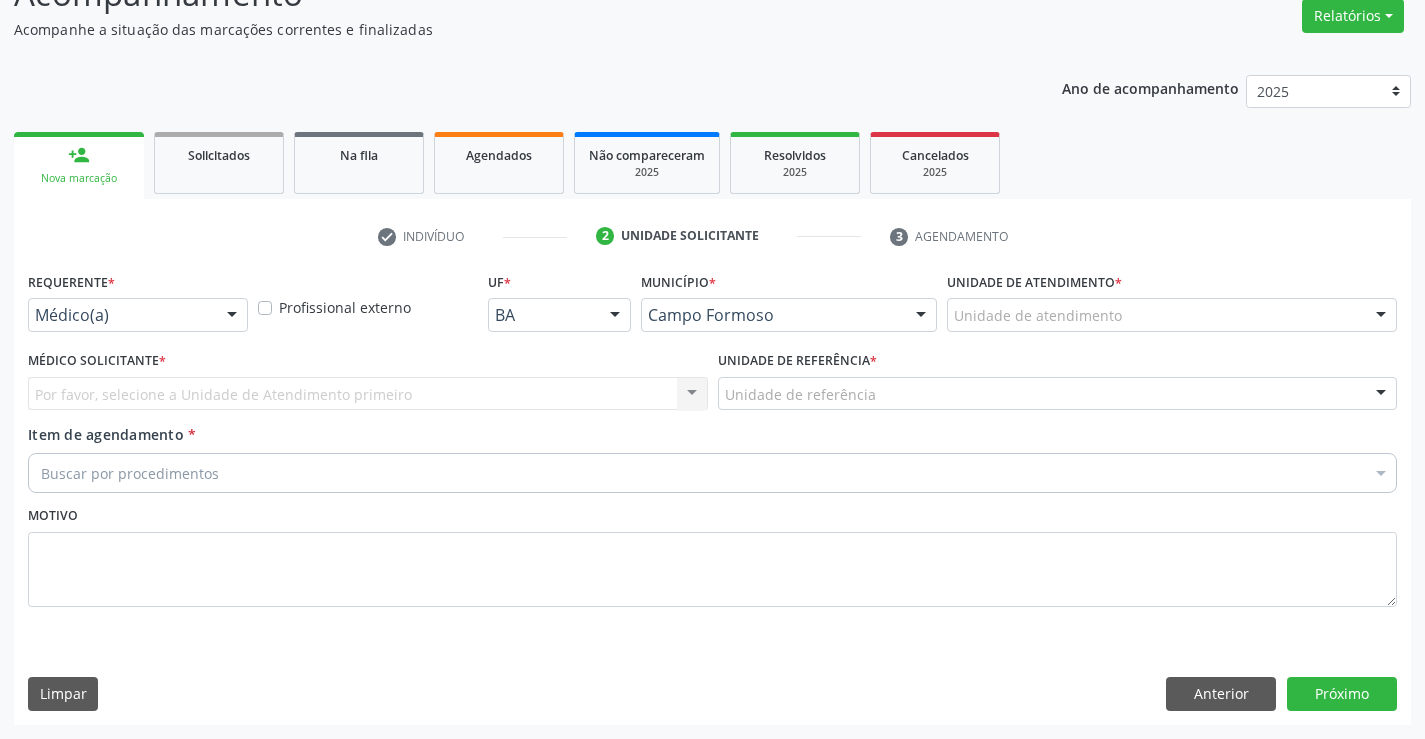 scroll, scrollTop: 167, scrollLeft: 0, axis: vertical 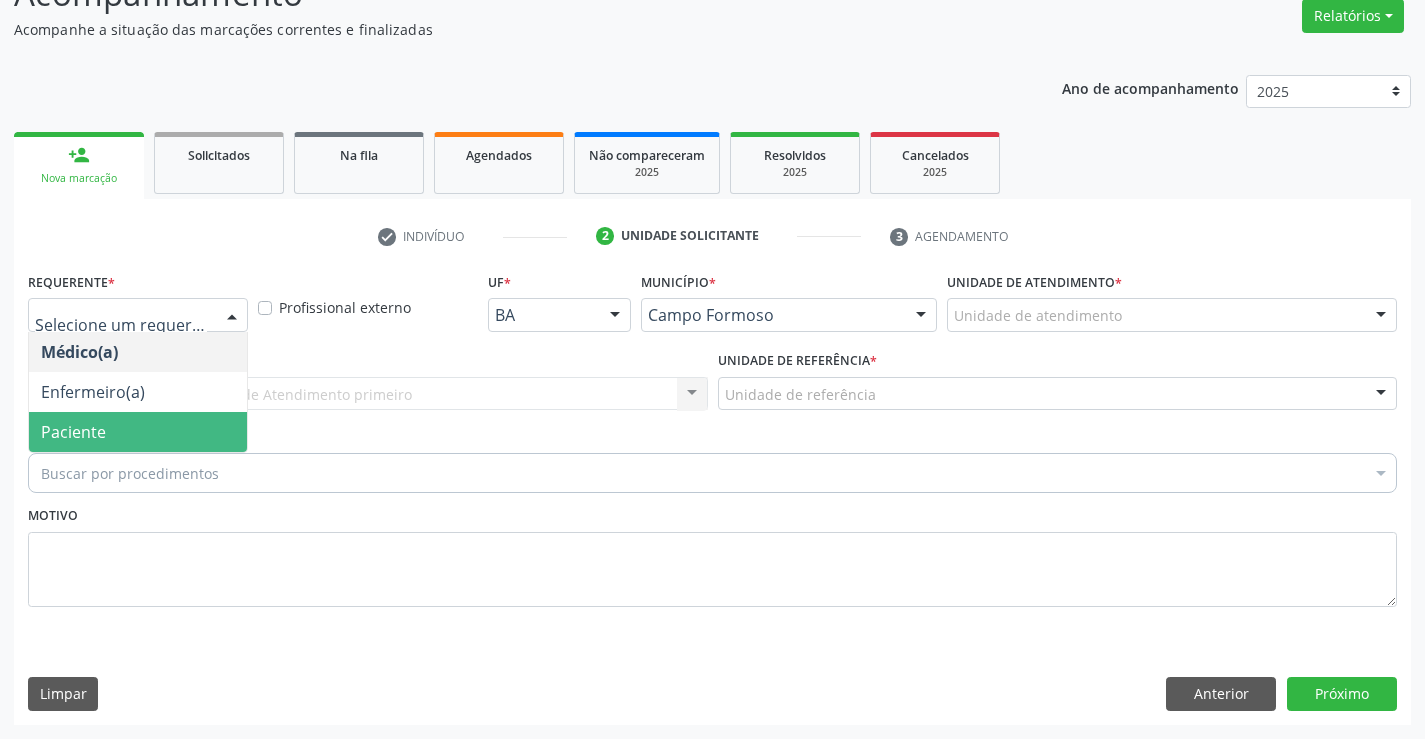 click on "Paciente" at bounding box center (138, 432) 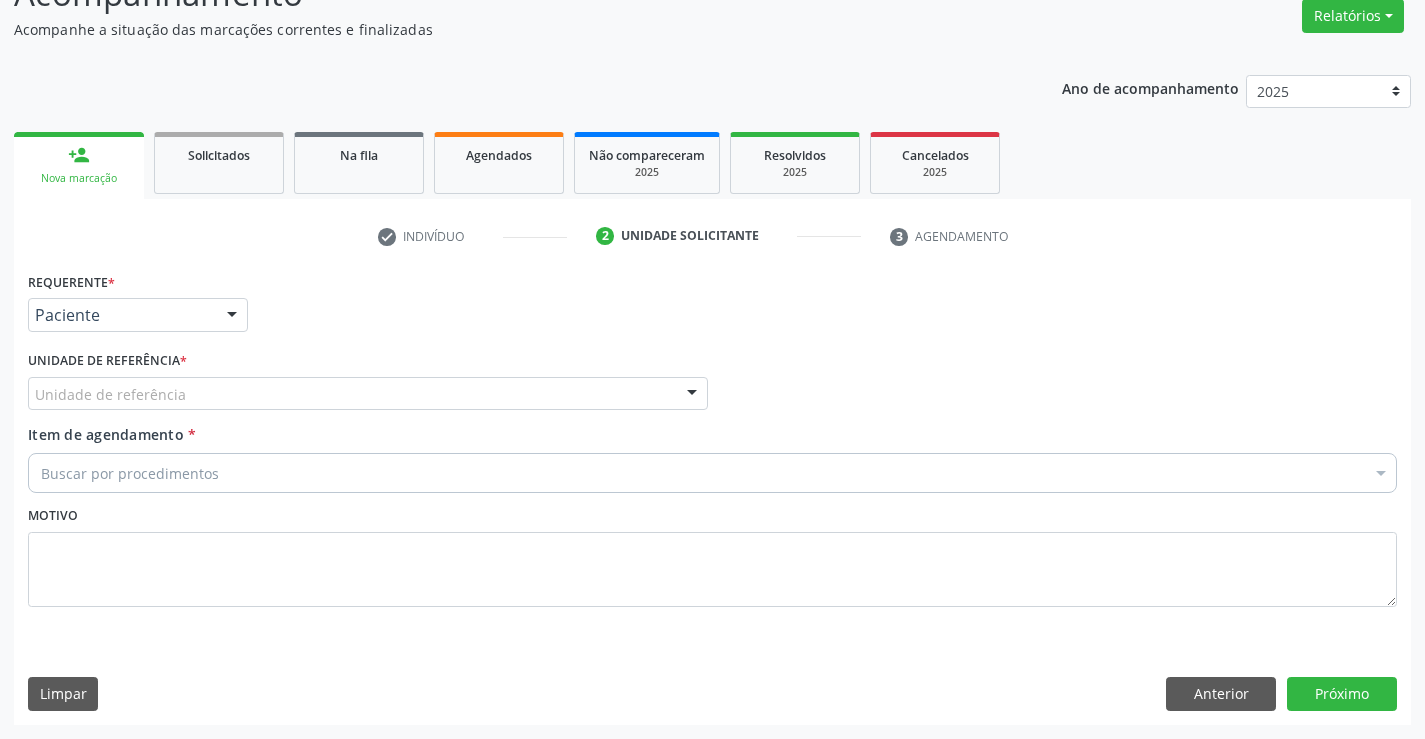 click on "Unidade de referência" at bounding box center [368, 394] 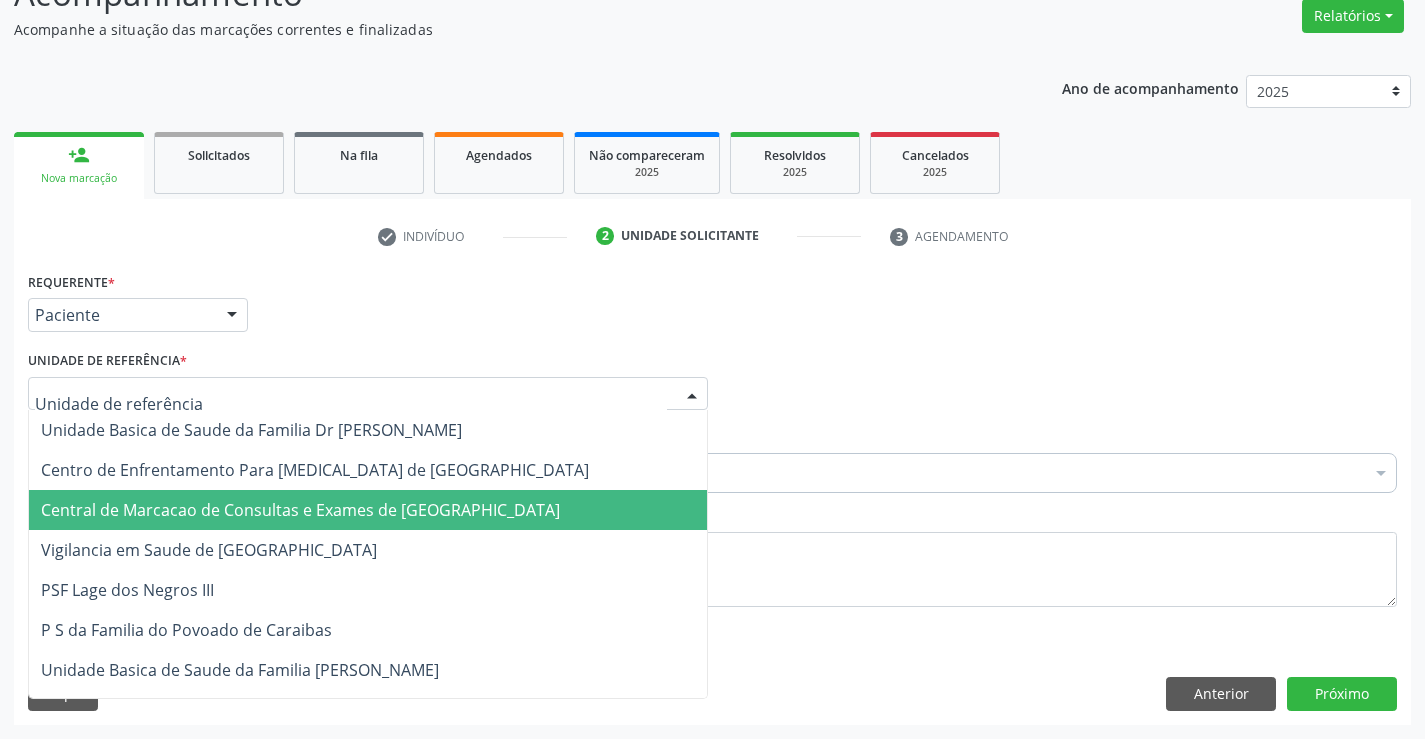 click on "Central de Marcacao de Consultas e Exames de [GEOGRAPHIC_DATA]" at bounding box center (300, 510) 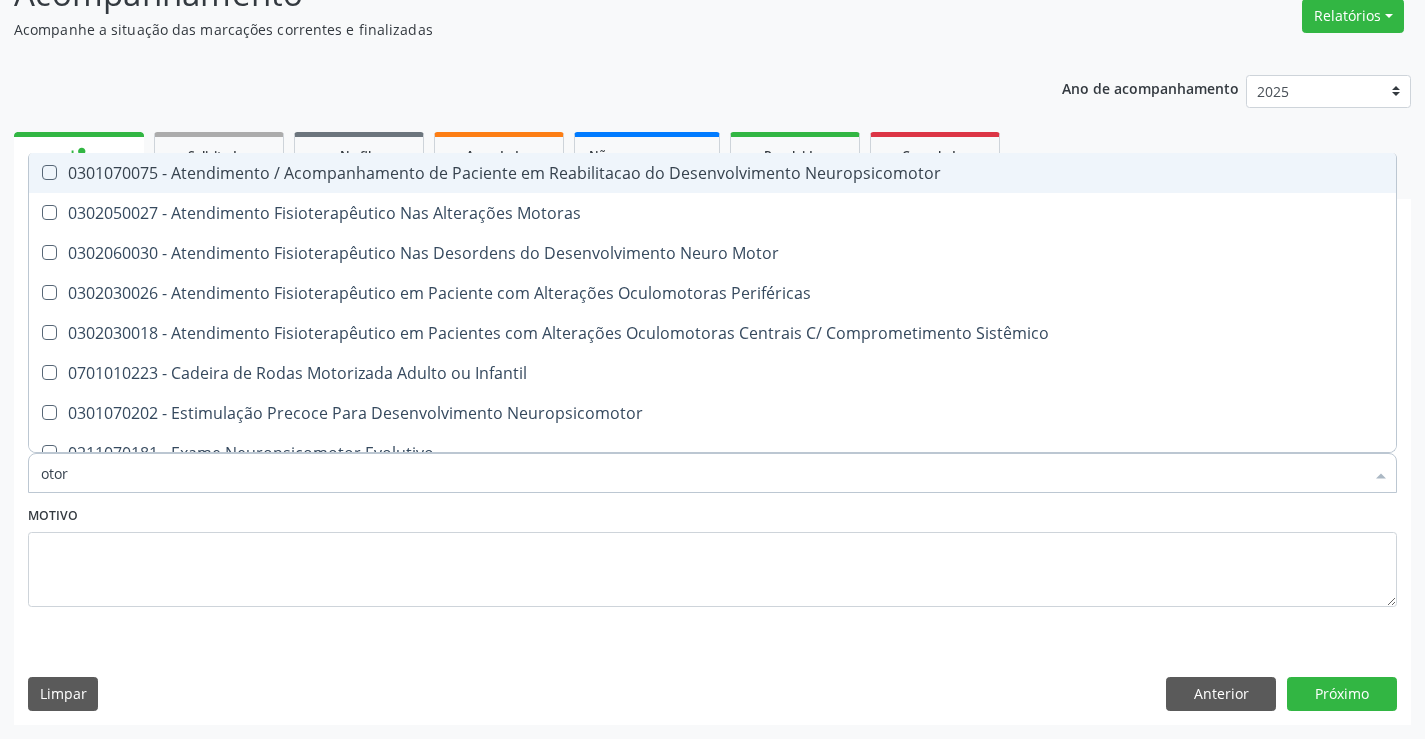 type on "otorr" 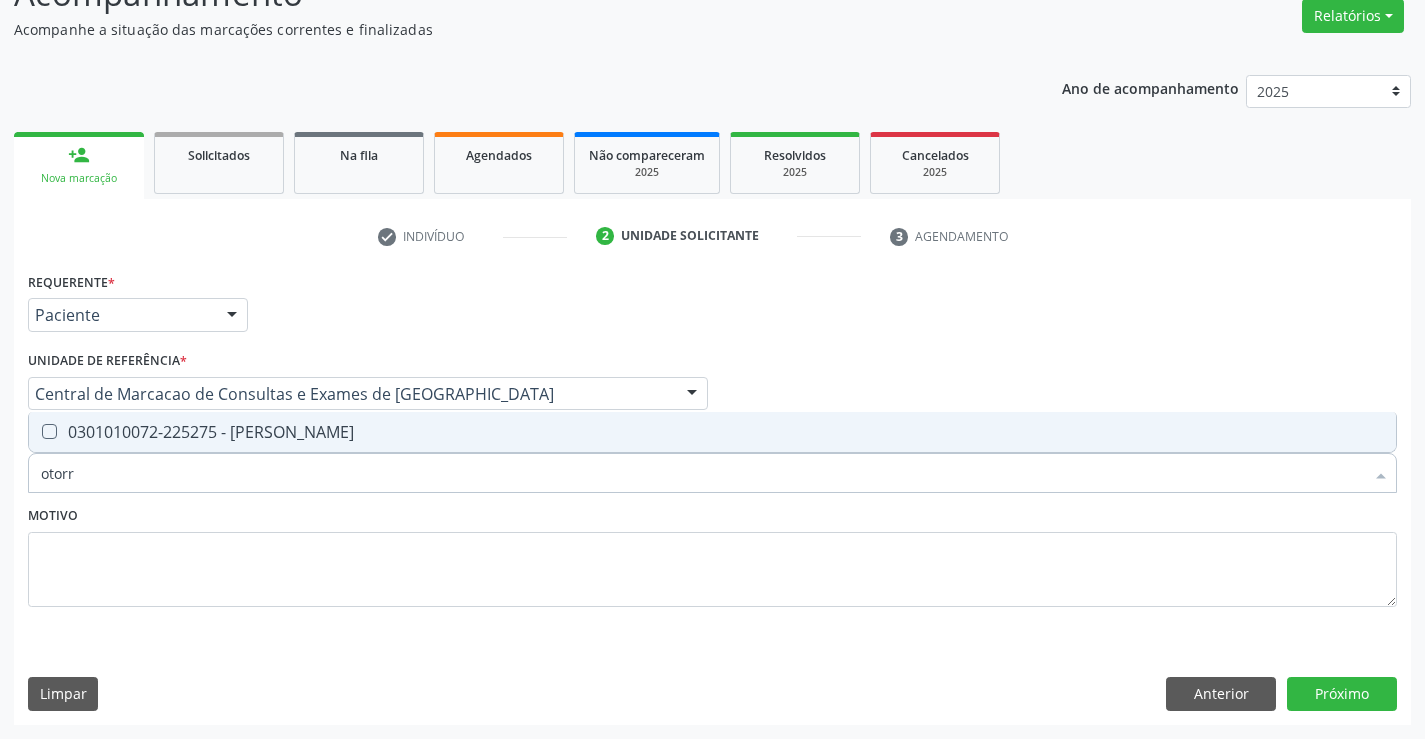 click on "0301010072-225275 - [PERSON_NAME]" at bounding box center [712, 432] 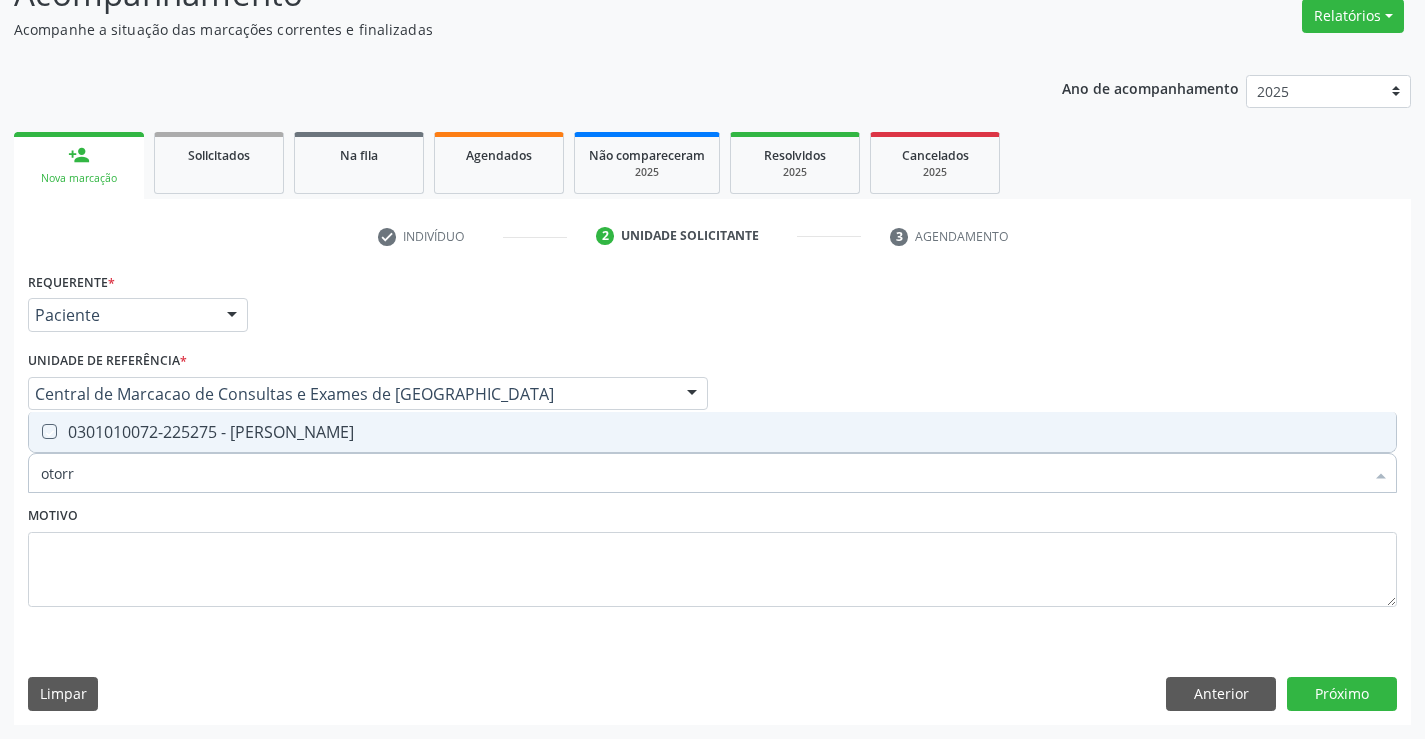 checkbox on "true" 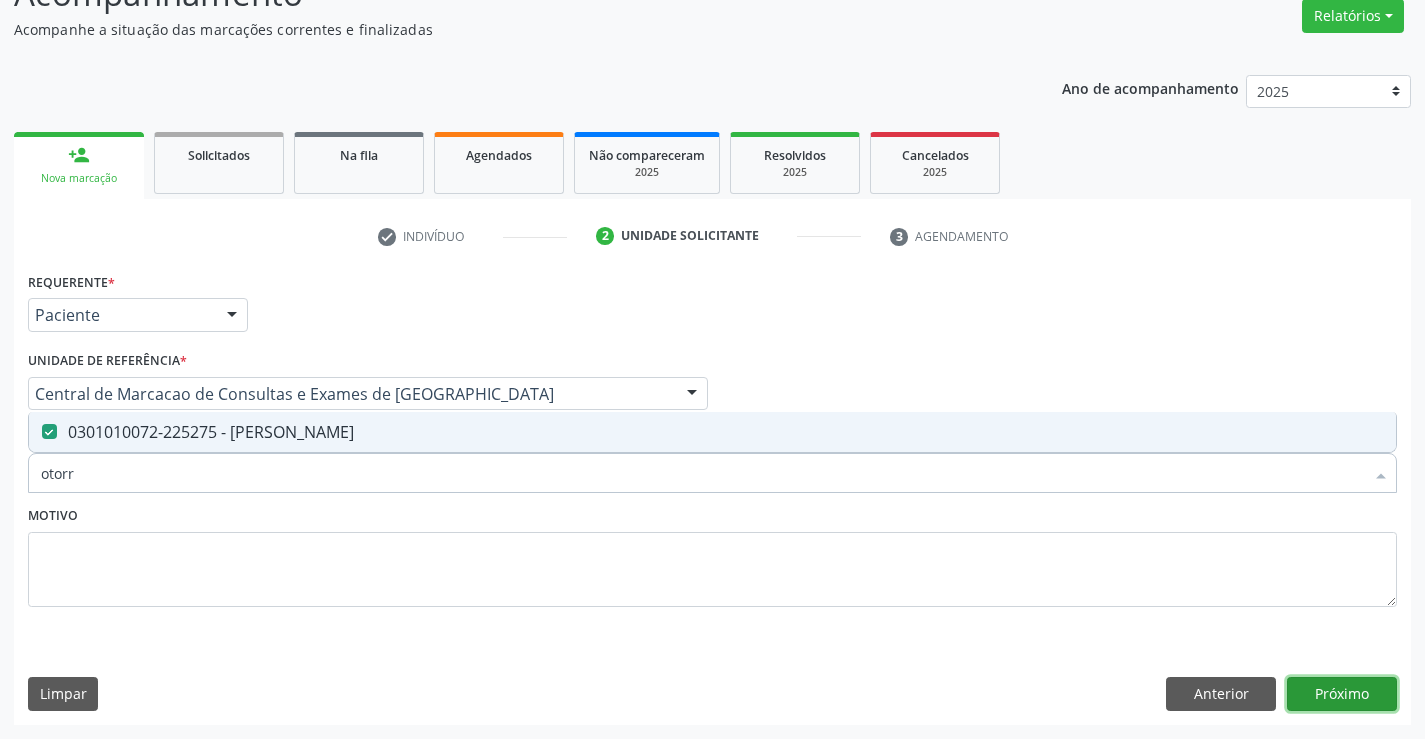 click on "Próximo" at bounding box center [1342, 694] 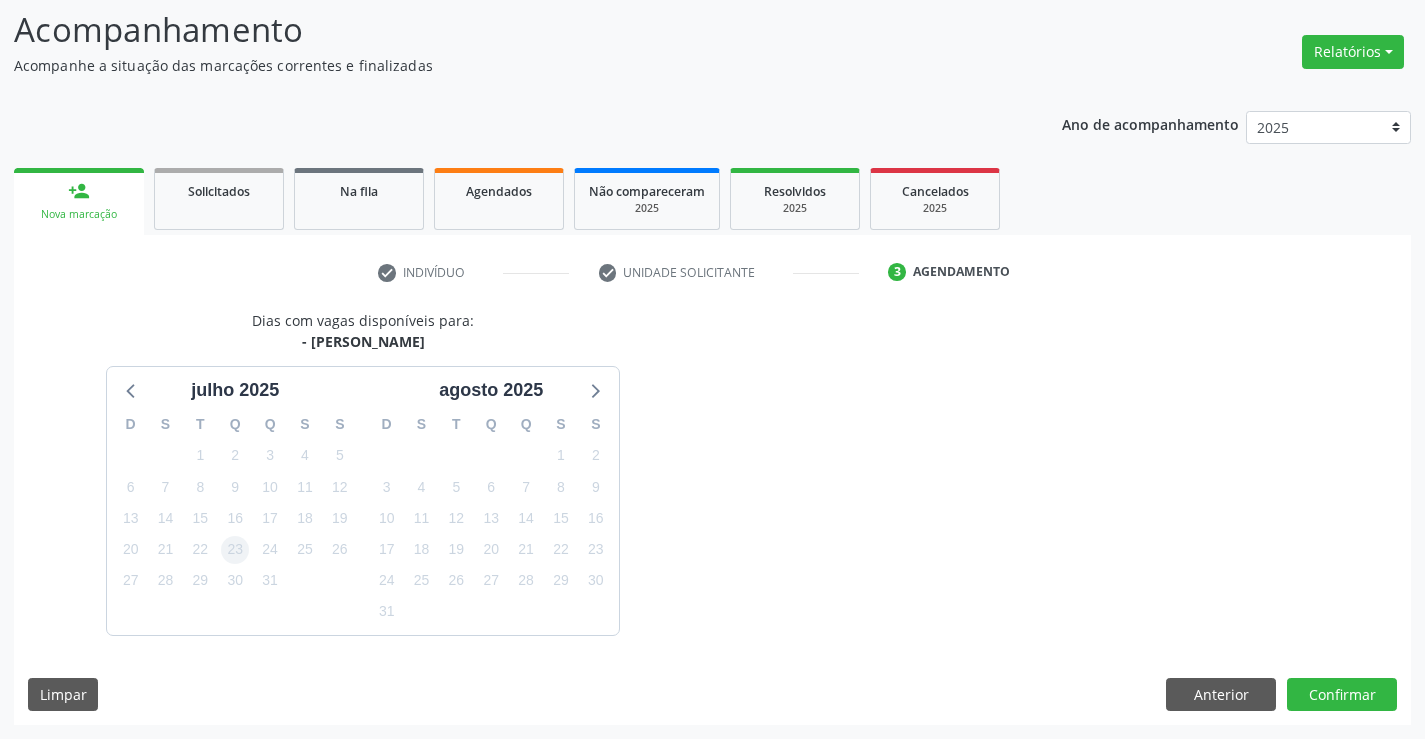 scroll, scrollTop: 167, scrollLeft: 0, axis: vertical 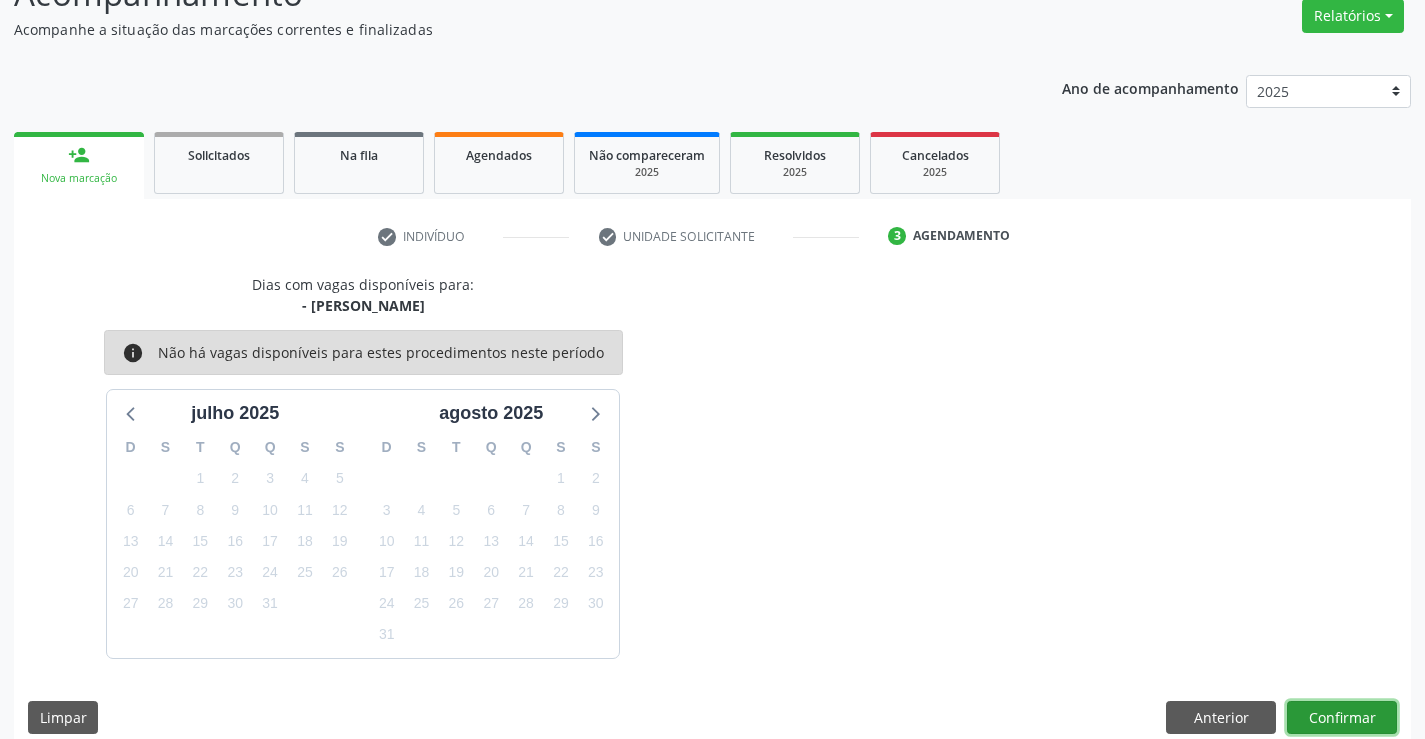 click on "Confirmar" at bounding box center [1342, 718] 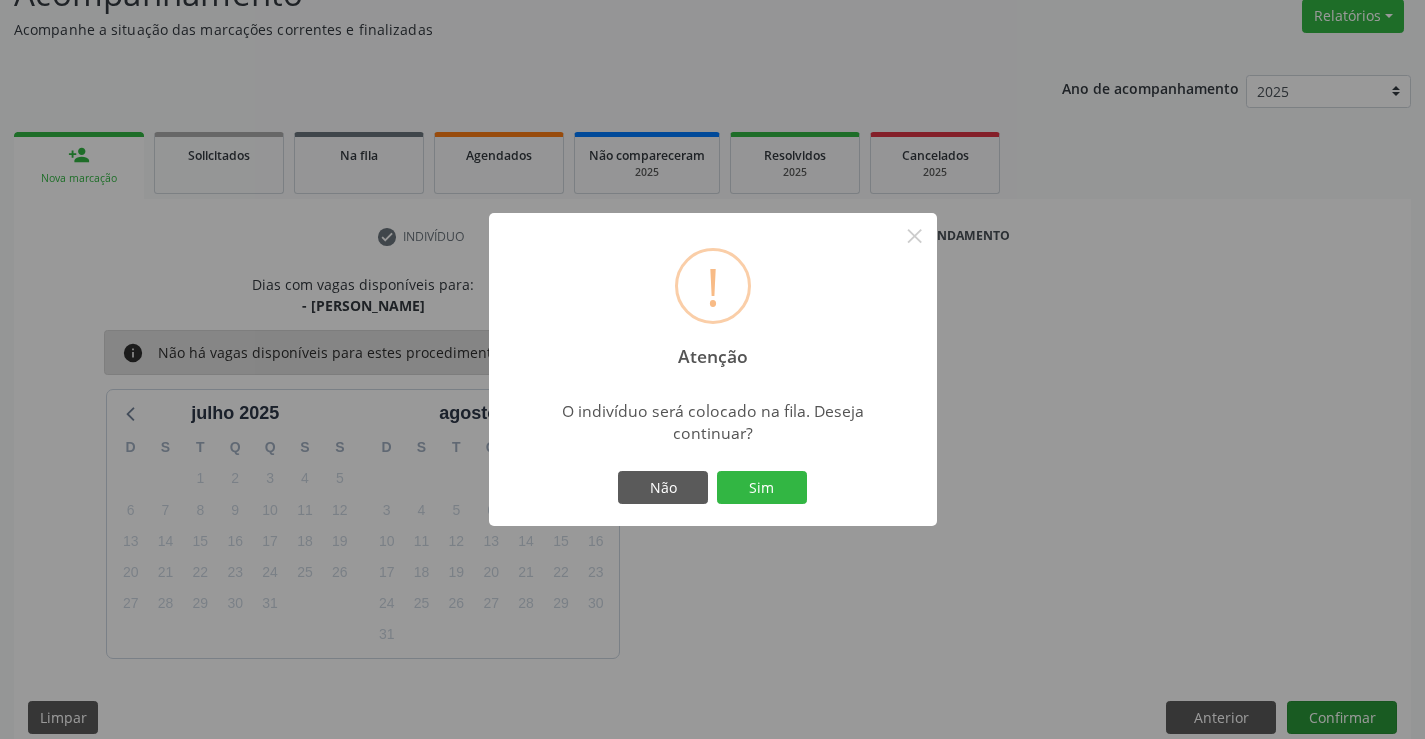 type 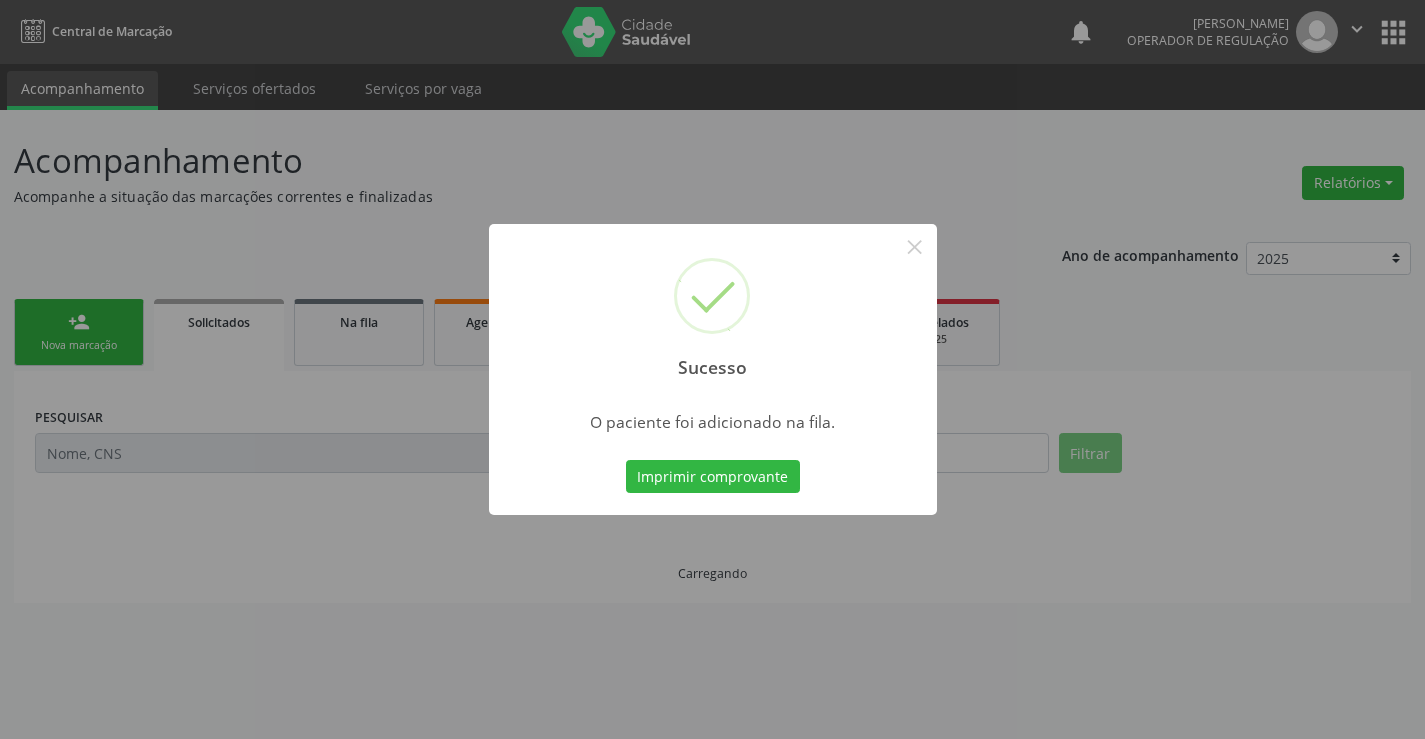 scroll, scrollTop: 0, scrollLeft: 0, axis: both 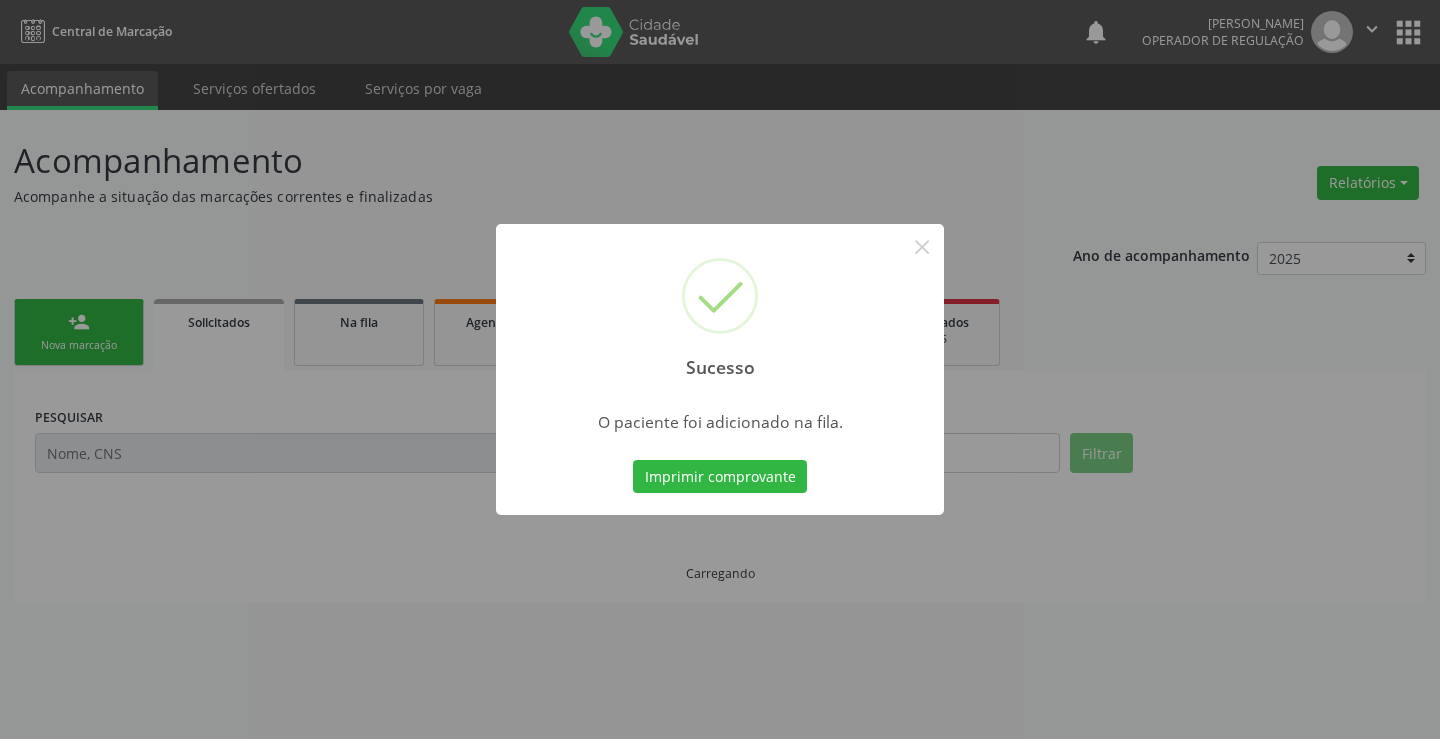 type 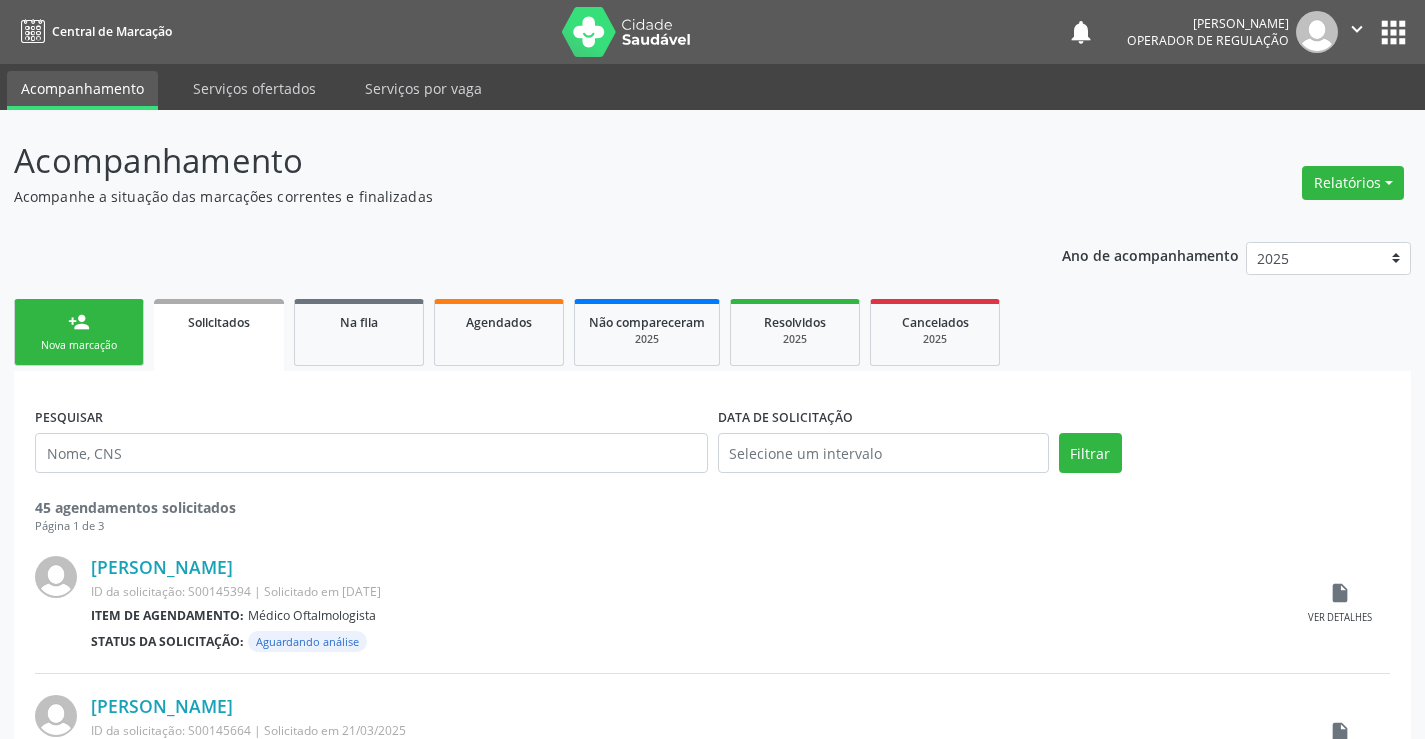 click on "person_add" at bounding box center (79, 322) 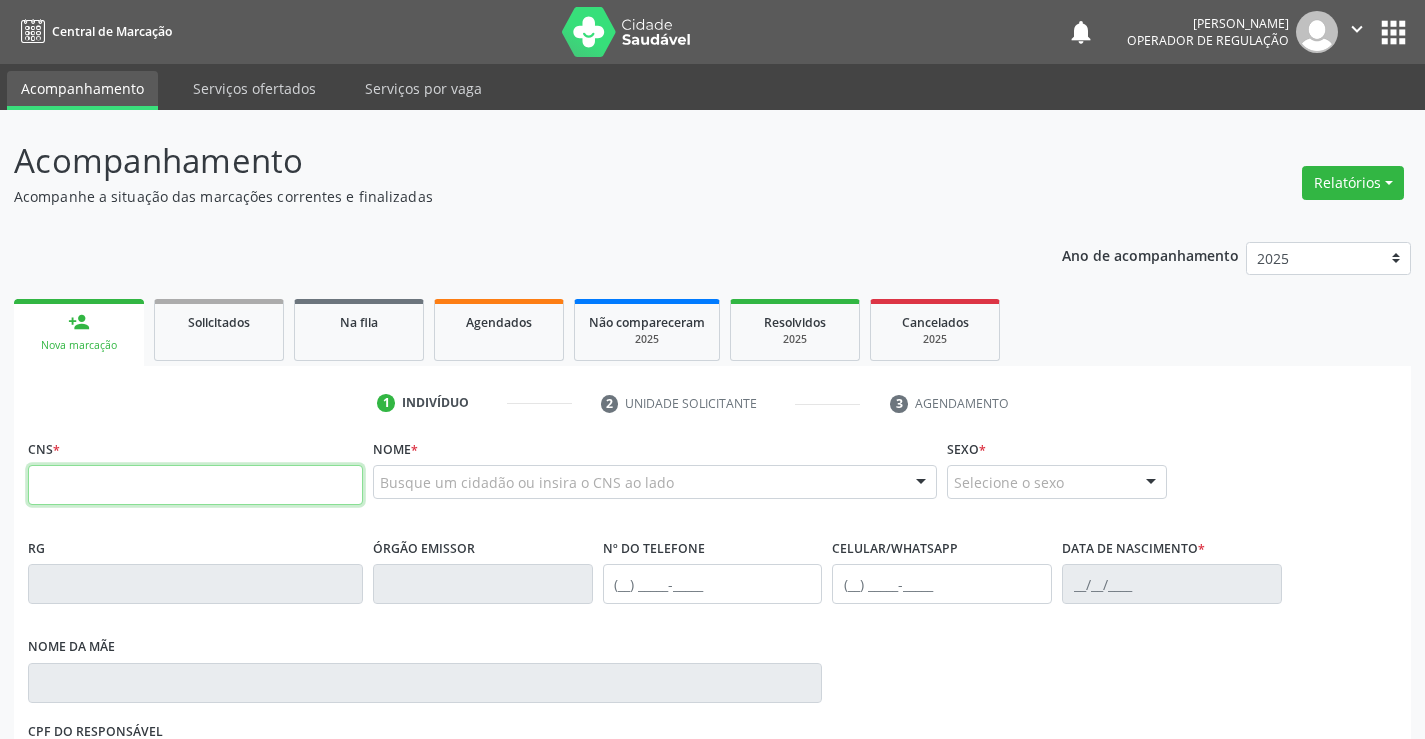 click at bounding box center [195, 485] 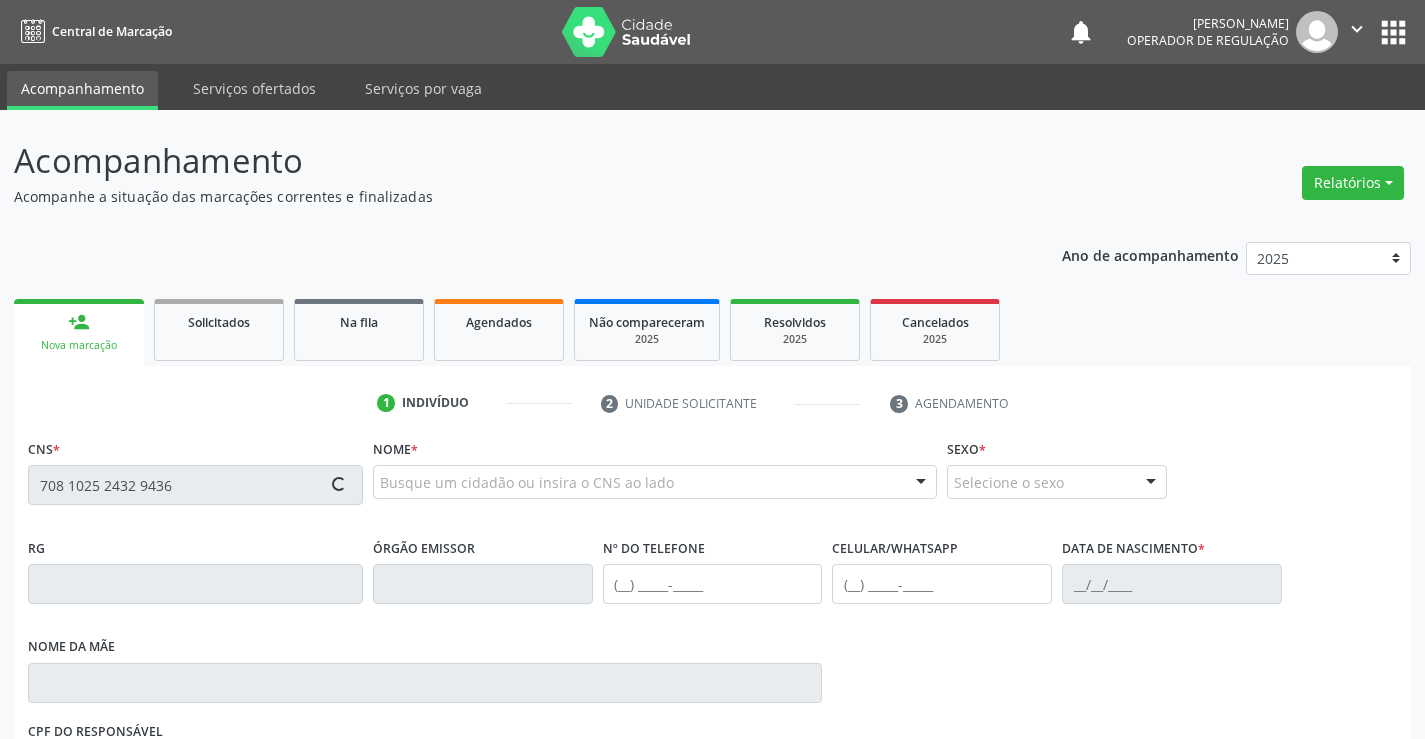 type on "708 1025 2432 9436" 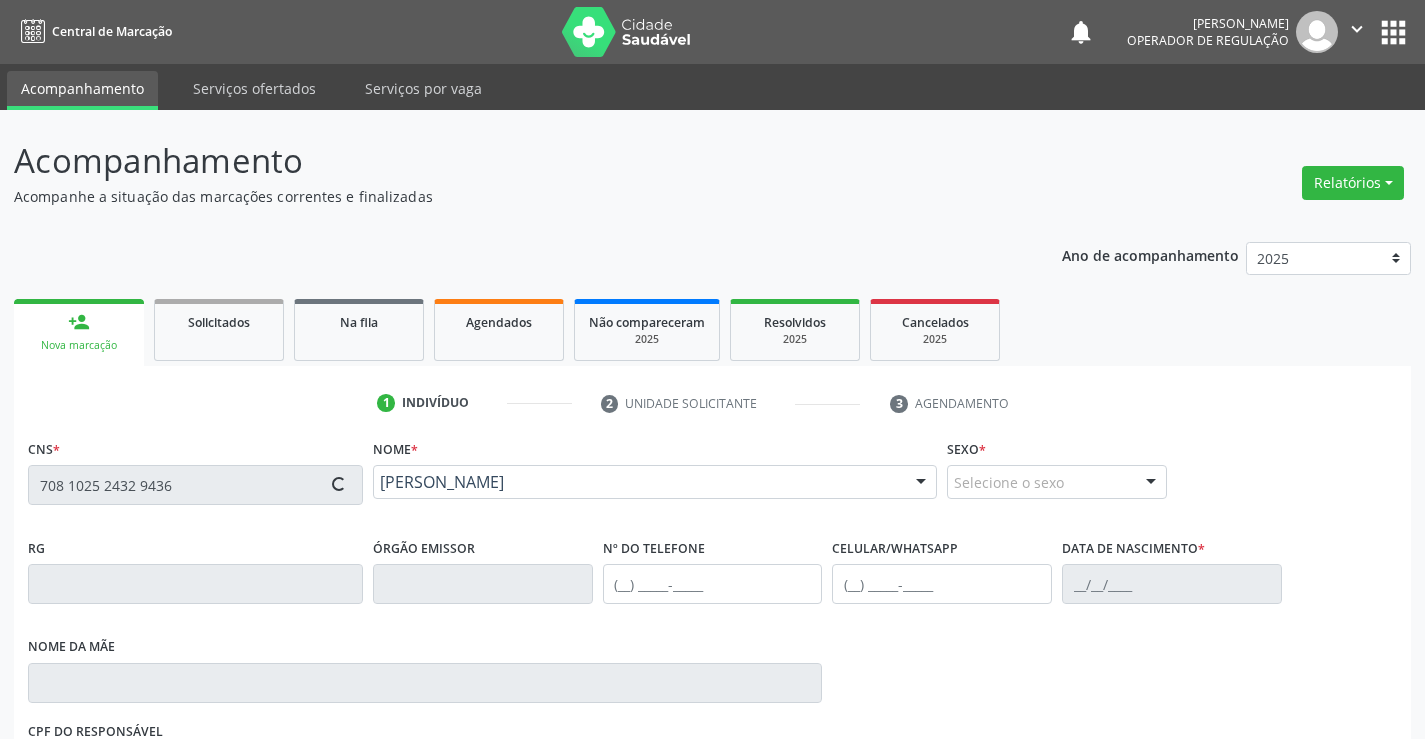 type on "2245491033" 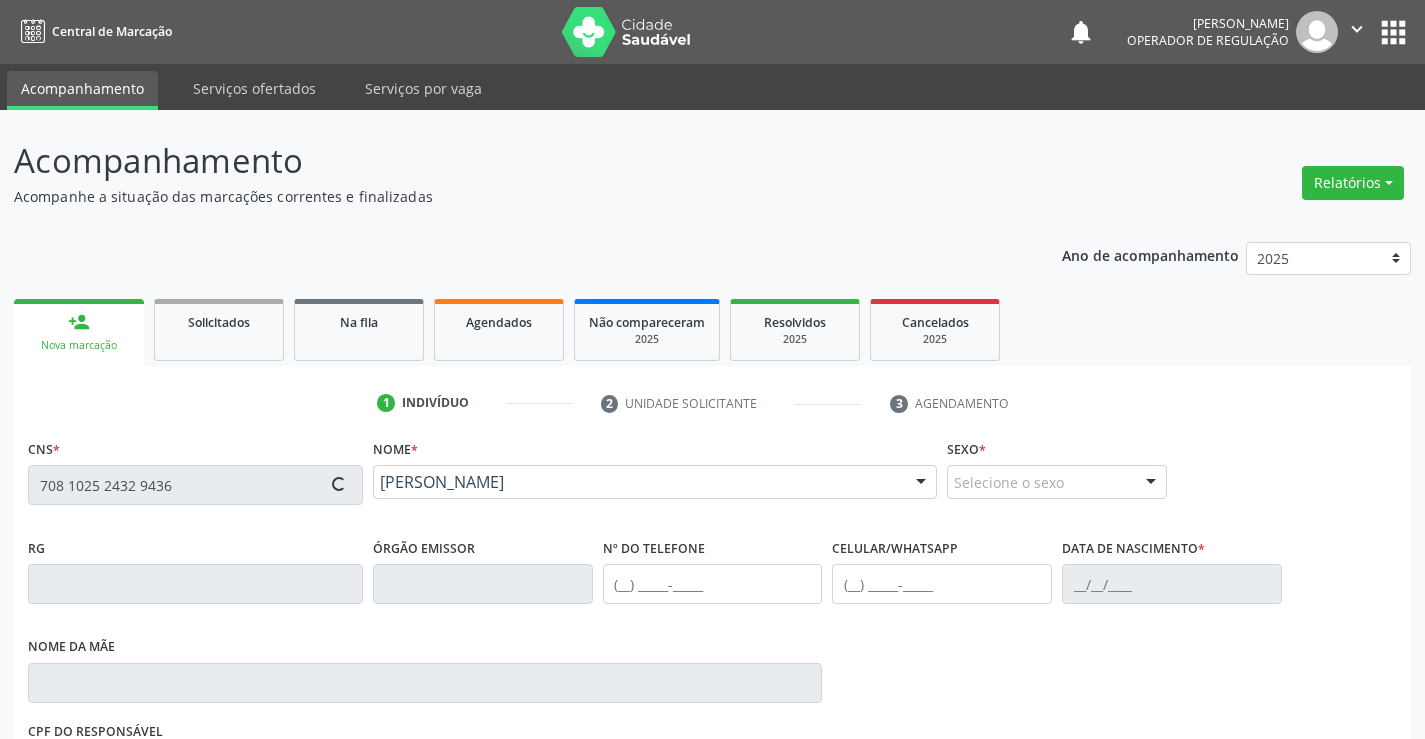 type on "[PHONE_NUMBER]" 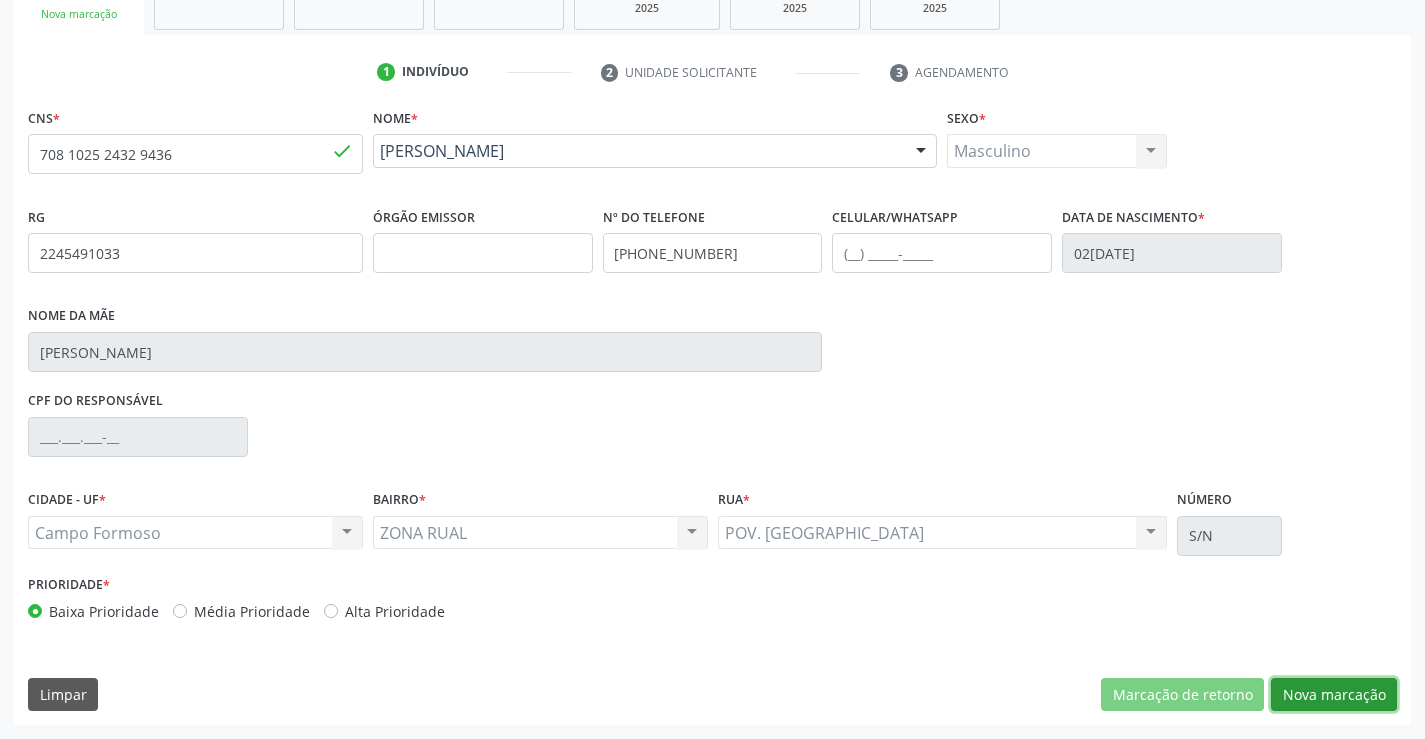 click on "Nova marcação" at bounding box center (1334, 695) 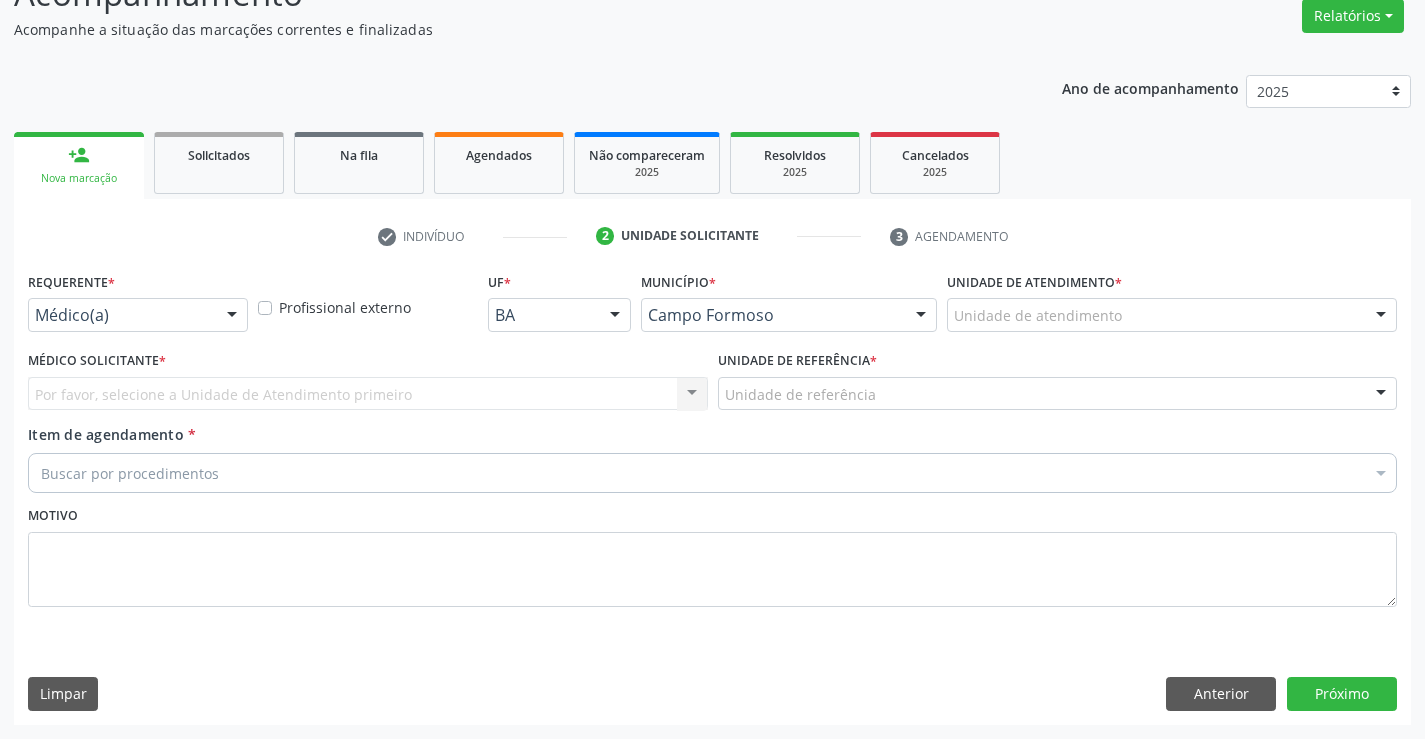 scroll, scrollTop: 167, scrollLeft: 0, axis: vertical 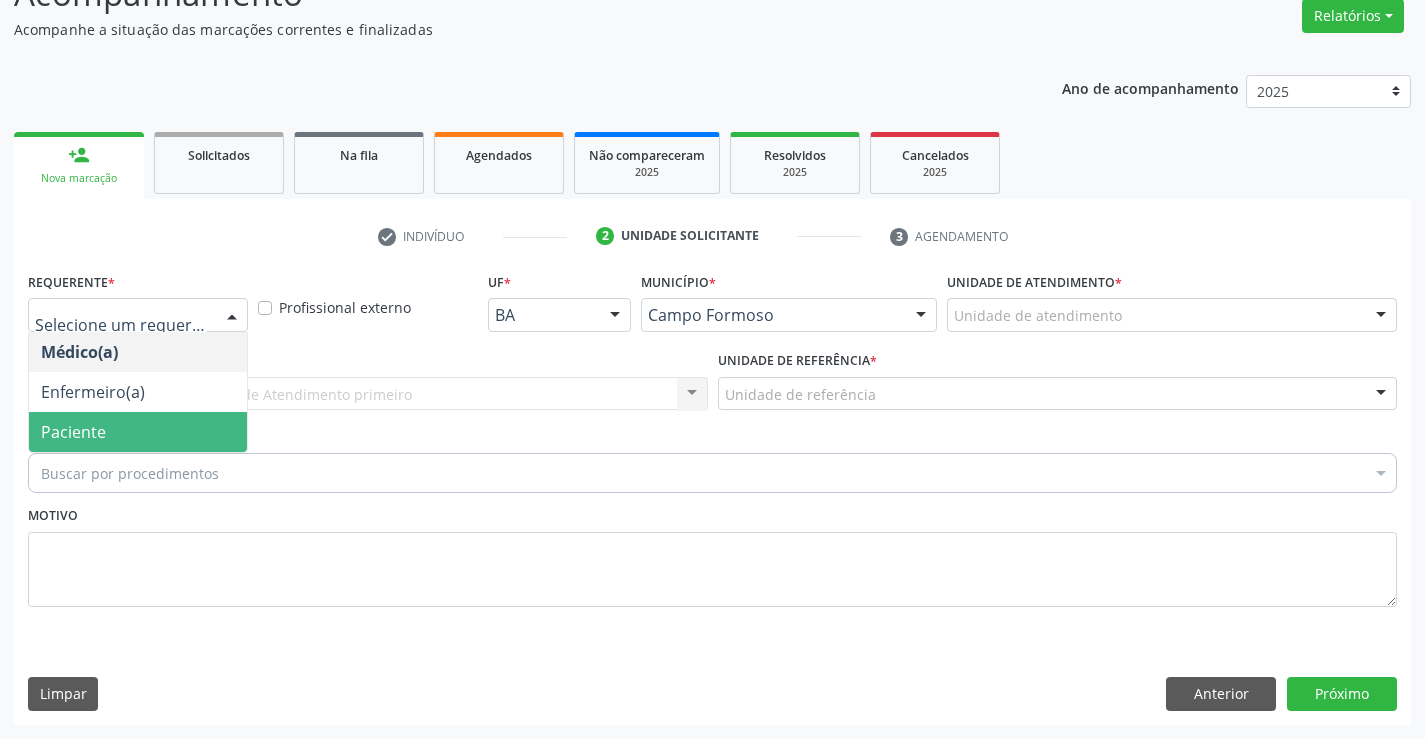 click on "Paciente" at bounding box center (138, 432) 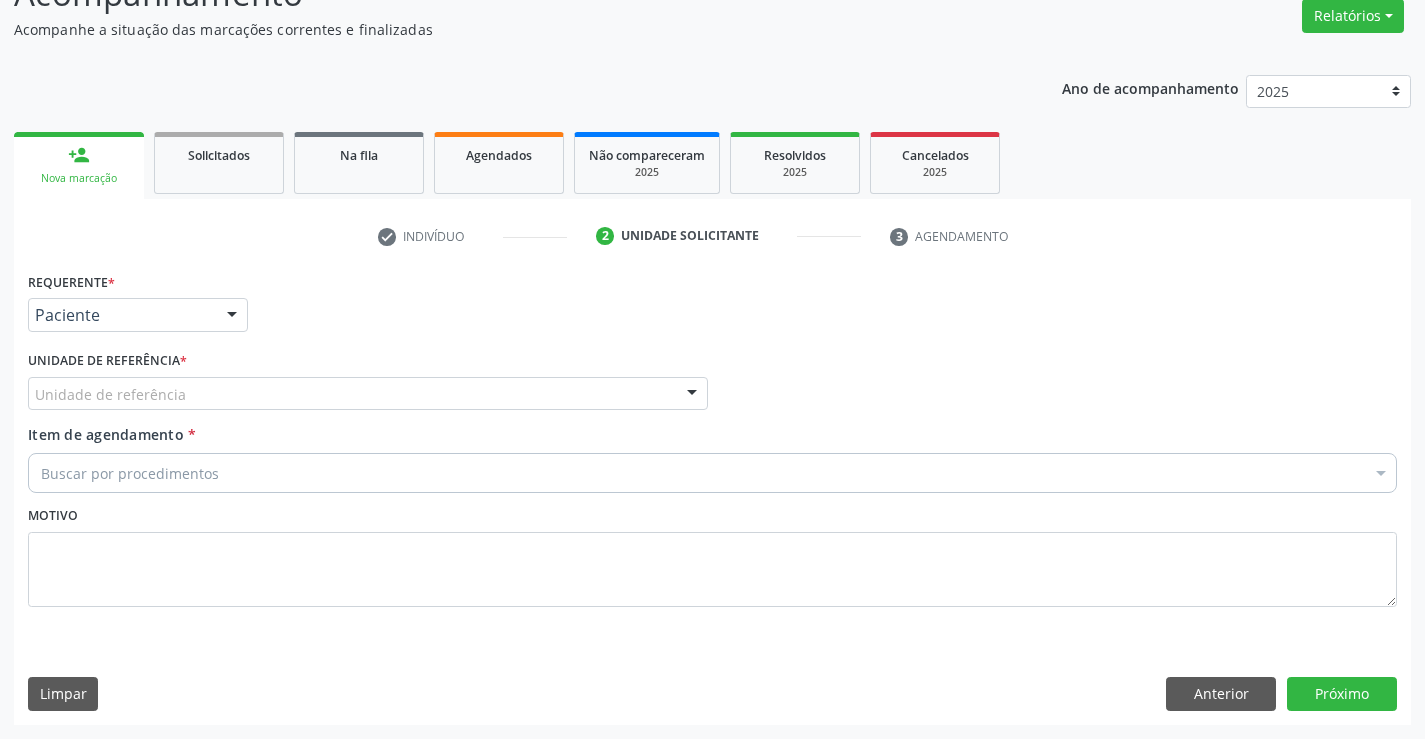 click on "Unidade de referência" at bounding box center [368, 394] 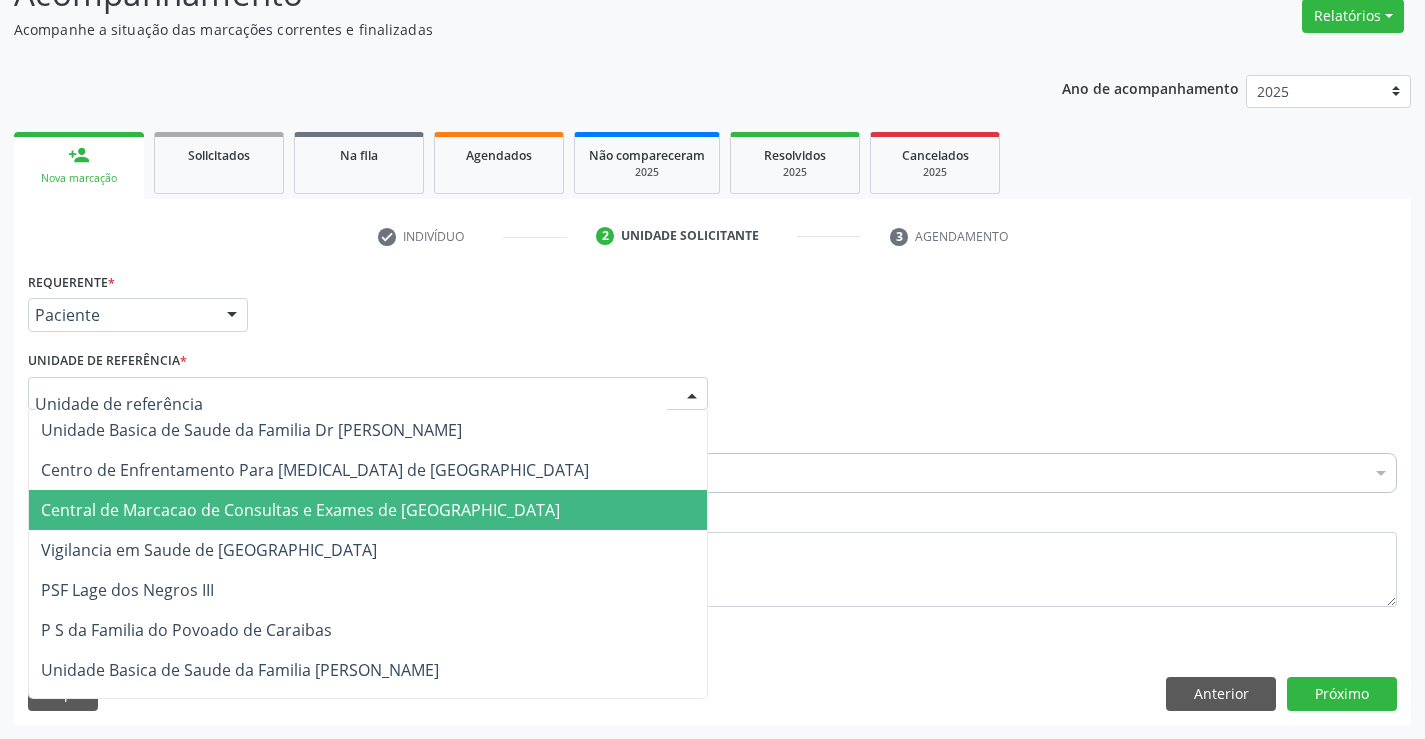 drag, startPoint x: 174, startPoint y: 502, endPoint x: 185, endPoint y: 471, distance: 32.89377 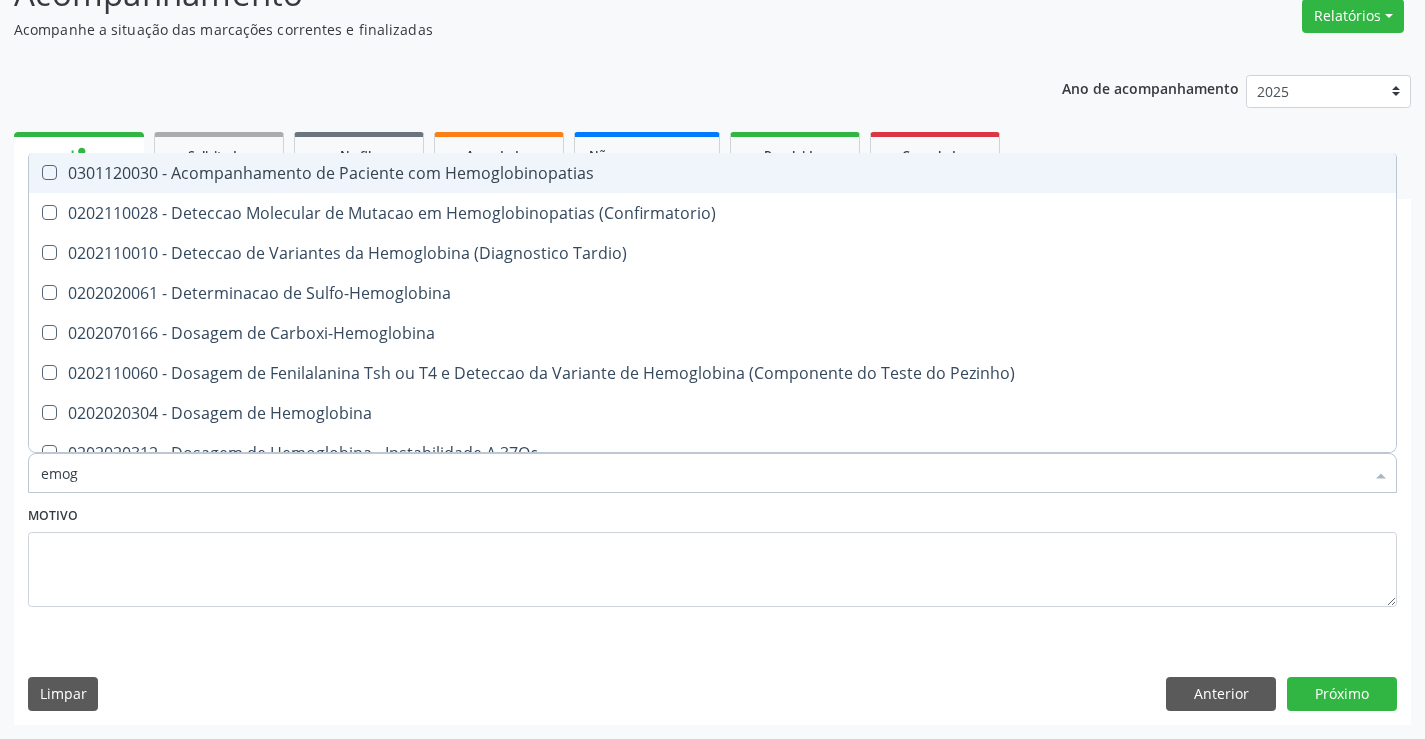type on "emogr" 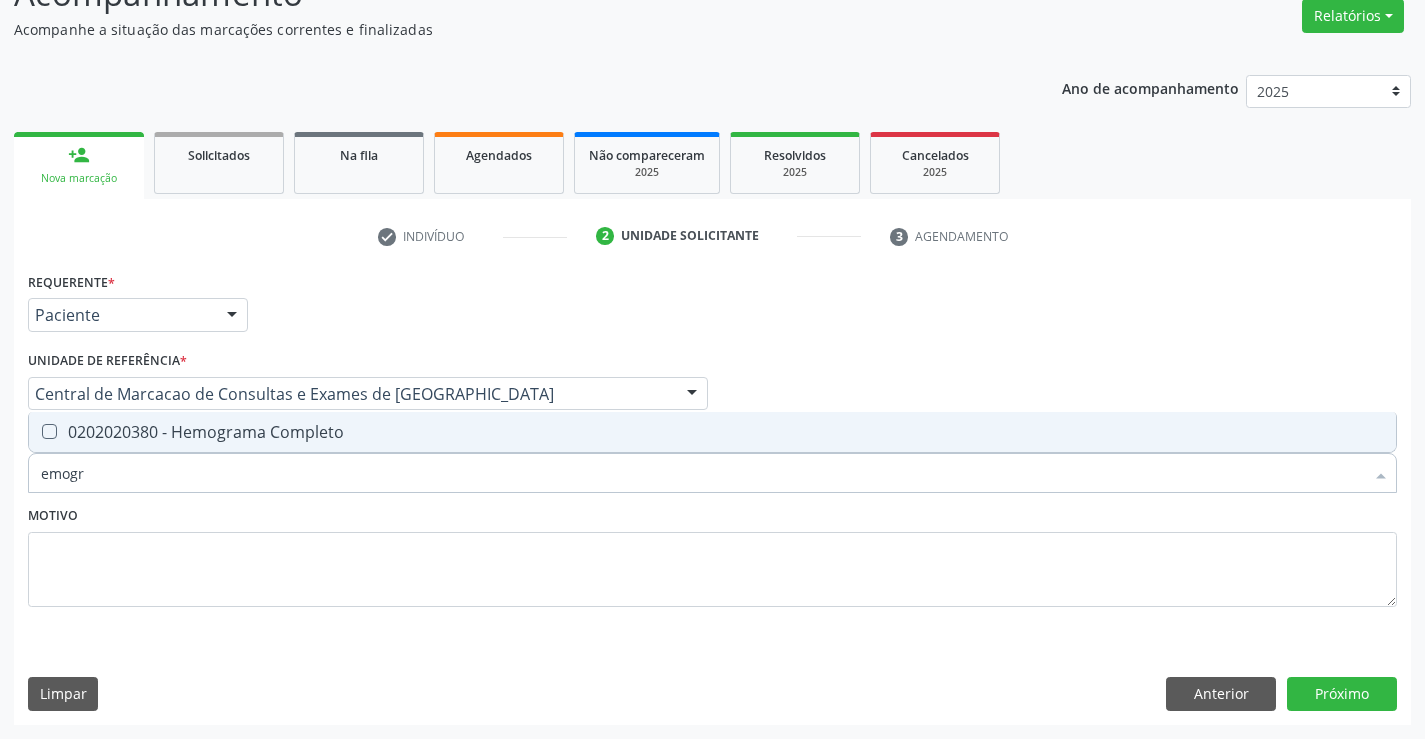 click on "0202020380 - Hemograma Completo" at bounding box center [712, 432] 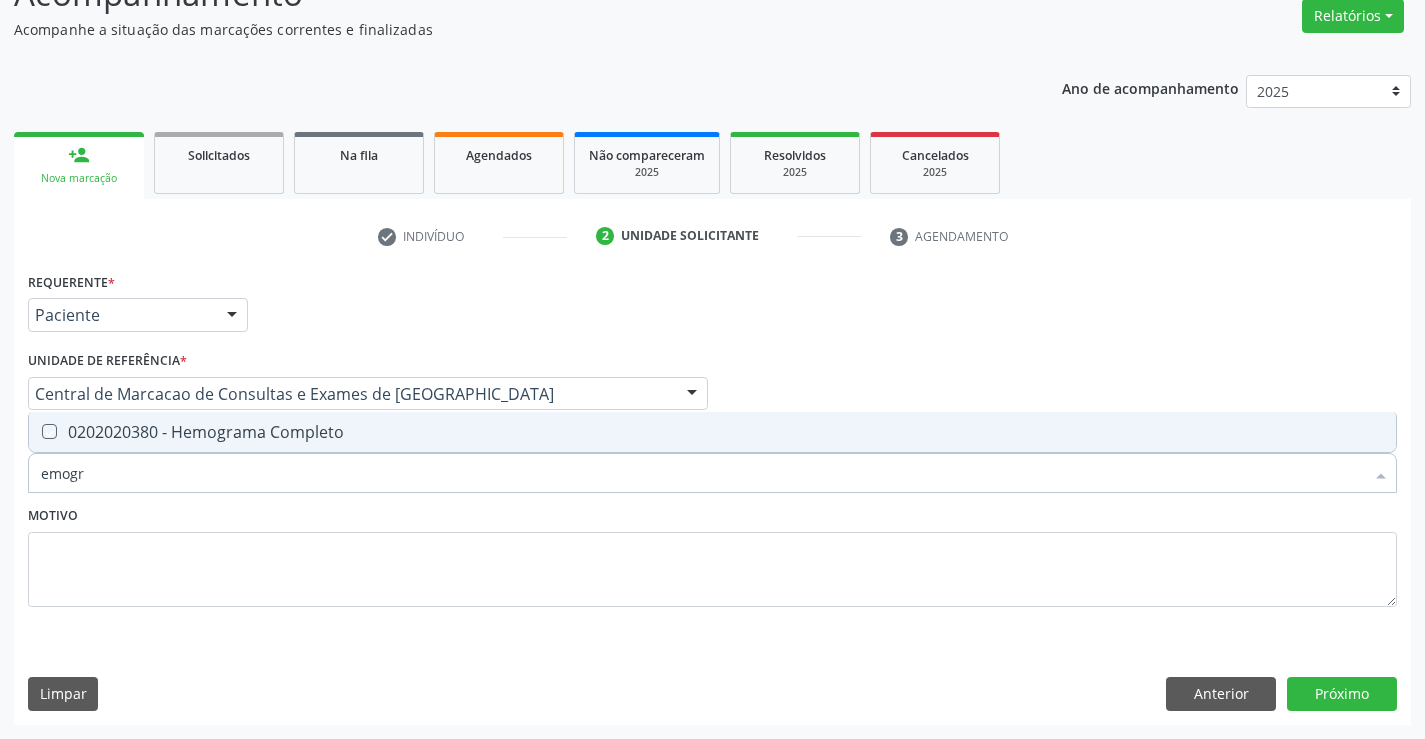 checkbox on "true" 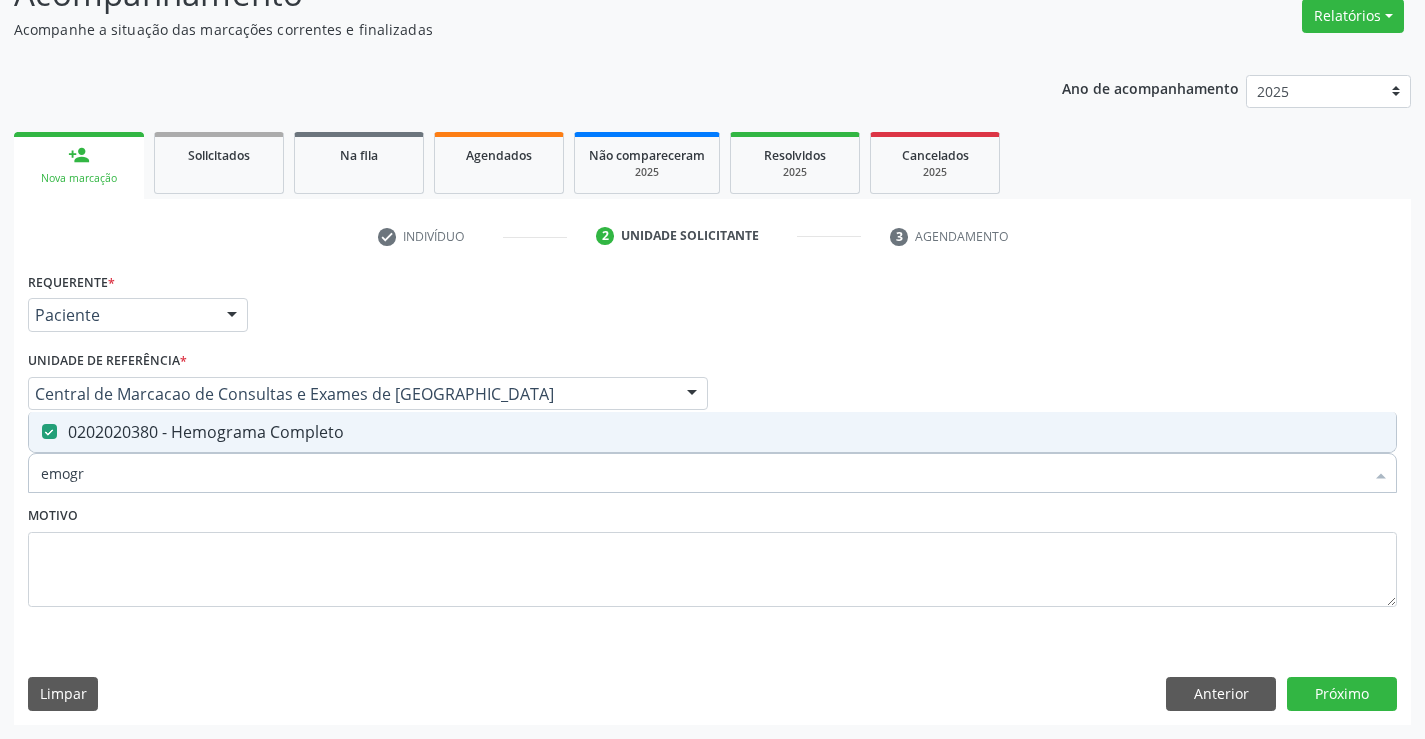click on "emogr" at bounding box center [702, 473] 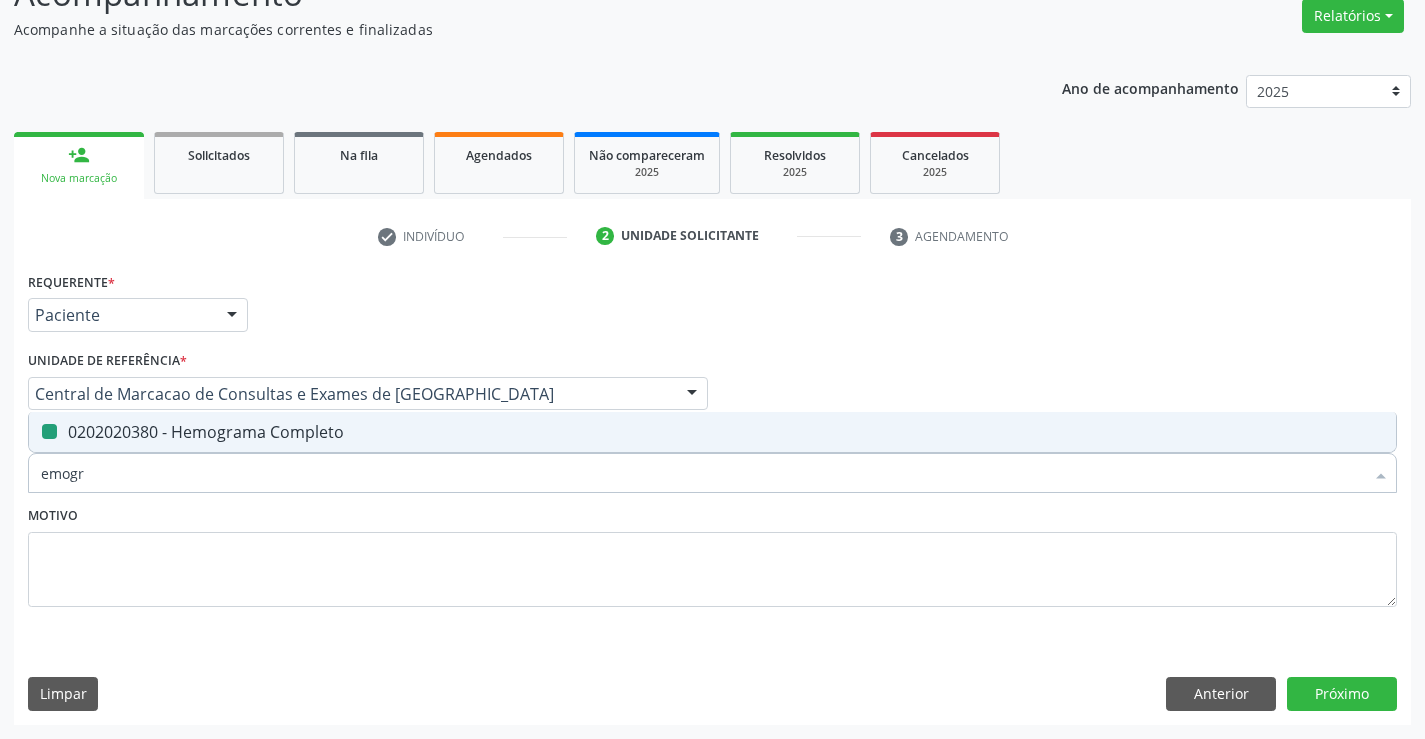 type on "p" 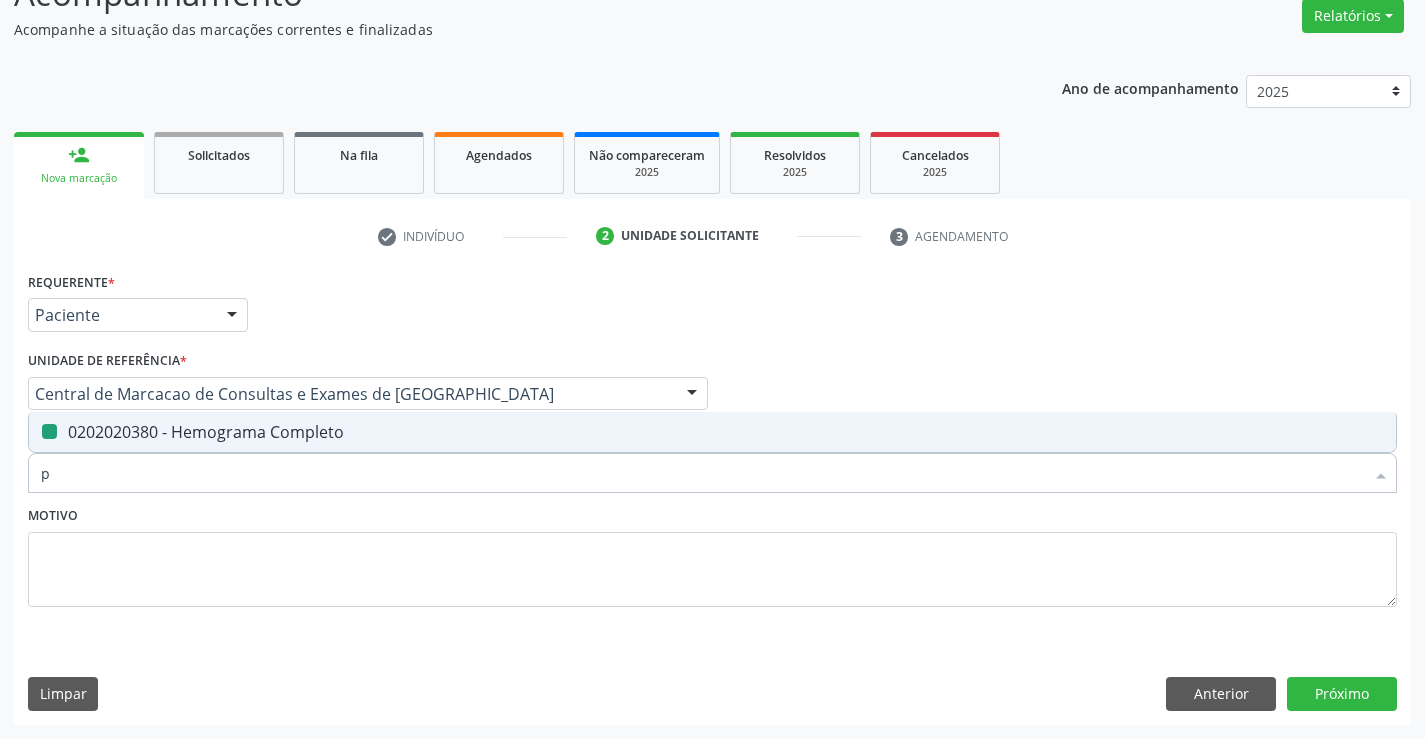 checkbox on "false" 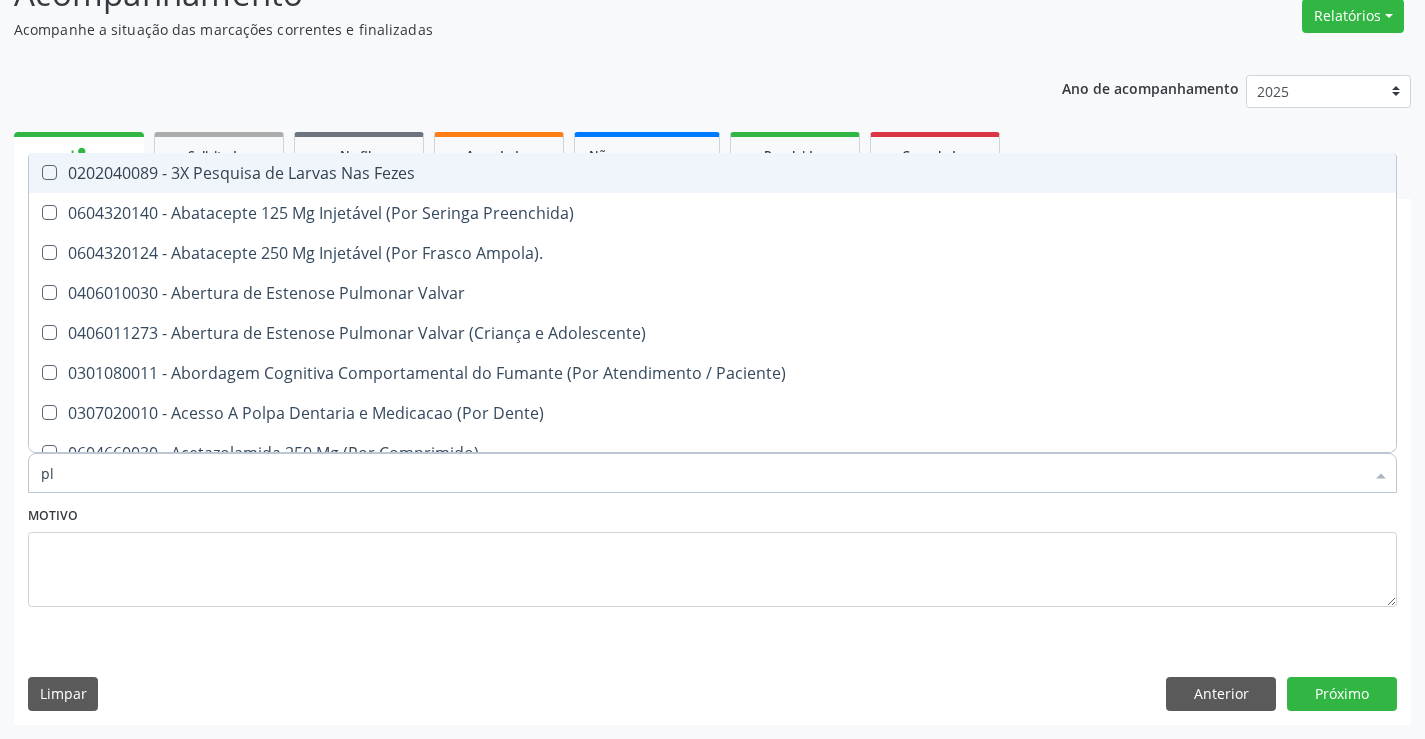 type on "pla" 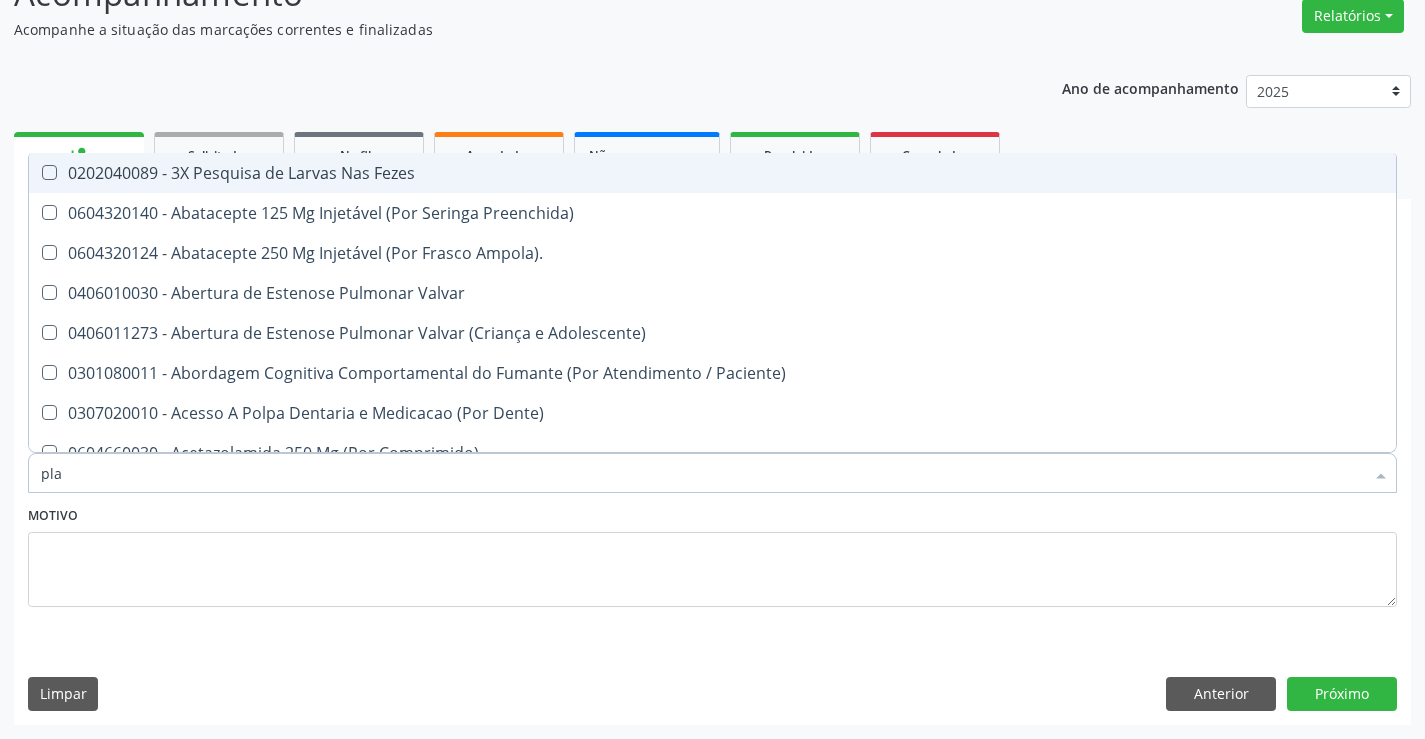 checkbox on "false" 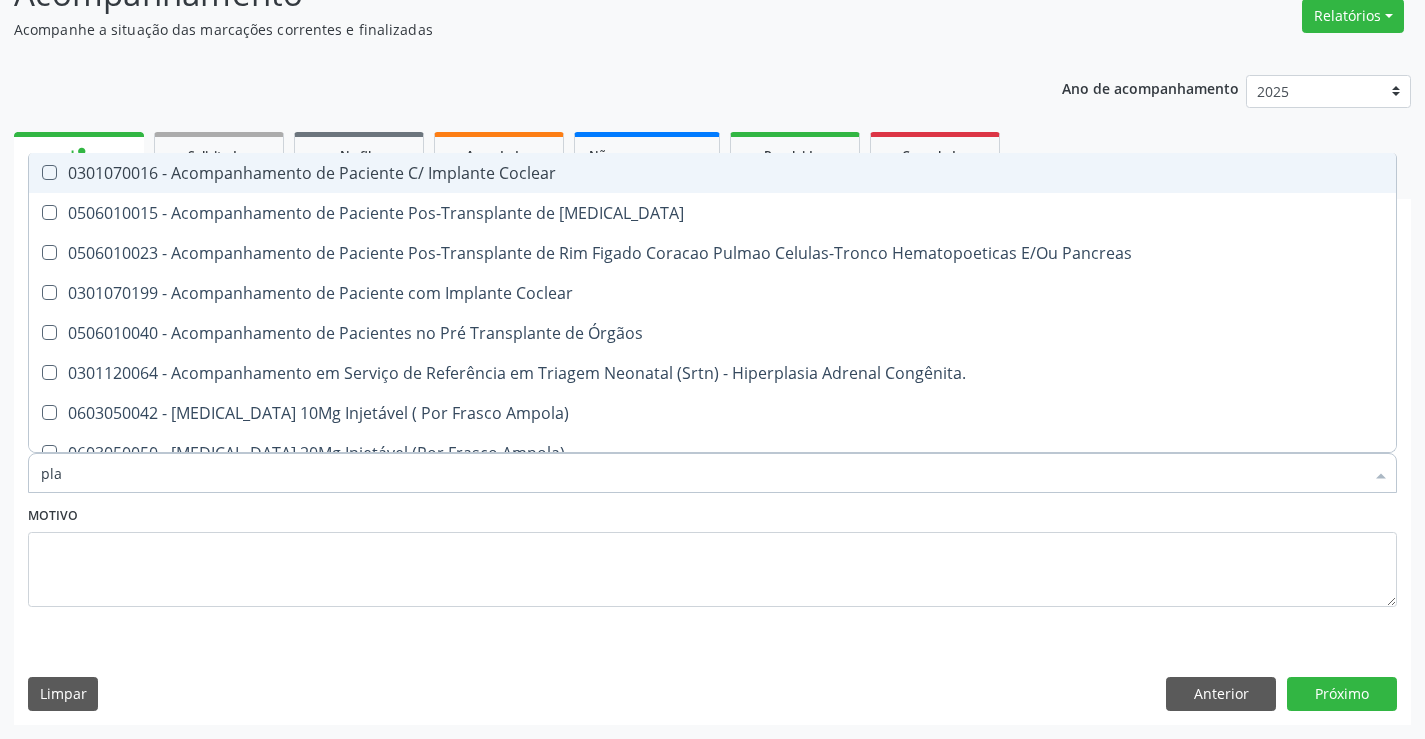 type on "plaq" 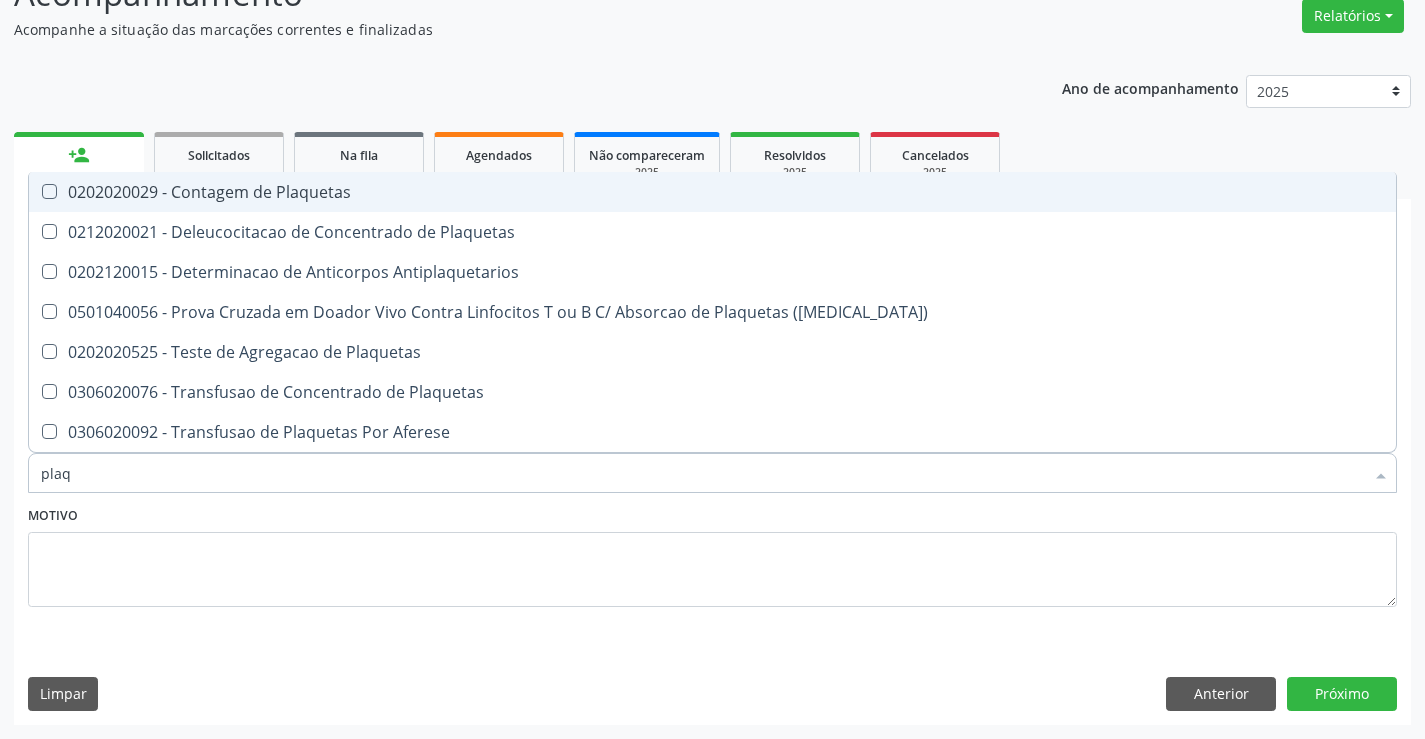 click on "0202020029 - Contagem de Plaquetas" at bounding box center [712, 192] 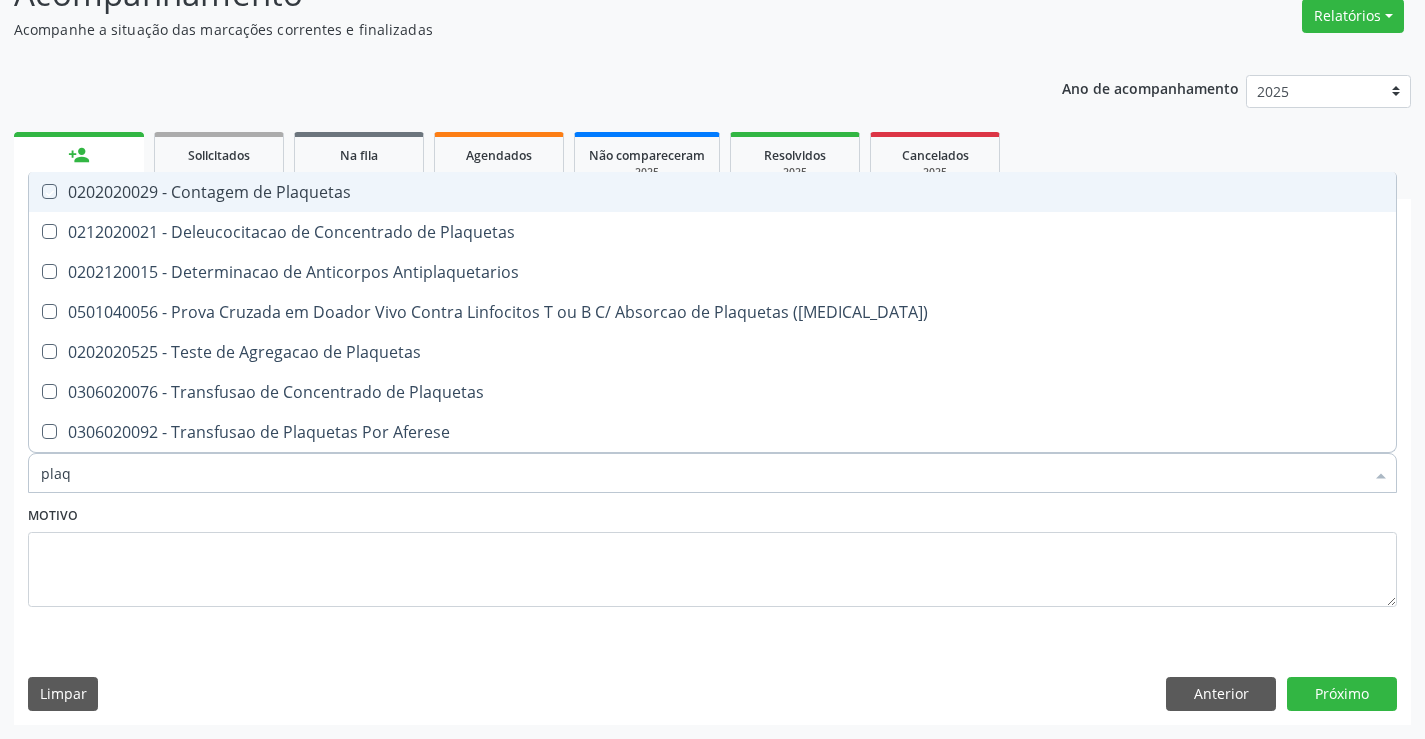 checkbox on "true" 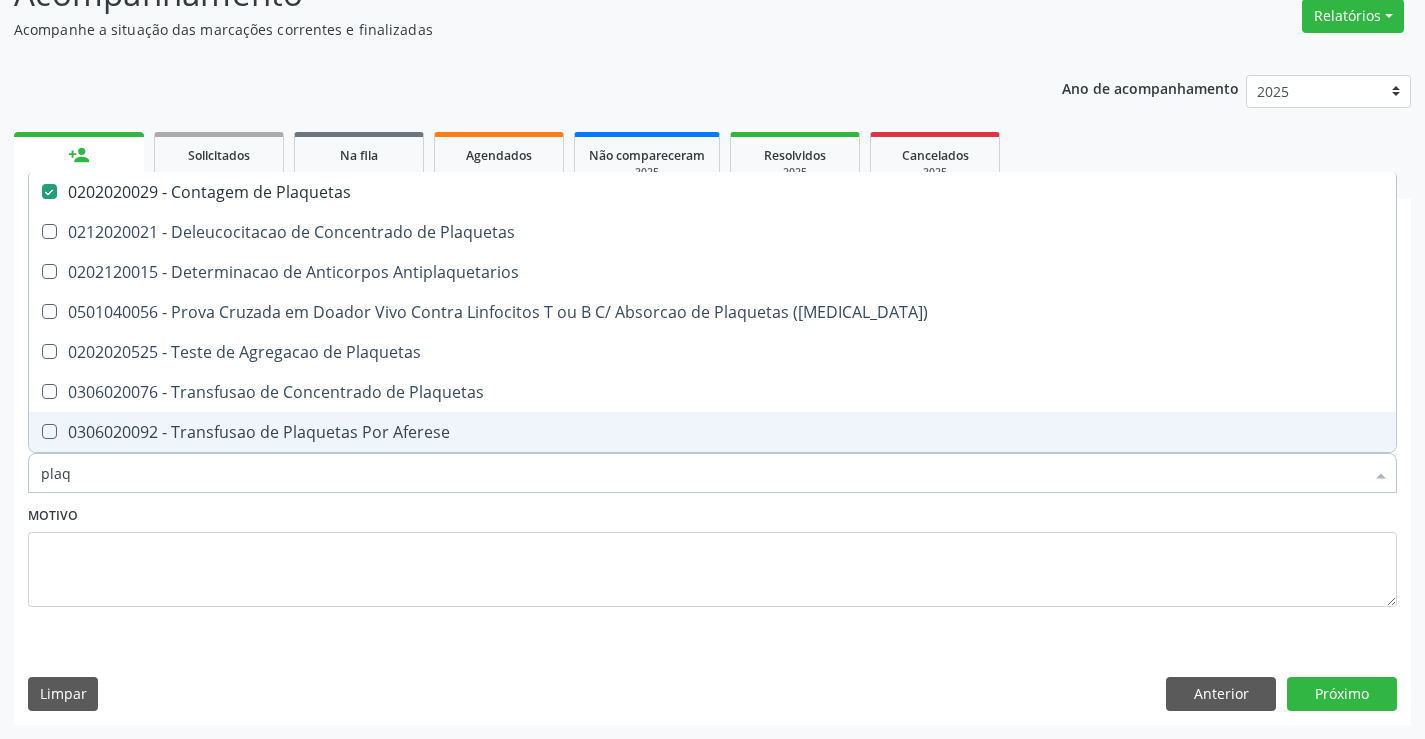 click on "plaq" at bounding box center [702, 473] 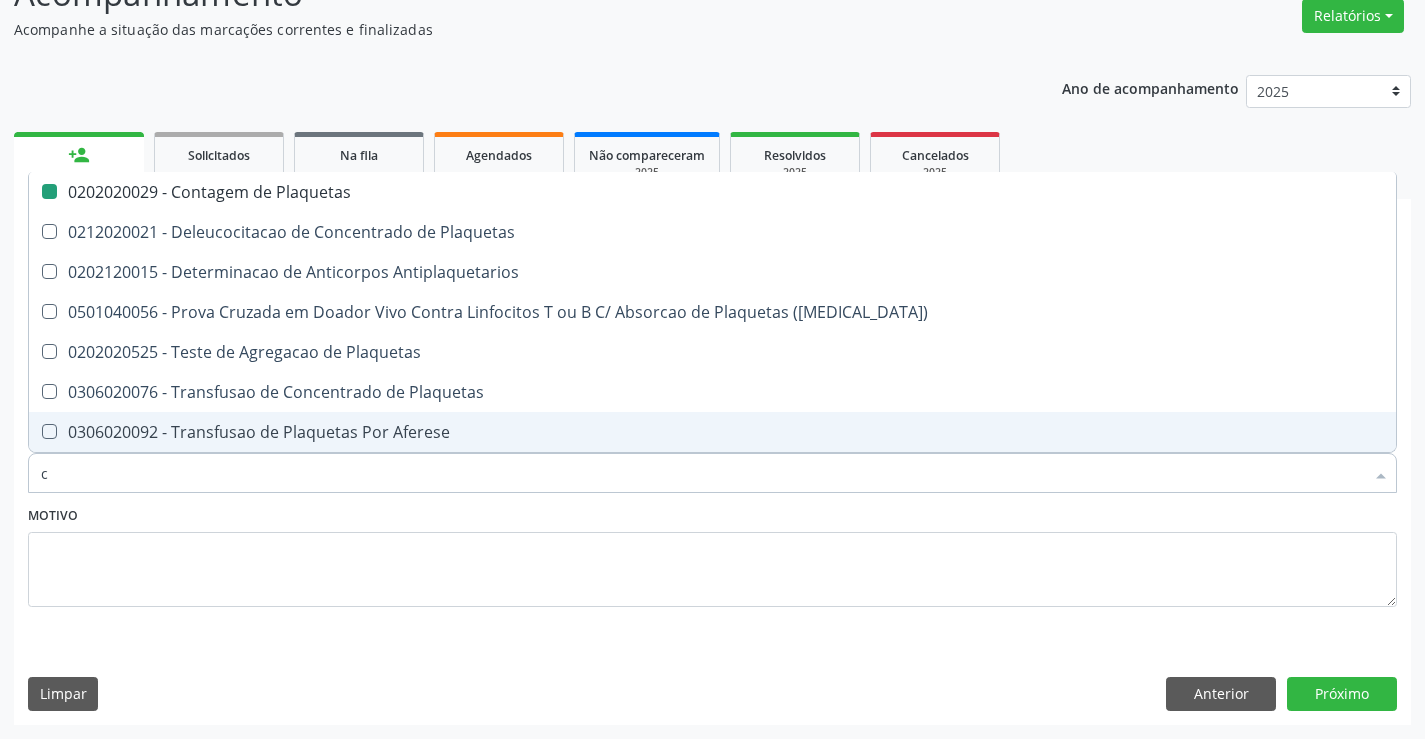 type on "co" 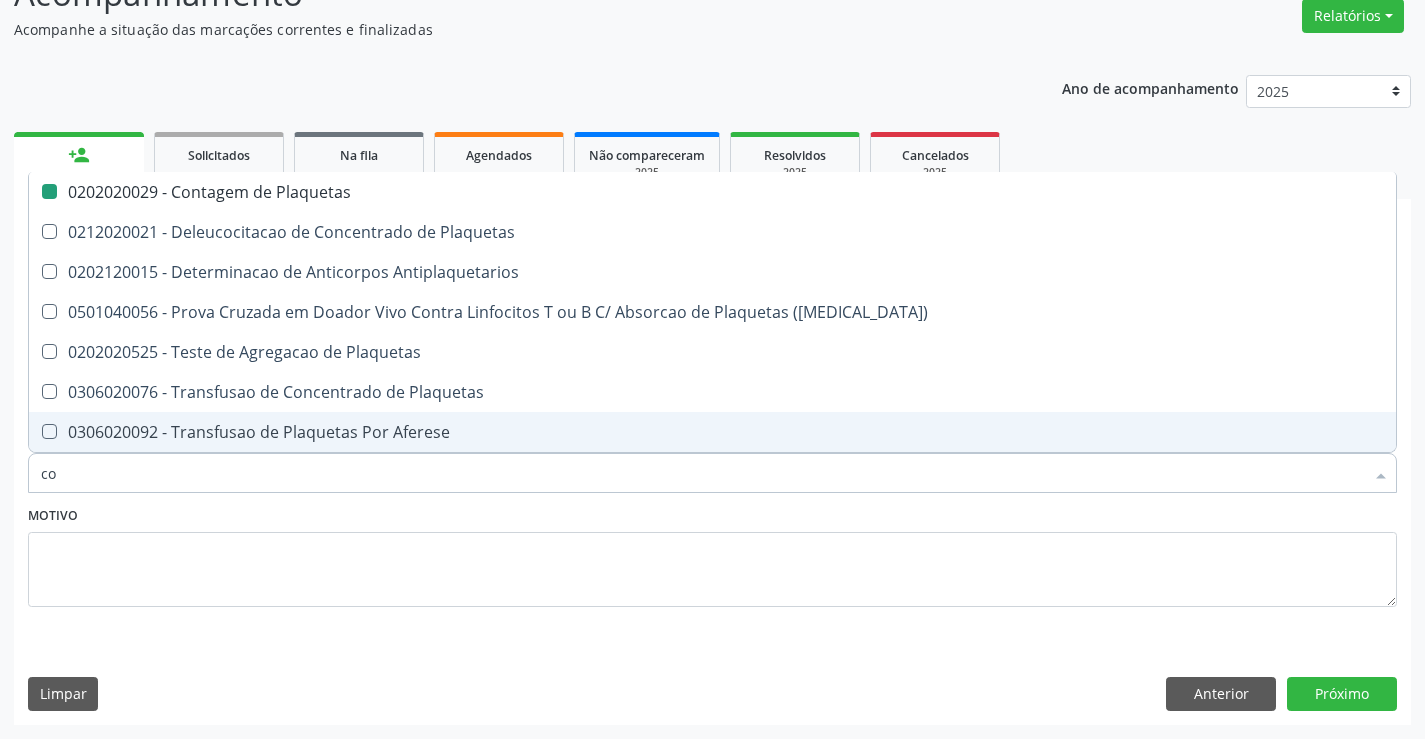 checkbox on "false" 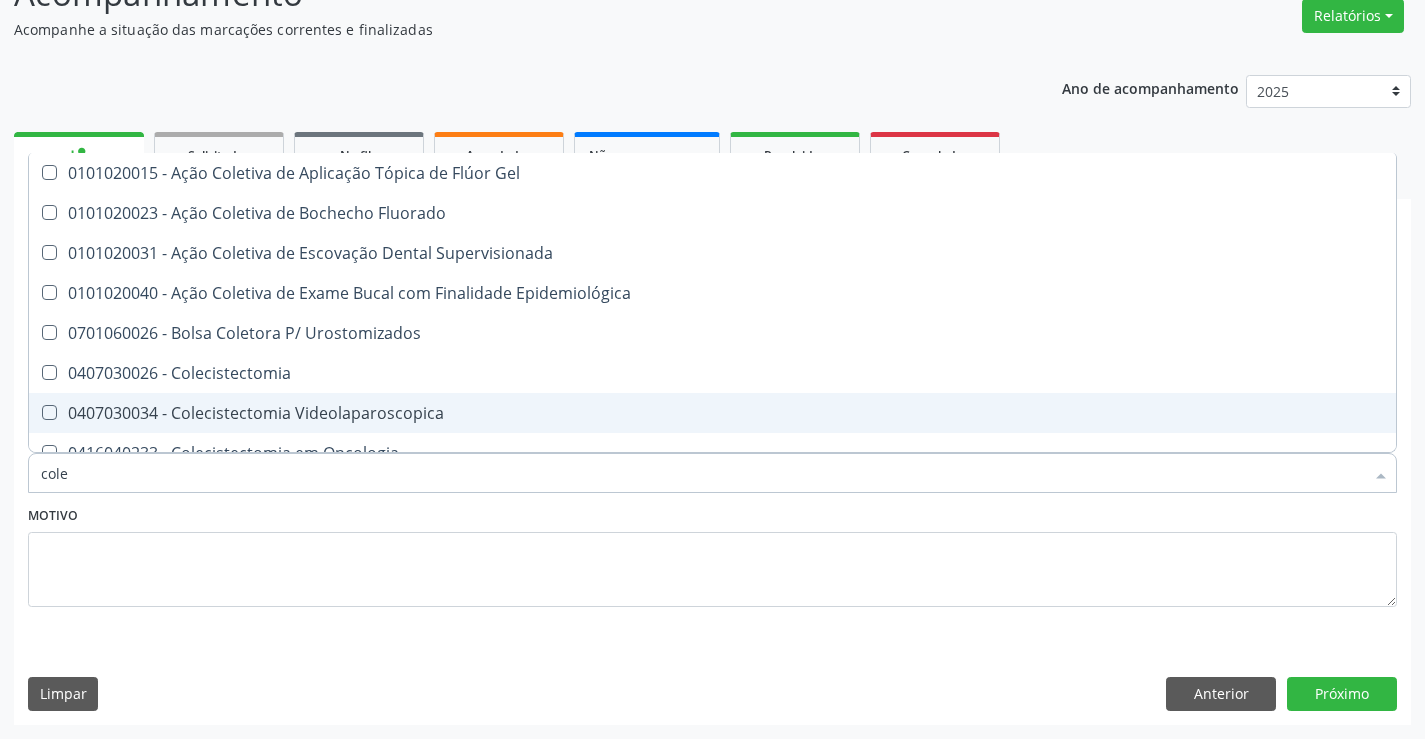 type on "coles" 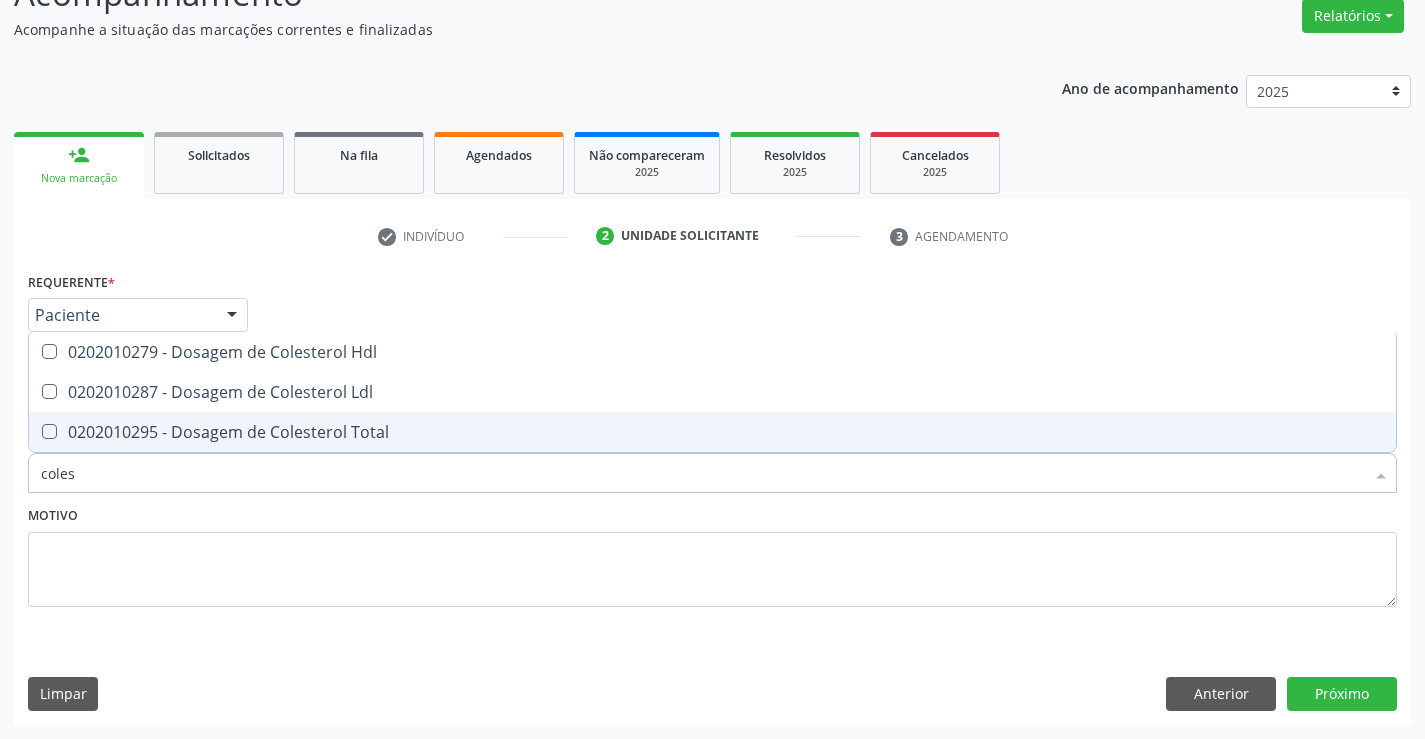 click on "0202010295 - Dosagem de Colesterol Total" at bounding box center [712, 432] 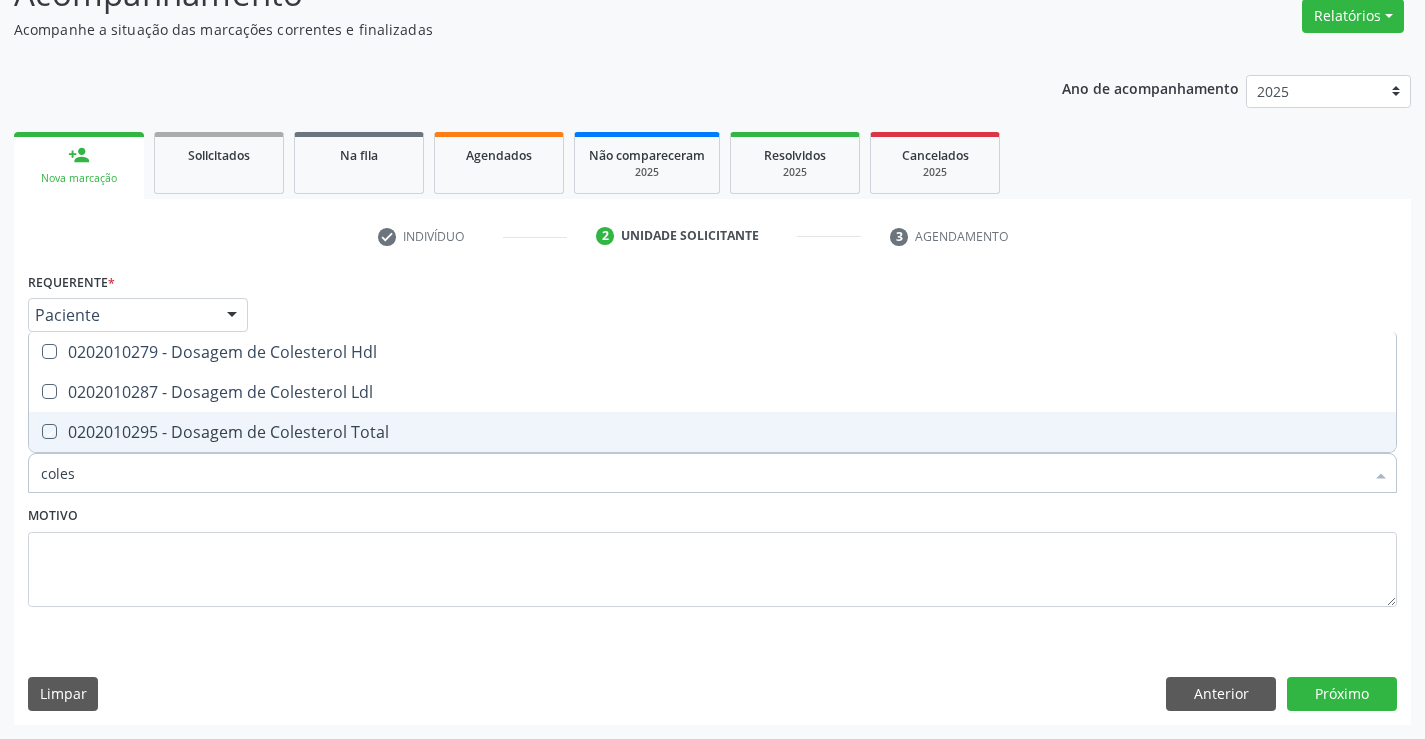 checkbox on "true" 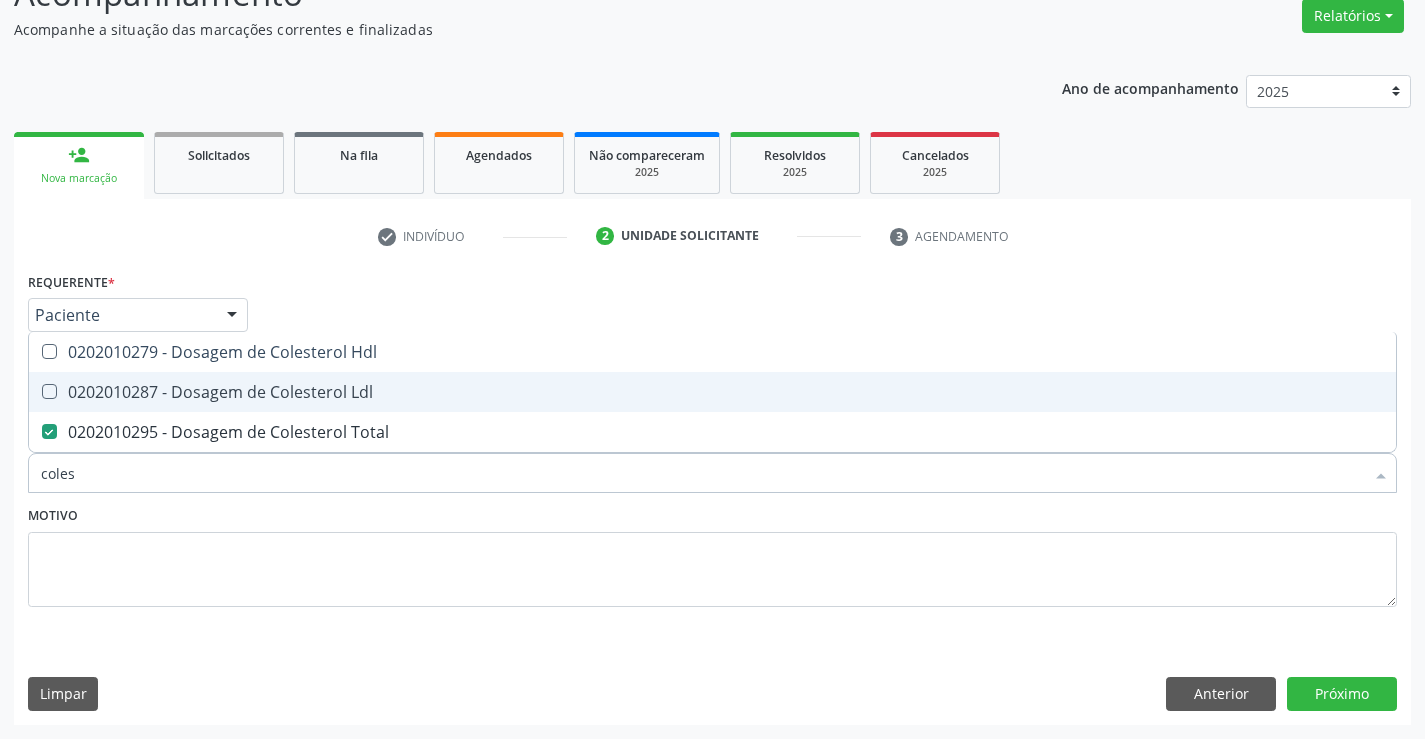 click on "0202010287 - Dosagem de Colesterol Ldl" at bounding box center (712, 392) 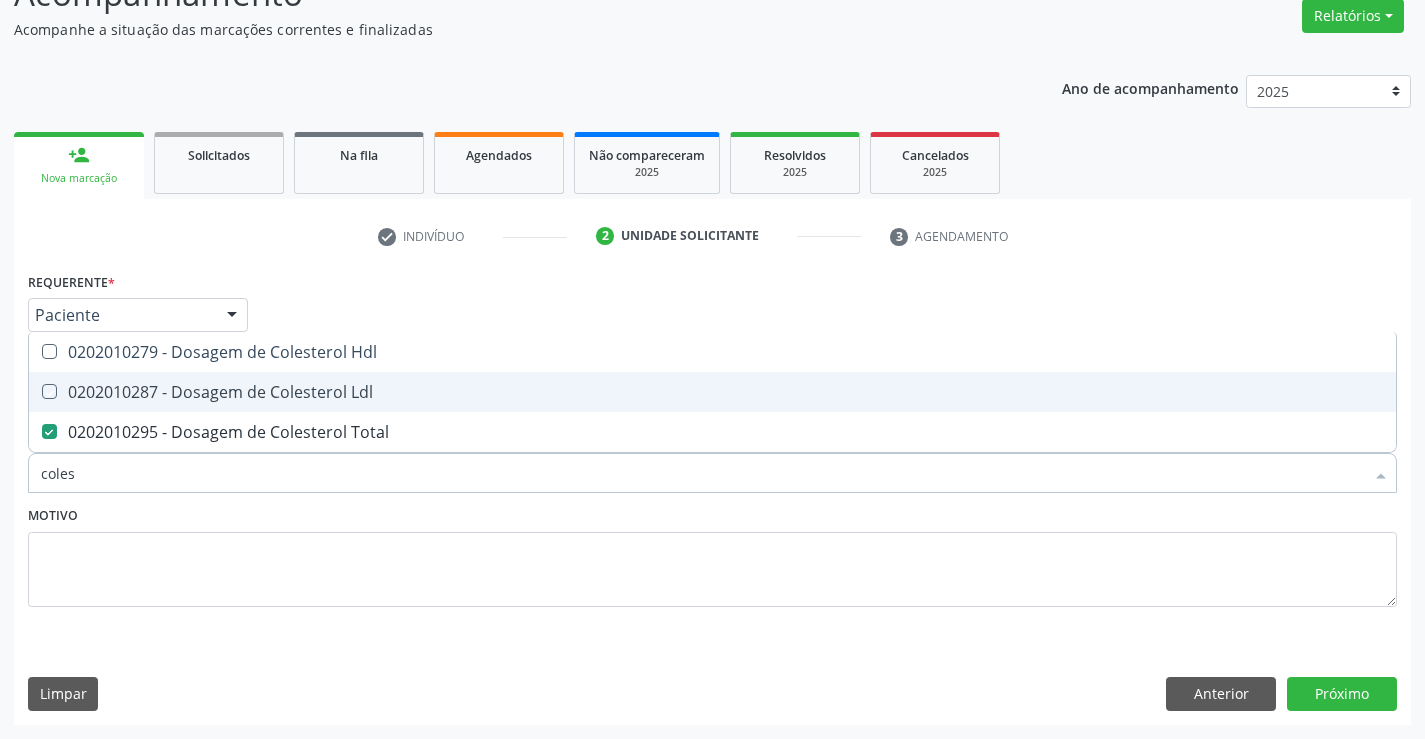 checkbox on "true" 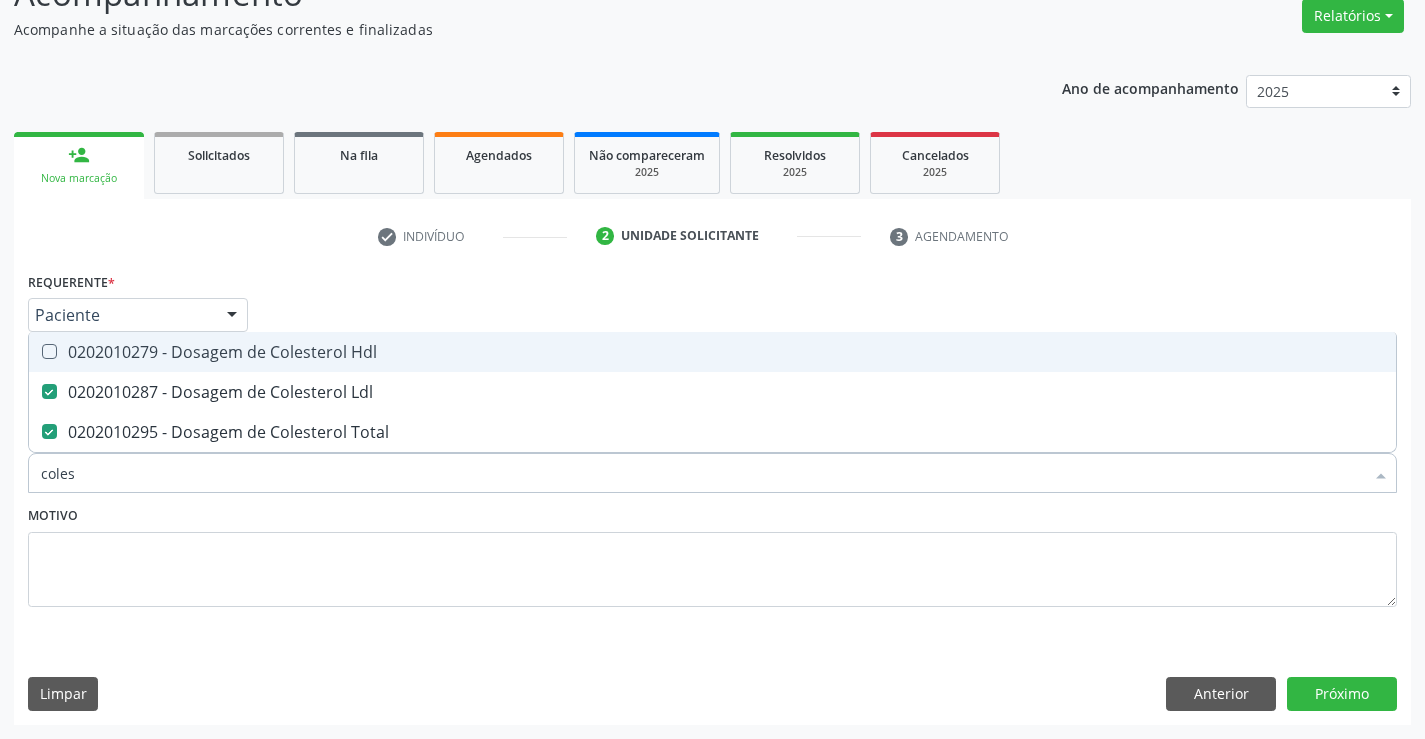 click on "0202010279 - Dosagem de Colesterol Hdl" at bounding box center [712, 352] 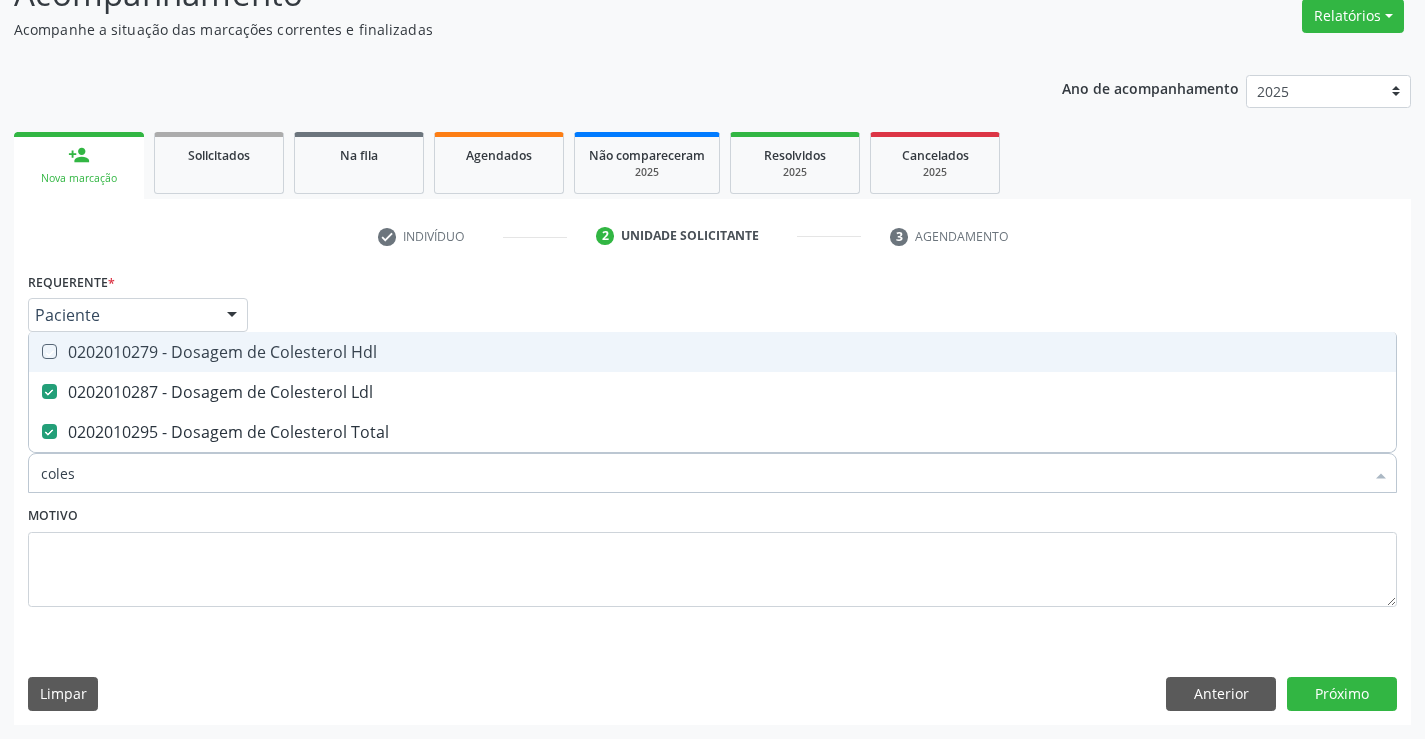 checkbox on "true" 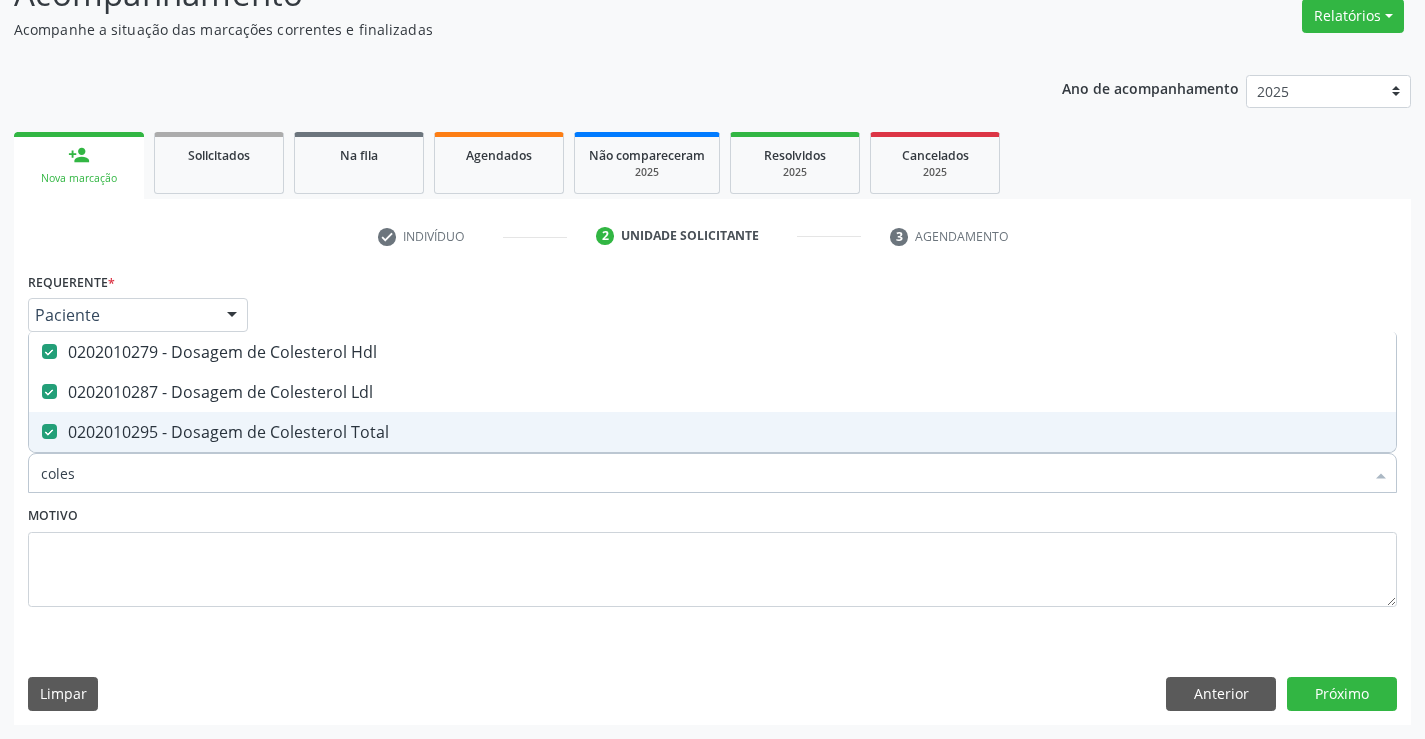 click on "coles" at bounding box center (702, 473) 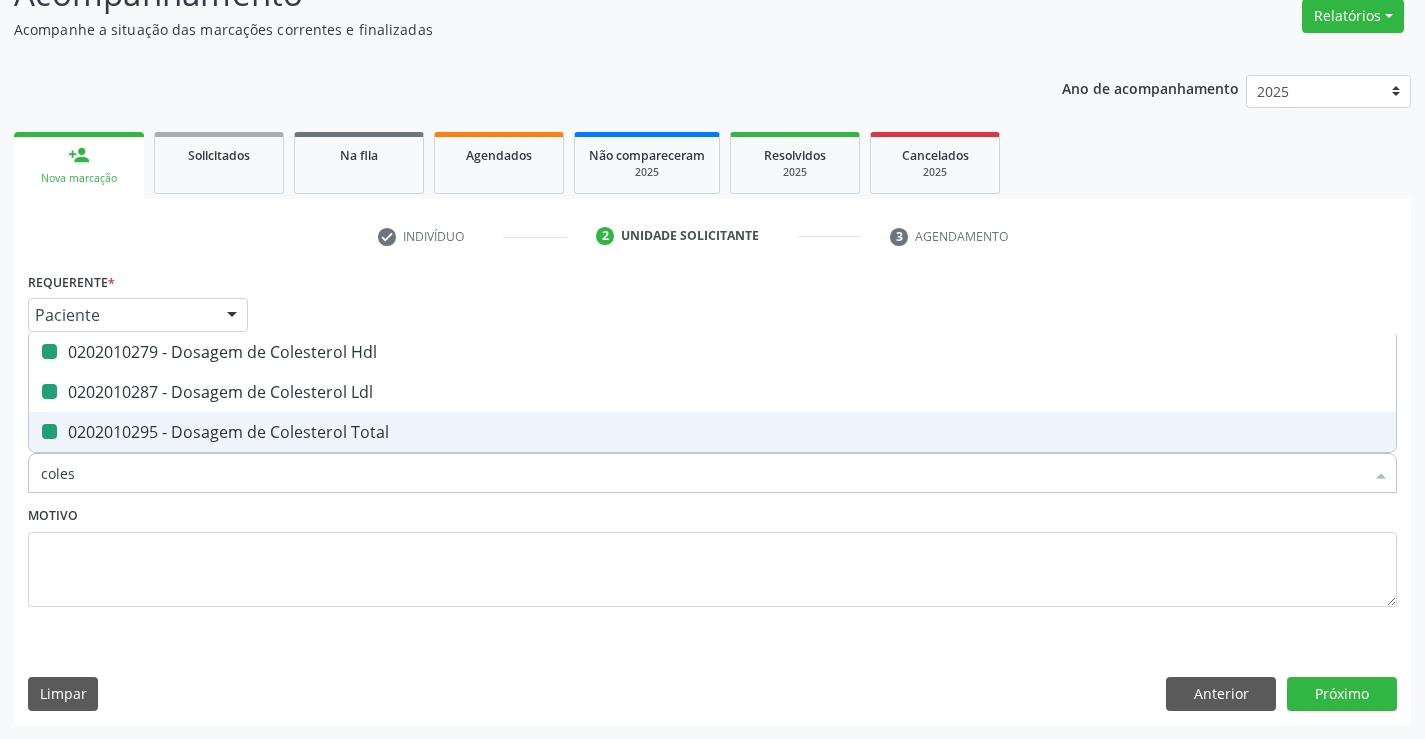 type on "t" 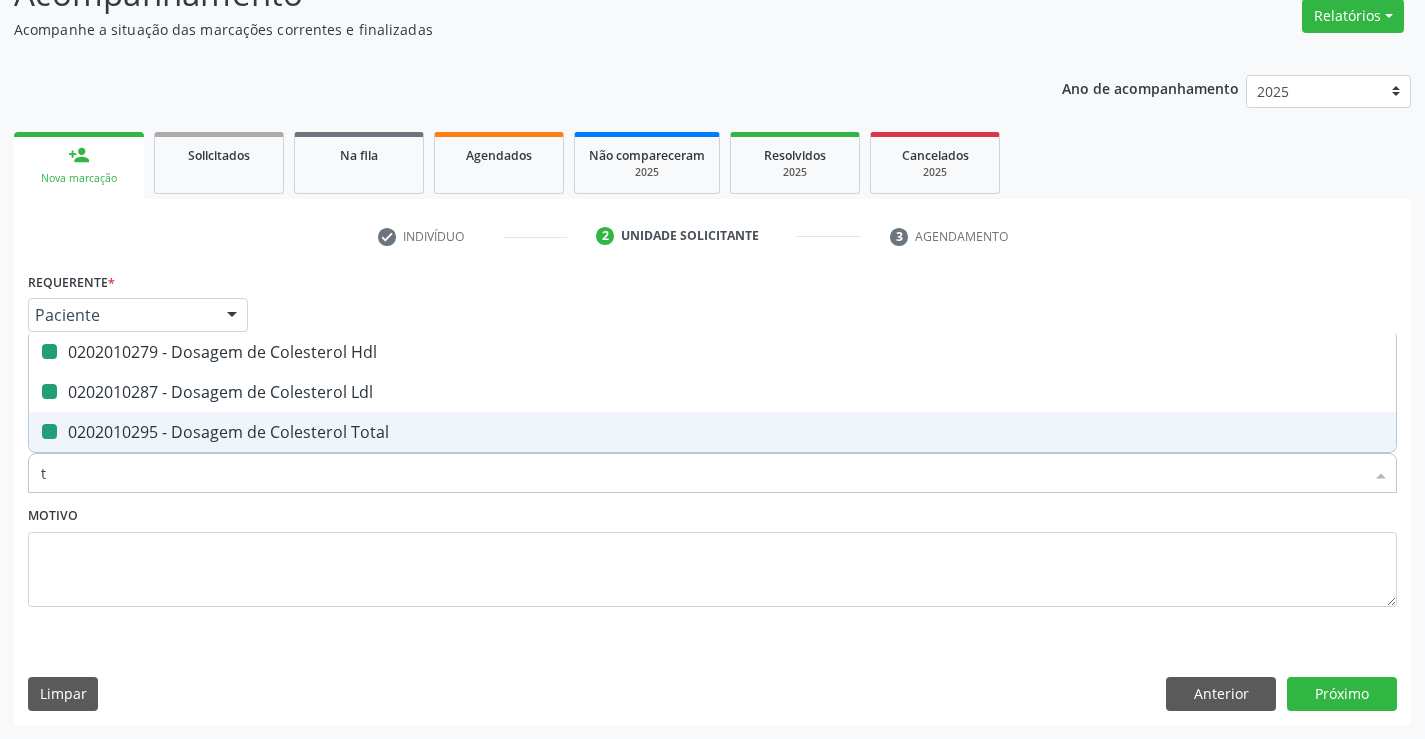 checkbox on "false" 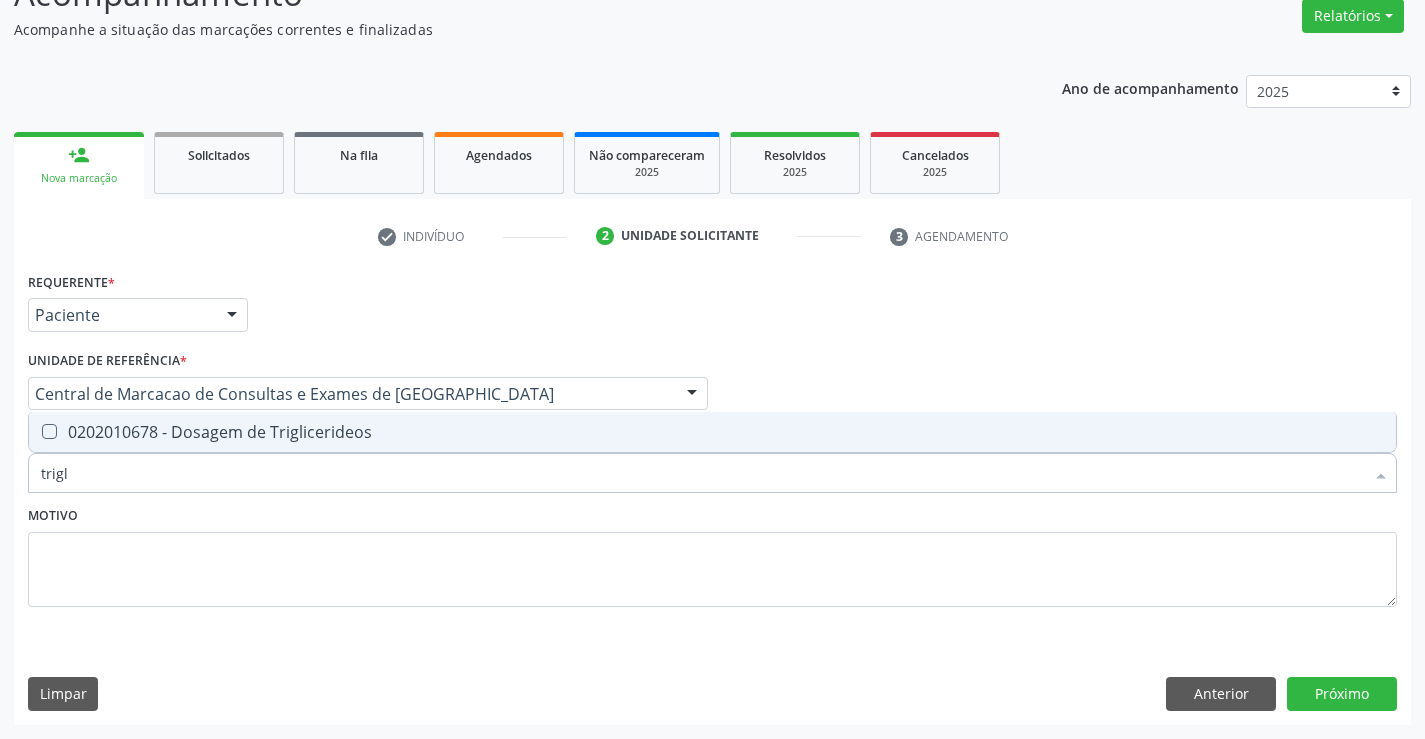 type on "trigli" 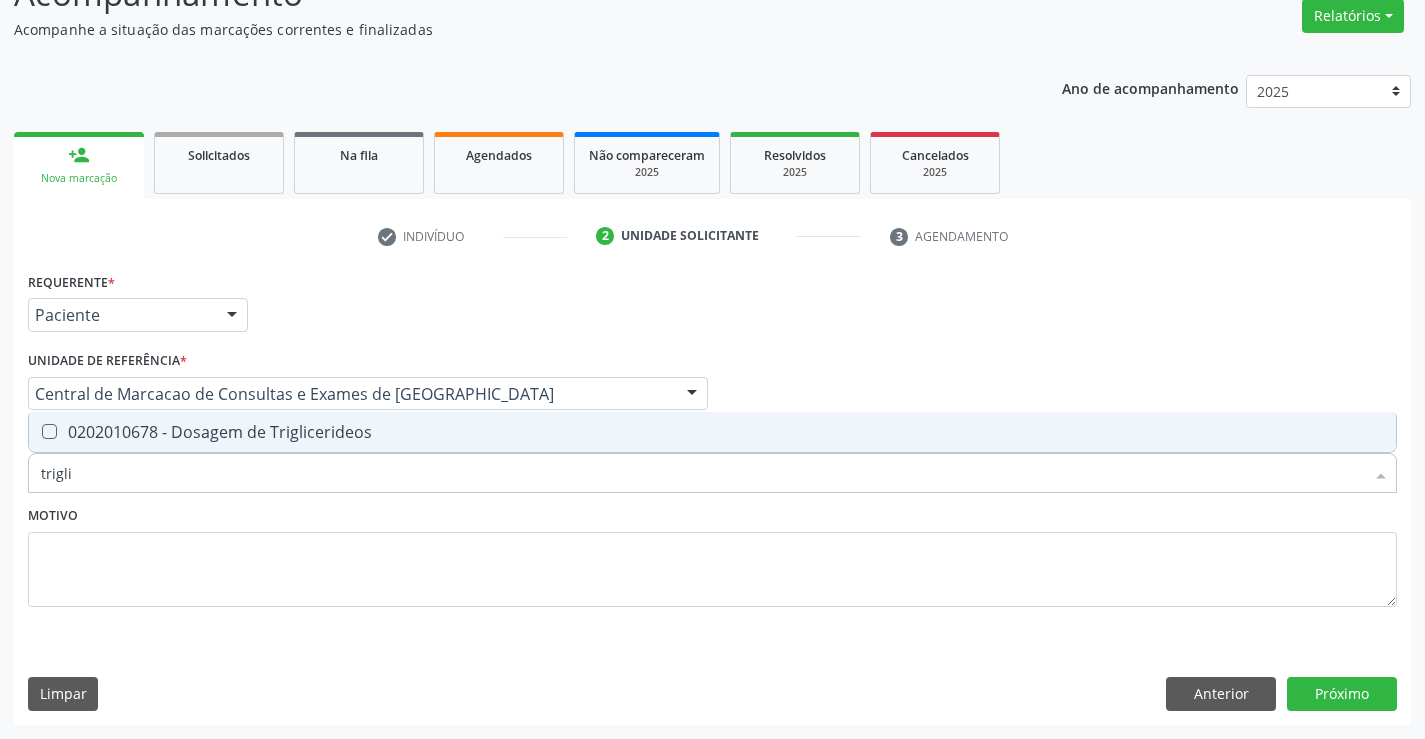 click on "0202010678 - Dosagem de Triglicerideos" at bounding box center (712, 432) 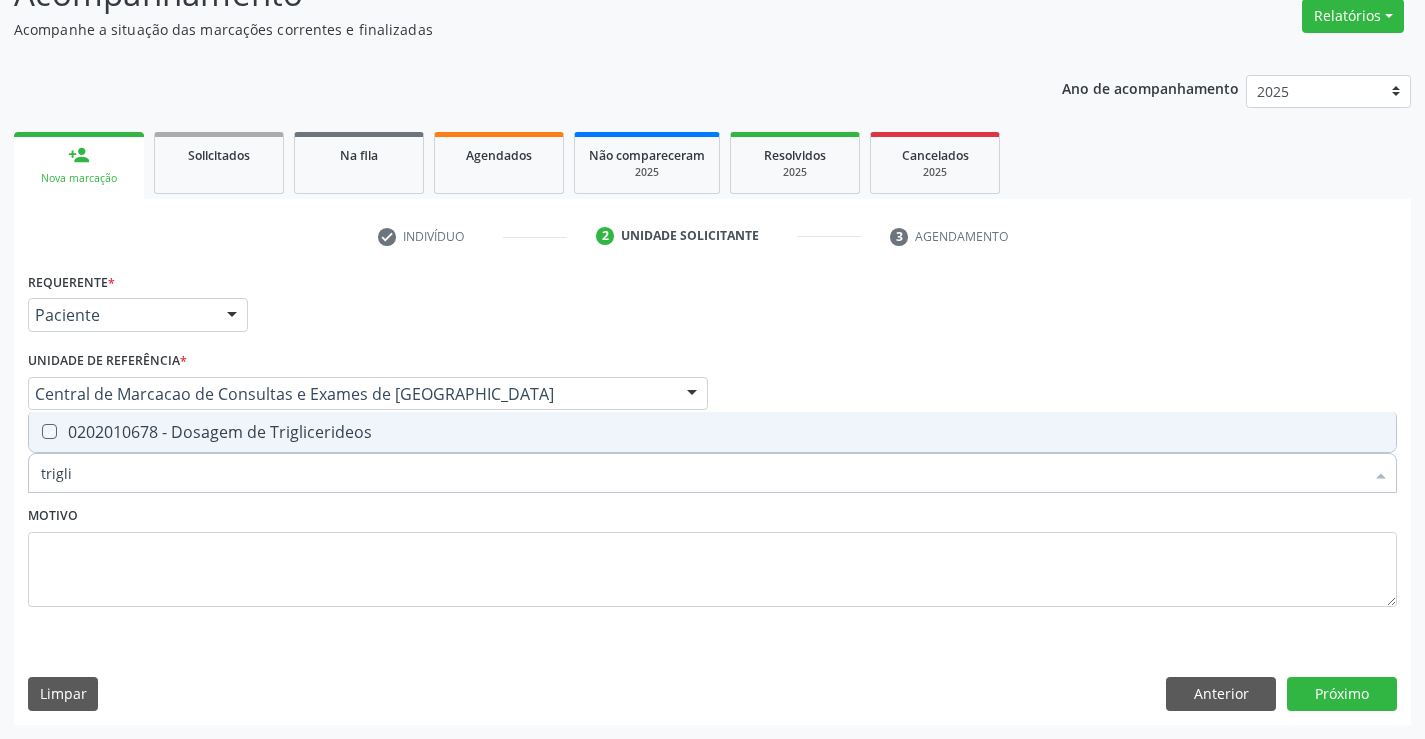 checkbox on "true" 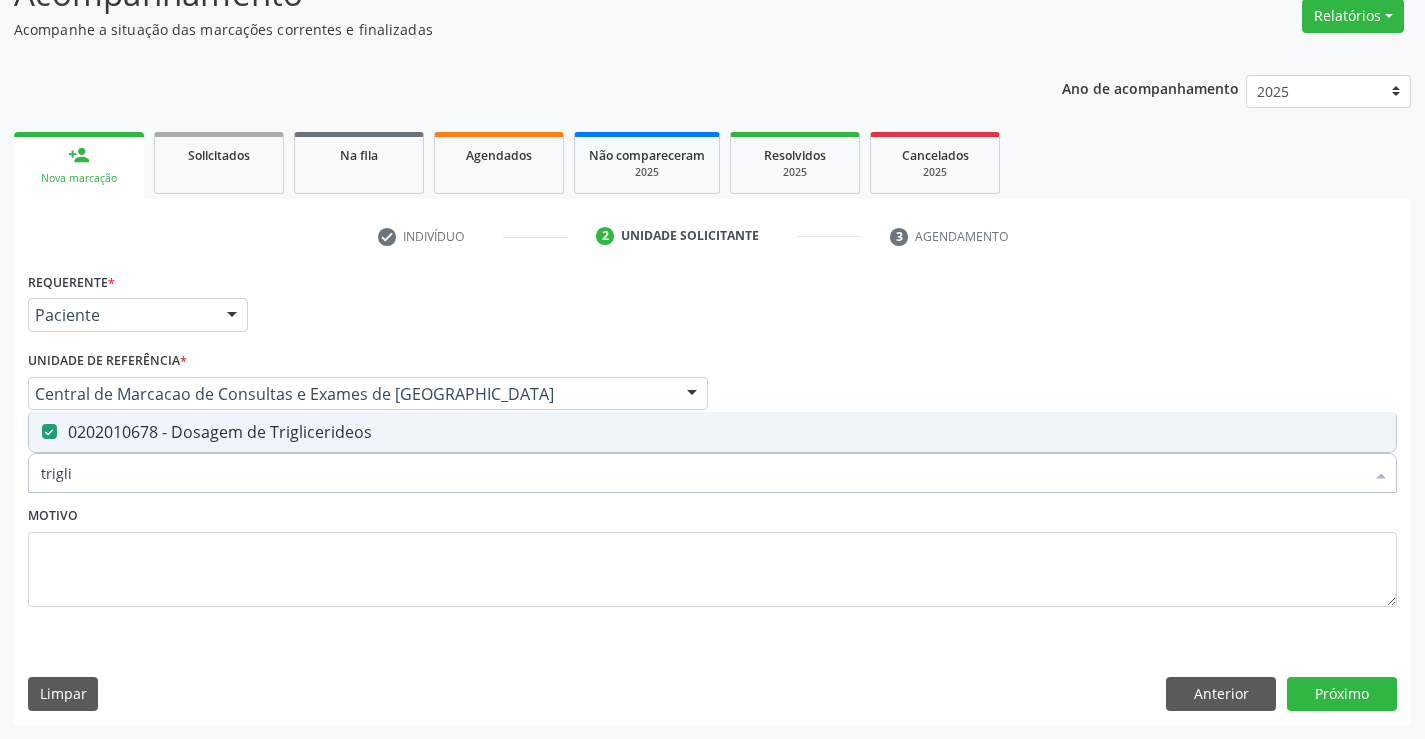 click on "trigli" at bounding box center (702, 473) 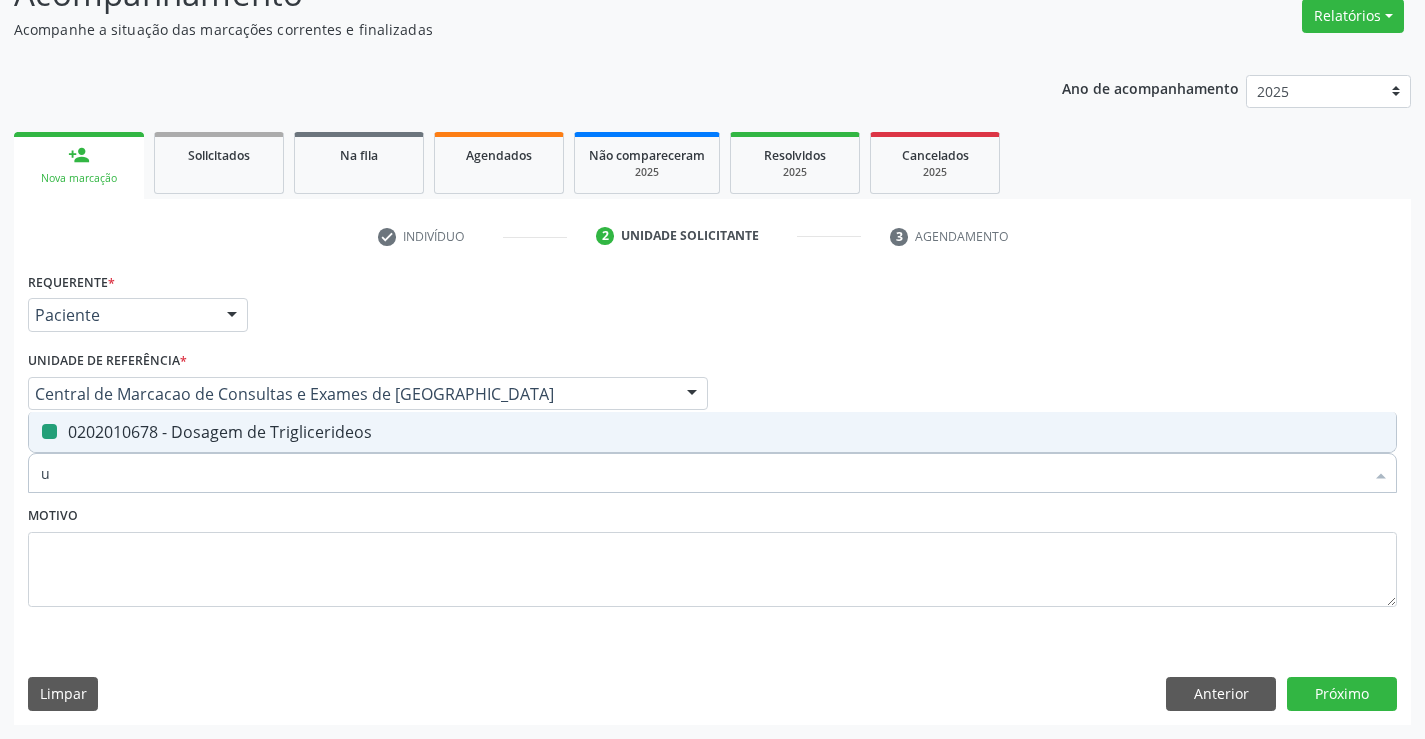 type on "ur" 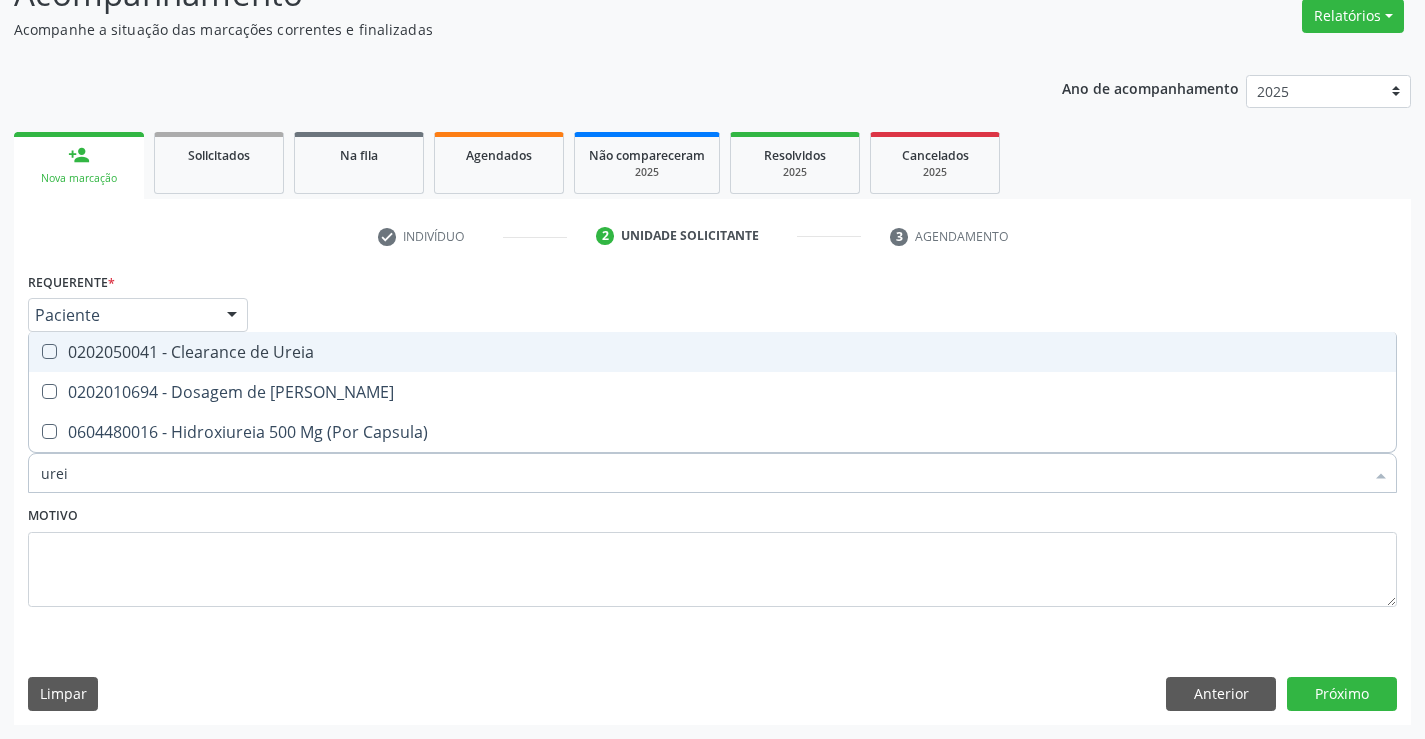 type on "ureia" 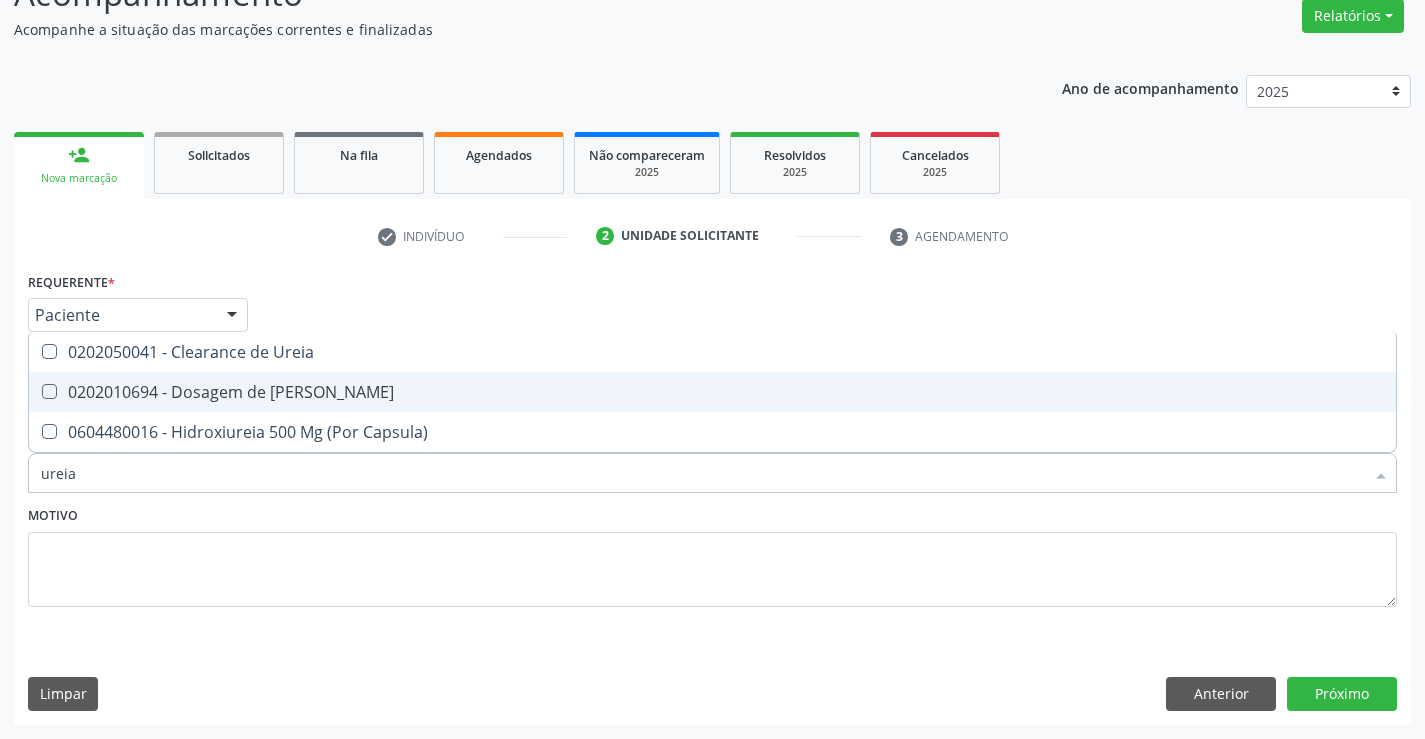 click on "0202010694 - Dosagem de [PERSON_NAME]" at bounding box center (712, 392) 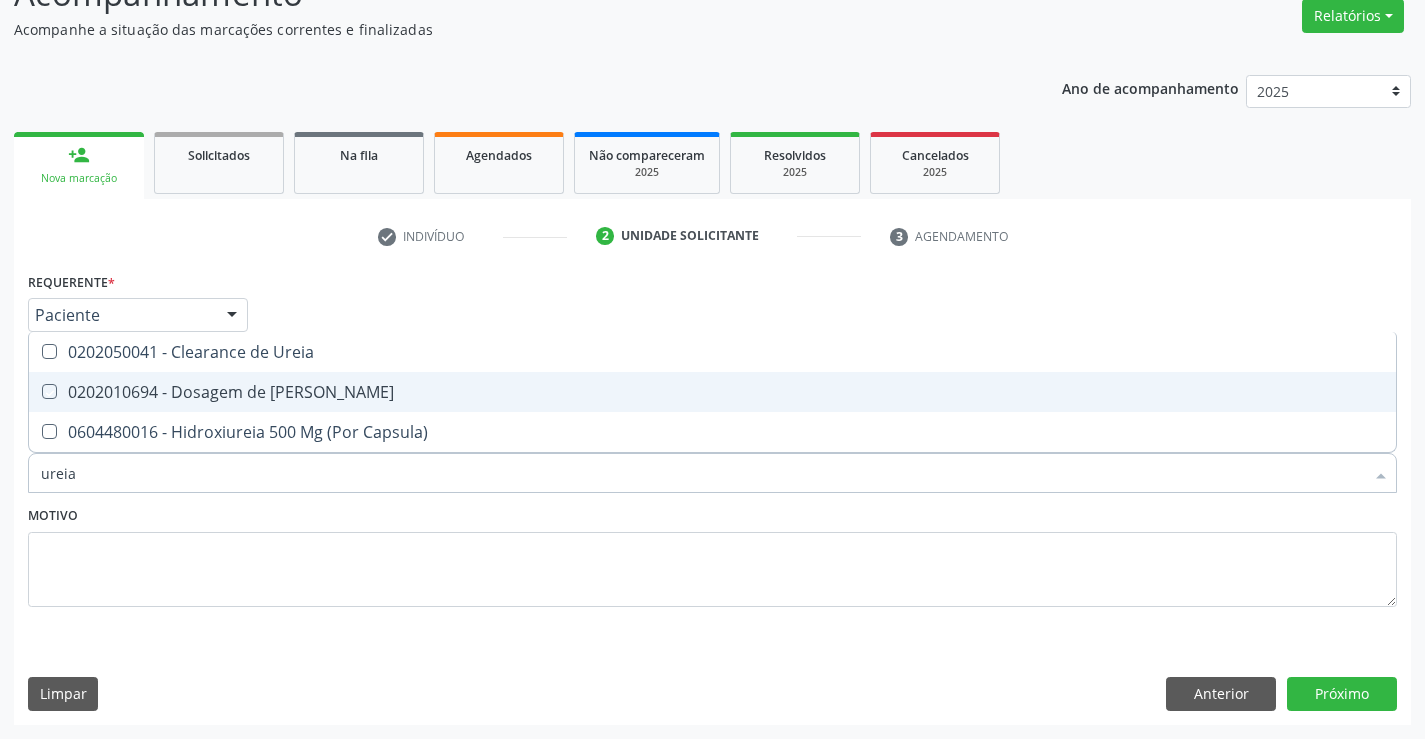 checkbox on "true" 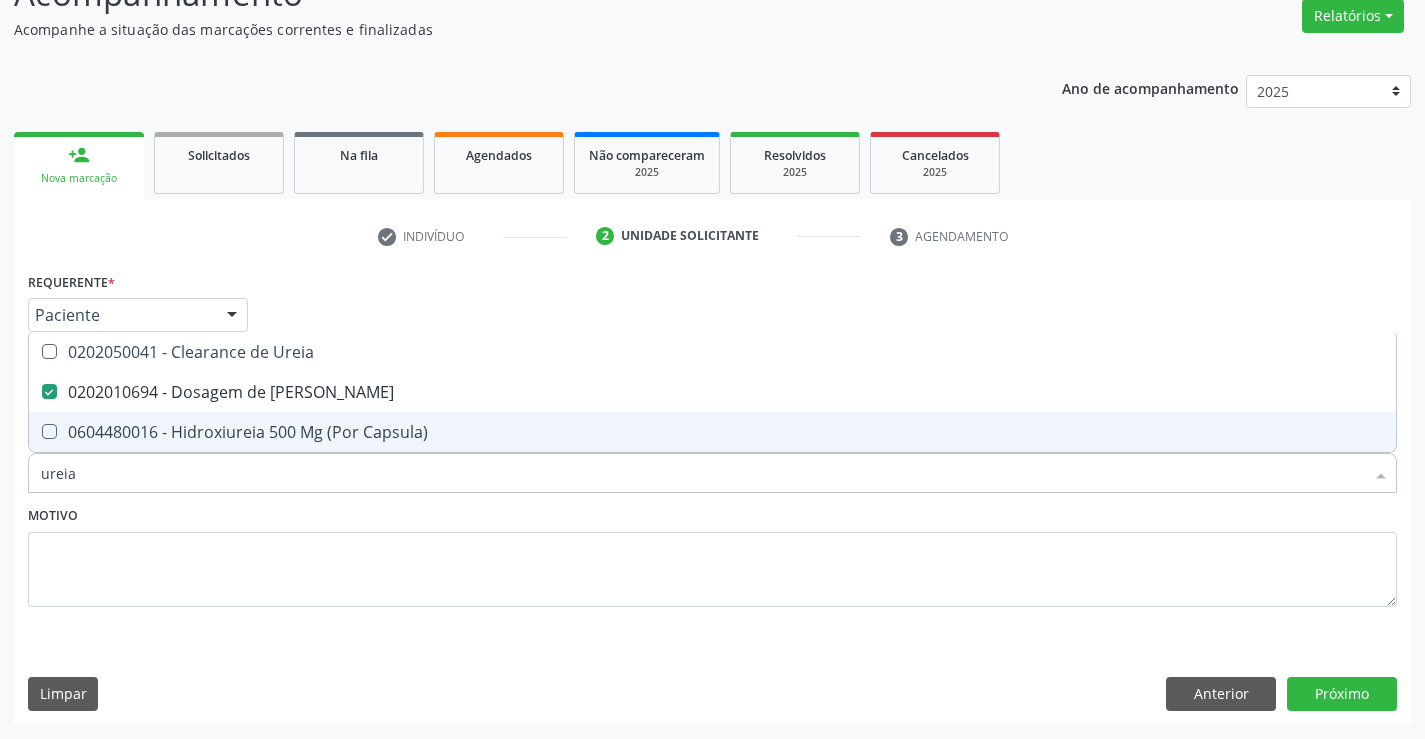 click on "ureia" at bounding box center [702, 473] 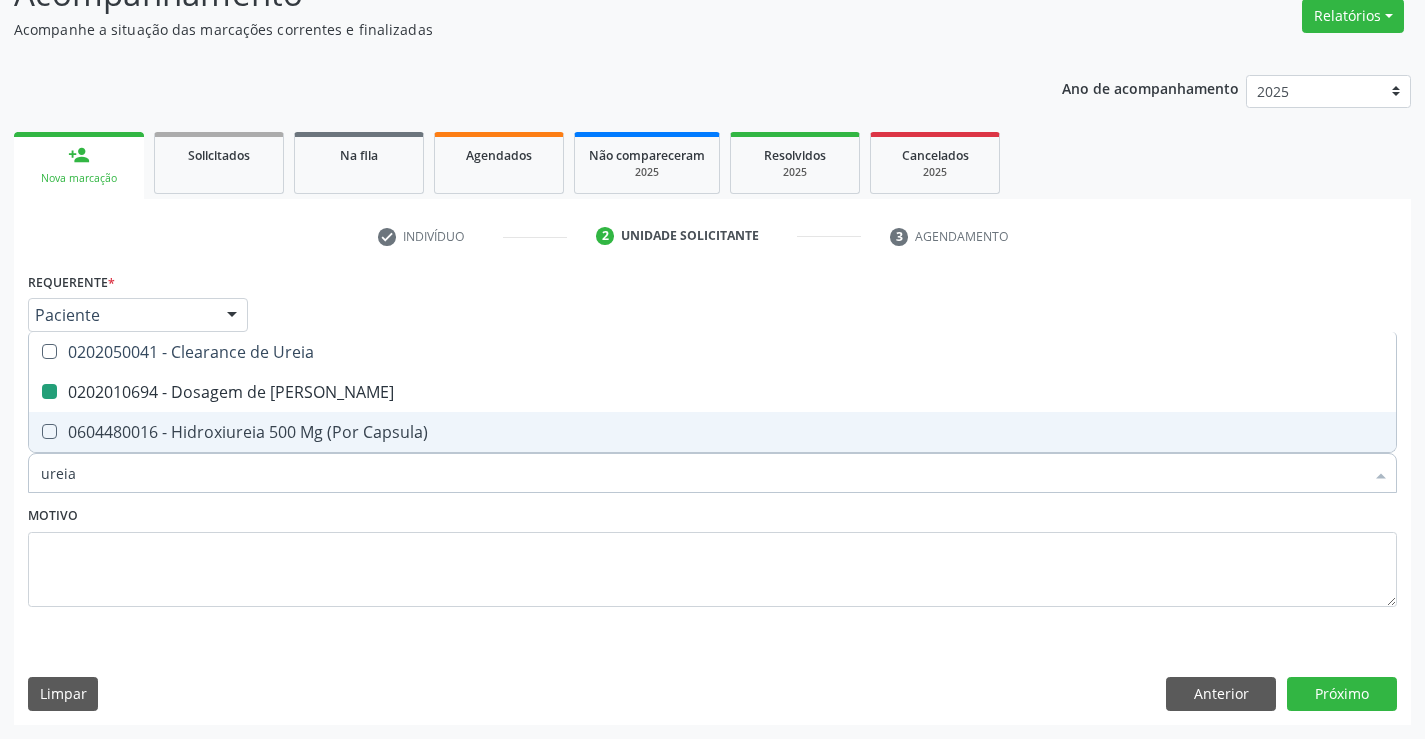 type on "c" 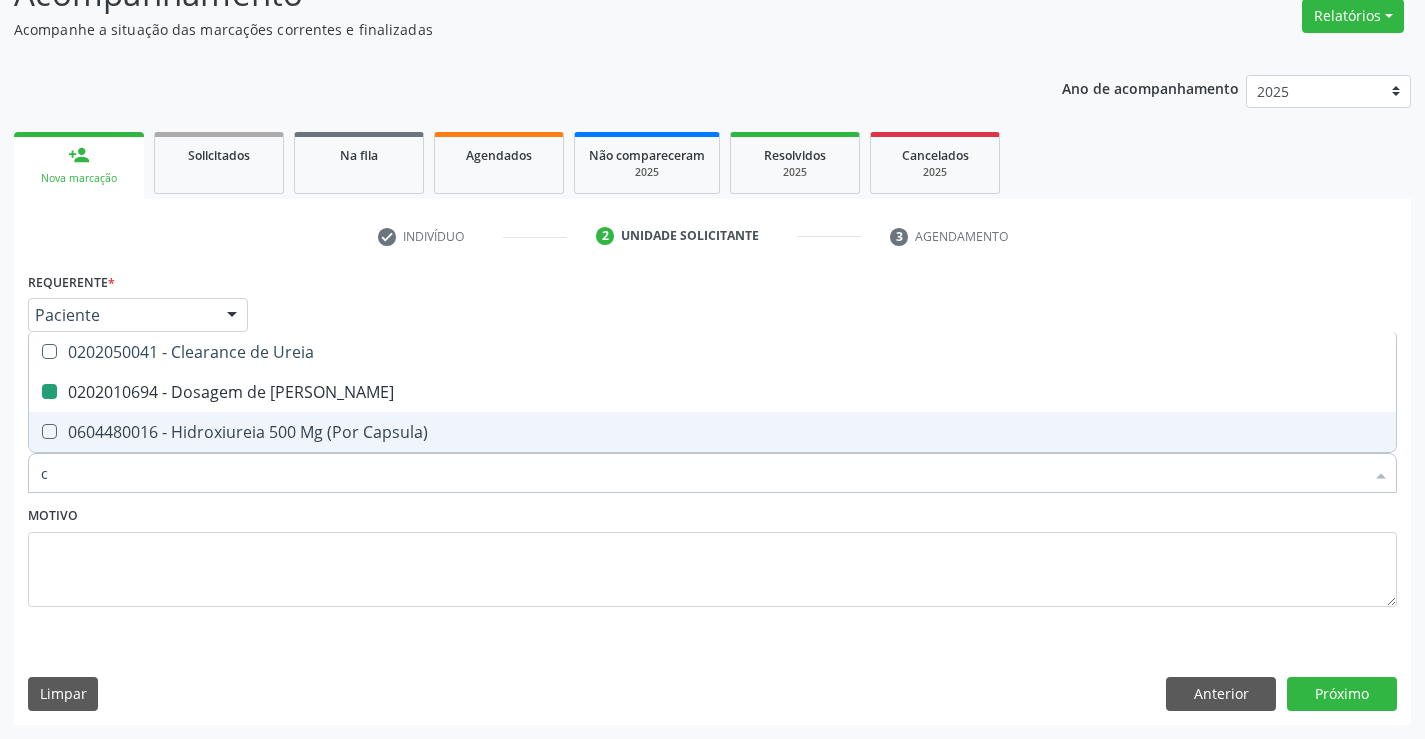 checkbox on "false" 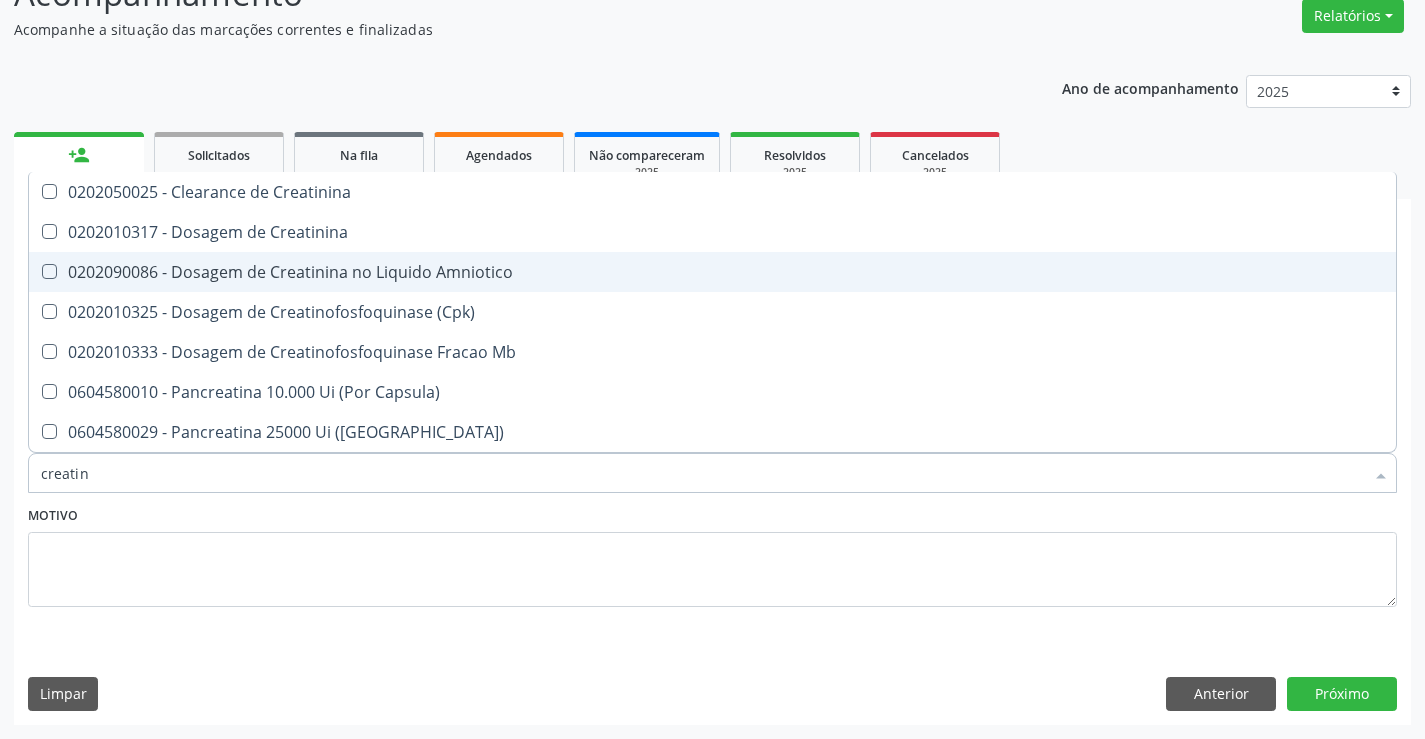 type on "creatini" 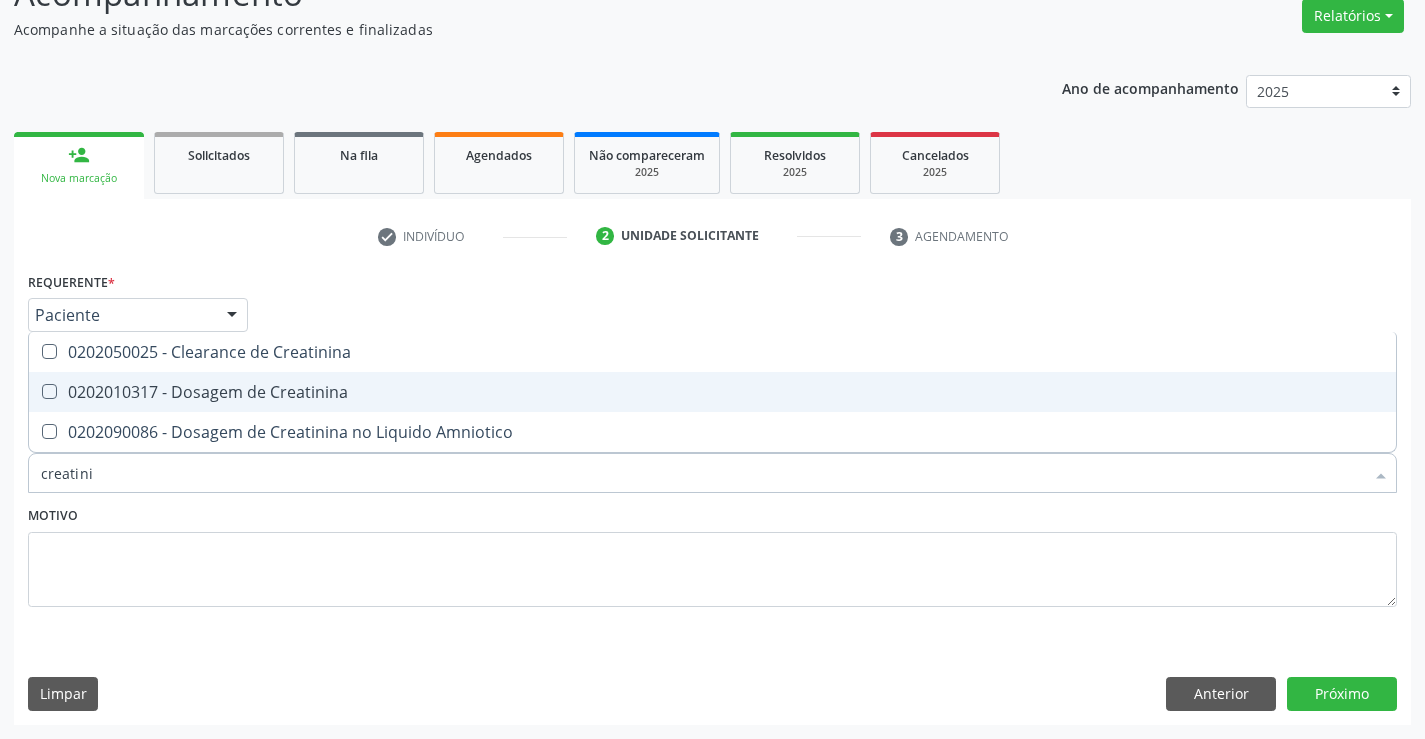 click on "0202010317 - Dosagem de Creatinina" at bounding box center [712, 392] 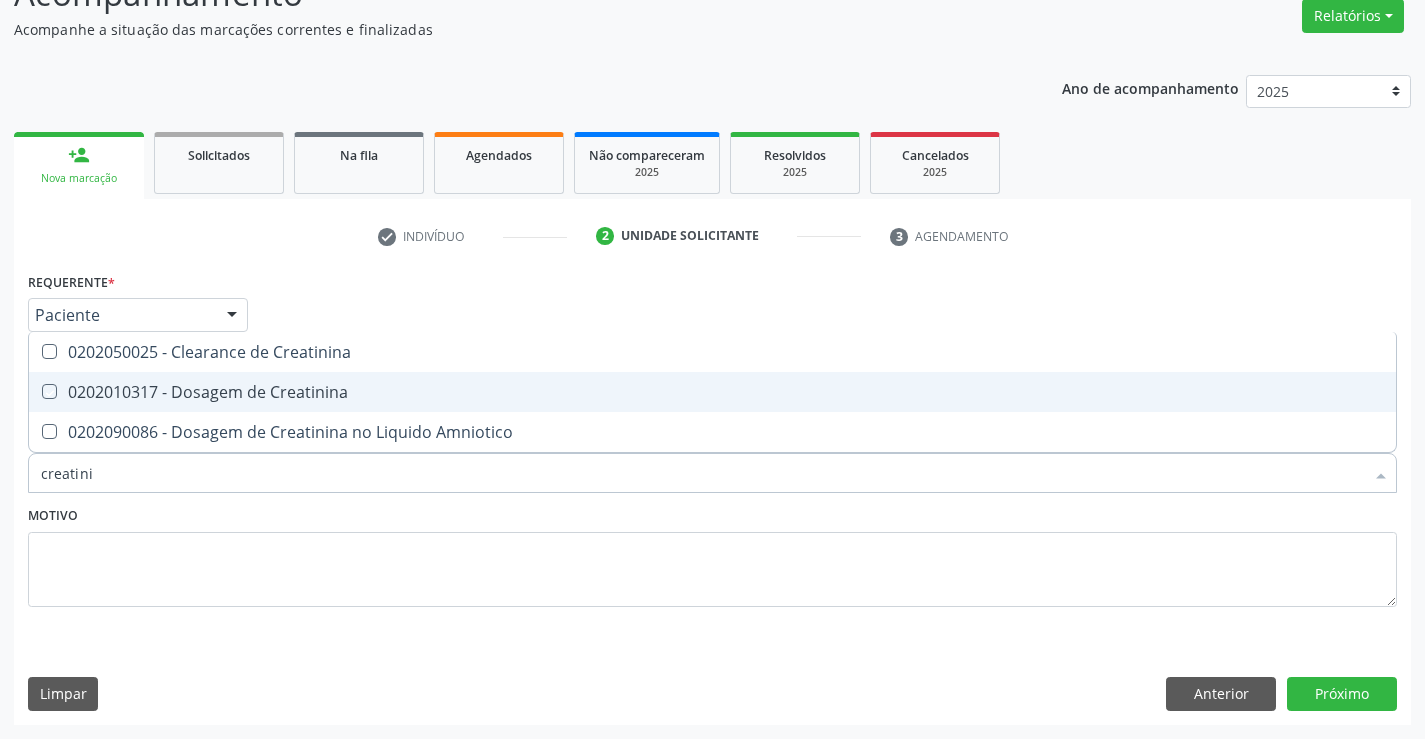 checkbox on "true" 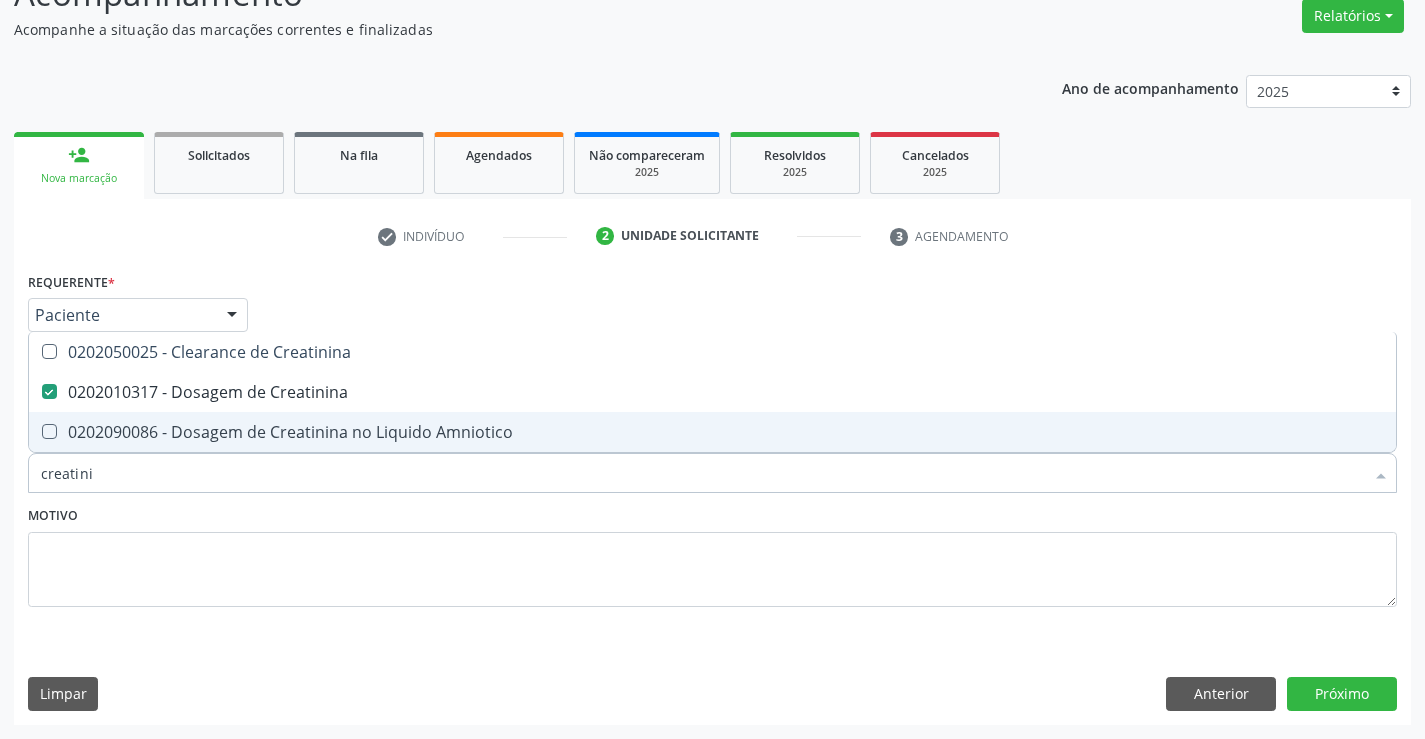 click on "creatini" at bounding box center (702, 473) 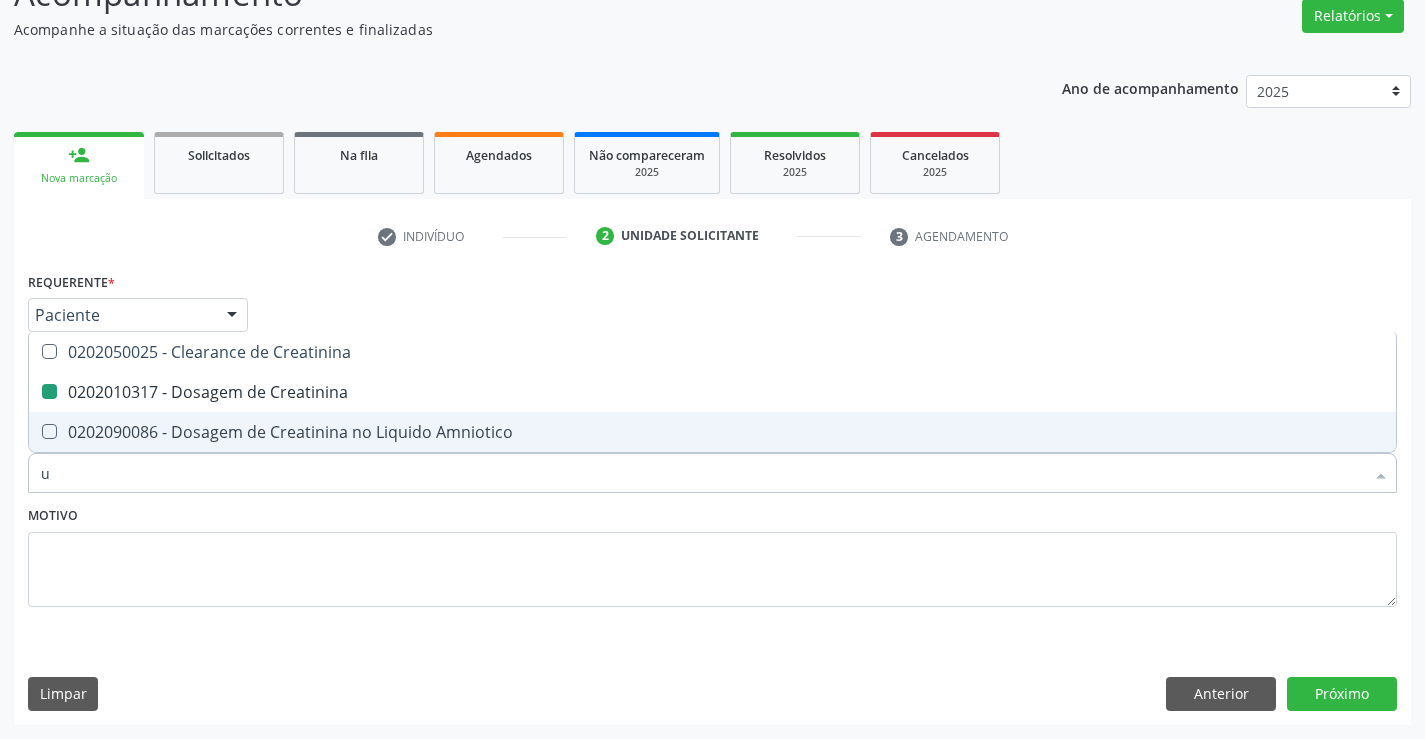 type on "ur" 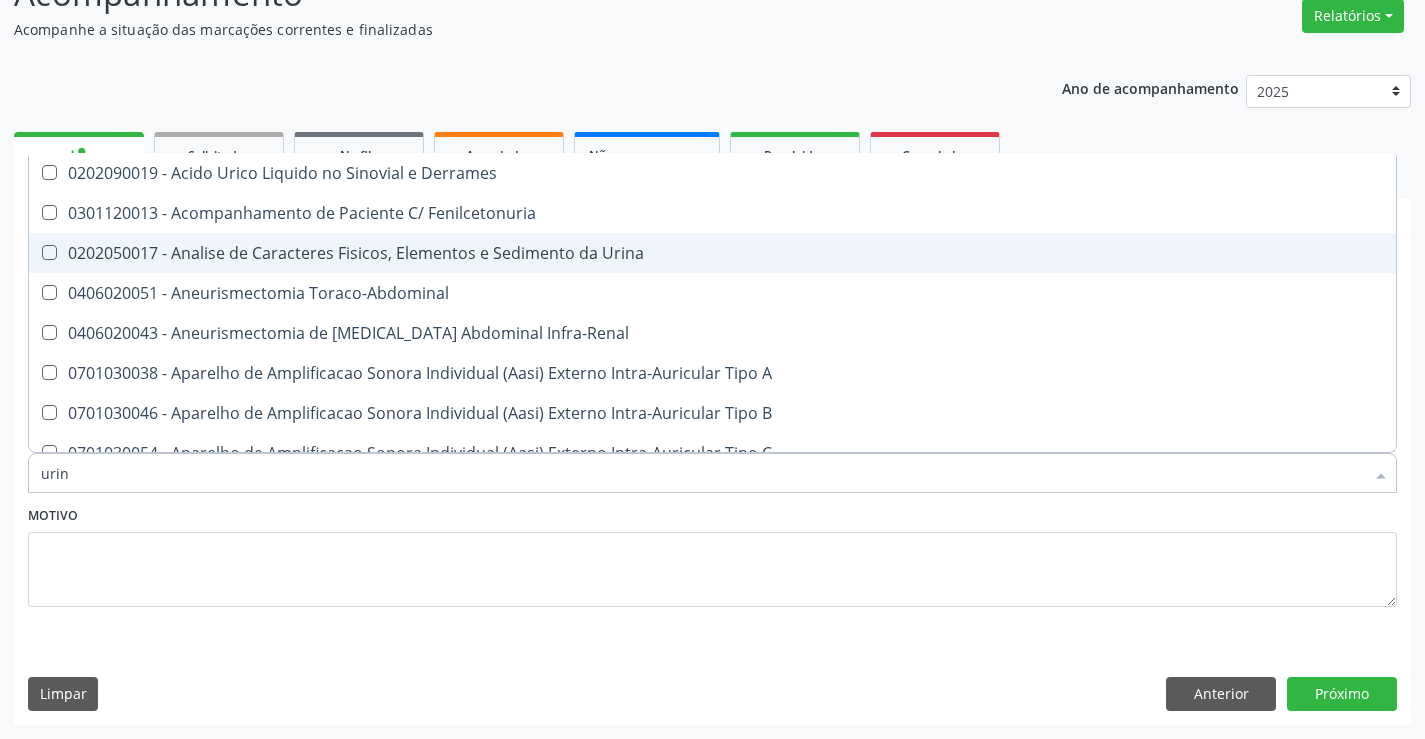 type on "urina" 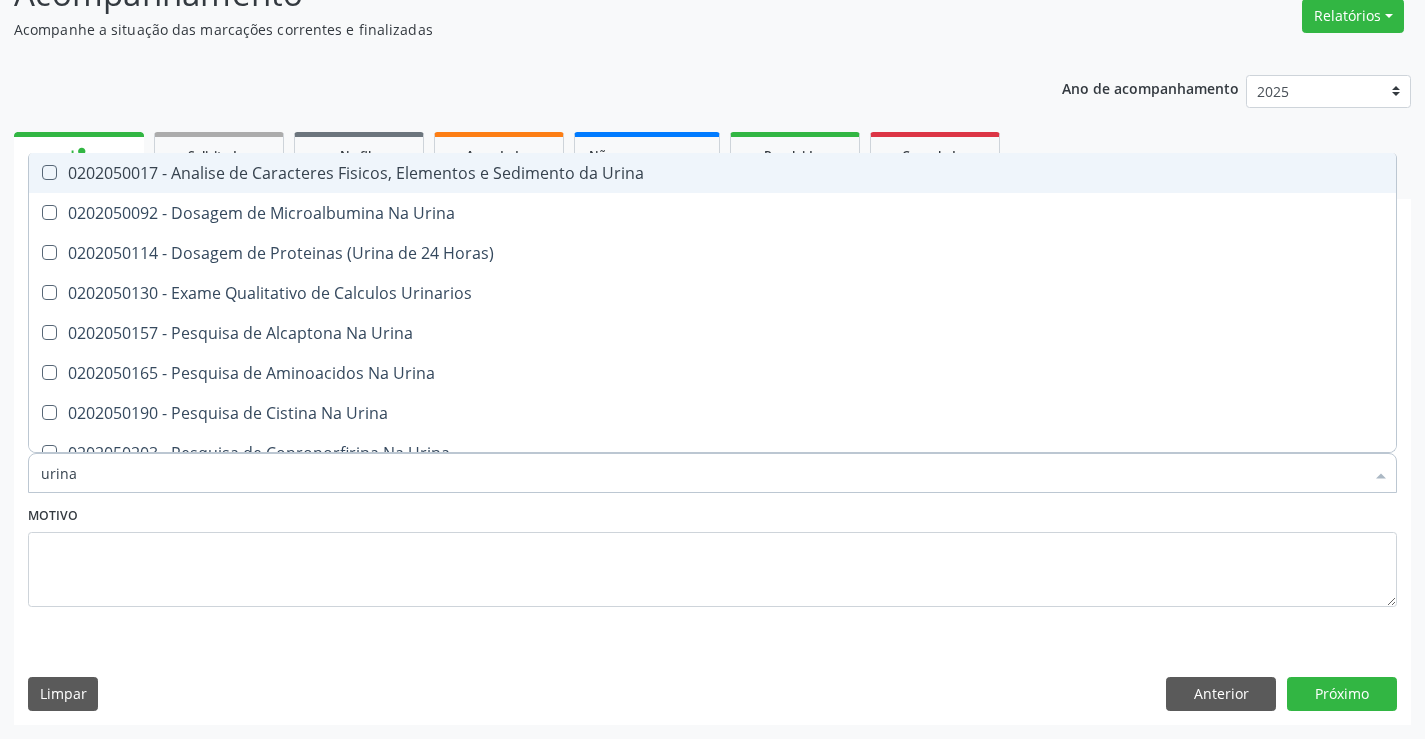 click on "0202050017 - Analise de Caracteres Fisicos, Elementos e Sedimento da Urina" at bounding box center (712, 173) 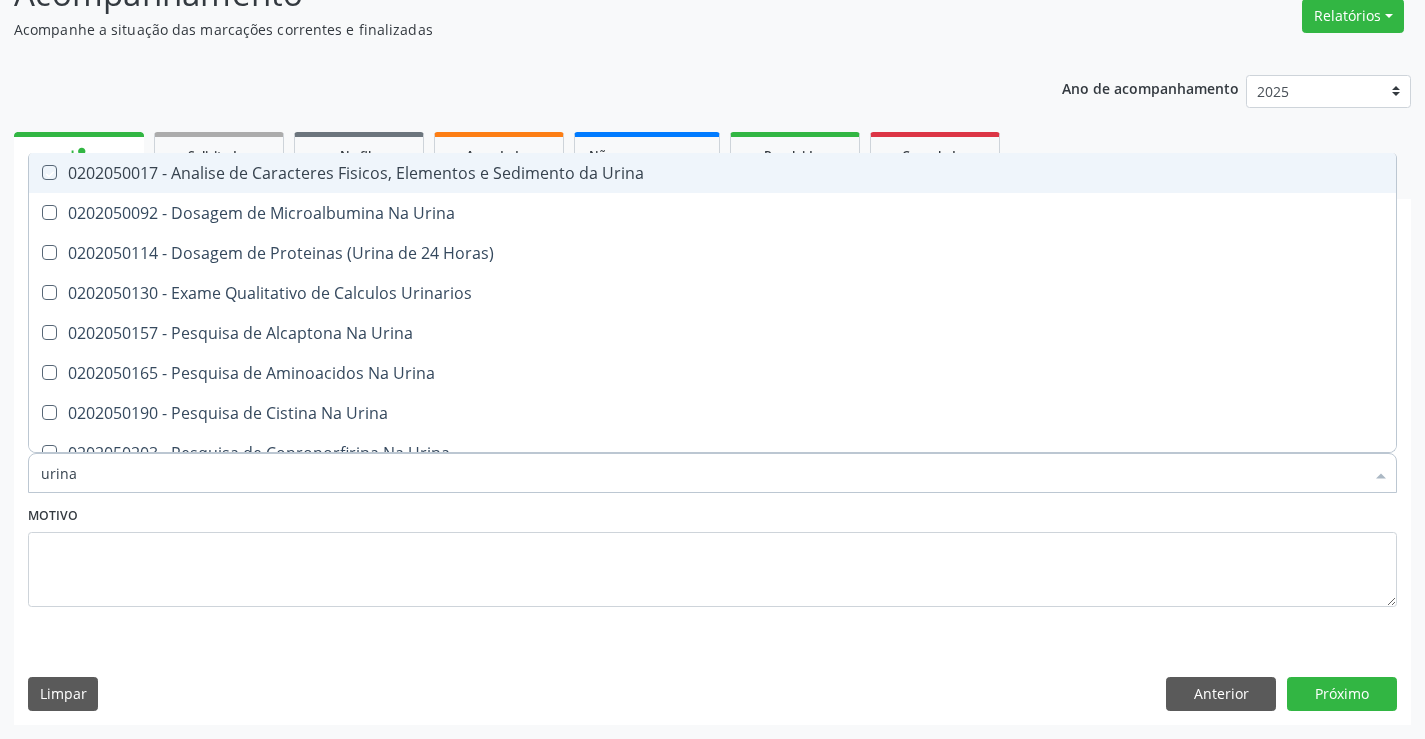 checkbox on "true" 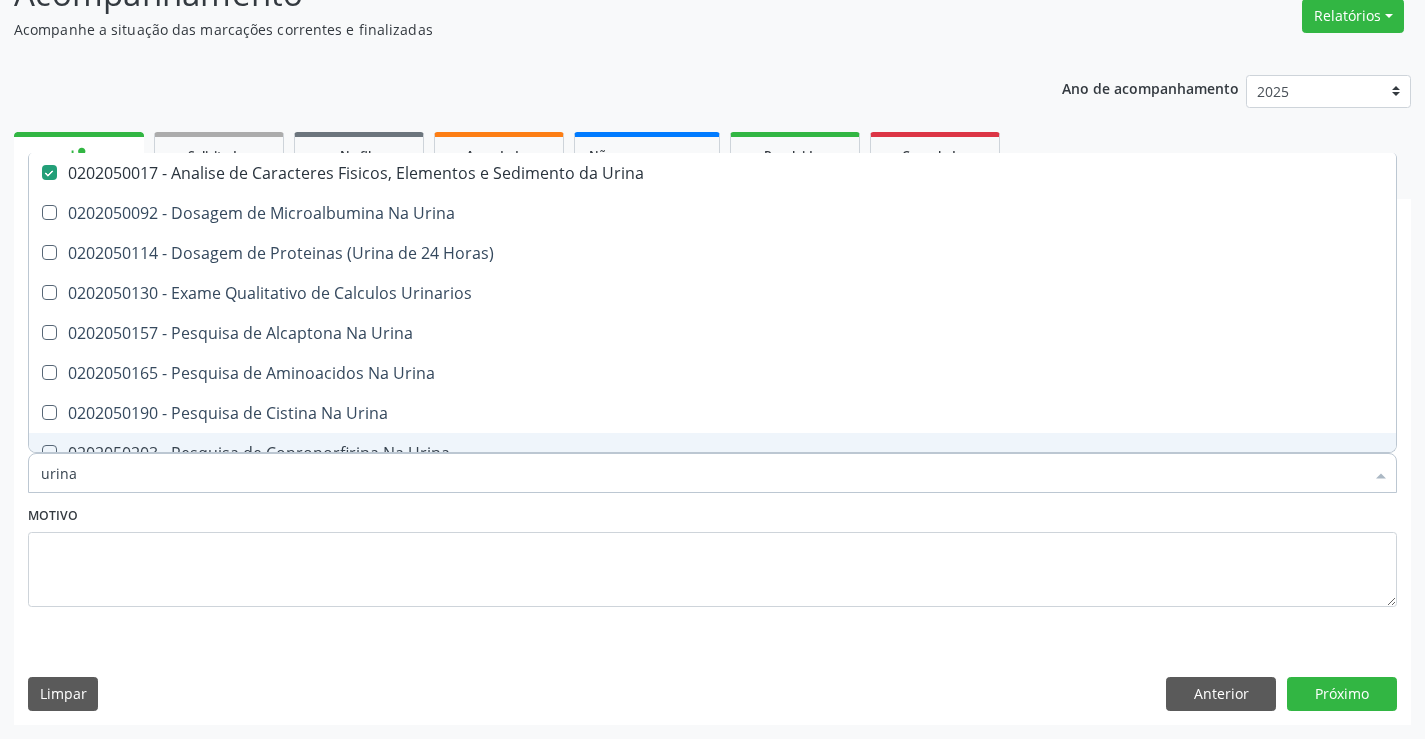 click on "urina" at bounding box center (702, 473) 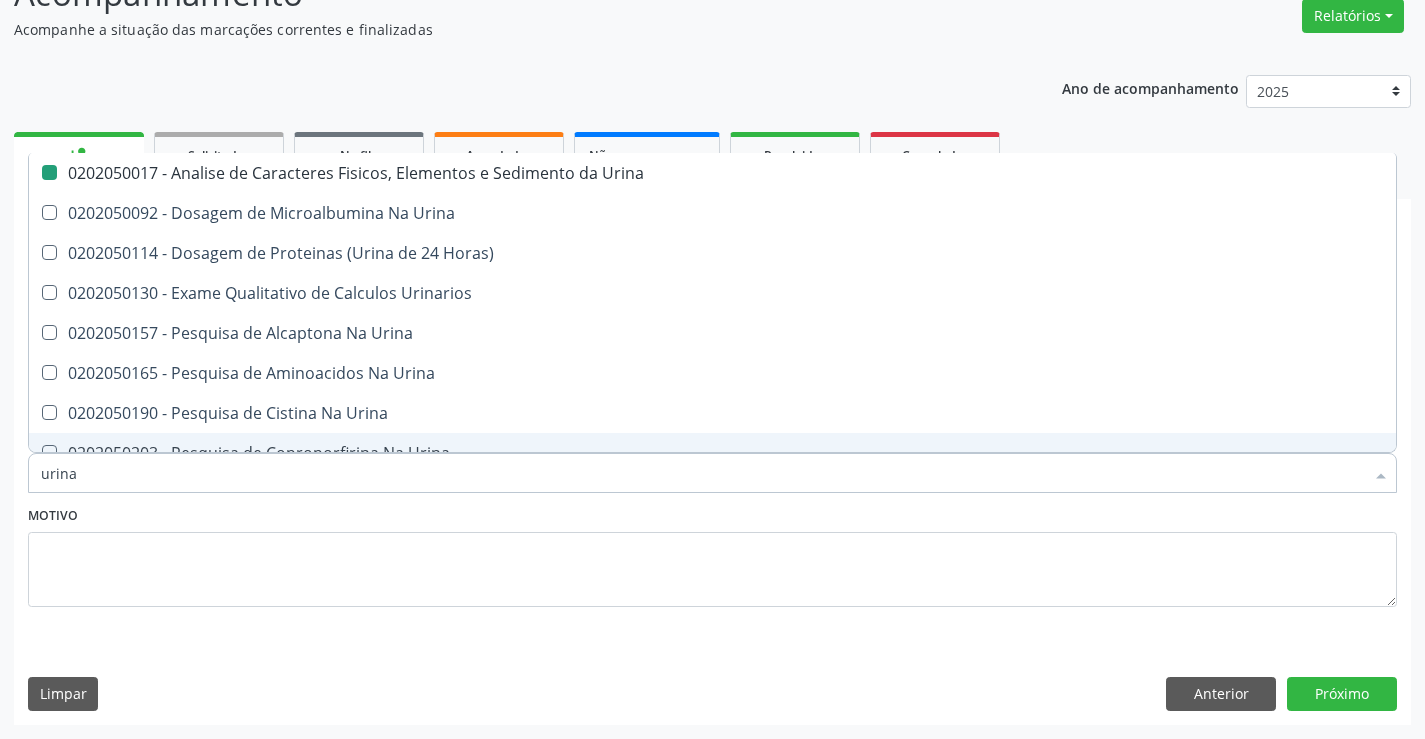type on "a" 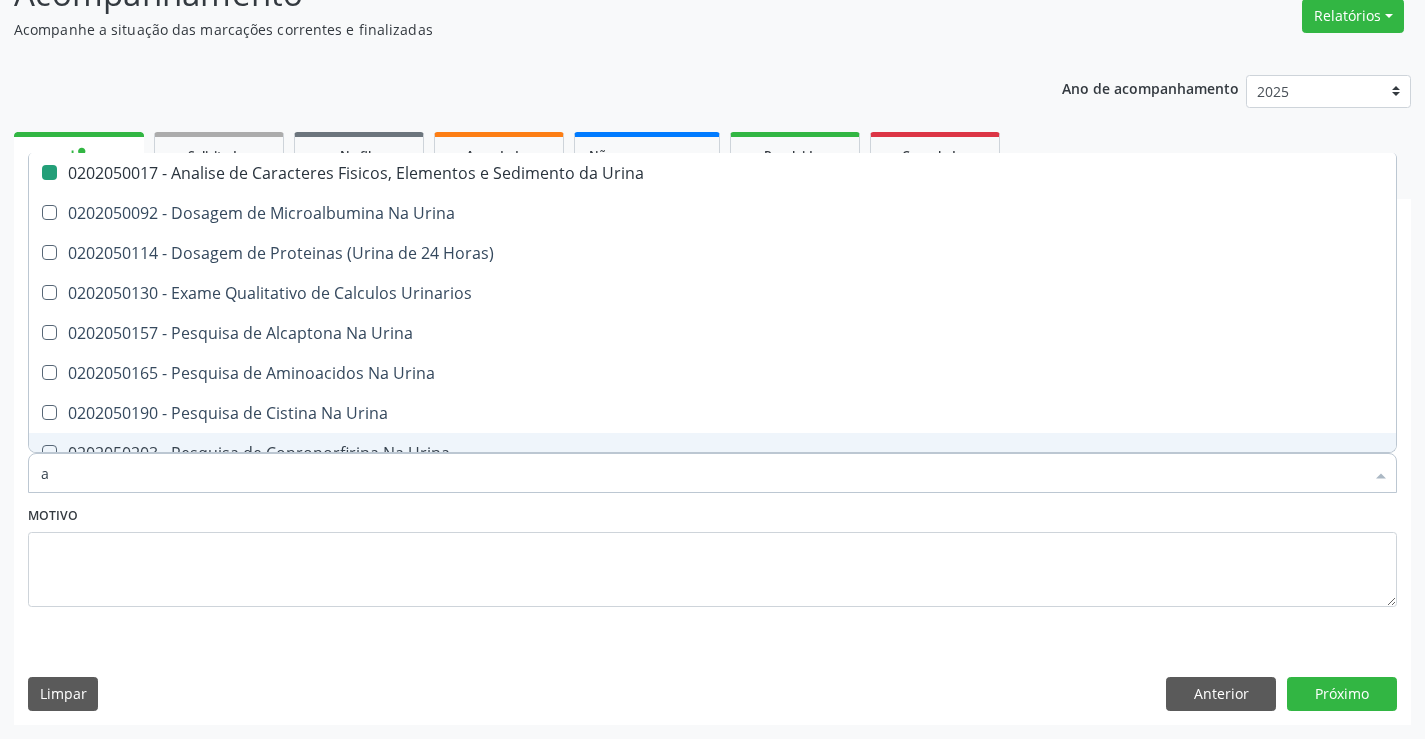 checkbox on "false" 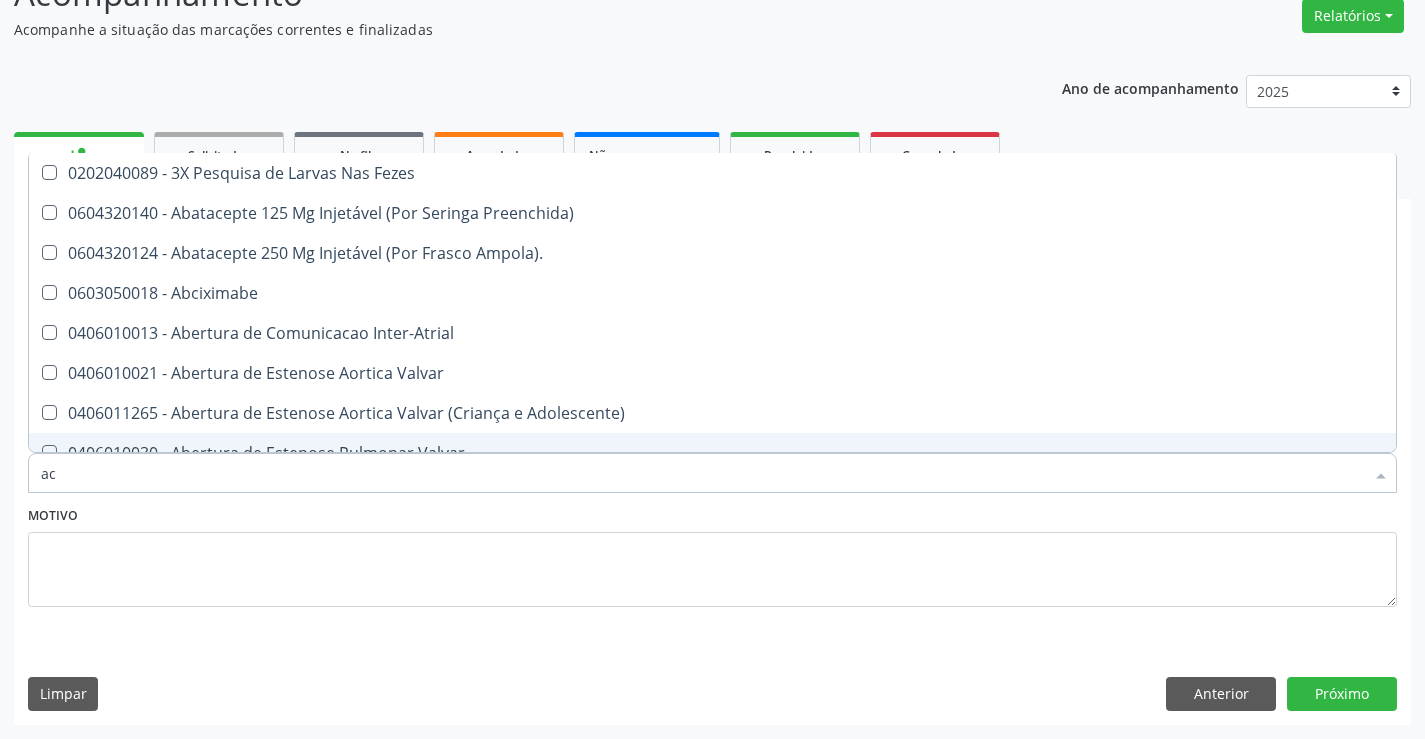 type on "aci" 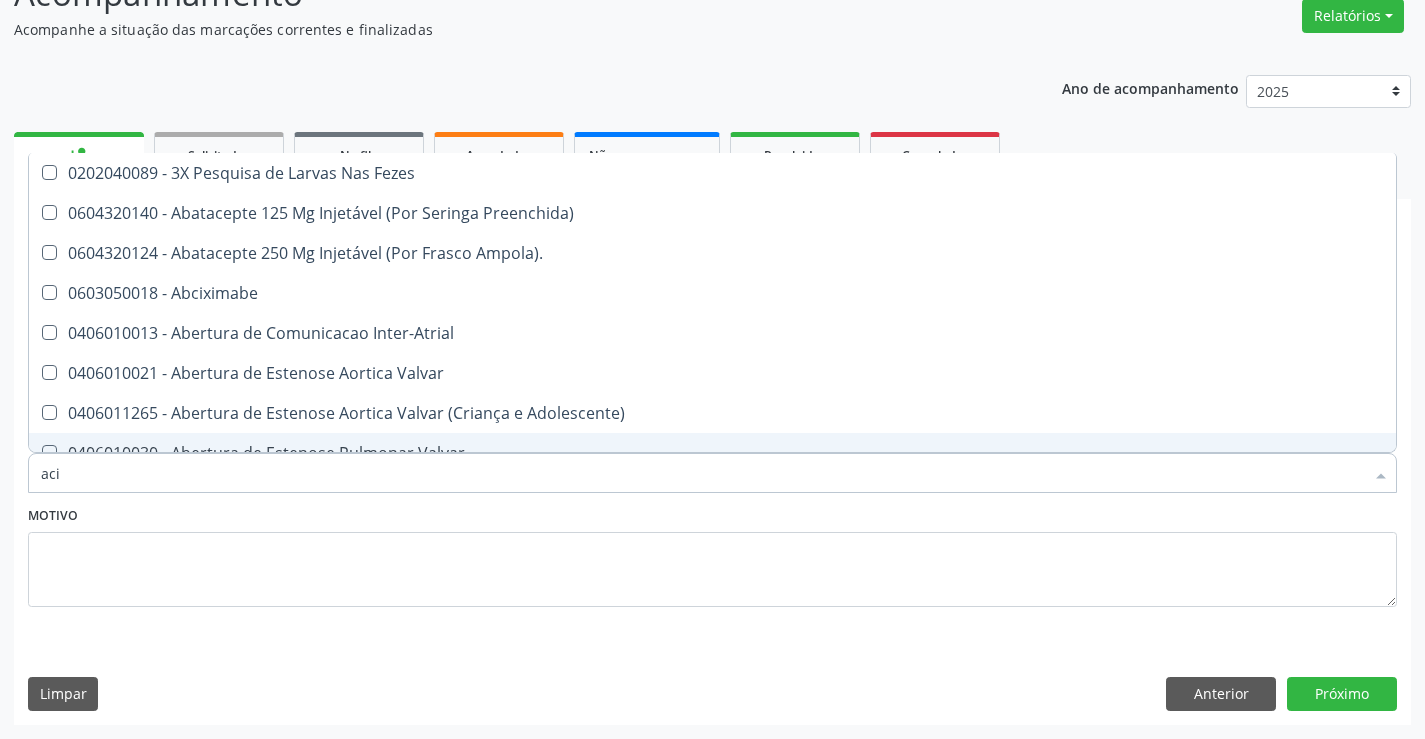 checkbox on "false" 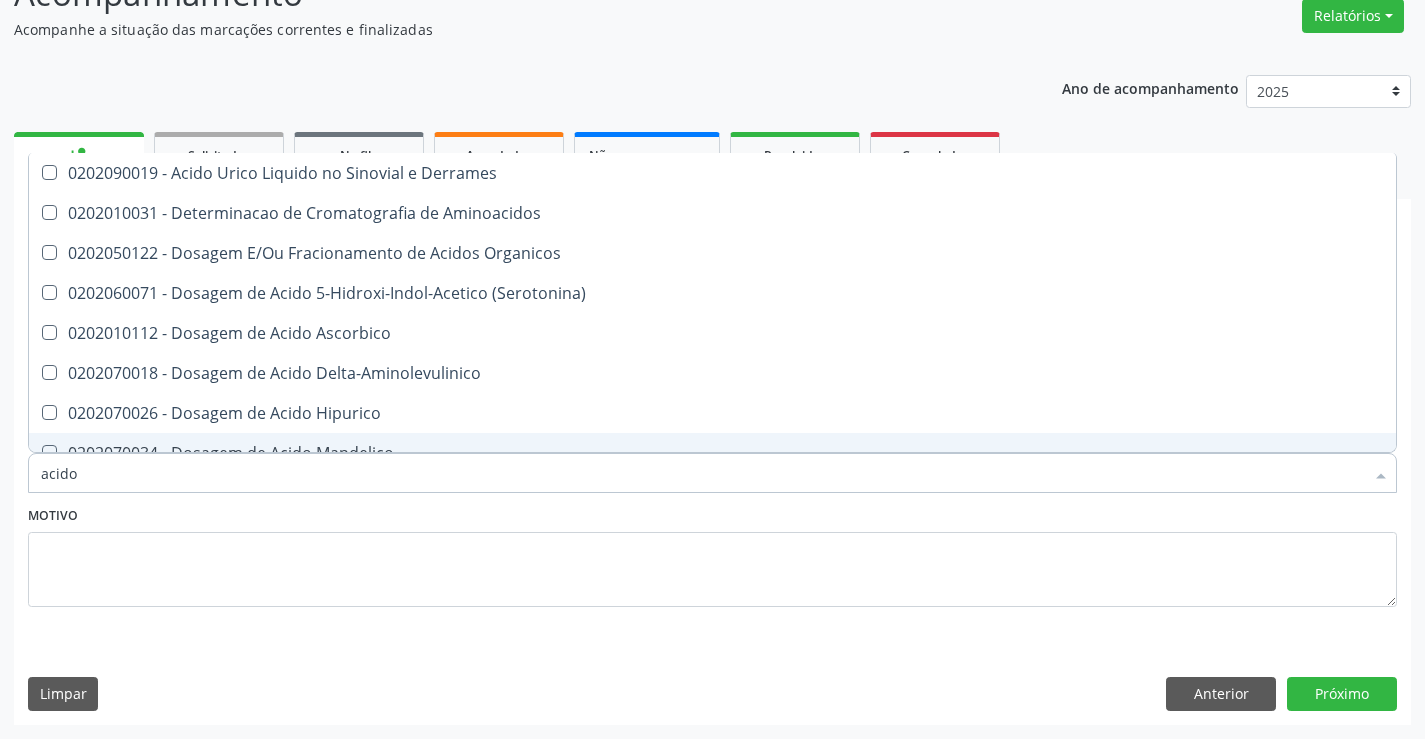 type on "acido u" 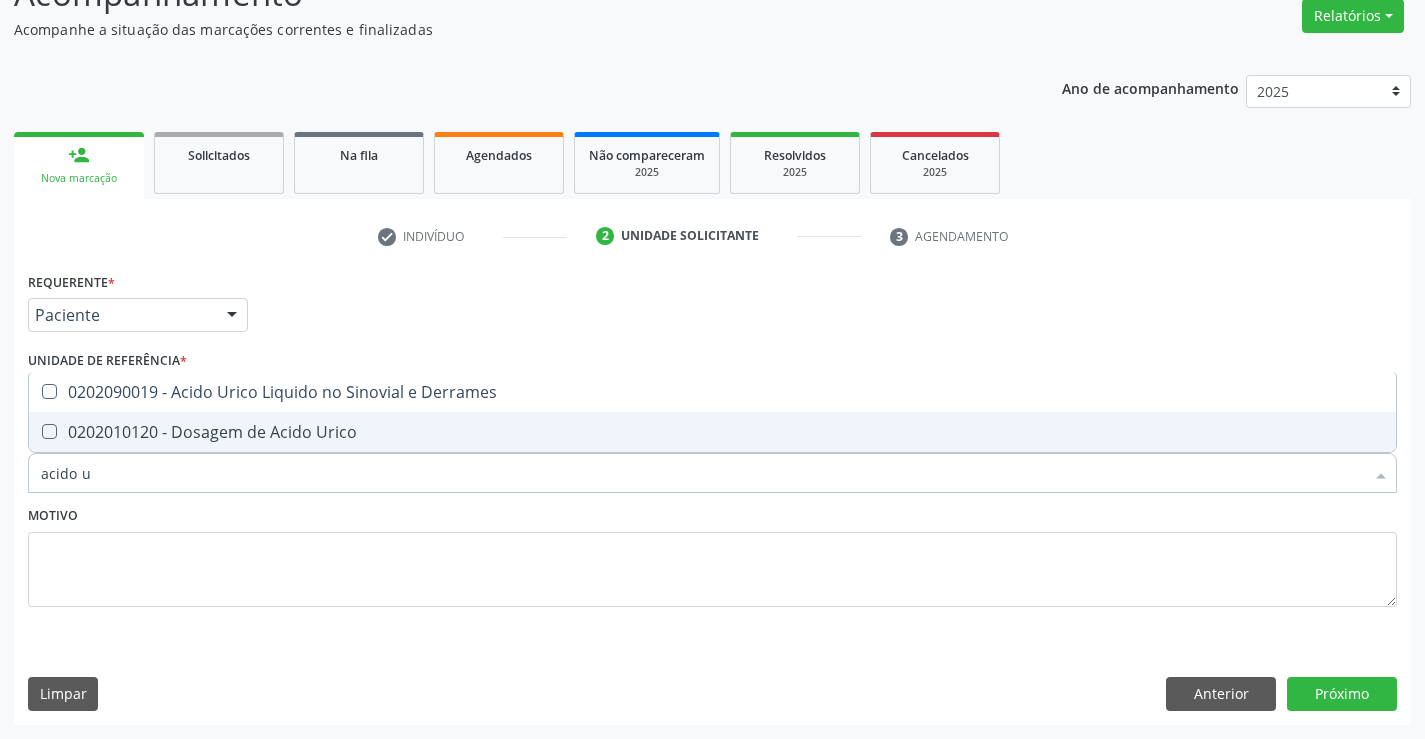 click on "0202010120 - Dosagem de Acido Urico" at bounding box center [712, 432] 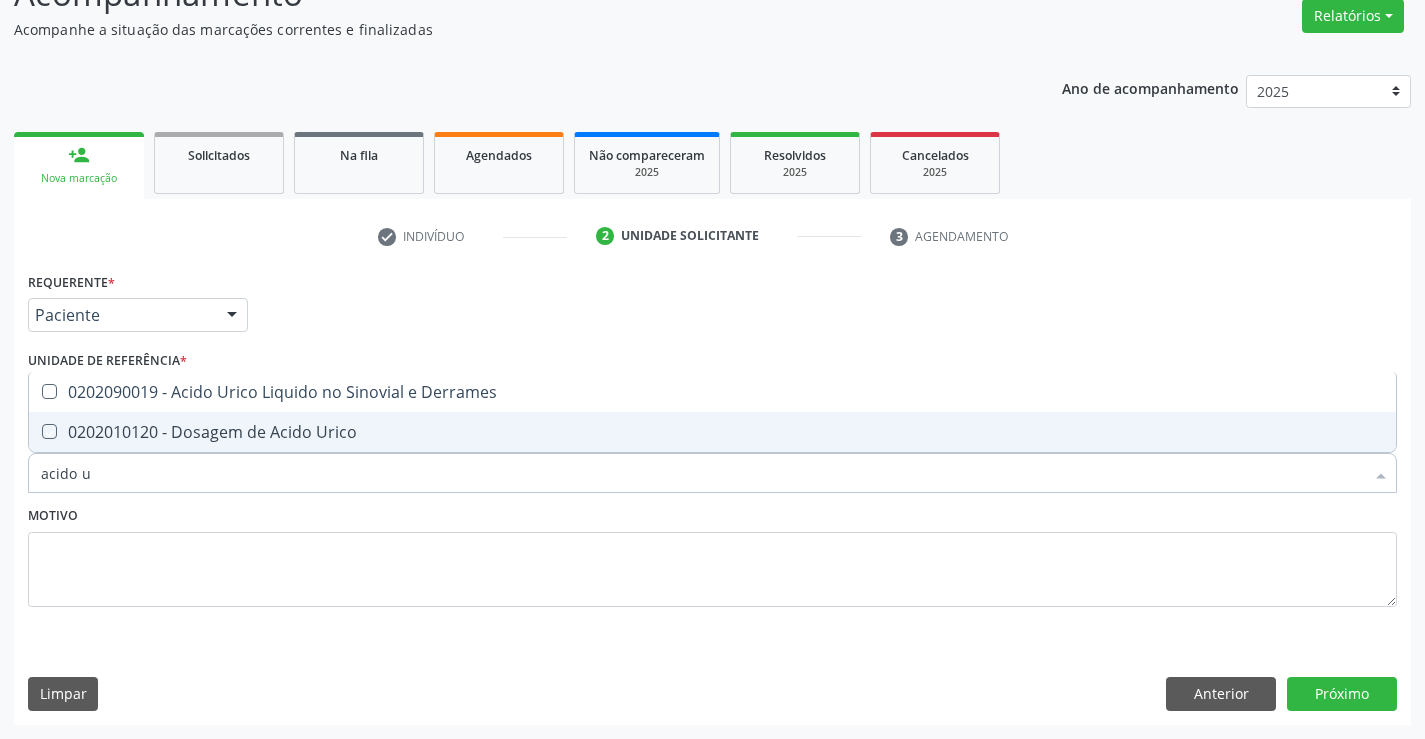 checkbox on "true" 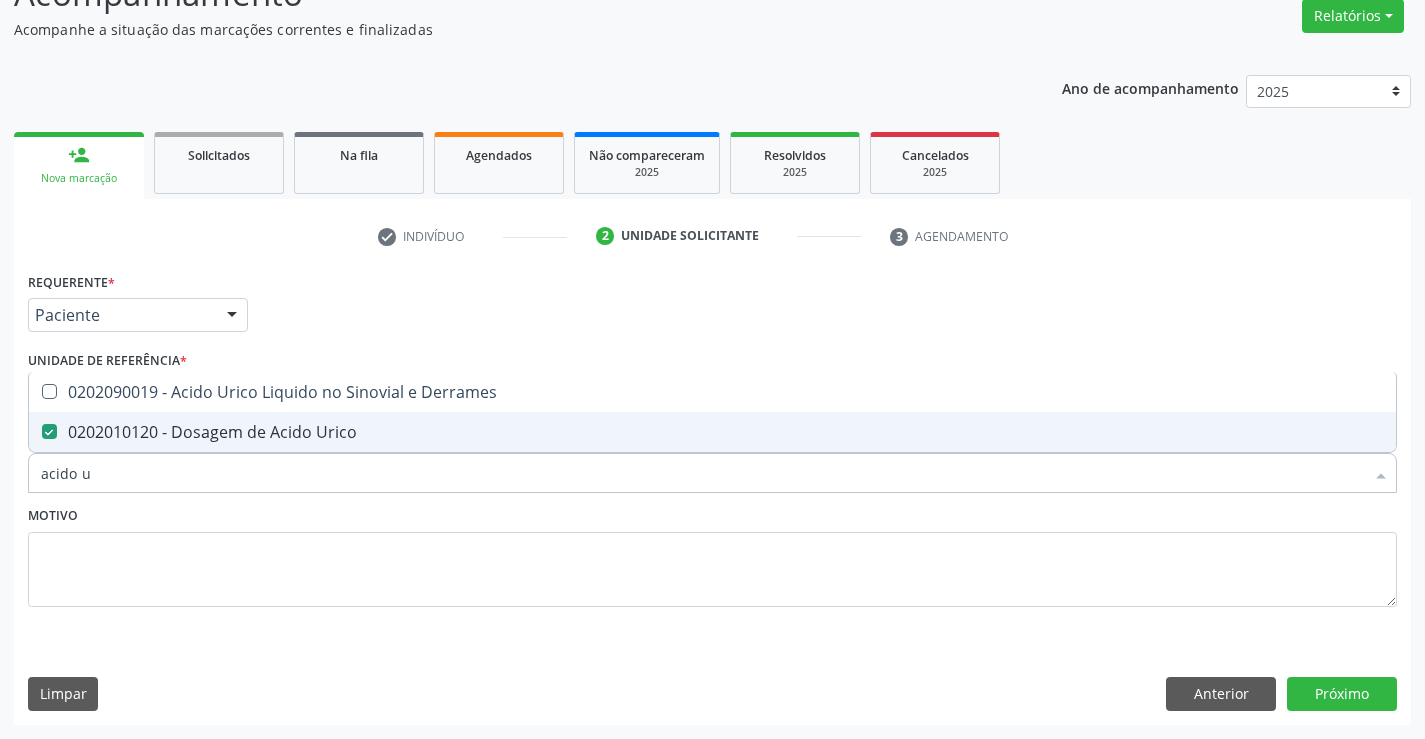 click on "acido u" at bounding box center (702, 473) 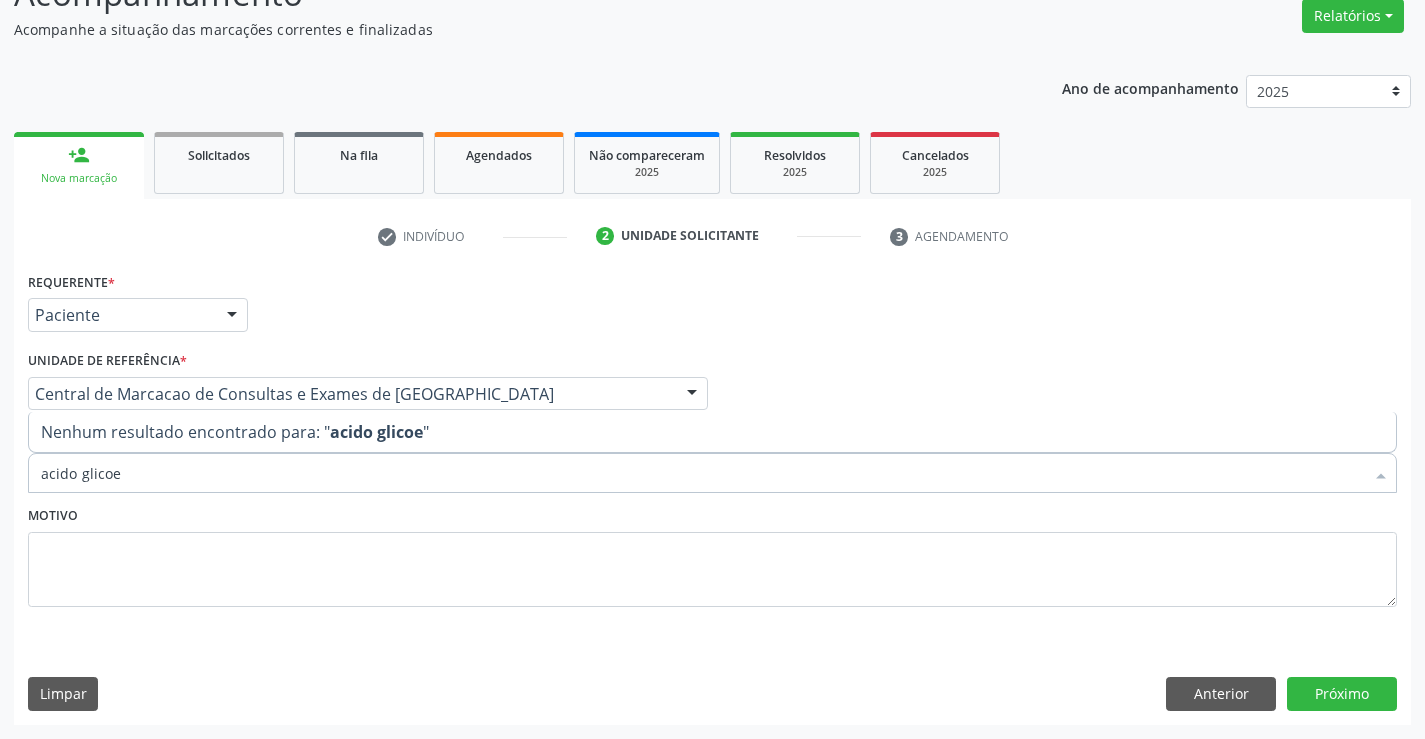click on "acido glicoe" at bounding box center [702, 473] 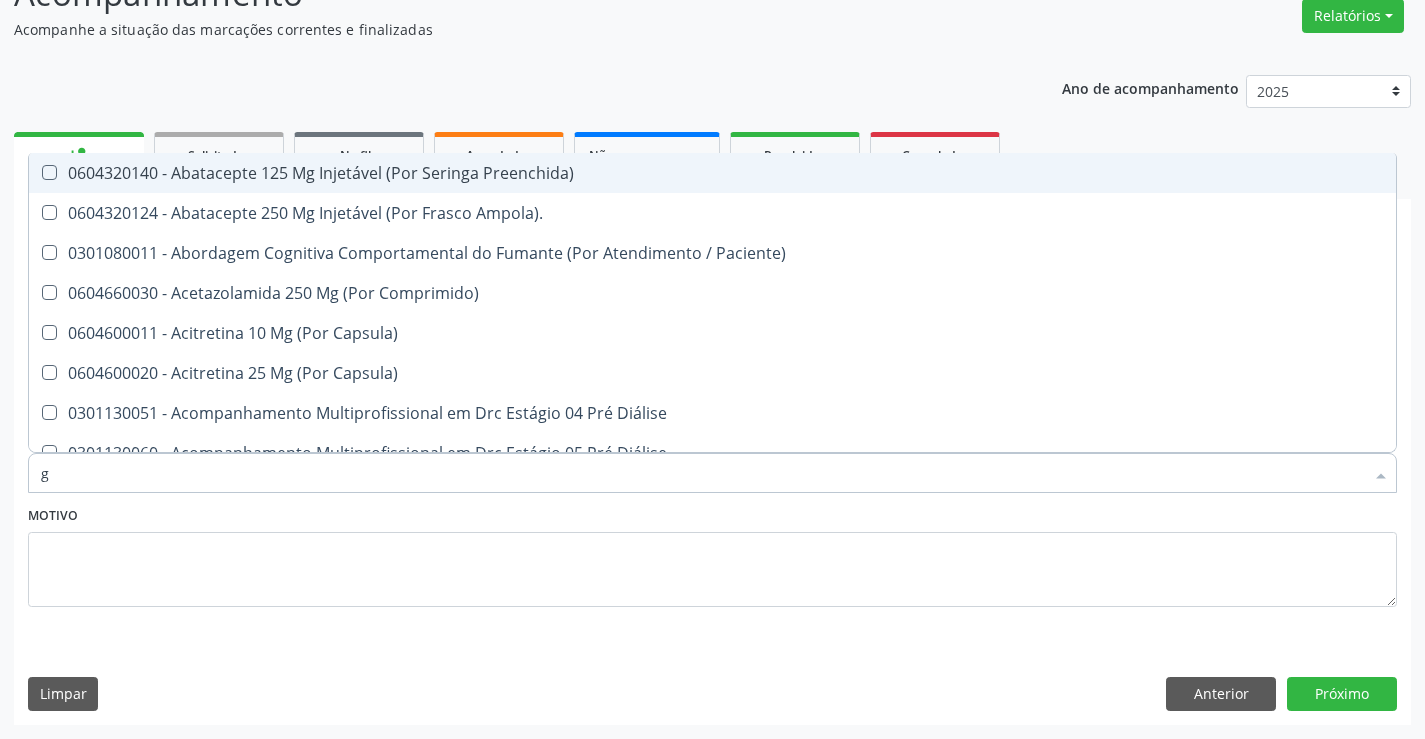 type on "gi" 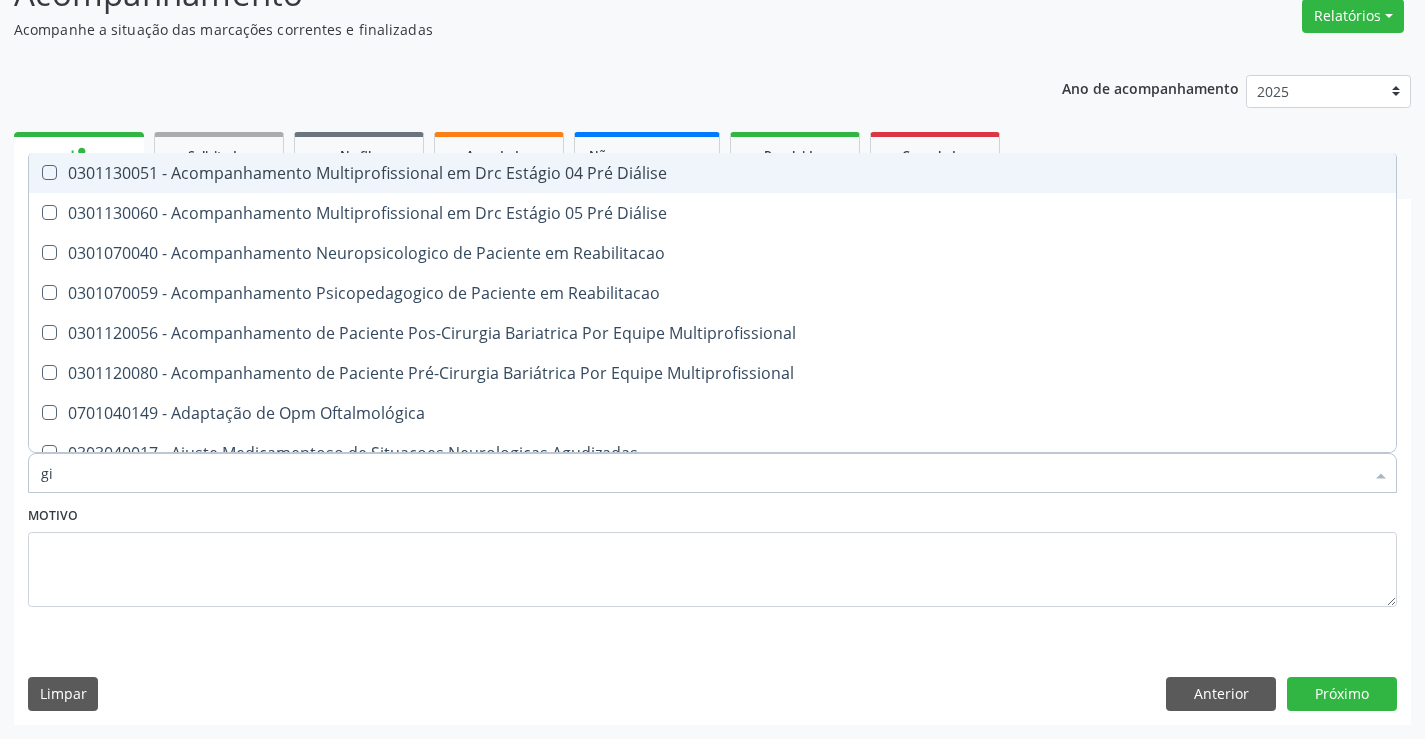 type on "g" 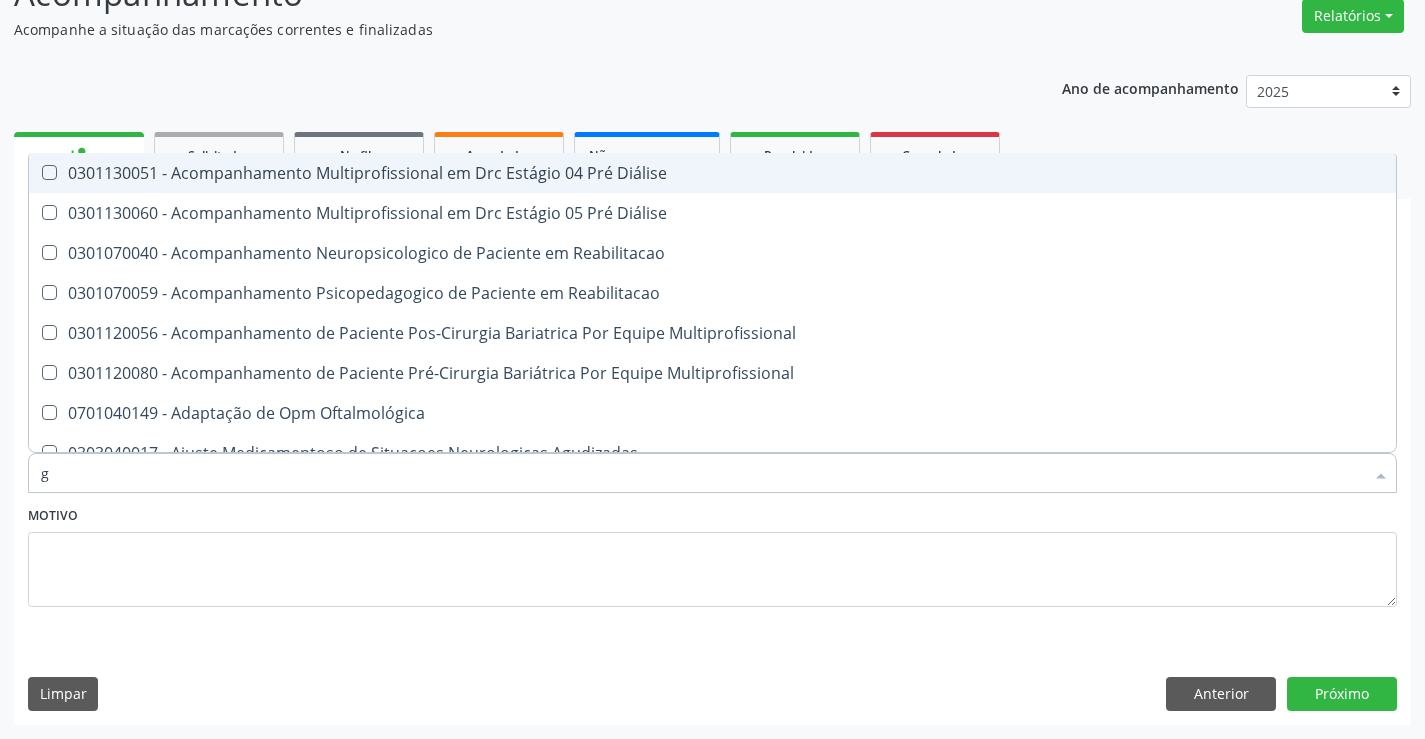 checkbox on "true" 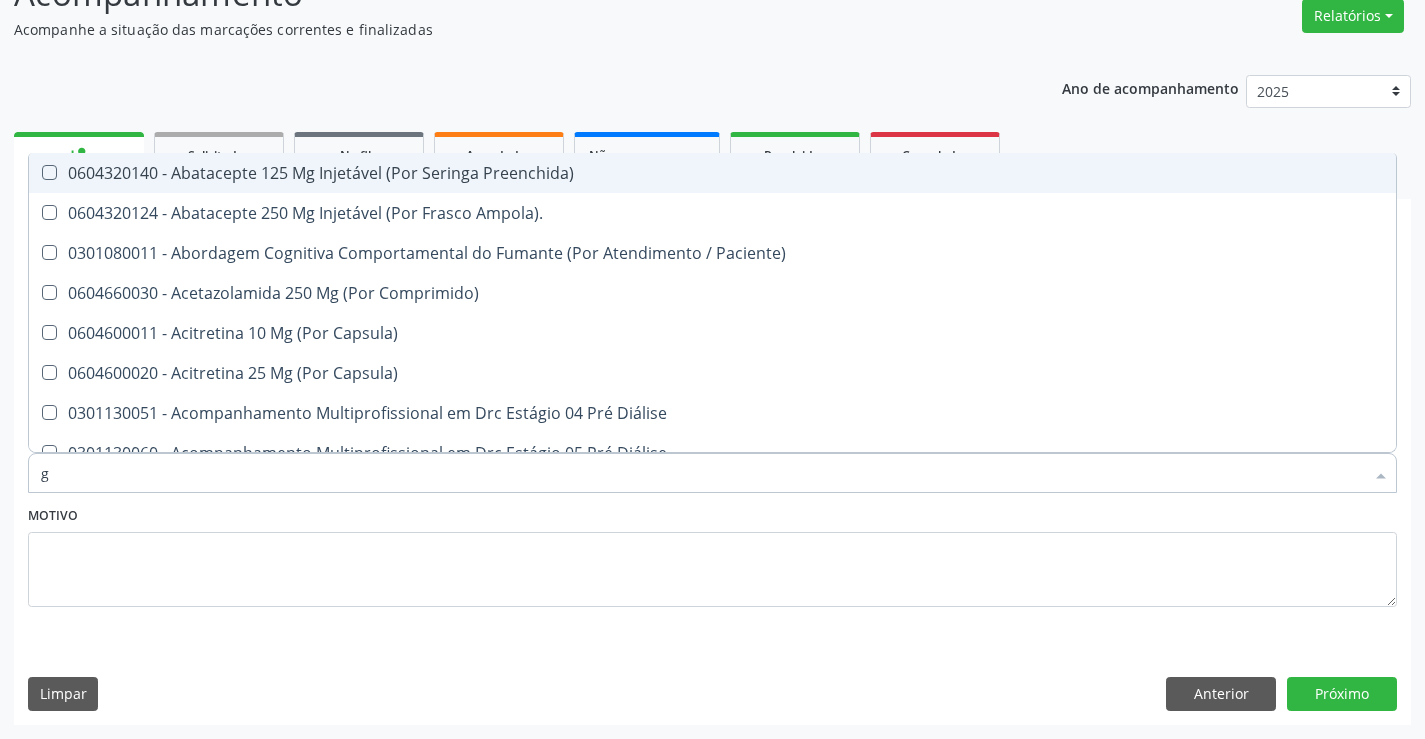 type on "gl" 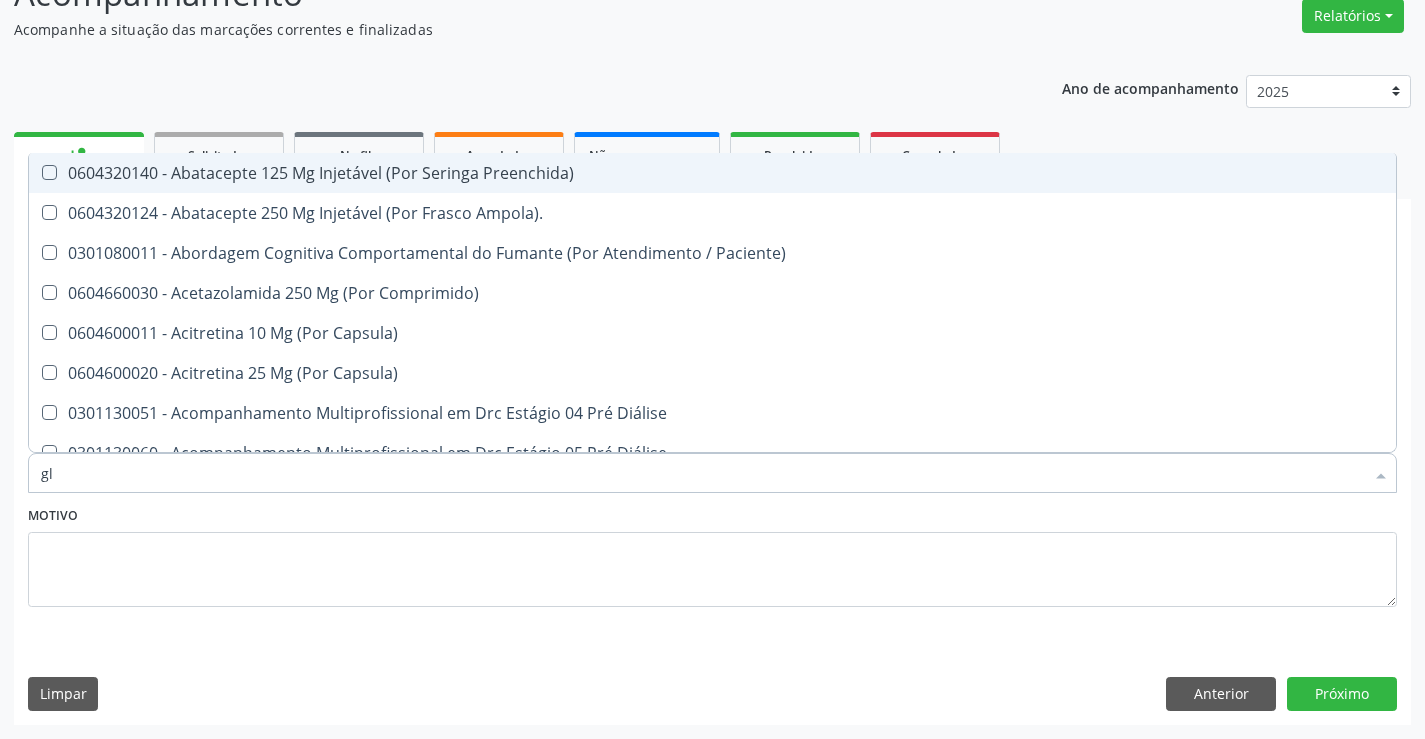 checkbox on "true" 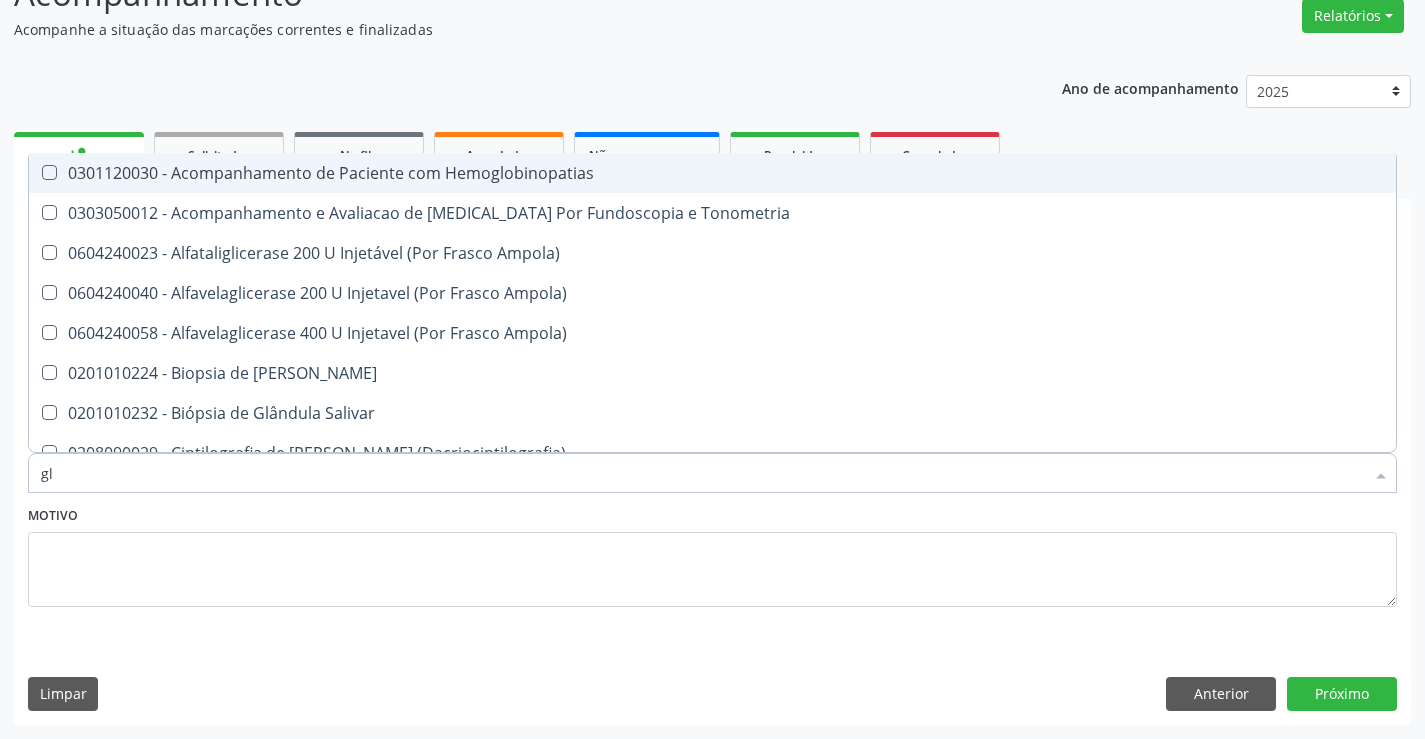 type on "gli" 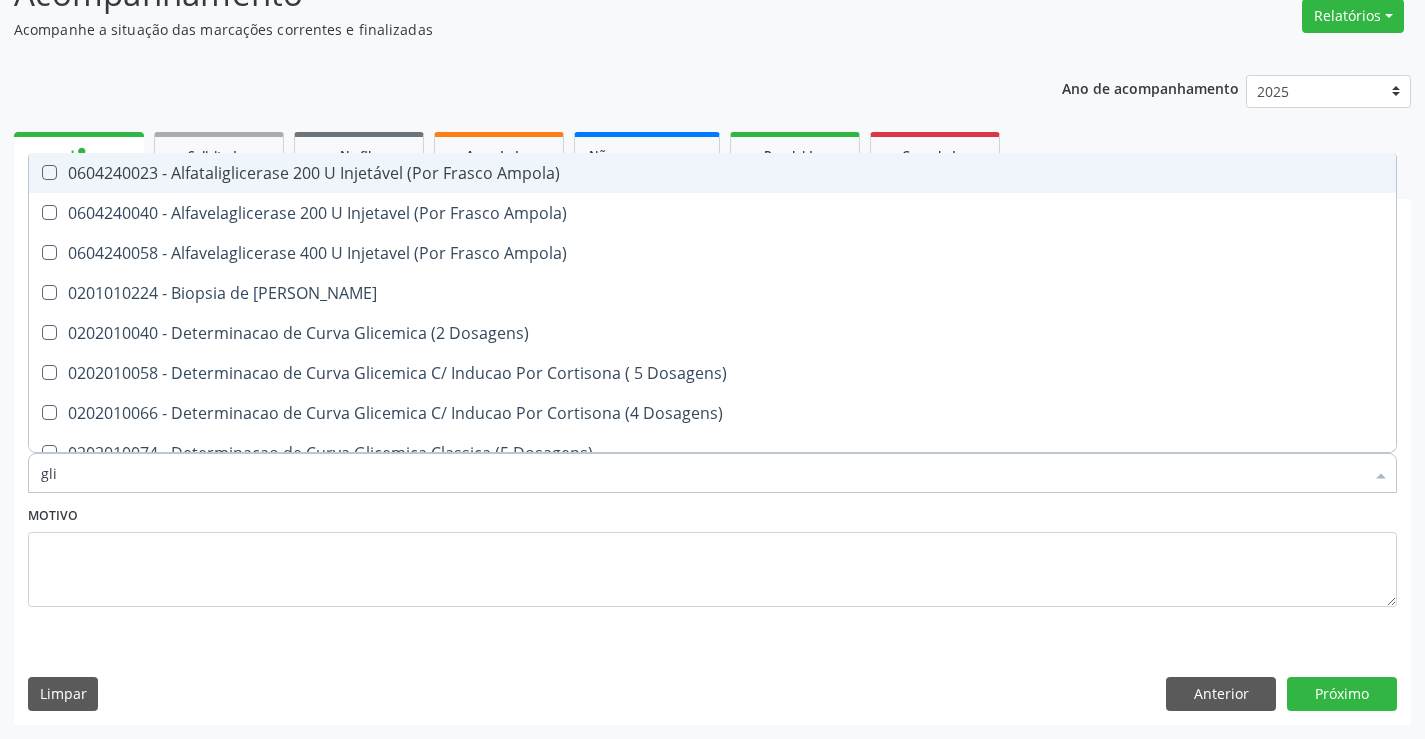 type on "glic" 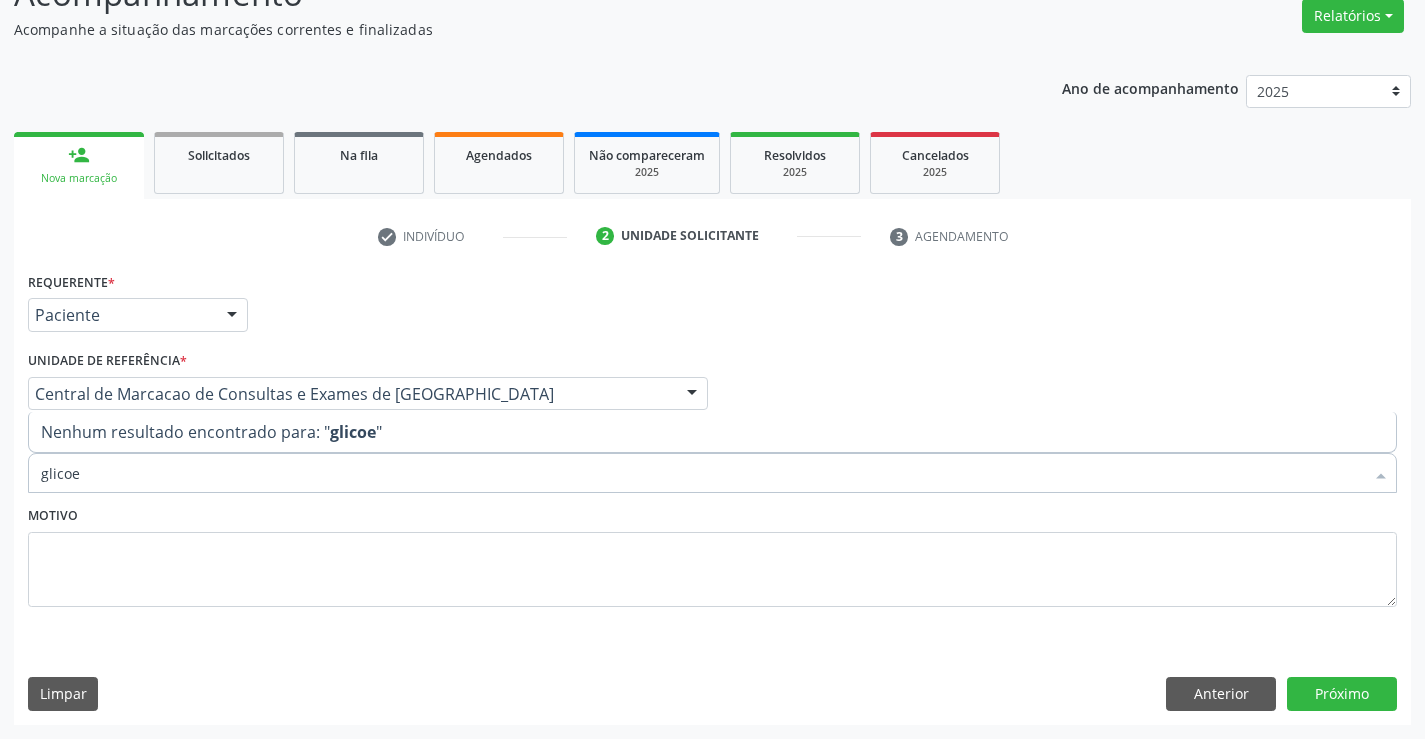 type on "glico" 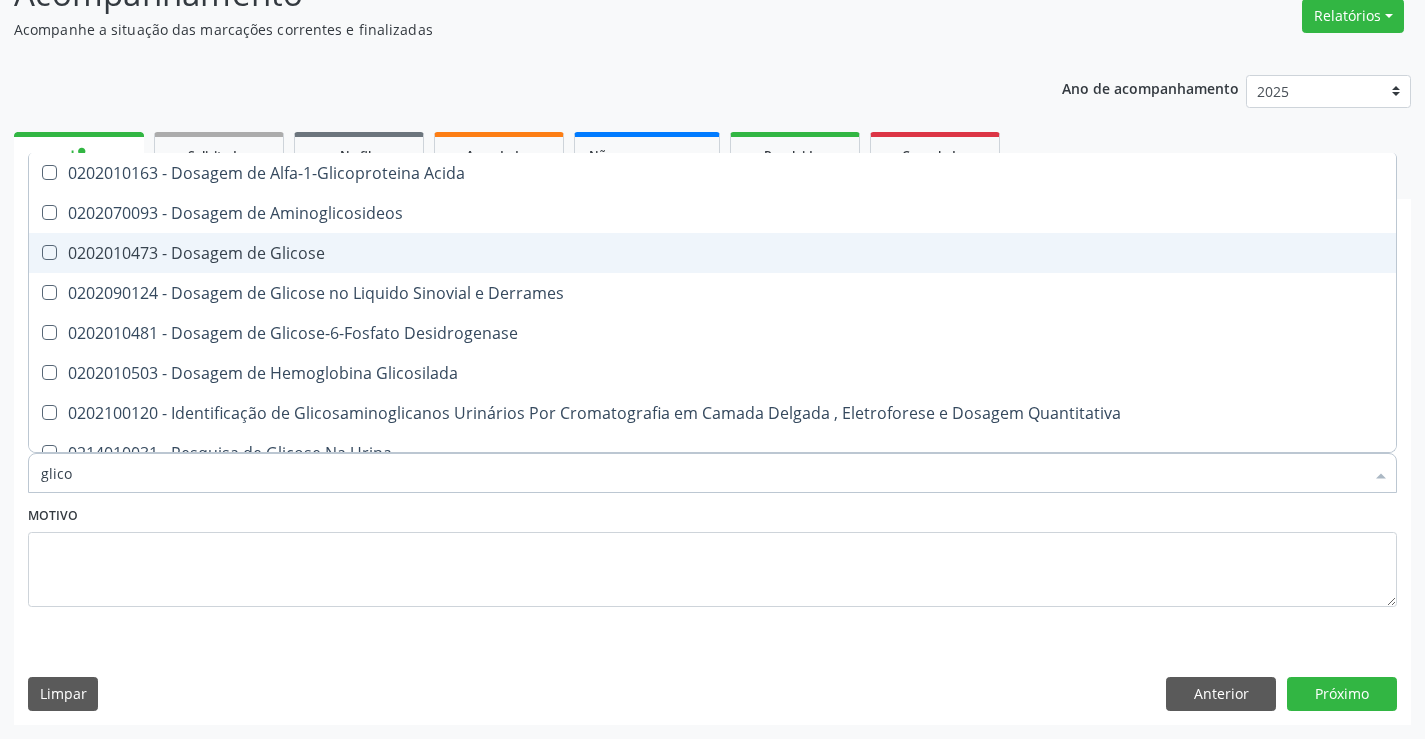 click on "0202010473 - Dosagem de Glicose" at bounding box center [712, 253] 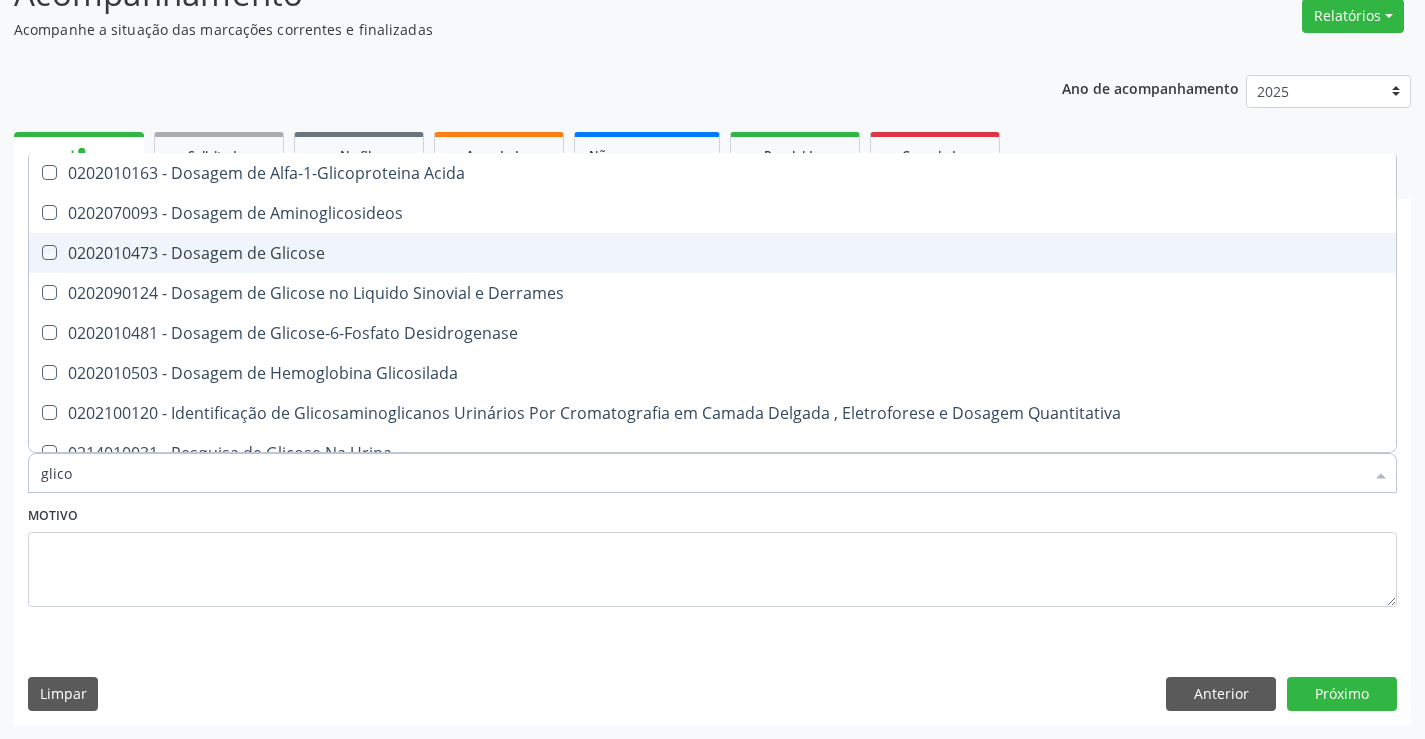 checkbox on "true" 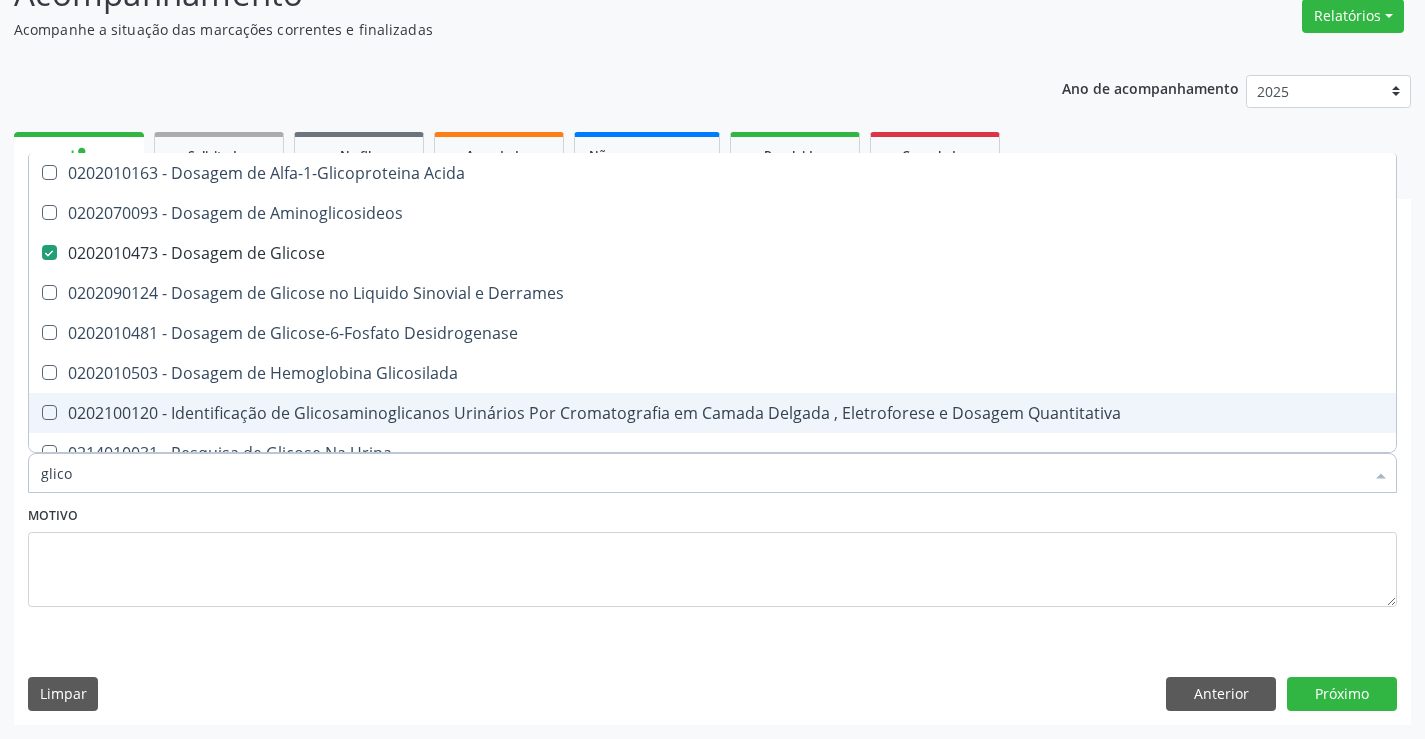 click on "glico" at bounding box center (702, 473) 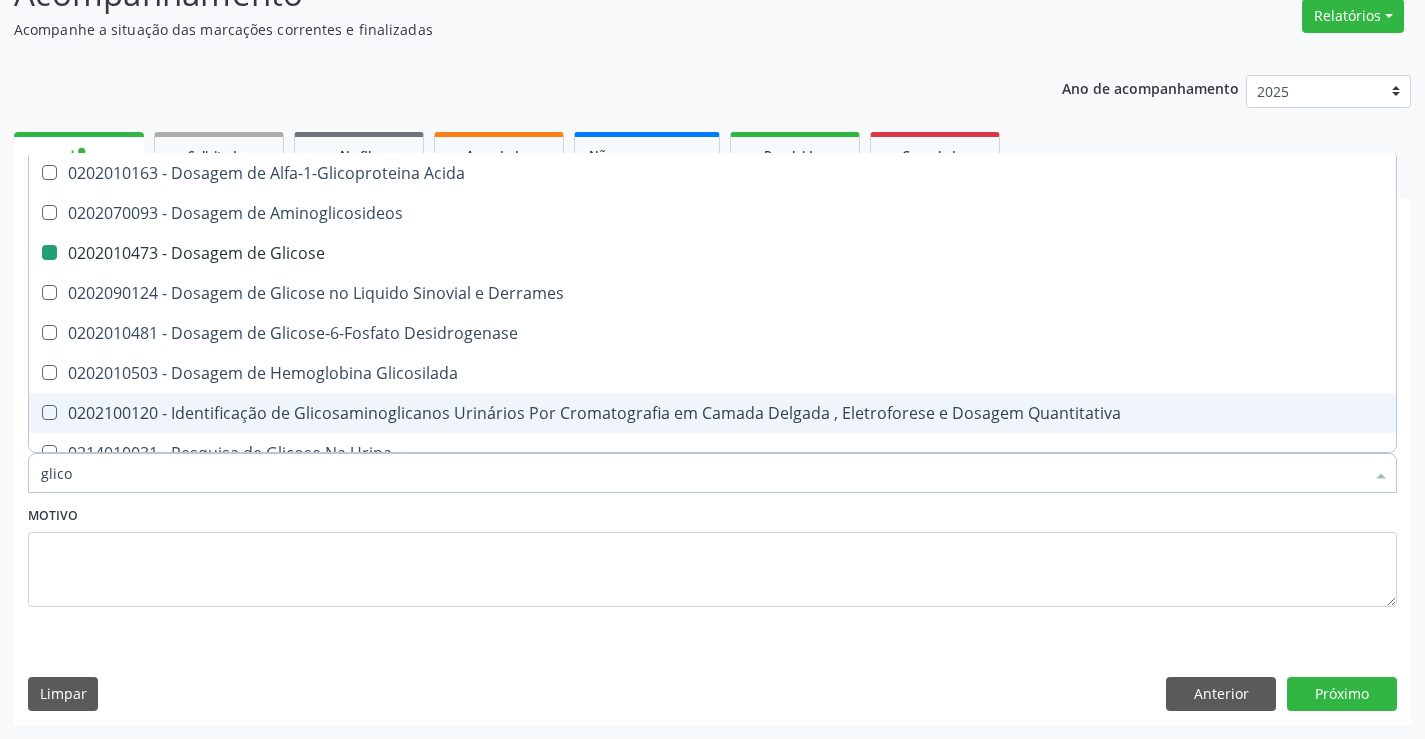 type on "f" 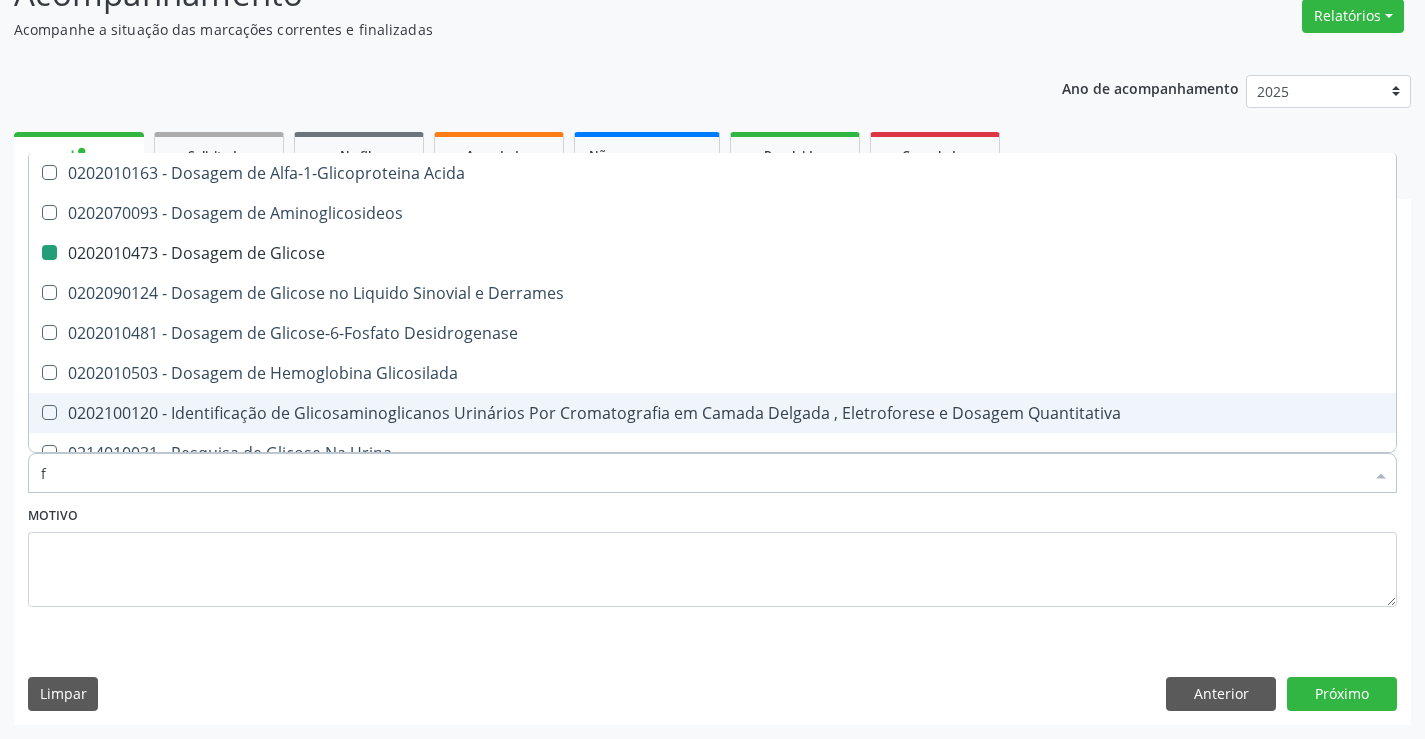 checkbox on "false" 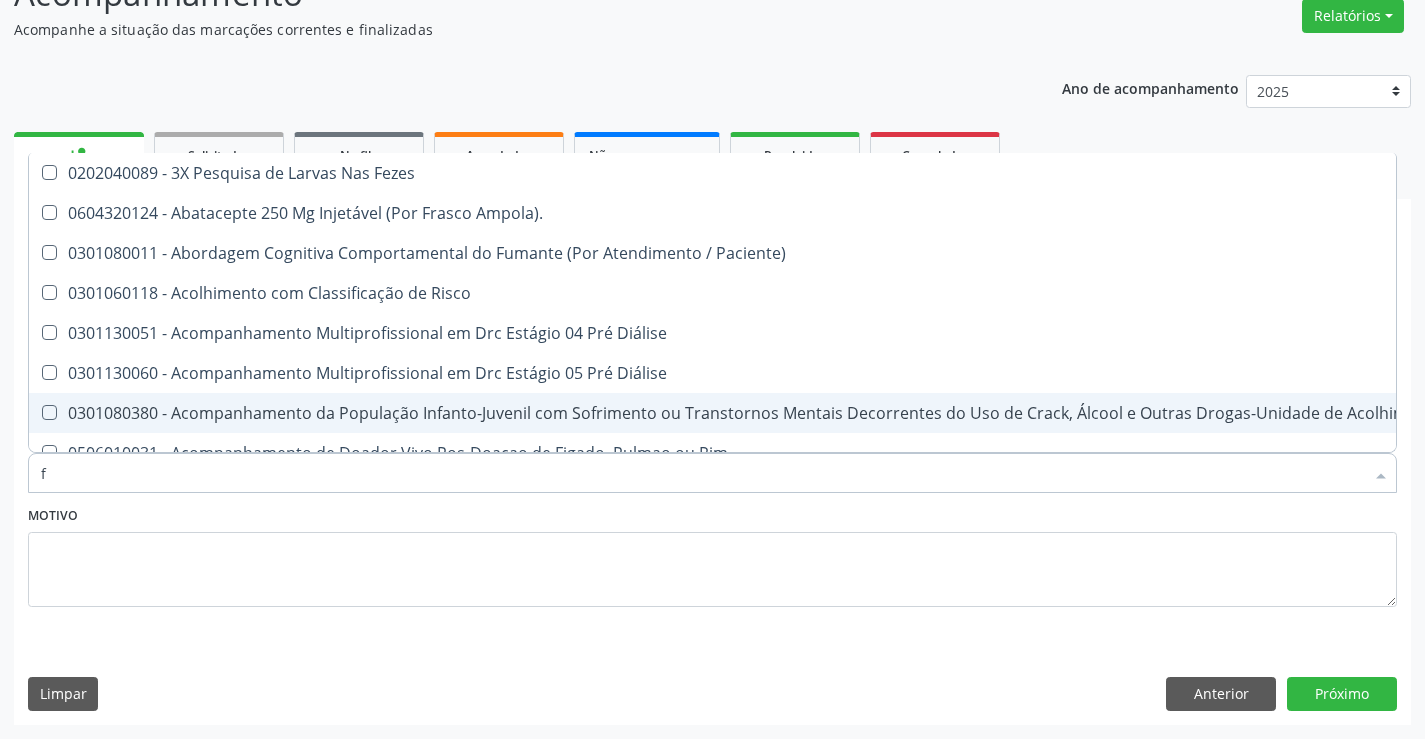 type on "fe" 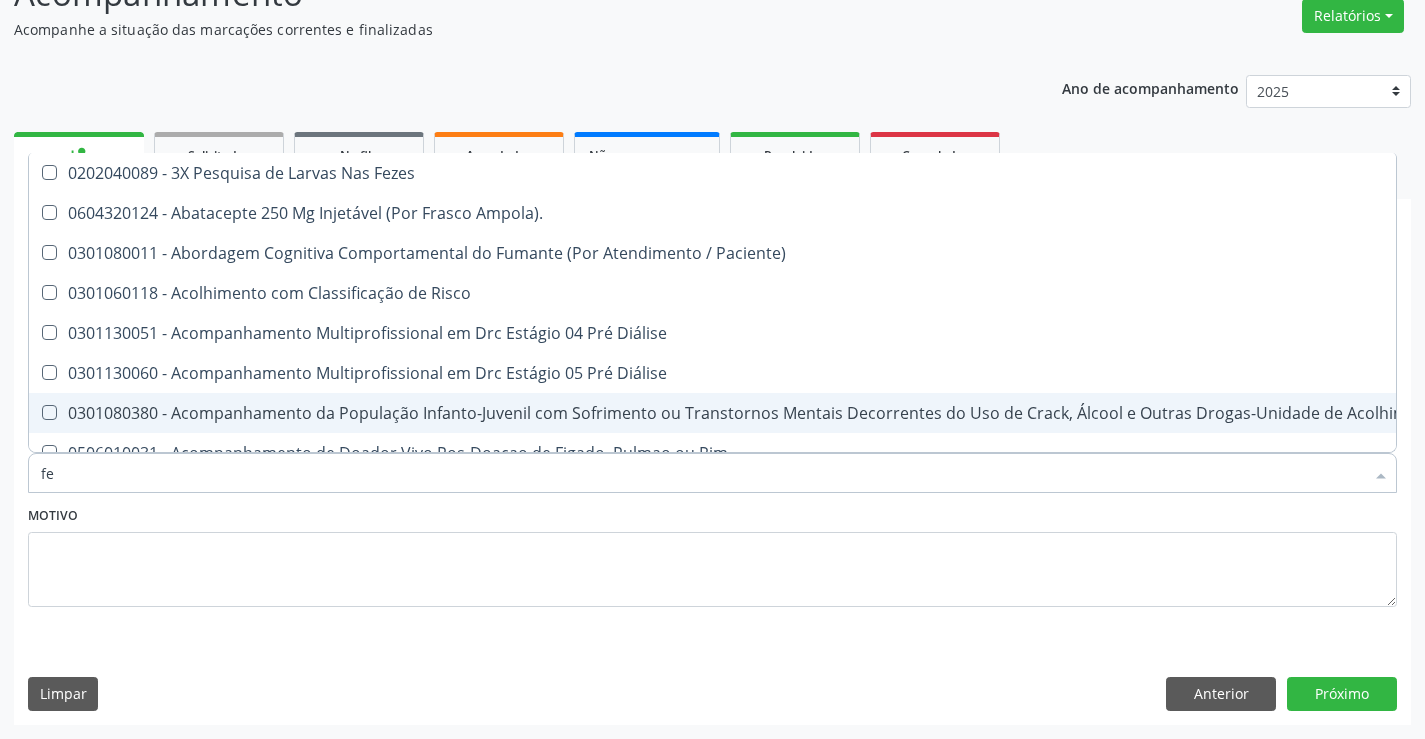 checkbox on "false" 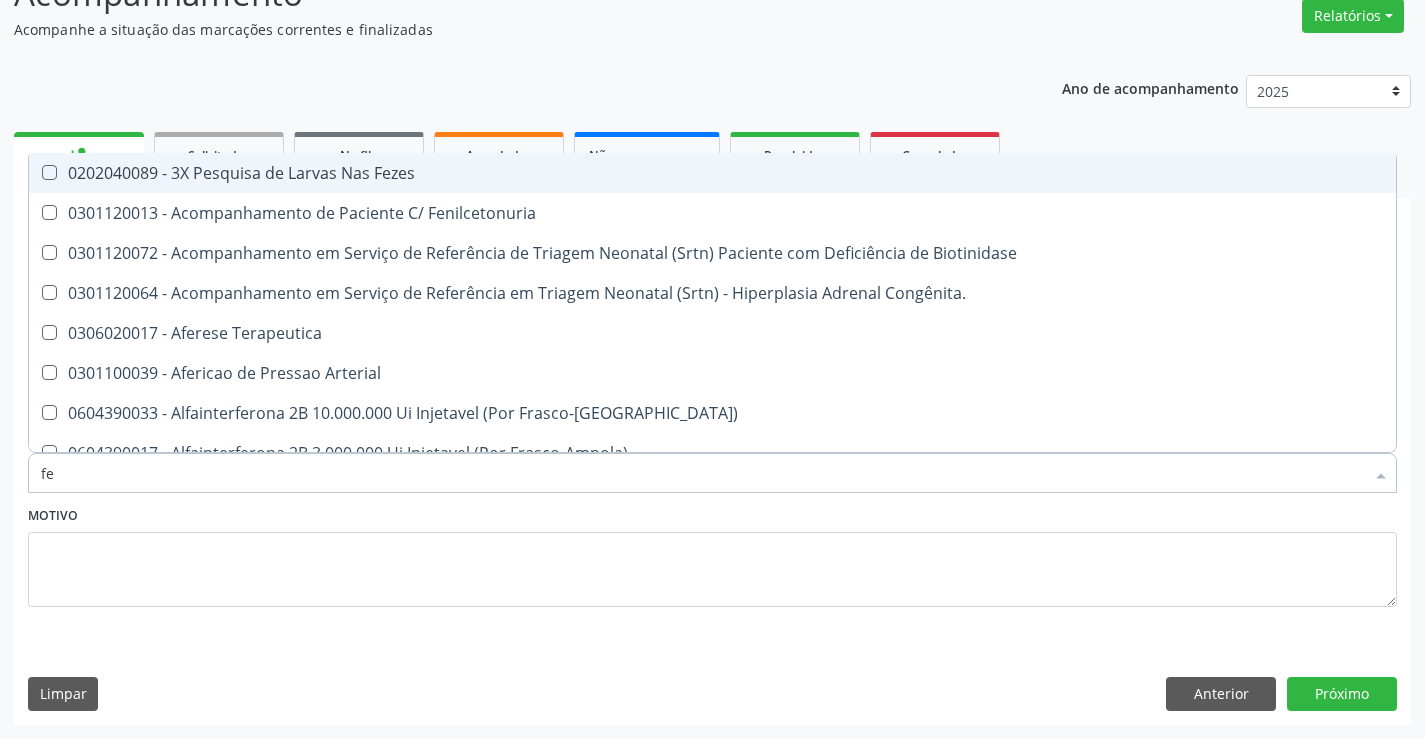 type on "f" 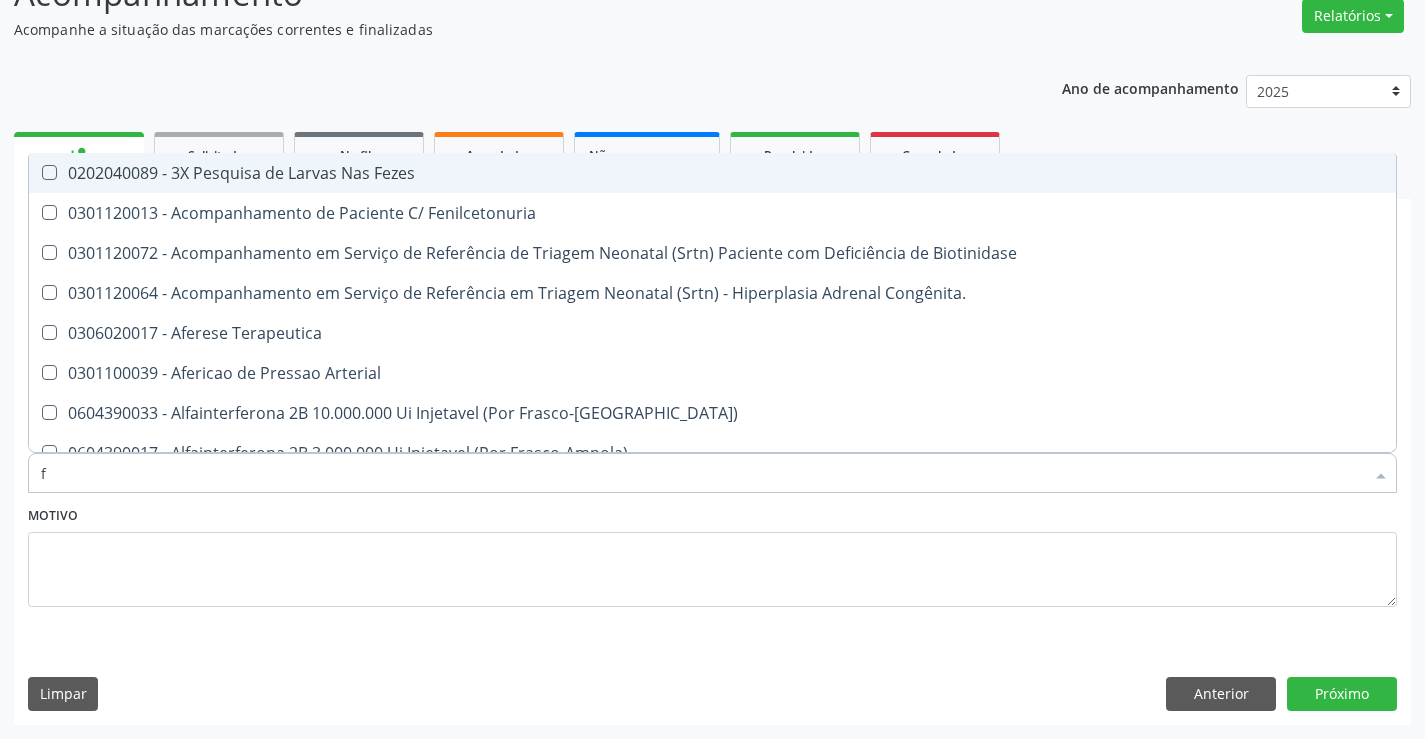checkbox on "true" 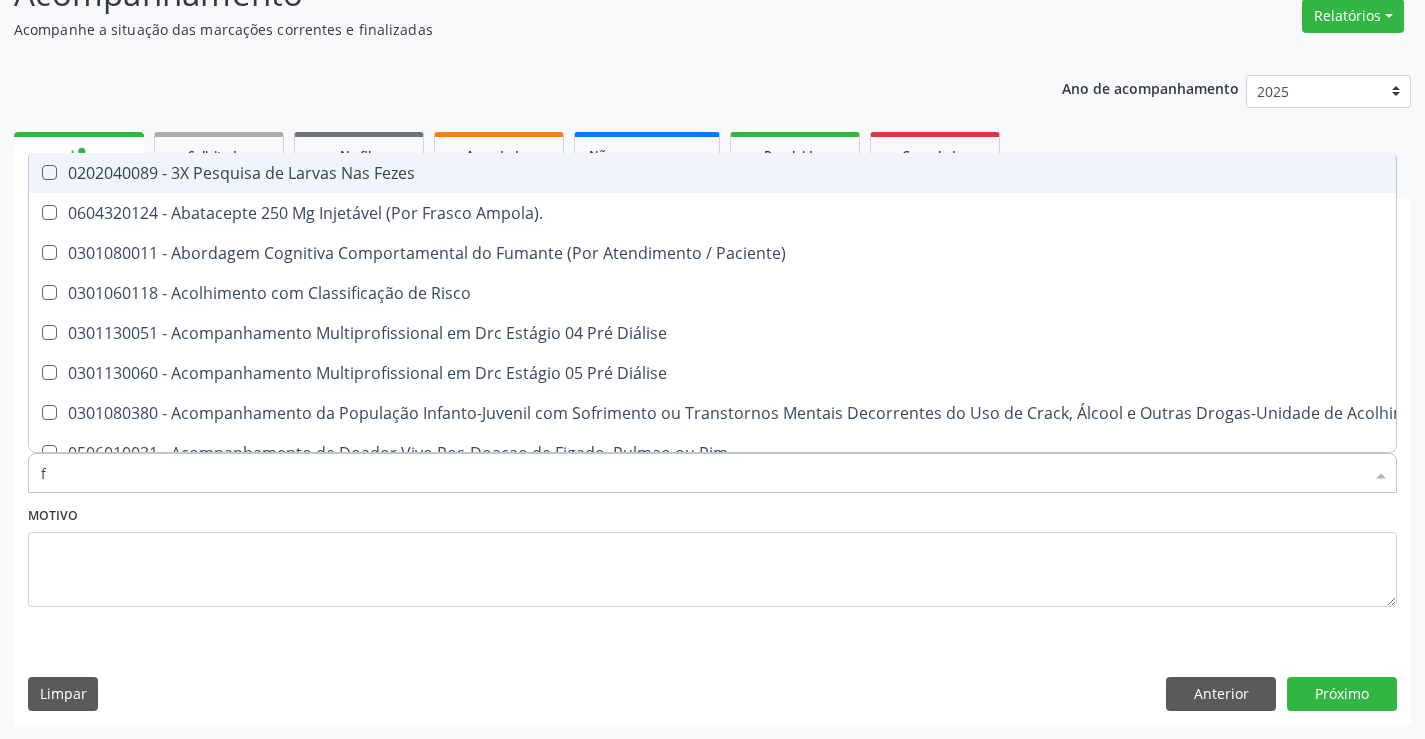 type on "fe" 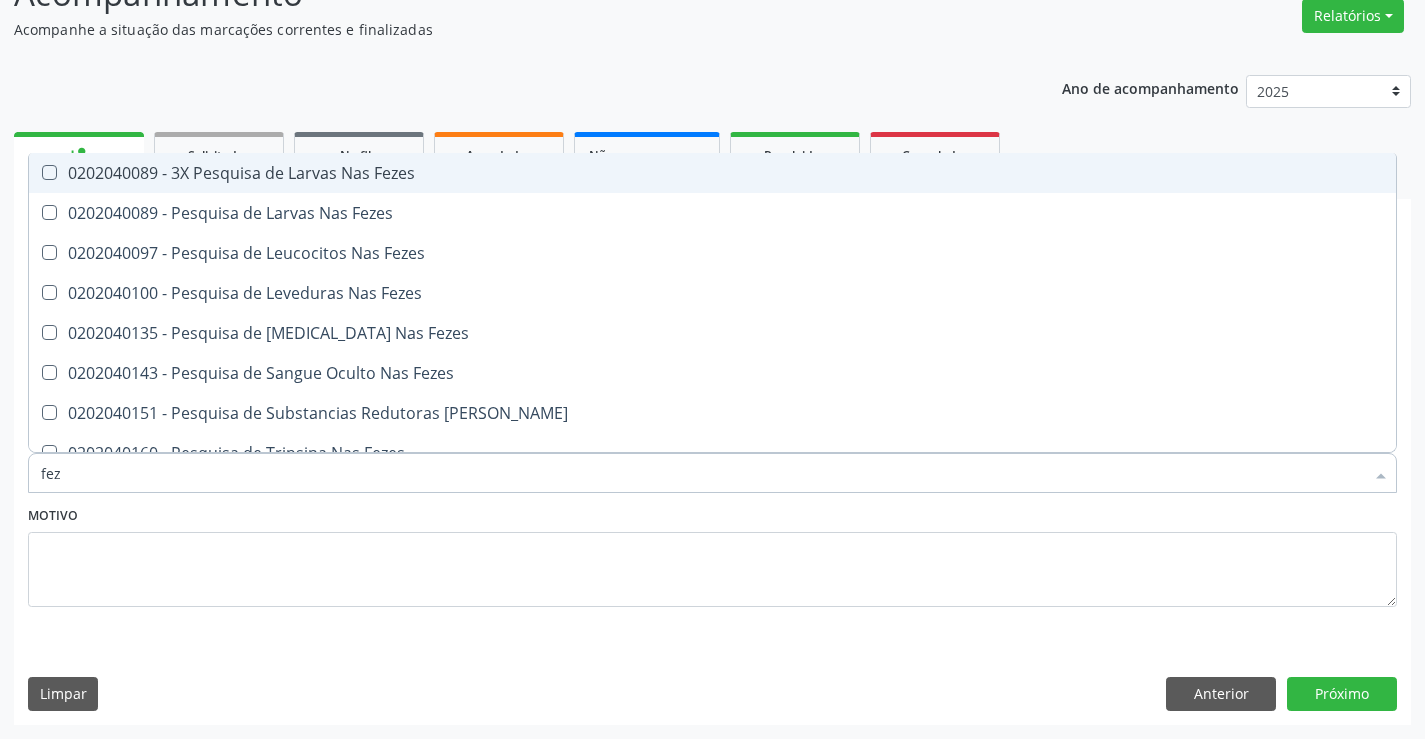 type on "feze" 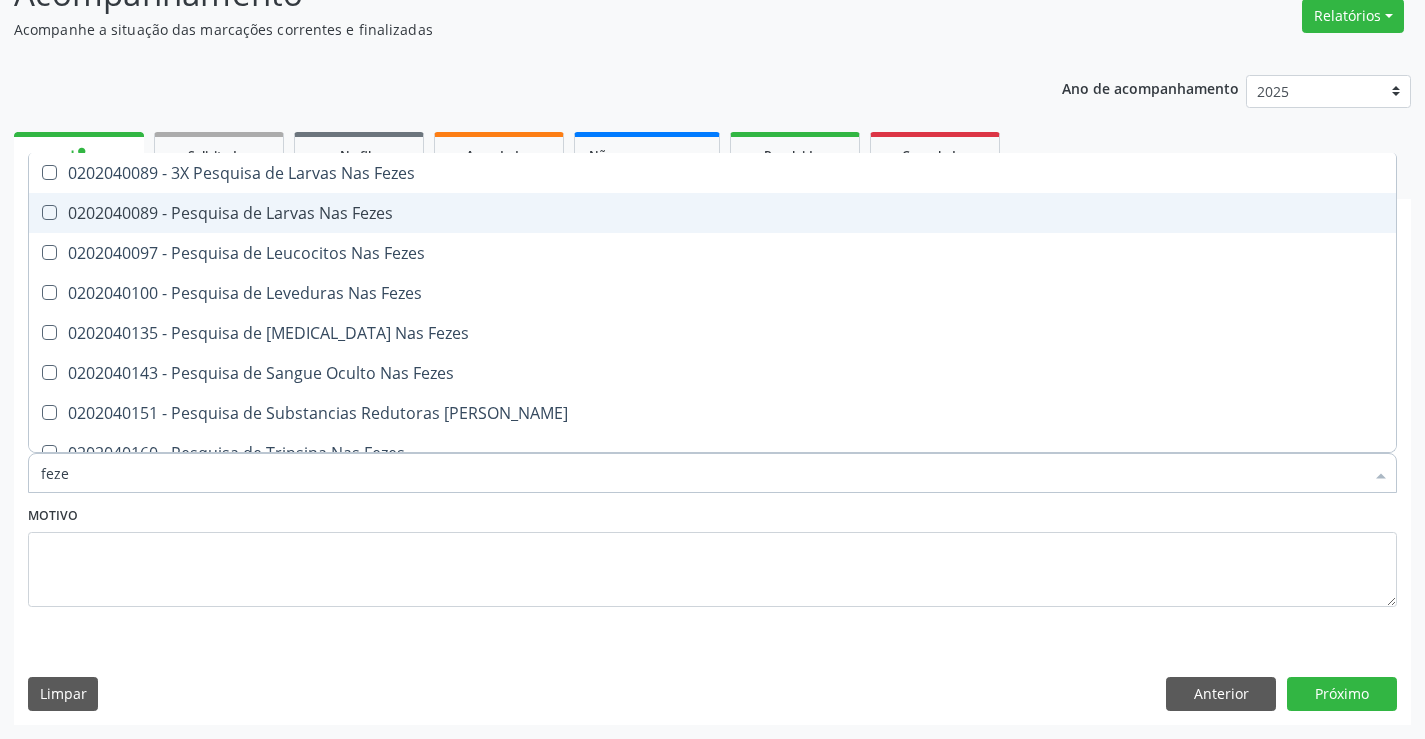 click on "0202040089 - Pesquisa de Larvas Nas Fezes" at bounding box center [712, 213] 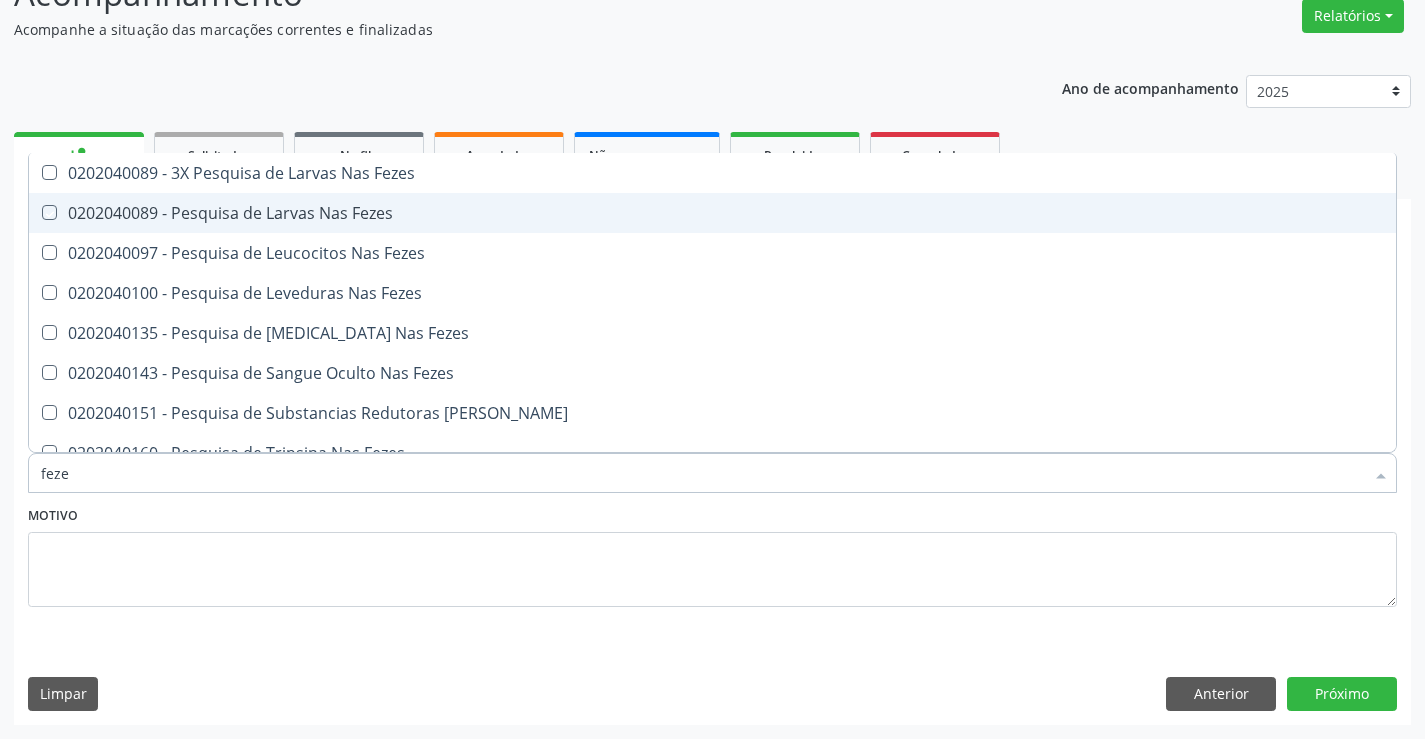 checkbox on "true" 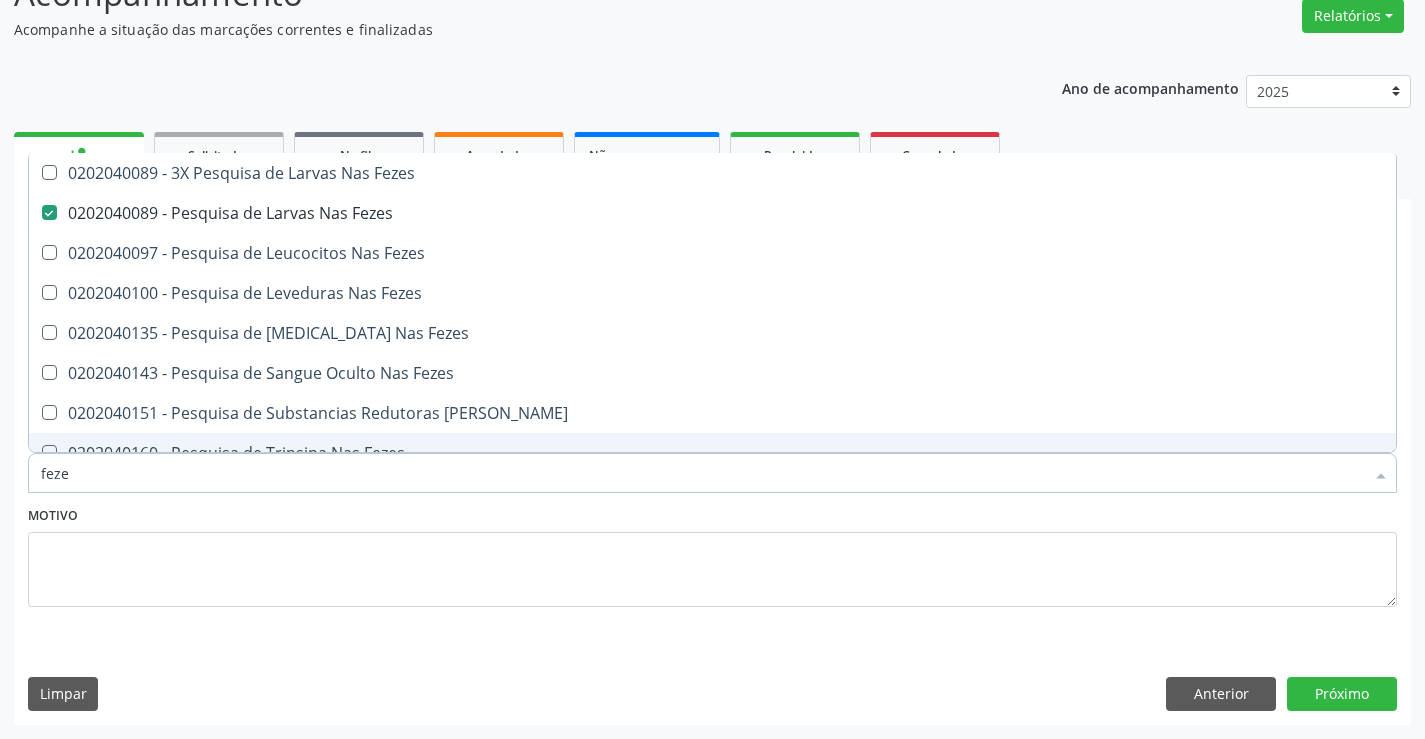 click on "feze" at bounding box center [702, 473] 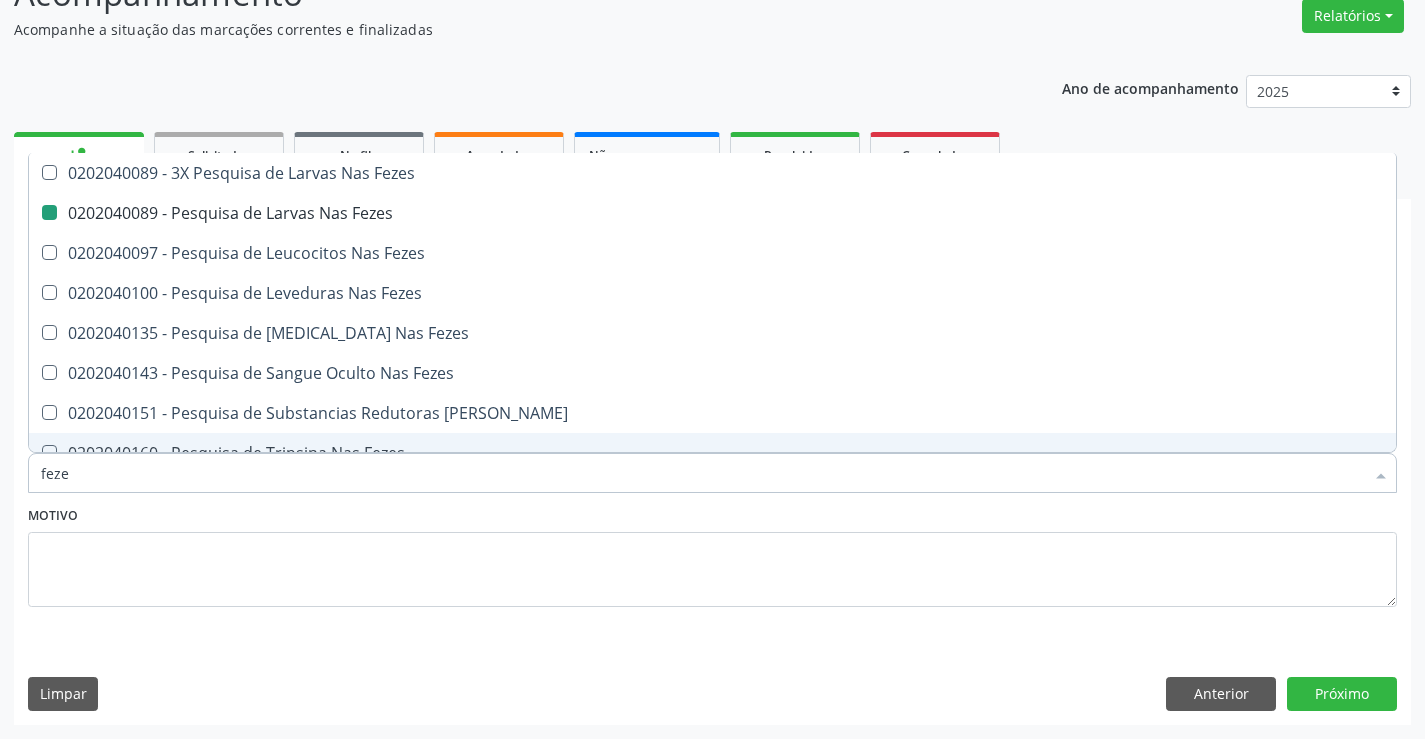 type on "t" 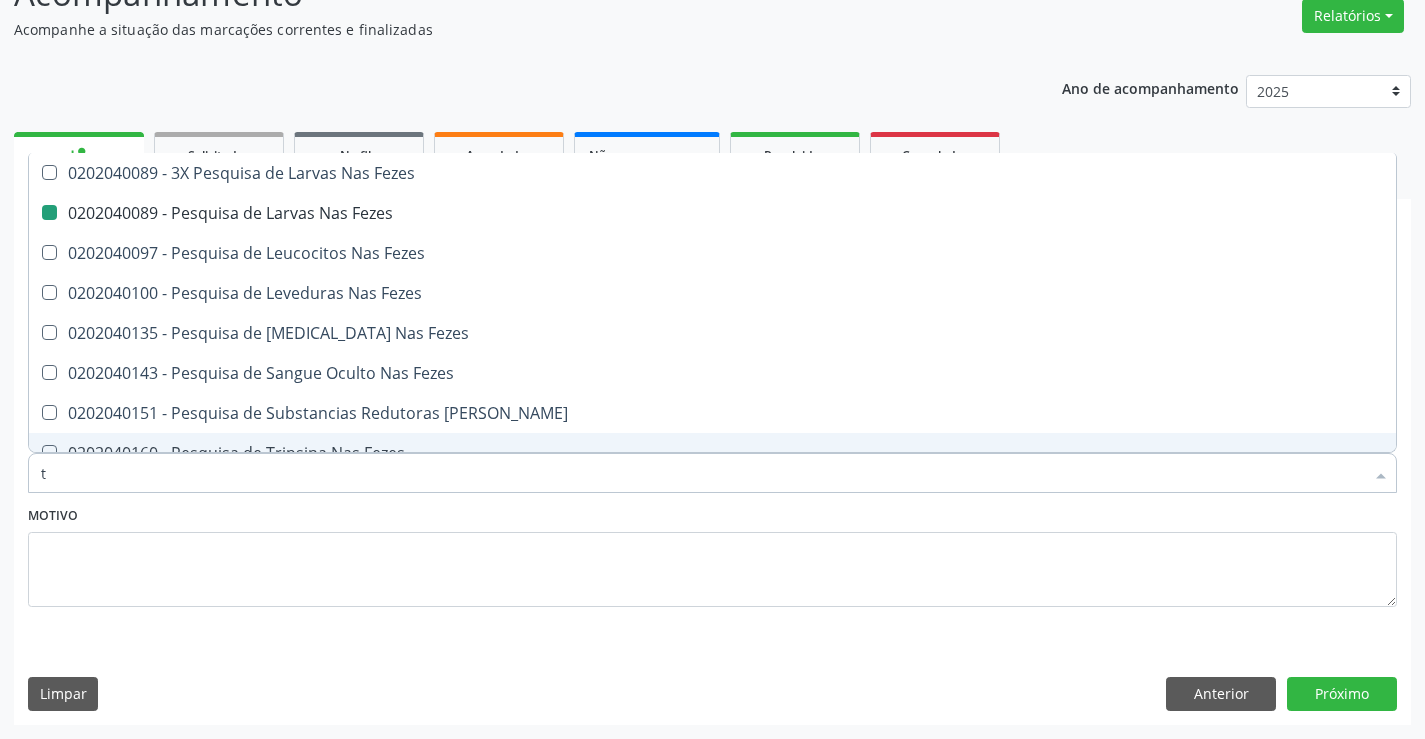 checkbox on "false" 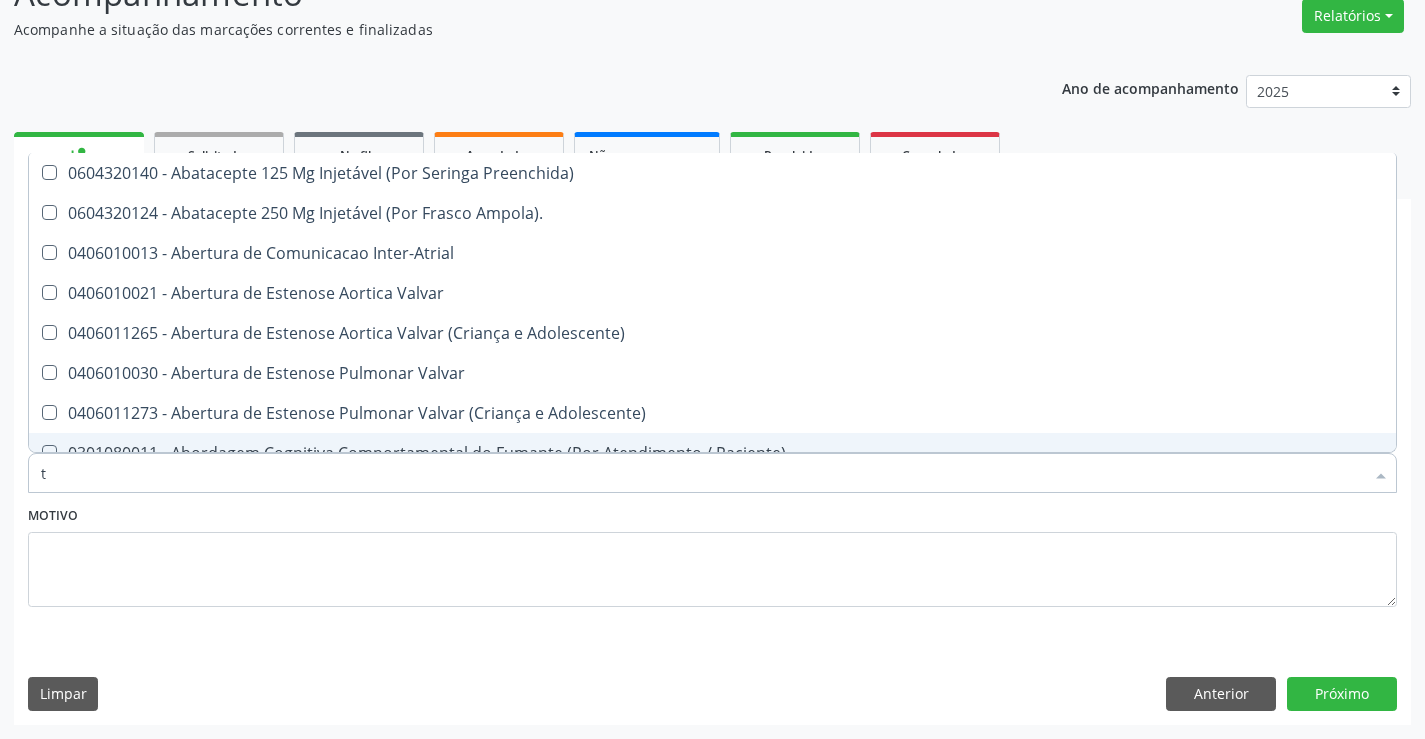 type on "tg" 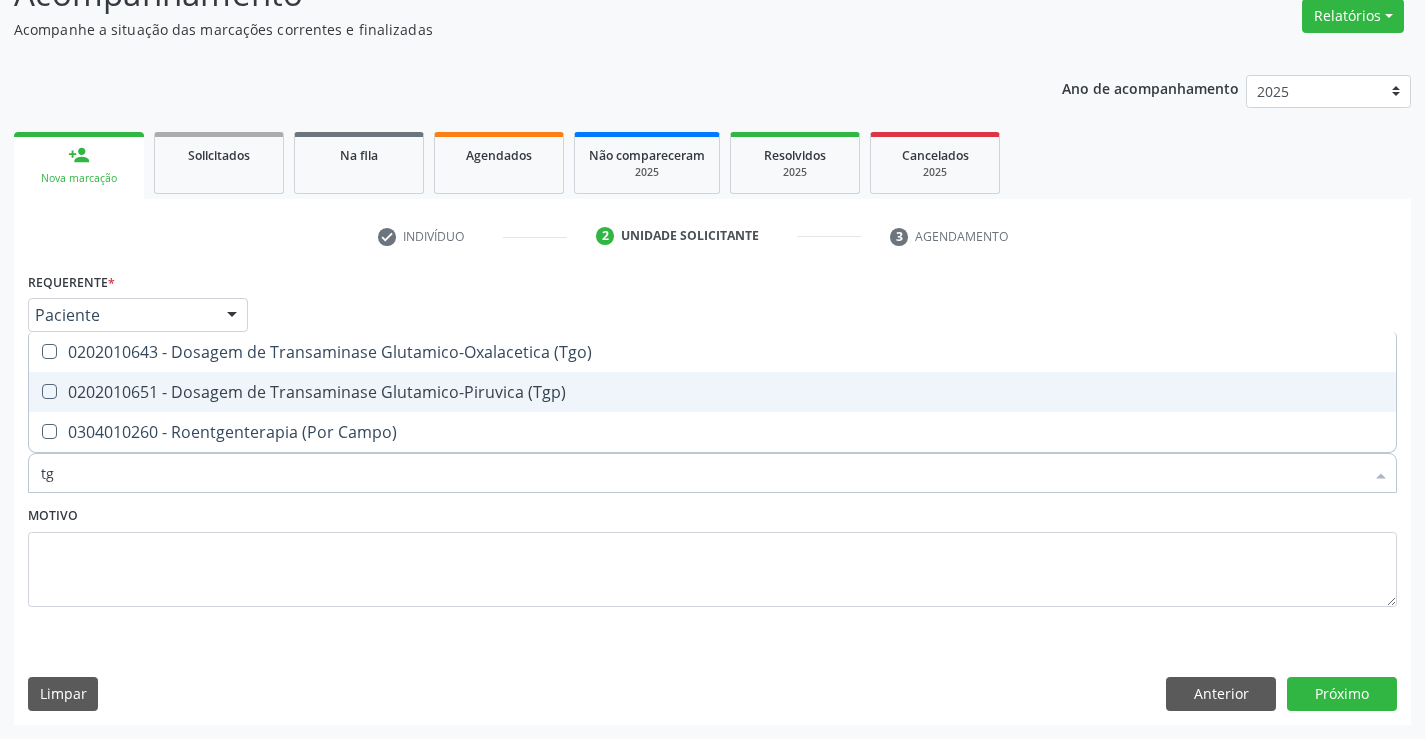 click on "0202010651 - Dosagem de Transaminase Glutamico-Piruvica (Tgp)" at bounding box center (712, 392) 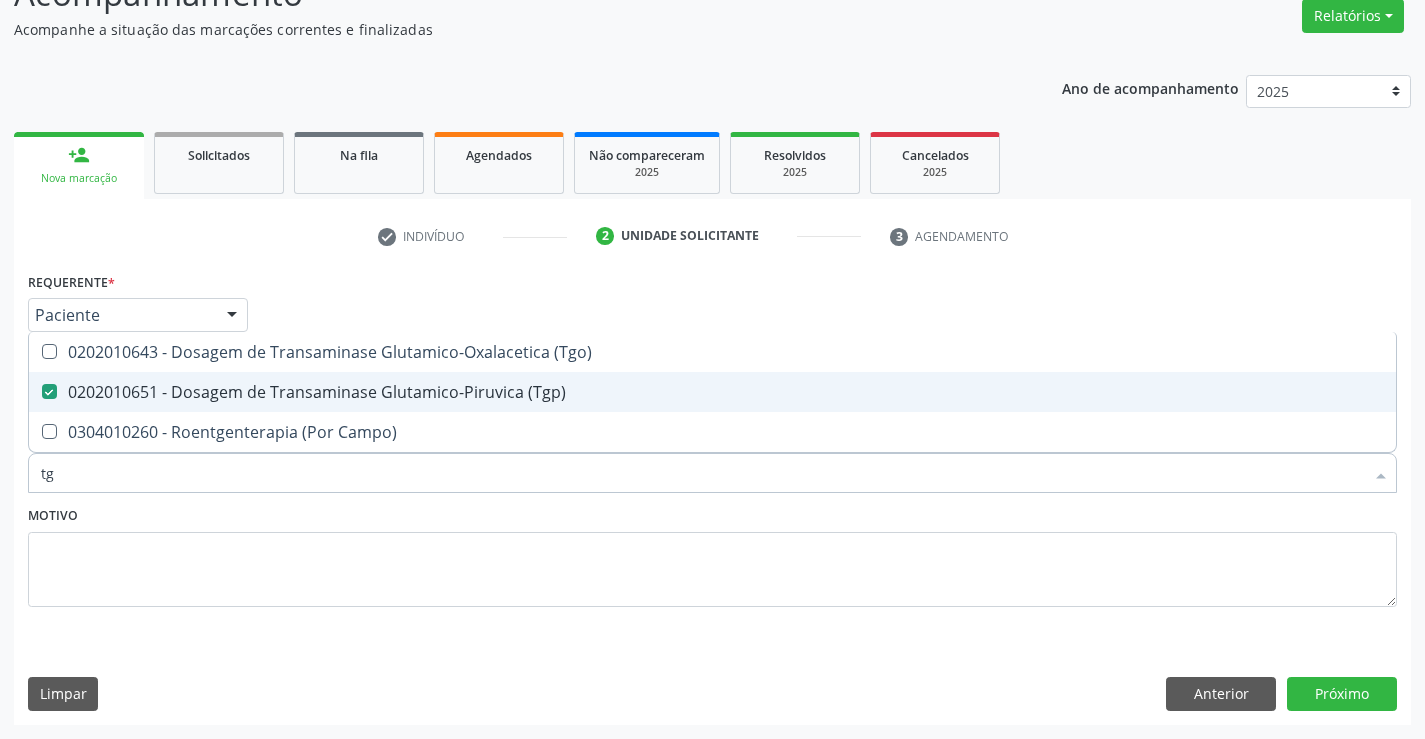 checkbox on "true" 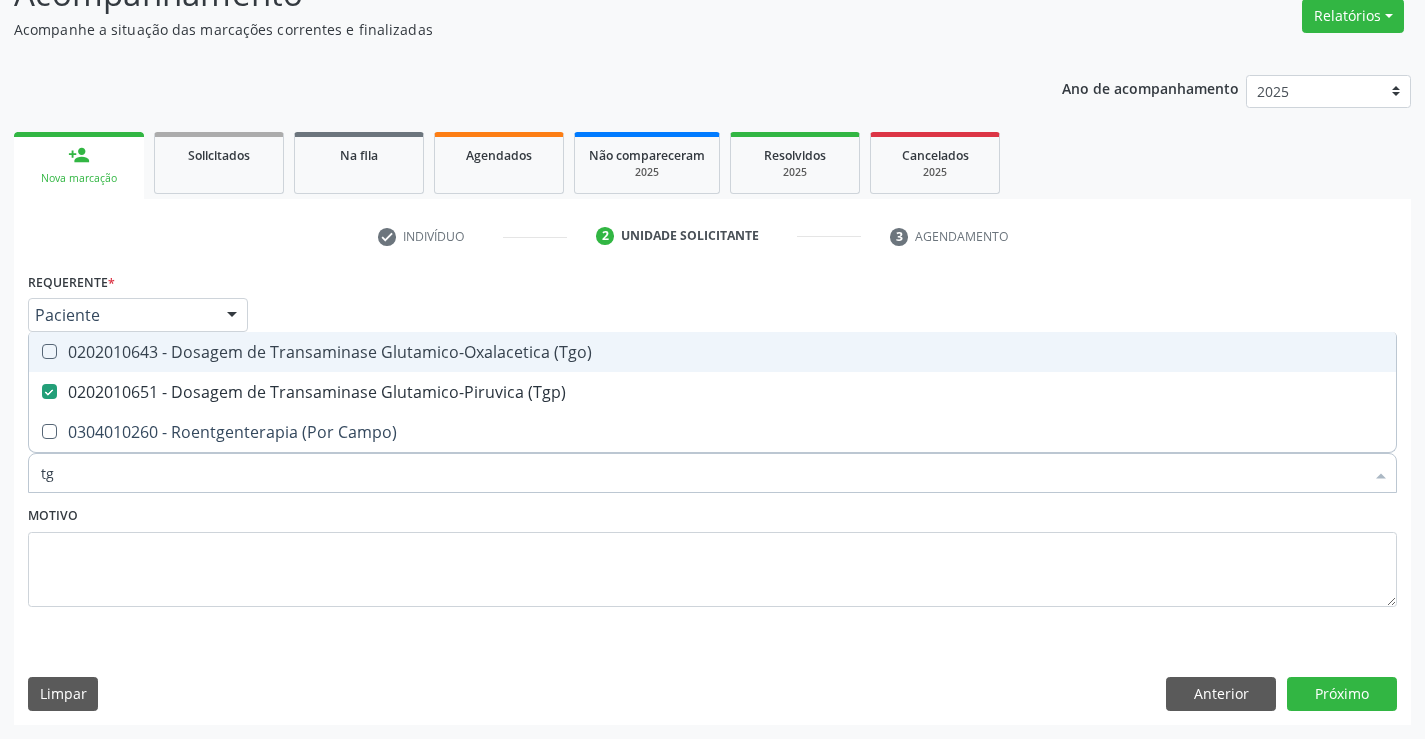 click on "0202010643 - Dosagem de Transaminase Glutamico-Oxalacetica (Tgo)" at bounding box center (712, 352) 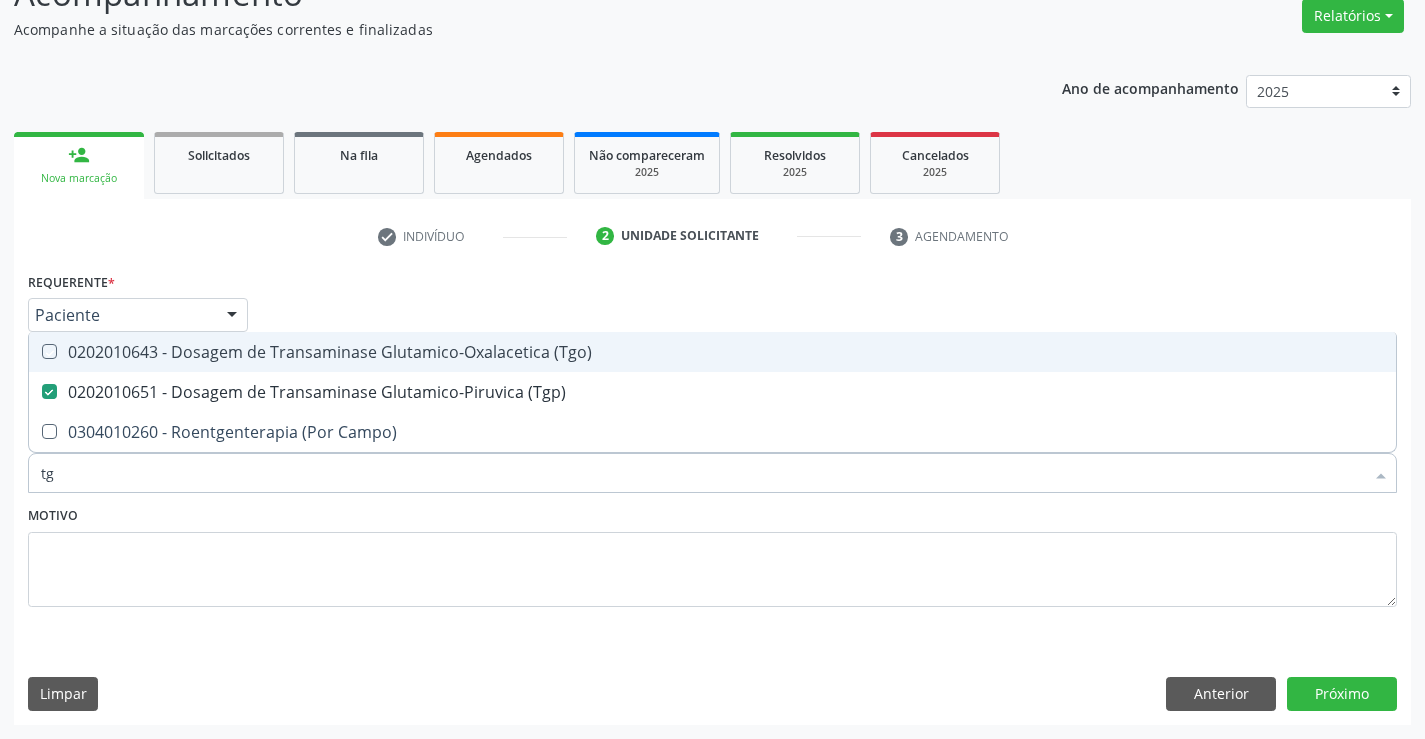 checkbox on "true" 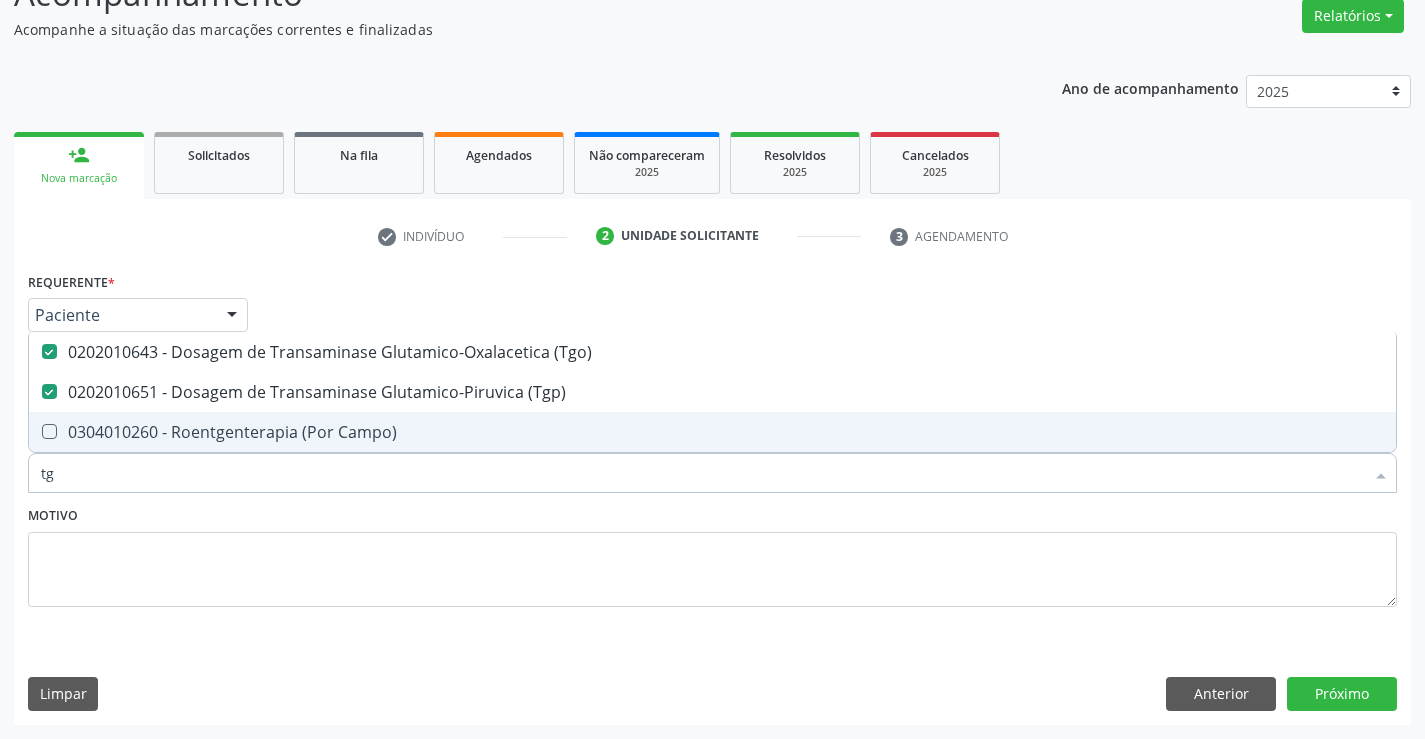 click on "tg" at bounding box center (702, 473) 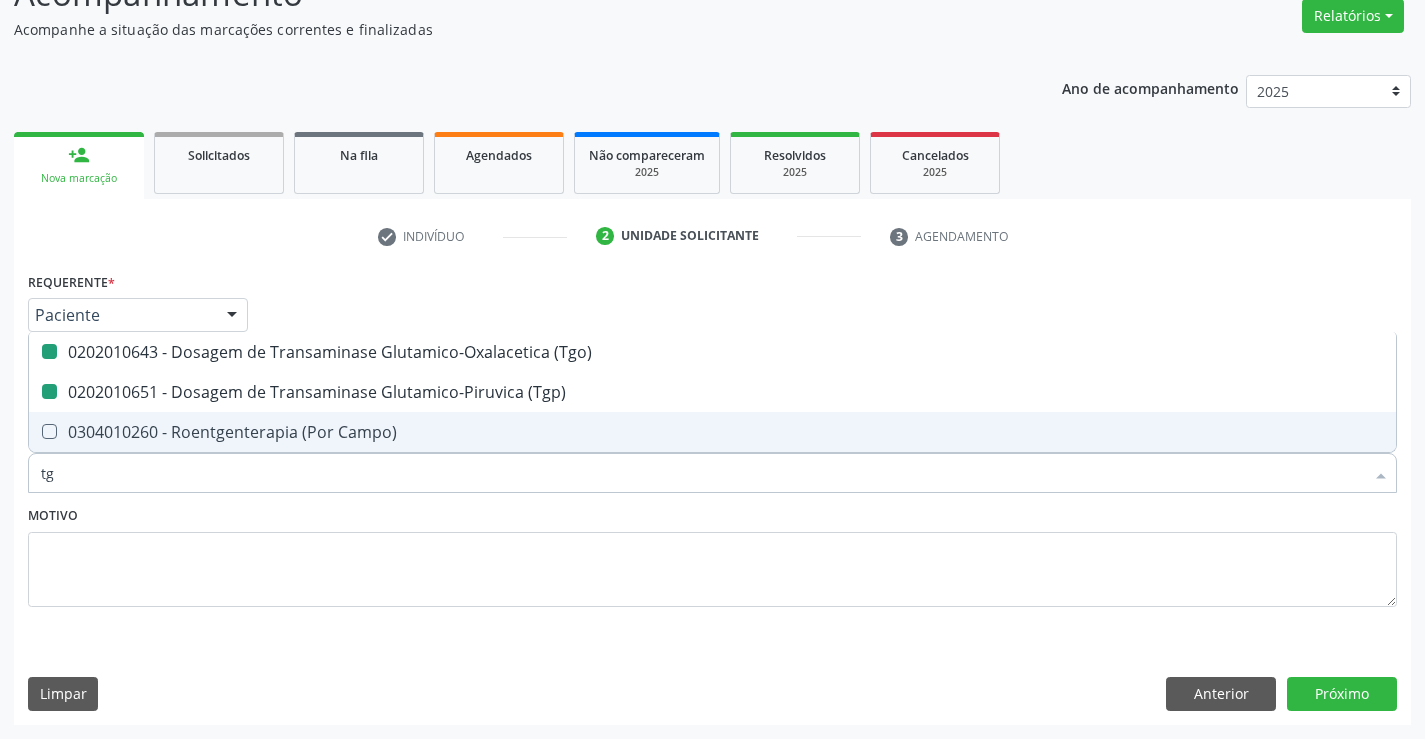 type on "f" 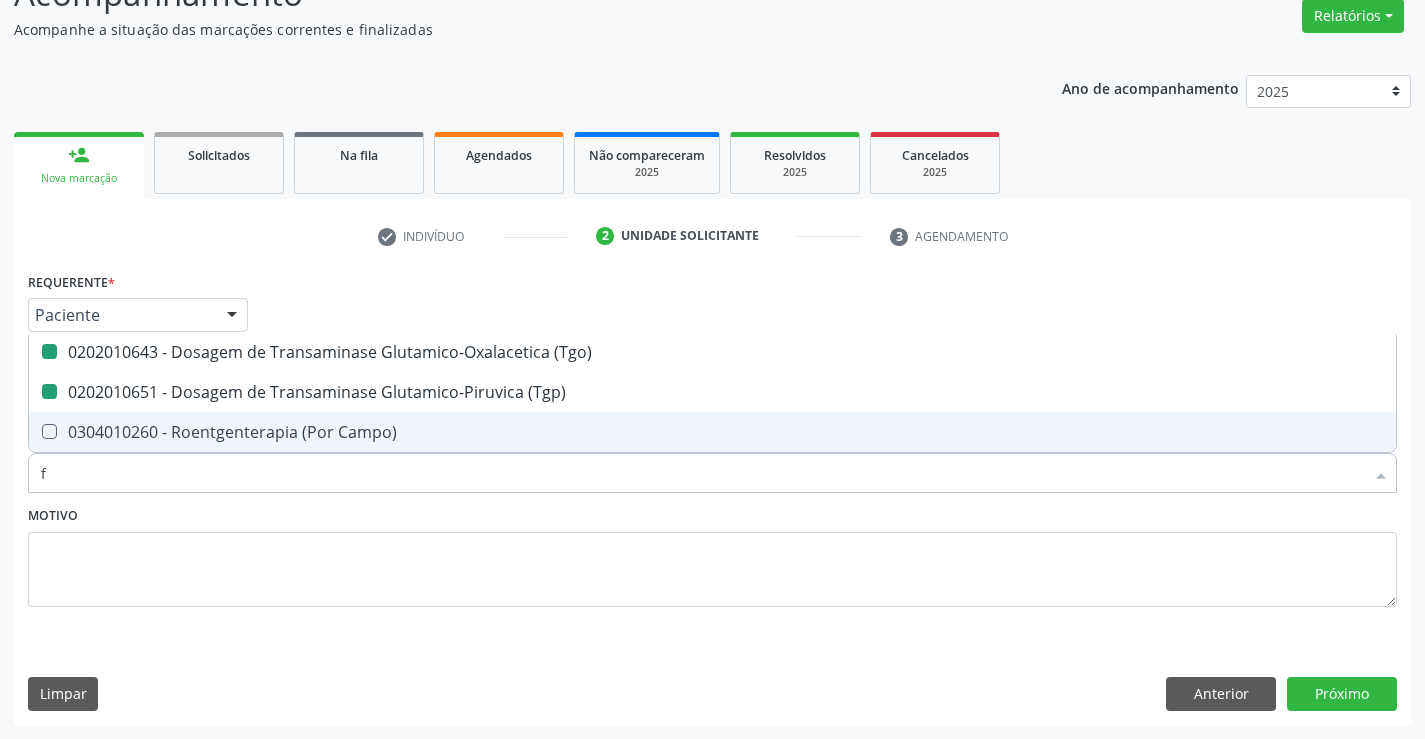 checkbox on "false" 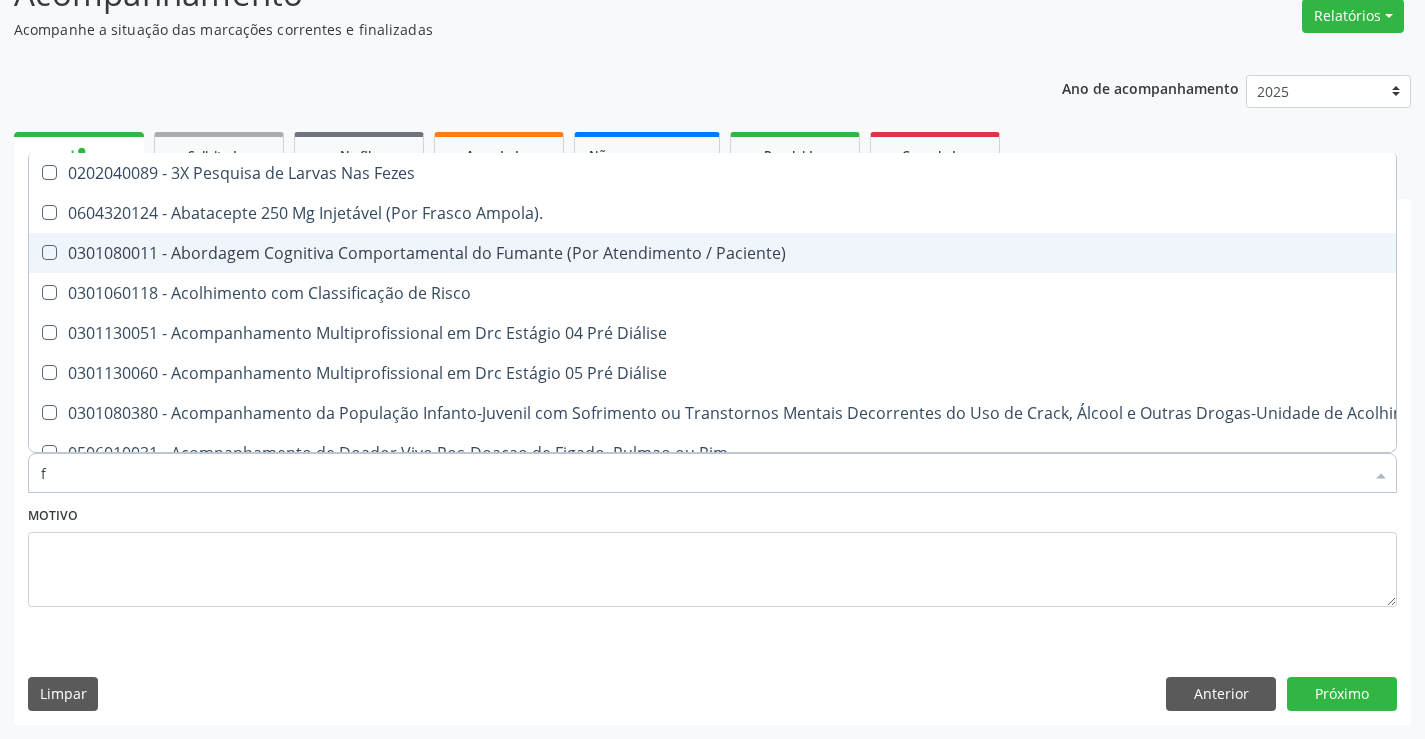 type on "fe" 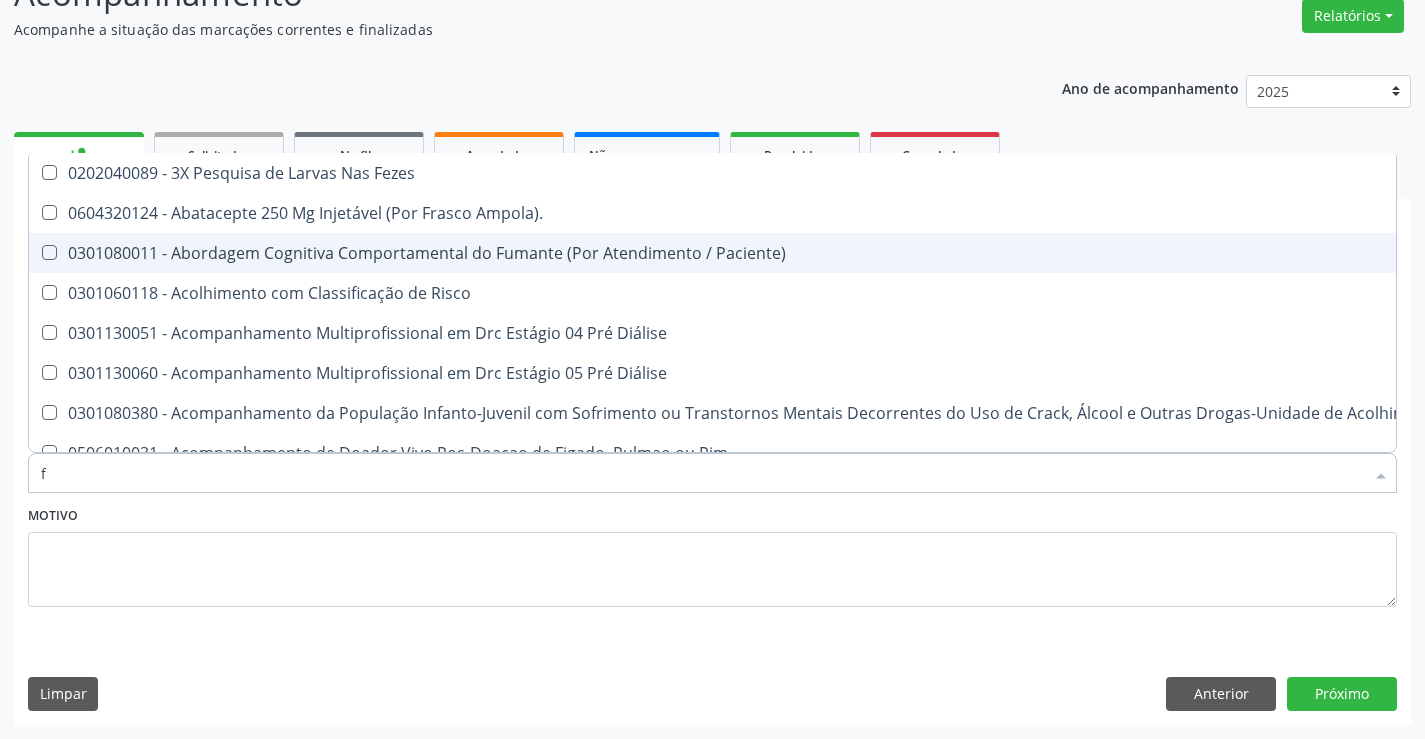 checkbox on "false" 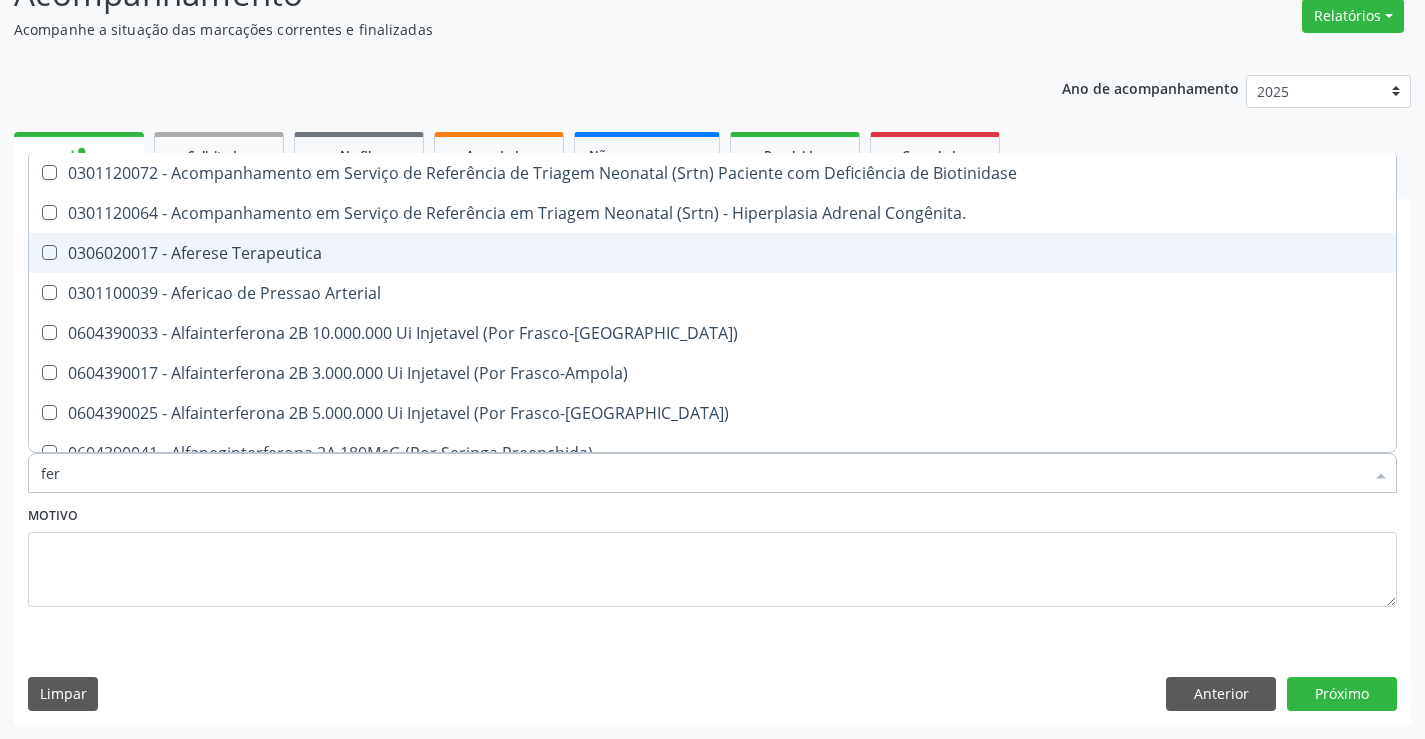 type on "ferr" 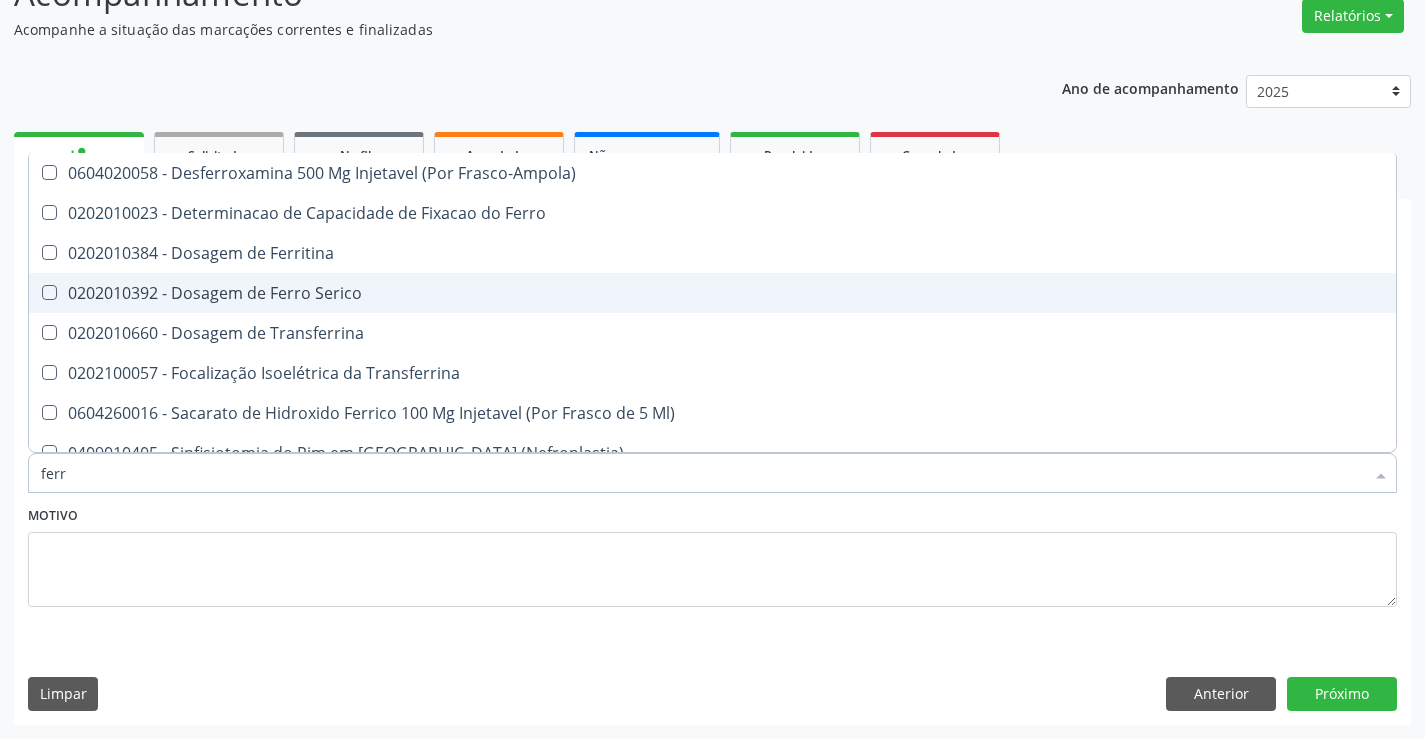 click on "0202010392 - Dosagem de Ferro Serico" at bounding box center [712, 293] 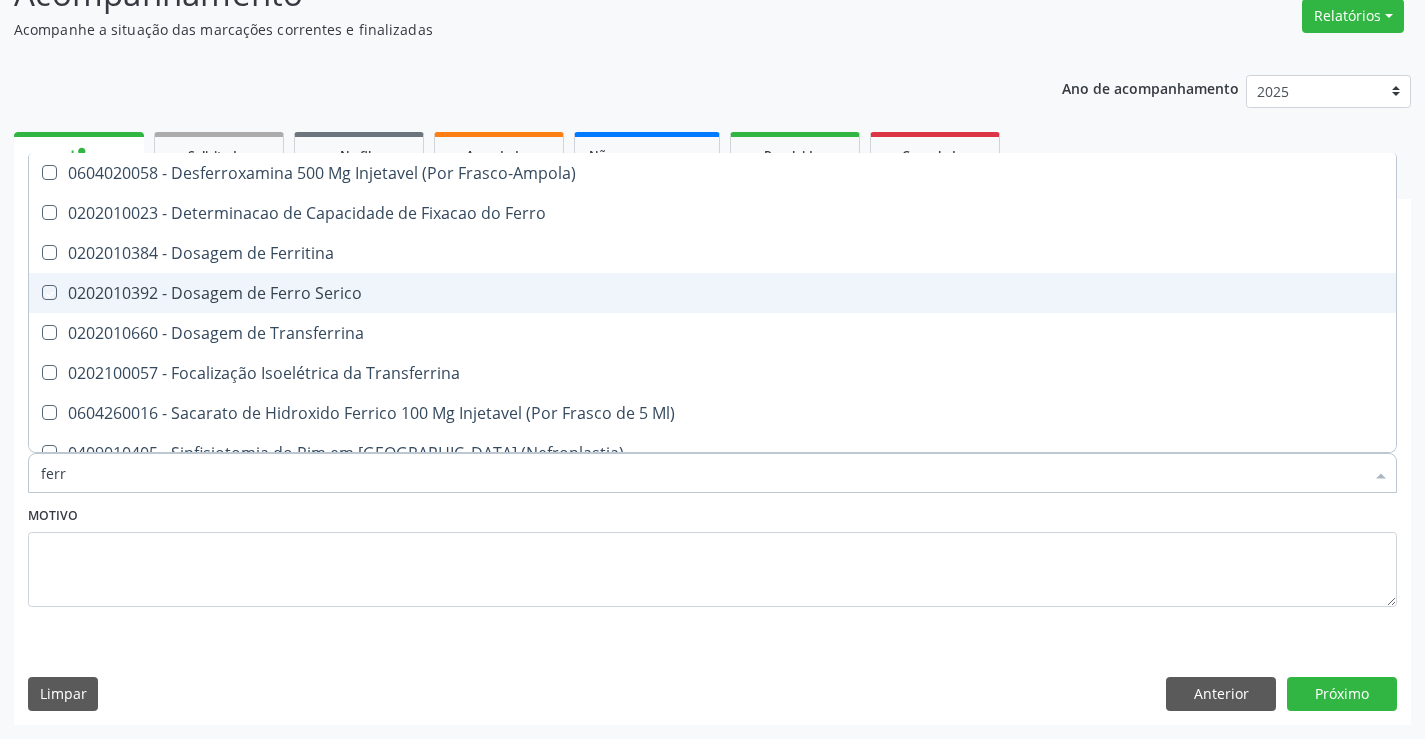 checkbox on "true" 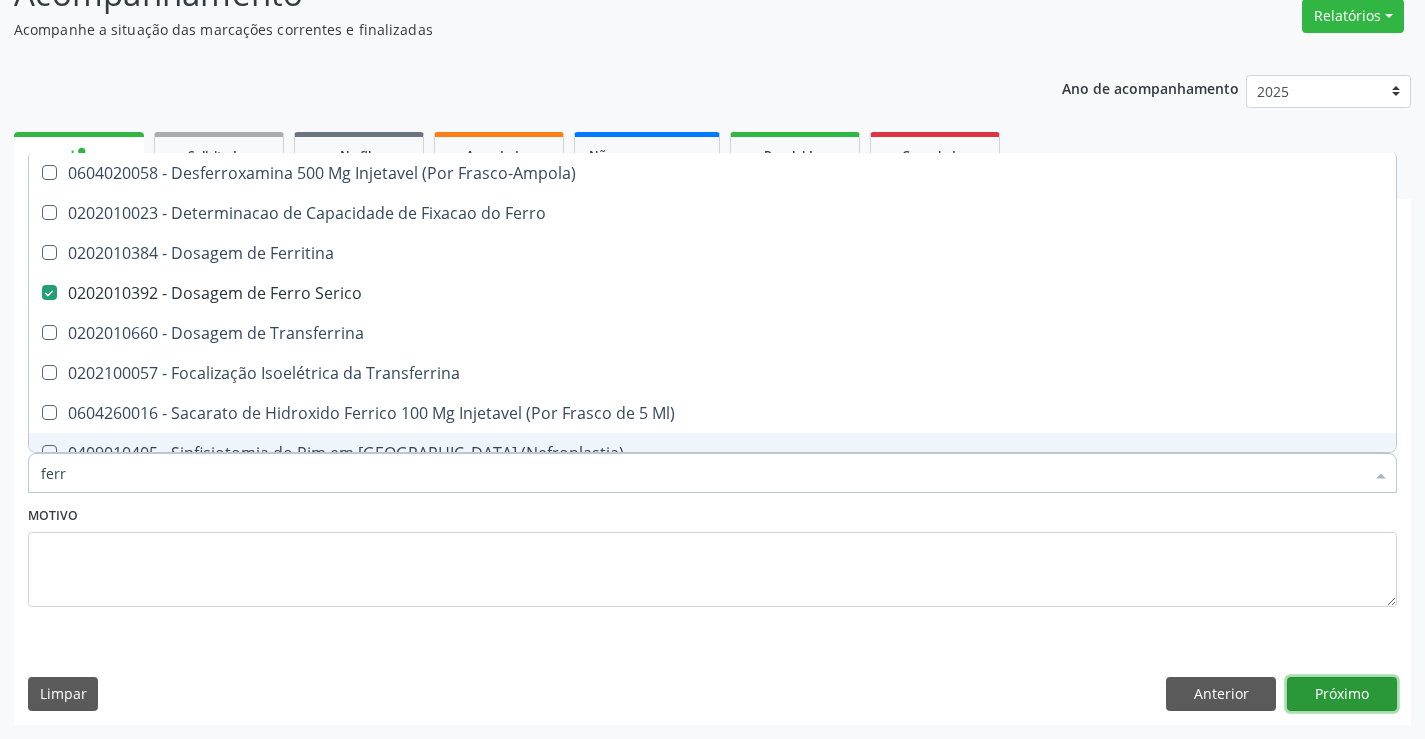 click on "Próximo" at bounding box center [1342, 694] 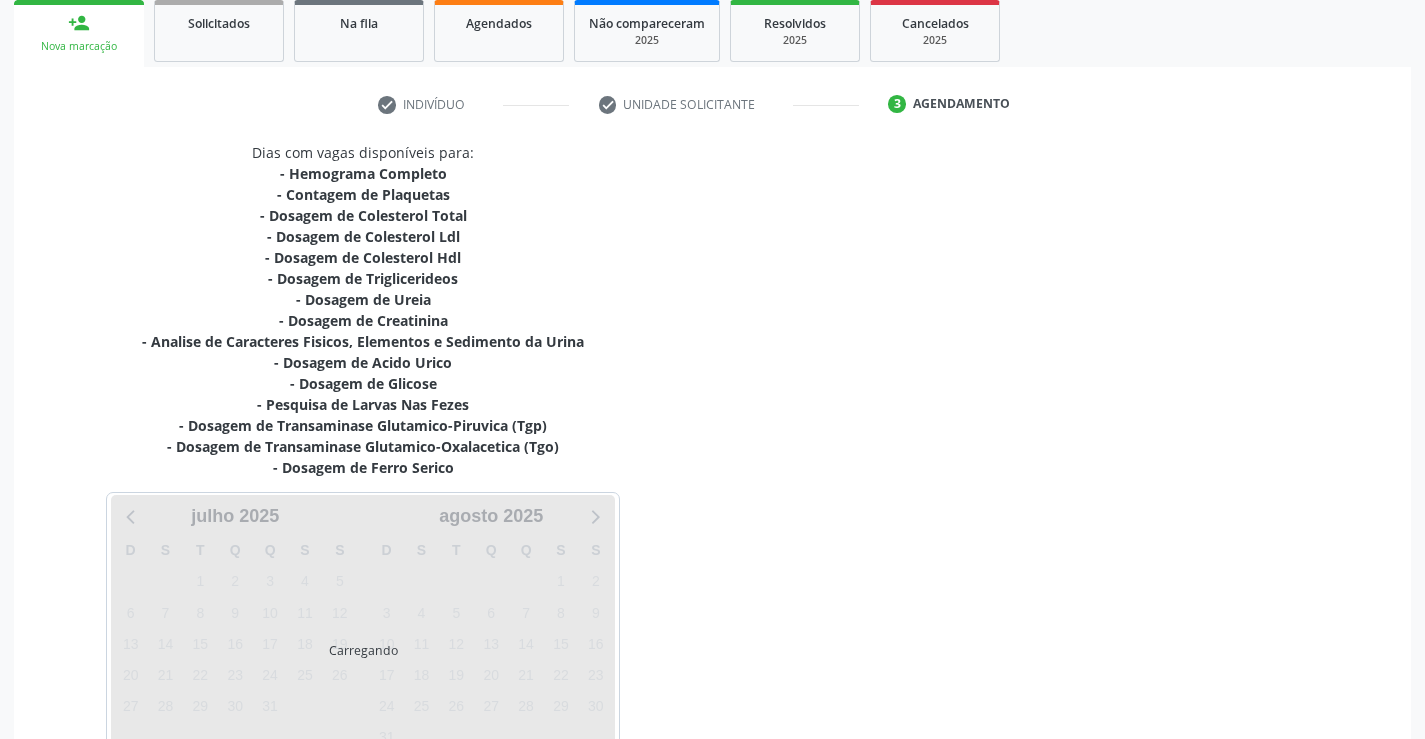 scroll, scrollTop: 425, scrollLeft: 0, axis: vertical 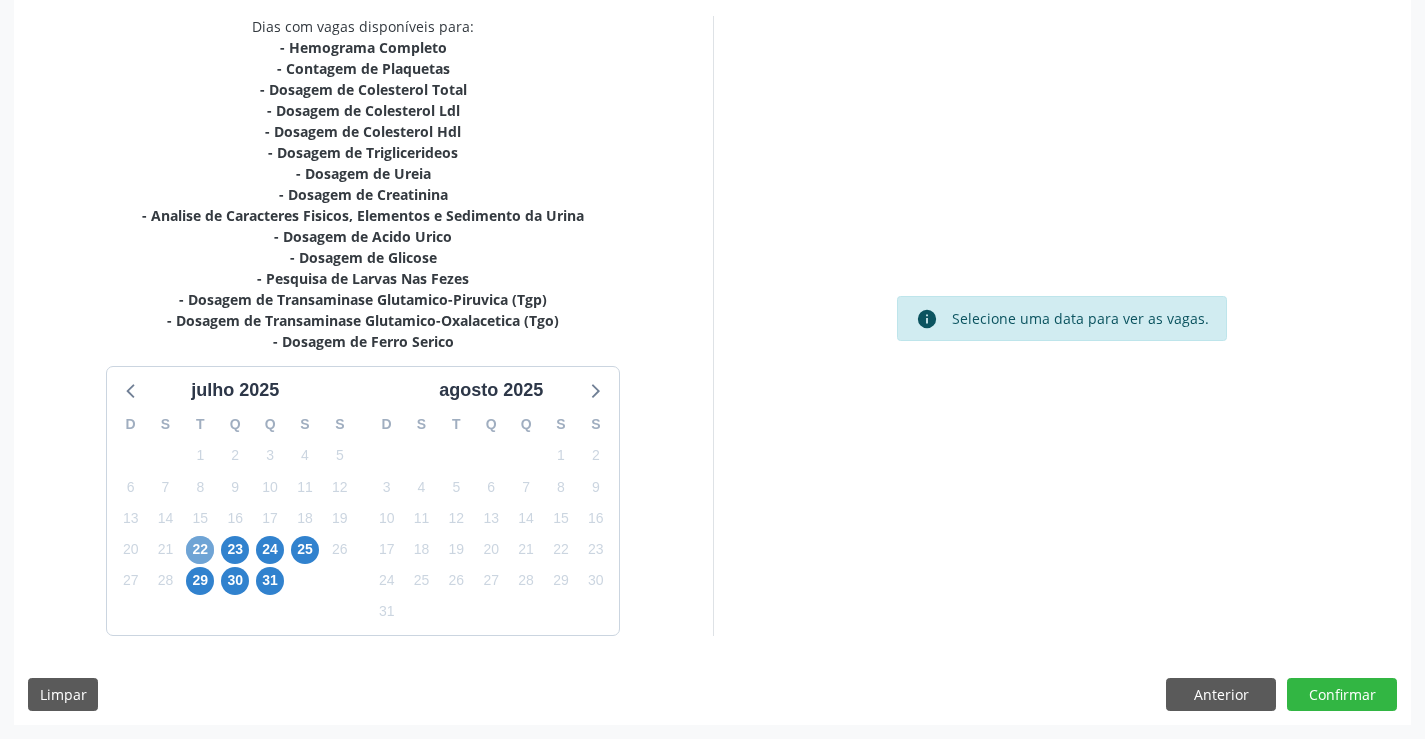 click on "22" at bounding box center (200, 550) 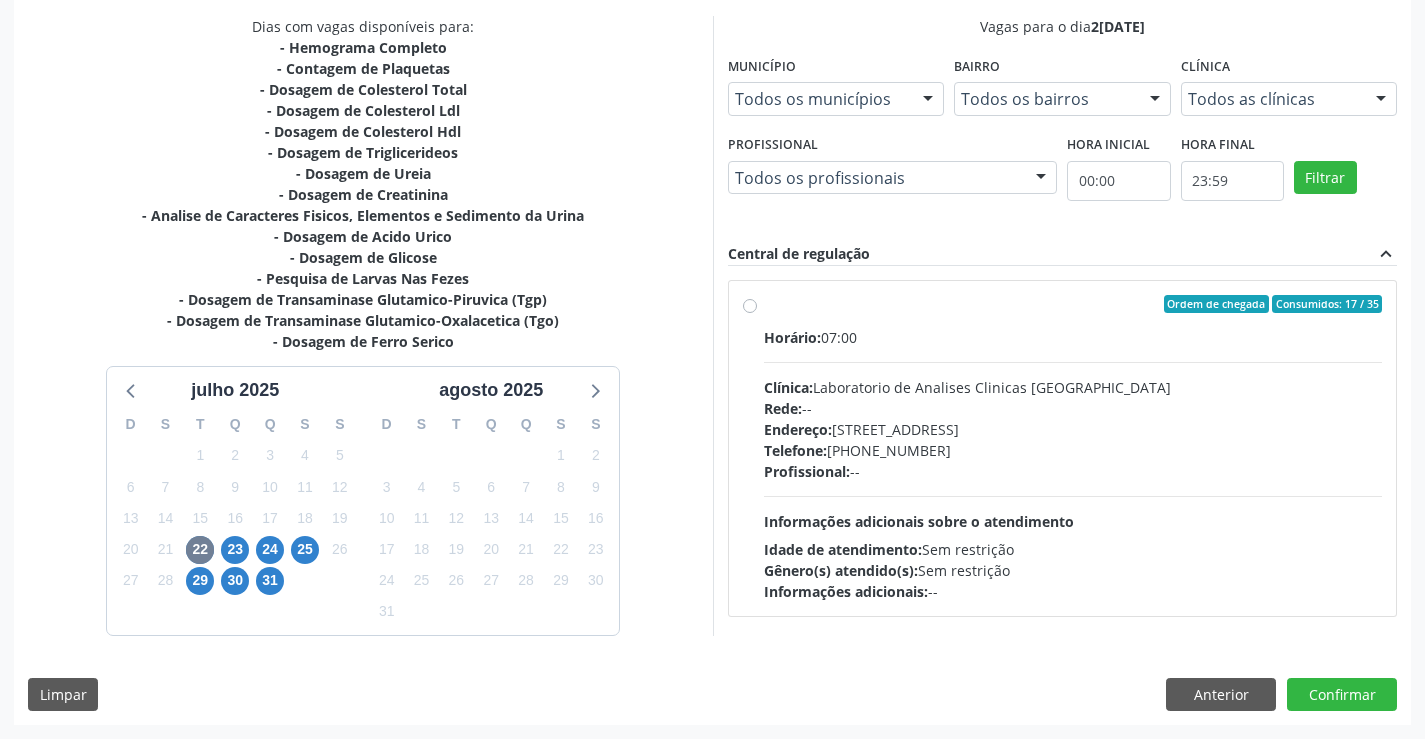 click on "Horário:   07:00
Clínica:  Laboratorio de Analises Clinicas [GEOGRAPHIC_DATA]
Rede:
--
Endereço:   [STREET_ADDRESS]
Telefone:   [PHONE_NUMBER]
Profissional:
--
Informações adicionais sobre o atendimento
Idade de atendimento:
Sem restrição
Gênero(s) atendido(s):
Sem restrição
Informações adicionais:
--" at bounding box center (1073, 464) 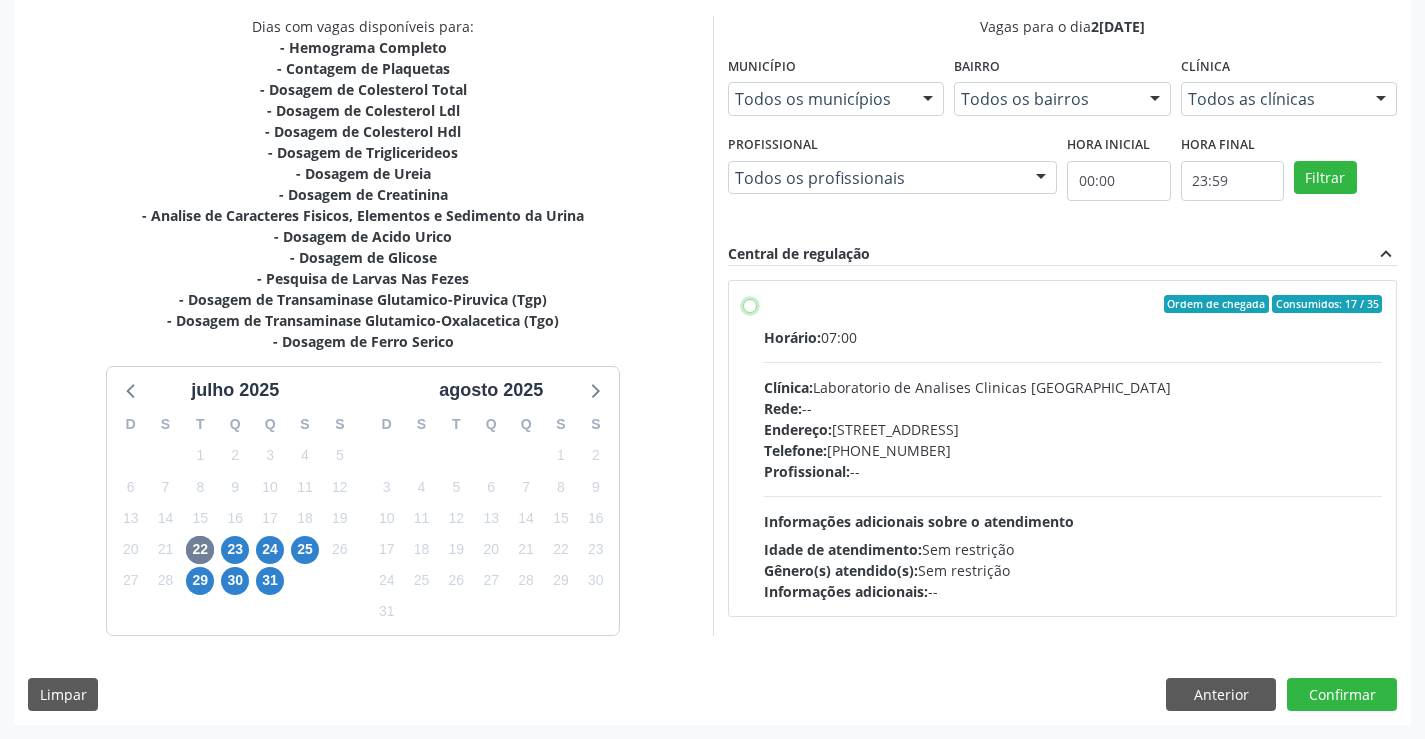 radio on "true" 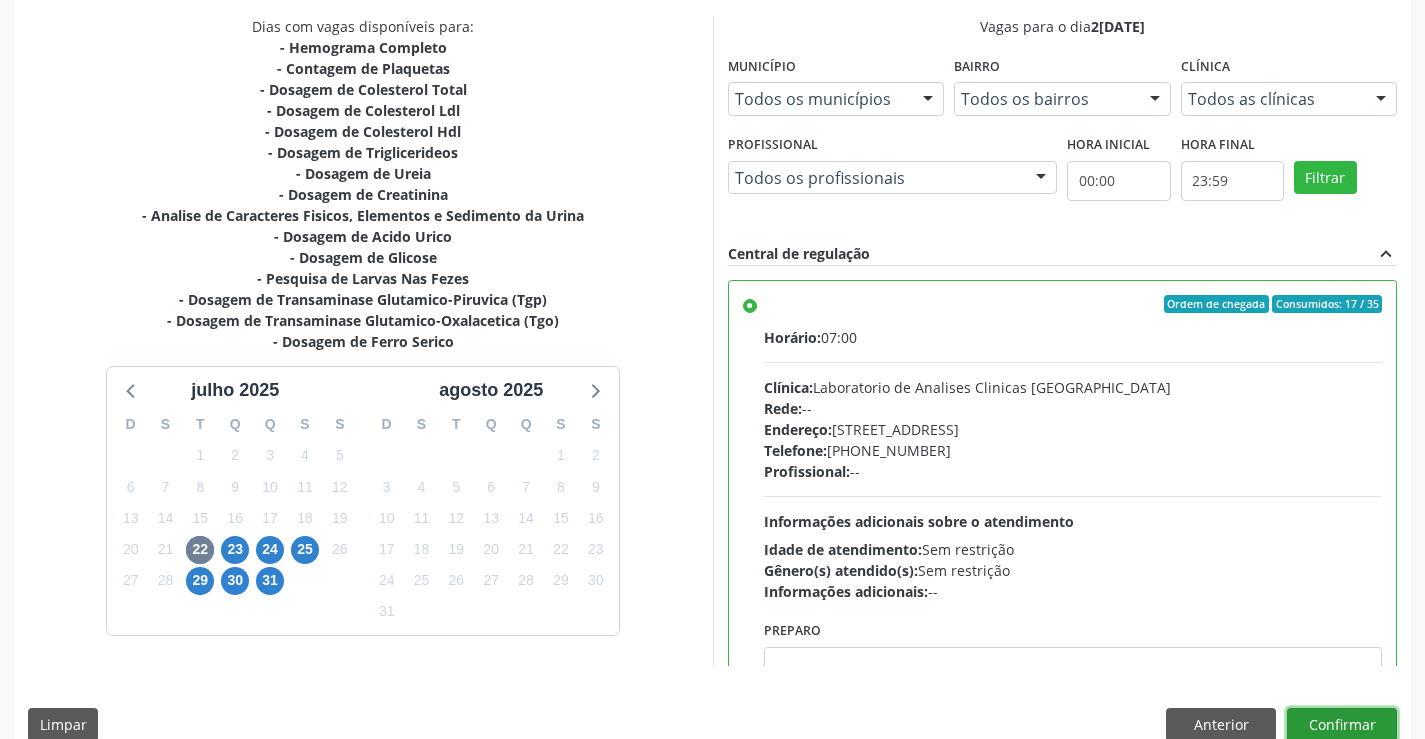 click on "Confirmar" at bounding box center (1342, 725) 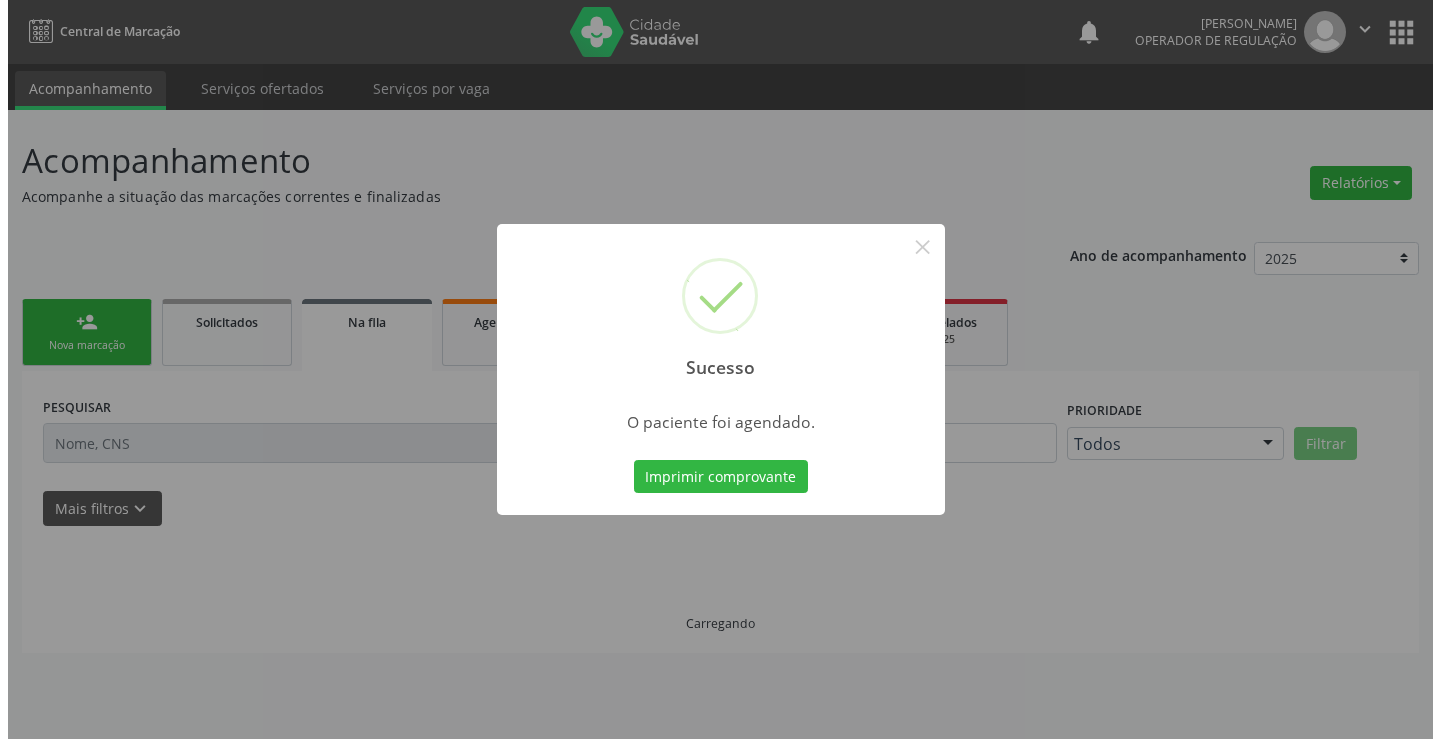 scroll, scrollTop: 0, scrollLeft: 0, axis: both 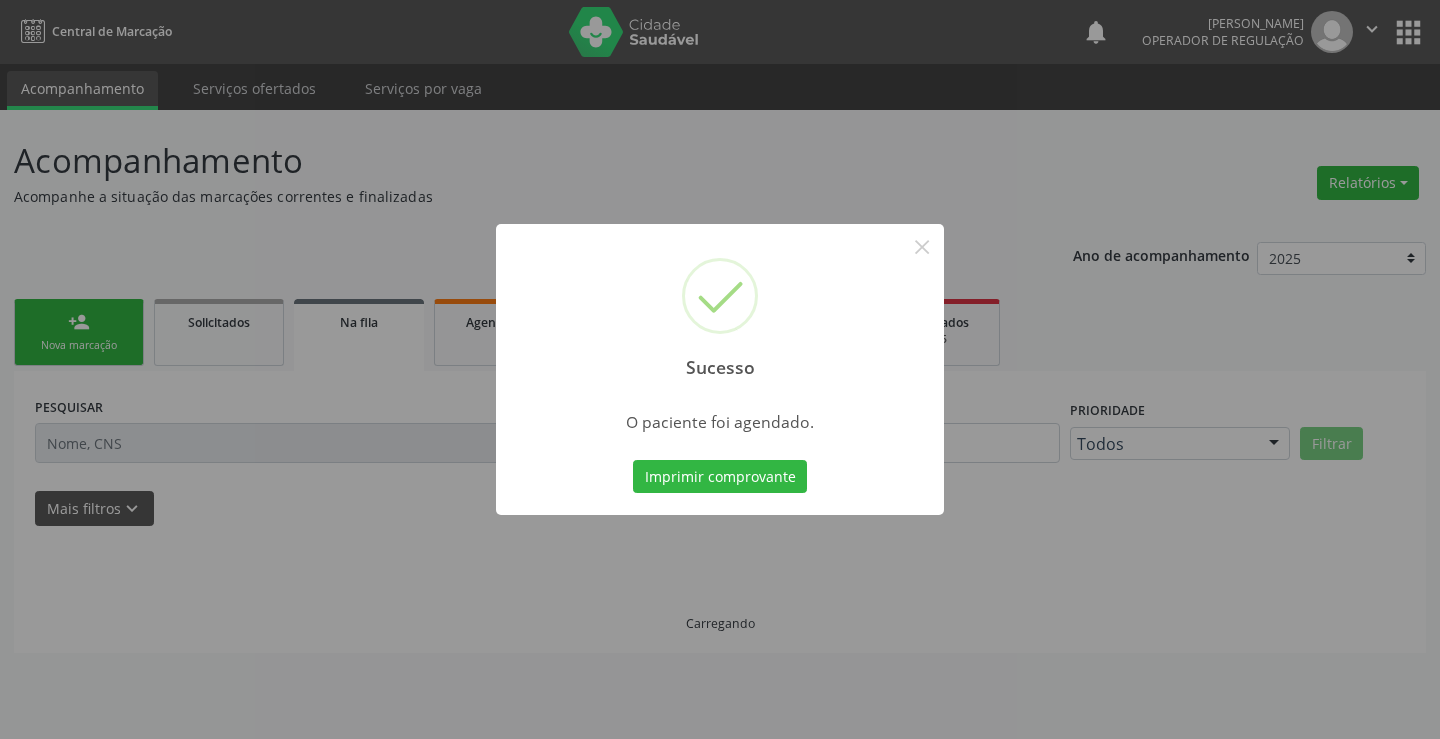type 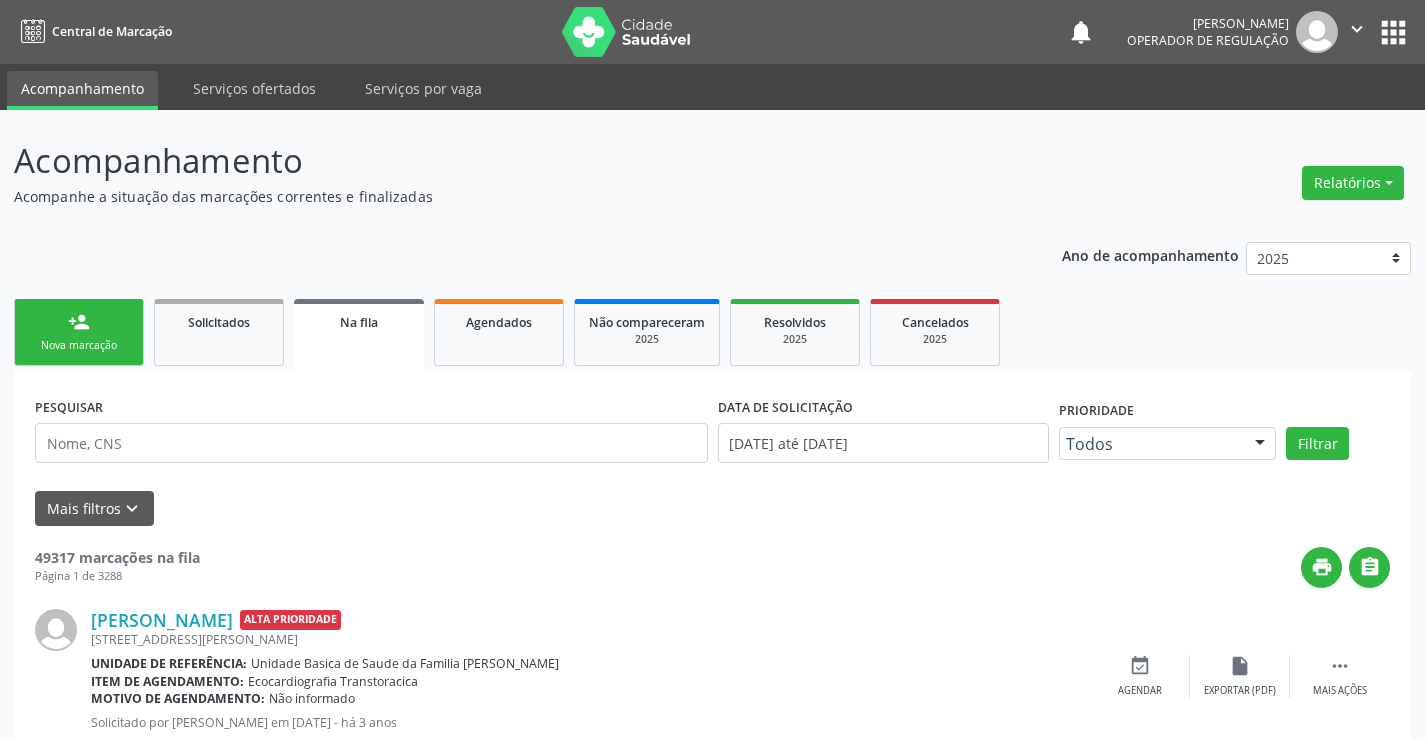 scroll, scrollTop: 0, scrollLeft: 0, axis: both 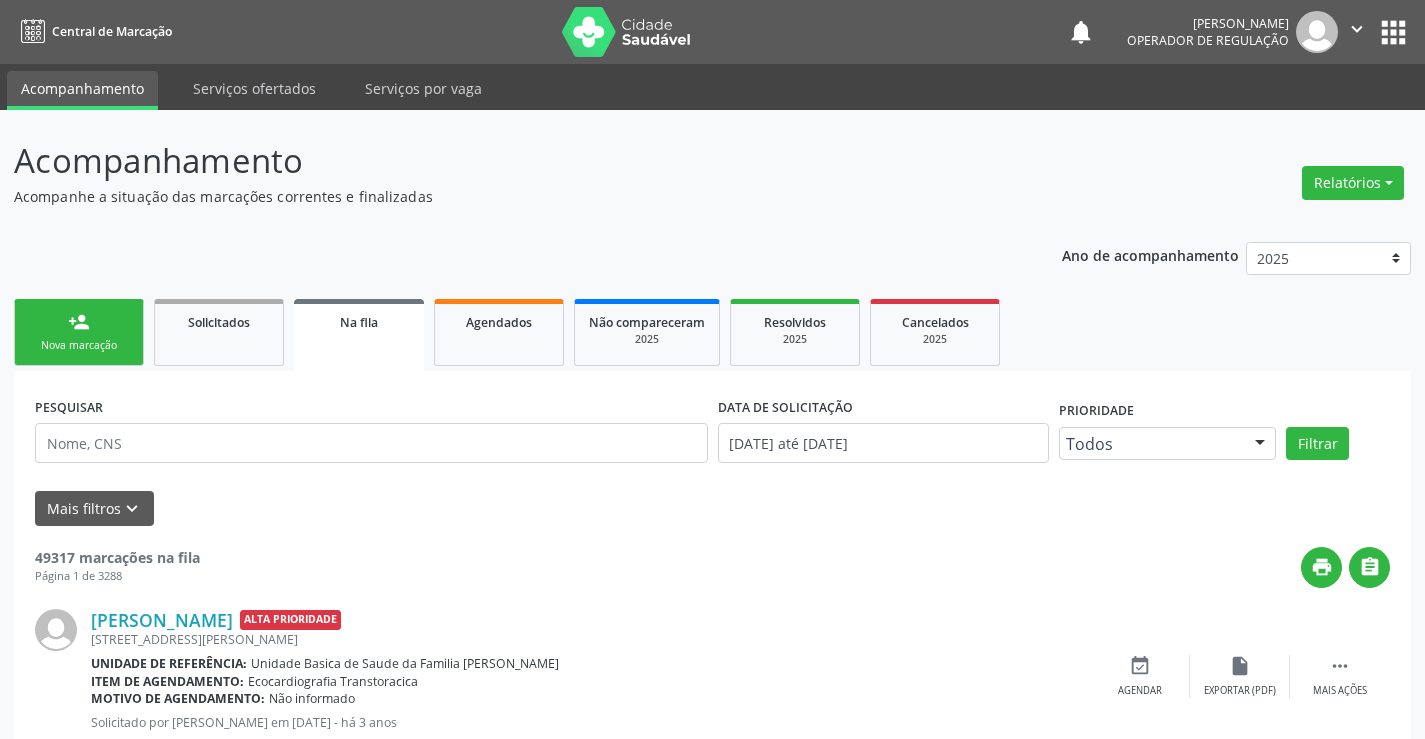 click on "person_add" at bounding box center (79, 322) 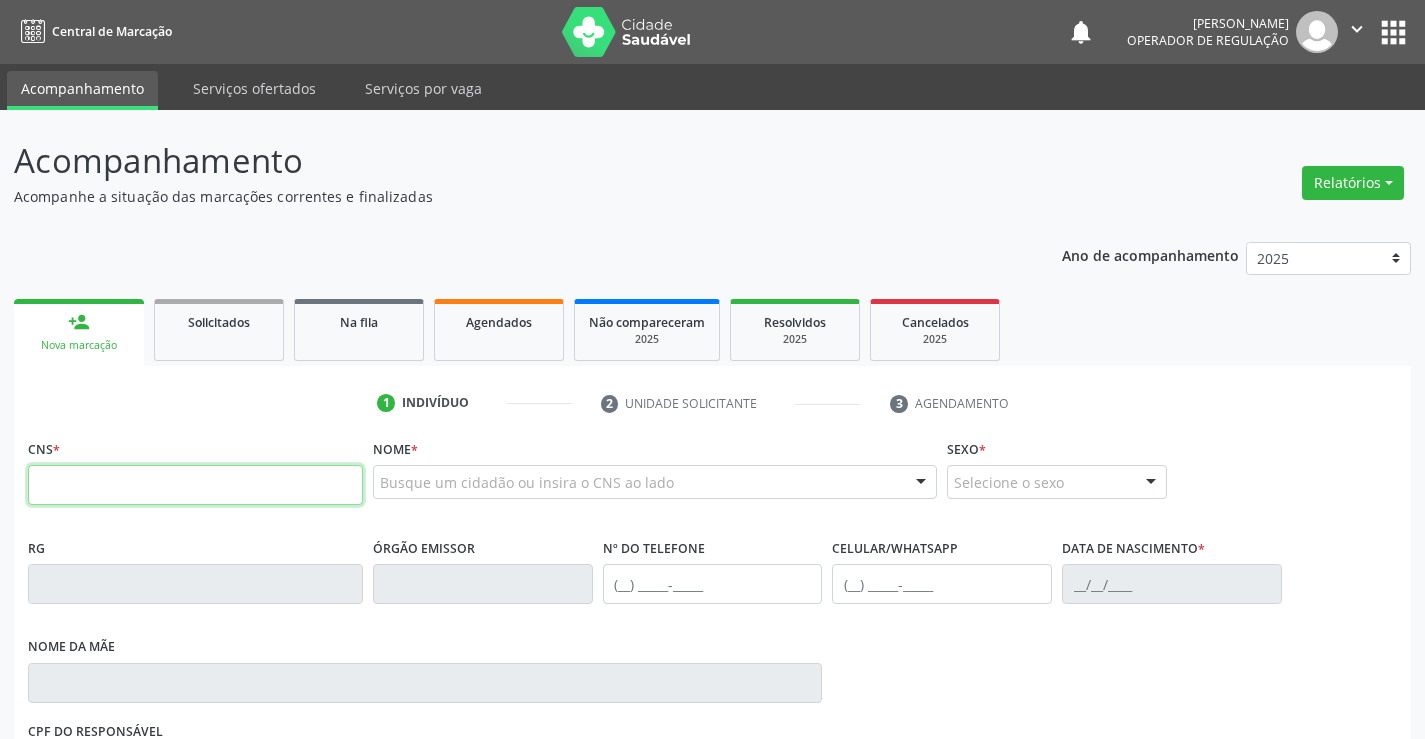click at bounding box center (195, 485) 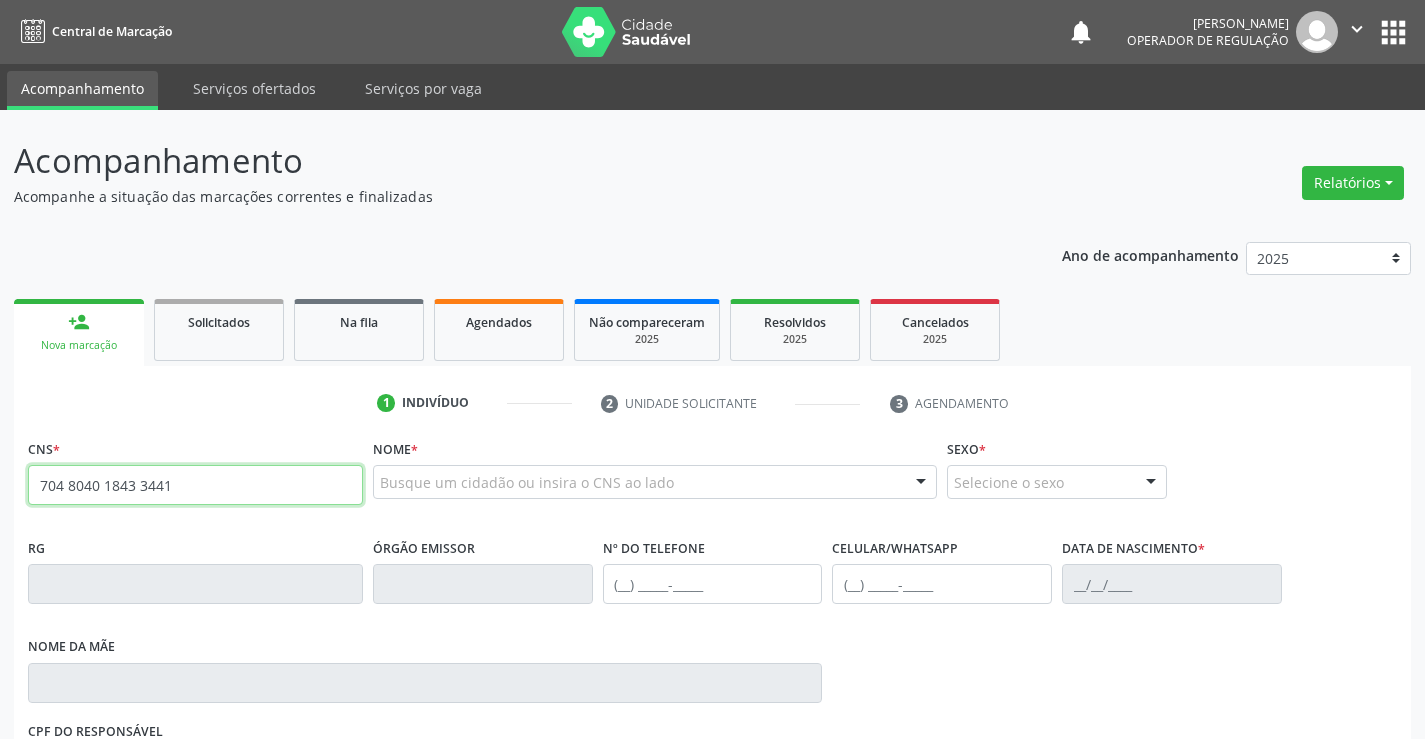 type on "704 8040 1843 3441" 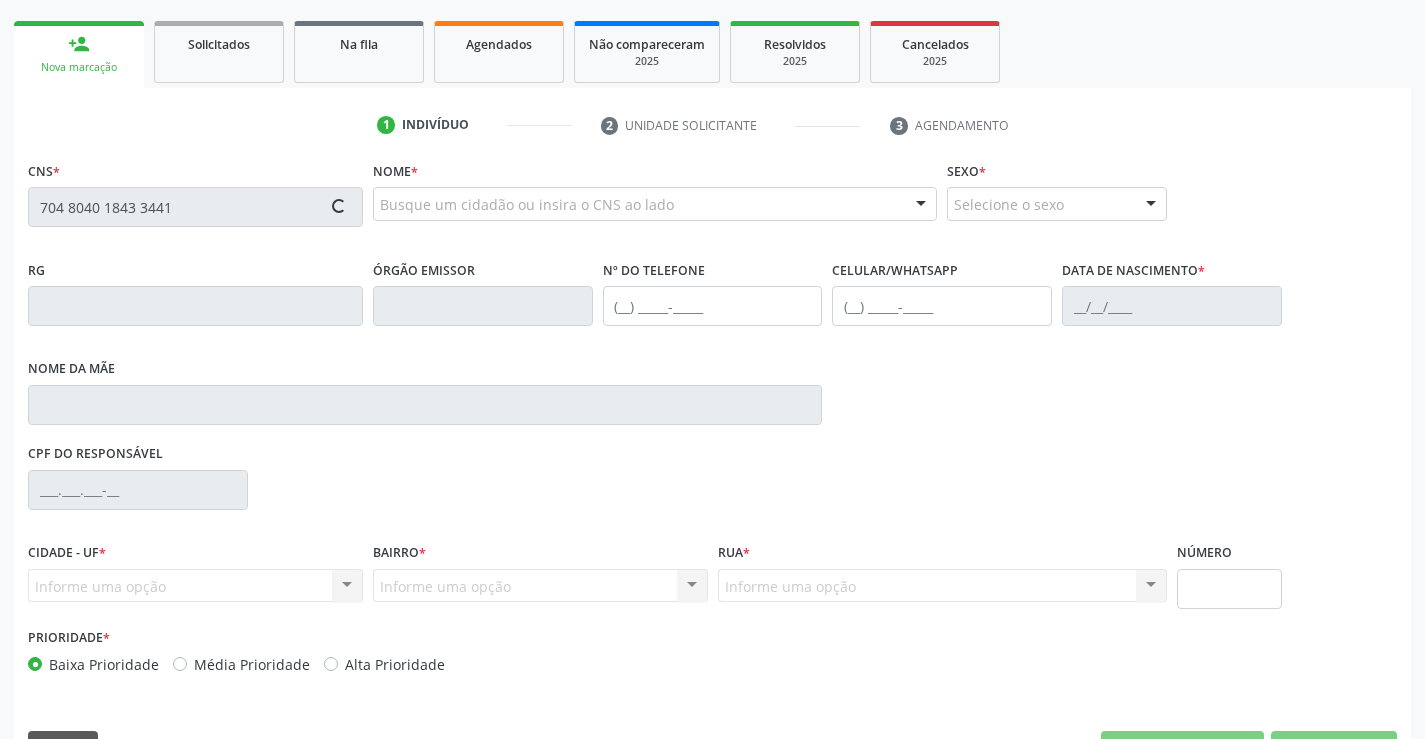 scroll, scrollTop: 300, scrollLeft: 0, axis: vertical 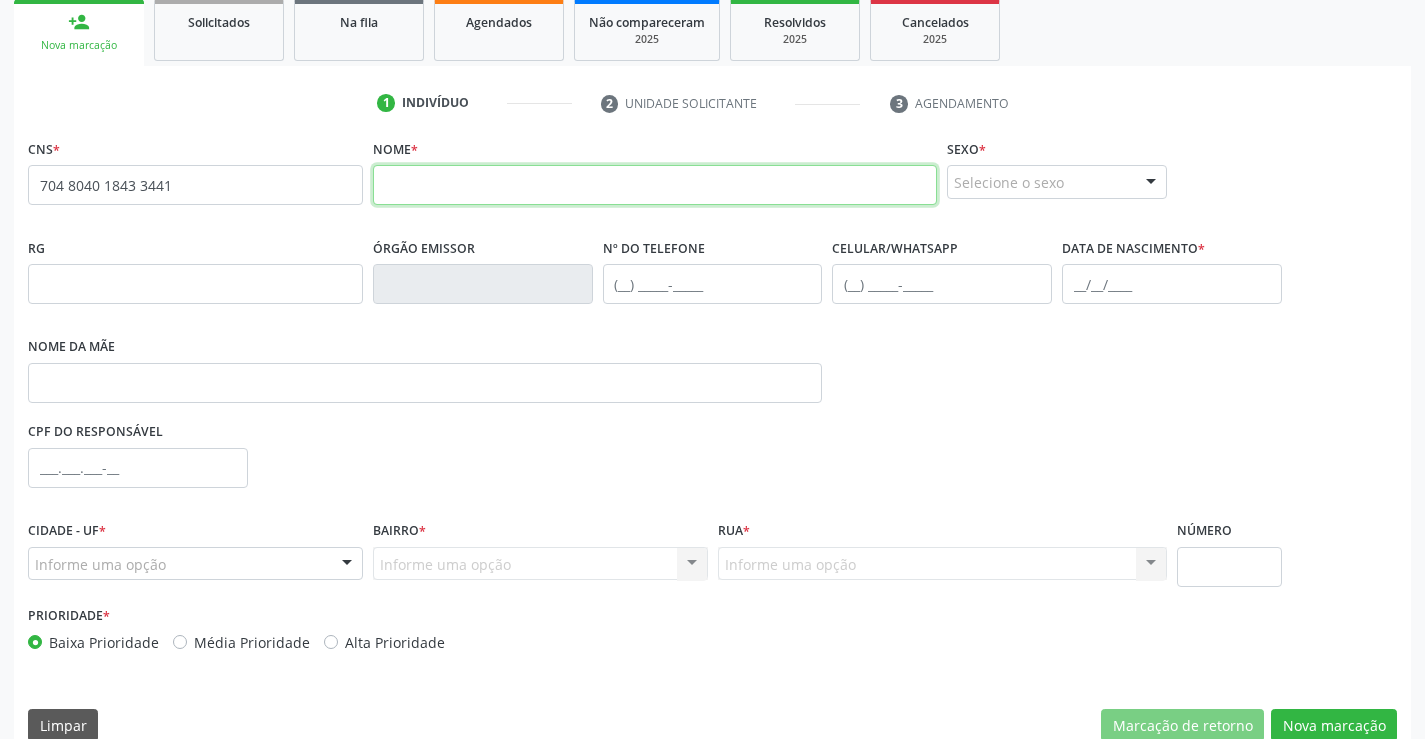 click at bounding box center (655, 185) 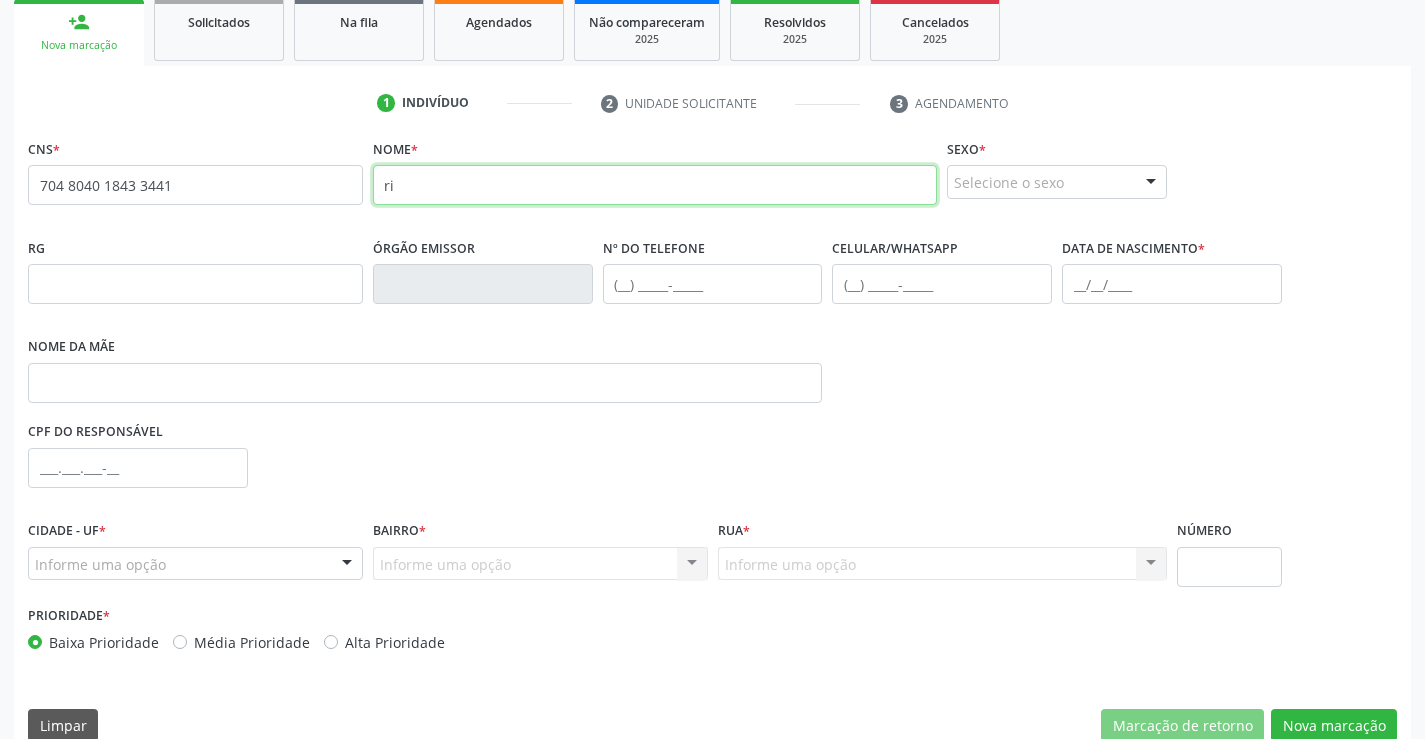 type on "r" 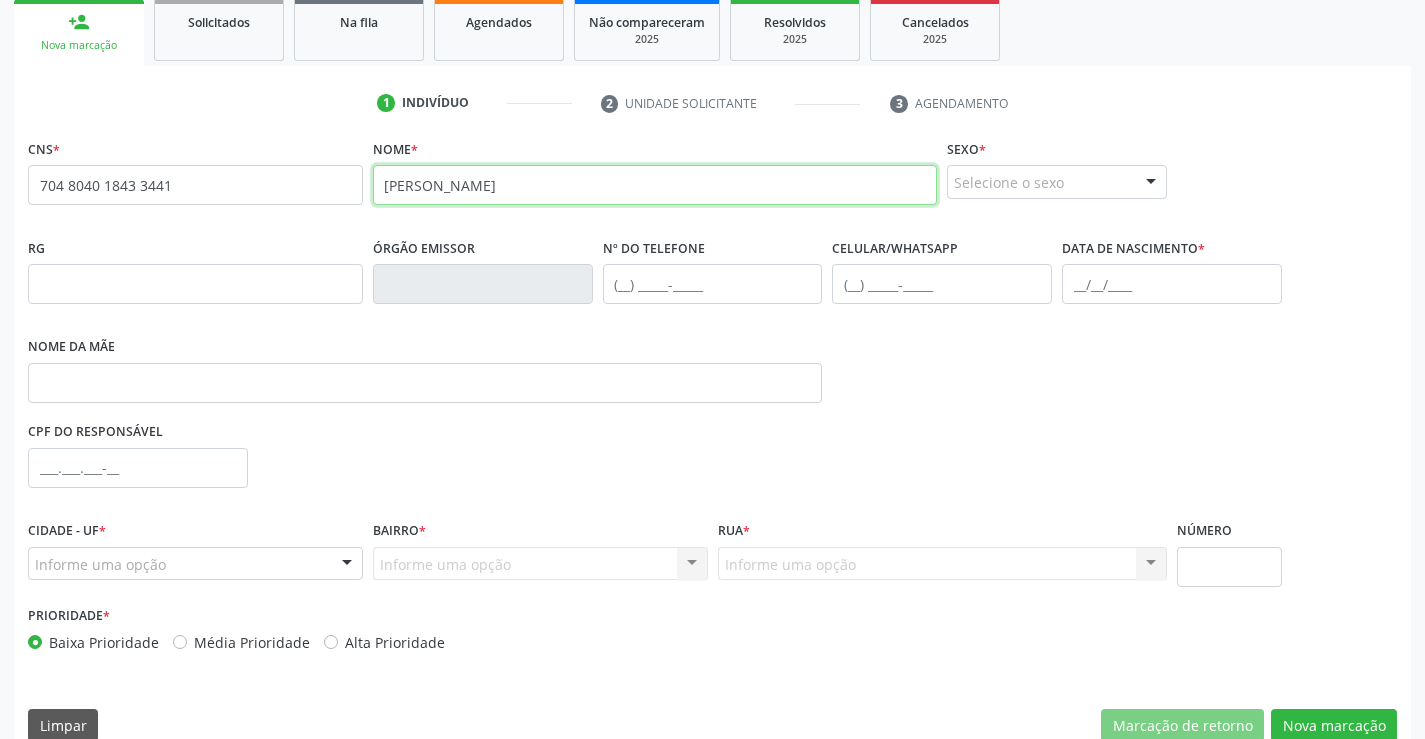 type on "RITA DE CASSIA SANTOS PEREIRA" 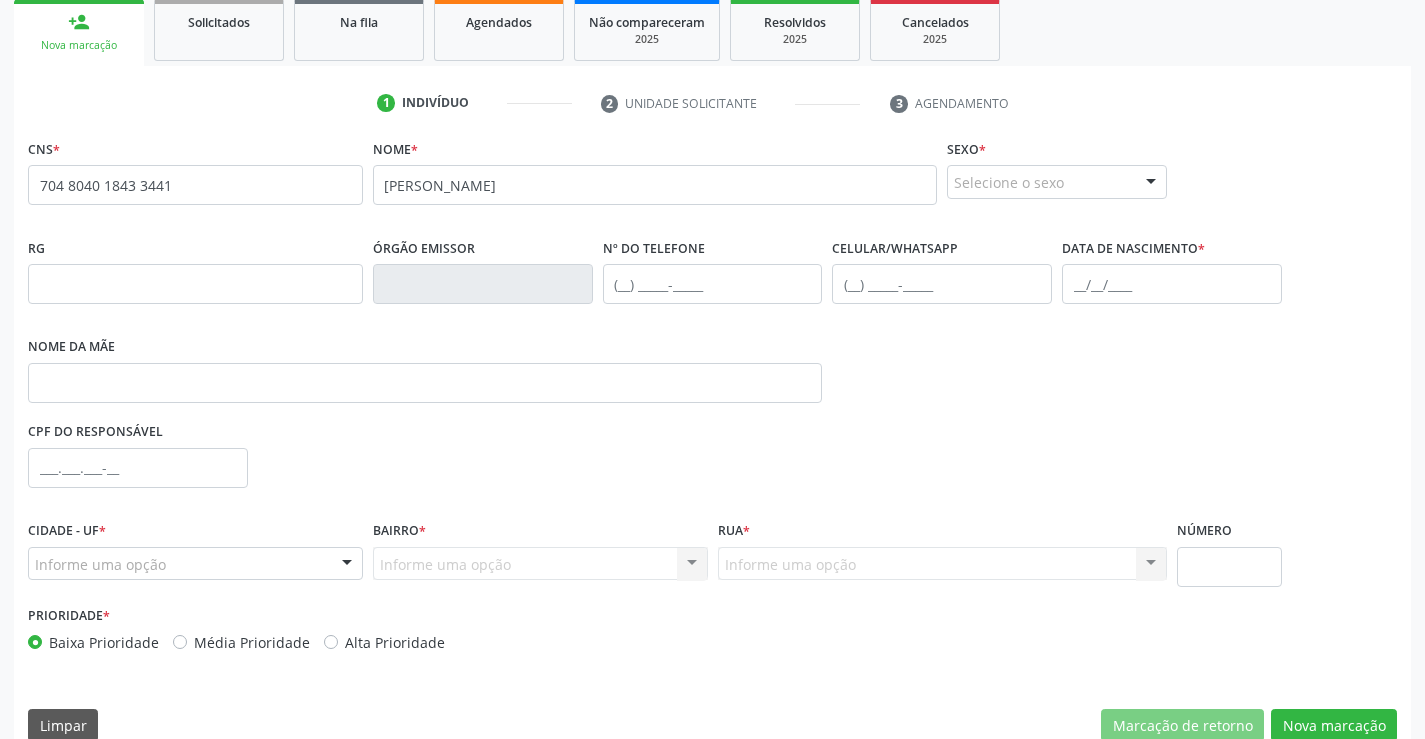 click at bounding box center [1151, 183] 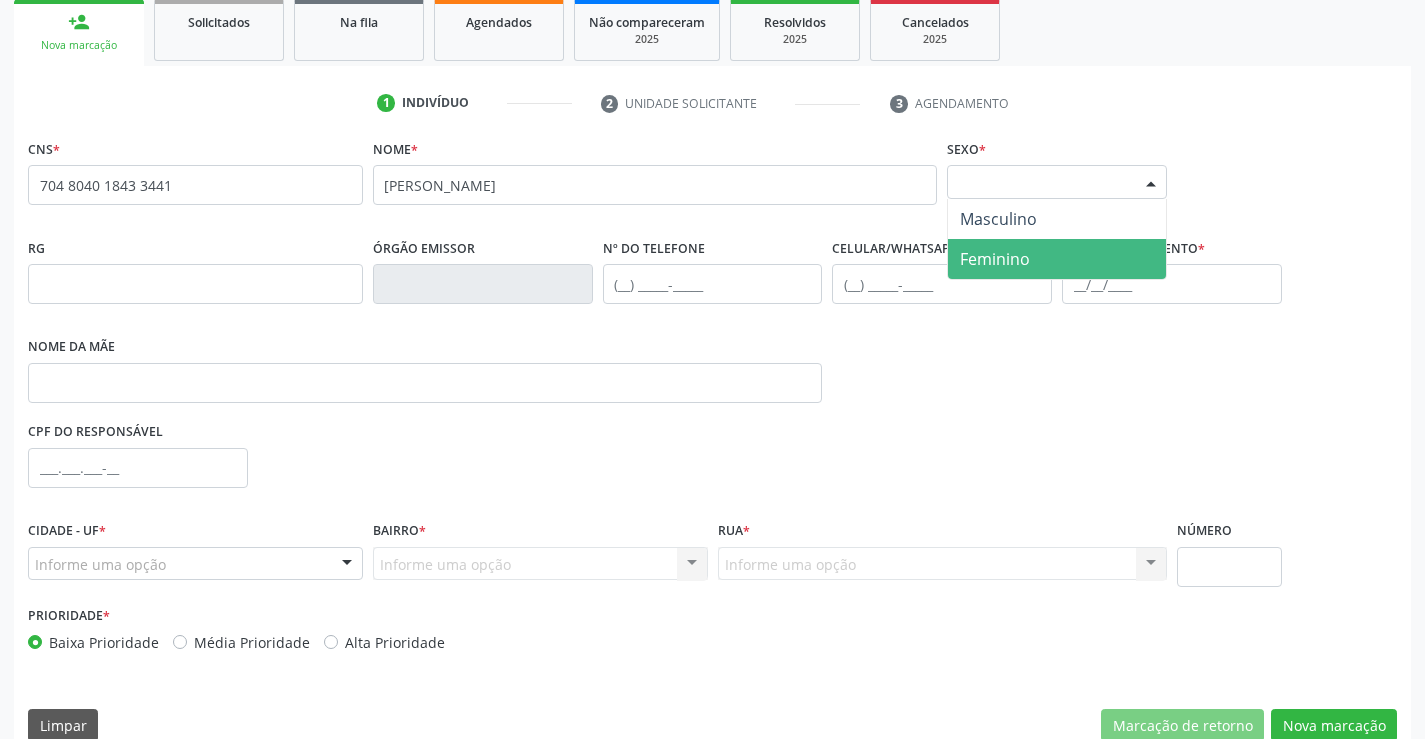 click on "Feminino" at bounding box center (1057, 259) 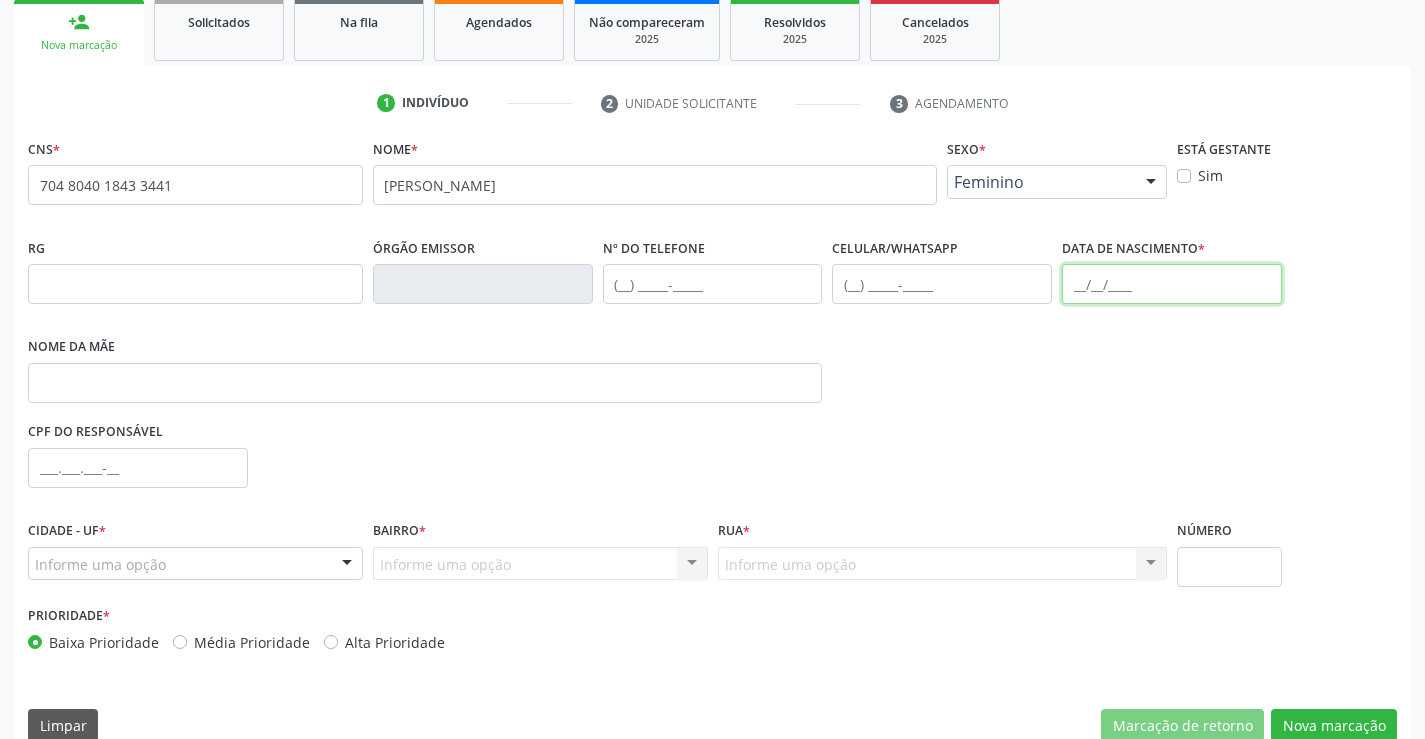 click at bounding box center (1172, 284) 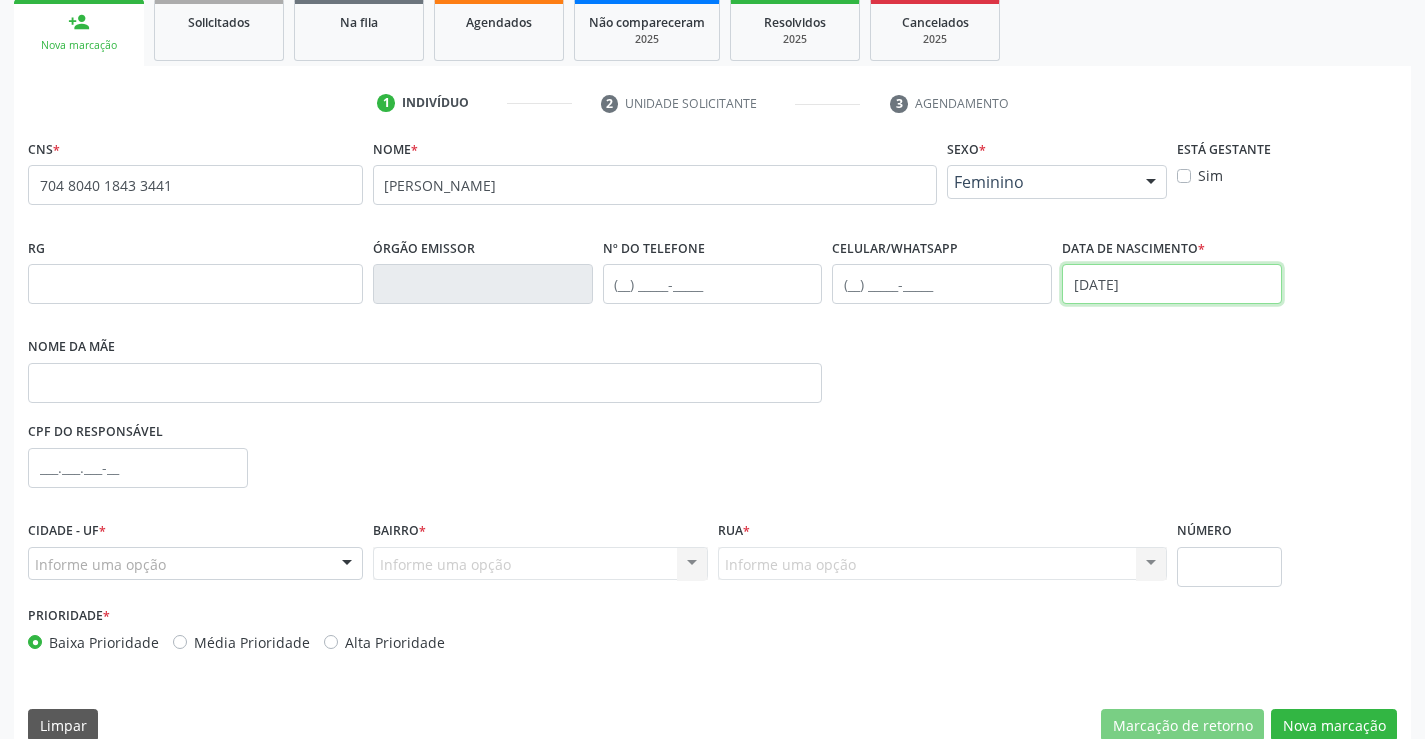 type on "24/10/1982" 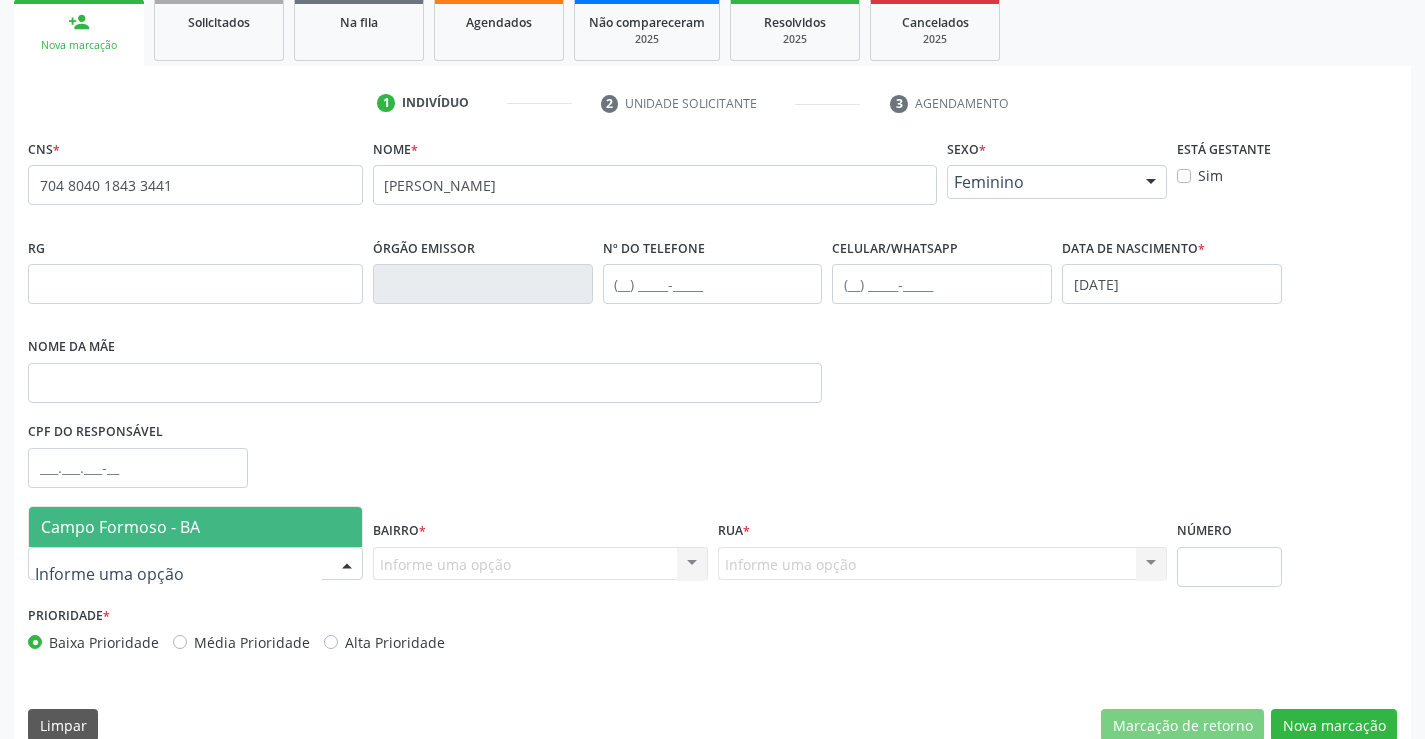 click at bounding box center [195, 564] 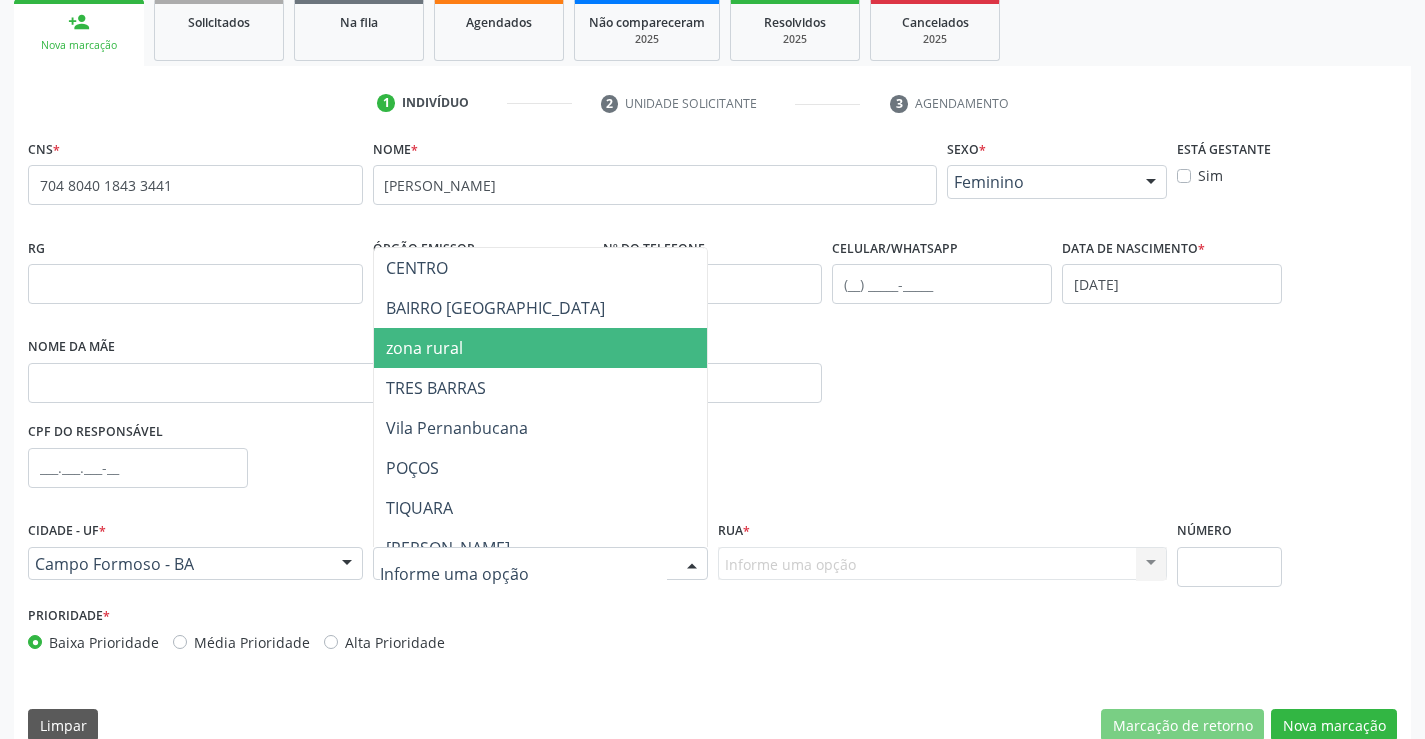 drag, startPoint x: 547, startPoint y: 342, endPoint x: 580, endPoint y: 356, distance: 35.846897 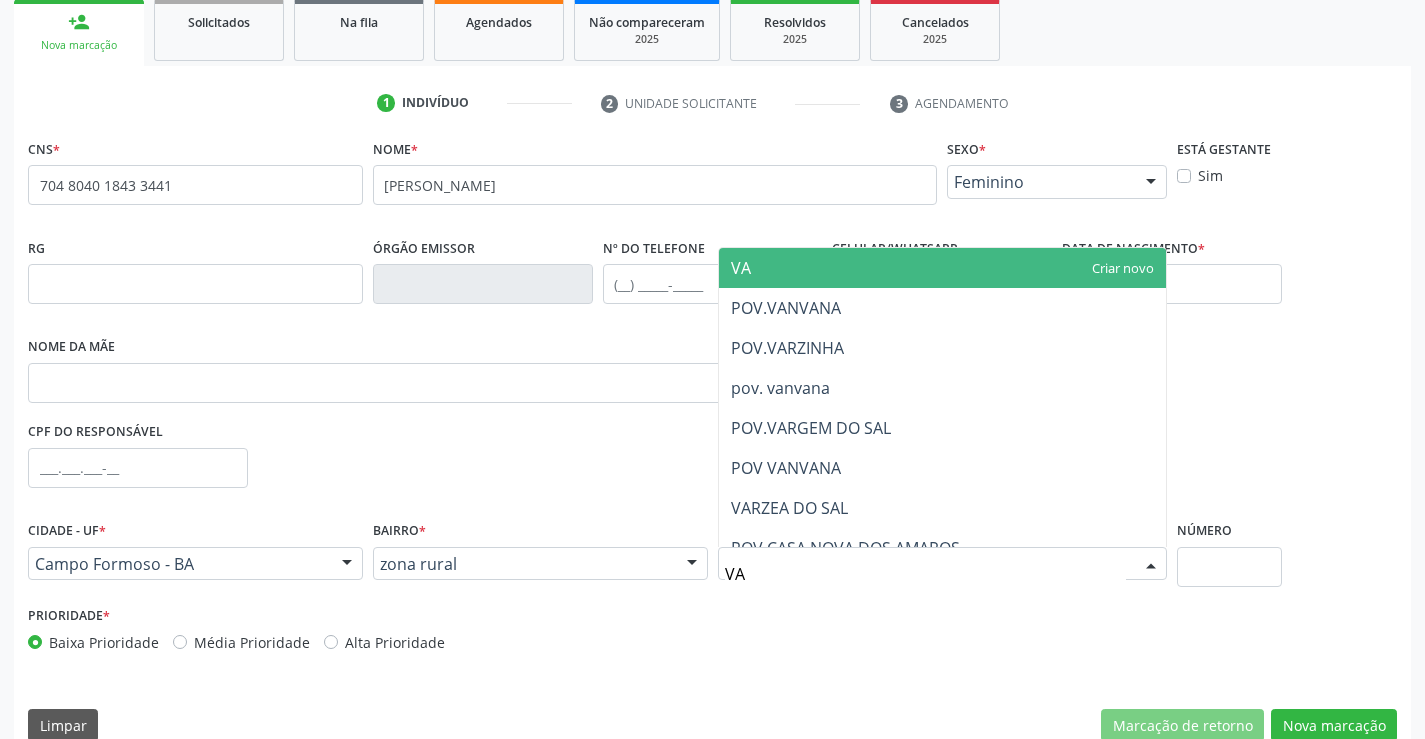 type on "VAR" 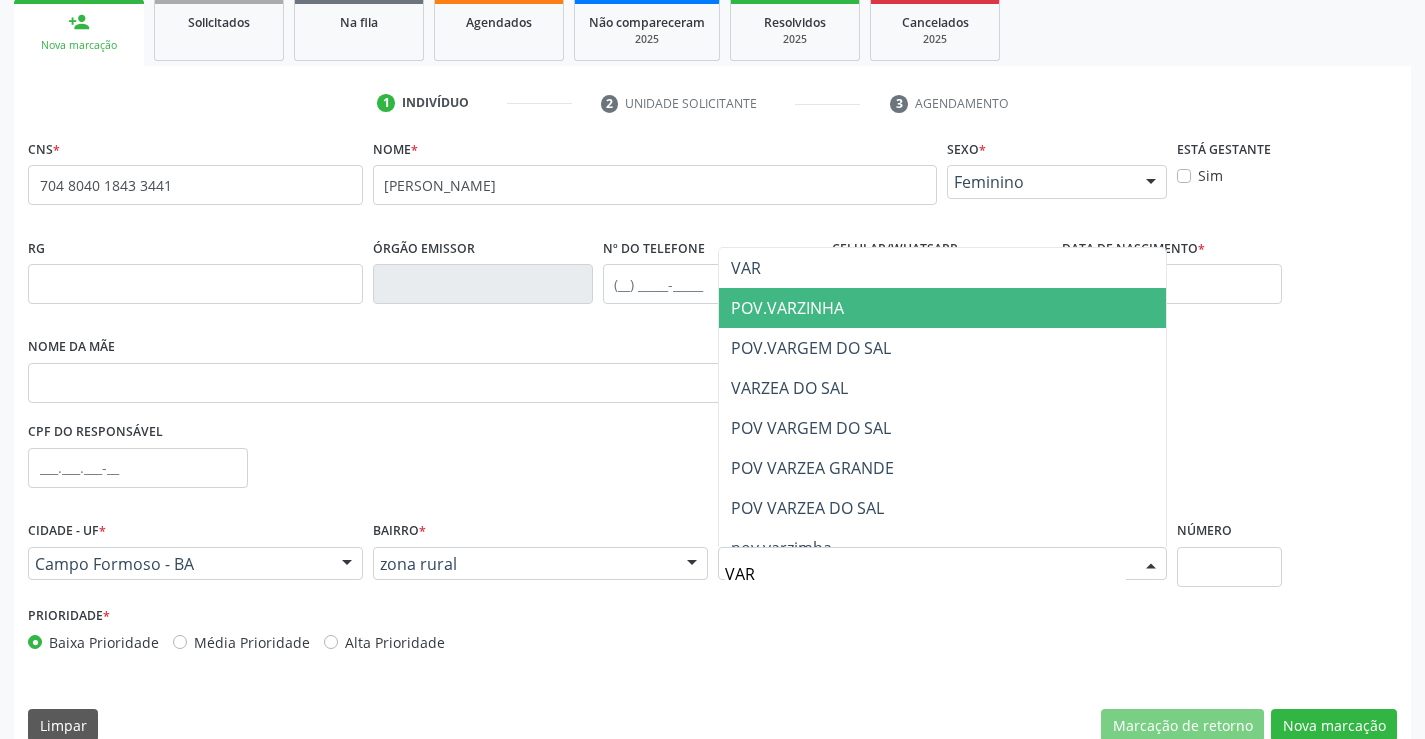 click on "POV.VARZINHA" at bounding box center (943, 308) 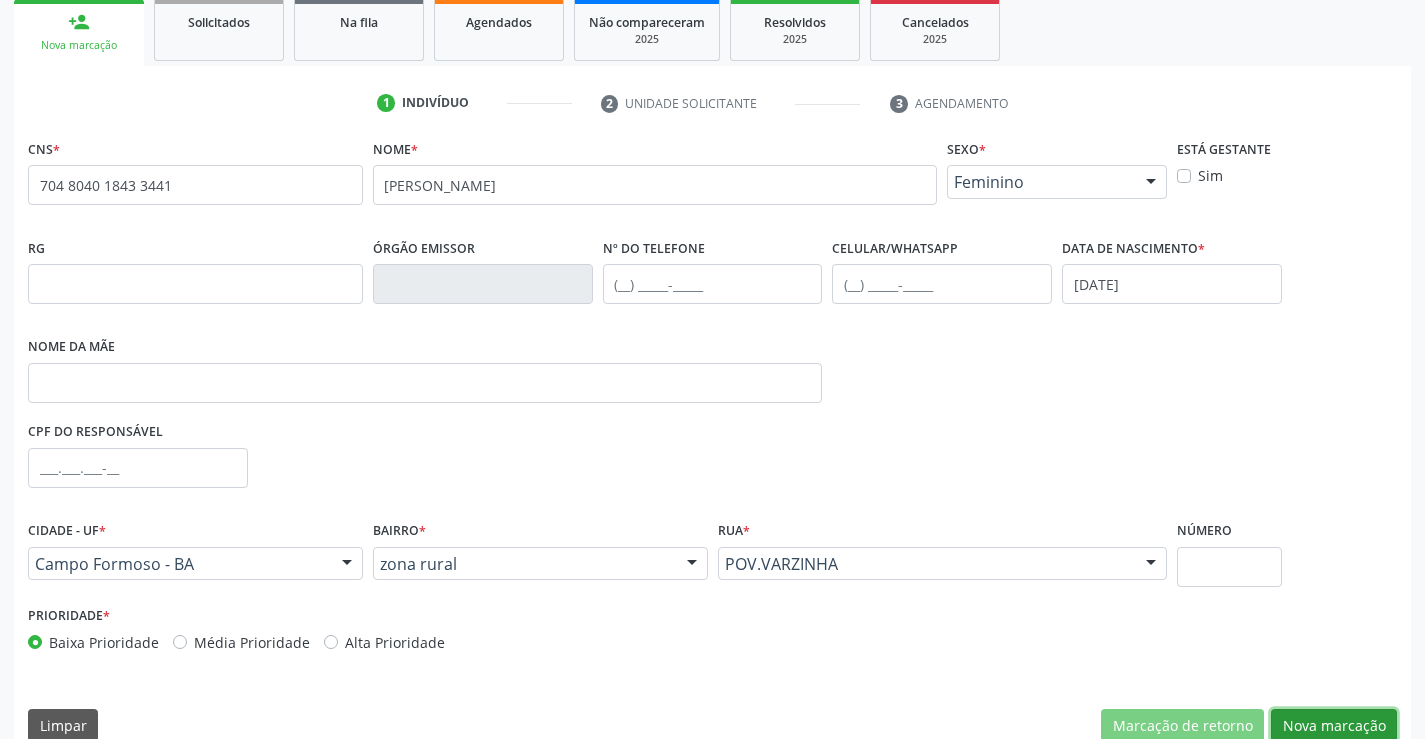 click on "Nova marcação" at bounding box center [1334, 726] 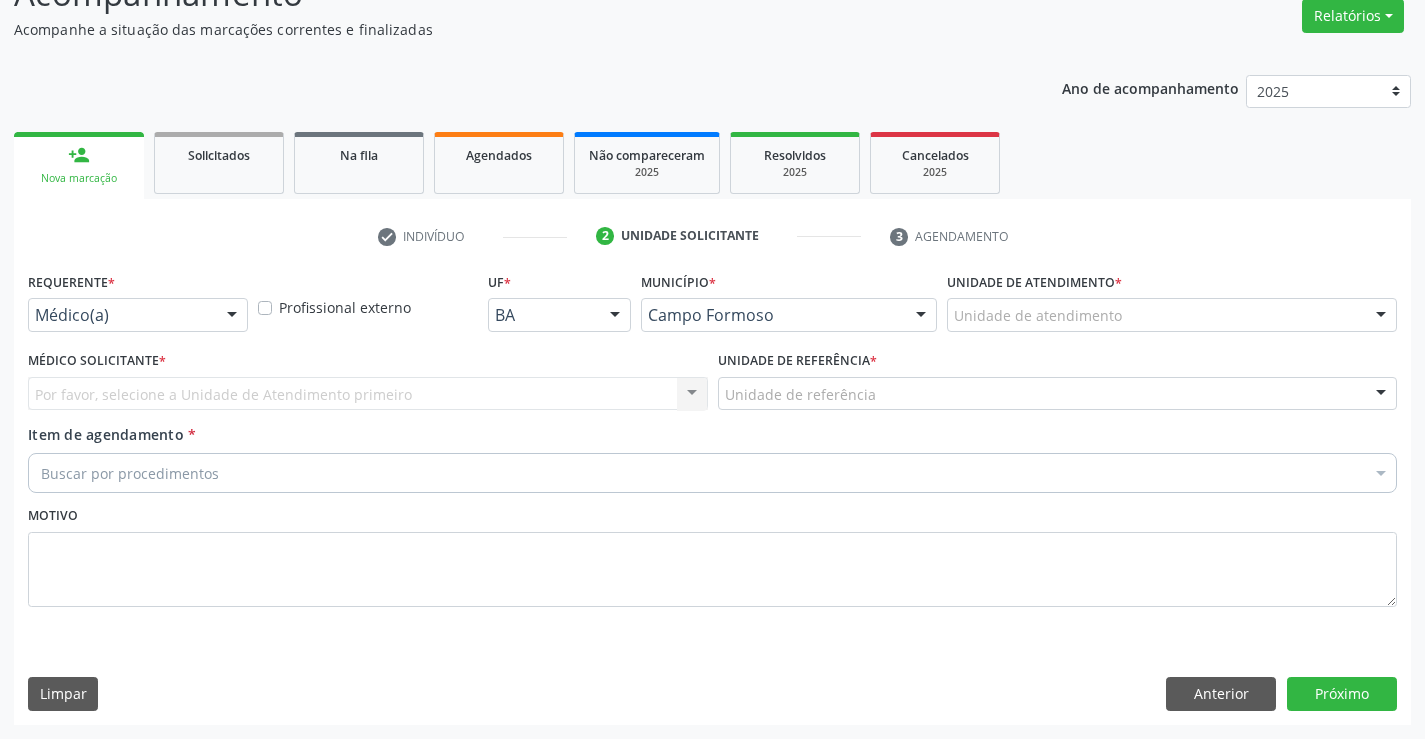 scroll, scrollTop: 167, scrollLeft: 0, axis: vertical 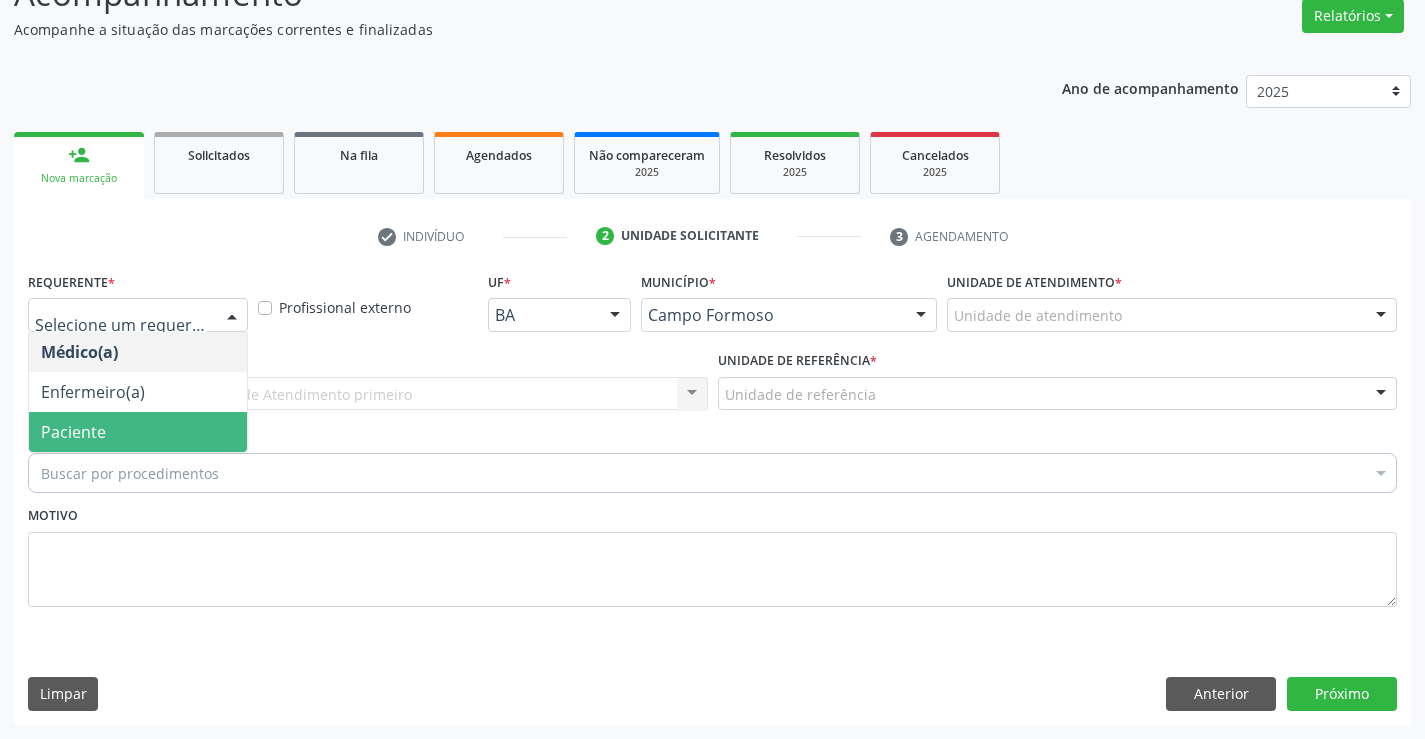 click on "Paciente" at bounding box center (138, 432) 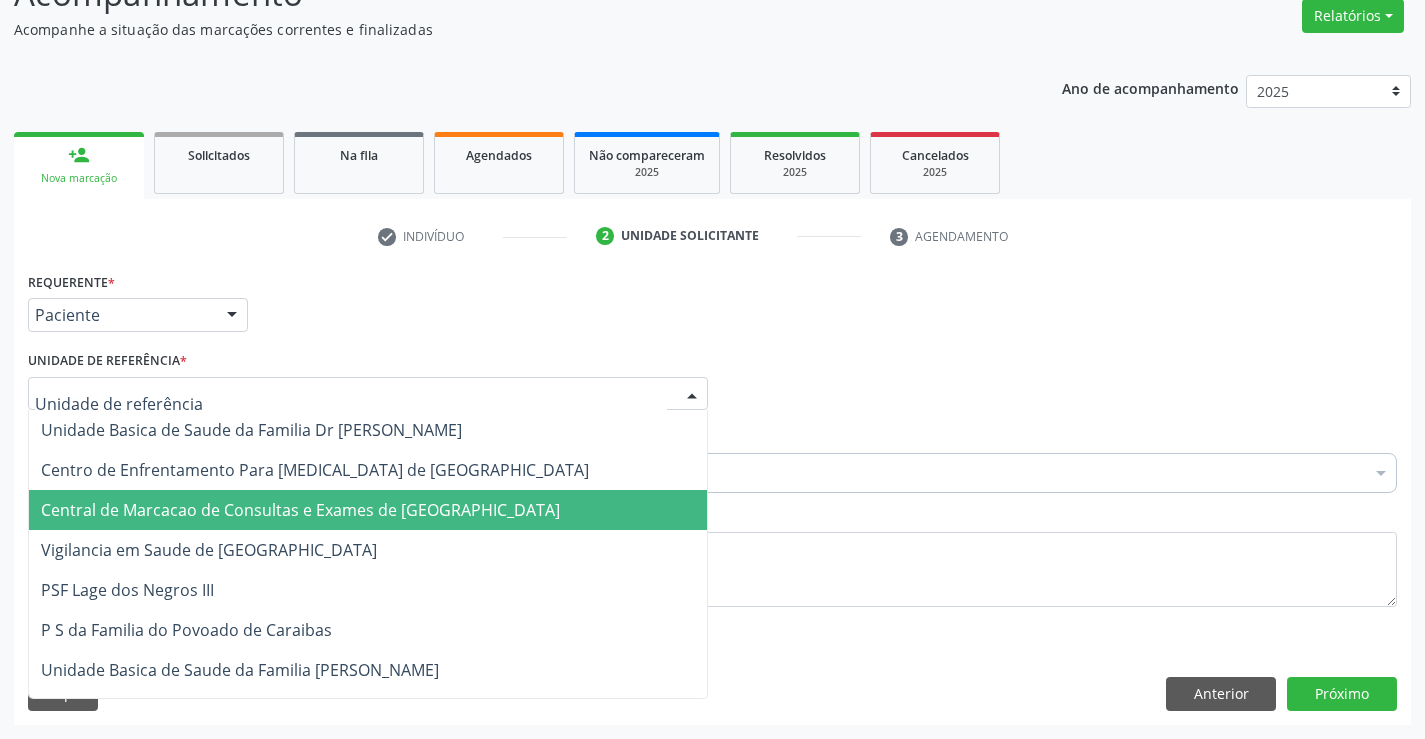 click on "Central de Marcacao de Consultas e Exames de [GEOGRAPHIC_DATA]" at bounding box center (300, 510) 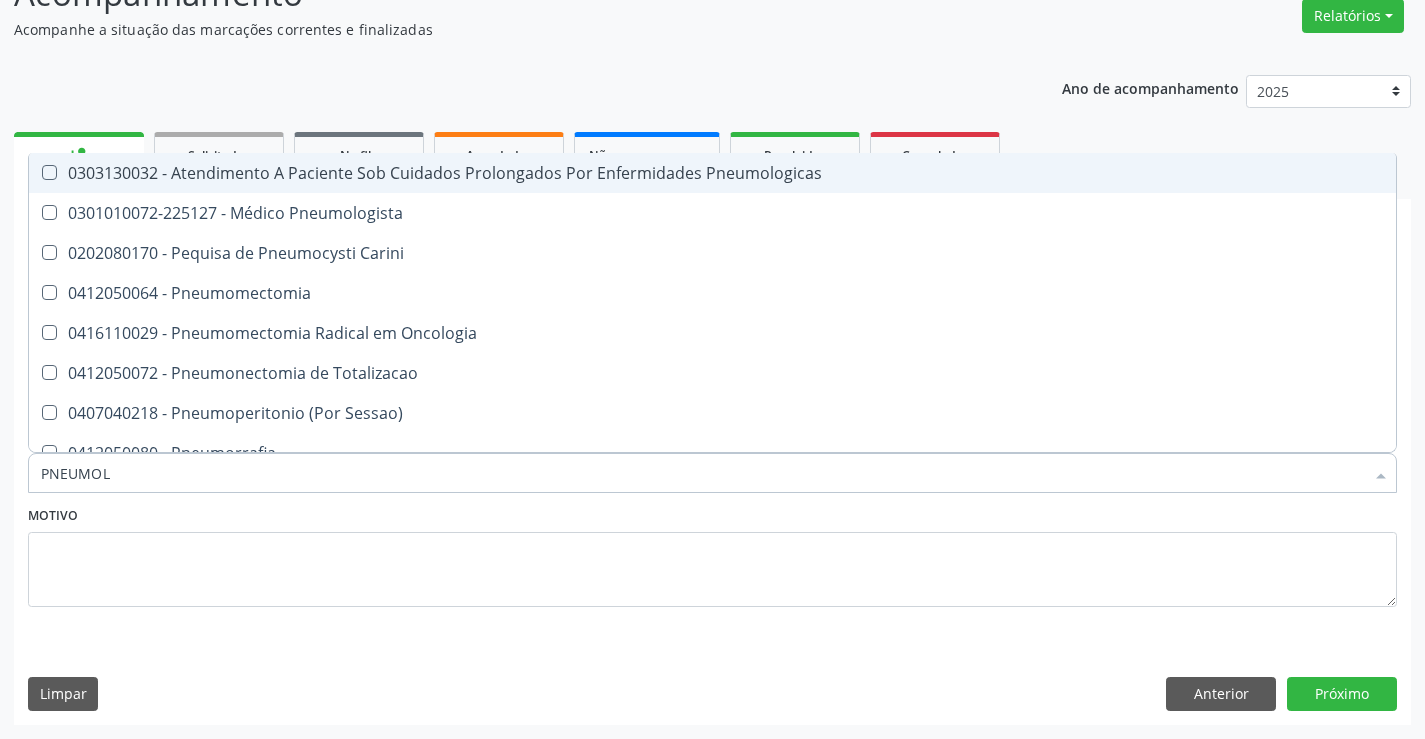 type on "PNEUMOLO" 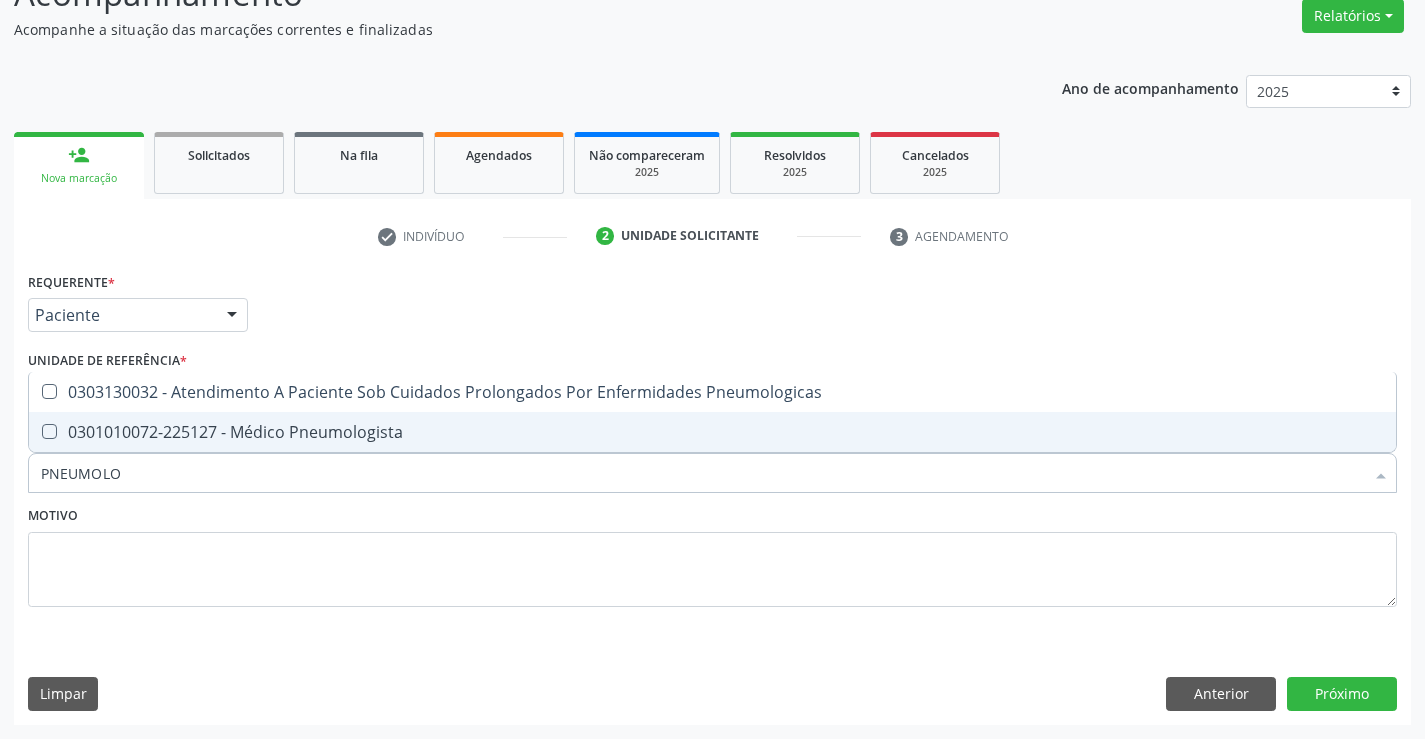 click on "0301010072-225127 - Médico Pneumologista" at bounding box center (712, 432) 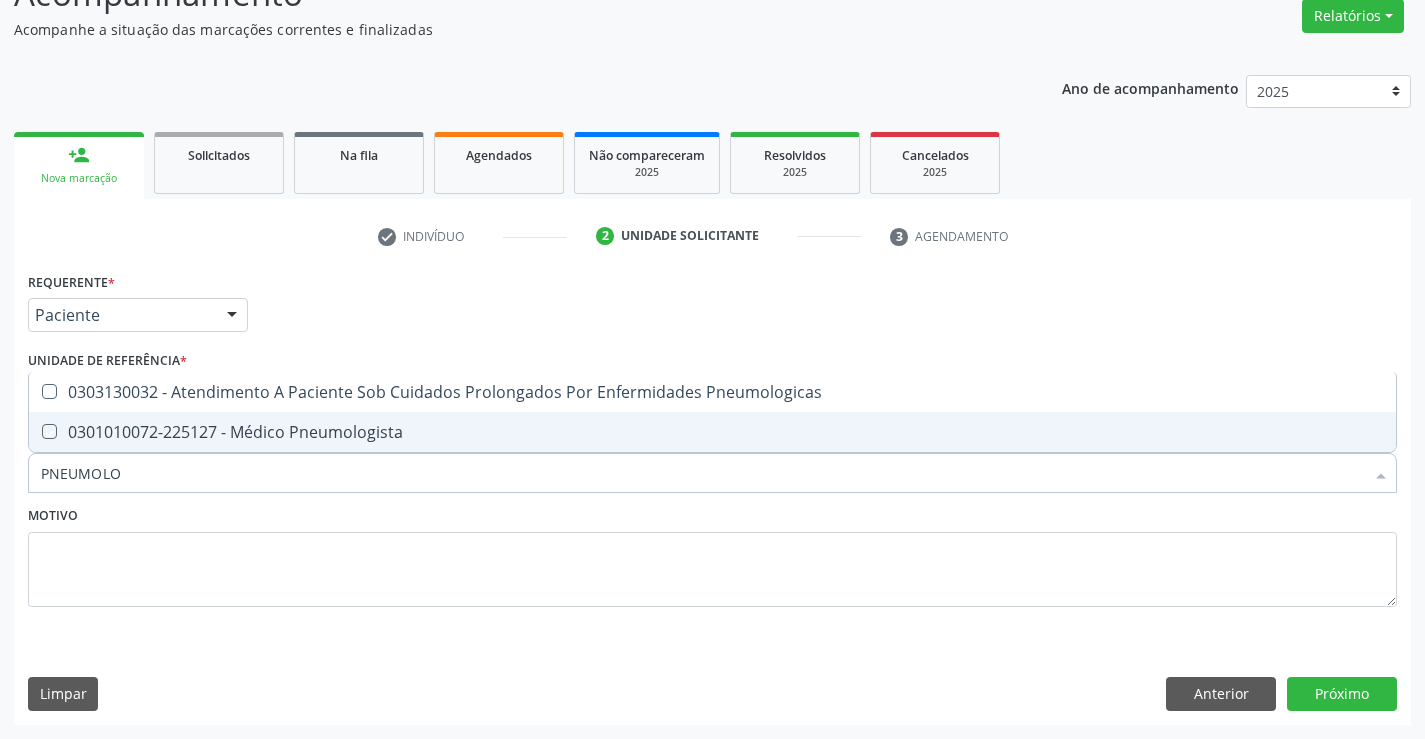 checkbox on "true" 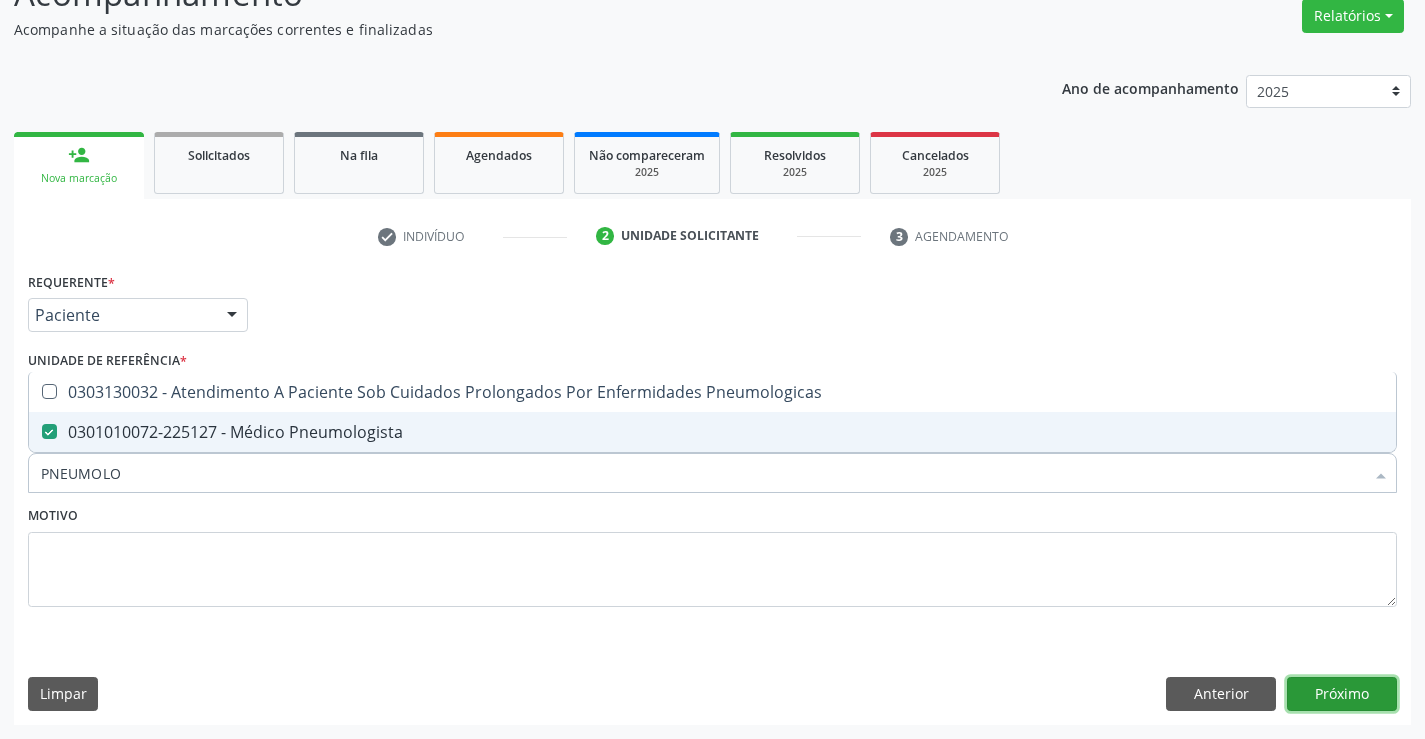 click on "Próximo" at bounding box center [1342, 694] 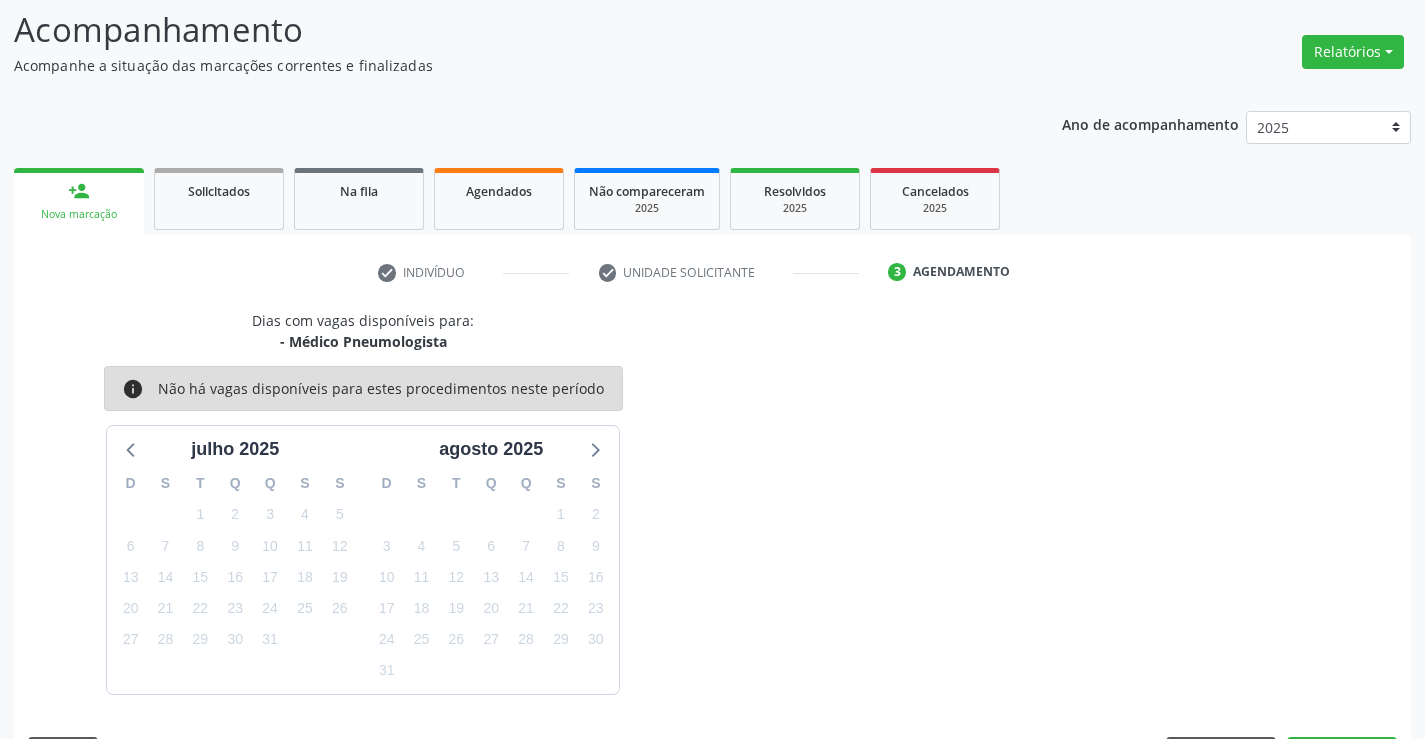scroll, scrollTop: 167, scrollLeft: 0, axis: vertical 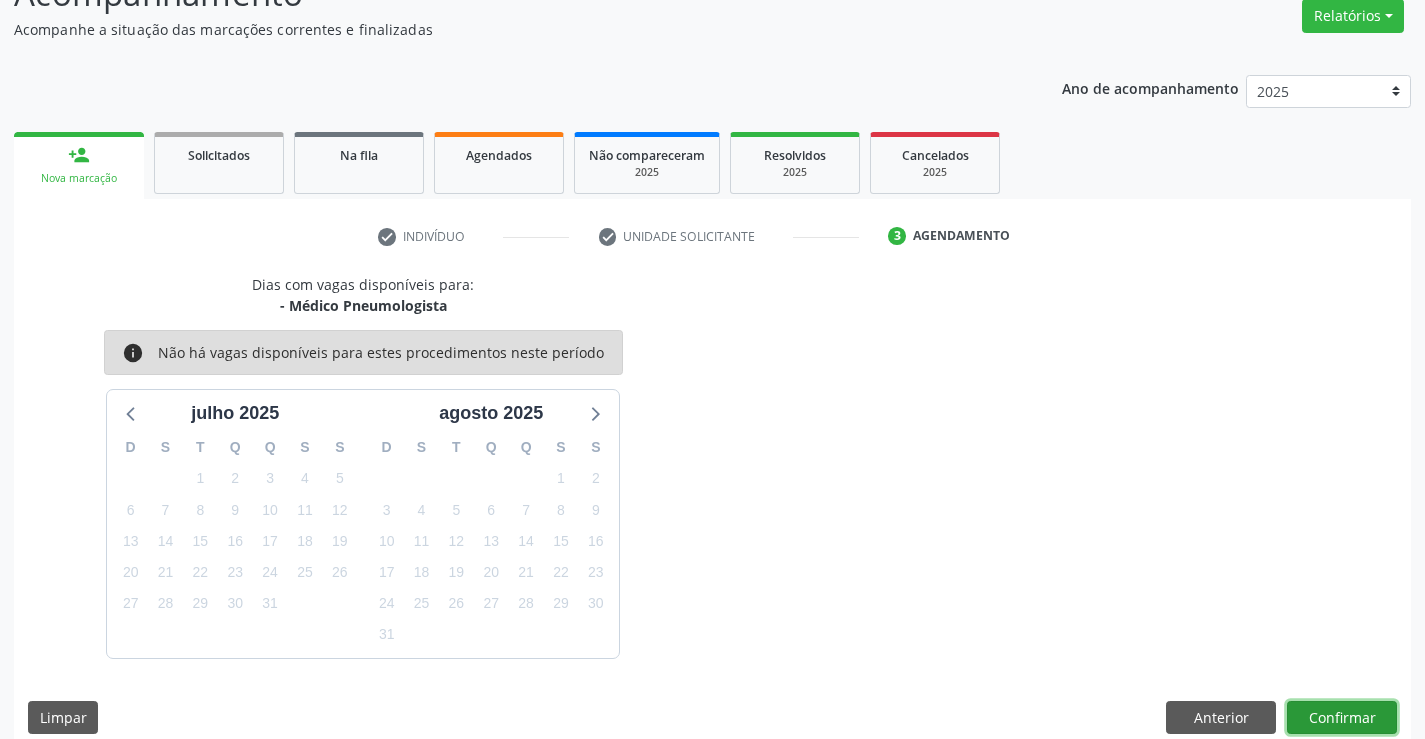 click on "Confirmar" at bounding box center (1342, 718) 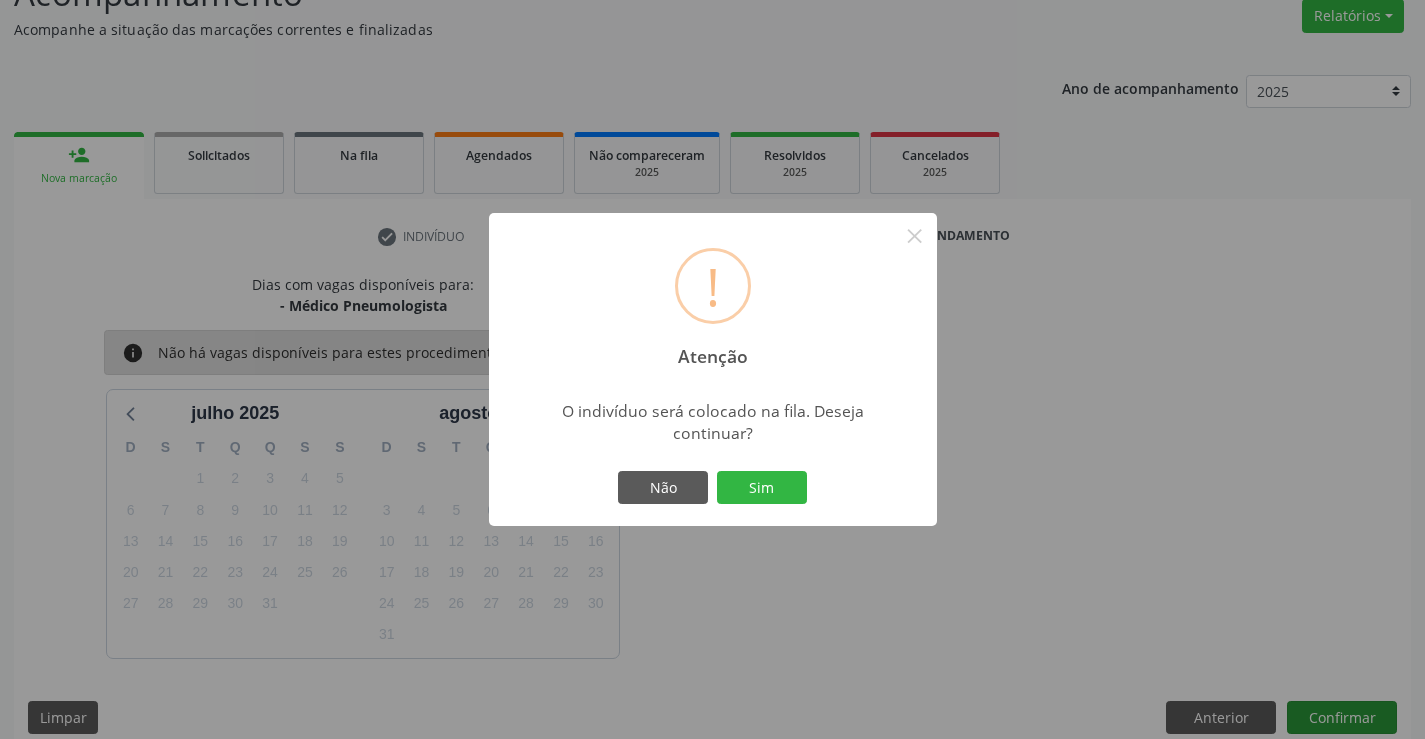 type 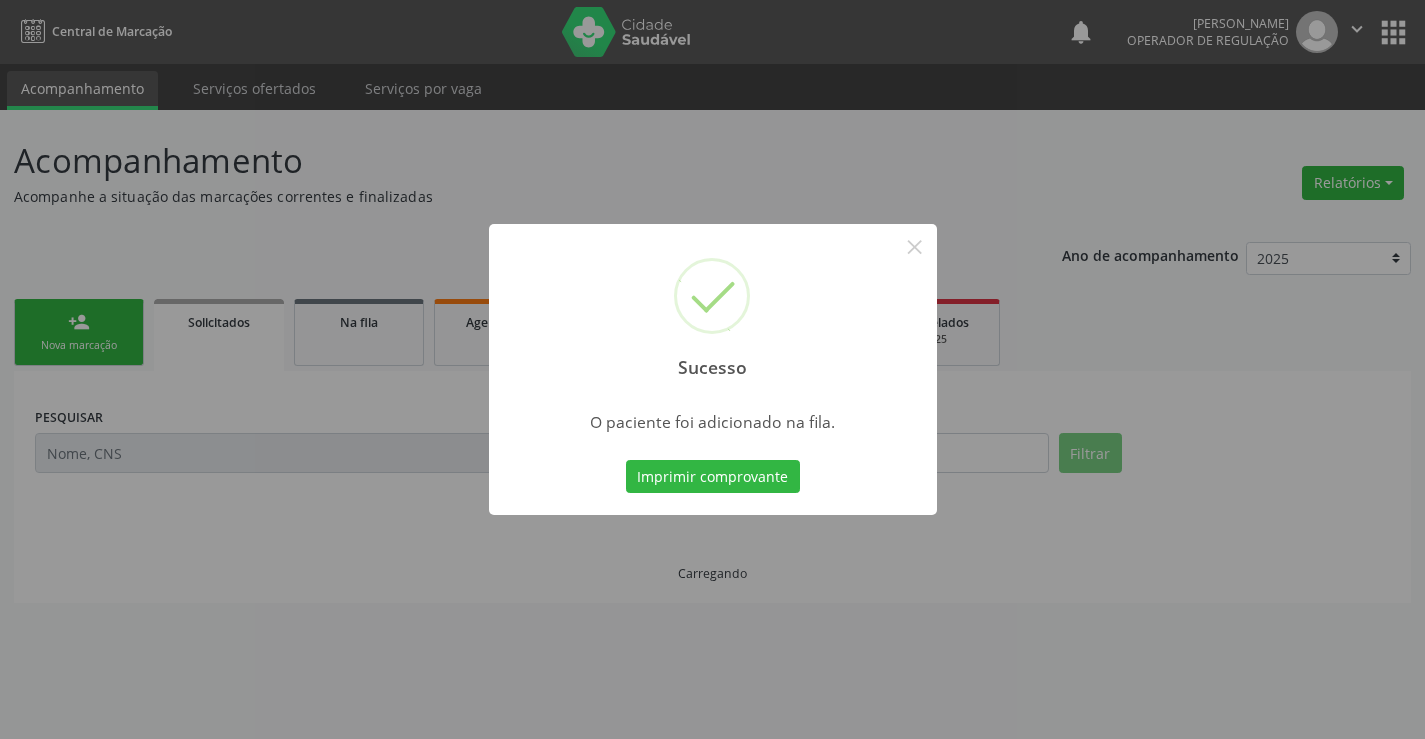 scroll, scrollTop: 0, scrollLeft: 0, axis: both 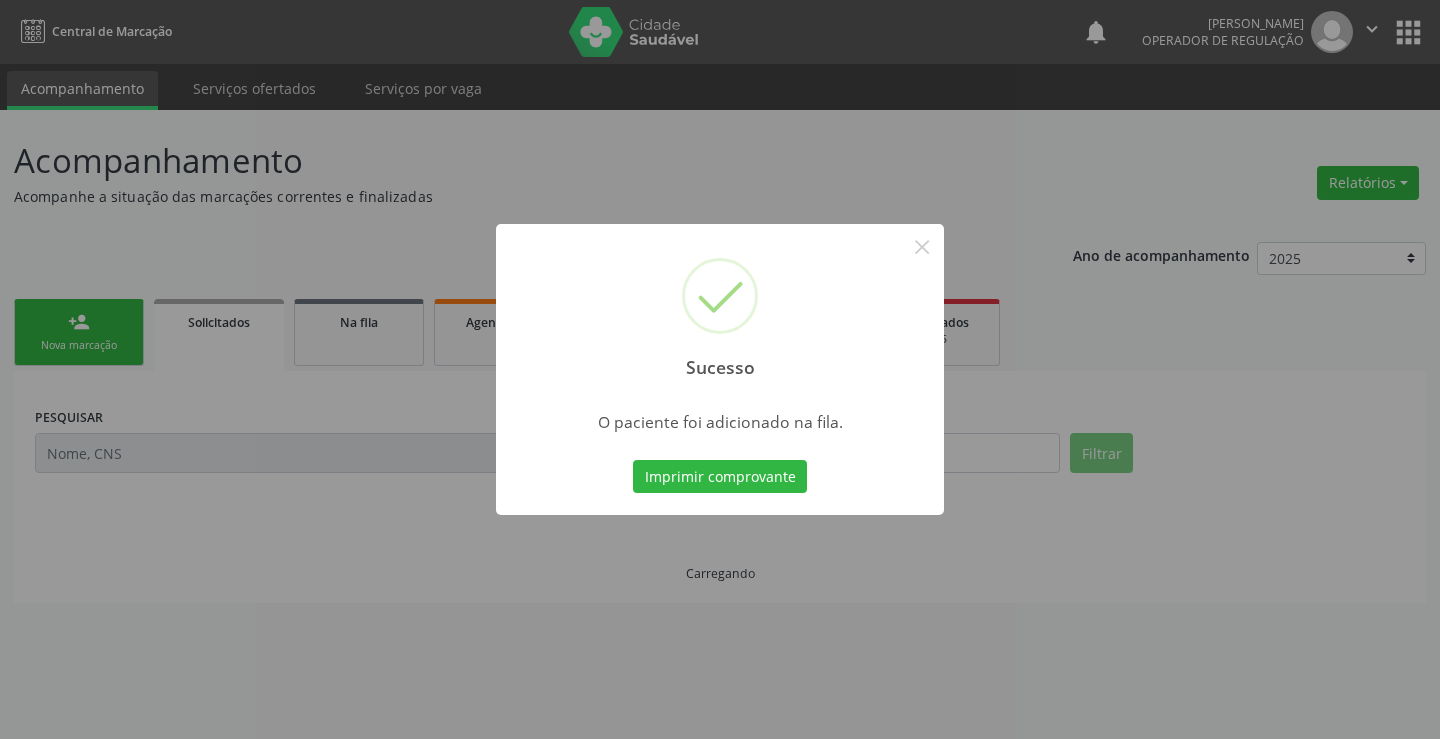 type 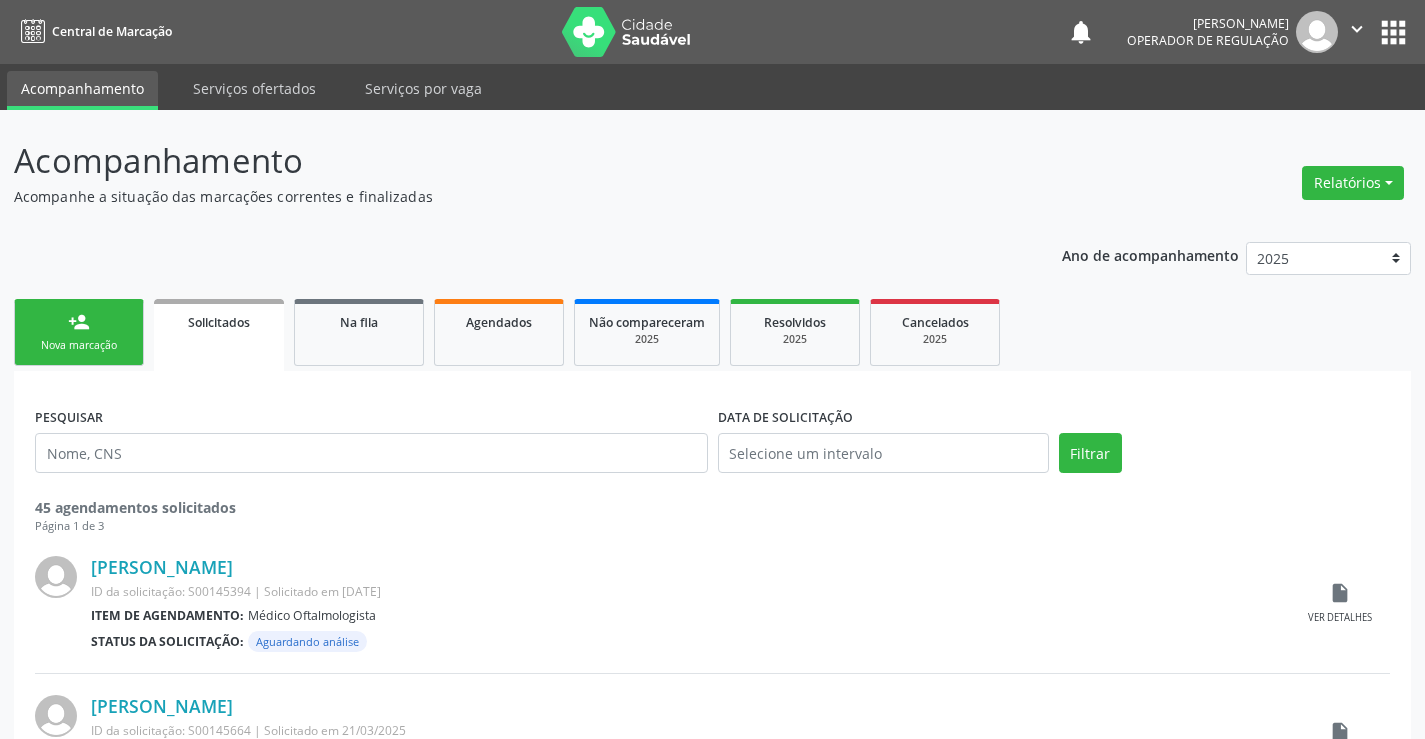 click on "person_add" at bounding box center [79, 322] 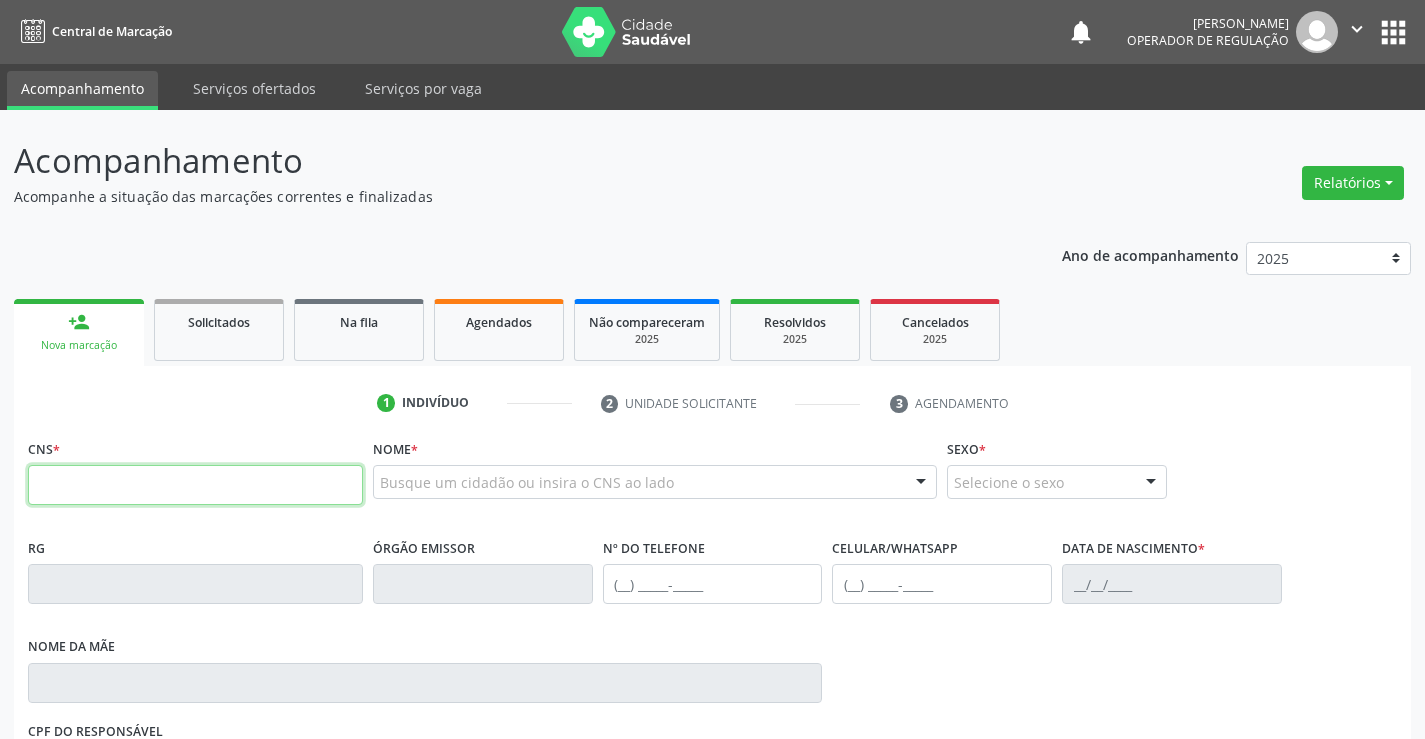 click at bounding box center (195, 485) 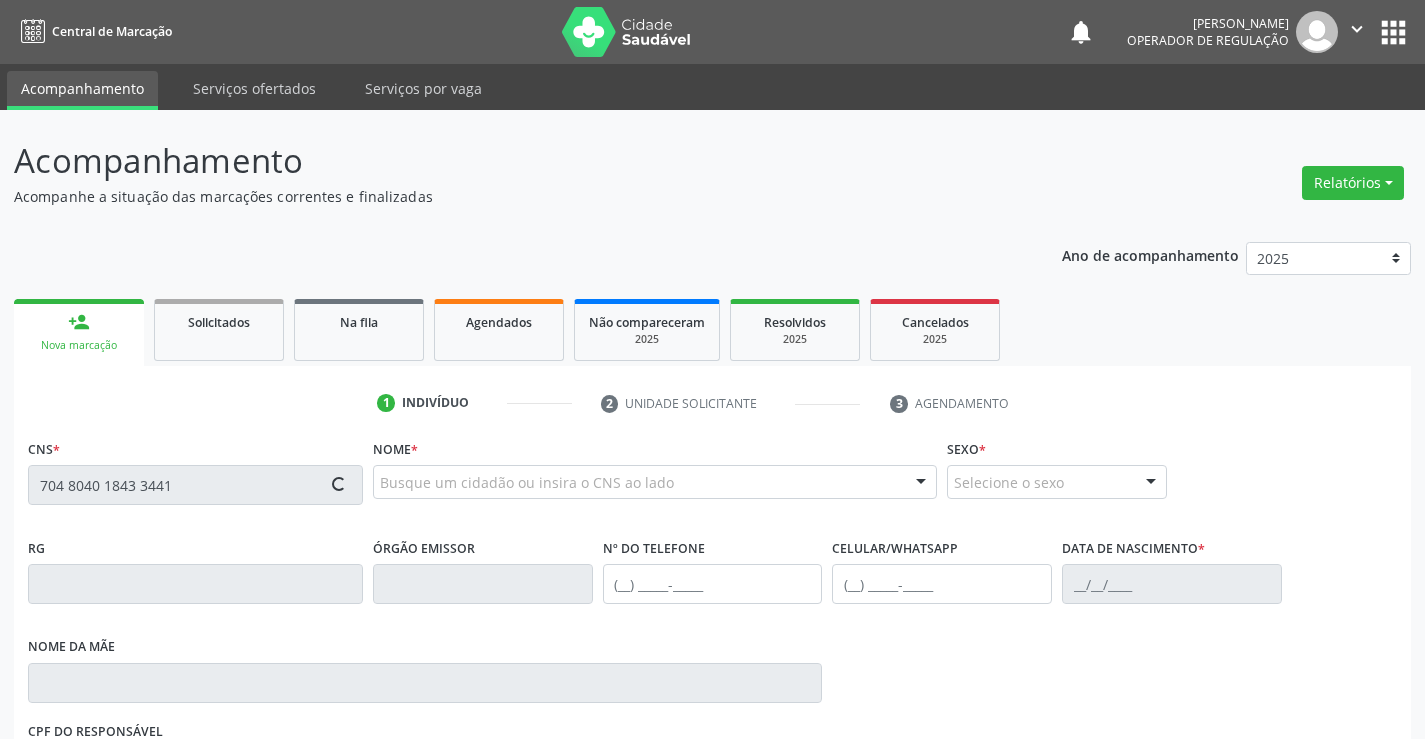 type on "704 8040 1843 3441" 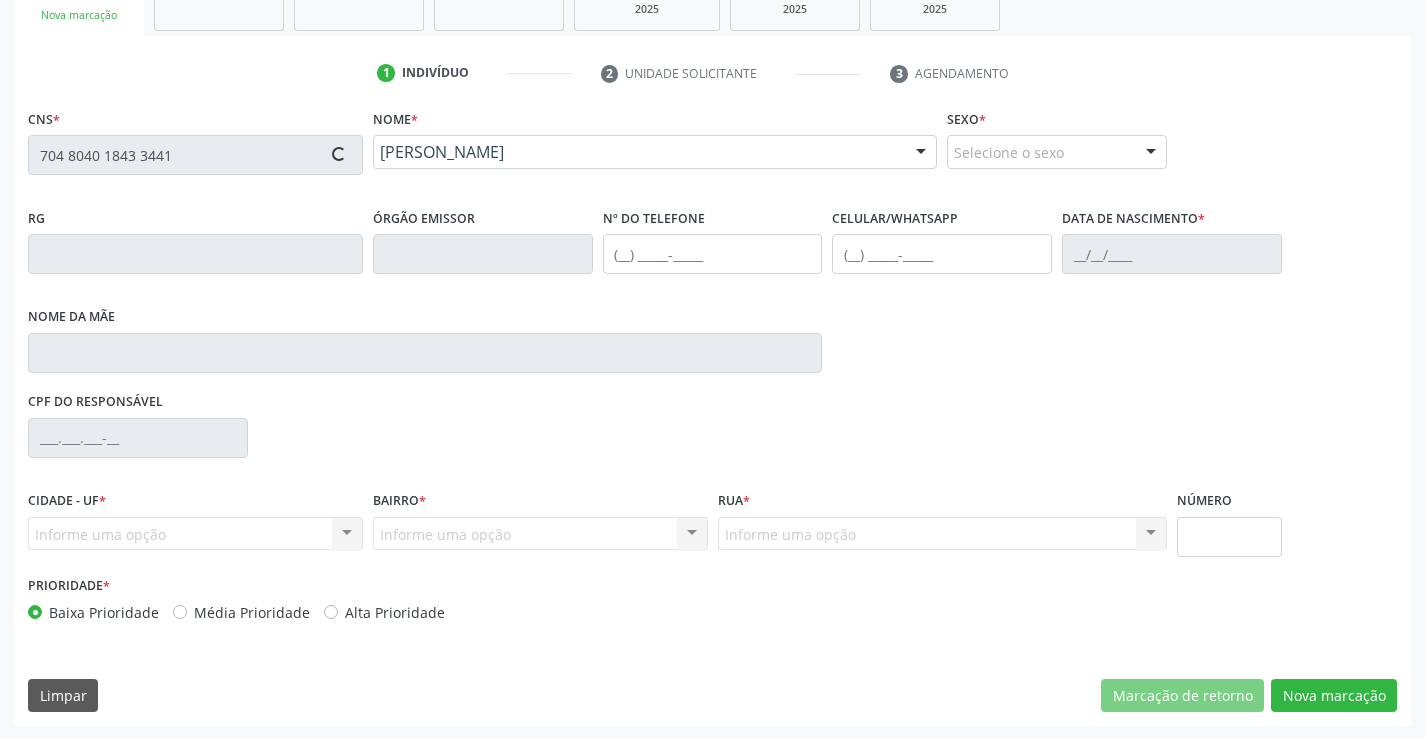 scroll, scrollTop: 331, scrollLeft: 0, axis: vertical 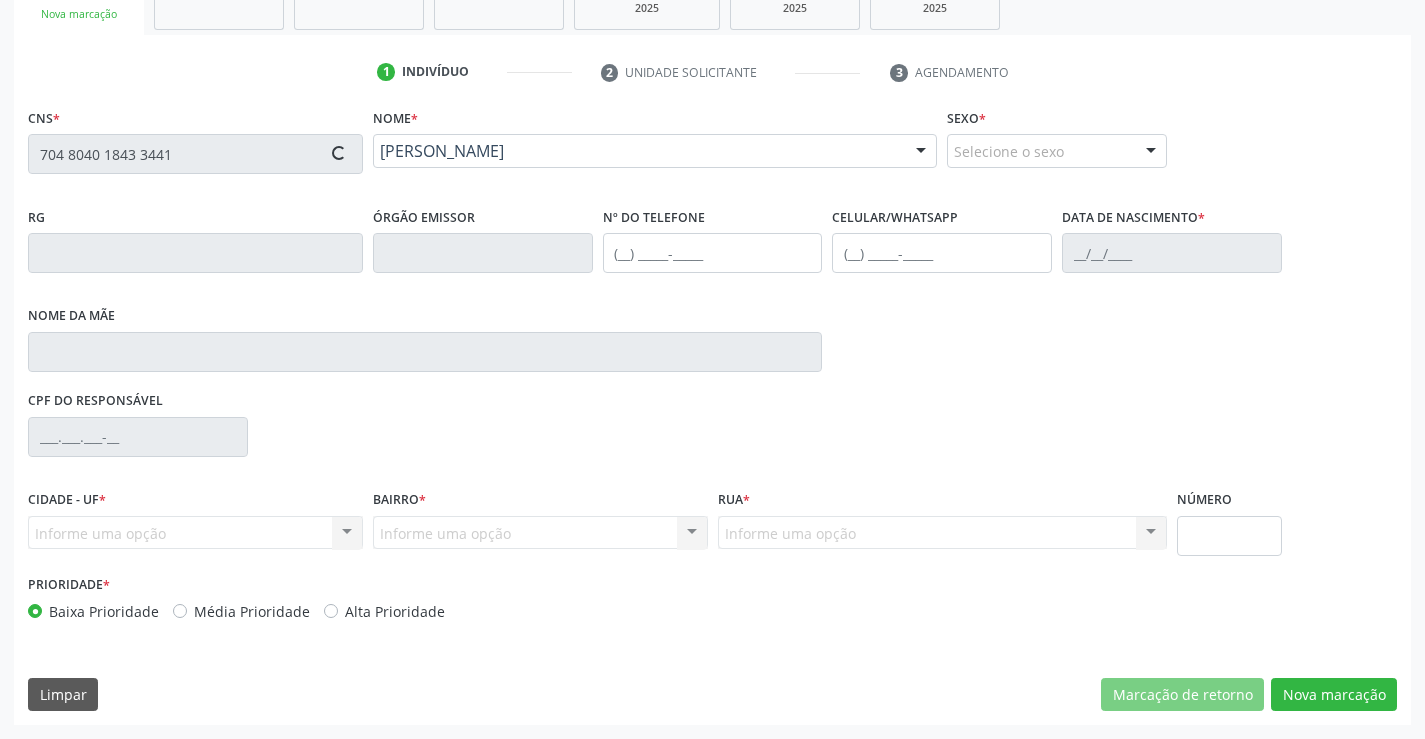 type on "1288827601" 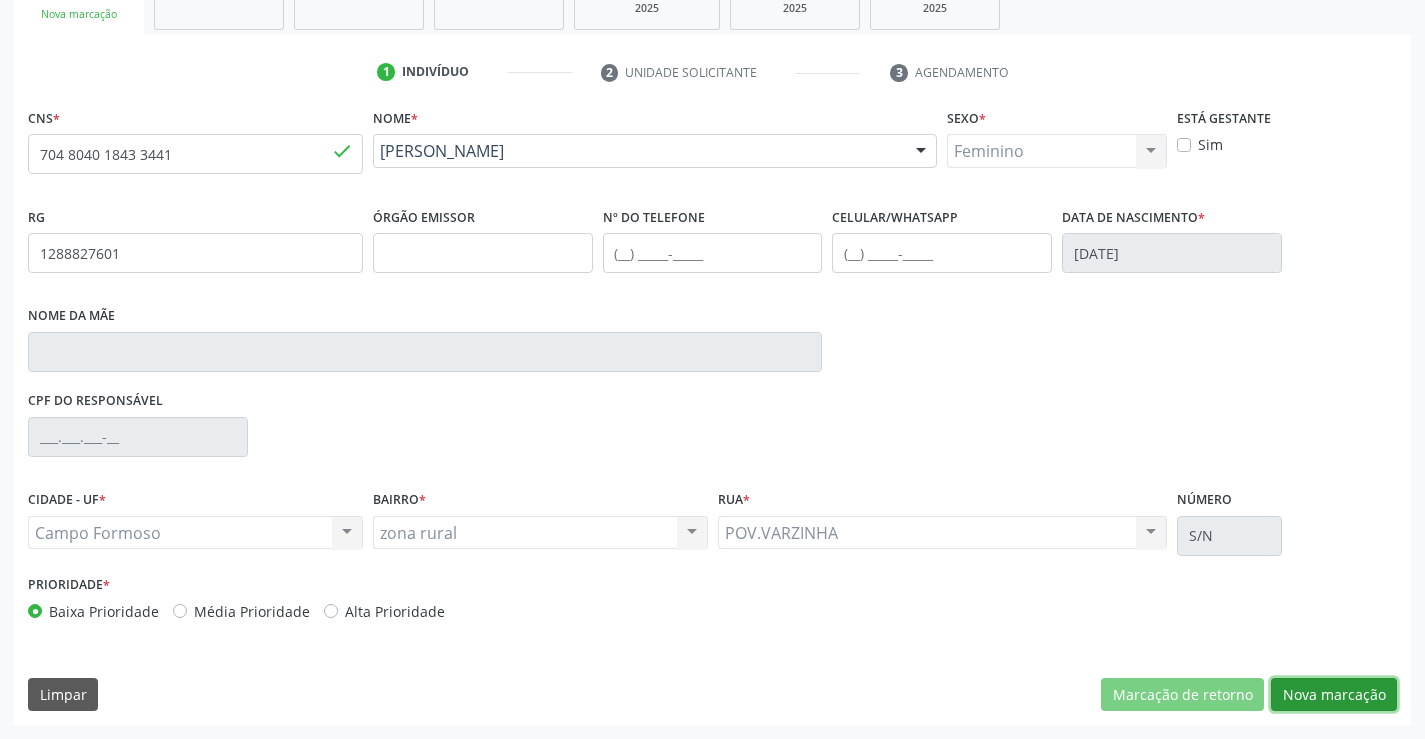 click on "Nova marcação" at bounding box center [1334, 695] 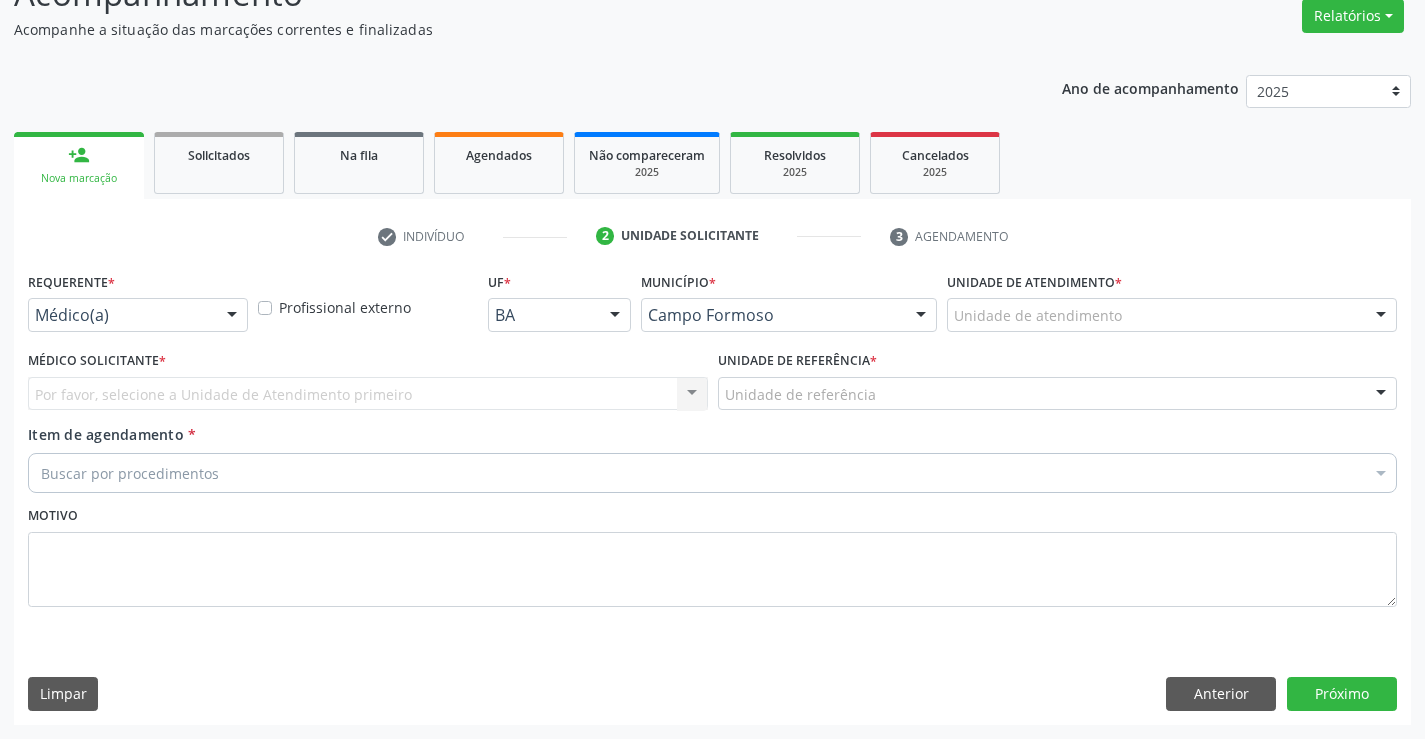 scroll, scrollTop: 167, scrollLeft: 0, axis: vertical 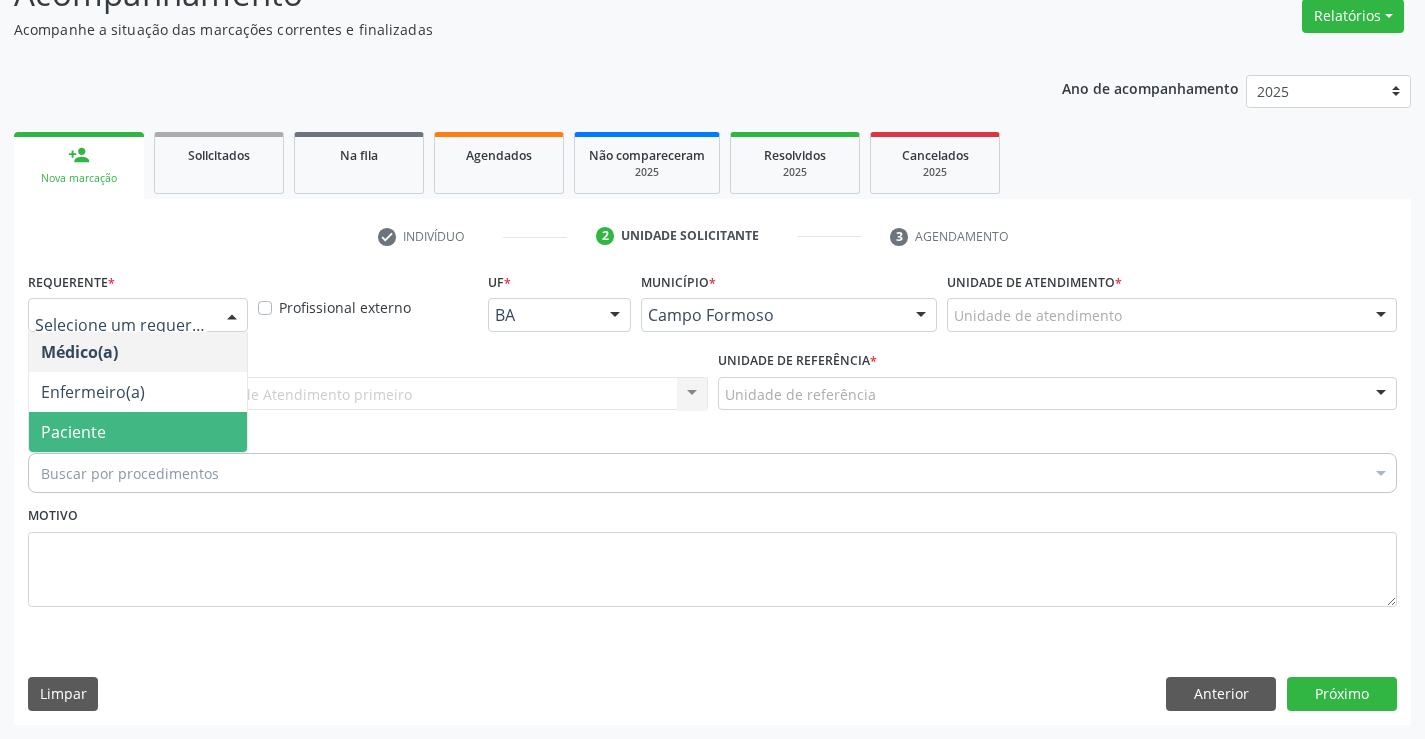 click on "Paciente" at bounding box center [73, 432] 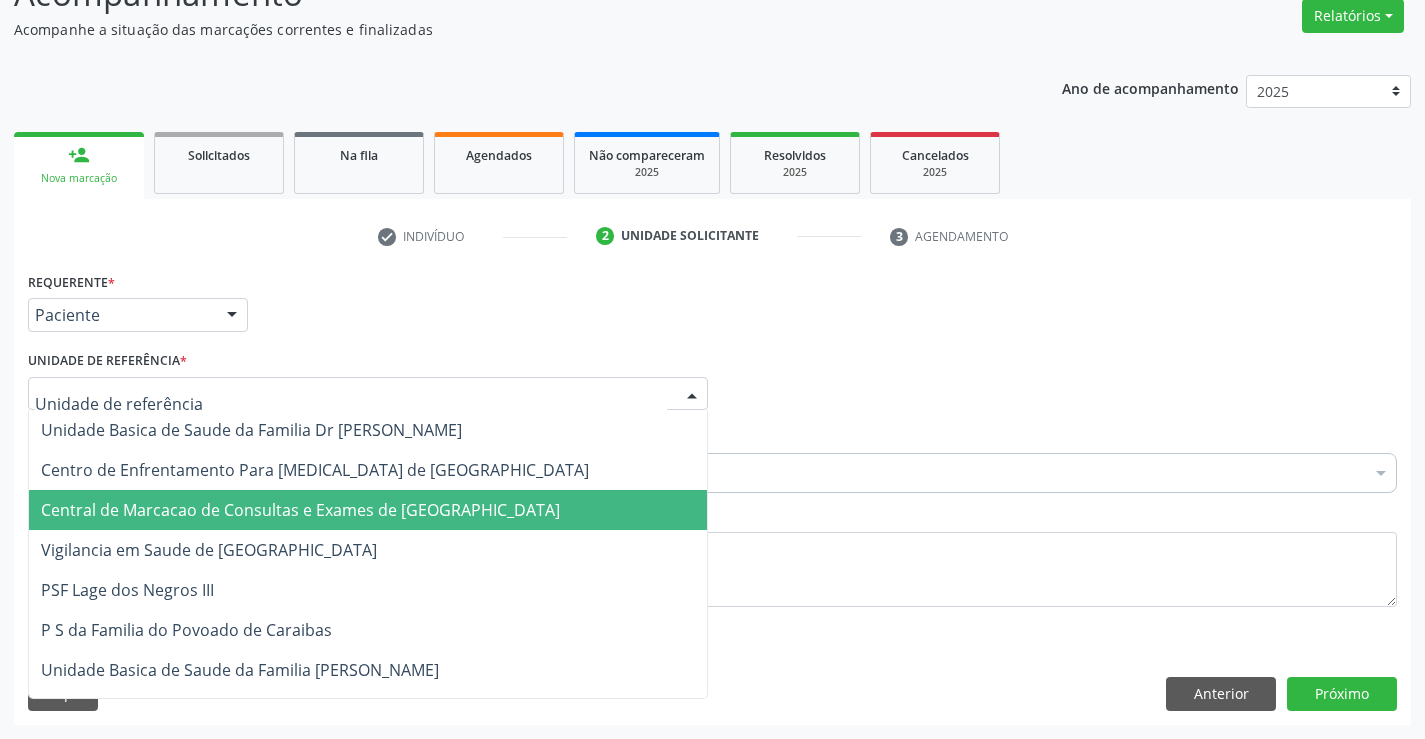 click on "Central de Marcacao de Consultas e Exames de [GEOGRAPHIC_DATA]" at bounding box center [300, 510] 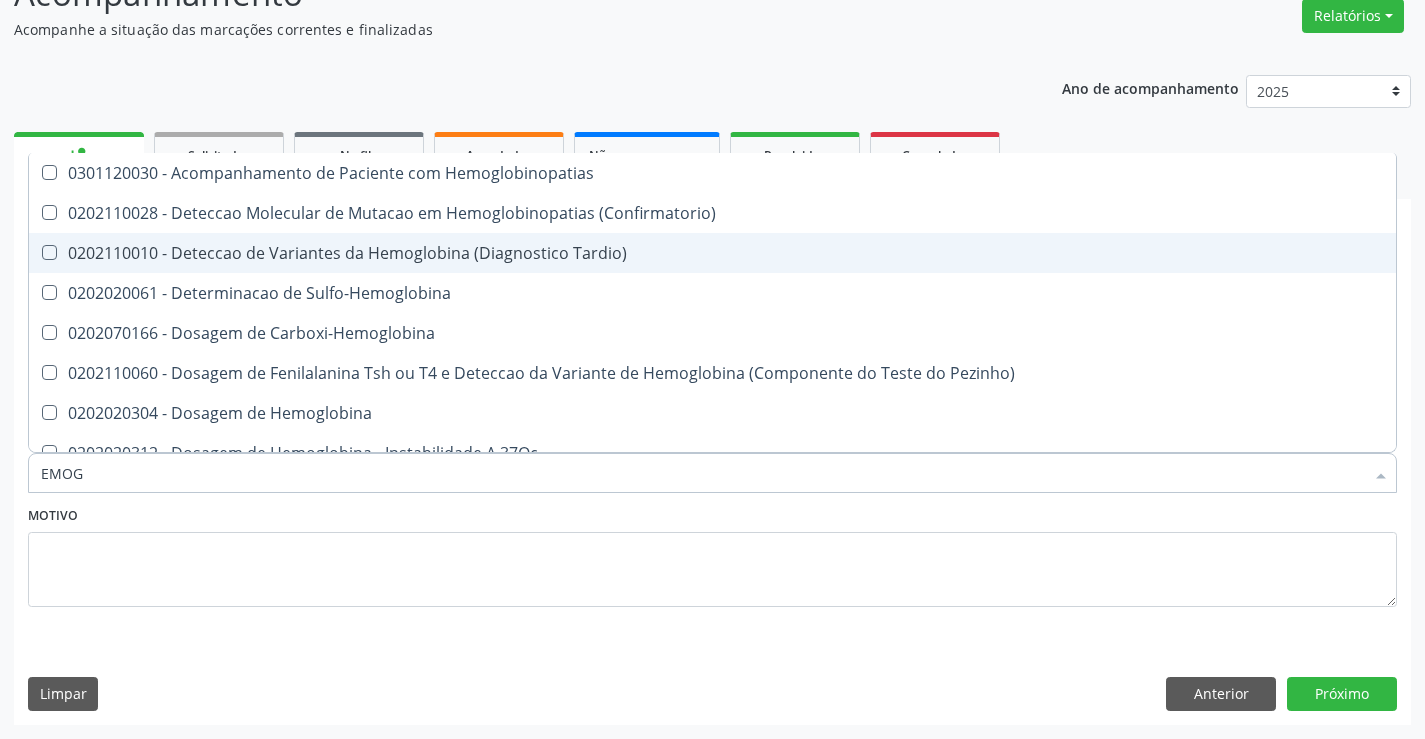 type on "EMOGR" 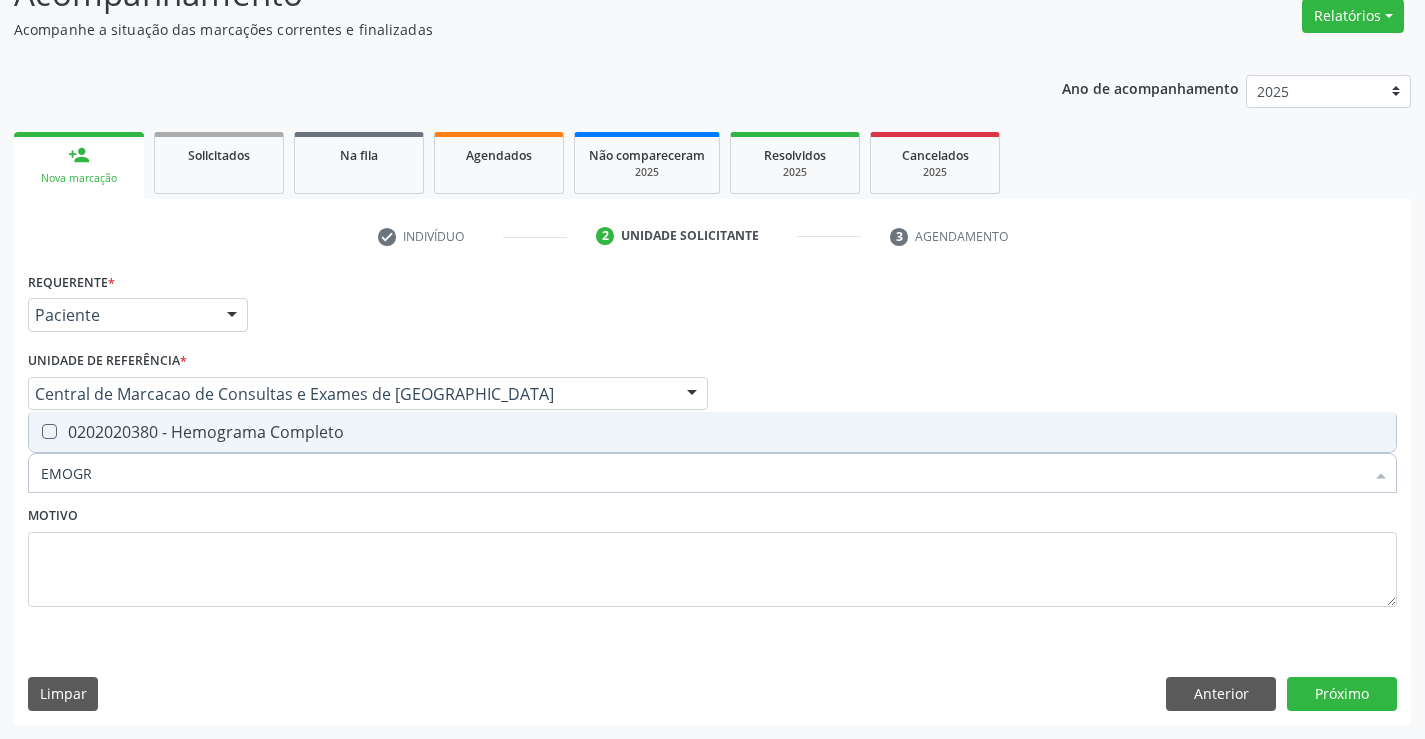 click on "0202020380 - Hemograma Completo" at bounding box center [712, 432] 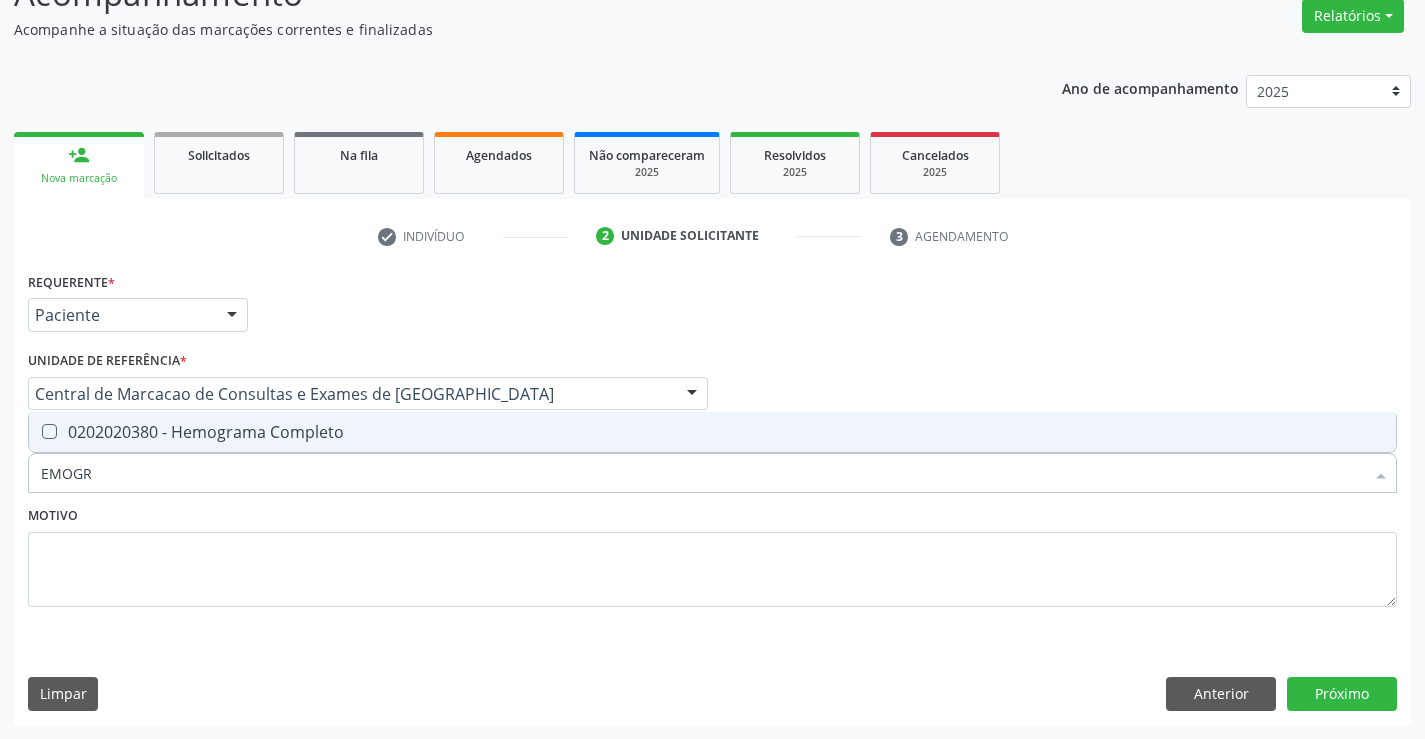 checkbox on "true" 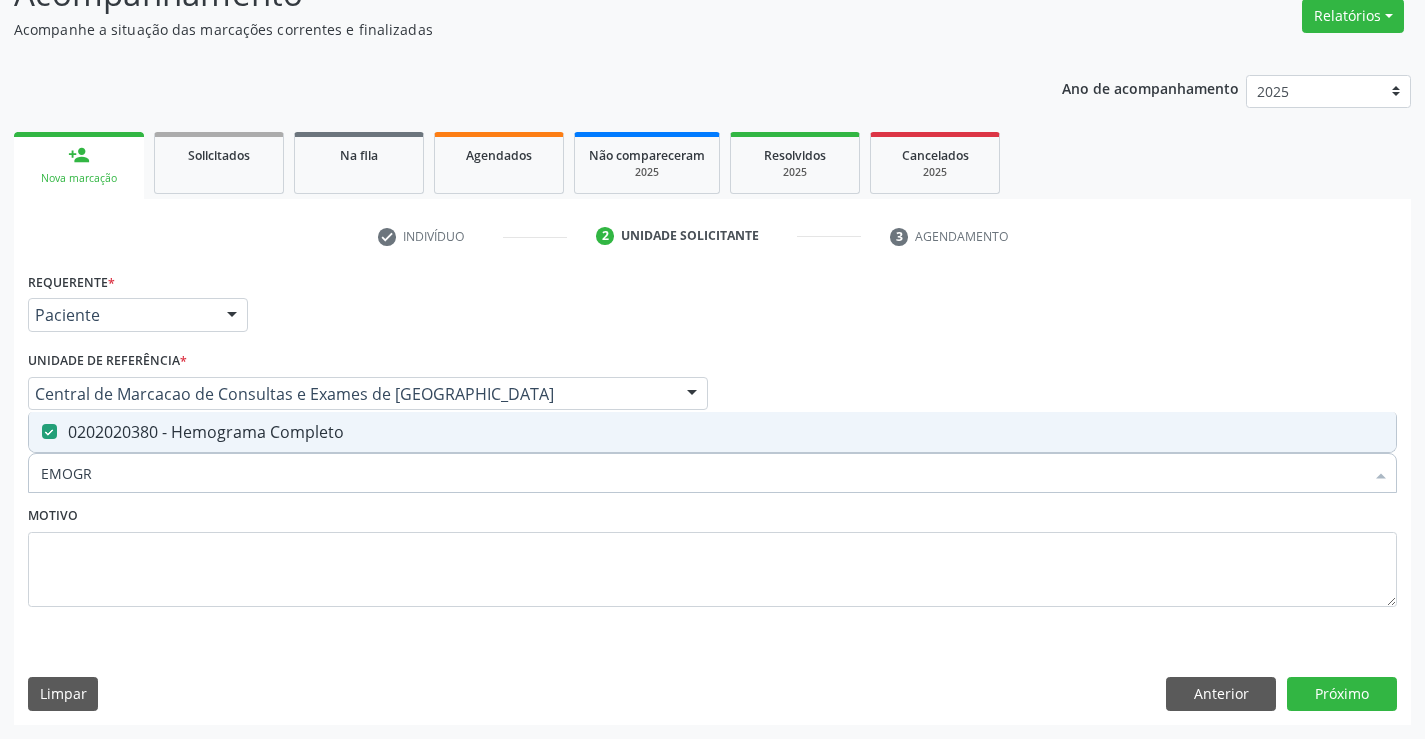 click on "EMOGR" at bounding box center (702, 473) 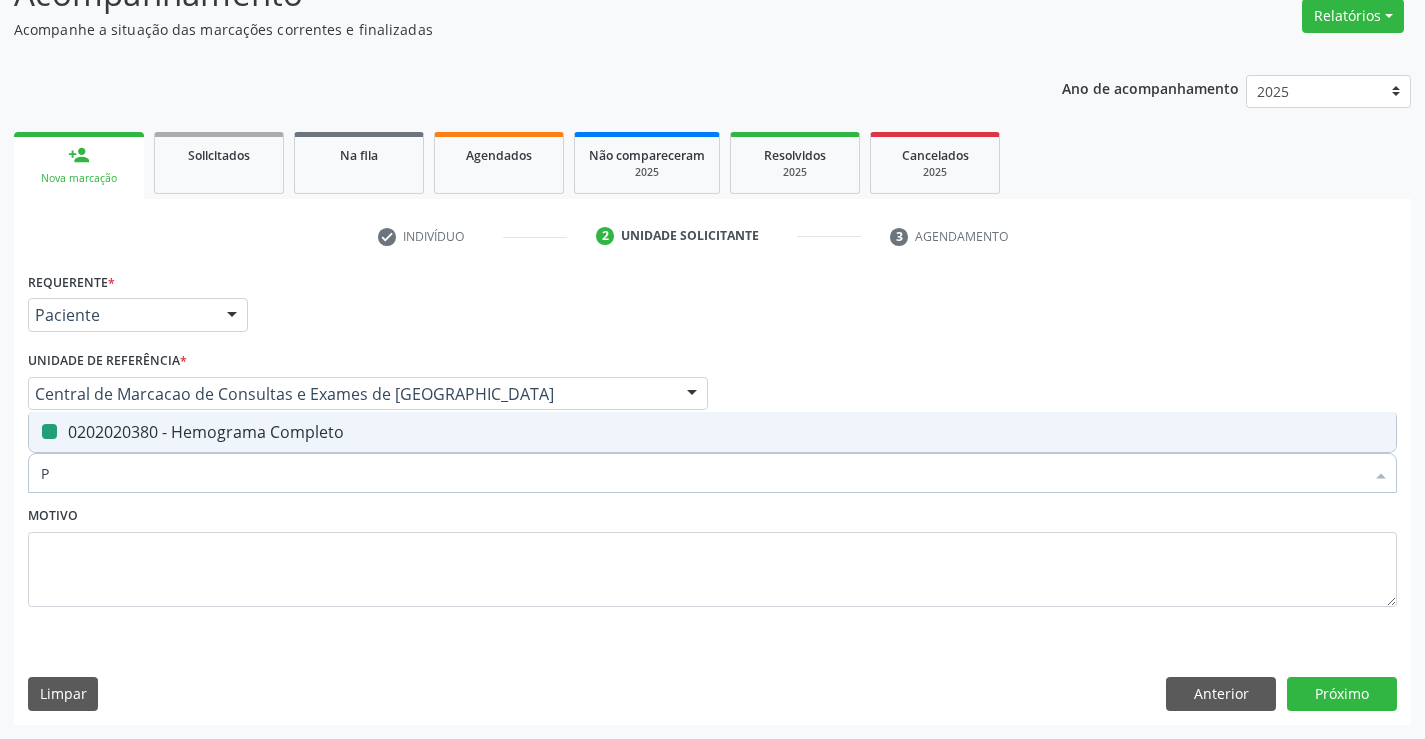 type on "PL" 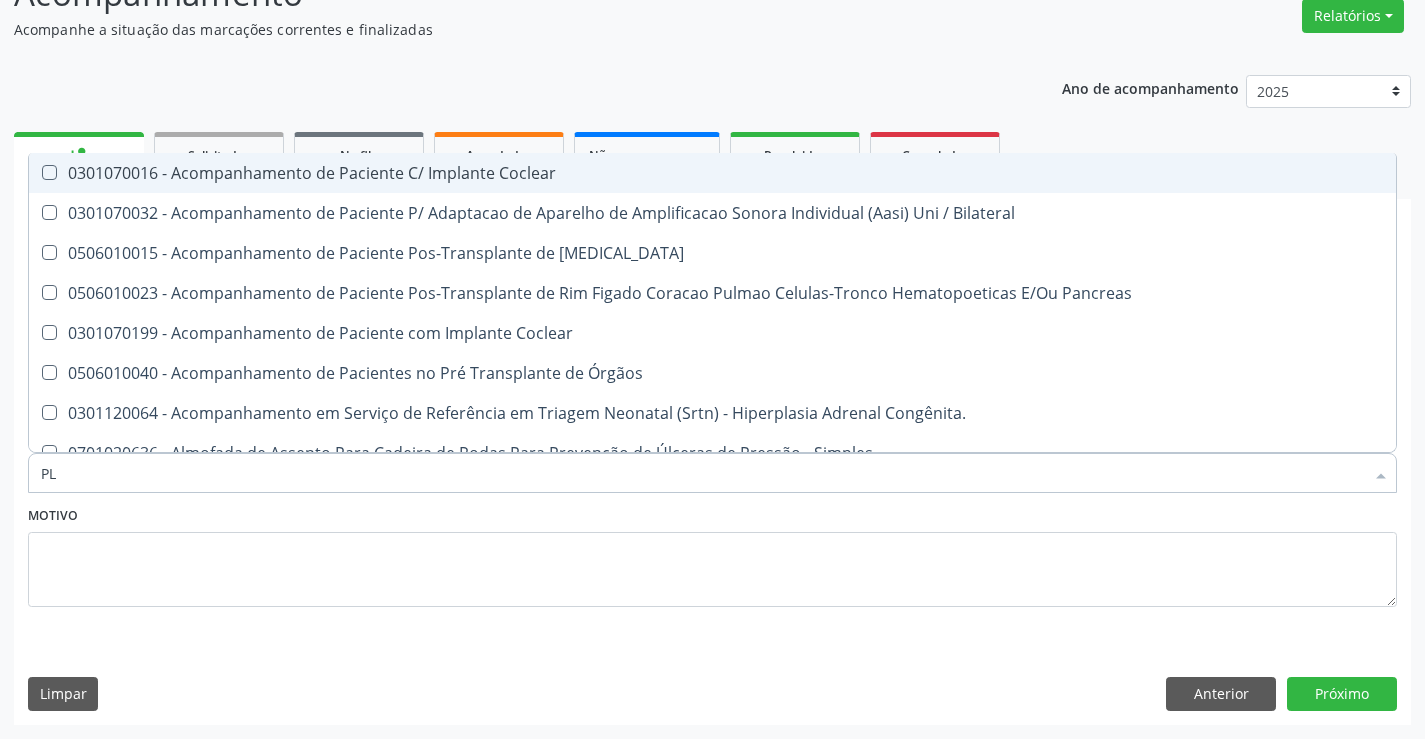 type on "PLA" 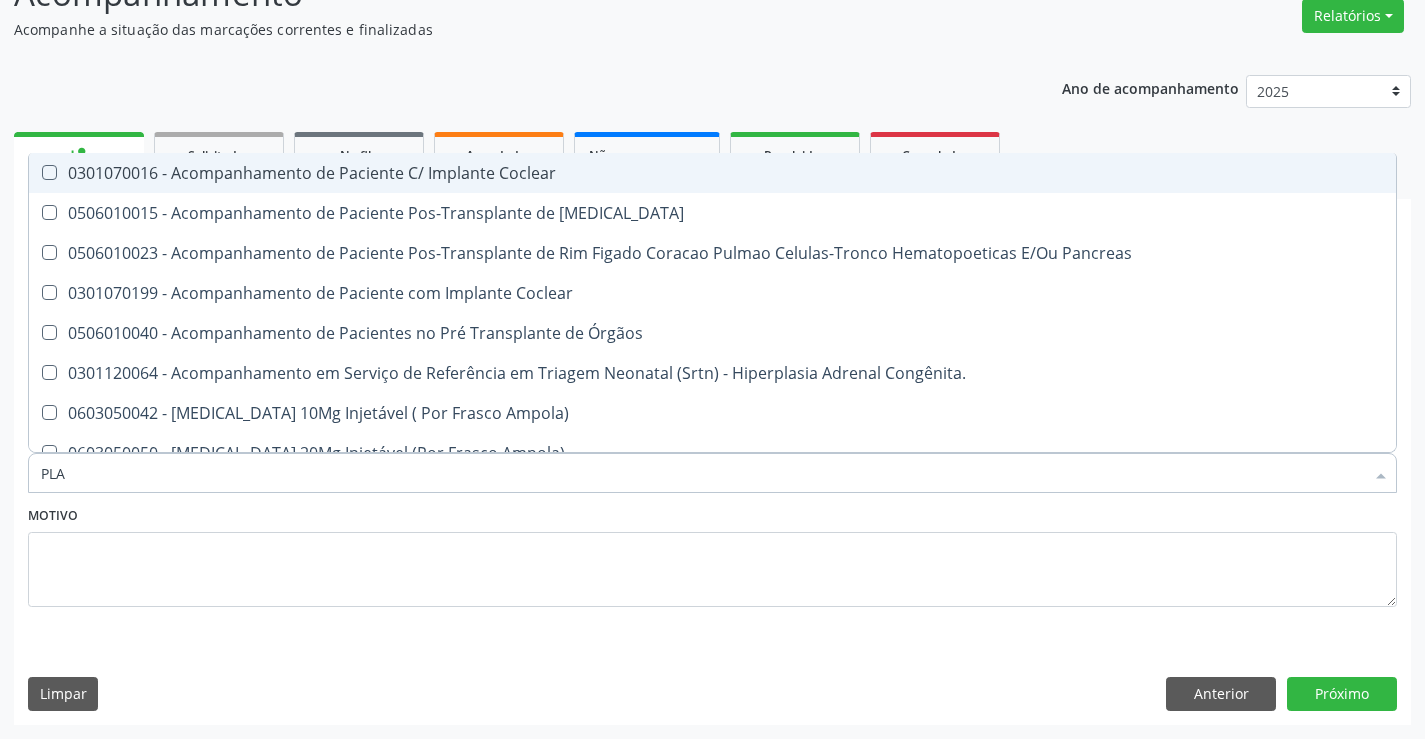 type on "PLAQ" 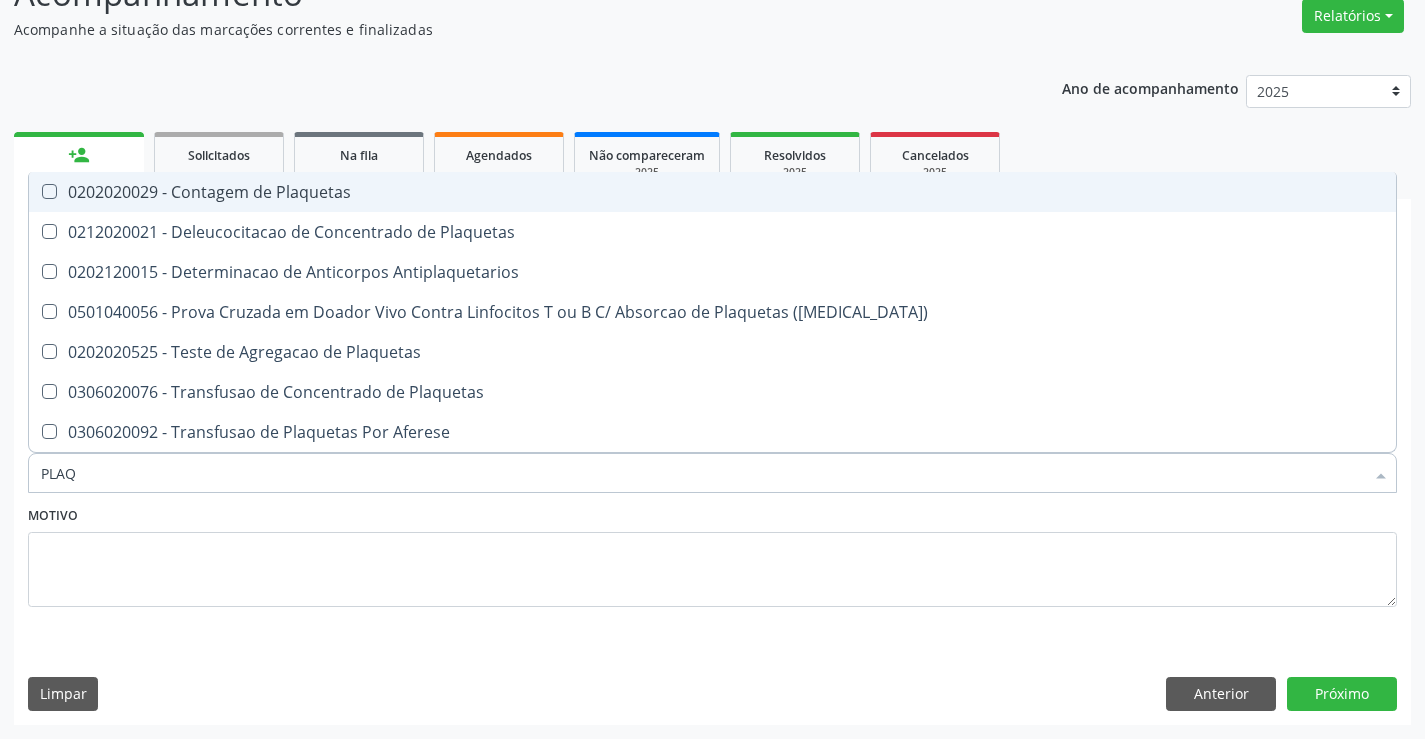 click on "0202020029 - Contagem de Plaquetas" at bounding box center (712, 192) 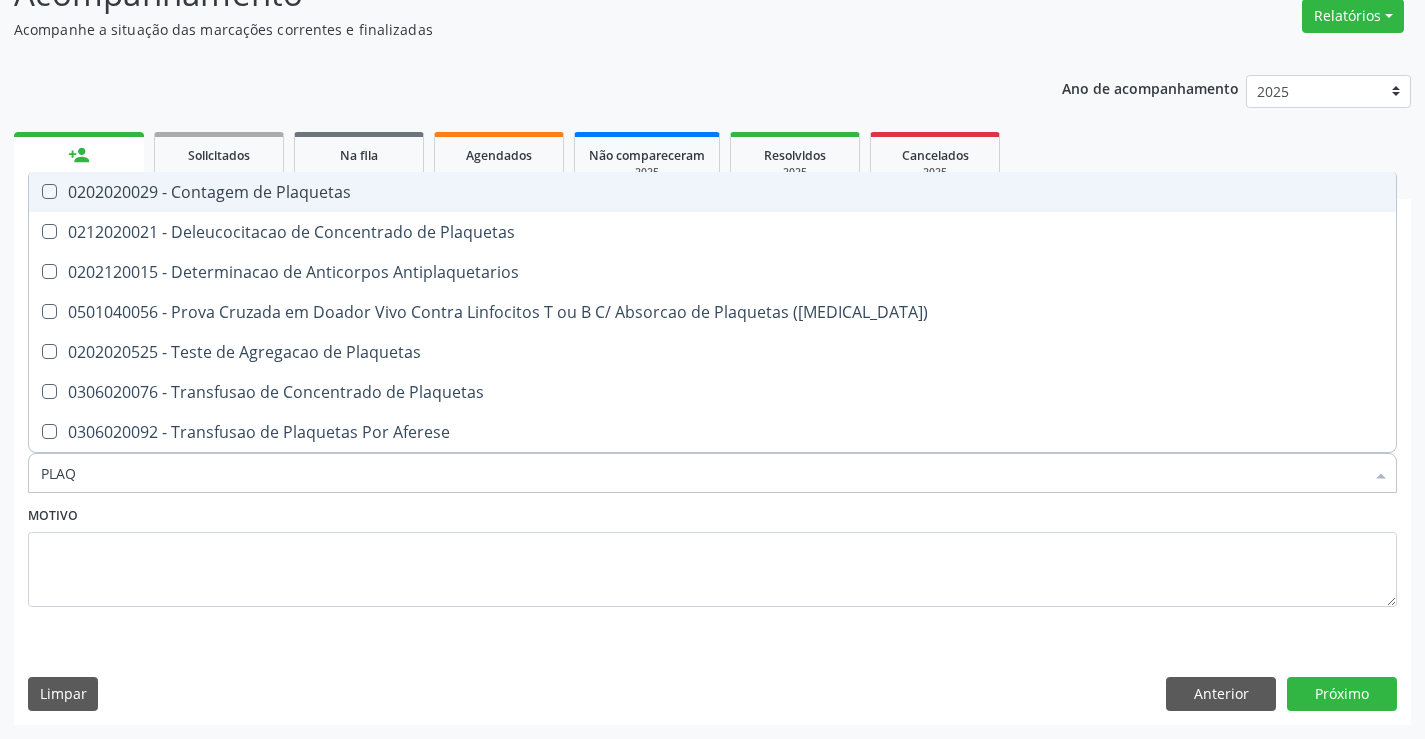 checkbox on "true" 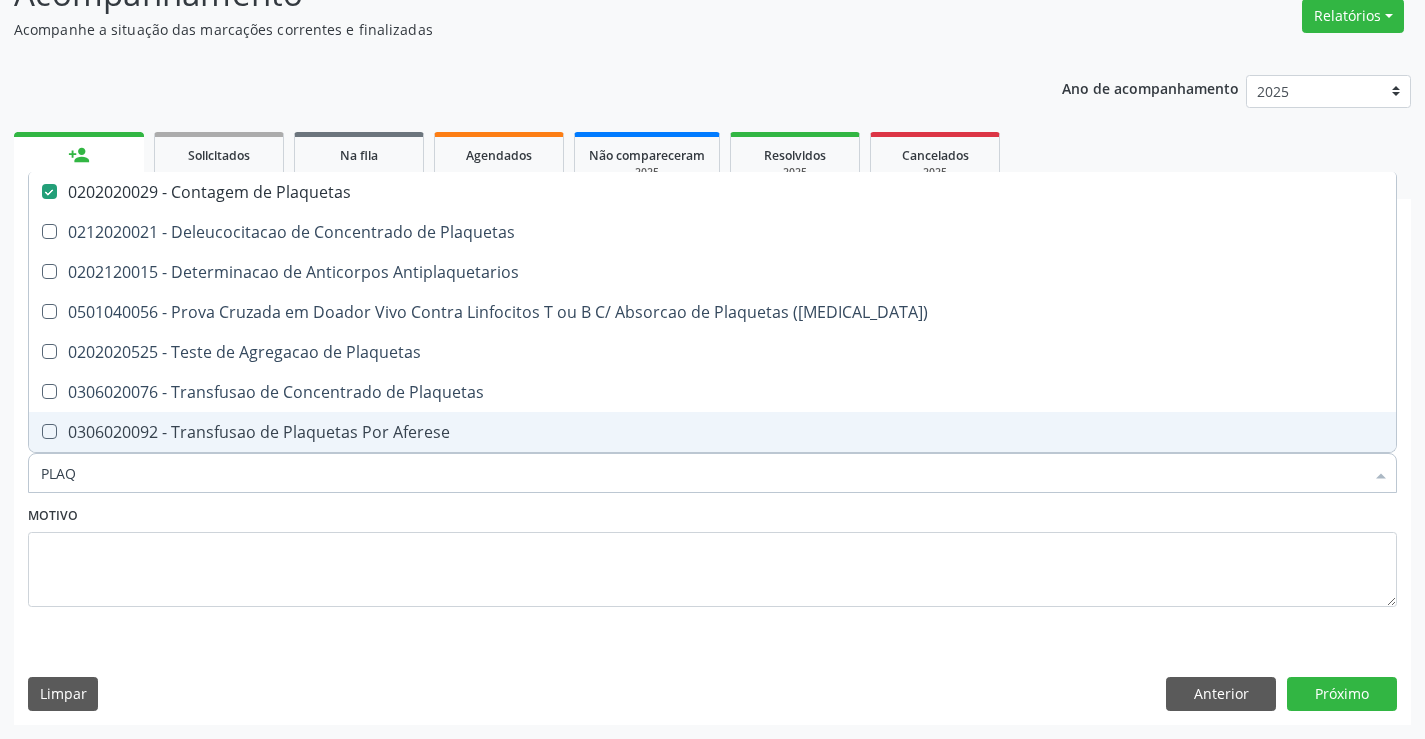 click on "PLAQ" at bounding box center (702, 473) 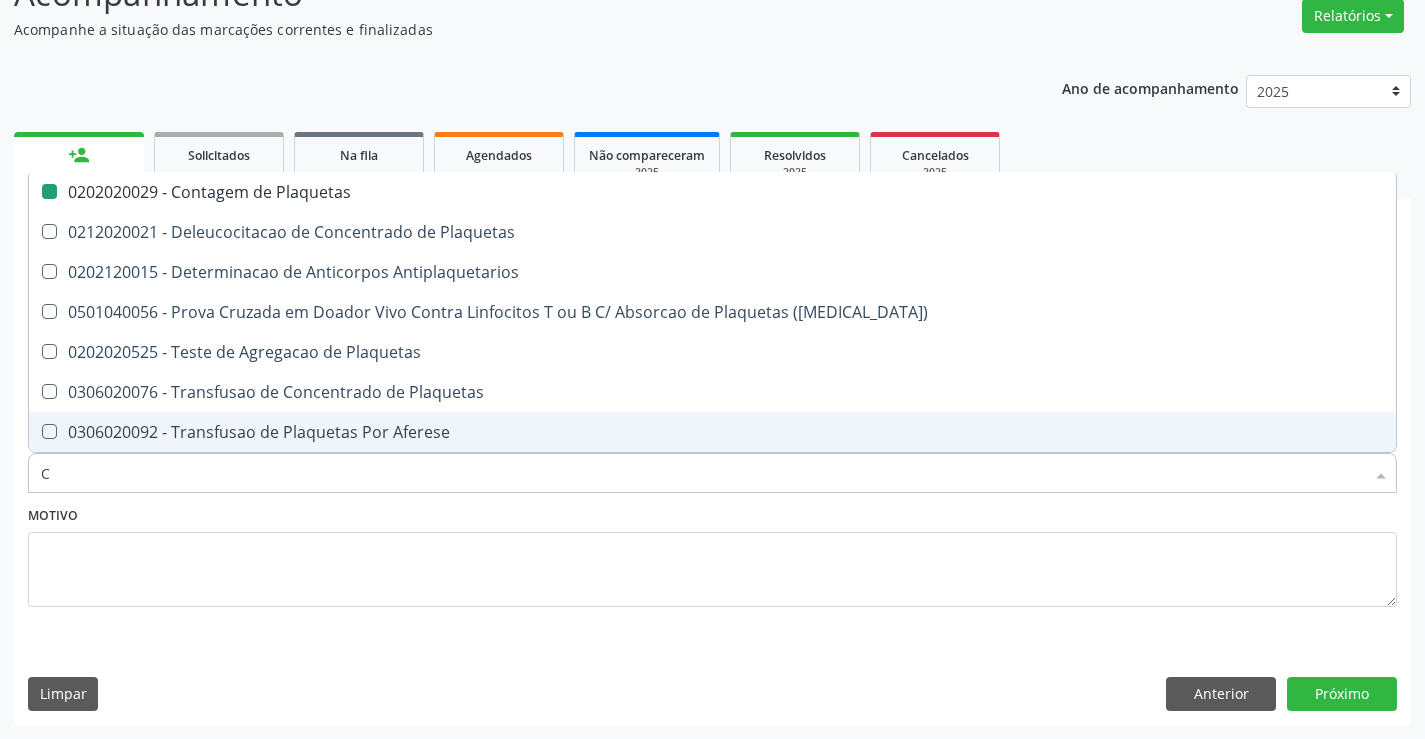 type on "CO" 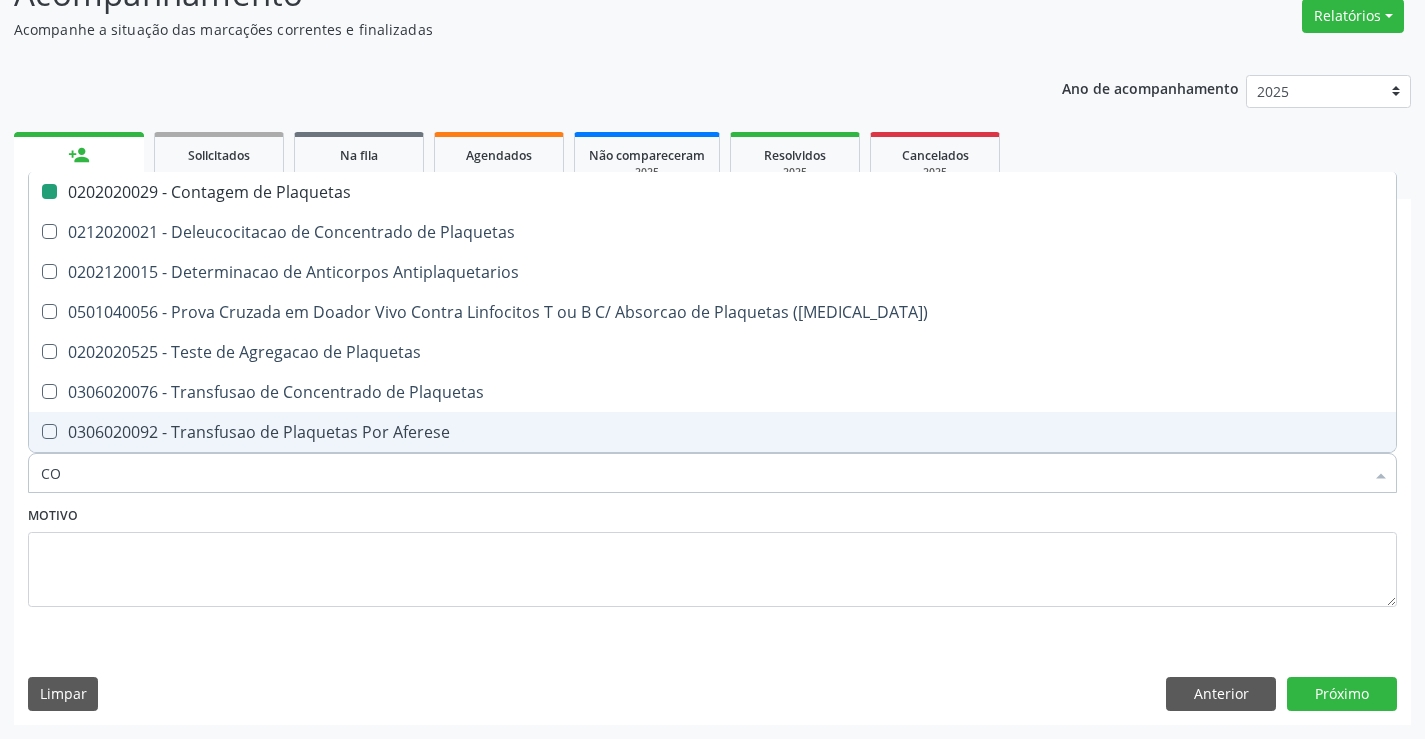 checkbox on "false" 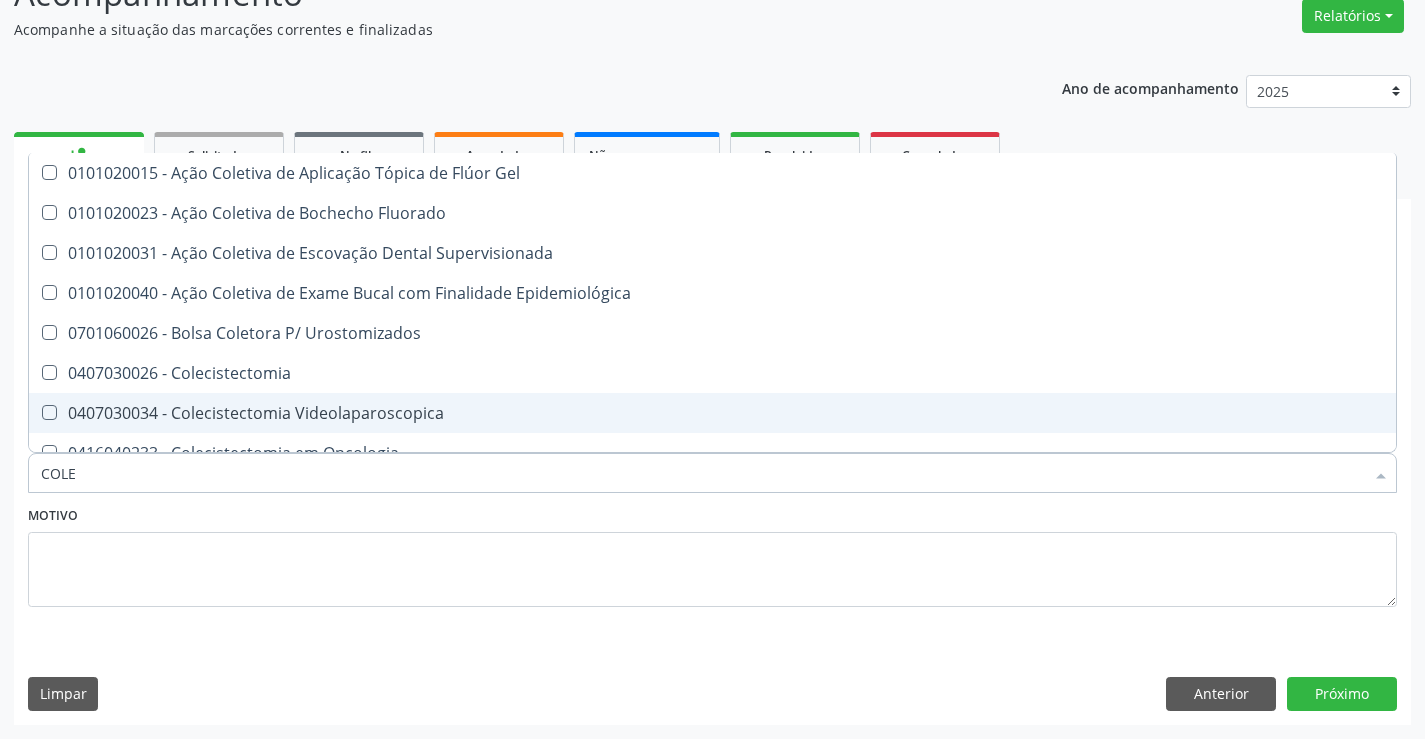 type on "COLES" 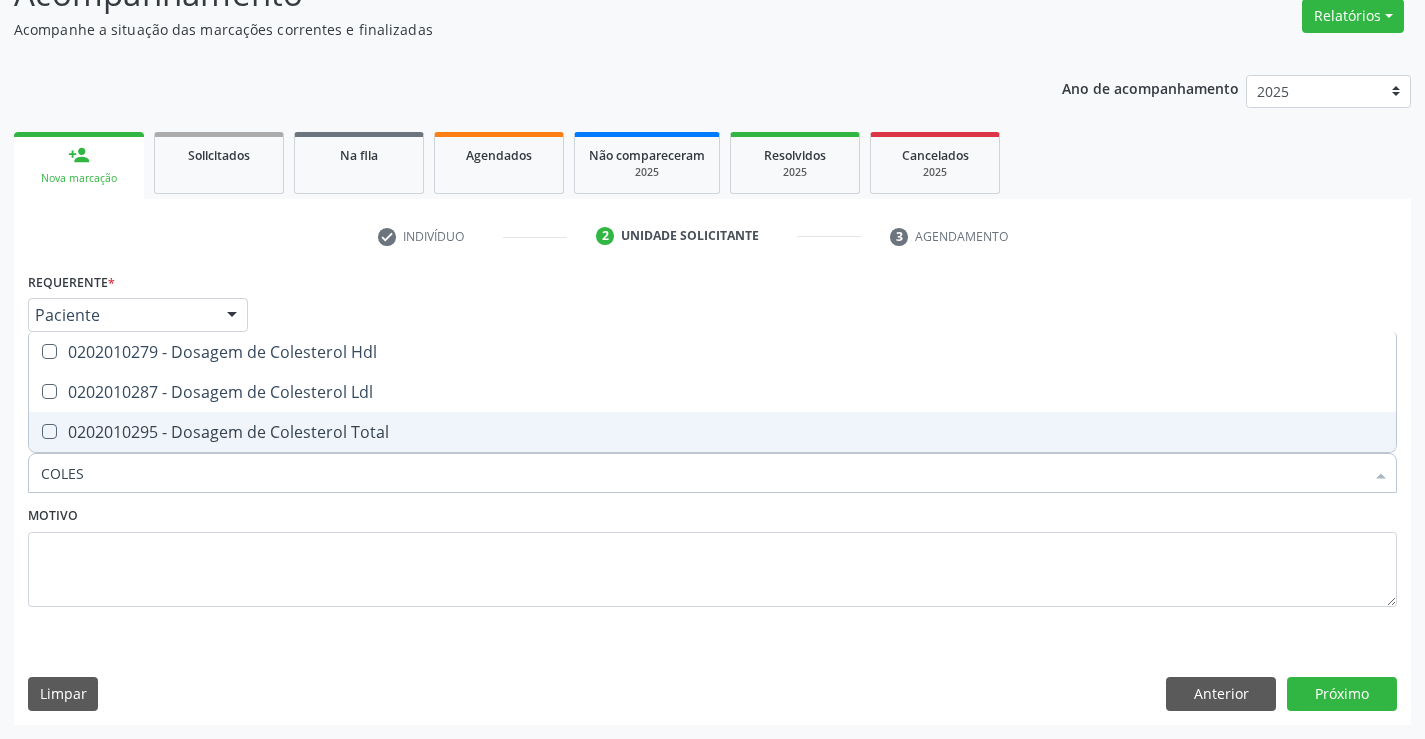 click on "0202010295 - Dosagem de Colesterol Total" at bounding box center (712, 432) 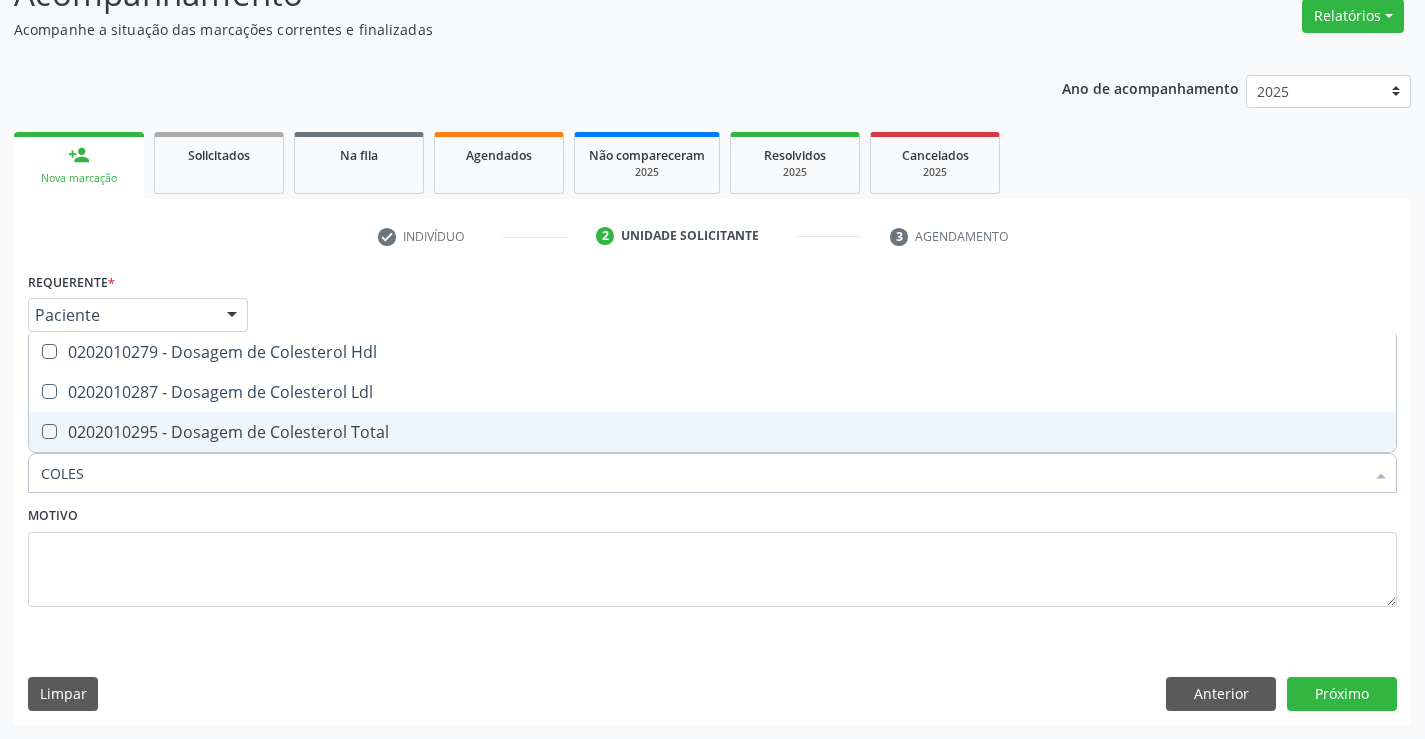 checkbox on "true" 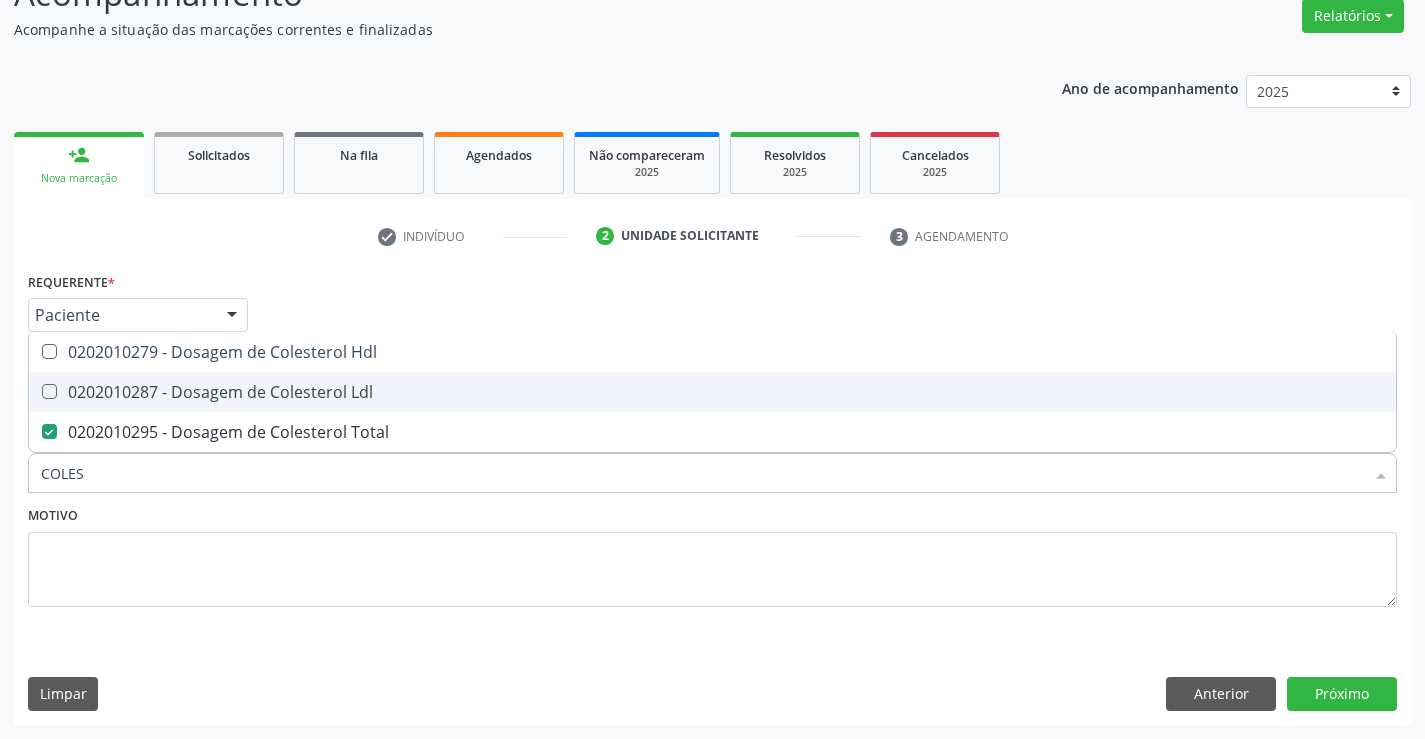 click on "0202010287 - Dosagem de Colesterol Ldl" at bounding box center [712, 392] 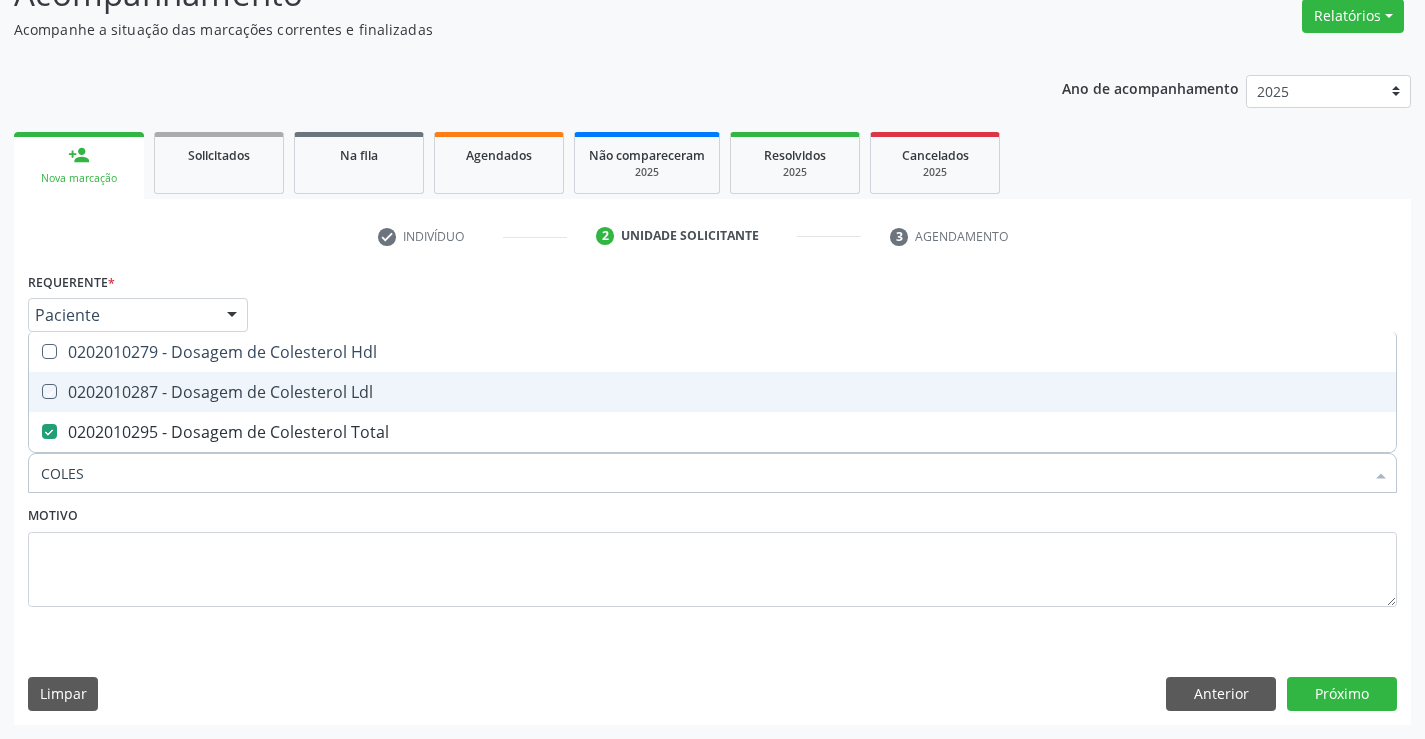 checkbox on "true" 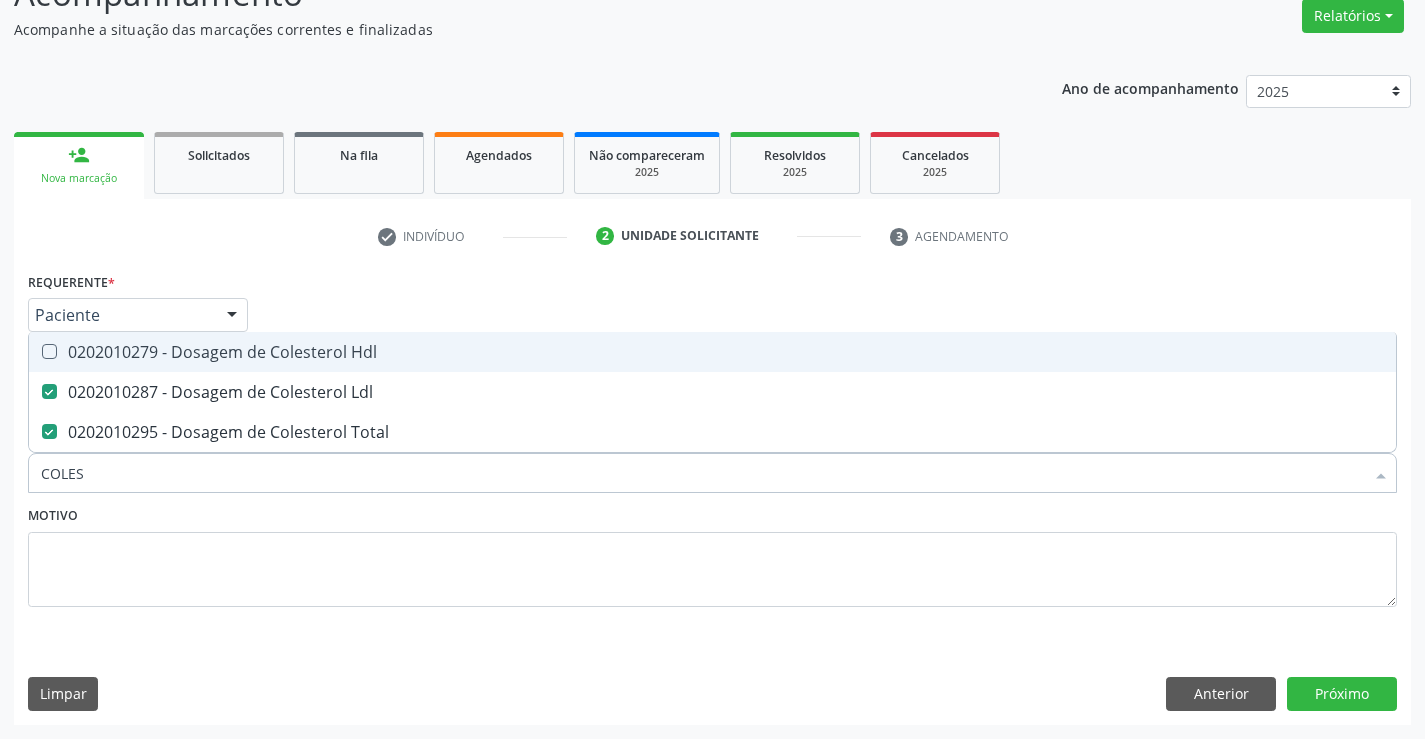 click on "0202010279 - Dosagem de Colesterol Hdl" at bounding box center [712, 352] 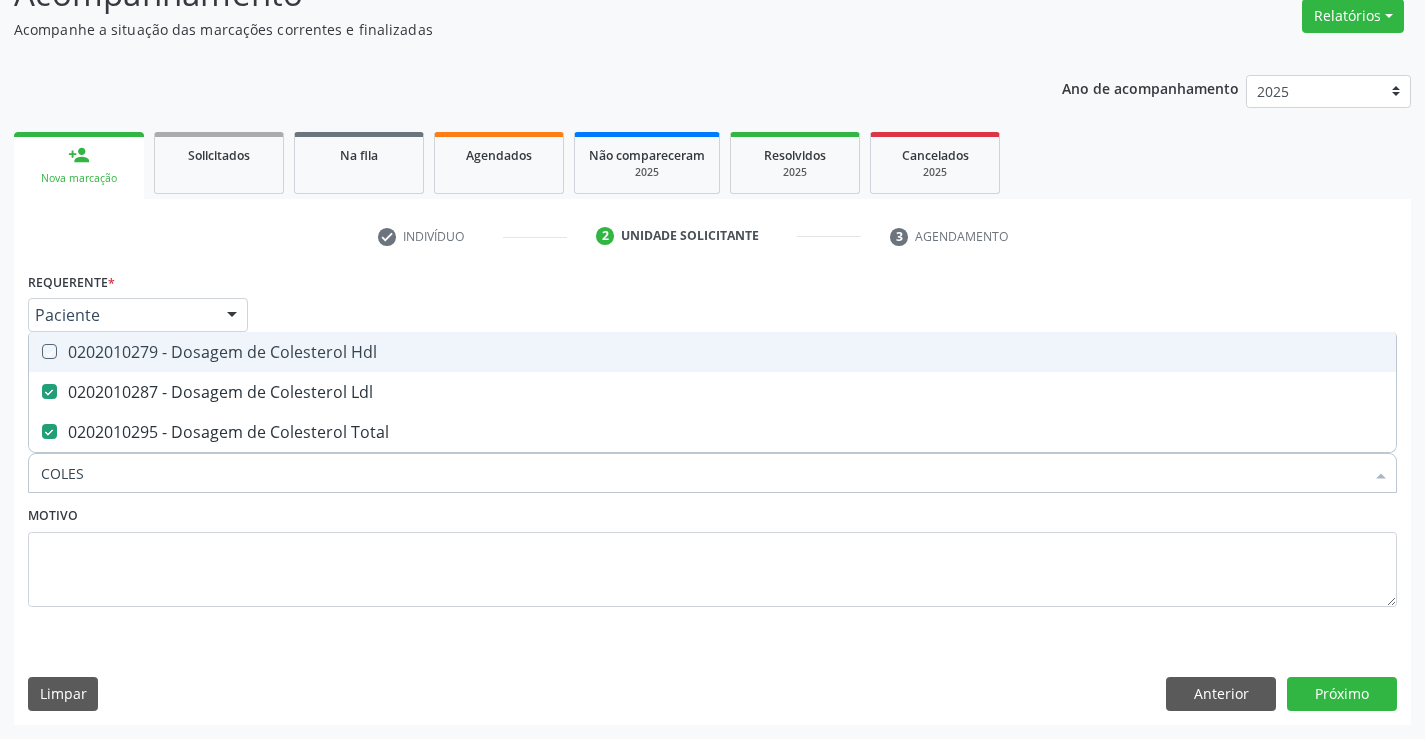 checkbox on "true" 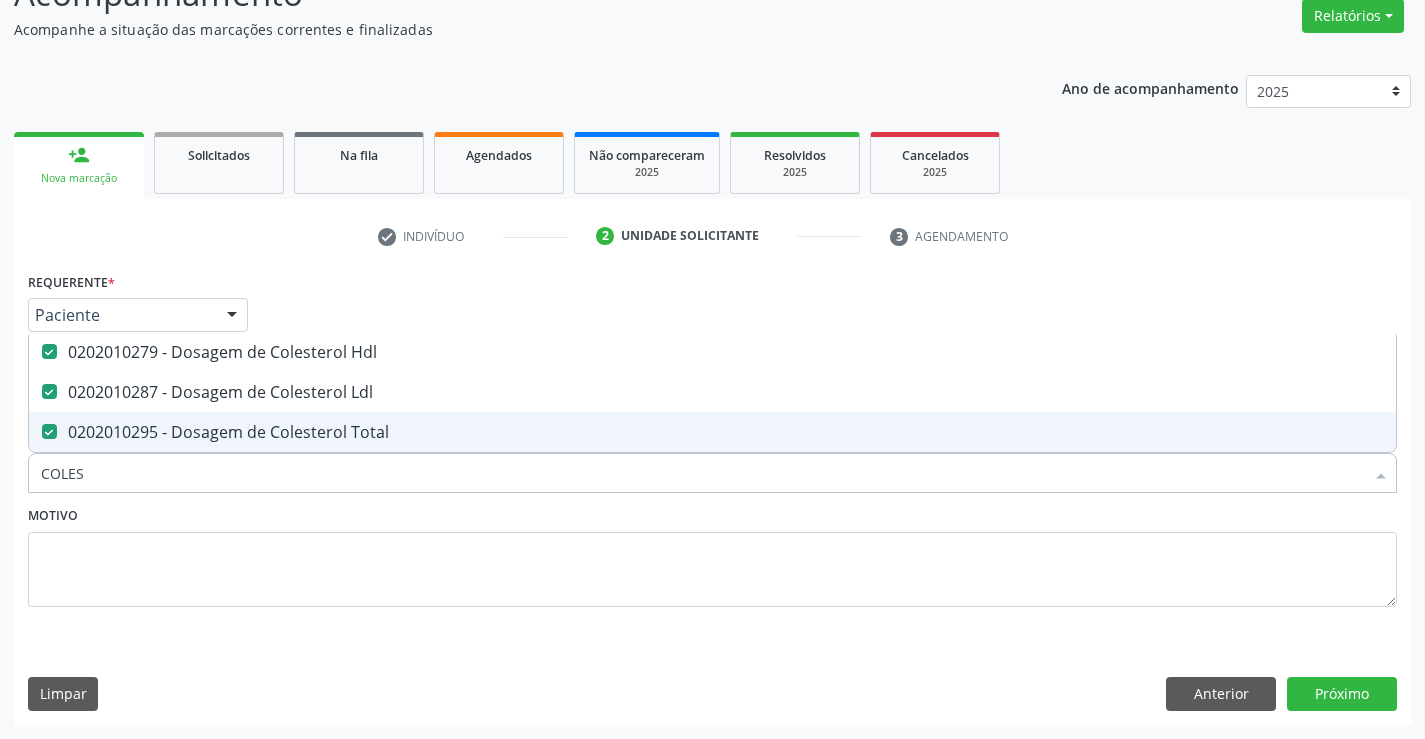 type on "COLES" 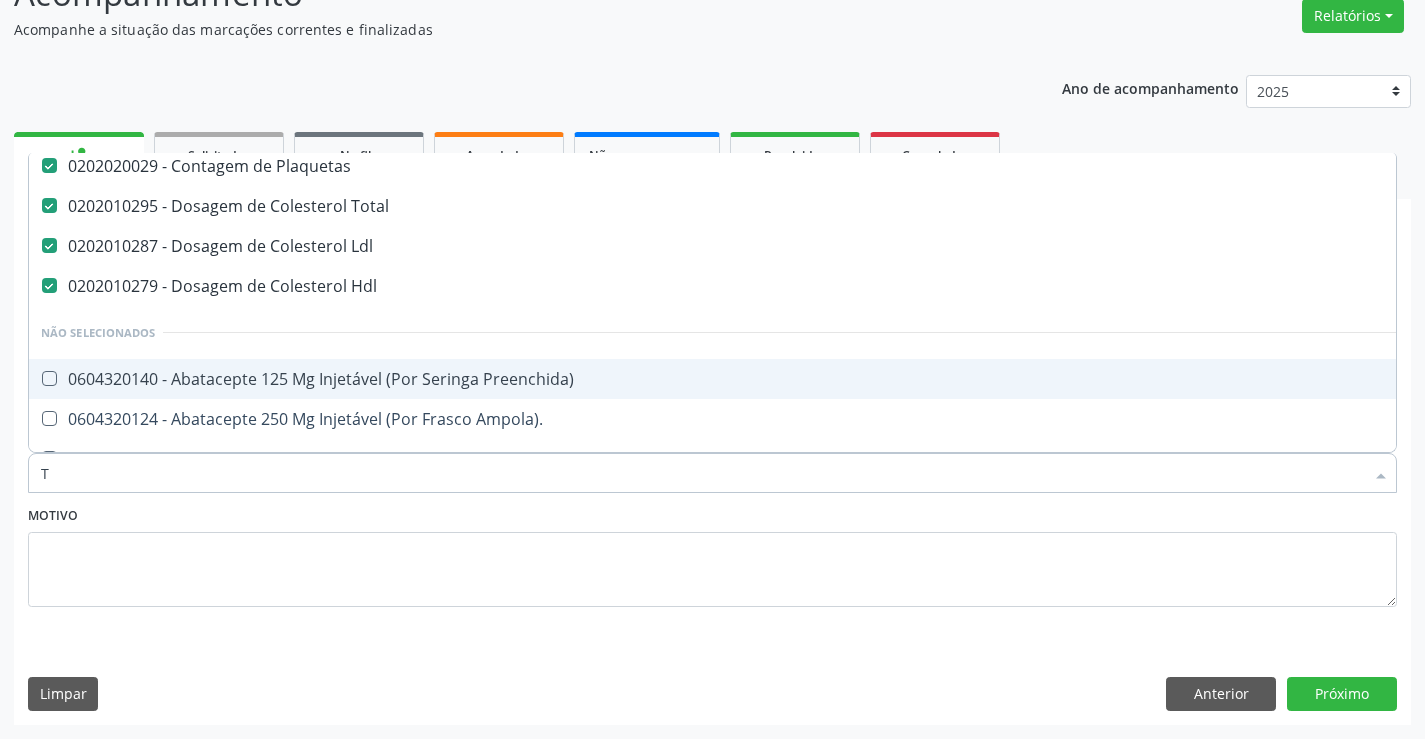 scroll, scrollTop: 46, scrollLeft: 0, axis: vertical 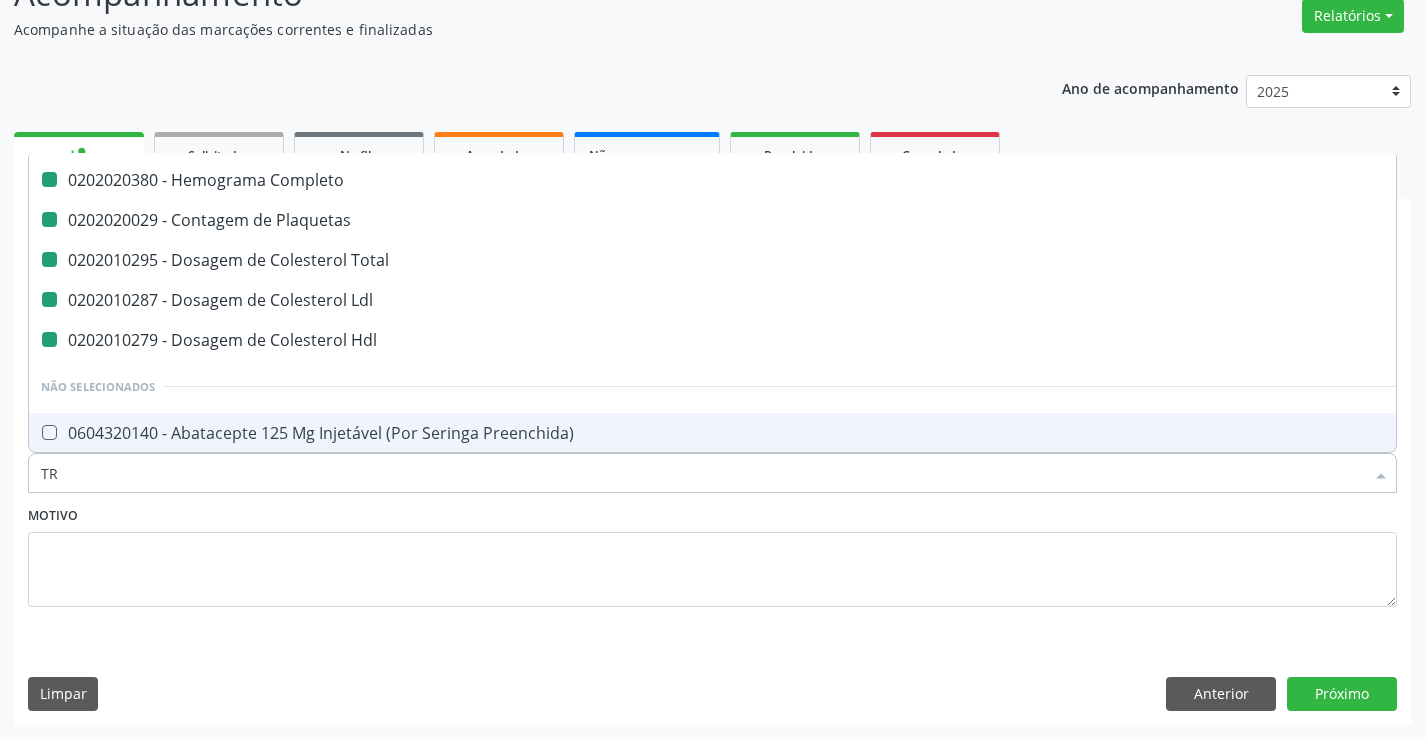 type on "TRI" 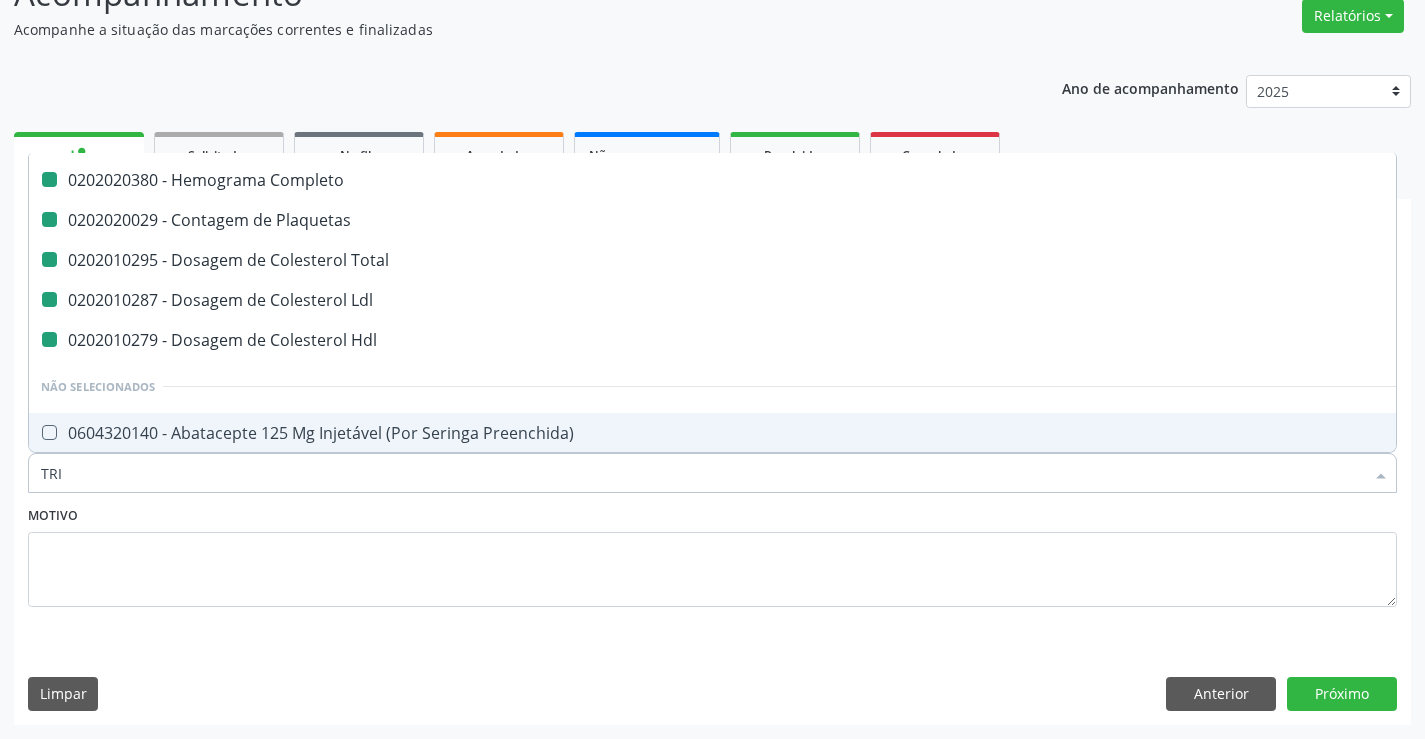 checkbox on "false" 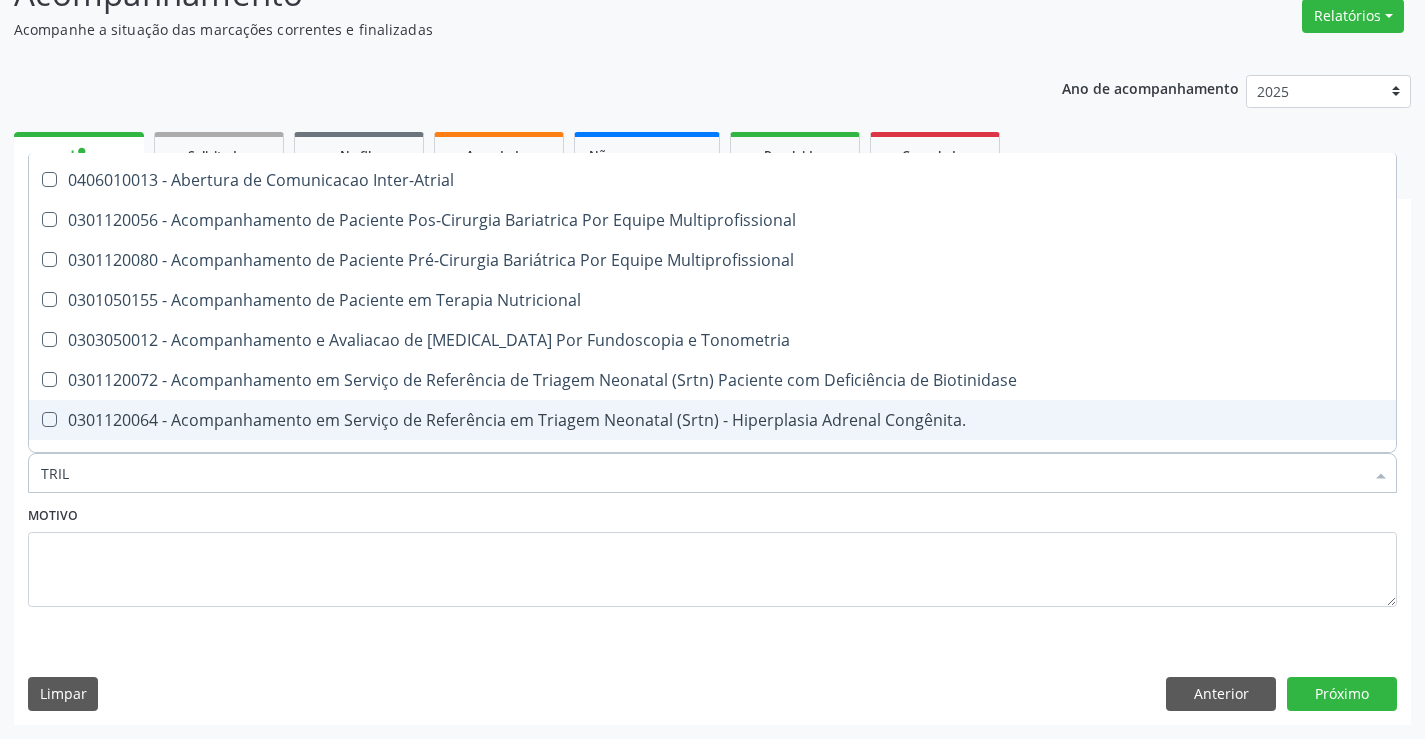 scroll, scrollTop: 0, scrollLeft: 0, axis: both 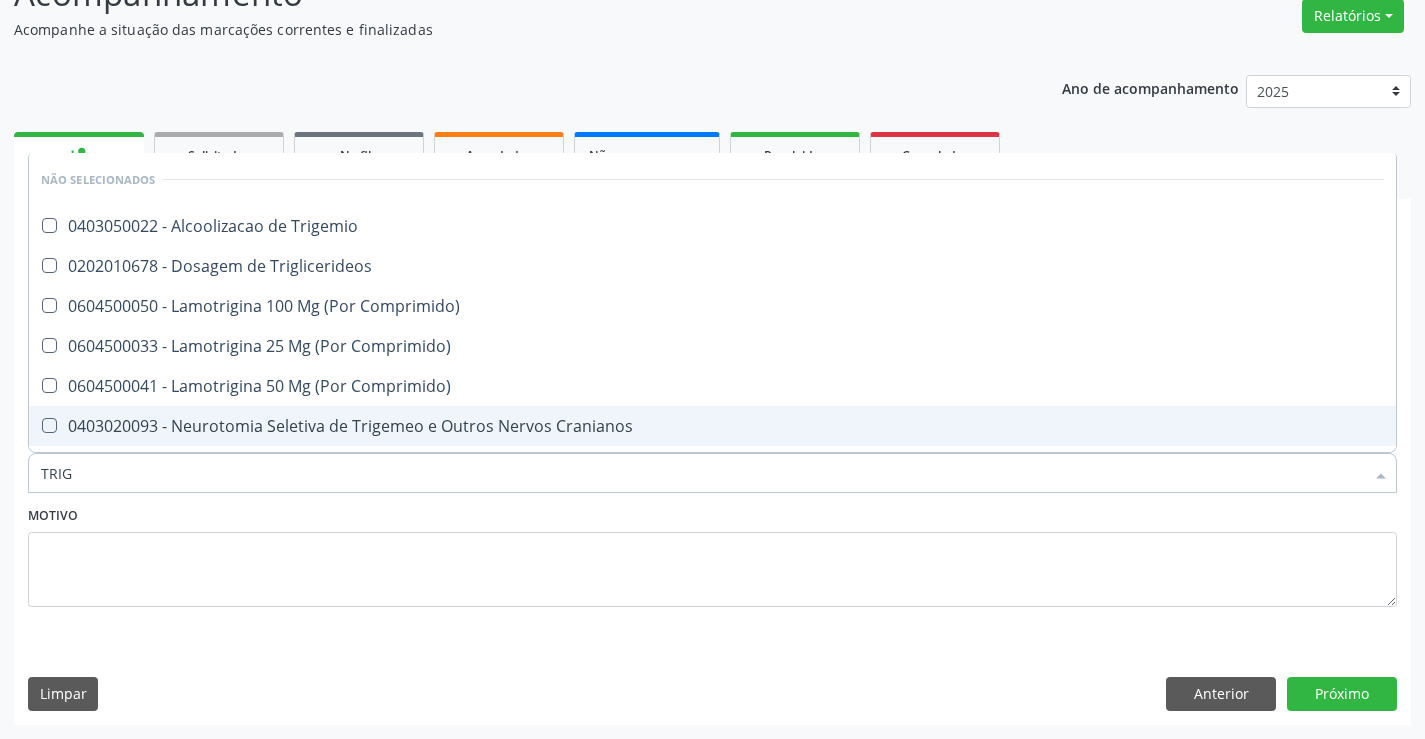 type on "TRIGL" 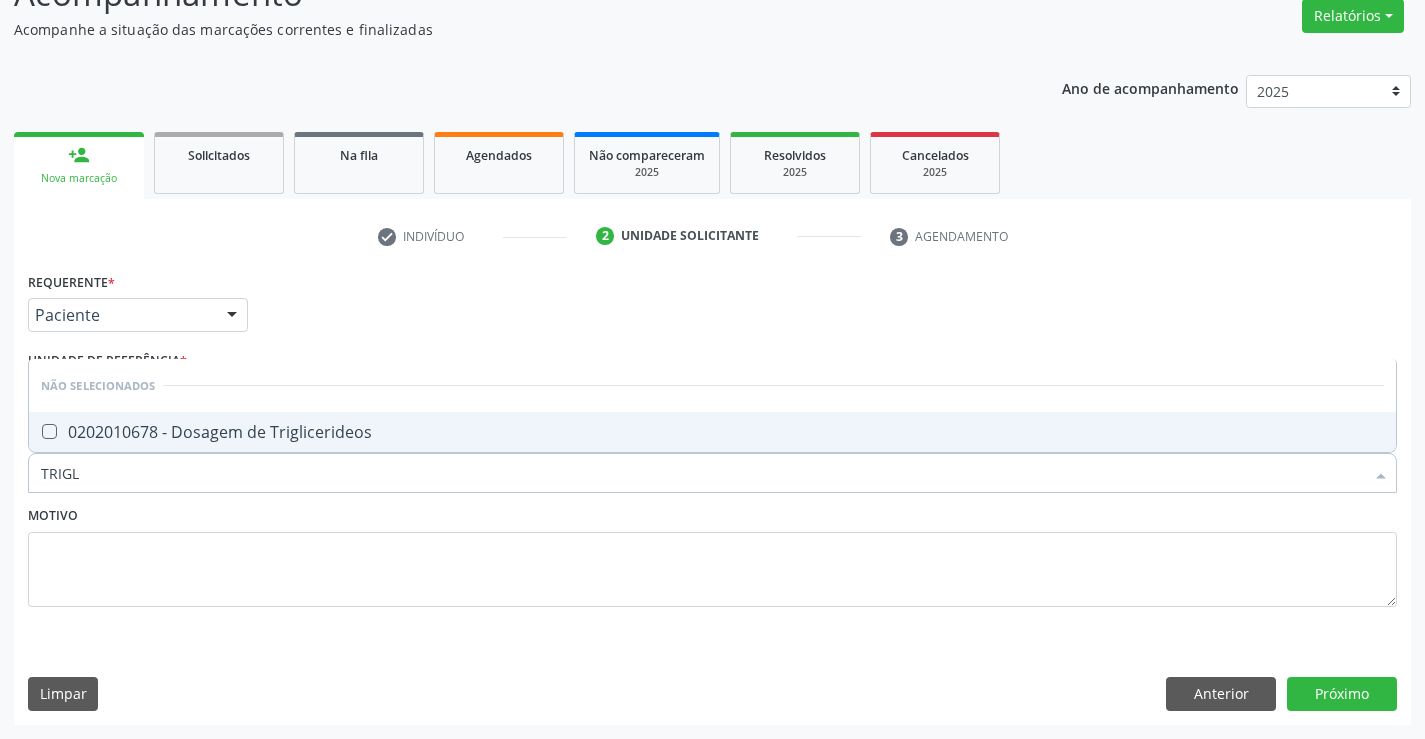 click on "0202010678 - Dosagem de Triglicerideos" at bounding box center (712, 432) 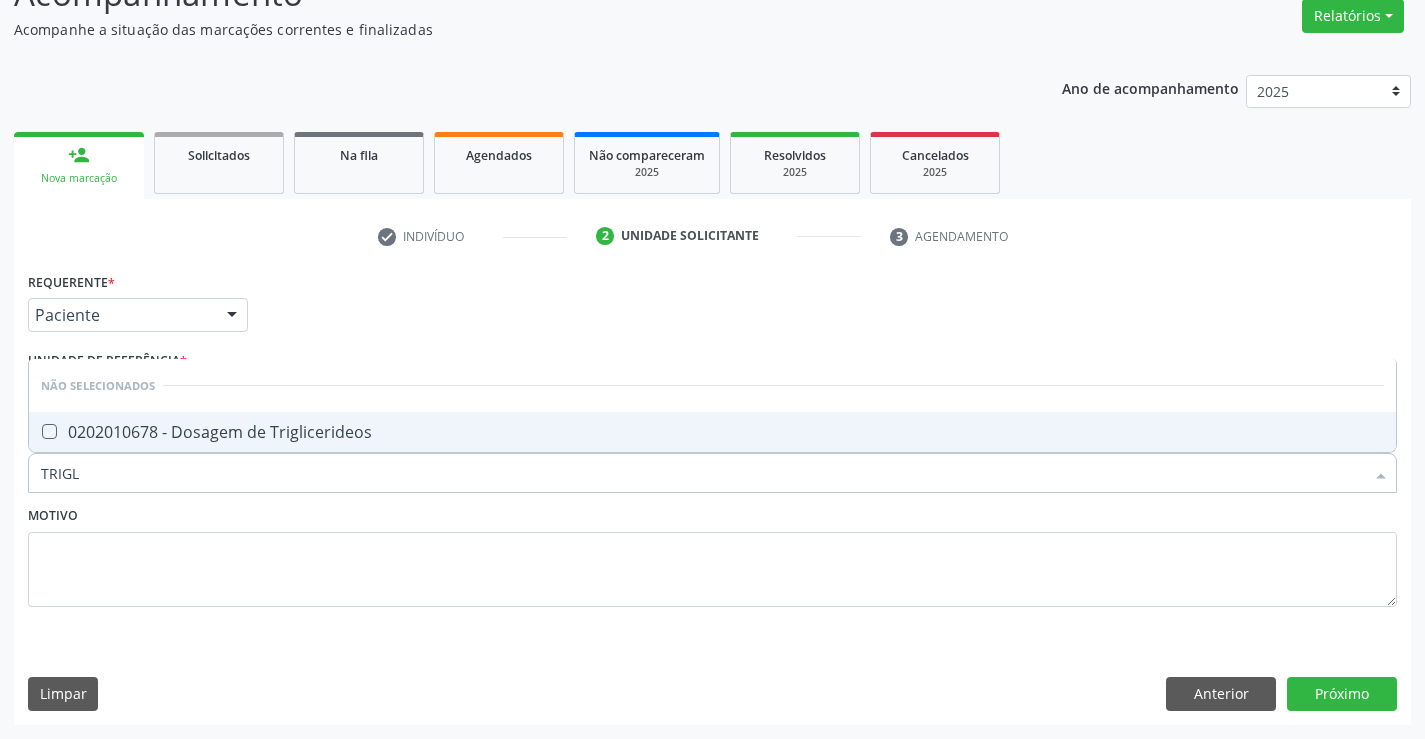 checkbox on "true" 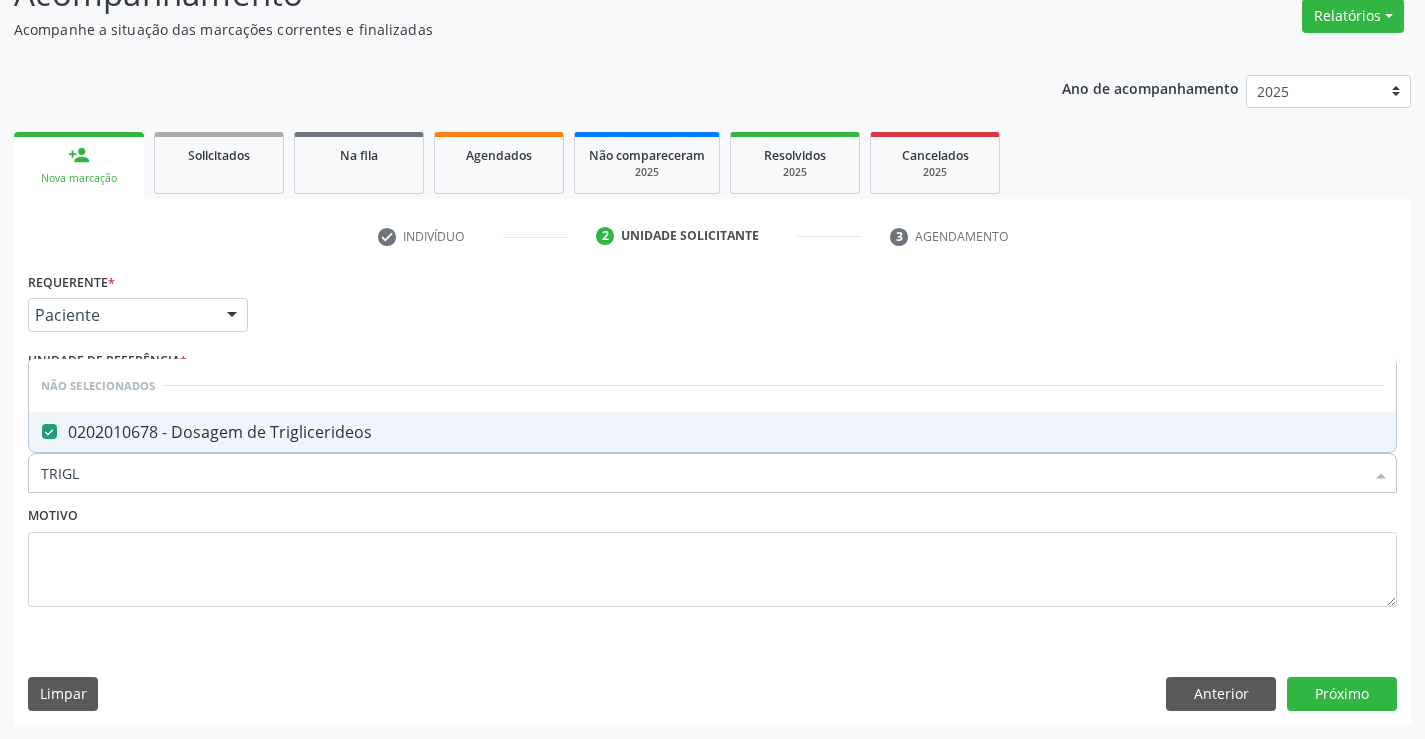 click on "TRIGL" at bounding box center (702, 473) 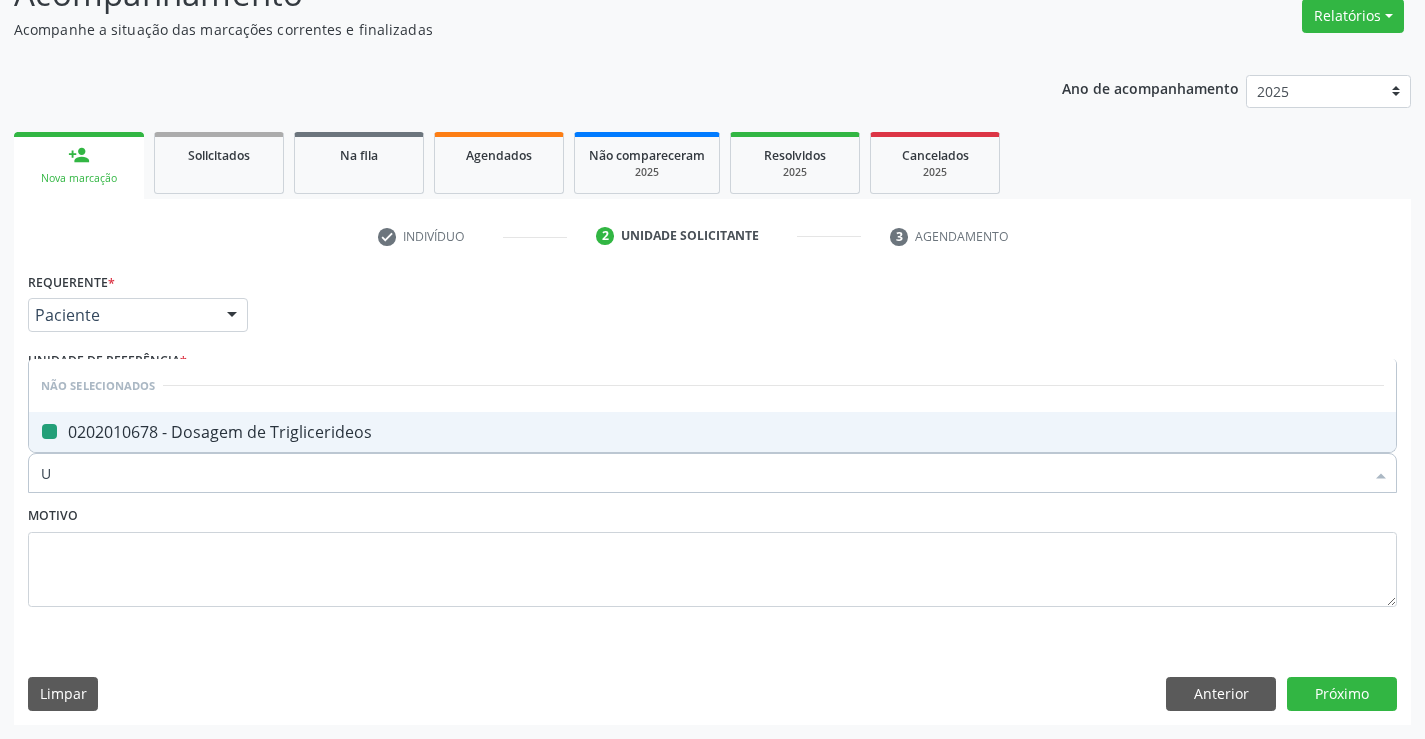 type on "UR" 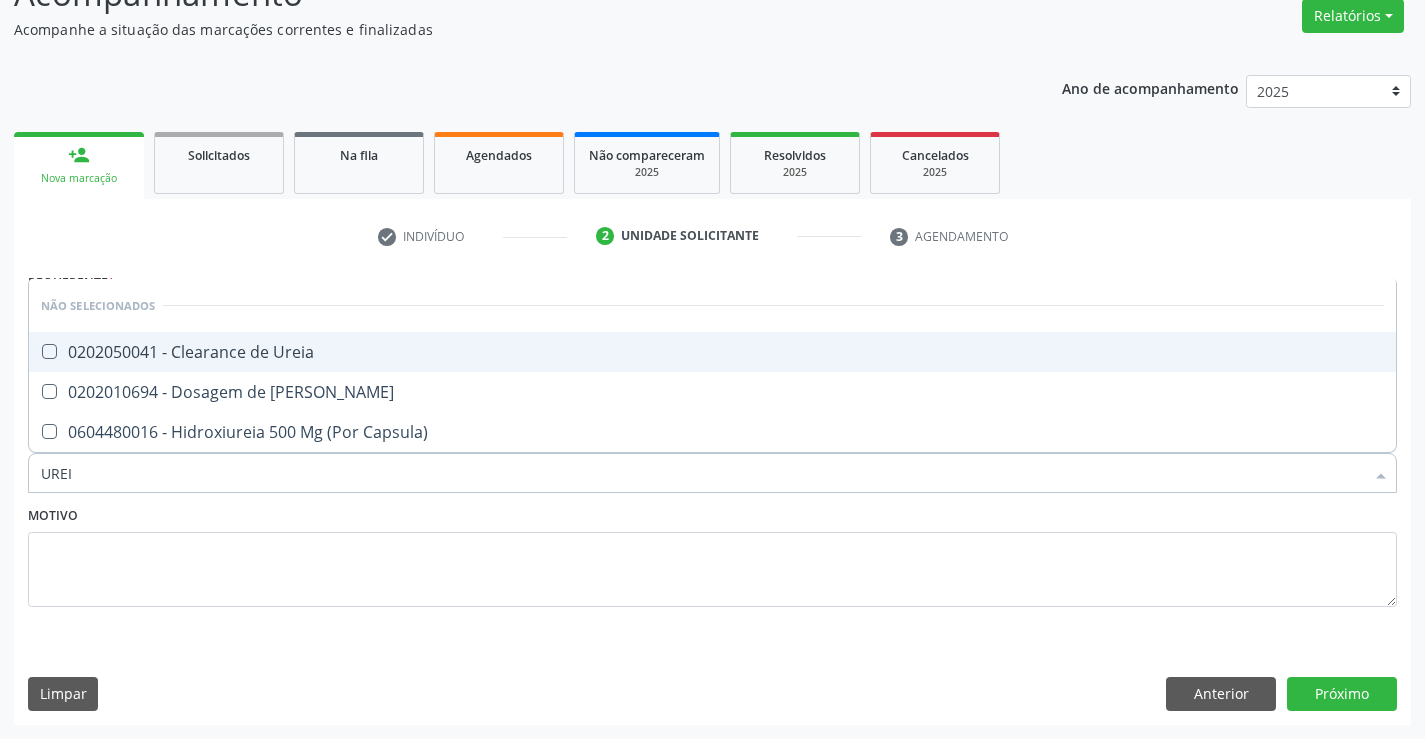type on "UREIA" 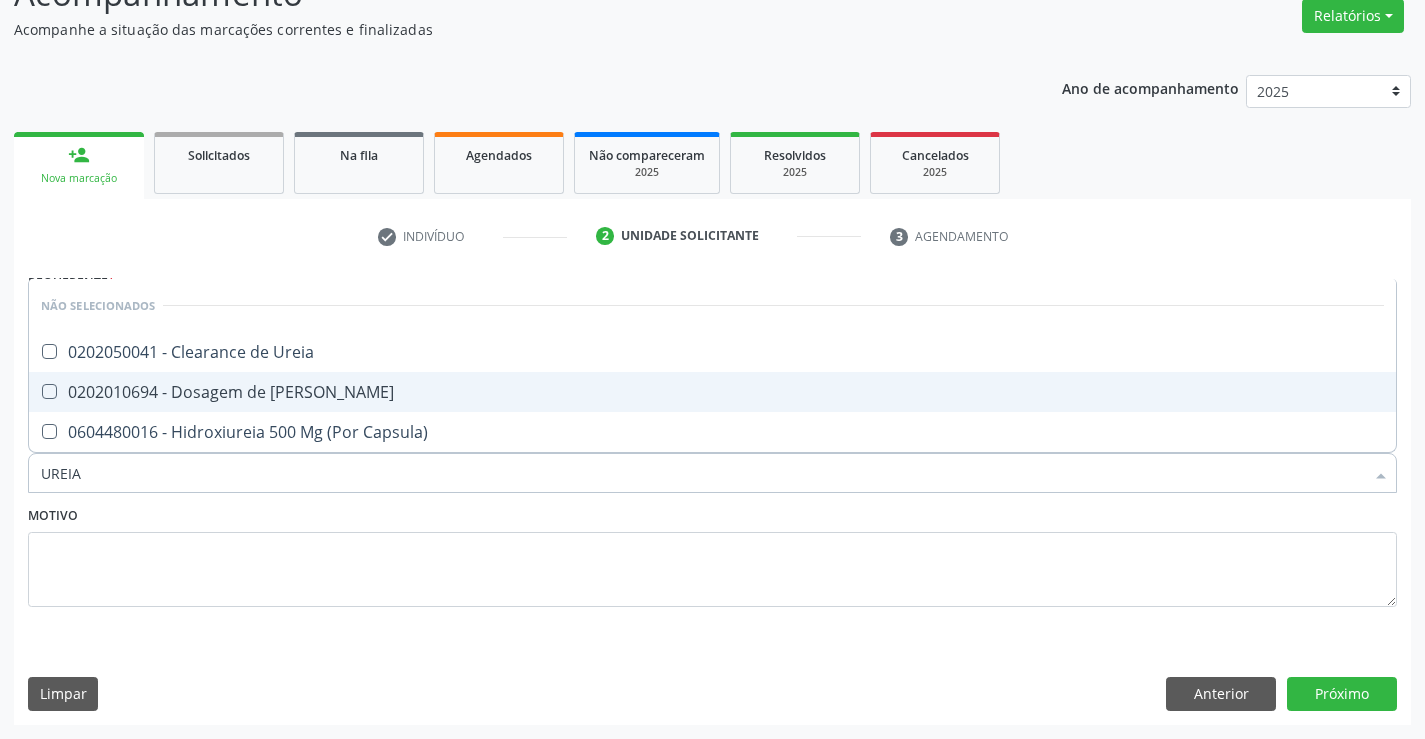 click on "0202010694 - Dosagem de [PERSON_NAME]" at bounding box center (712, 392) 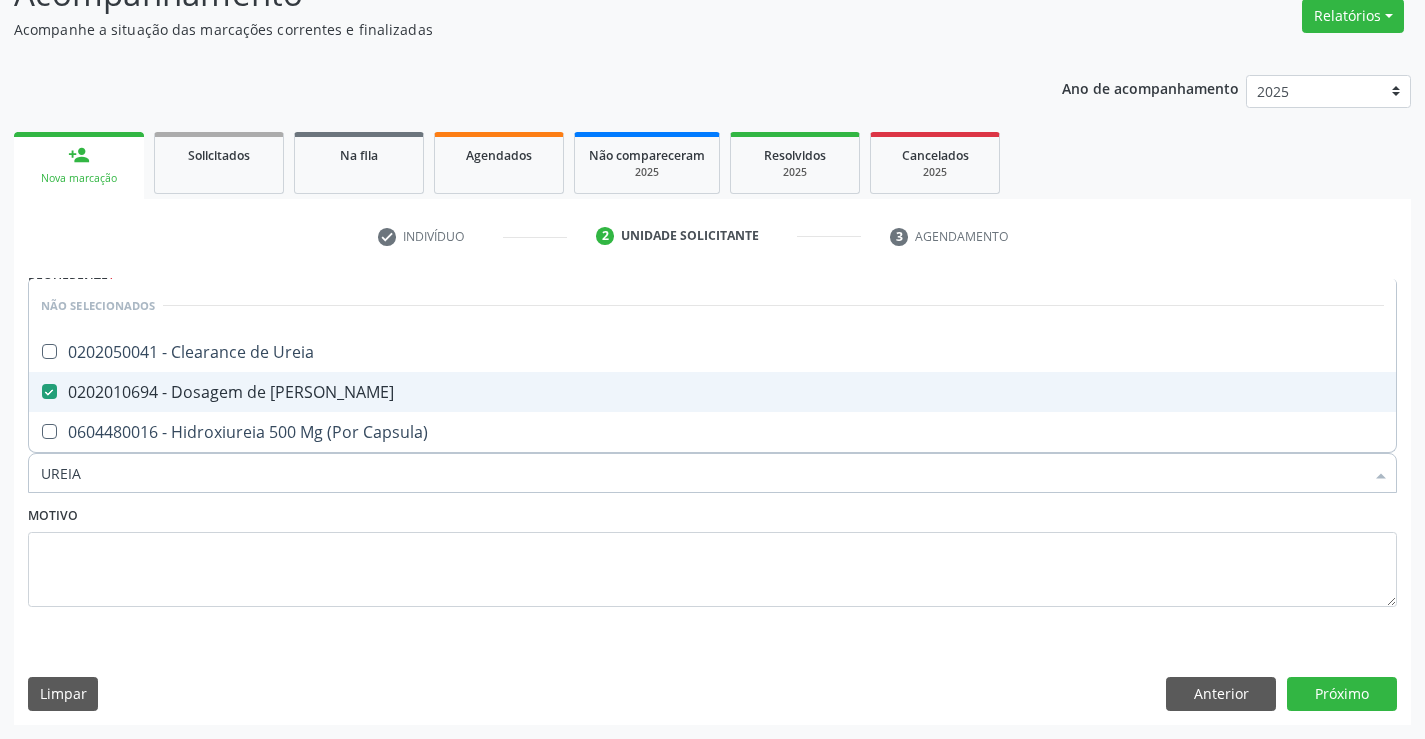 checkbox on "true" 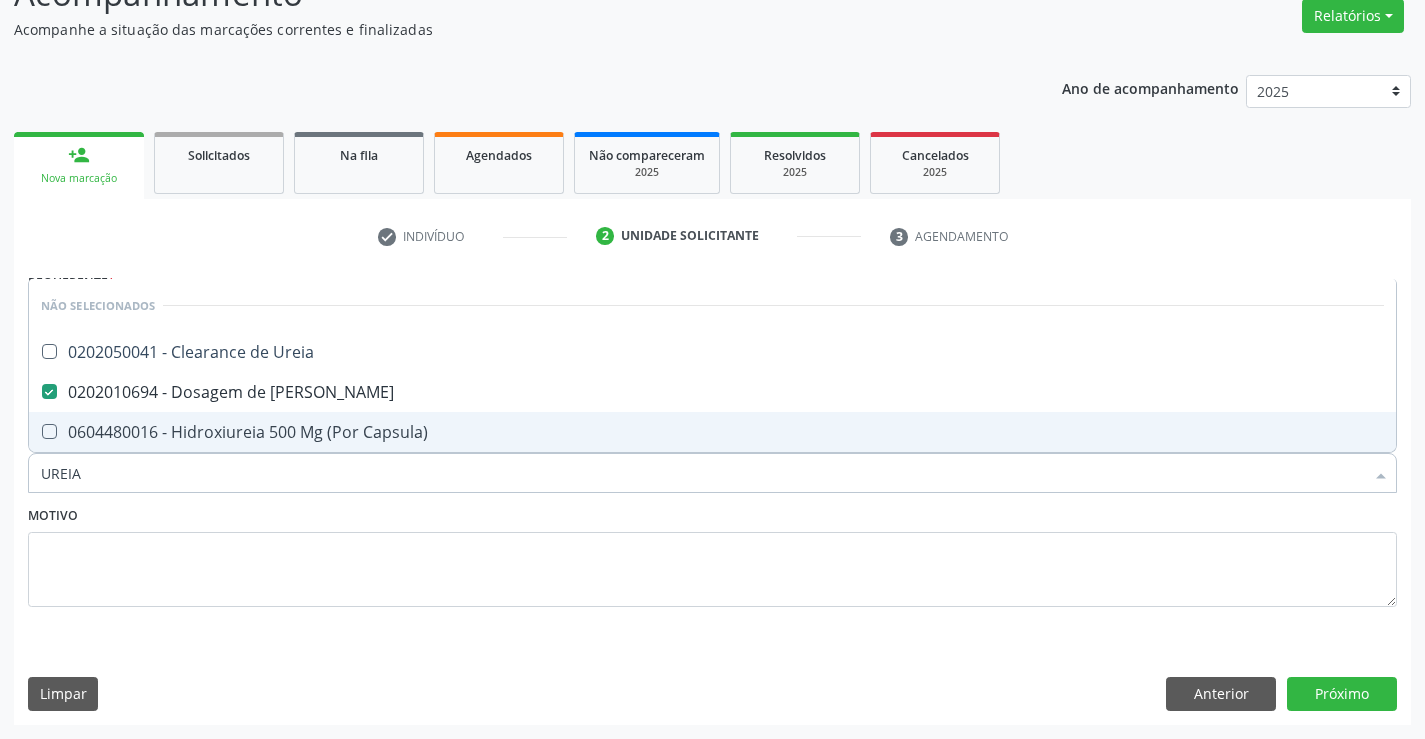 click on "UREIA" at bounding box center (702, 473) 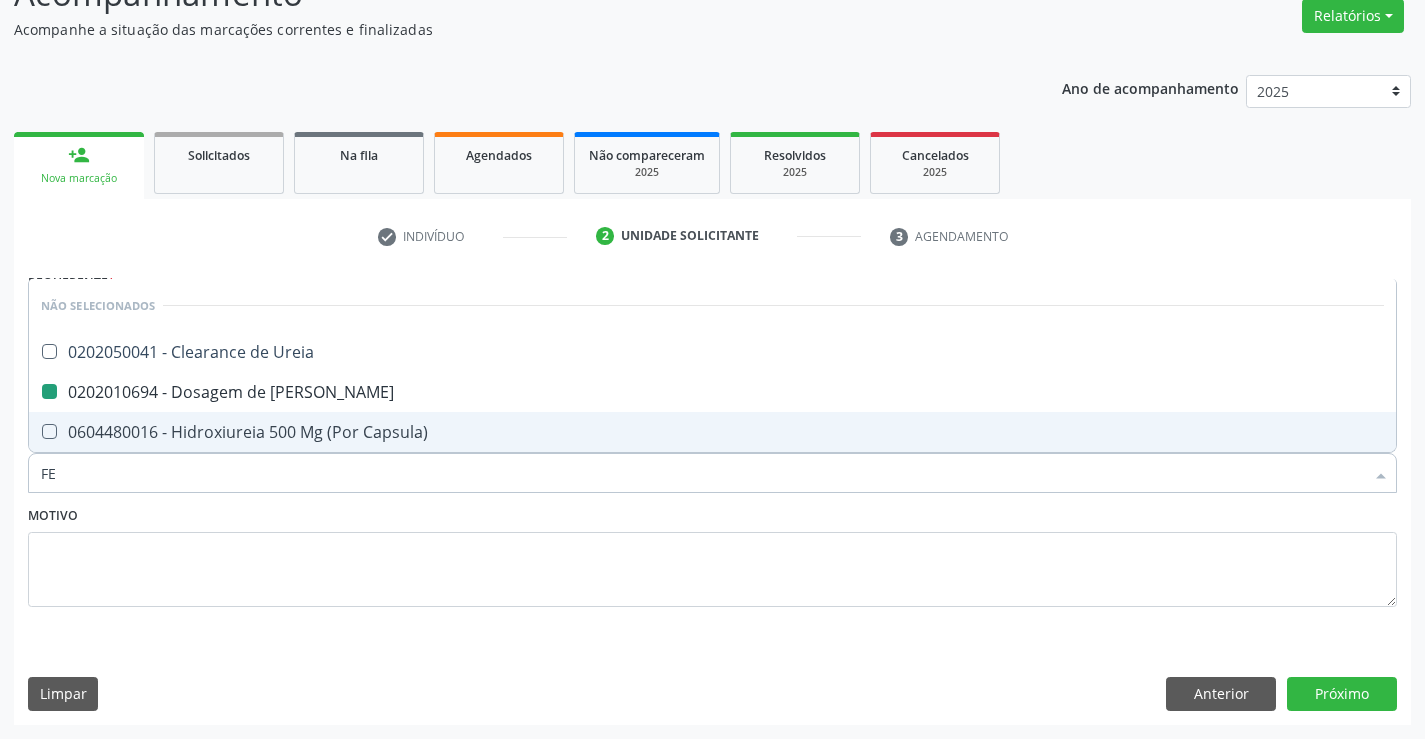 type on "FER" 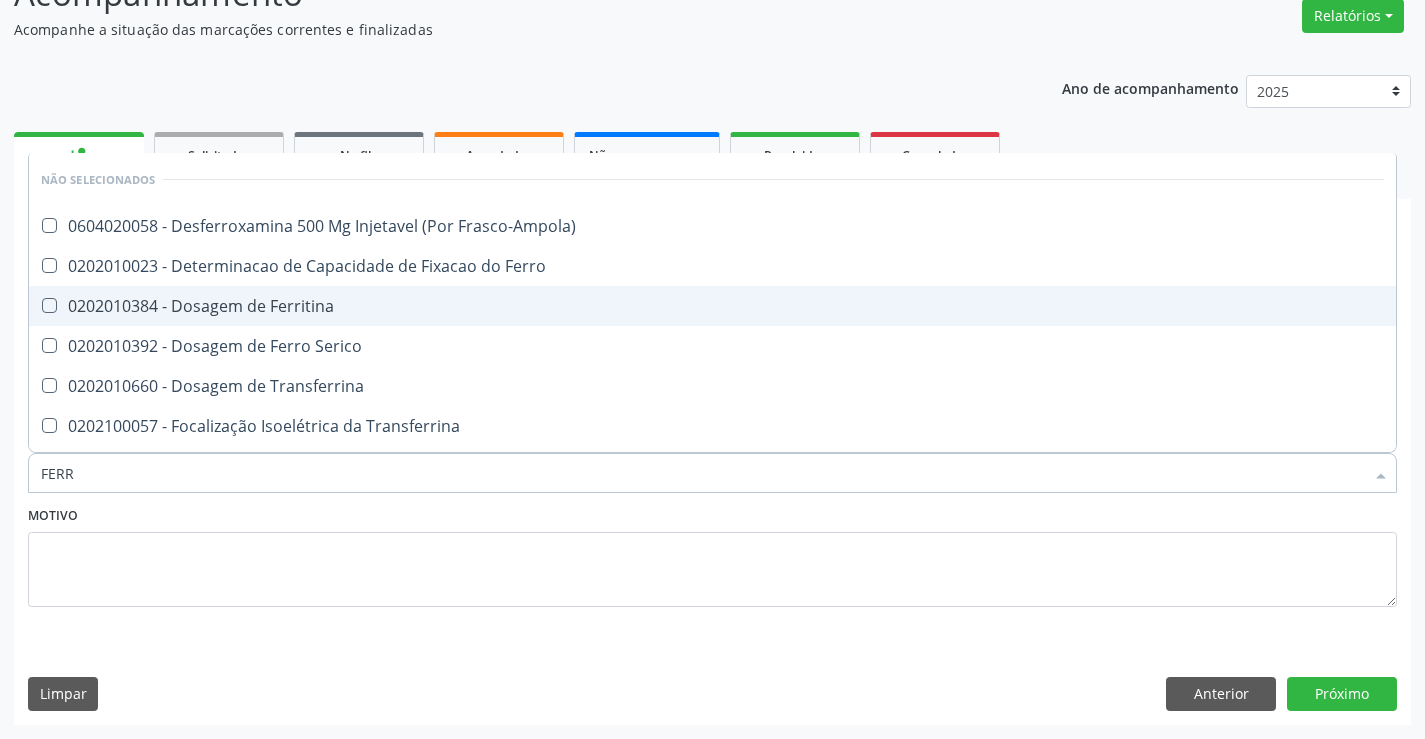 type on "FERRO" 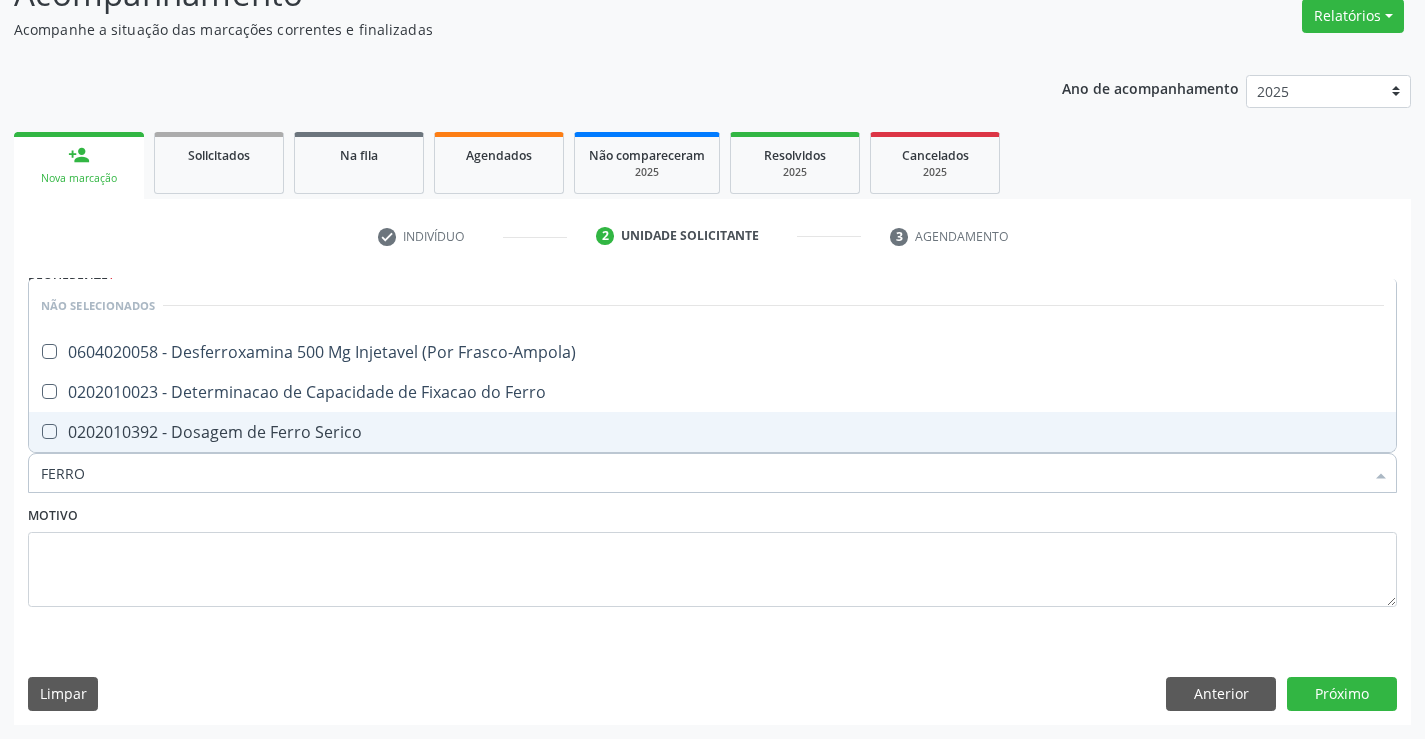 click on "0202010392 - Dosagem de Ferro Serico" at bounding box center [712, 432] 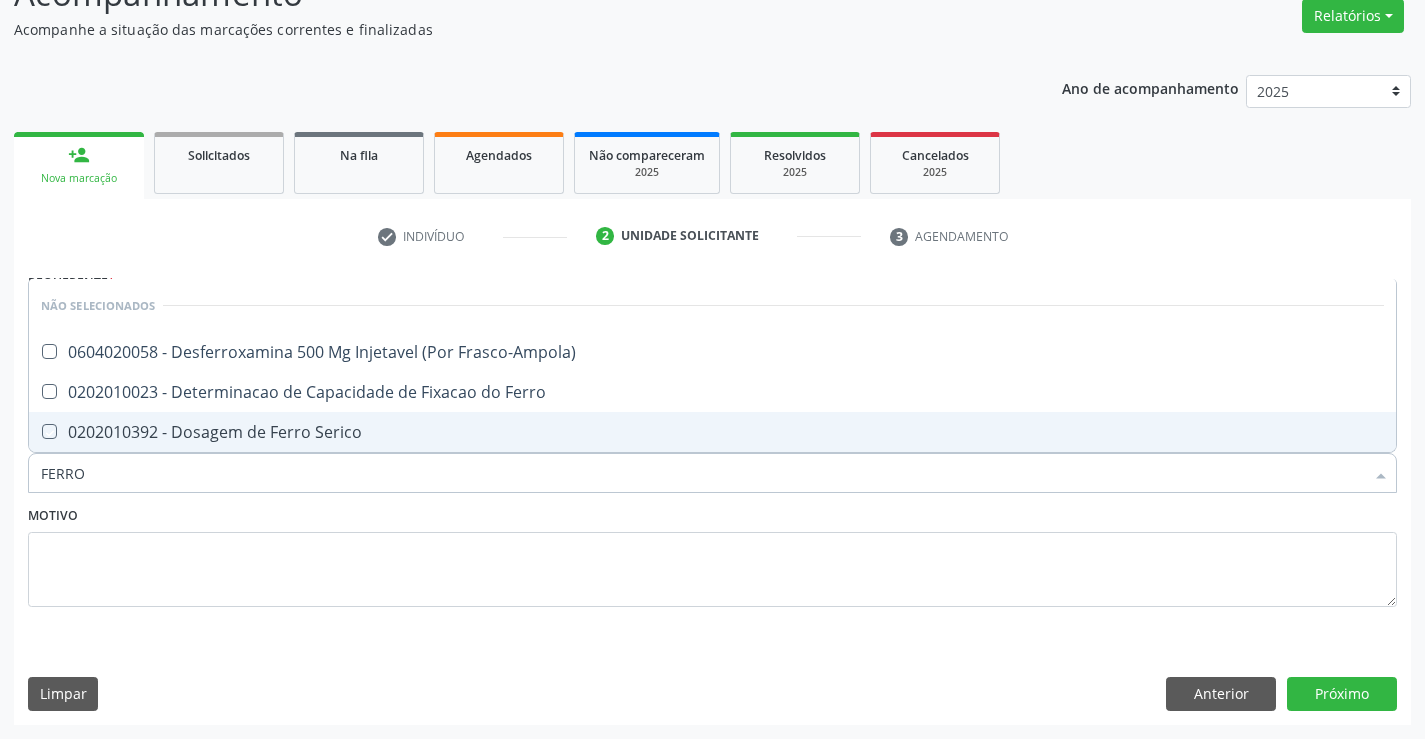 checkbox on "true" 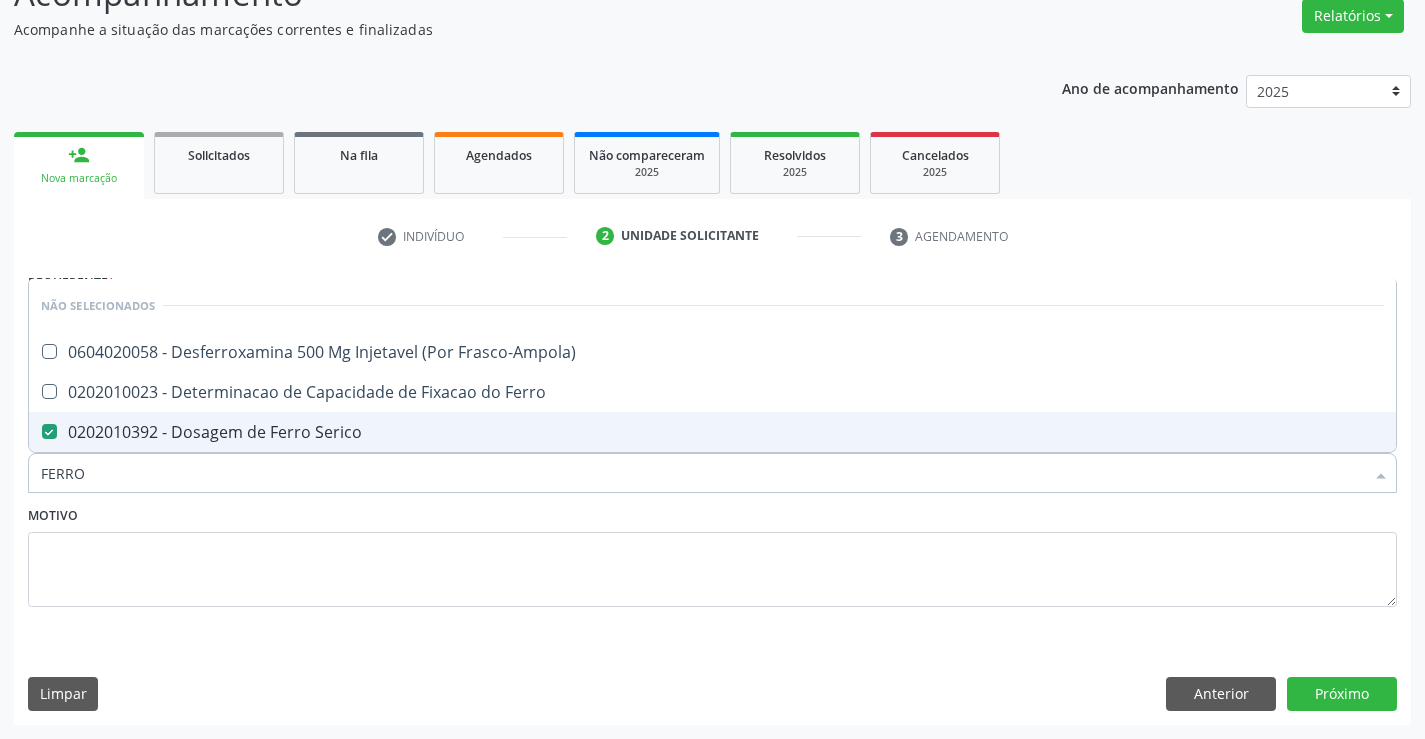 click on "FERRO" at bounding box center (702, 473) 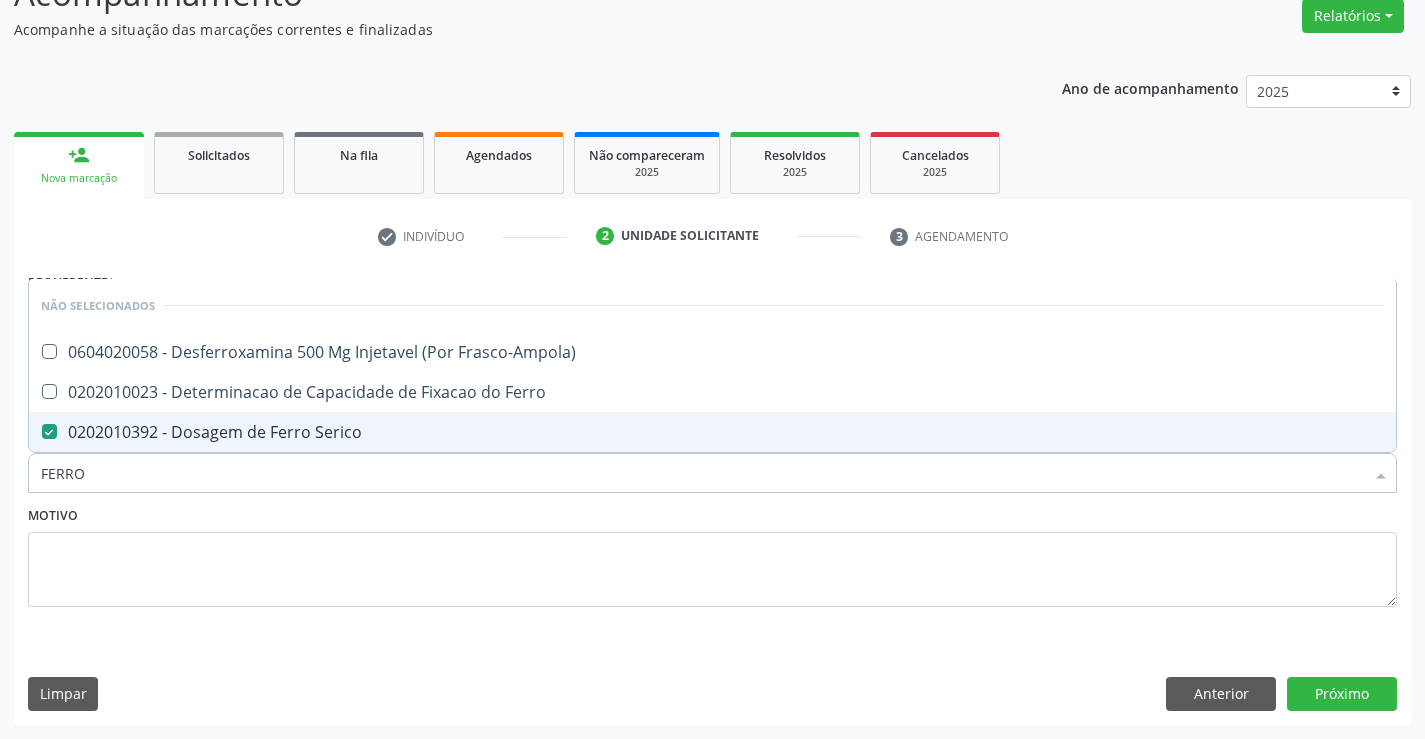 type on "C" 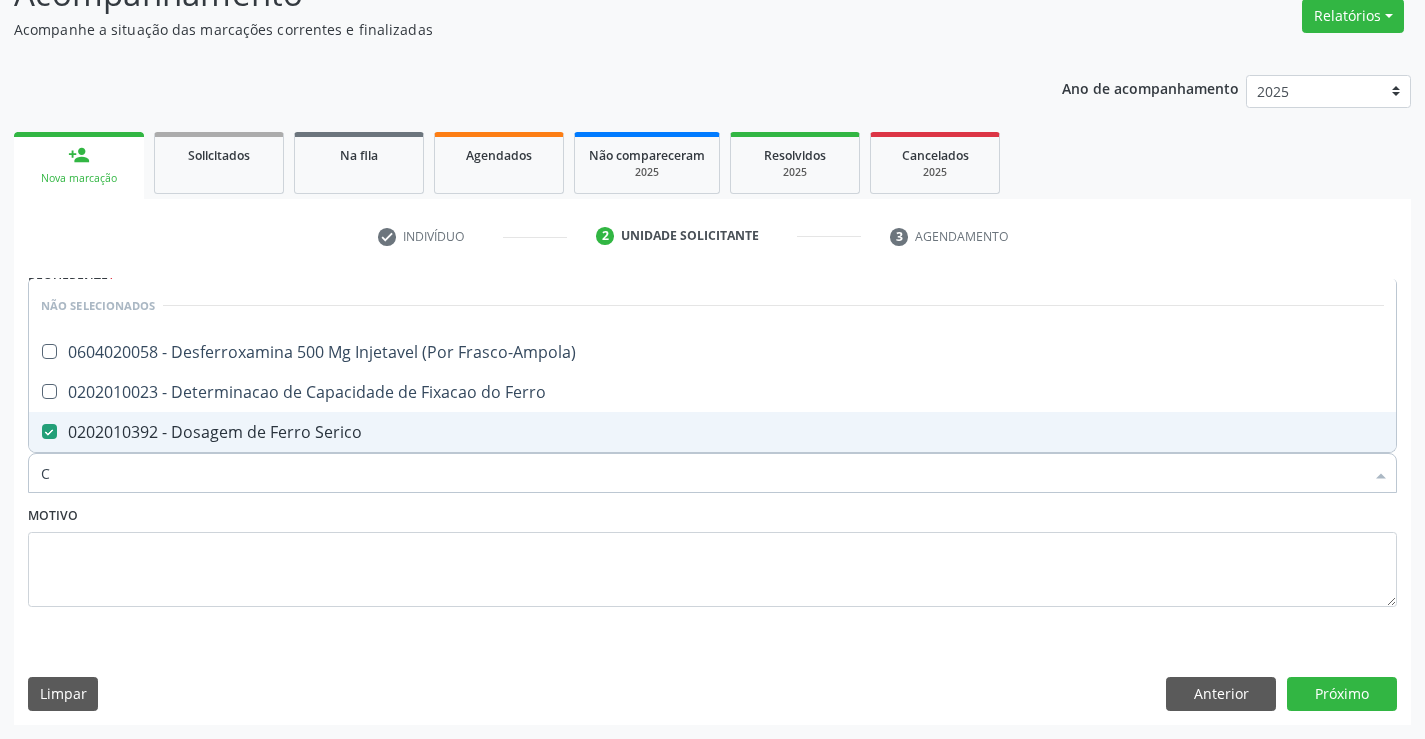 checkbox on "true" 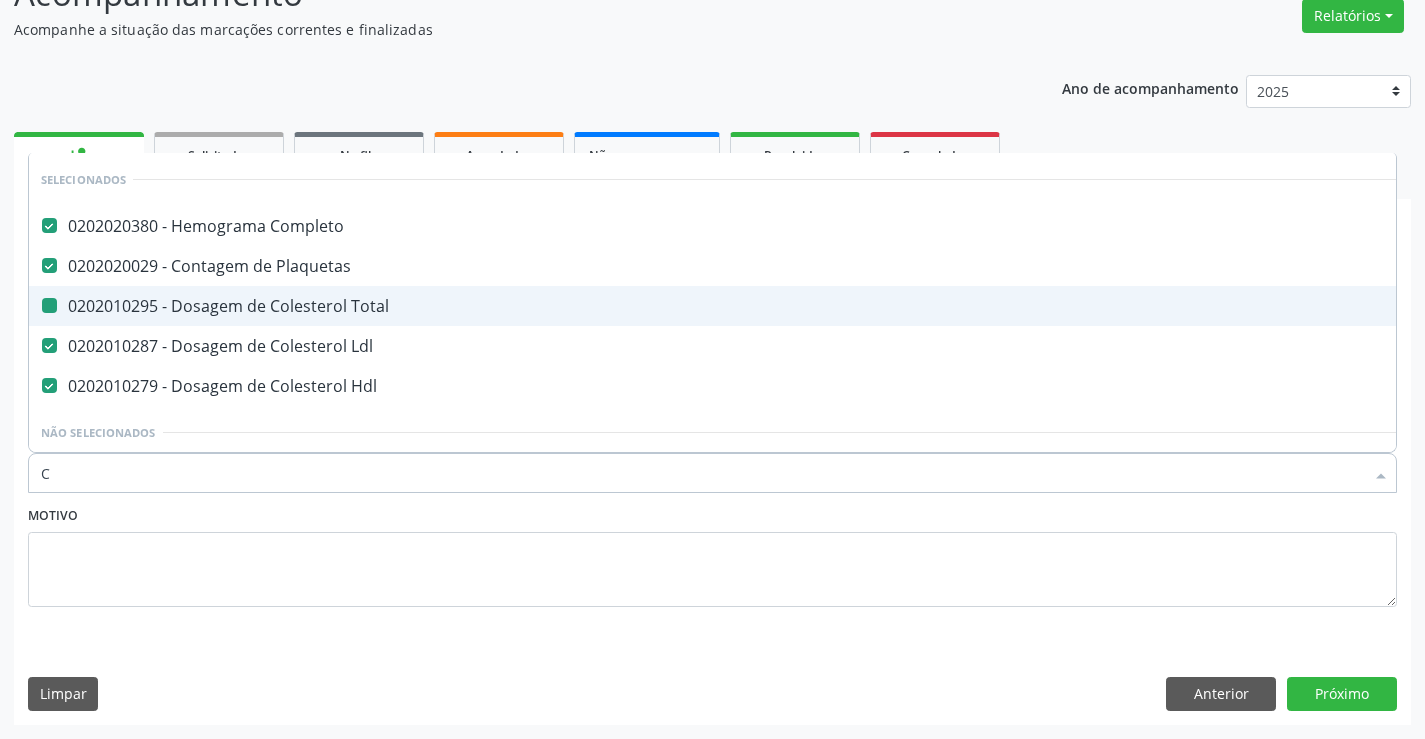 type on "CR" 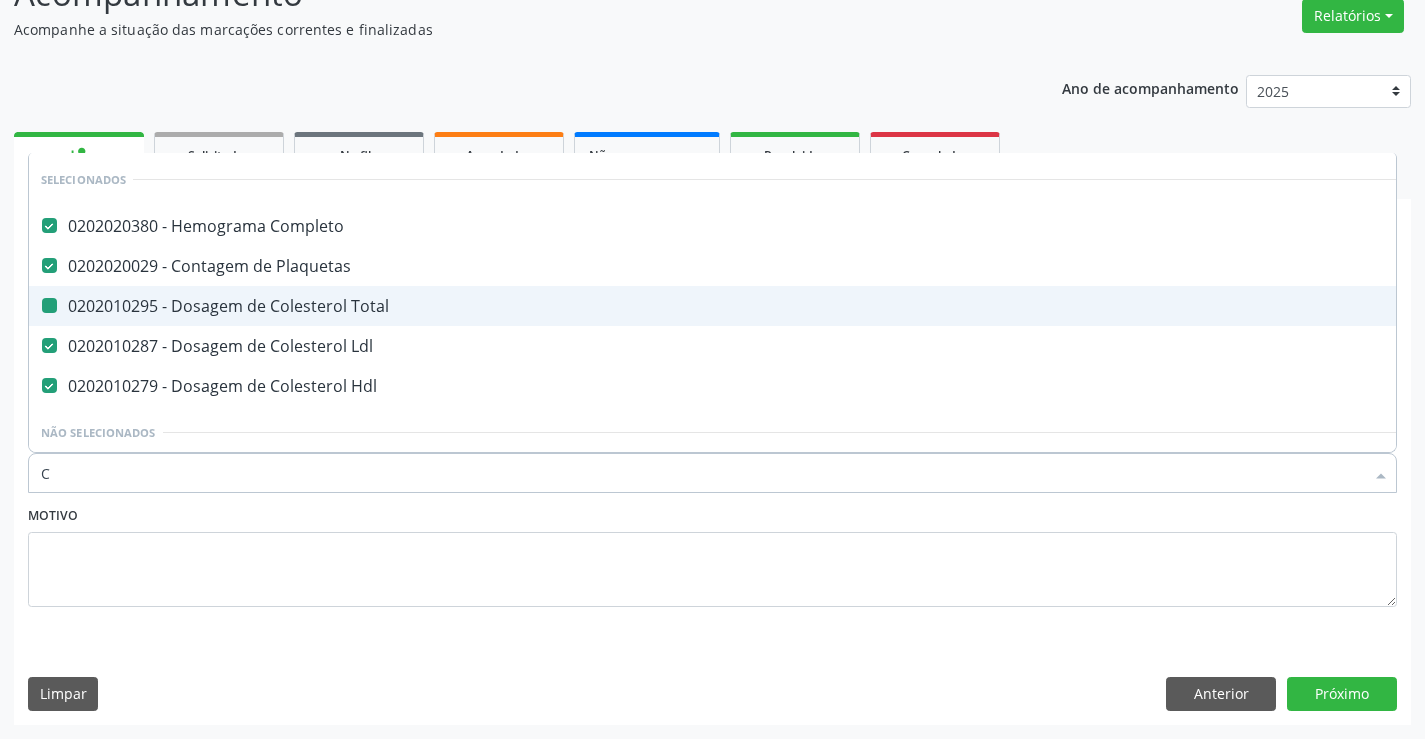 checkbox on "false" 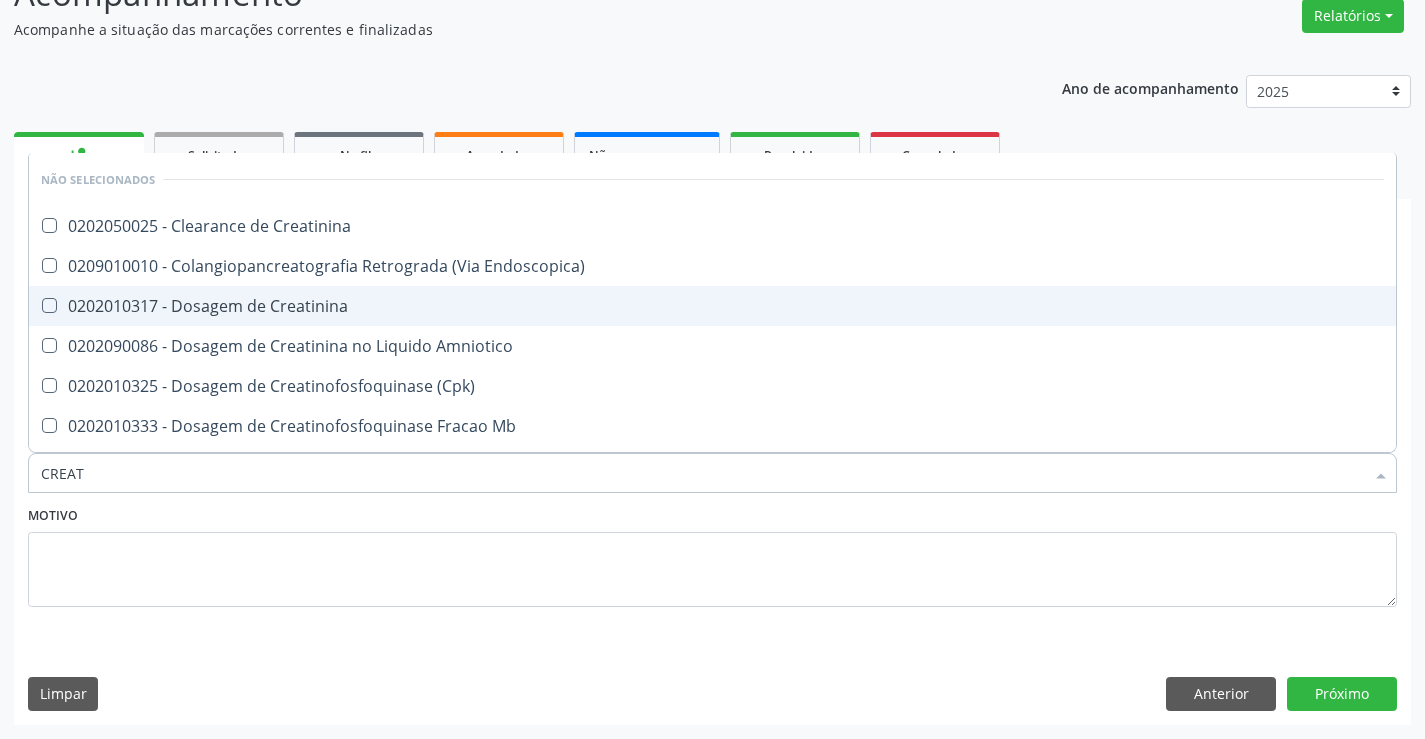 type on "CREATI" 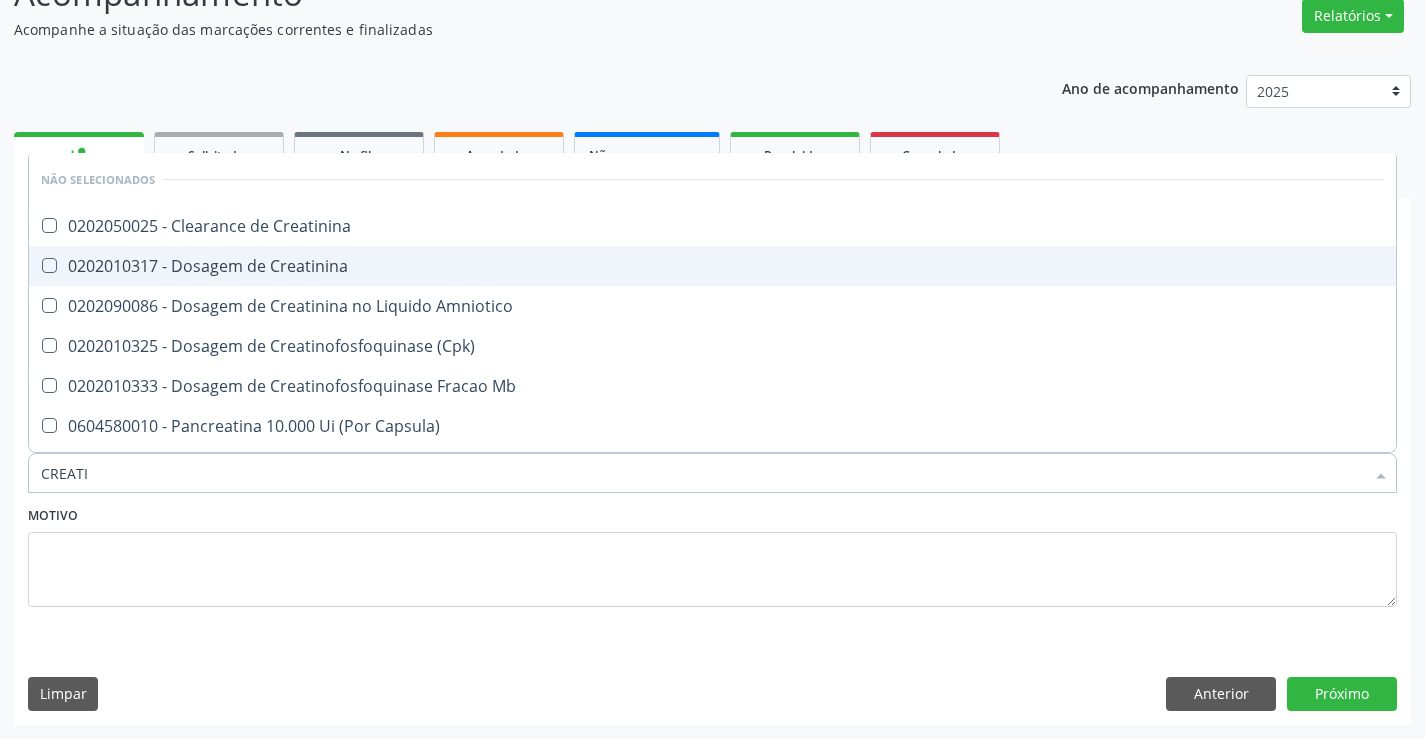 click on "0202010317 - Dosagem de Creatinina" at bounding box center (712, 266) 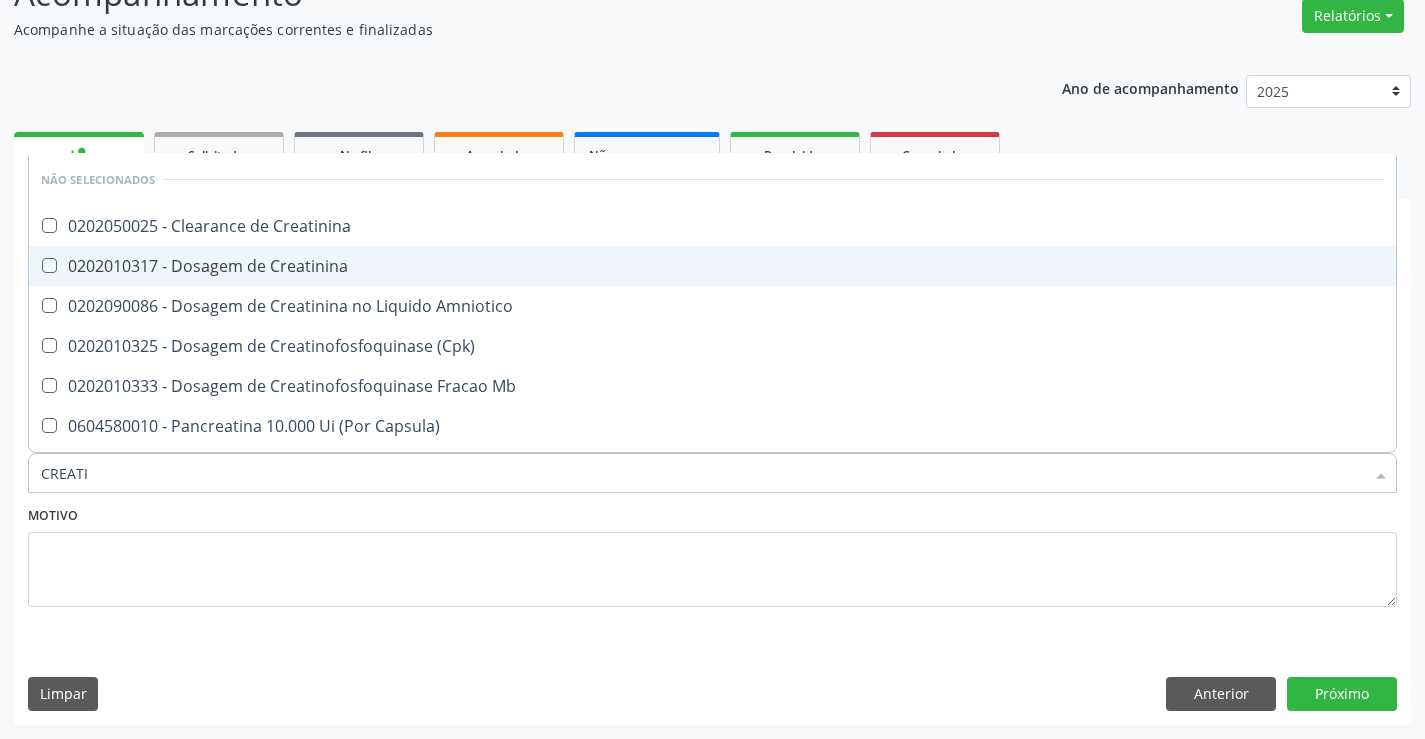 checkbox on "true" 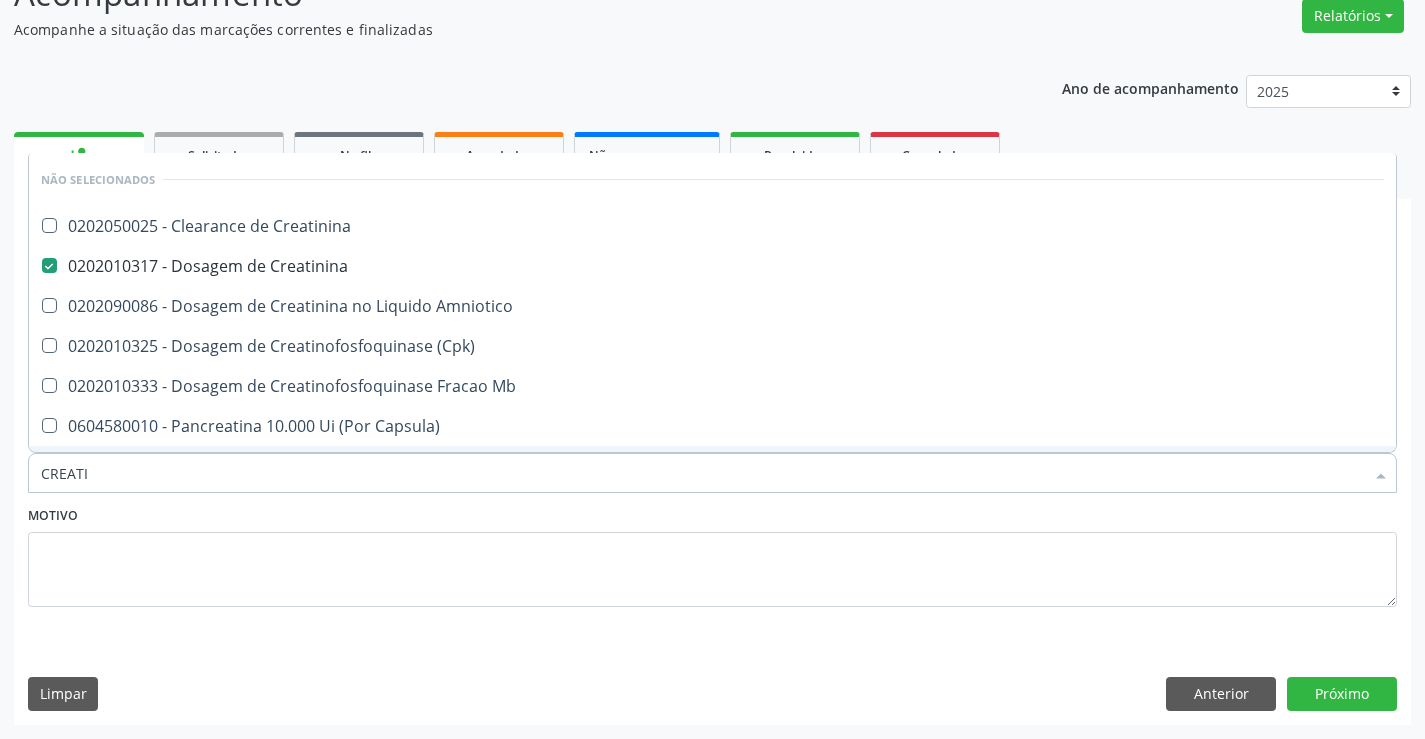 click on "CREATI" at bounding box center [702, 473] 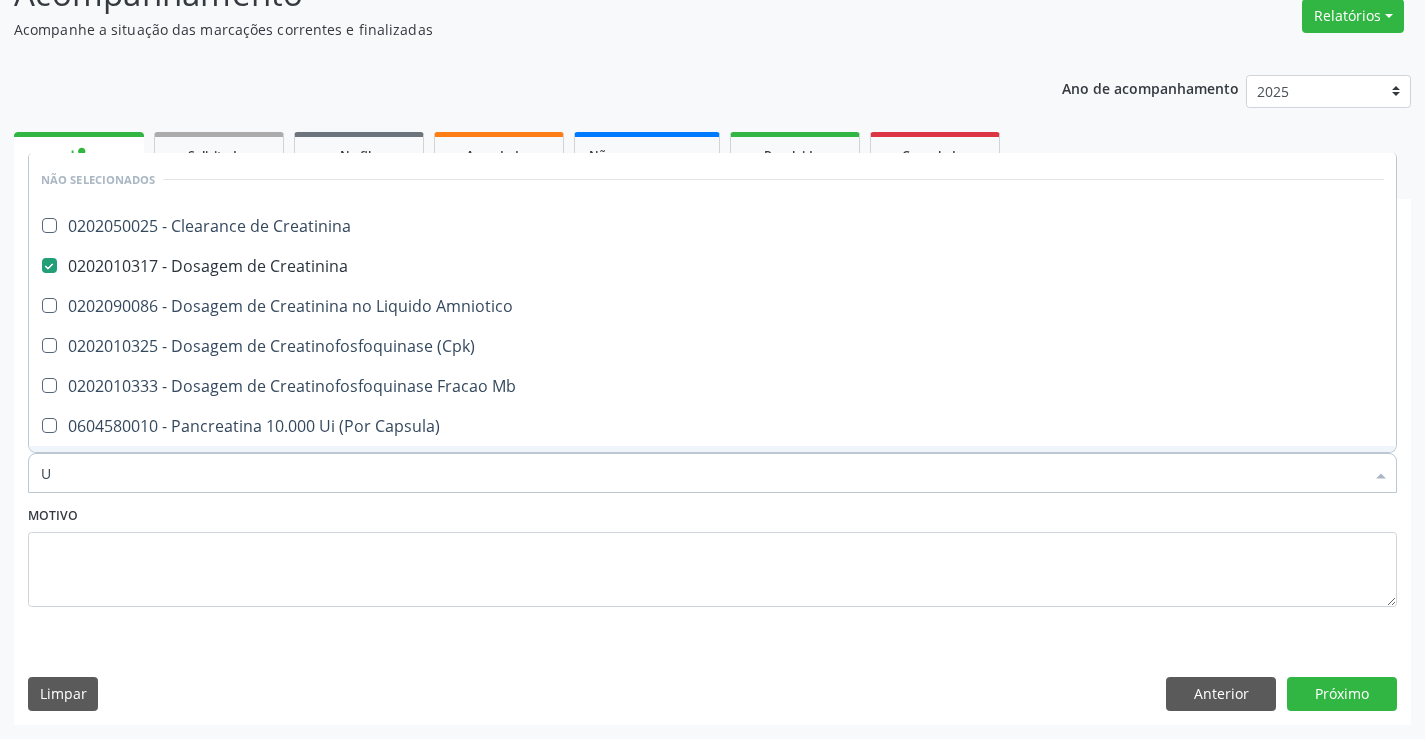 type on "UR" 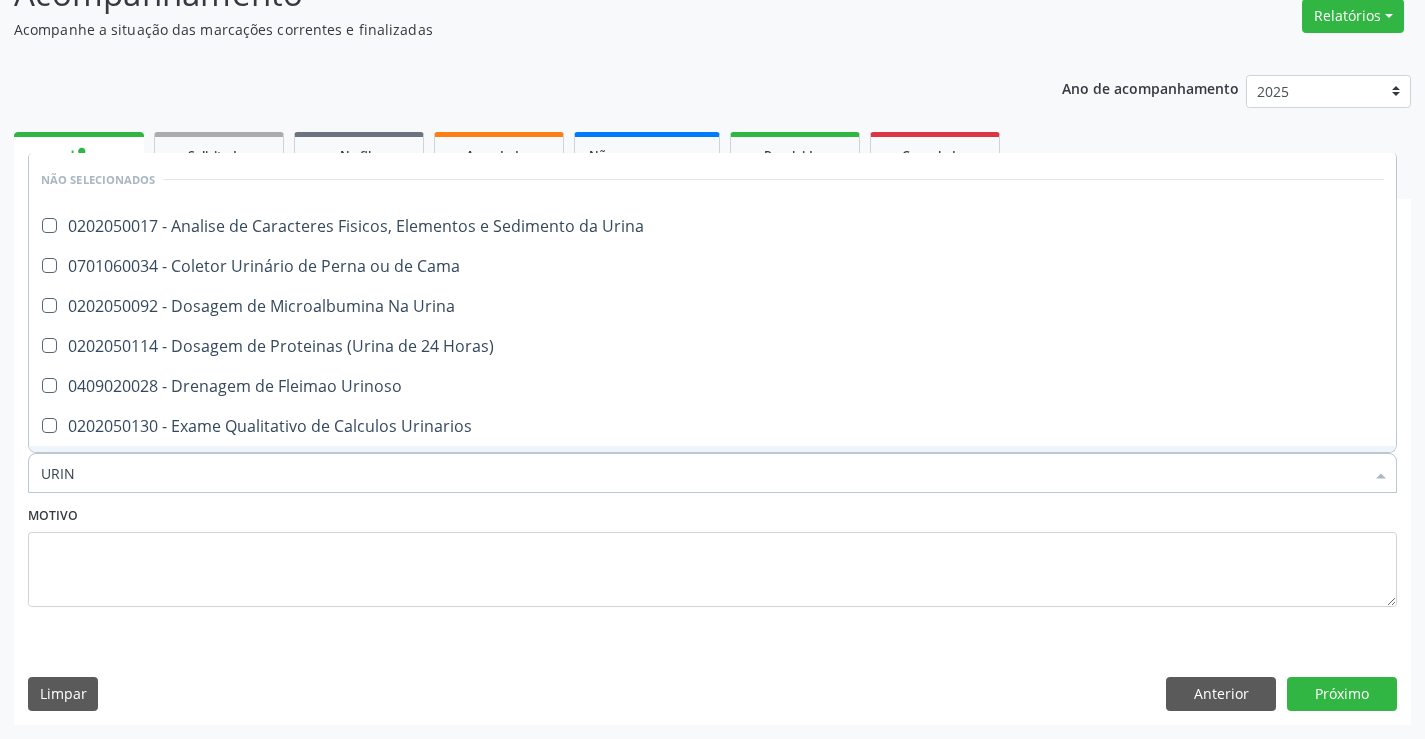 type on "URINA" 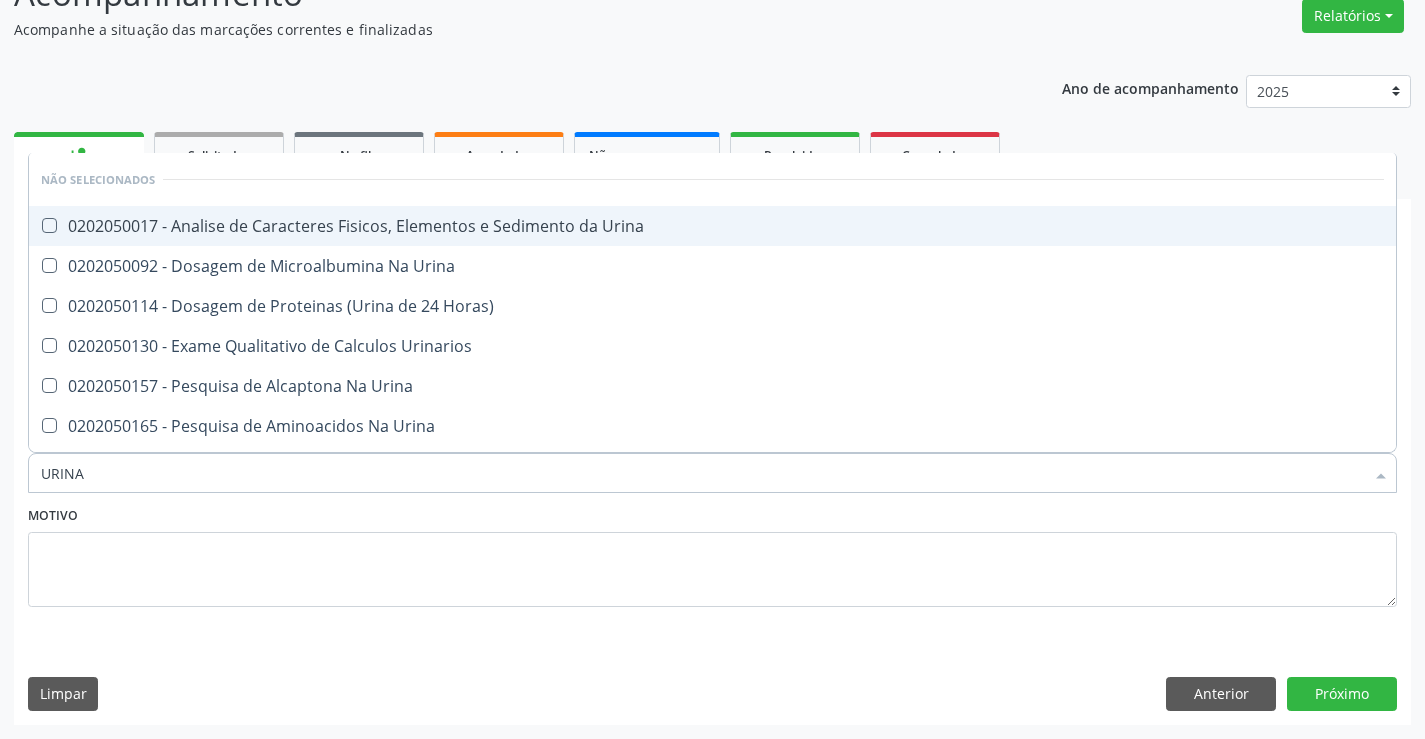 click on "0202050017 - Analise de Caracteres Fisicos, Elementos e Sedimento da Urina" at bounding box center [712, 226] 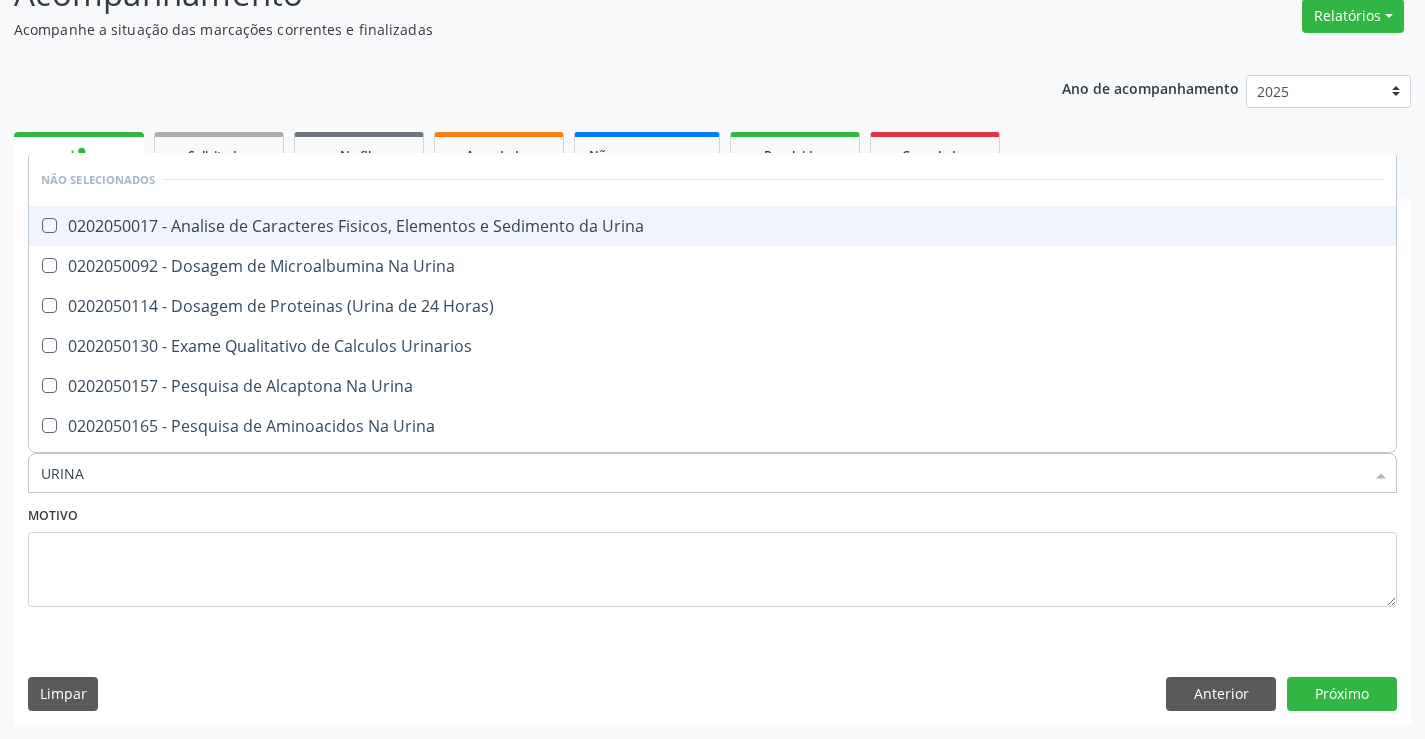checkbox on "true" 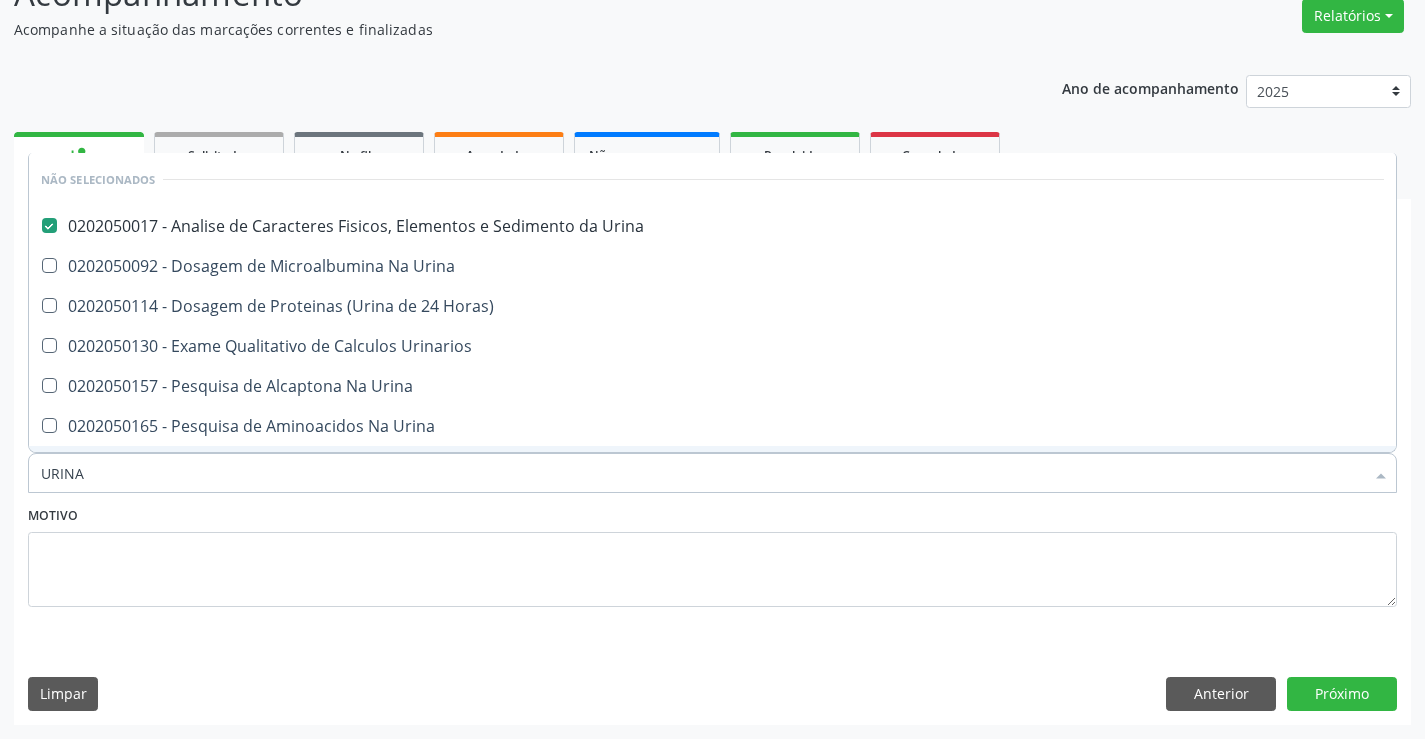 click on "URINA" at bounding box center [702, 473] 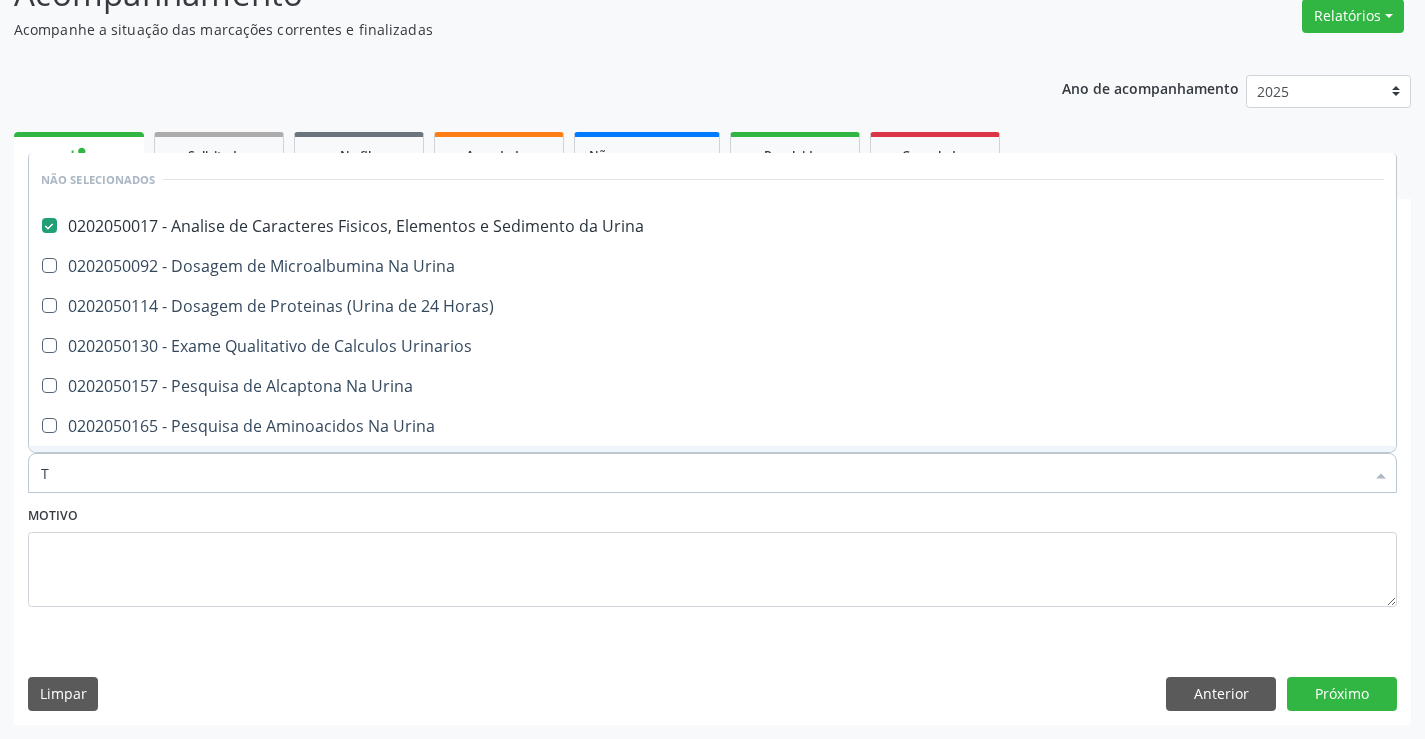 checkbox on "true" 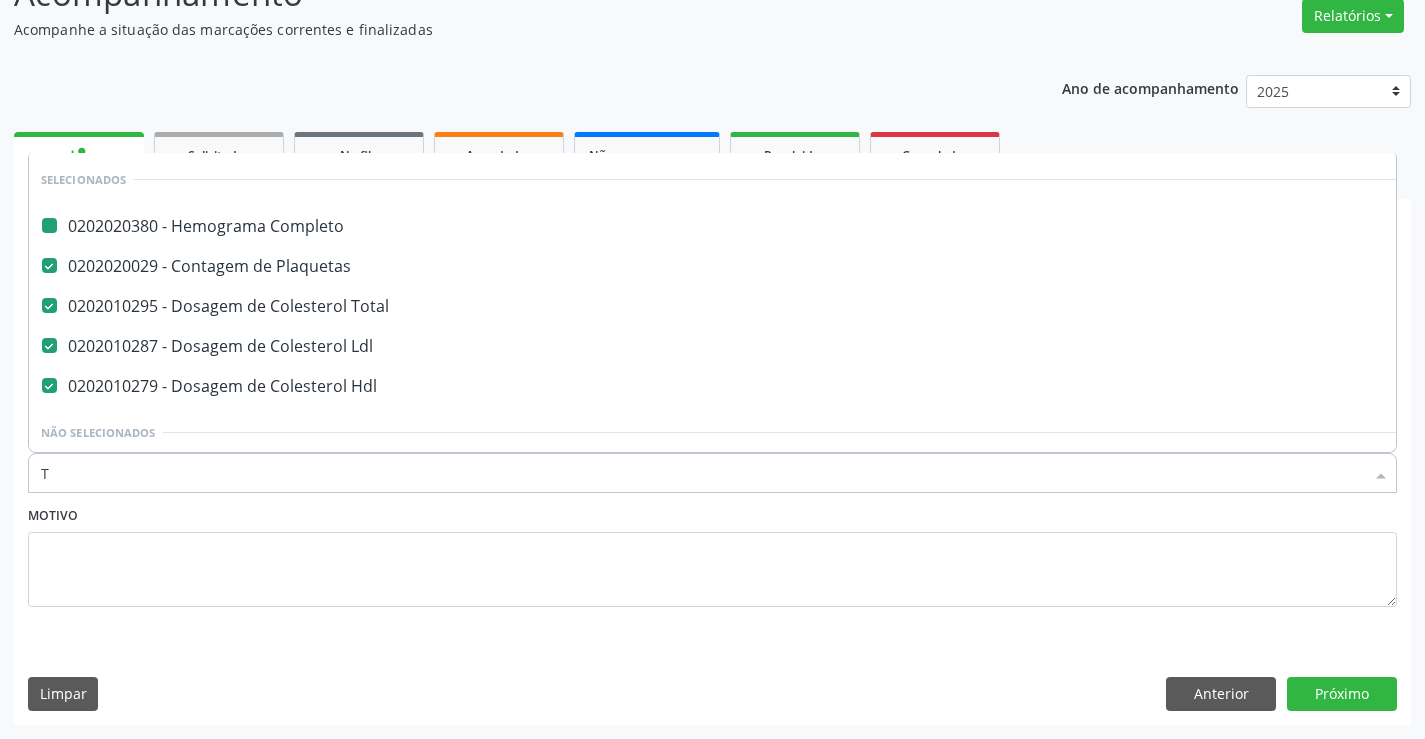 type on "TG" 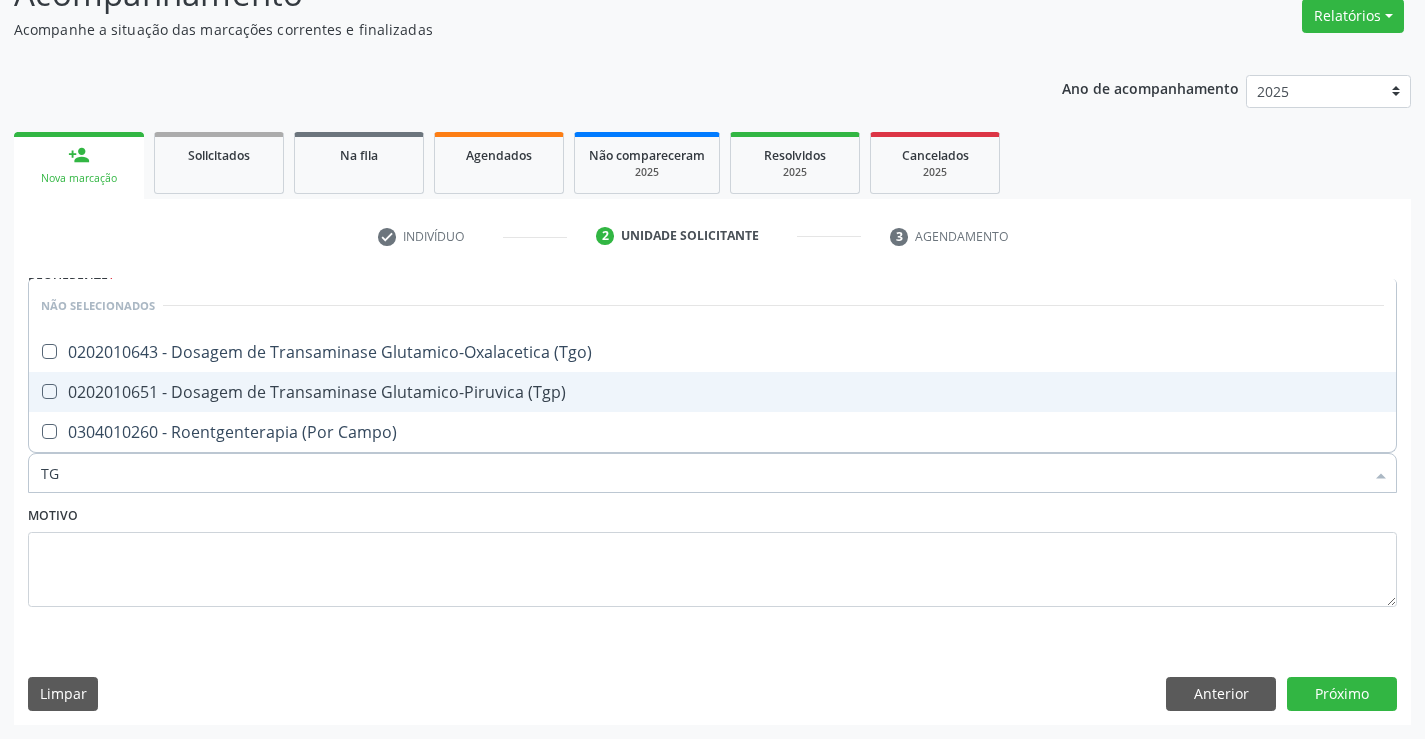click on "0202010651 - Dosagem de Transaminase Glutamico-Piruvica (Tgp)" at bounding box center (712, 392) 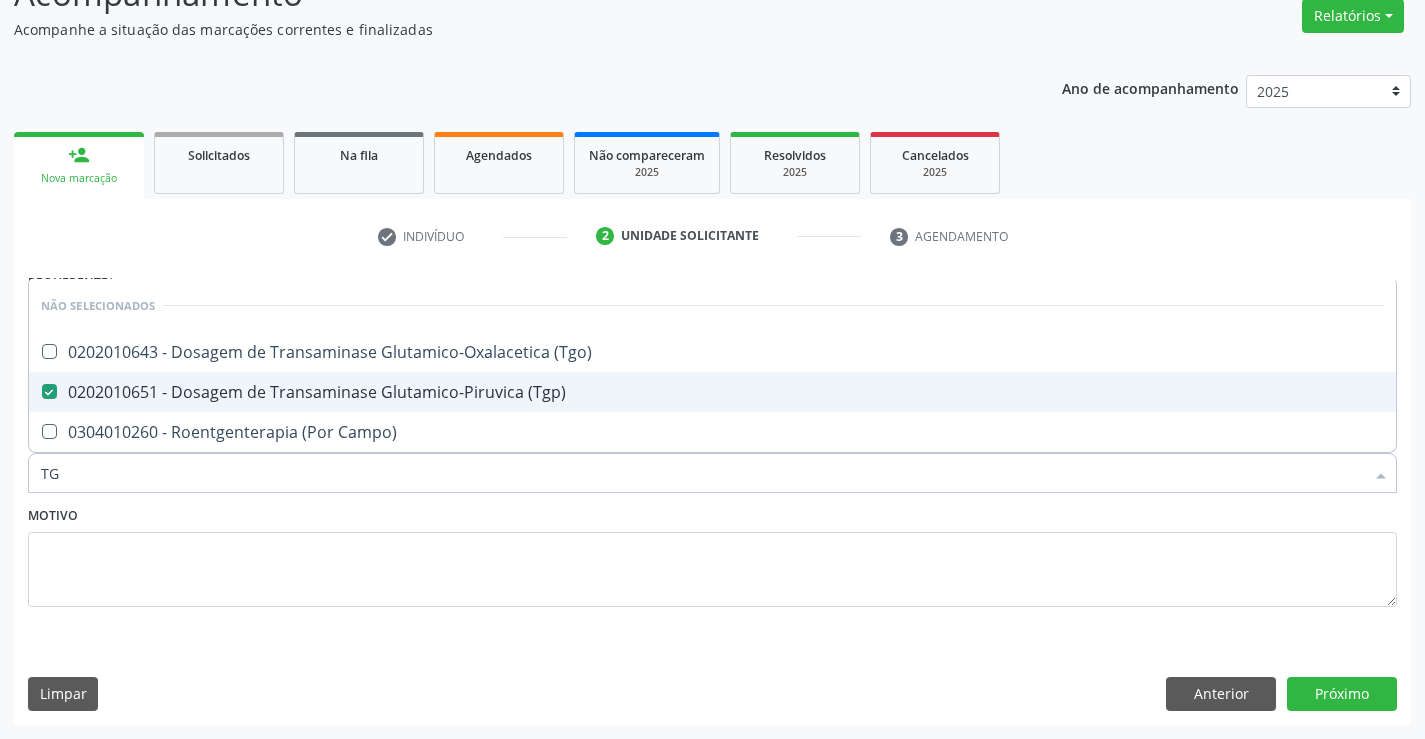 checkbox on "true" 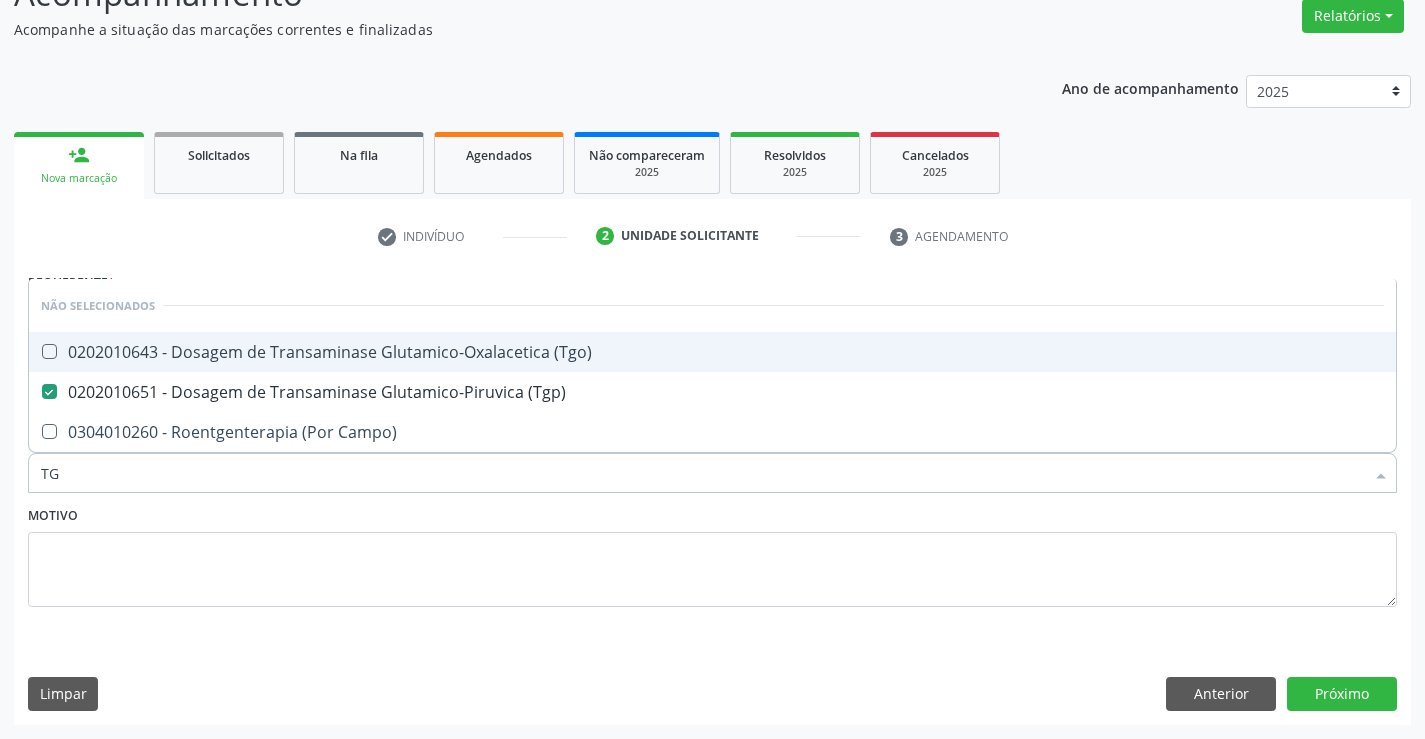click on "0202010643 - Dosagem de Transaminase Glutamico-Oxalacetica (Tgo)" at bounding box center (712, 352) 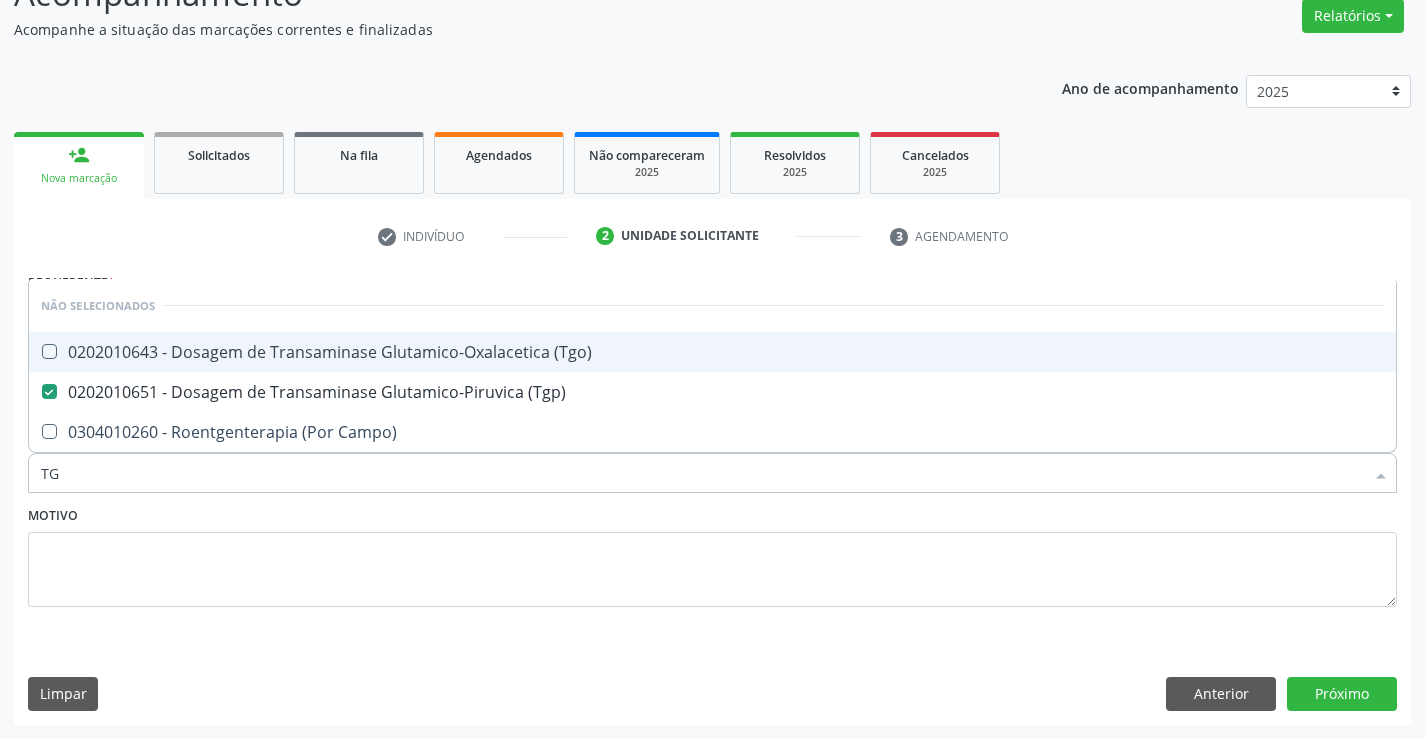 checkbox on "true" 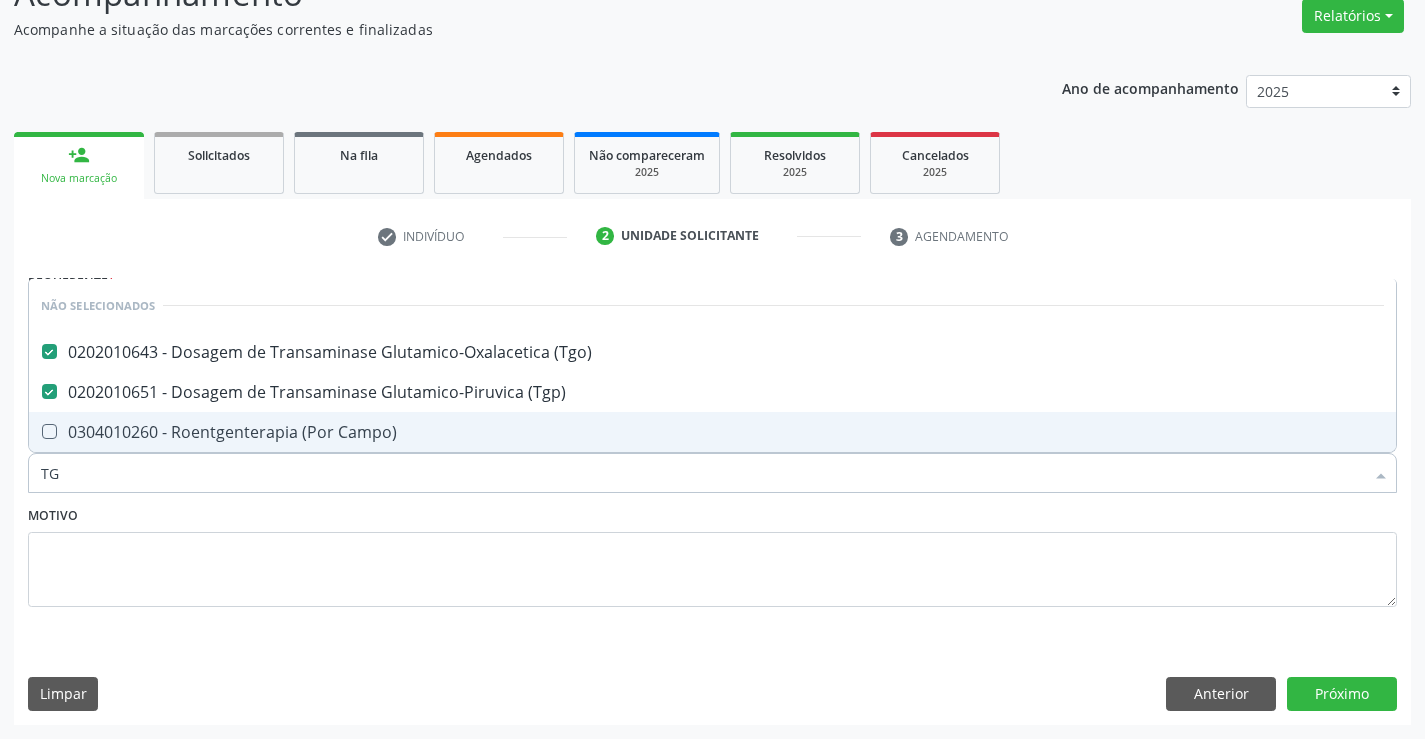 click on "TG" at bounding box center [702, 473] 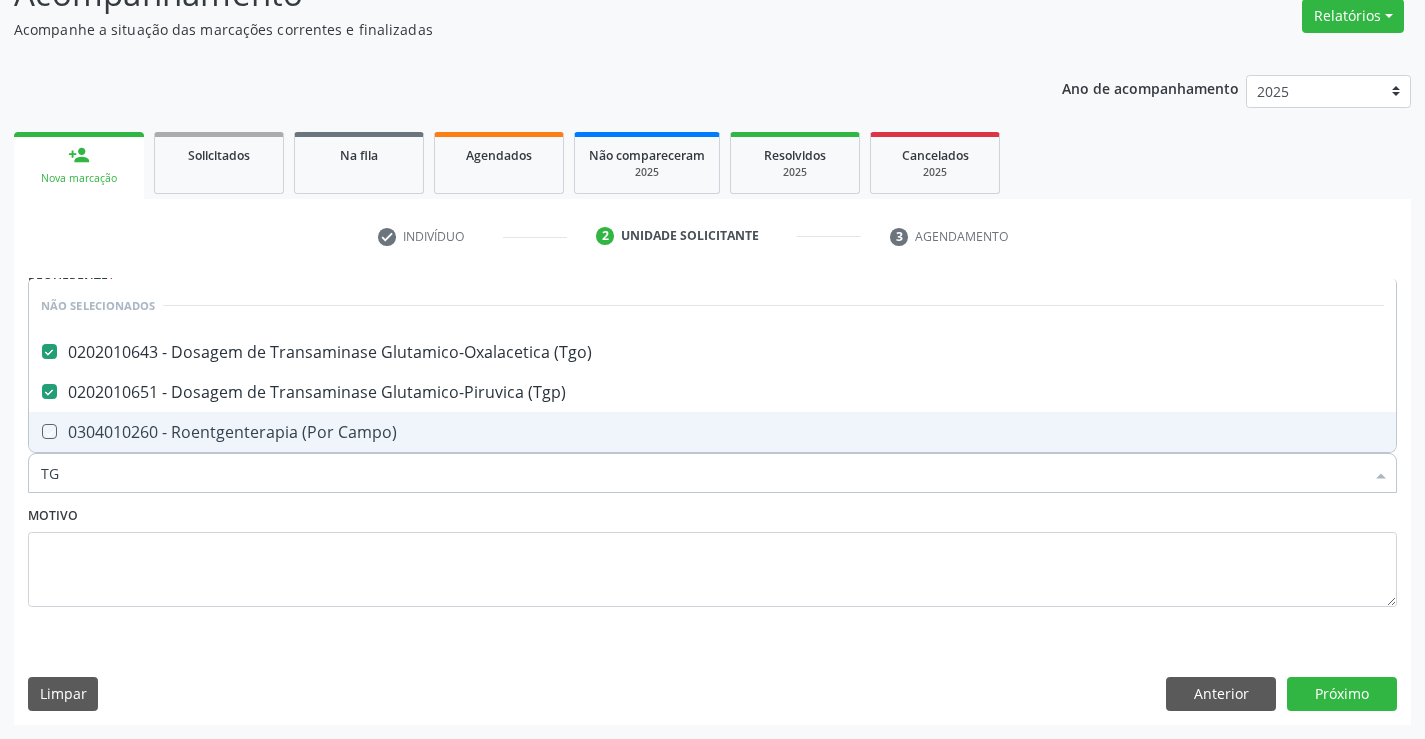 type on "A" 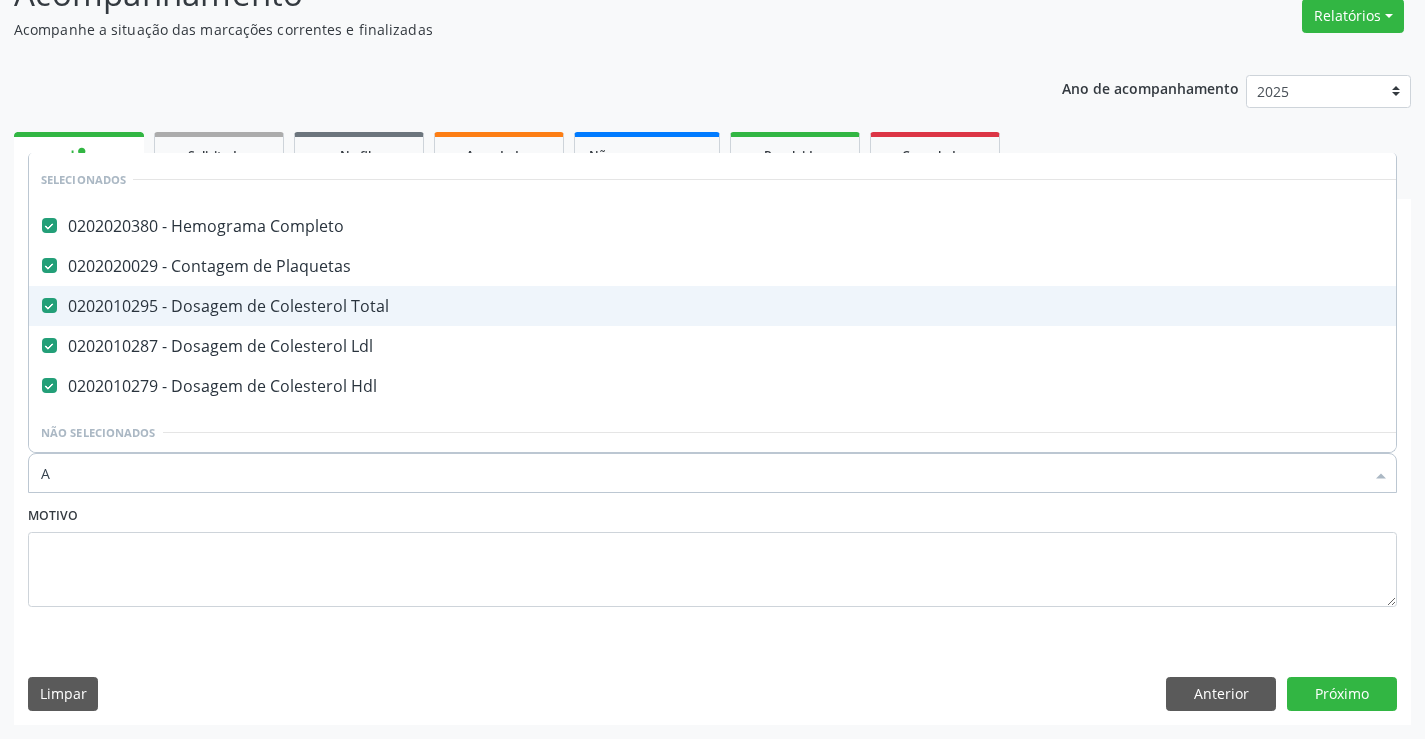 checkbox on "true" 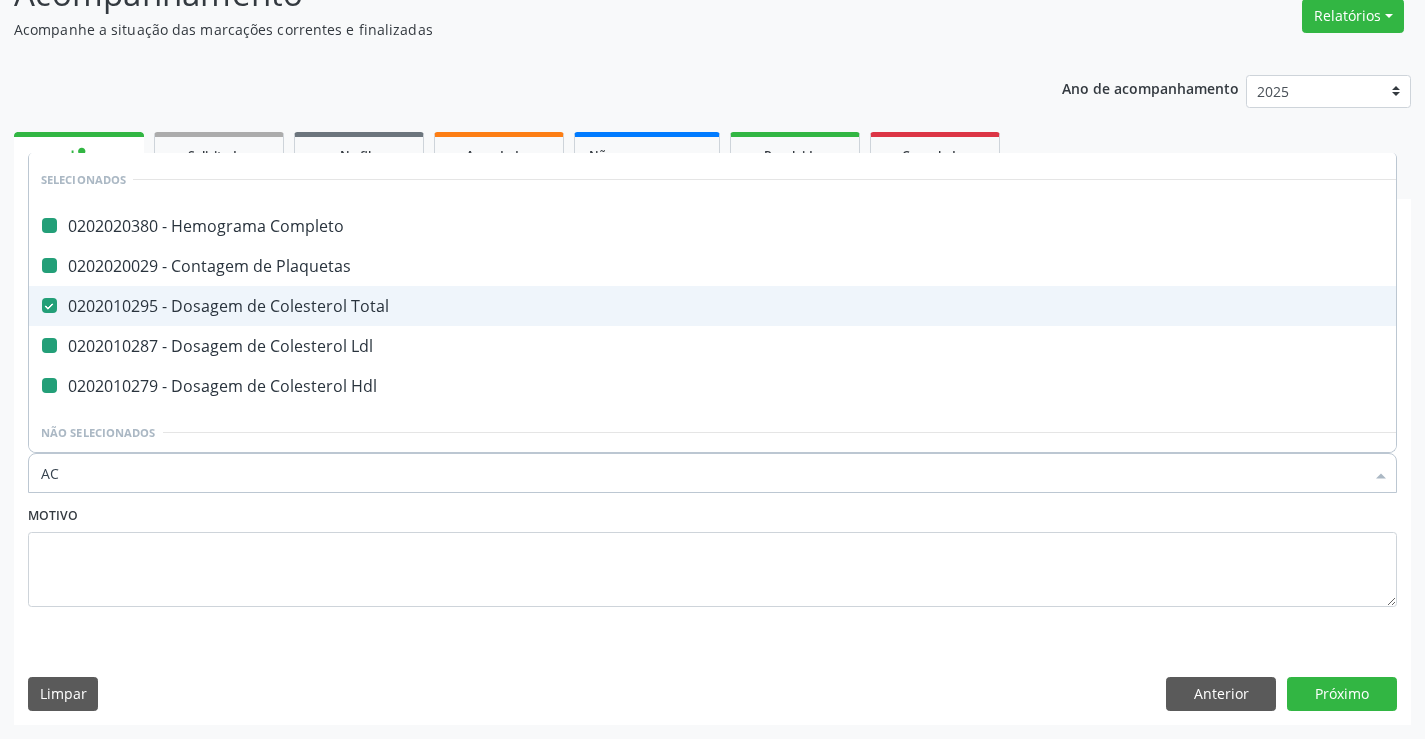 type on "ACI" 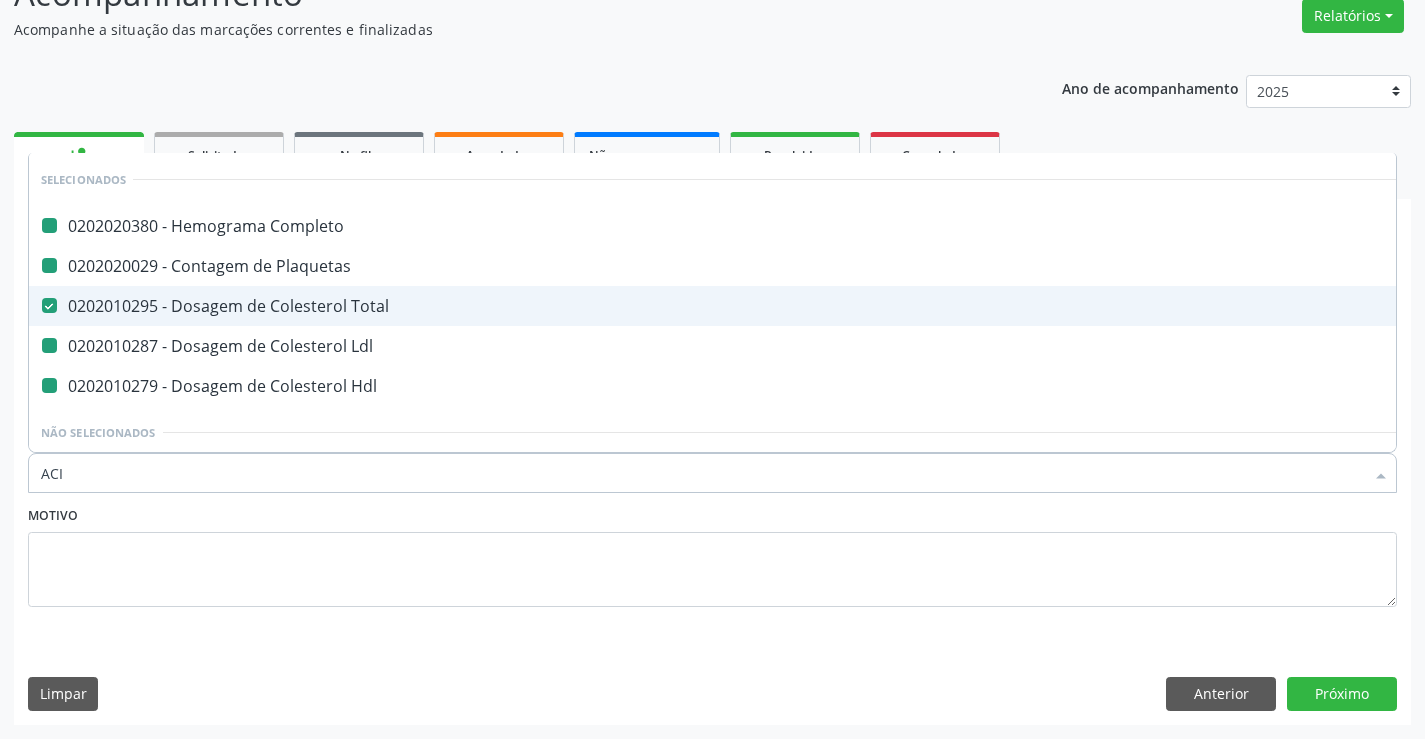 checkbox on "false" 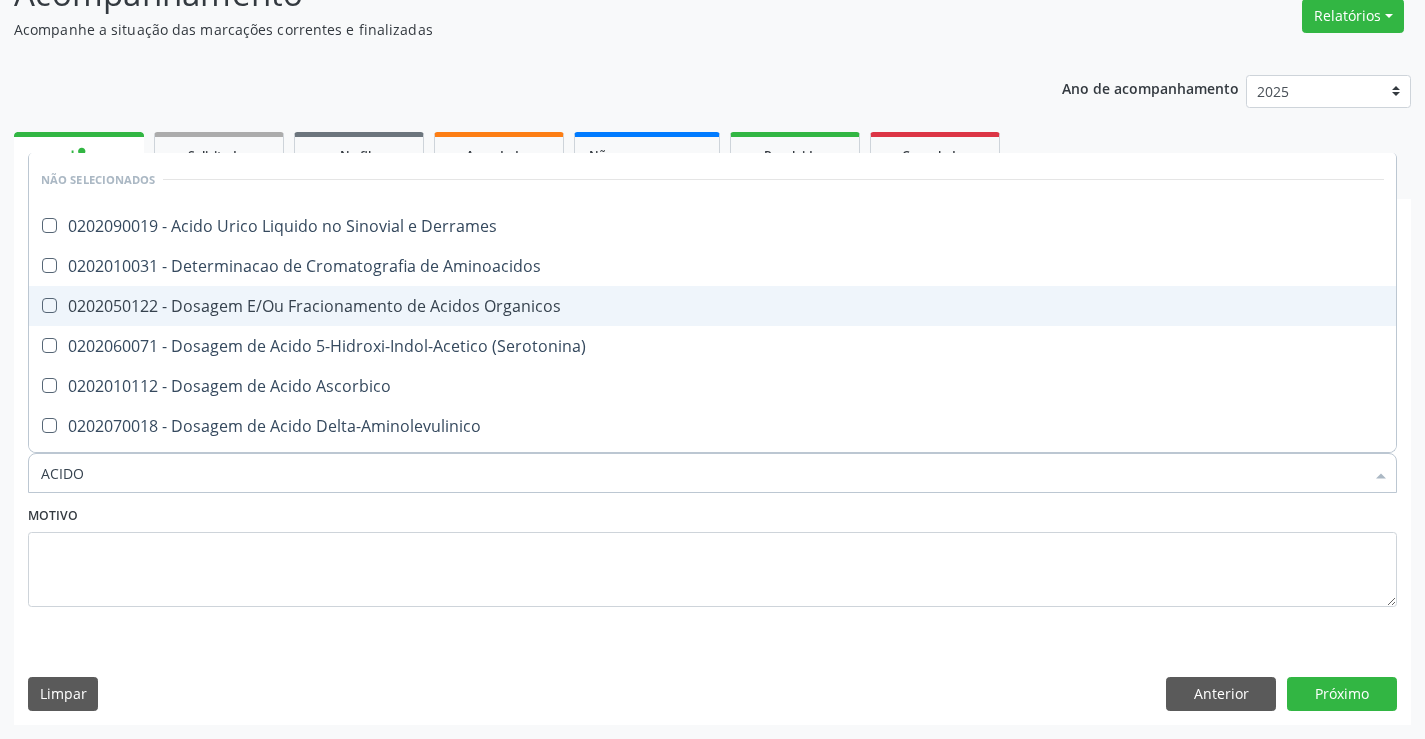 type on "ACIDO U" 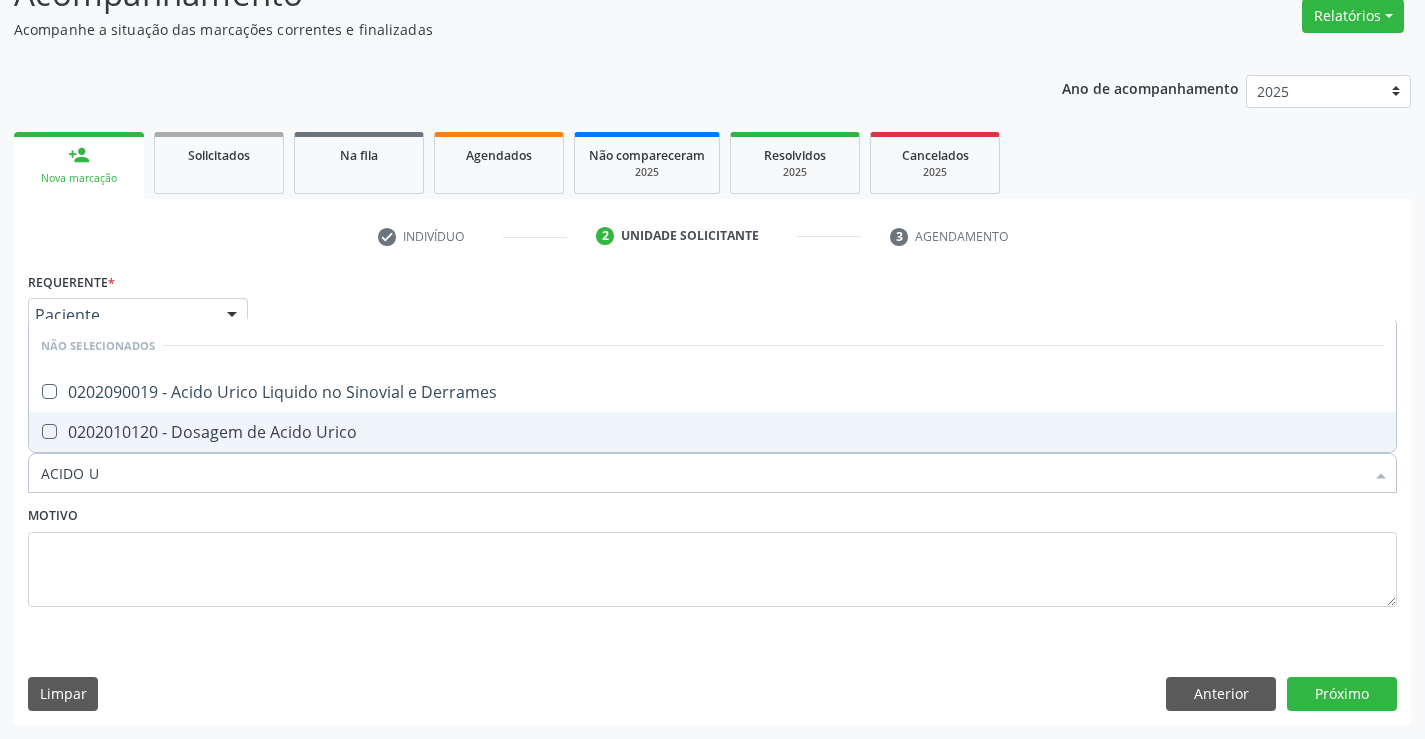 click on "0202010120 - Dosagem de Acido Urico" at bounding box center (712, 432) 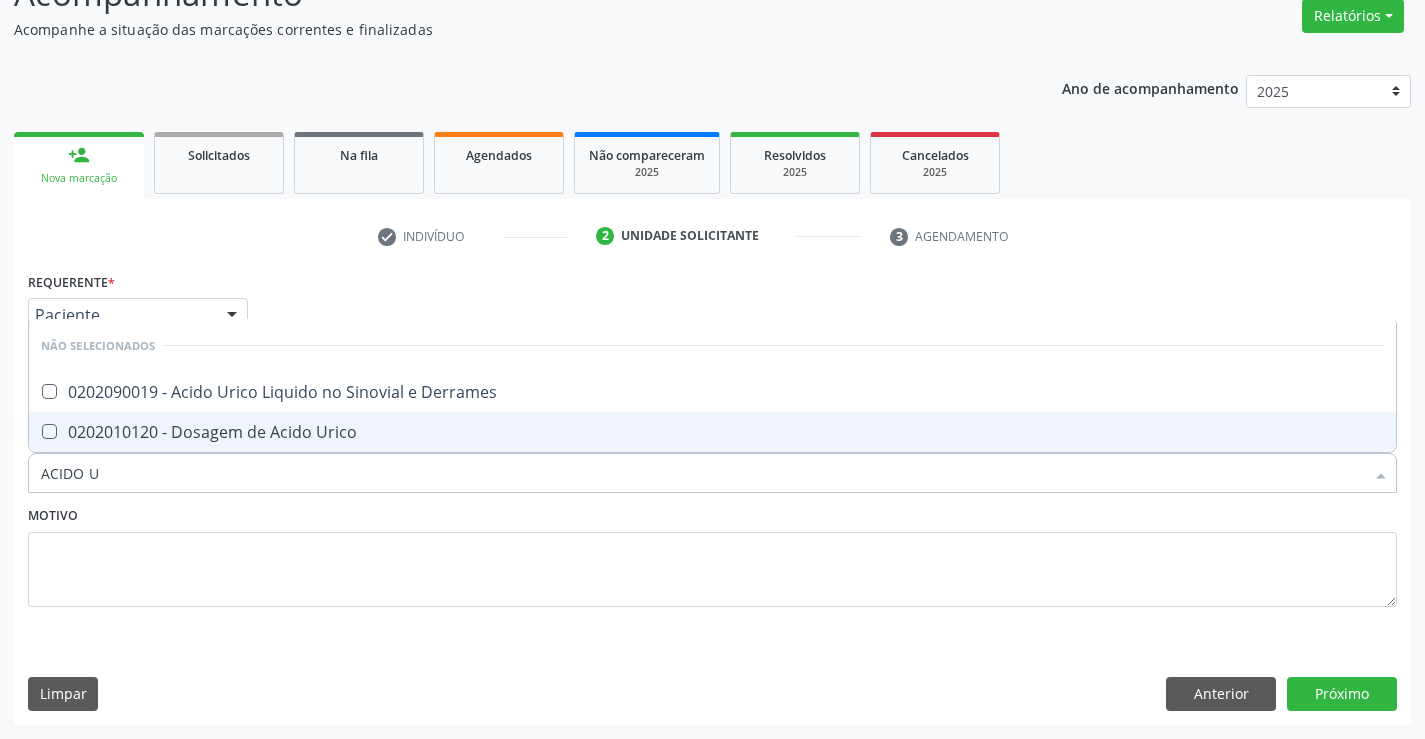 checkbox on "true" 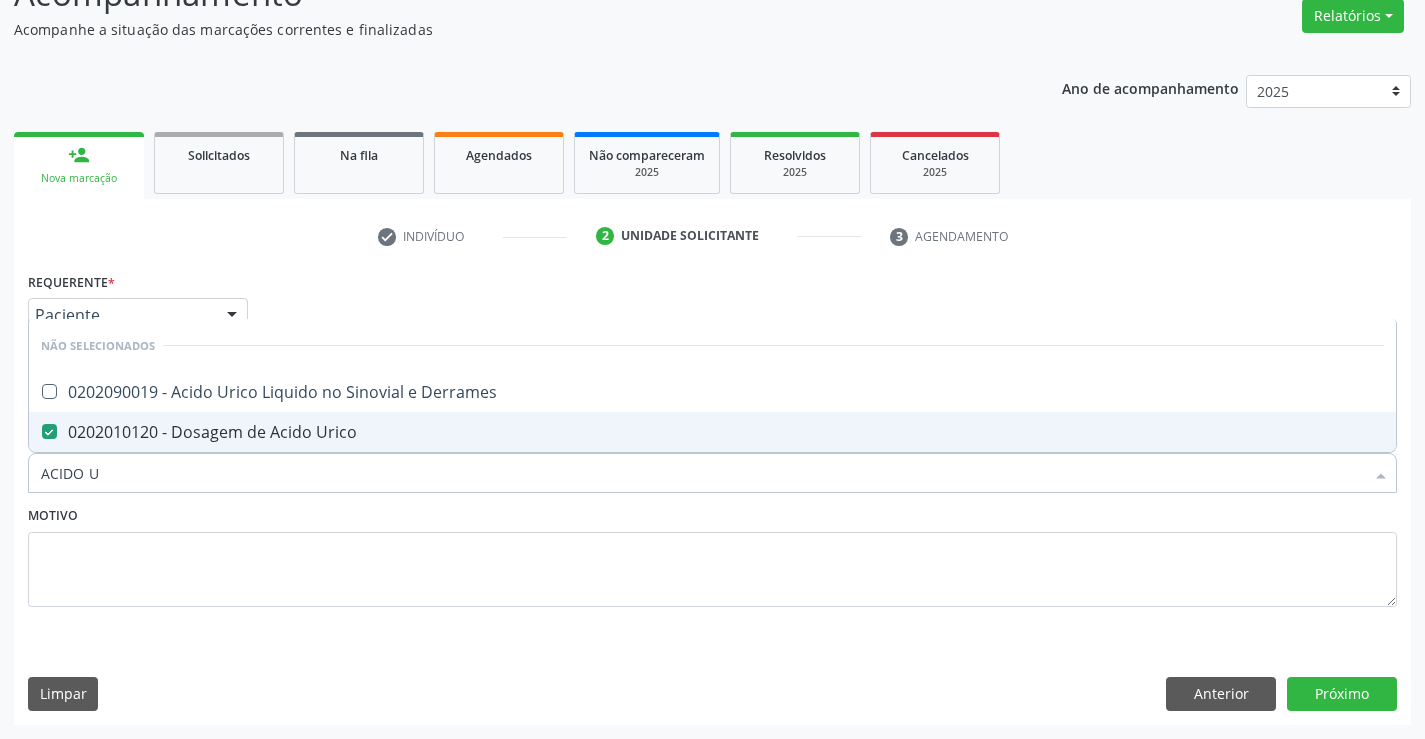 click on "ACIDO U" at bounding box center [702, 473] 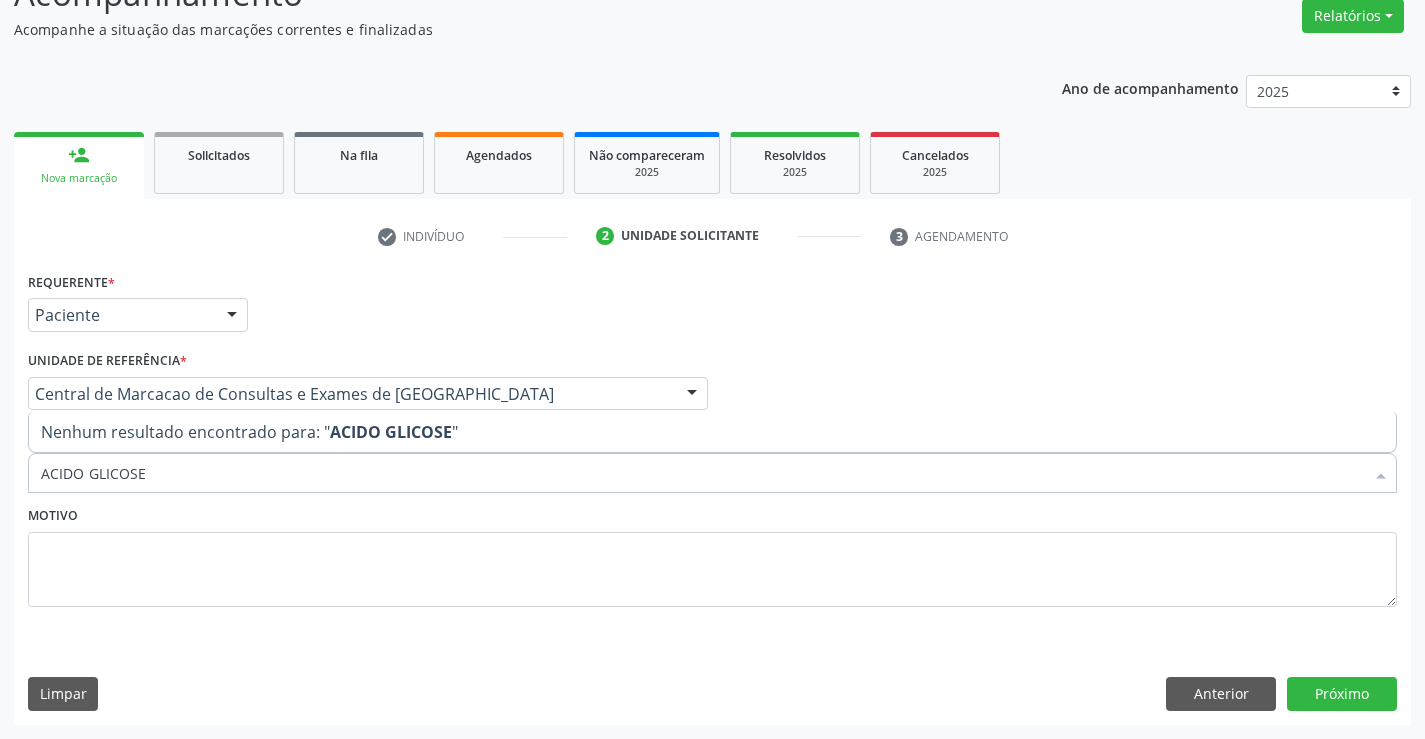 click on "ACIDO GLICOSE" at bounding box center (702, 473) 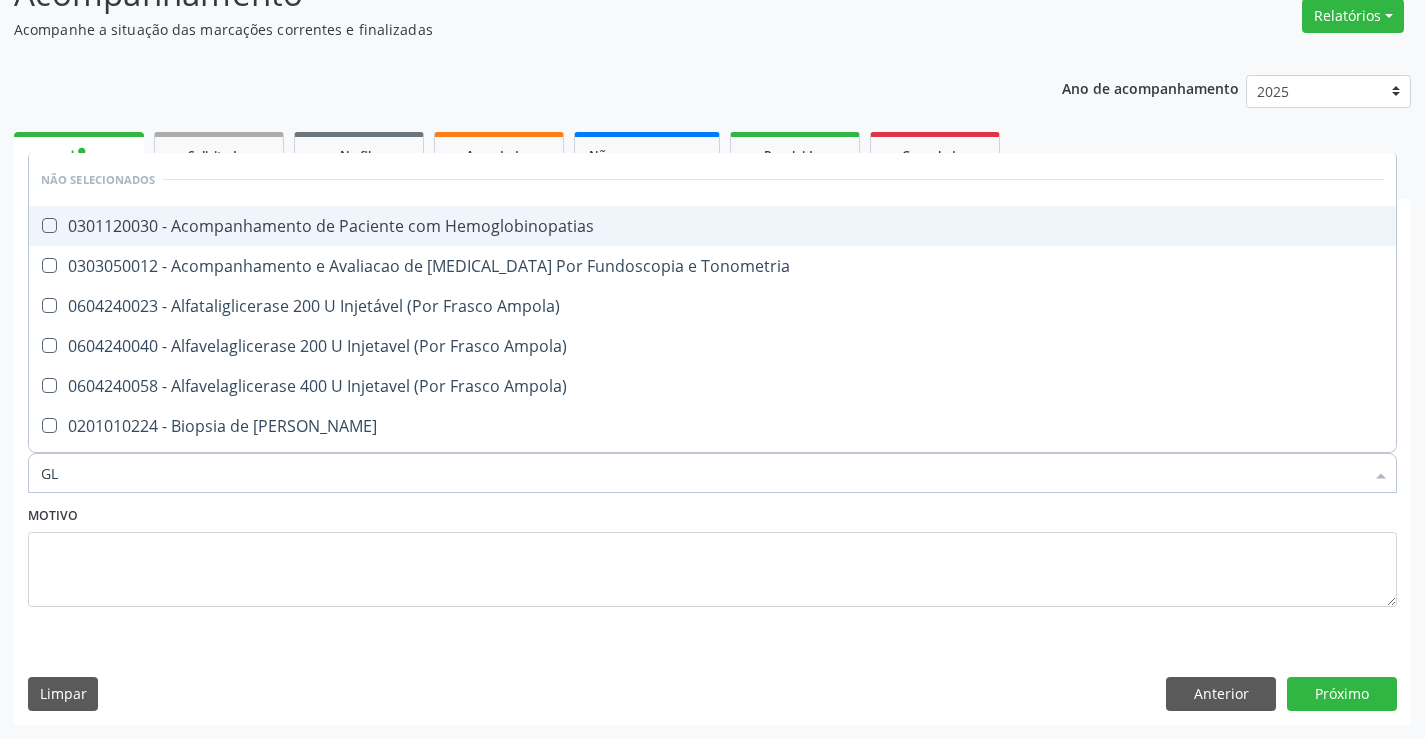 type on "GLI" 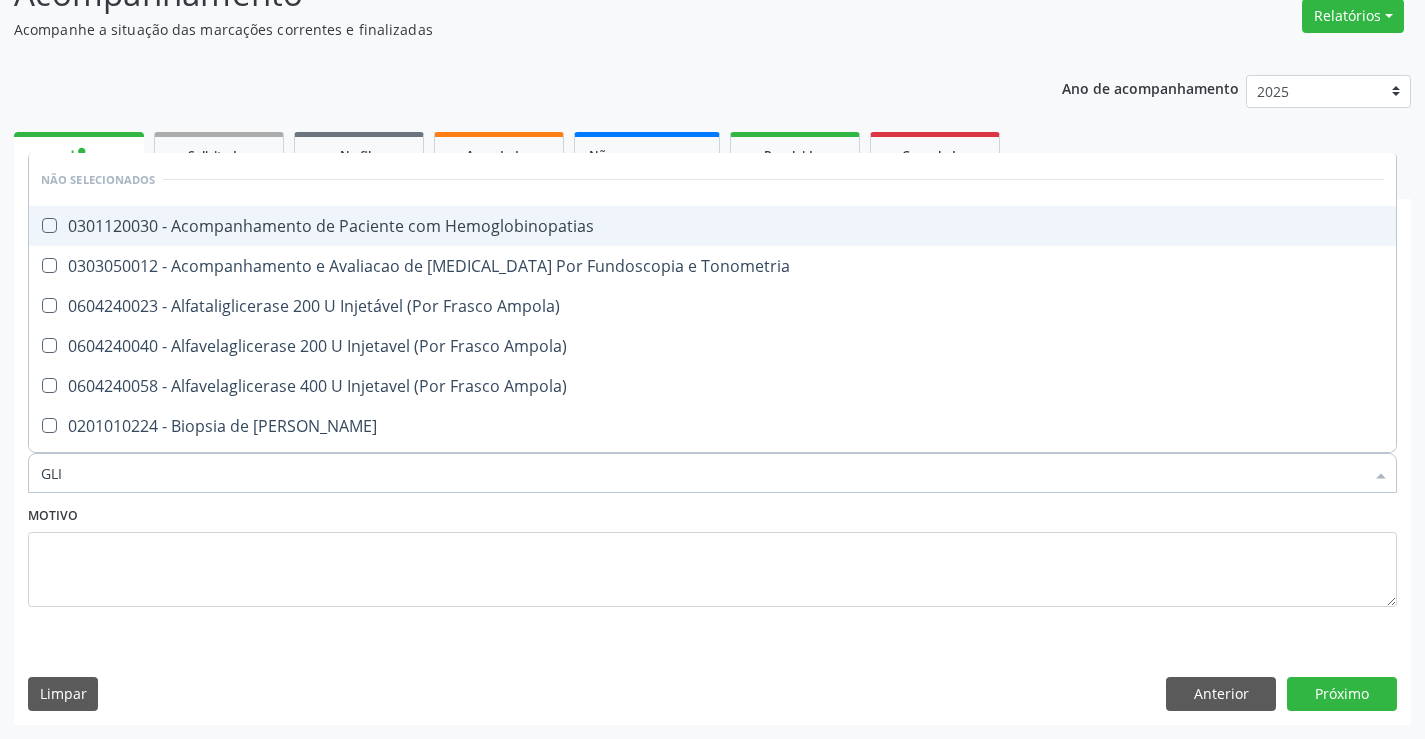 checkbox on "true" 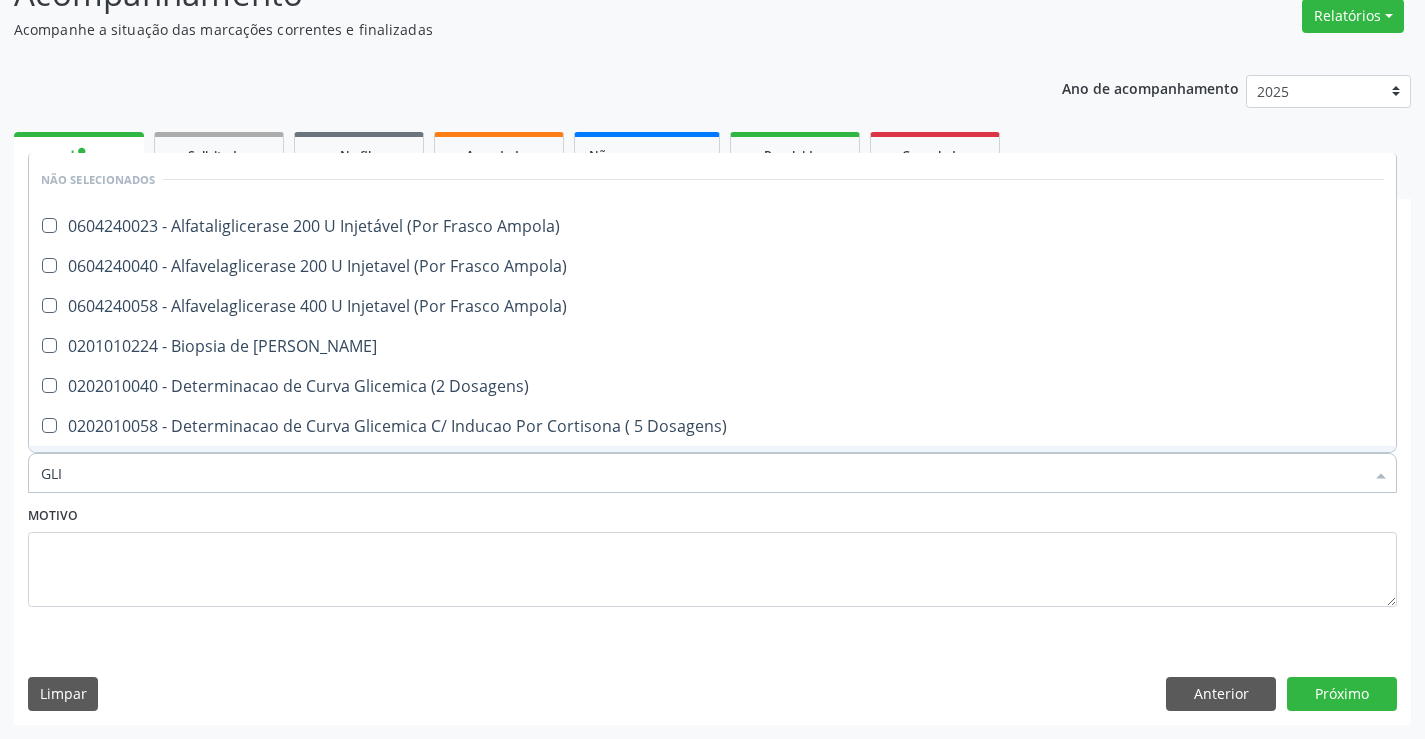 type on "GLIC" 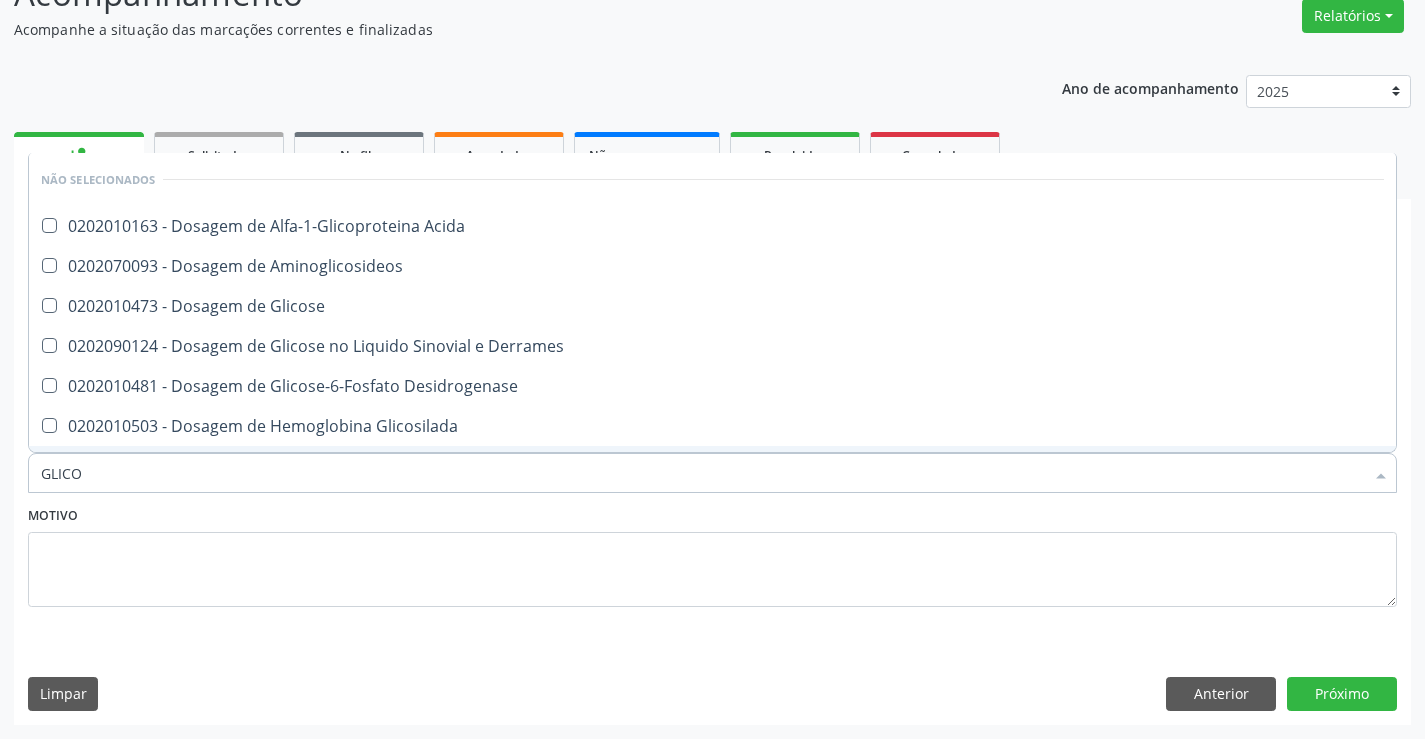 type on "GLICOS" 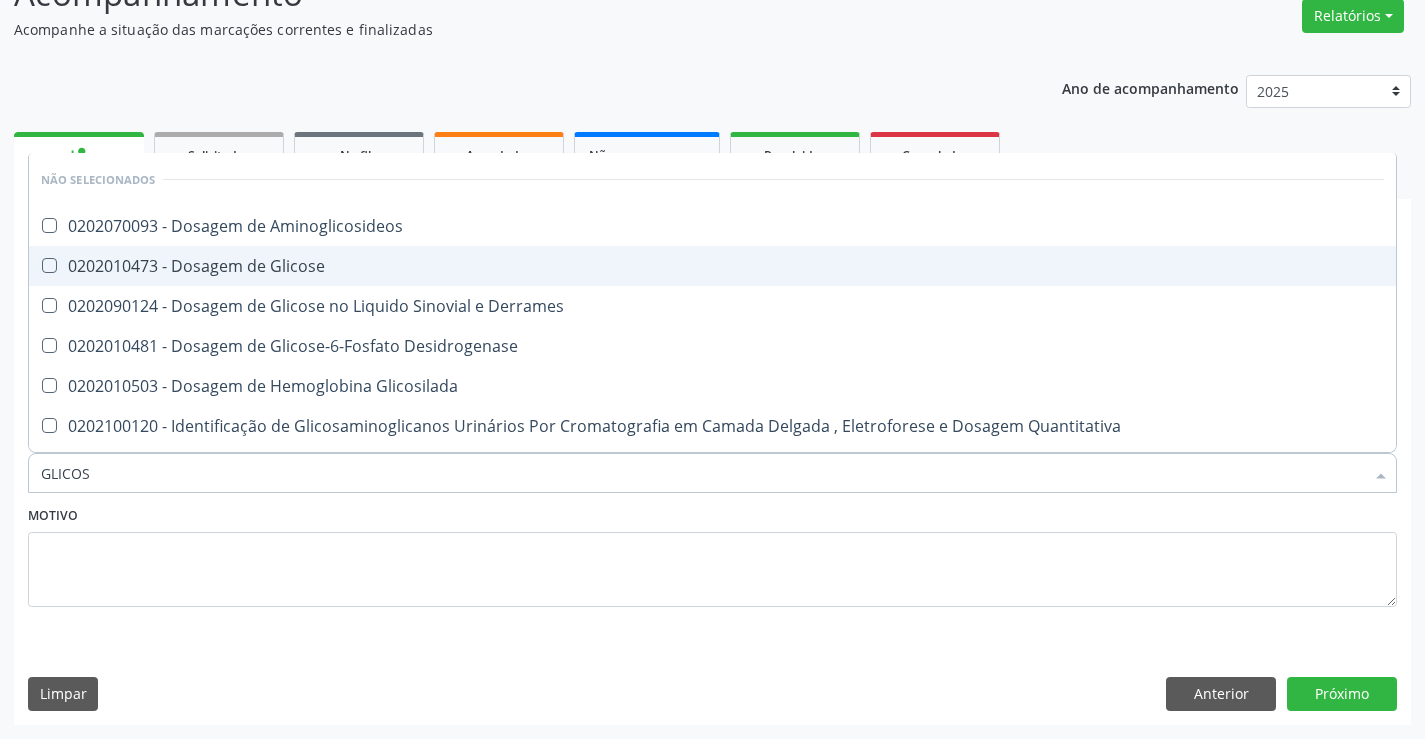 click on "0202010473 - Dosagem de Glicose" at bounding box center (712, 266) 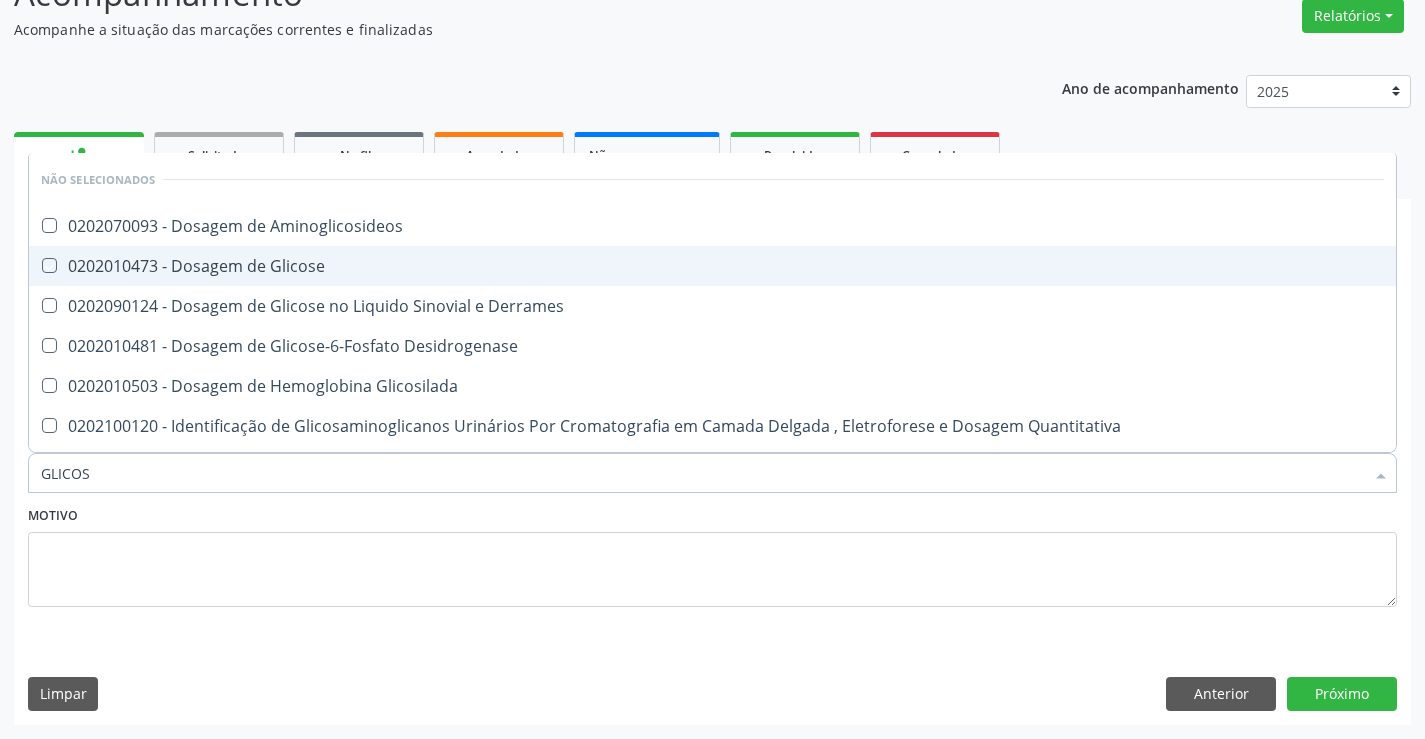 checkbox on "true" 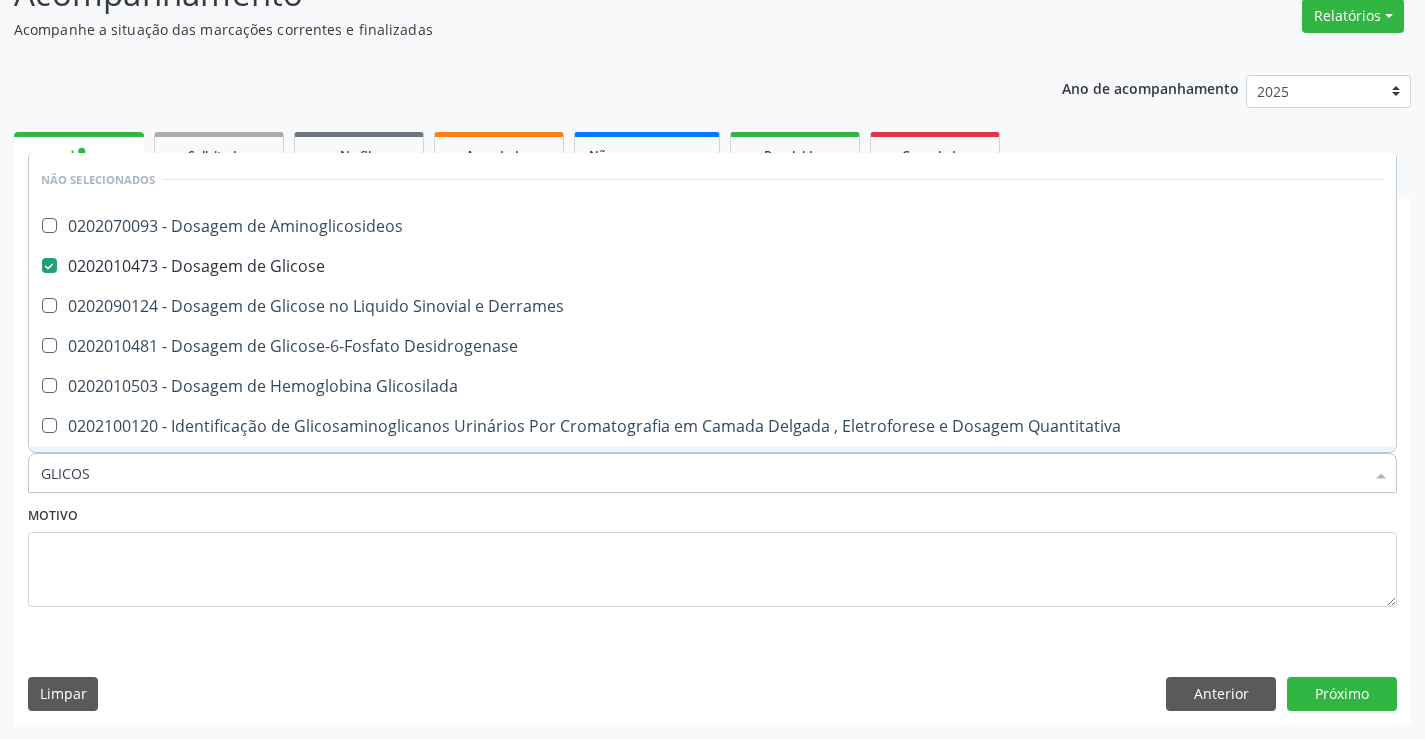click on "GLICOS" at bounding box center (702, 473) 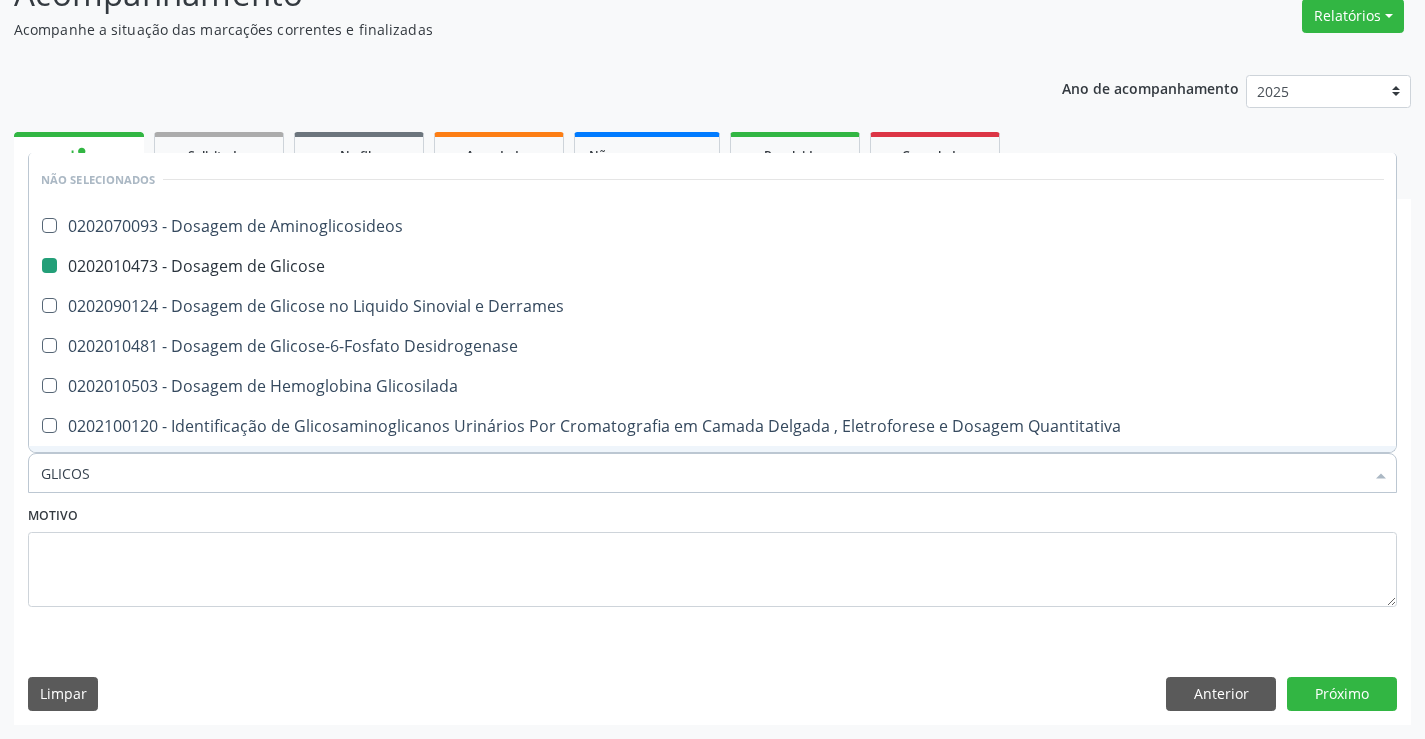 type on "F" 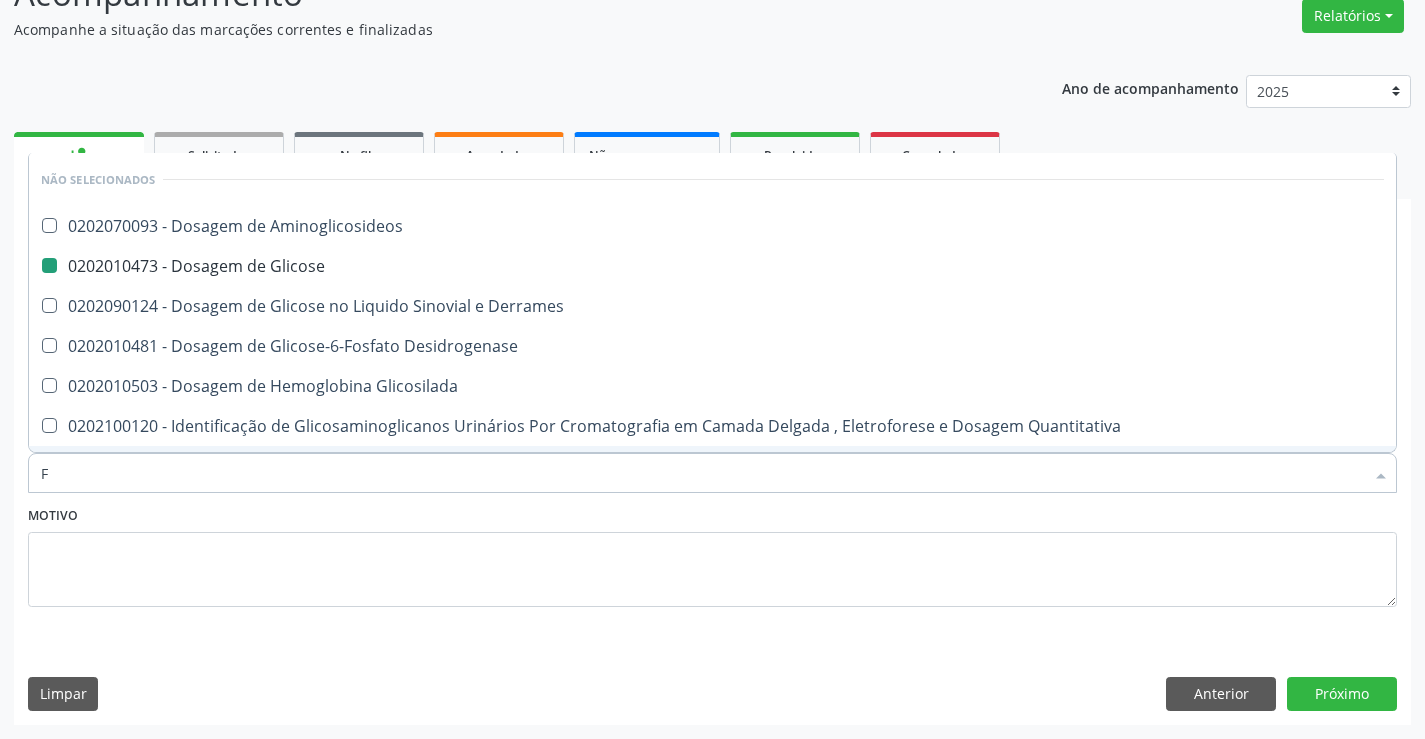 checkbox on "false" 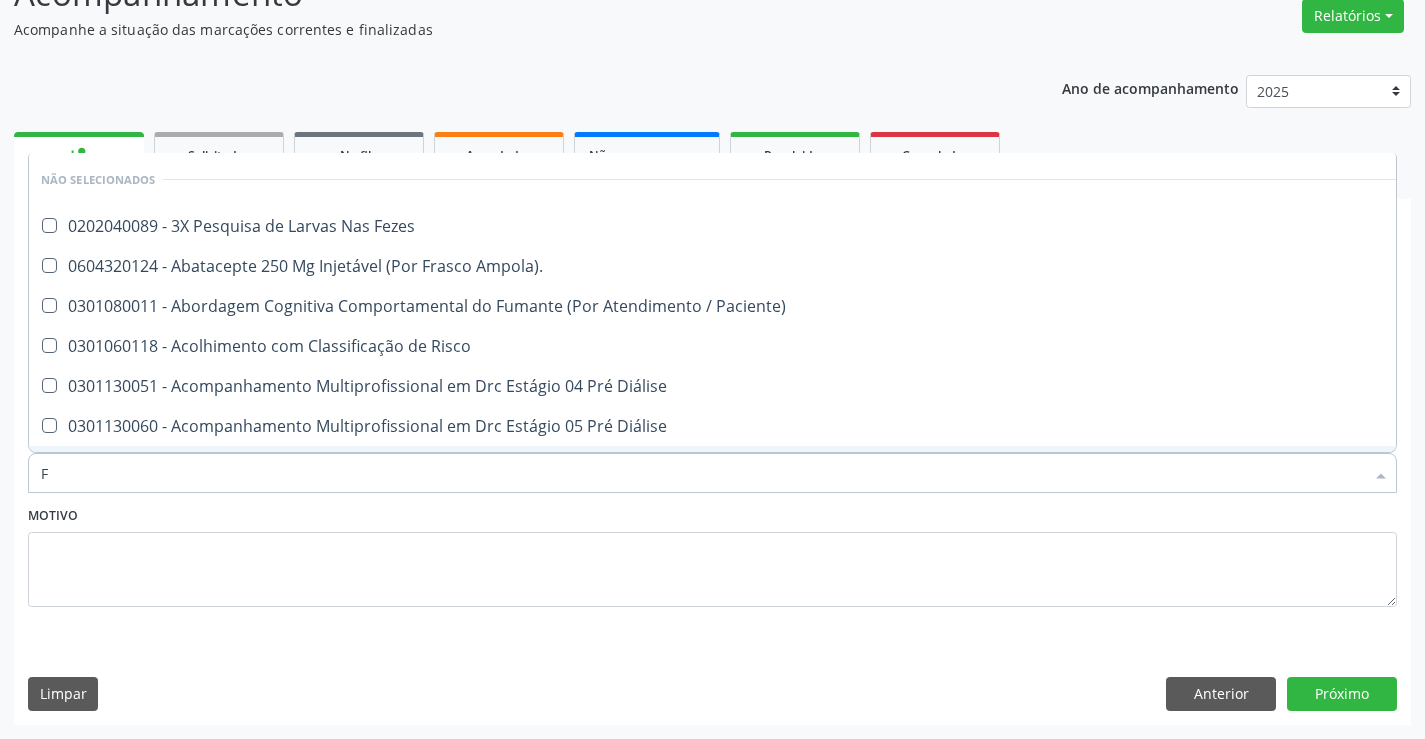 type on "FE" 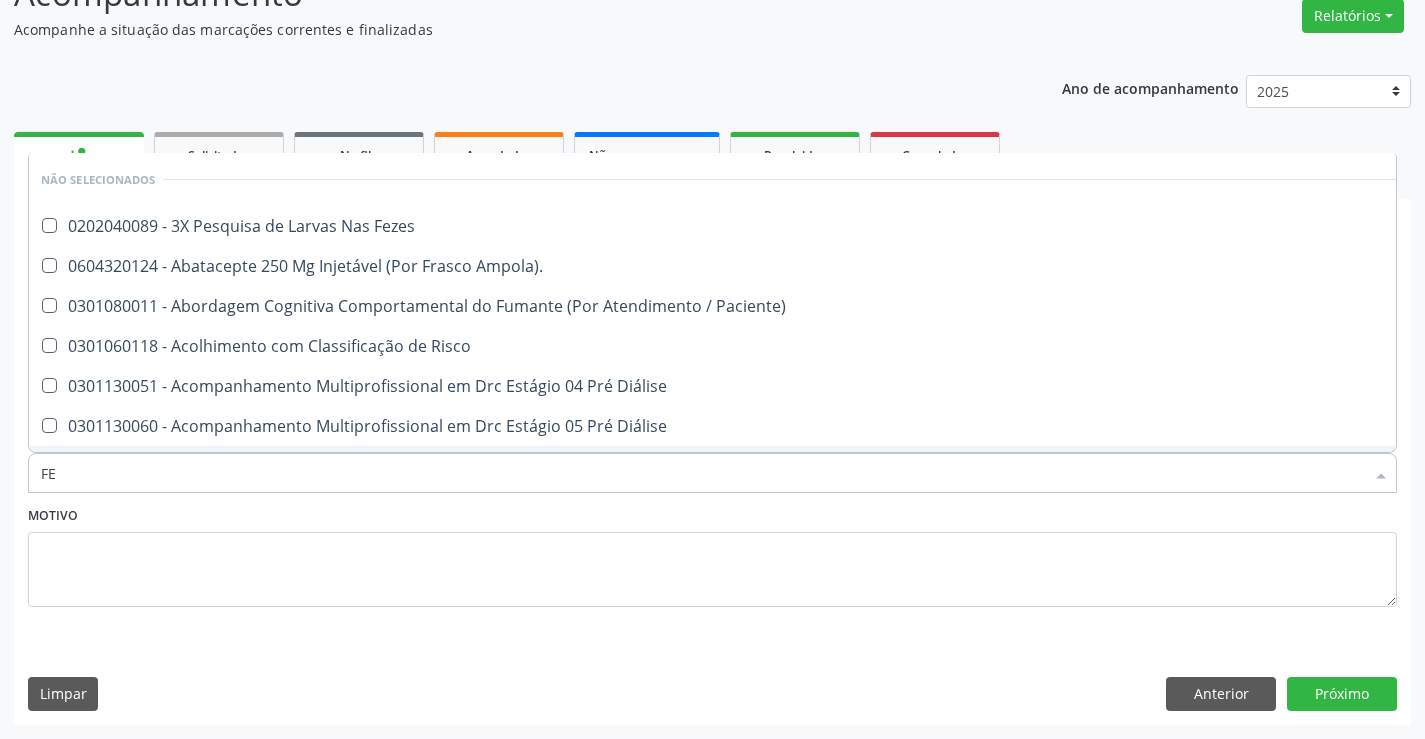 checkbox on "false" 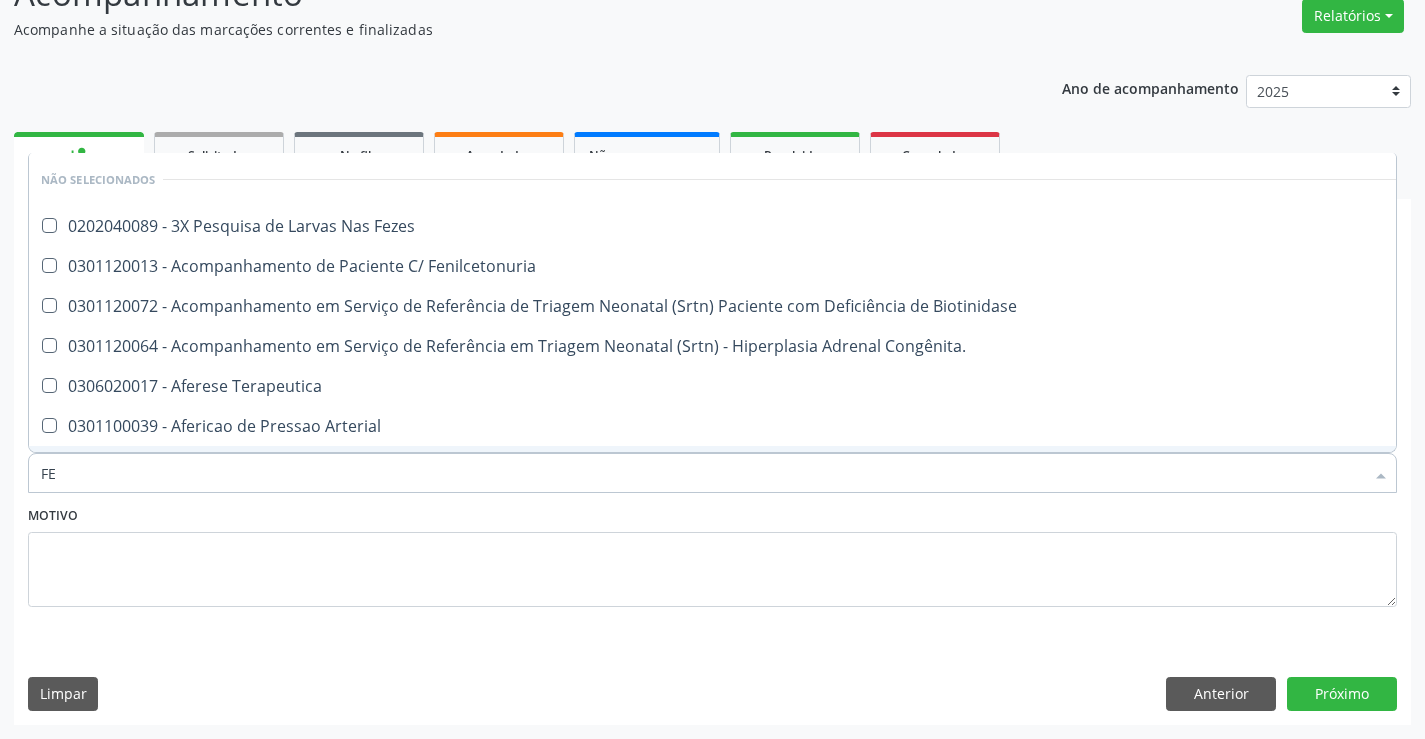 type on "FEZ" 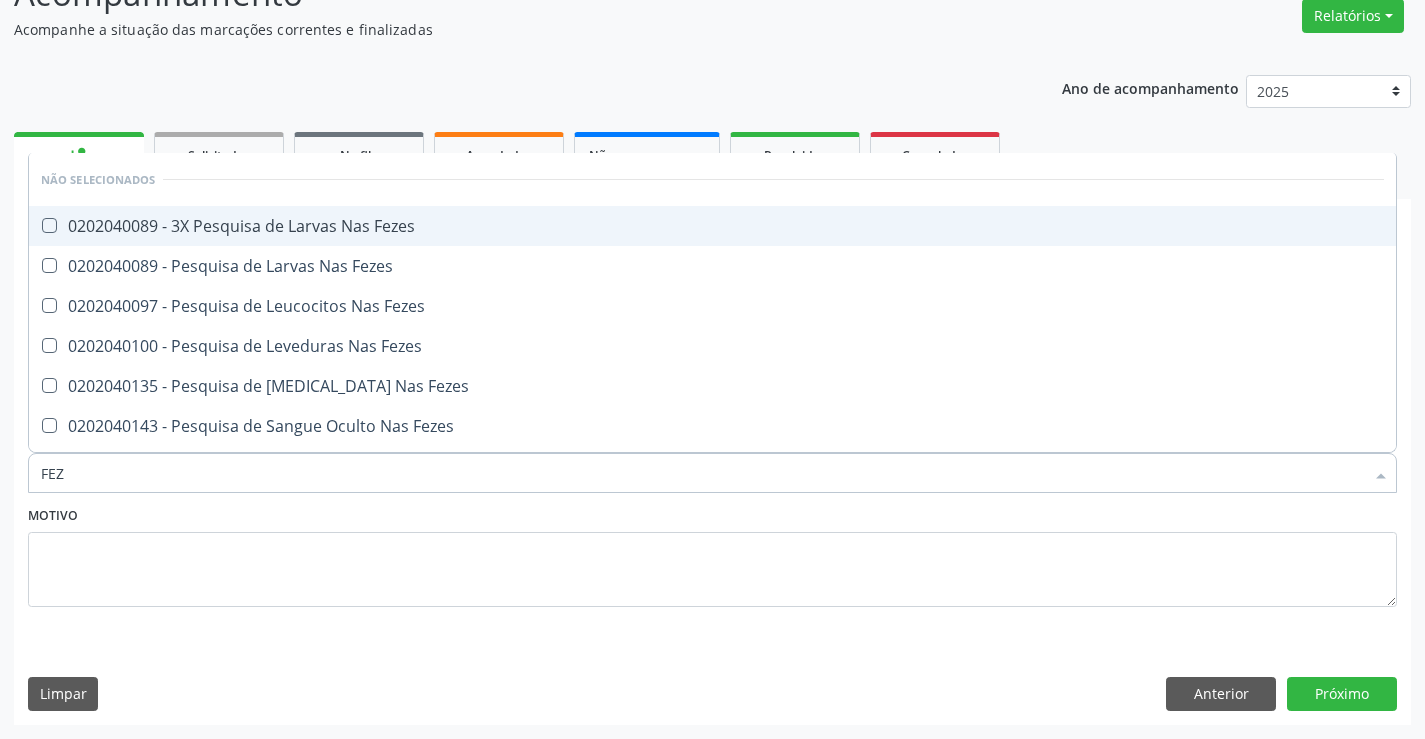 click on "0202040089 - 3X Pesquisa de Larvas Nas Fezes" at bounding box center (712, 226) 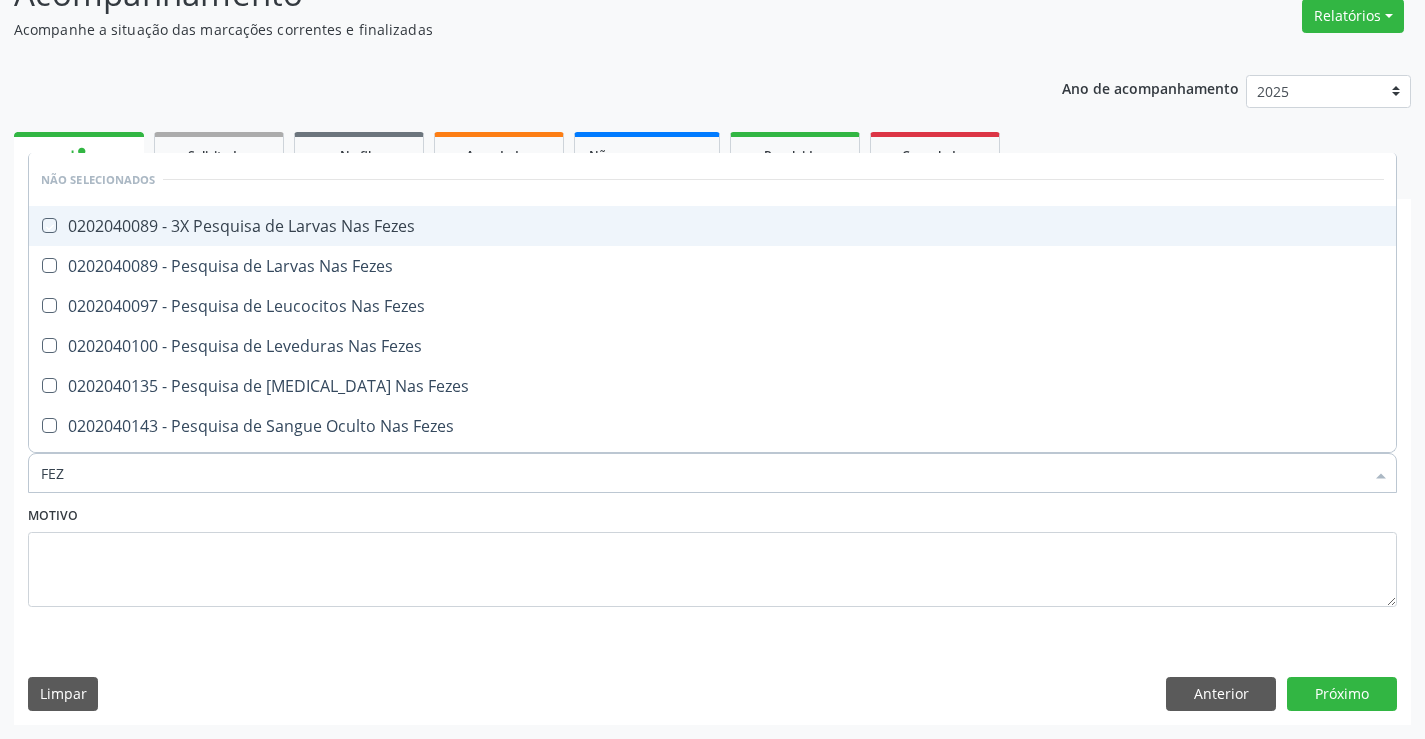 checkbox on "true" 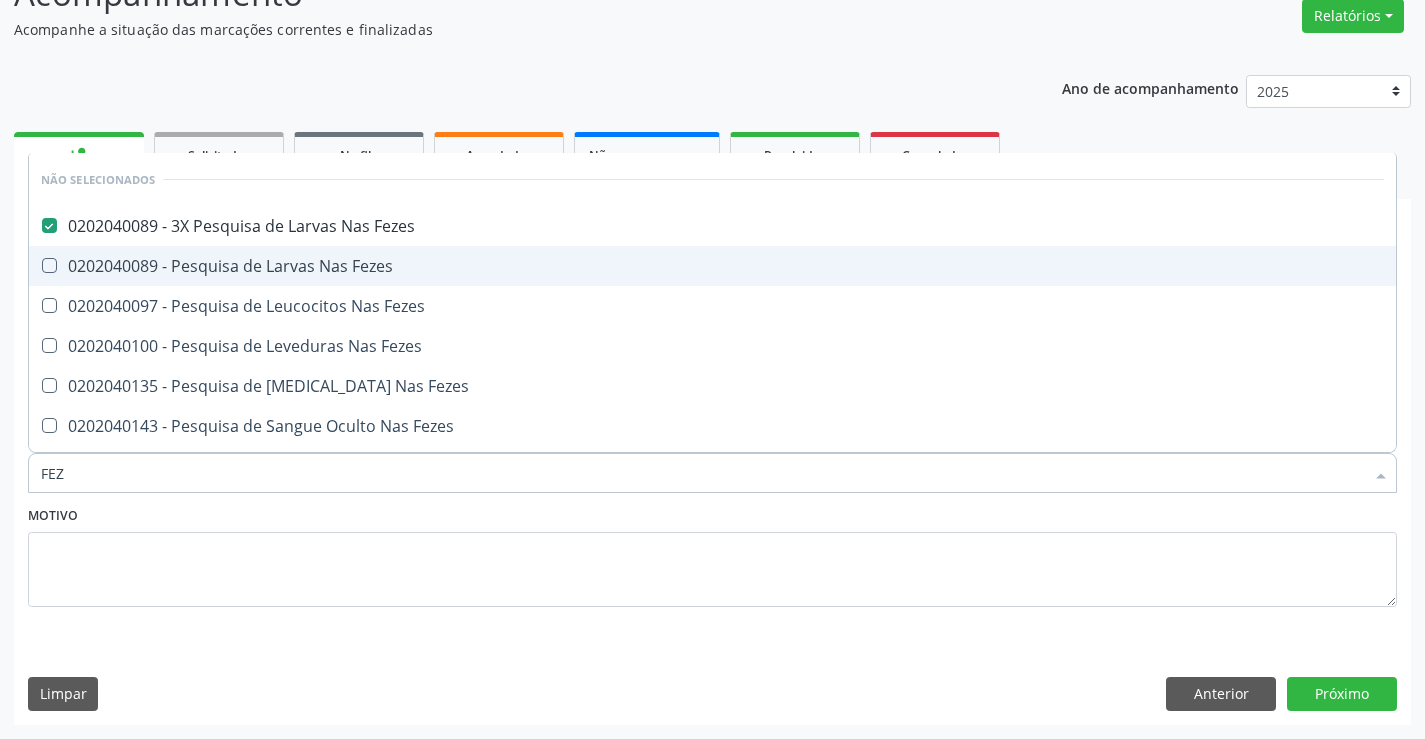 click on "0202040089 - Pesquisa de Larvas Nas Fezes" at bounding box center [712, 266] 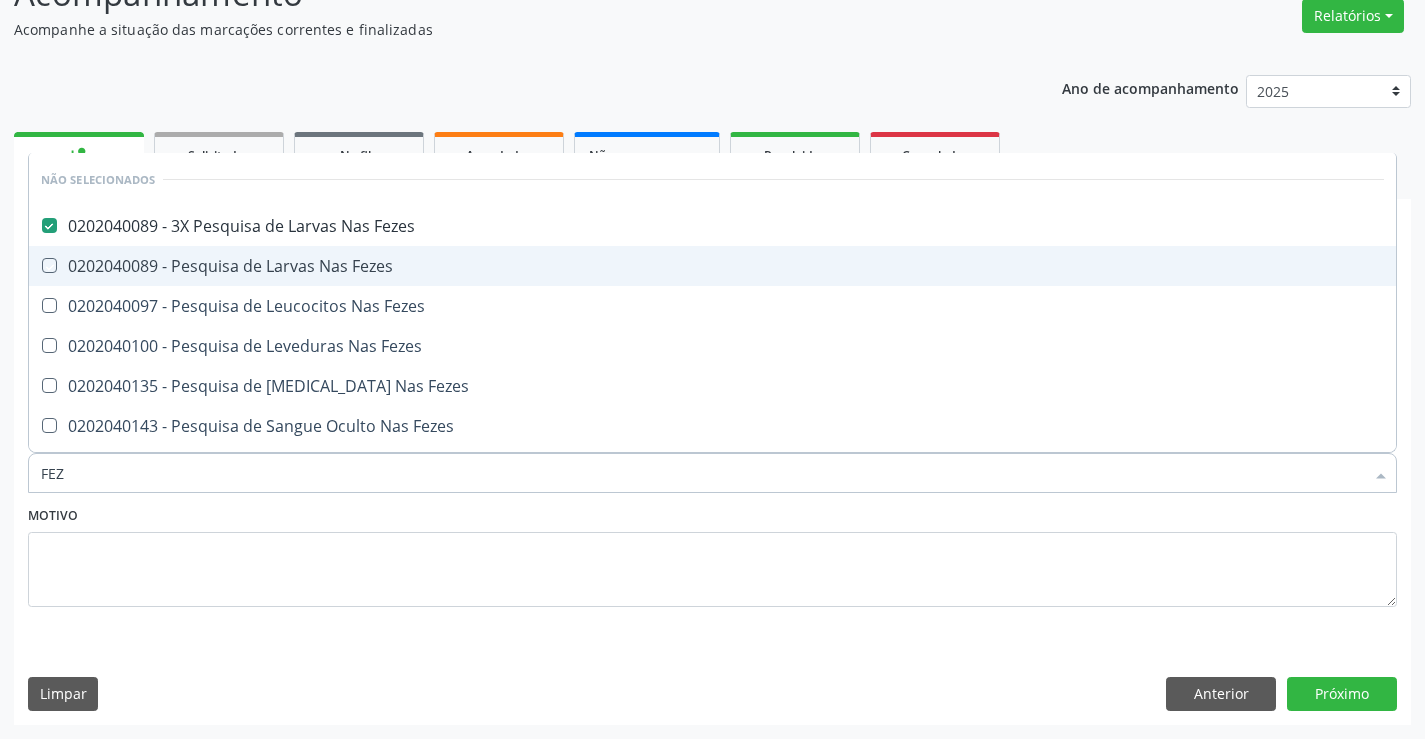 checkbox on "true" 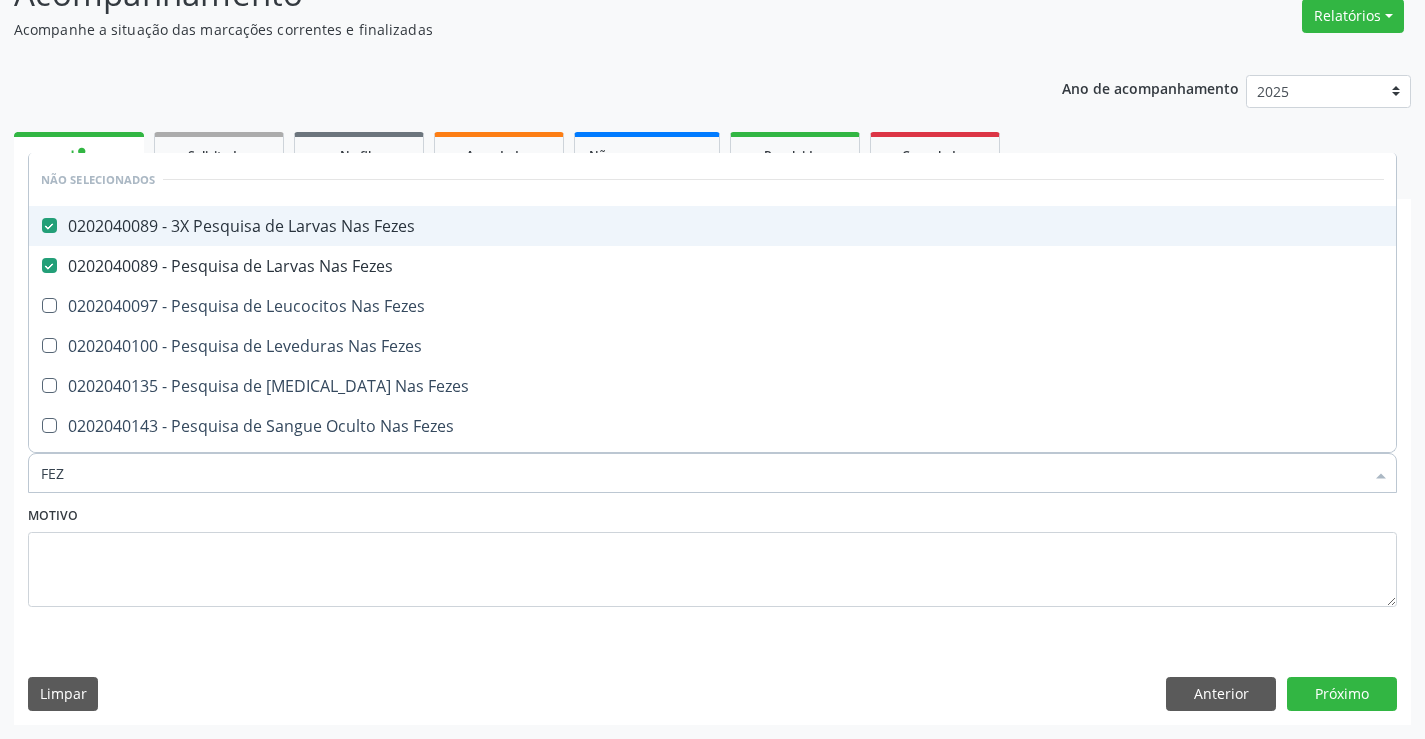 click on "0202040089 - 3X Pesquisa de Larvas Nas Fezes" at bounding box center (712, 226) 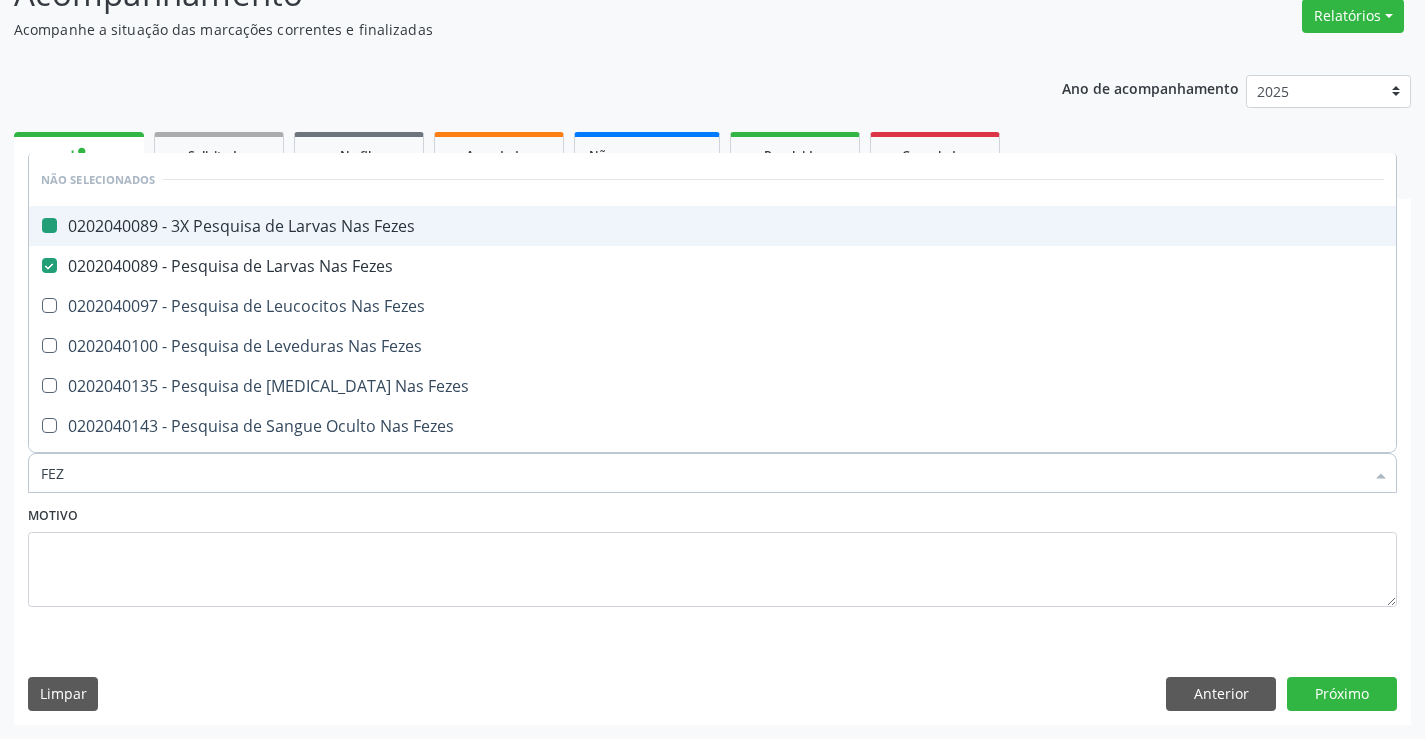 checkbox on "false" 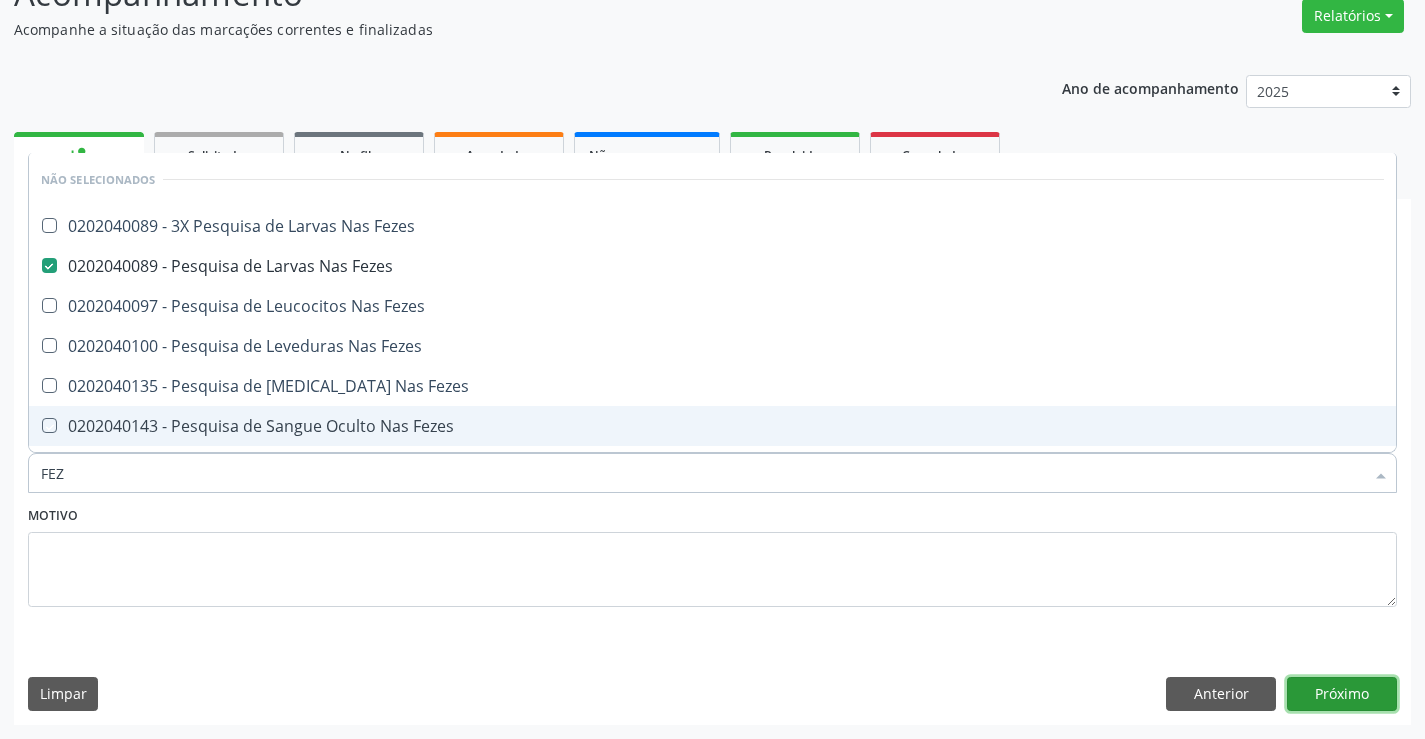 click on "Próximo" at bounding box center (1342, 694) 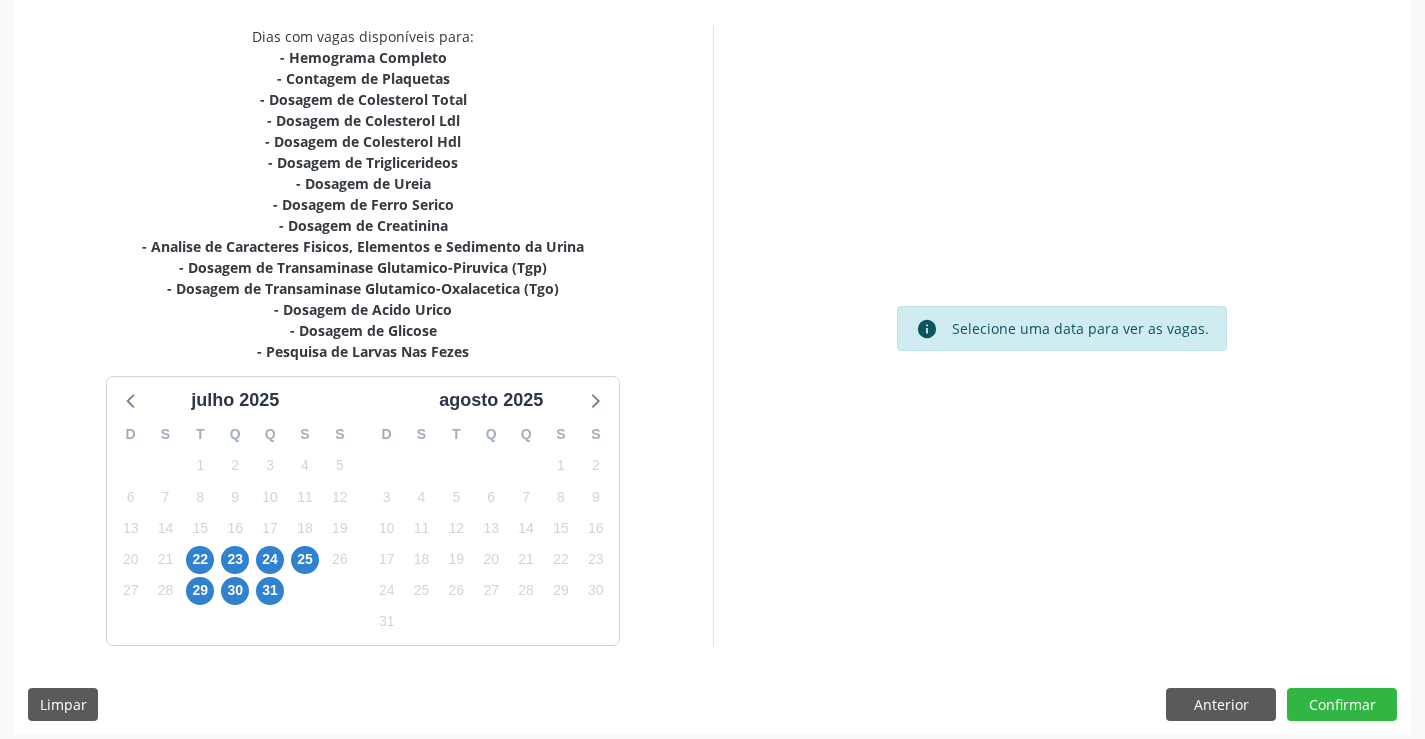 scroll, scrollTop: 425, scrollLeft: 0, axis: vertical 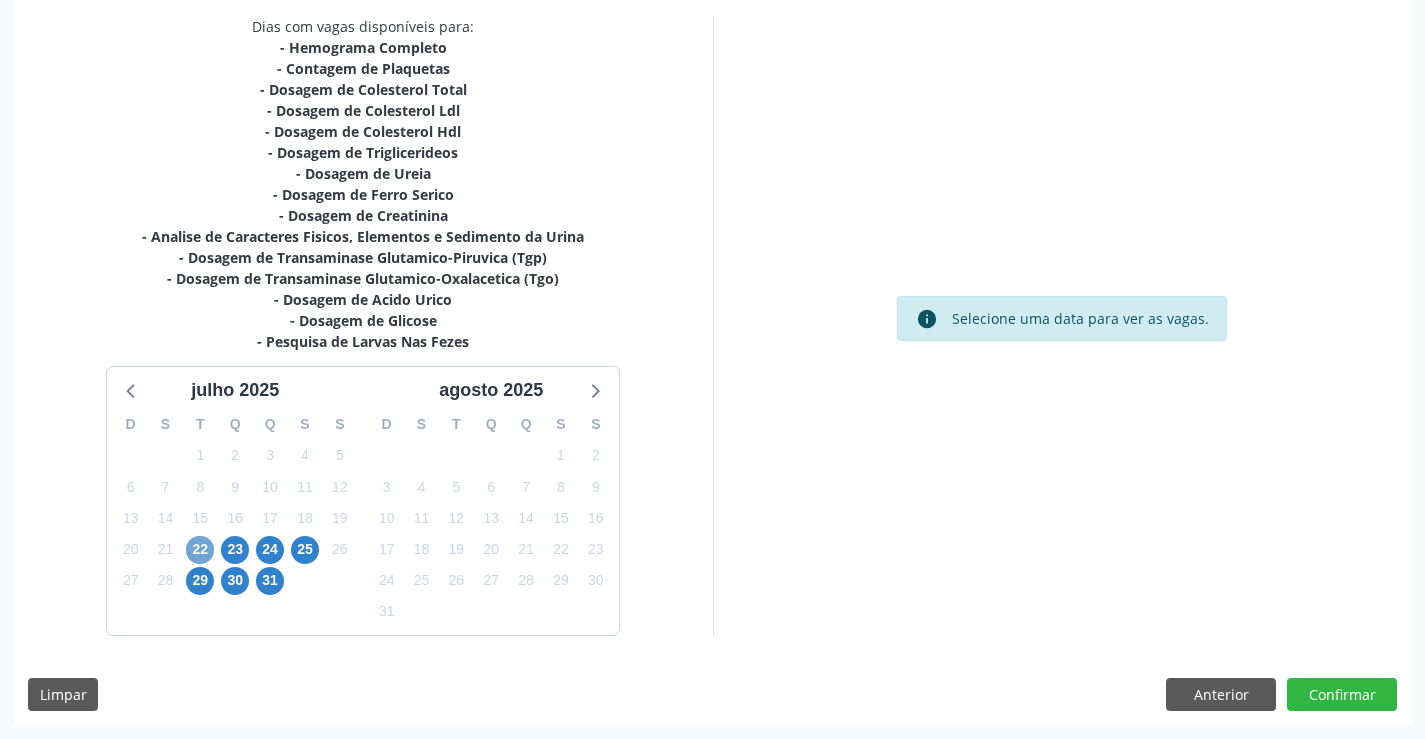 click on "22" at bounding box center [200, 550] 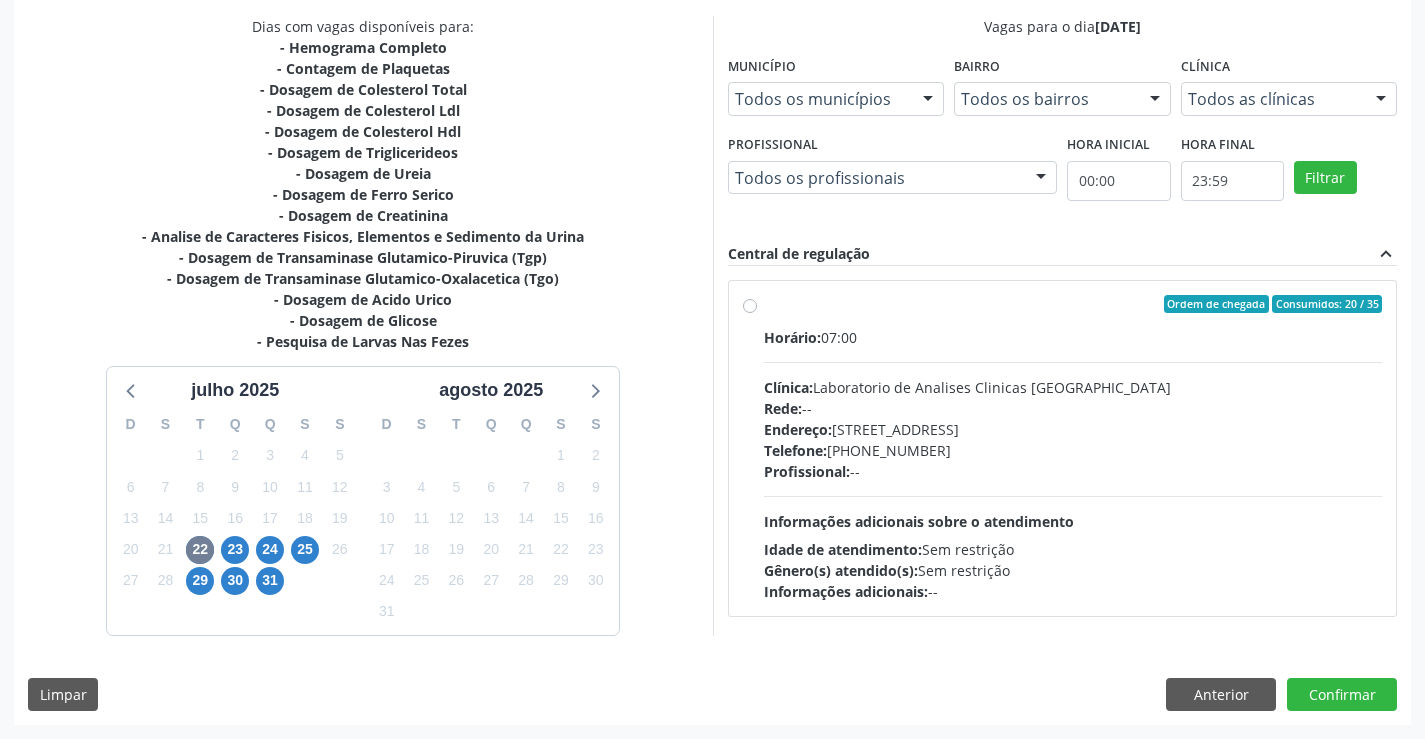 click on "Telefone:   (74) 36453588" at bounding box center (1073, 450) 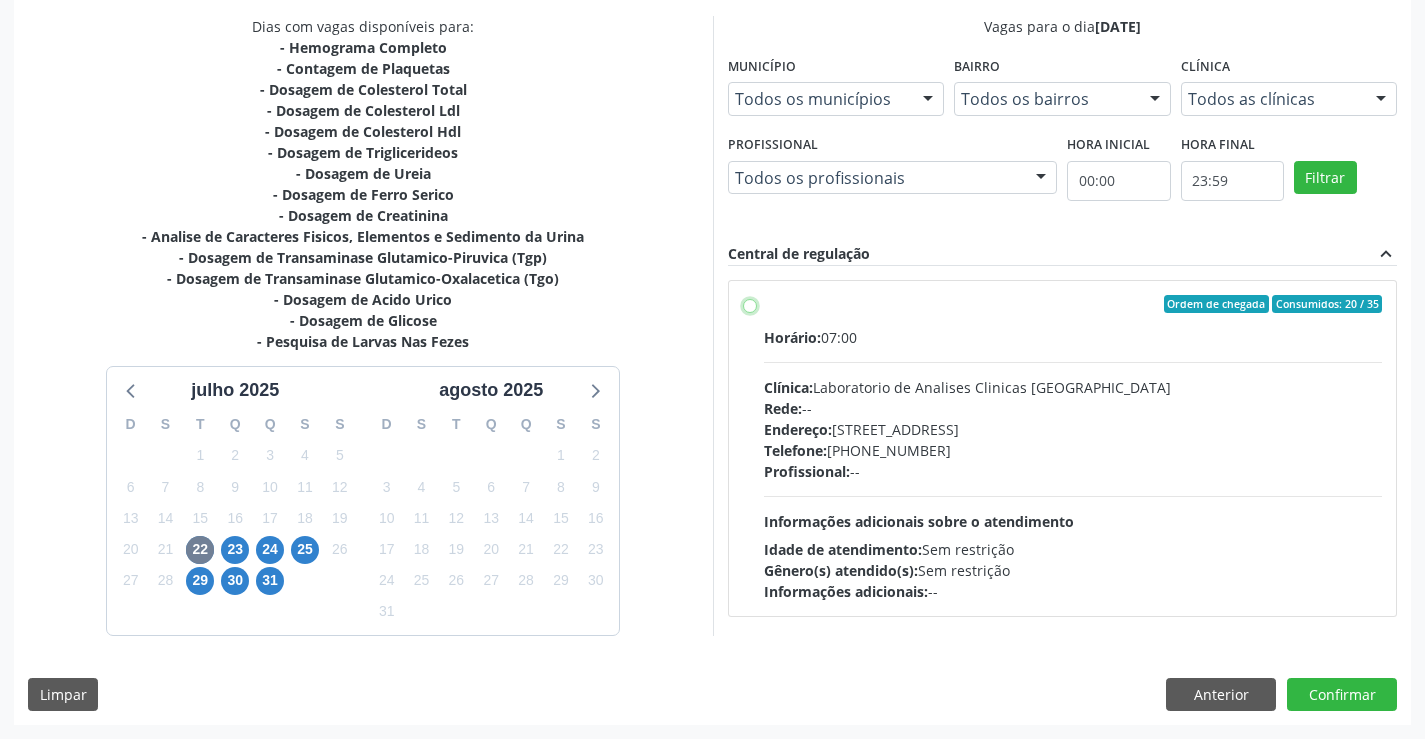 click on "Ordem de chegada
Consumidos: 20 / 35
Horário:   07:00
Clínica:  Laboratorio de Analises Clinicas Sao Francisco
Rede:
--
Endereço:   Terreo, nº 258, Centro, Campo Formoso - BA
Telefone:   (74) 36453588
Profissional:
--
Informações adicionais sobre o atendimento
Idade de atendimento:
Sem restrição
Gênero(s) atendido(s):
Sem restrição
Informações adicionais:
--" at bounding box center (750, 304) 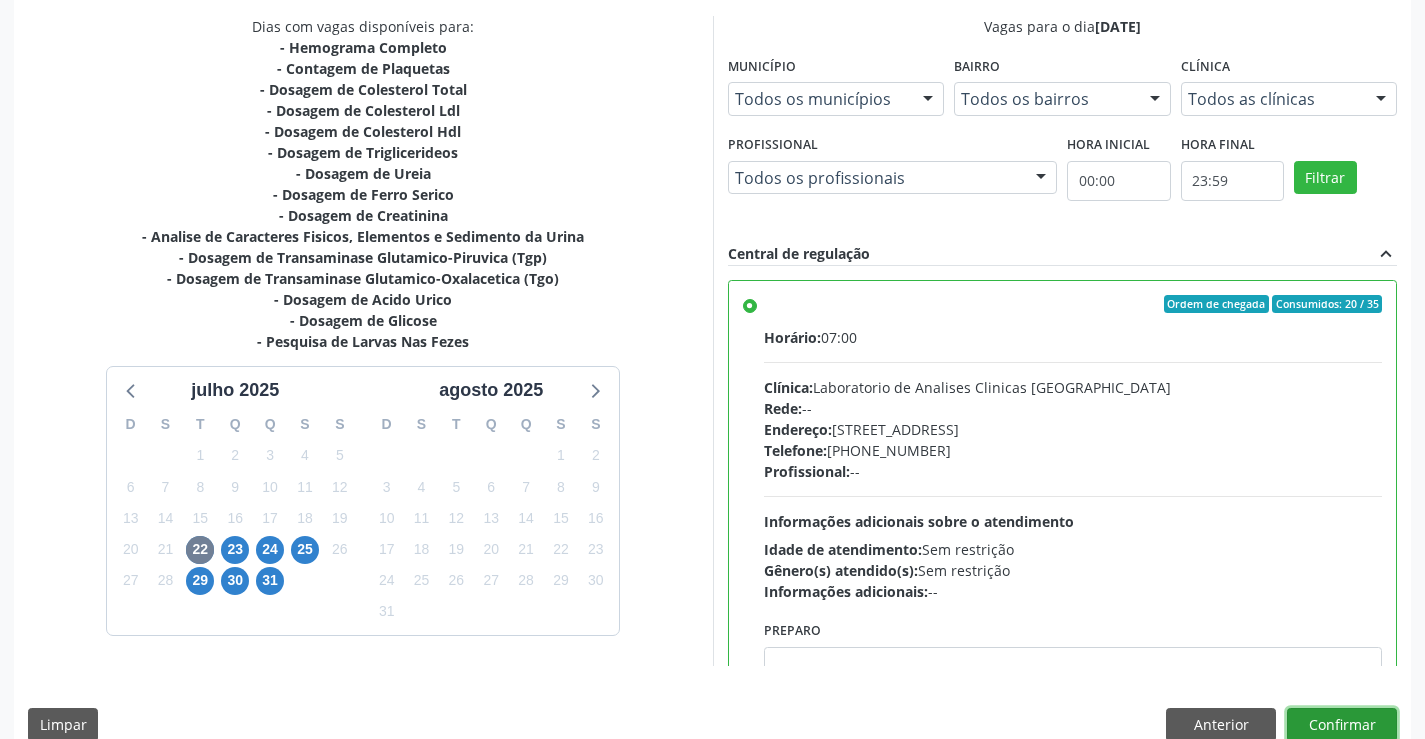 click on "Confirmar" at bounding box center [1342, 725] 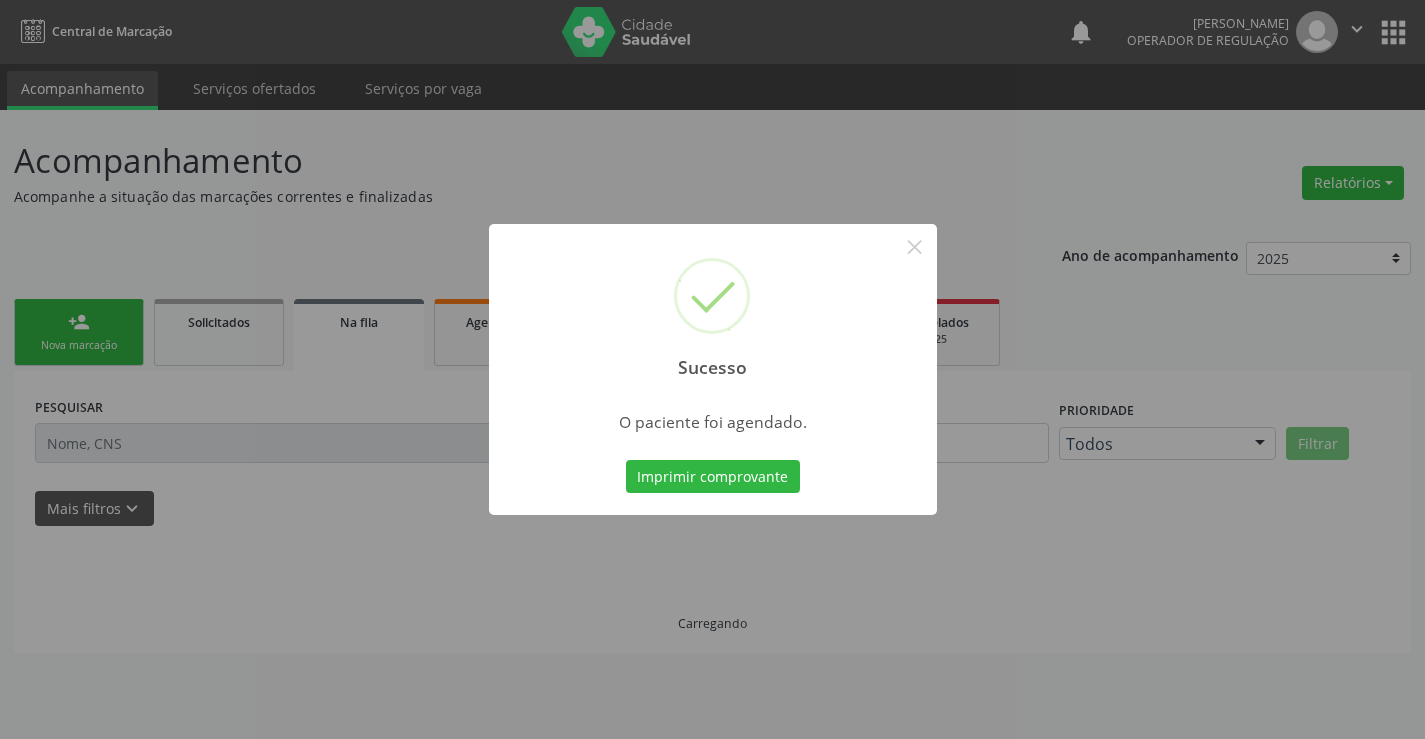 scroll, scrollTop: 0, scrollLeft: 0, axis: both 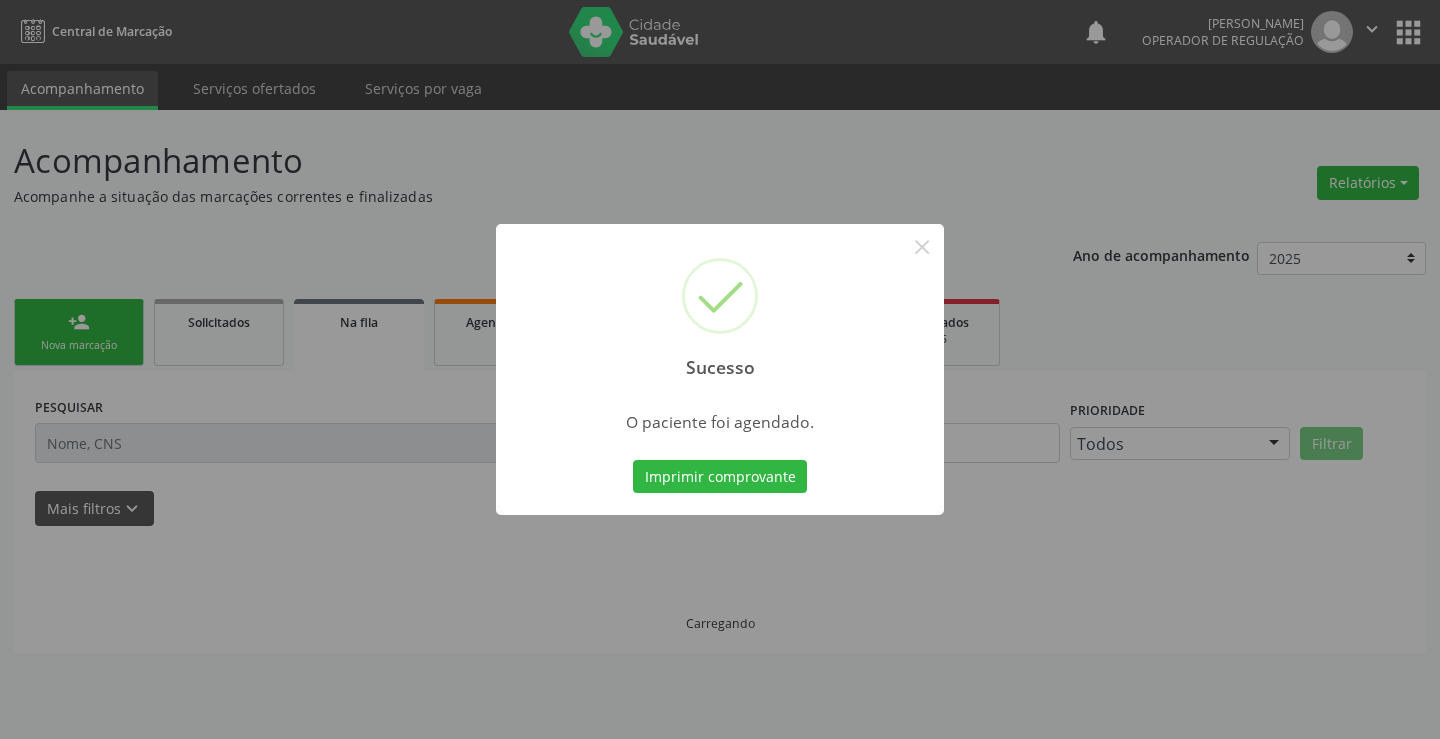 type 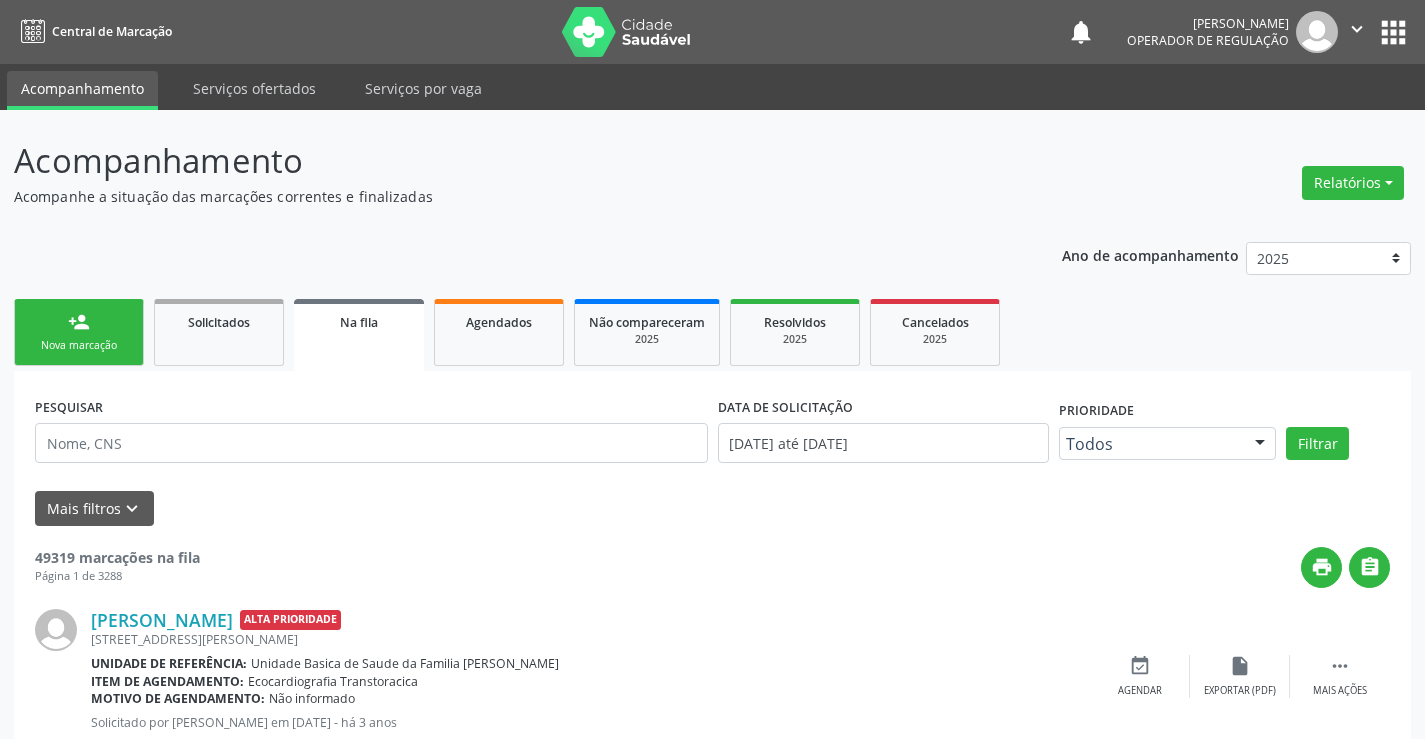 click on "person_add" at bounding box center (79, 322) 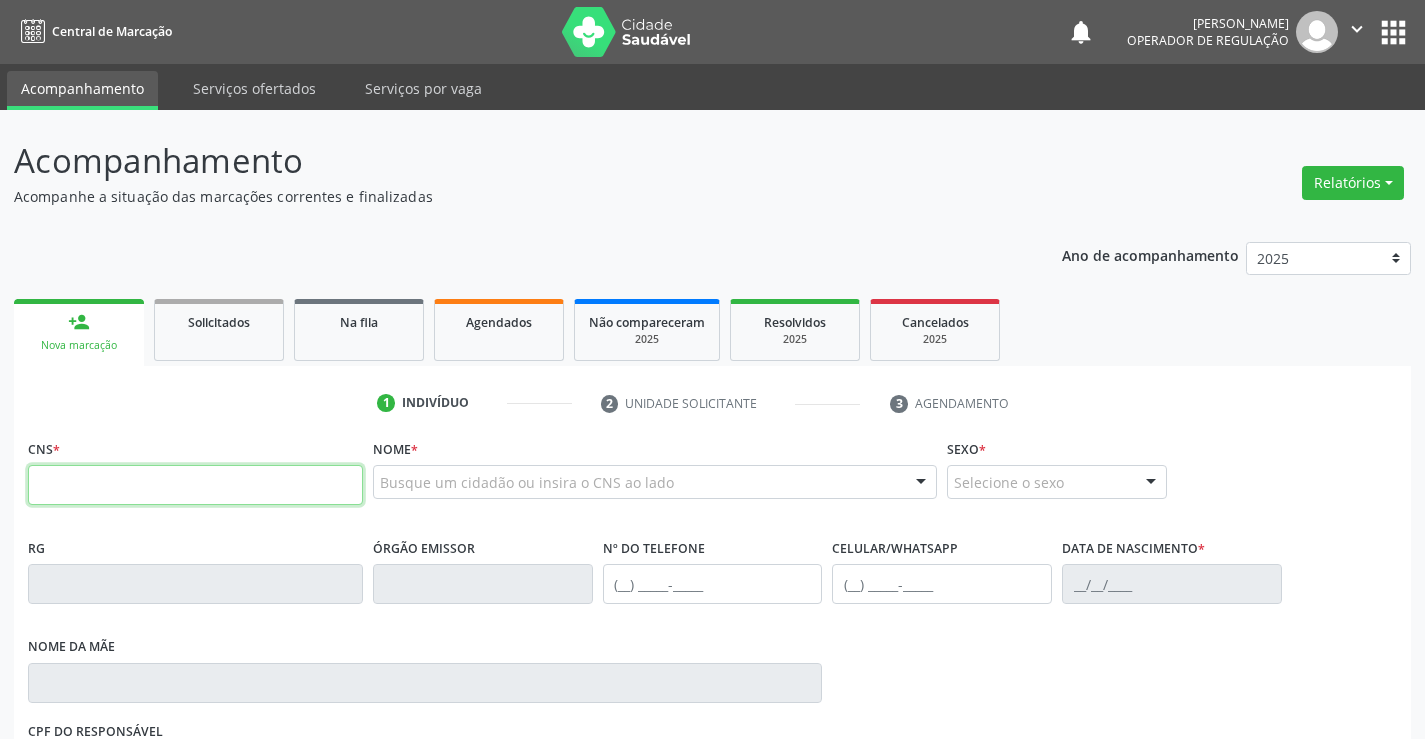 click at bounding box center [195, 485] 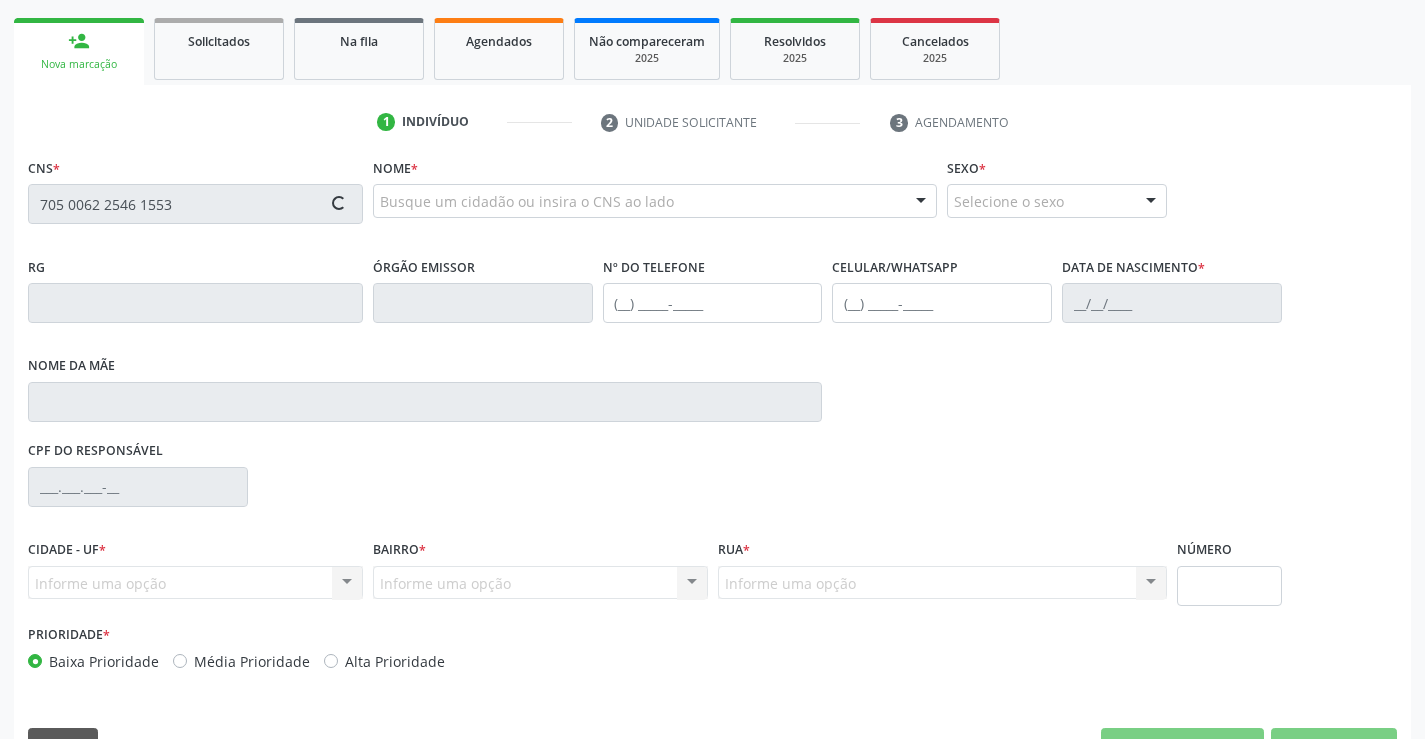 scroll, scrollTop: 300, scrollLeft: 0, axis: vertical 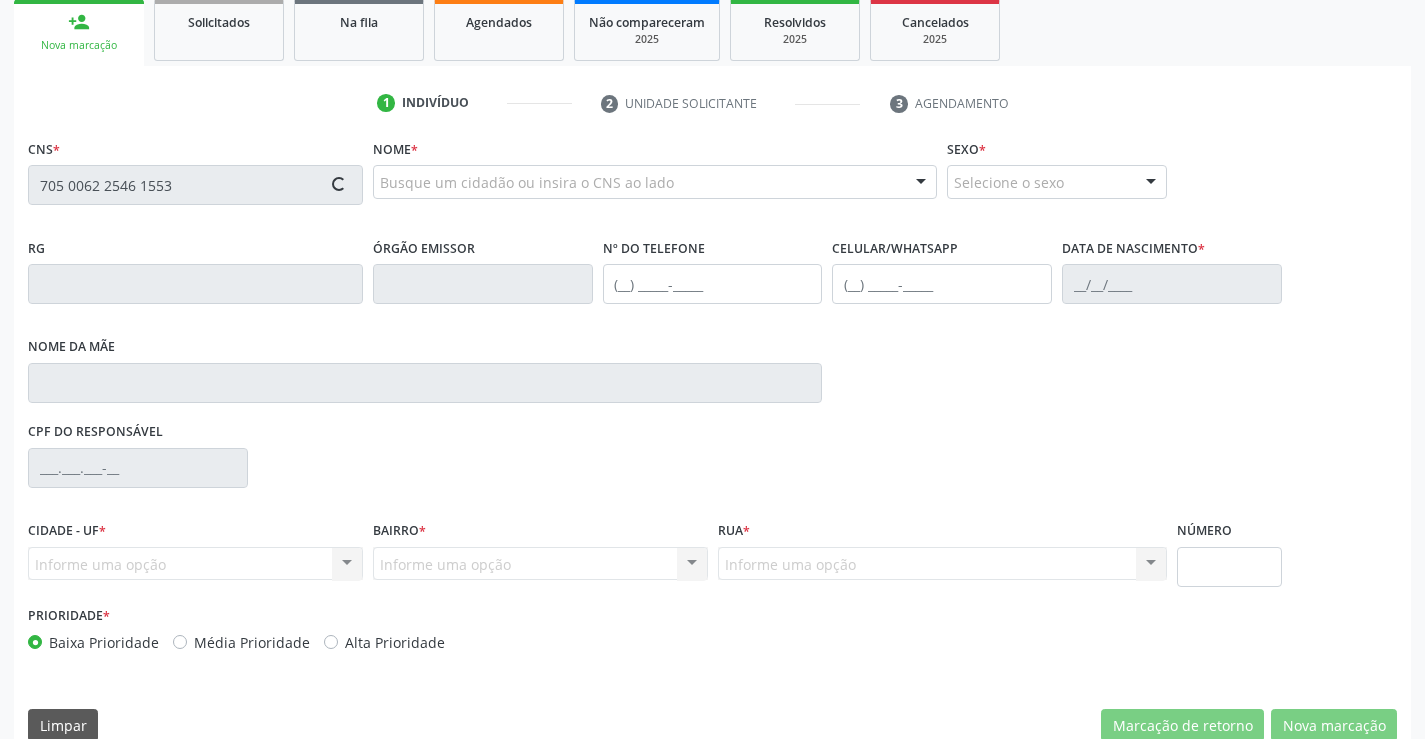type on "705 0062 2546 1553" 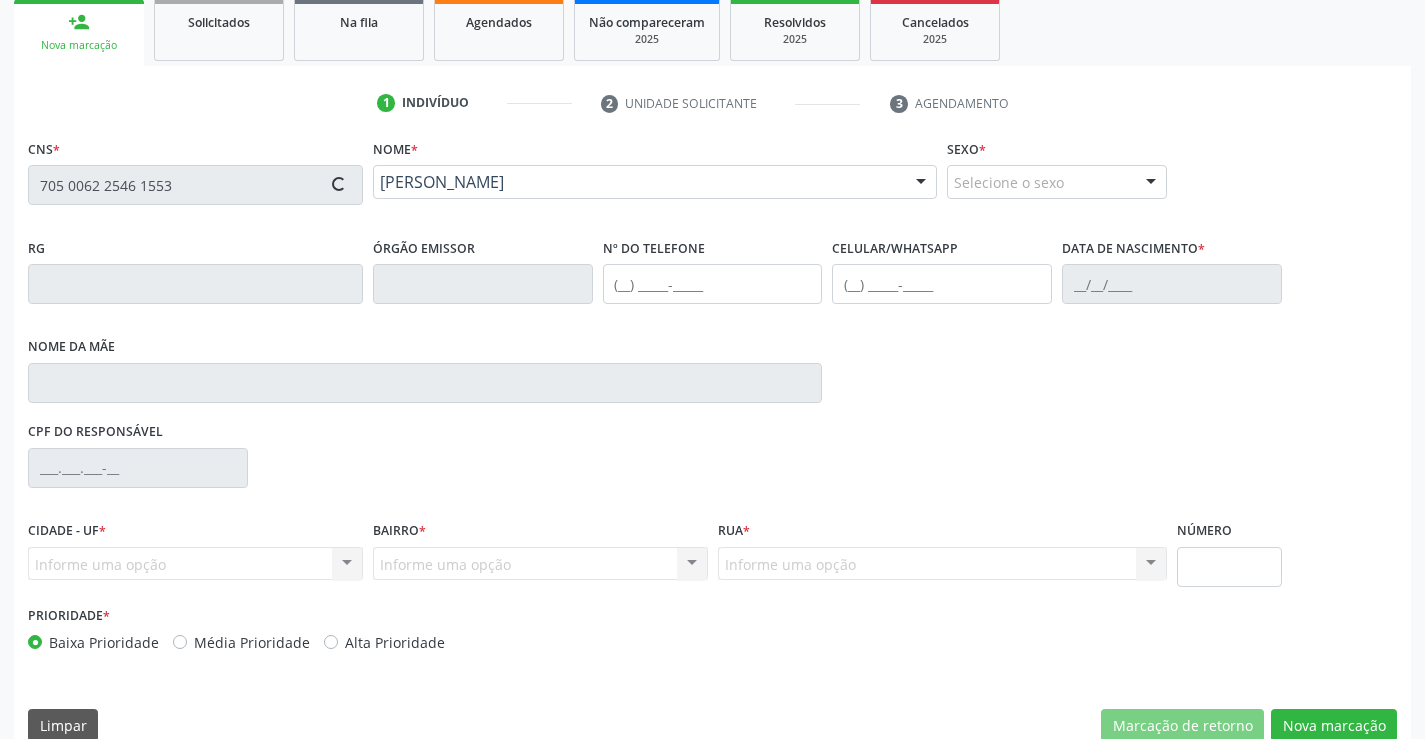 type on "(74) 99115-5884" 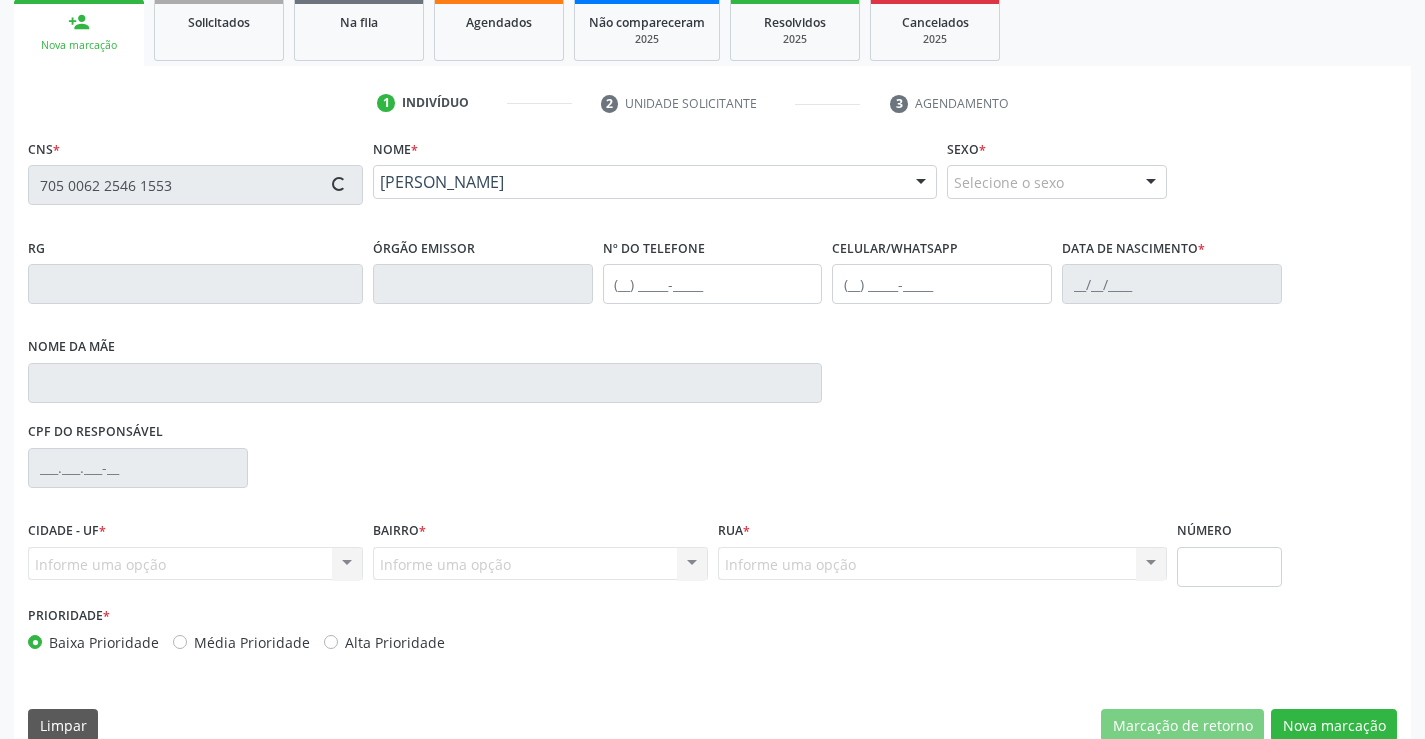 type on "16/05/1975" 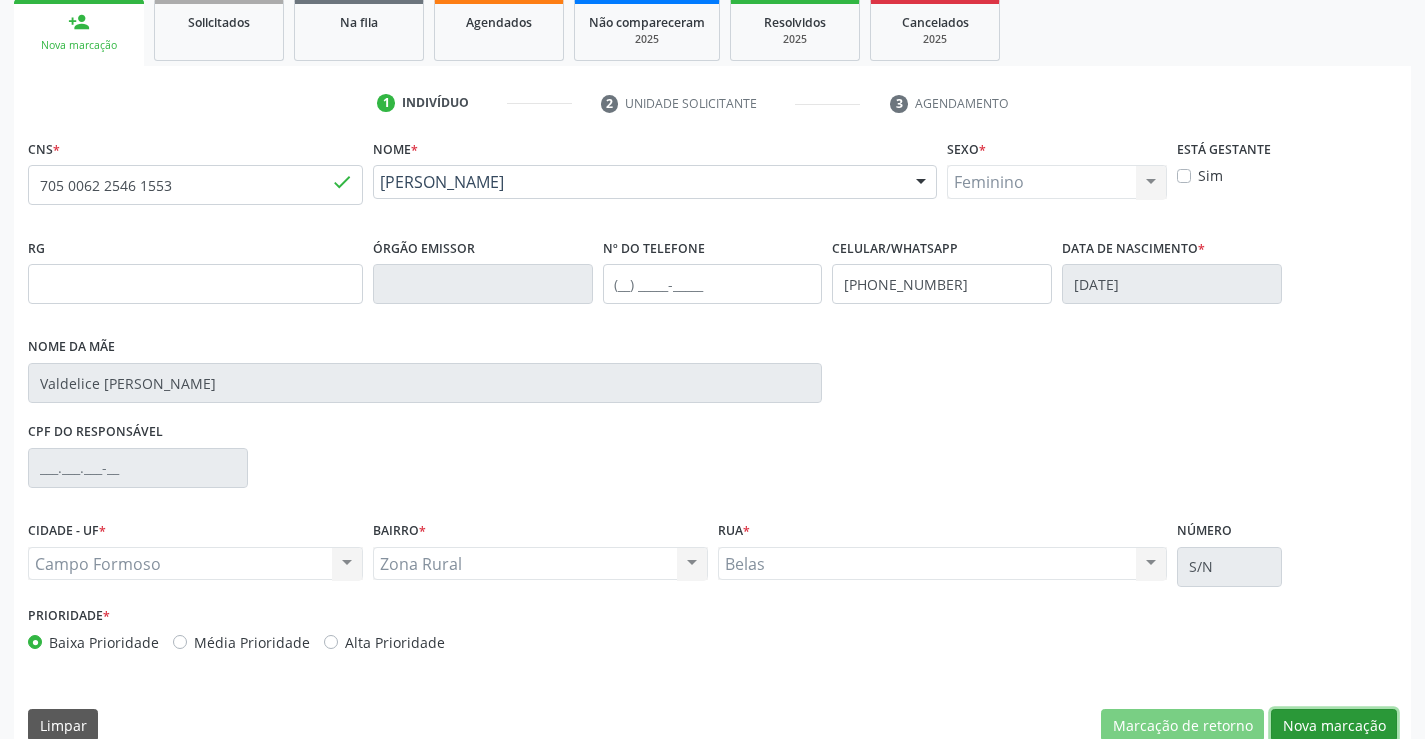 click on "Nova marcação" at bounding box center [1334, 726] 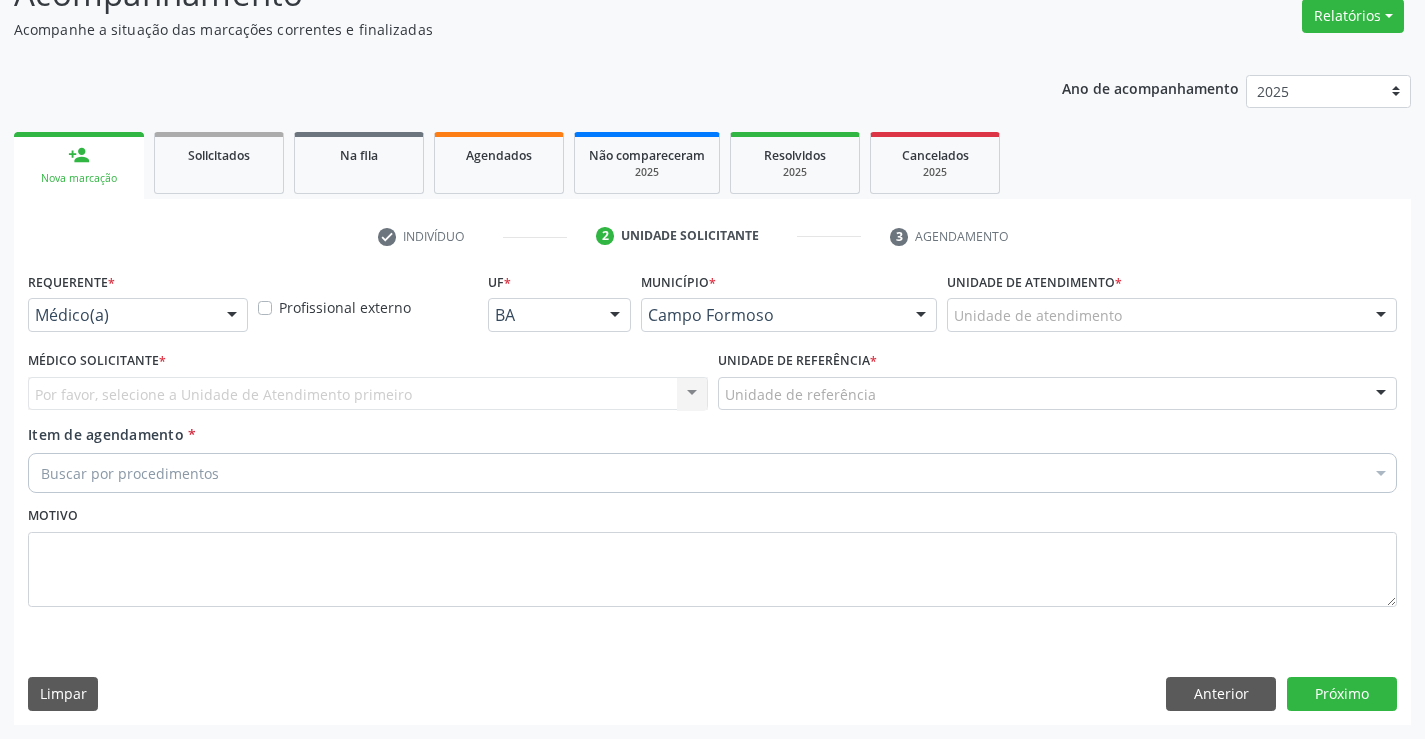 scroll, scrollTop: 167, scrollLeft: 0, axis: vertical 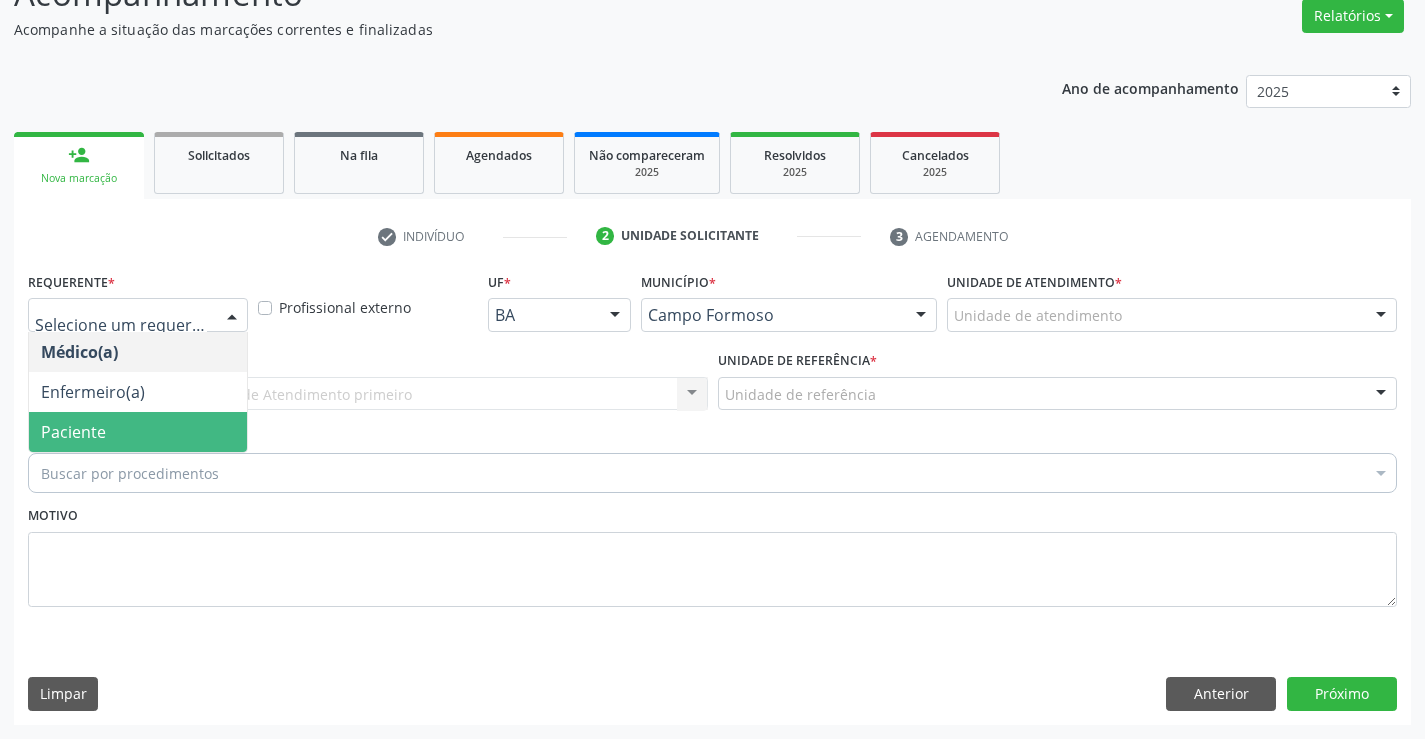click on "Paciente" at bounding box center [138, 432] 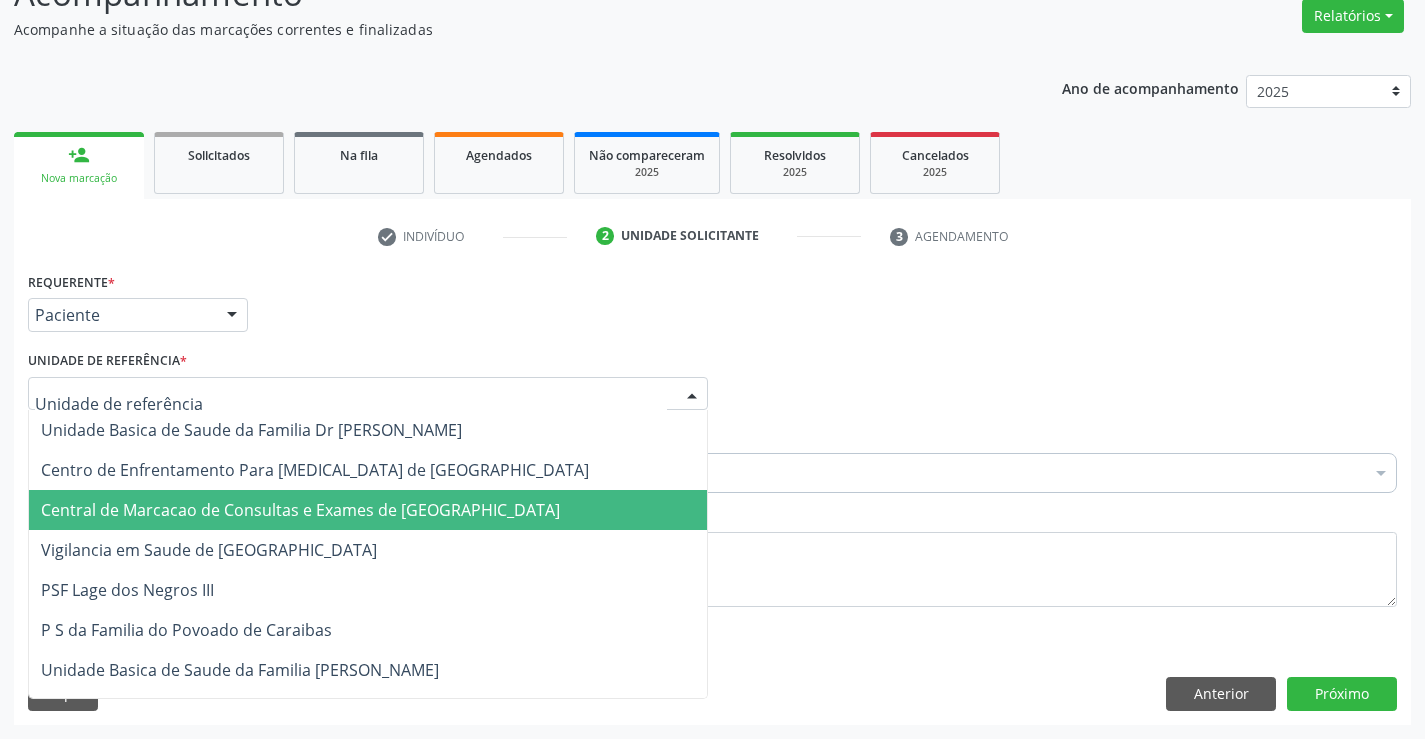 click on "Central de Marcacao de Consultas e Exames de [GEOGRAPHIC_DATA]" at bounding box center [300, 510] 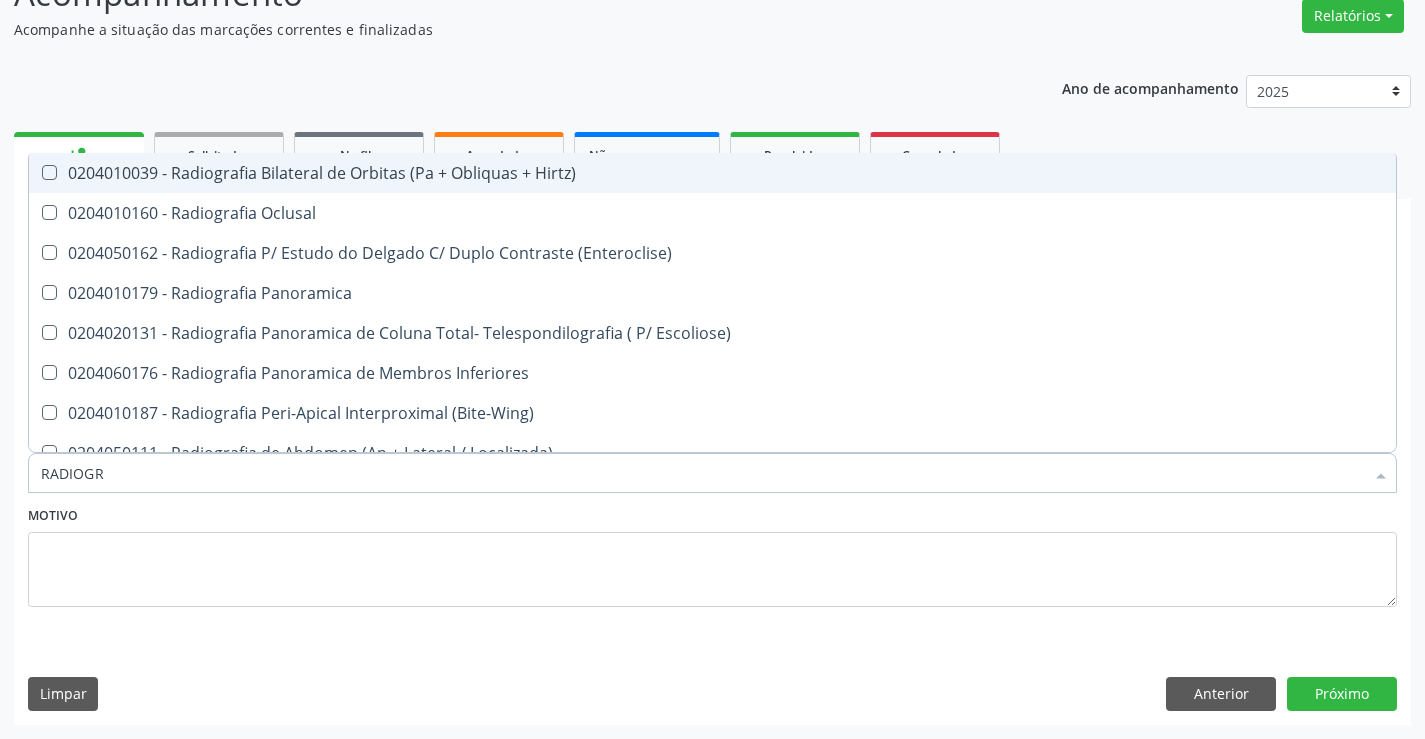 type on "RADIOGRA" 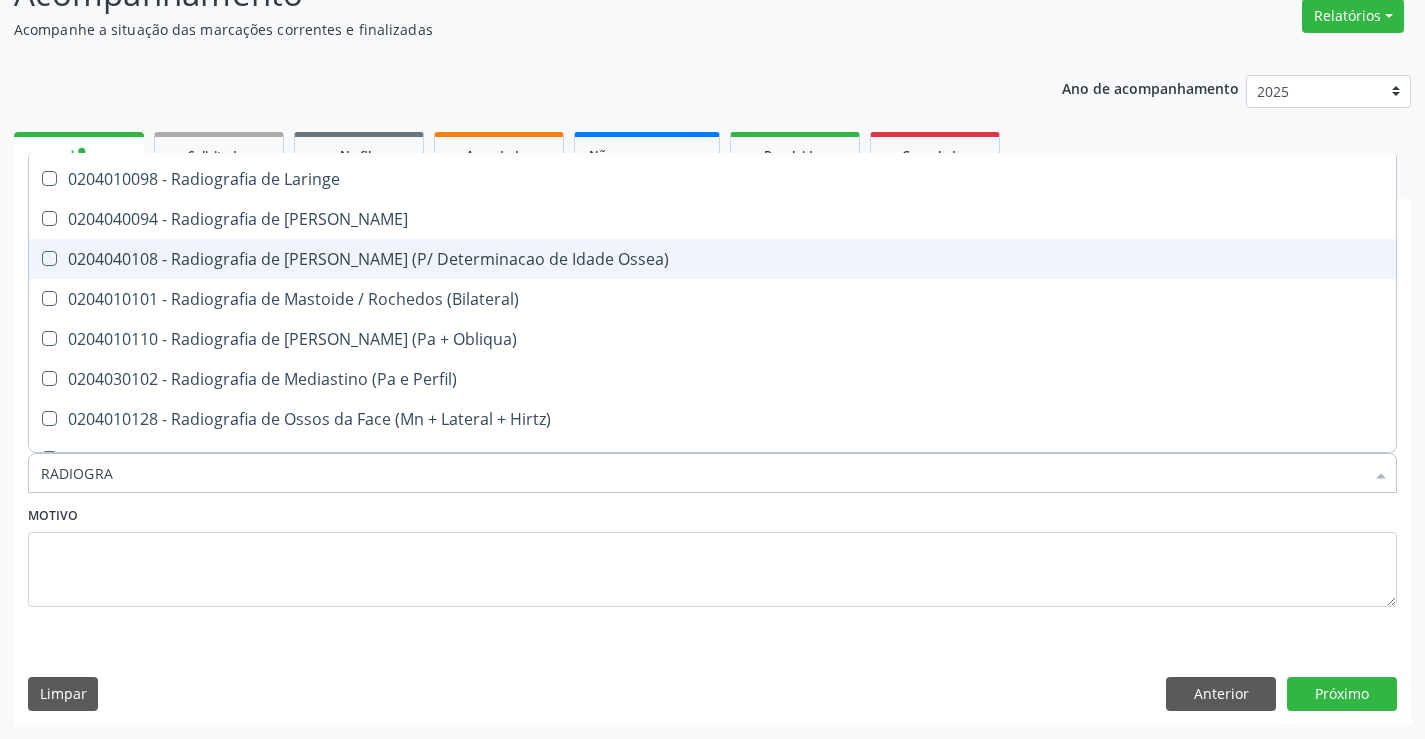 scroll, scrollTop: 2000, scrollLeft: 0, axis: vertical 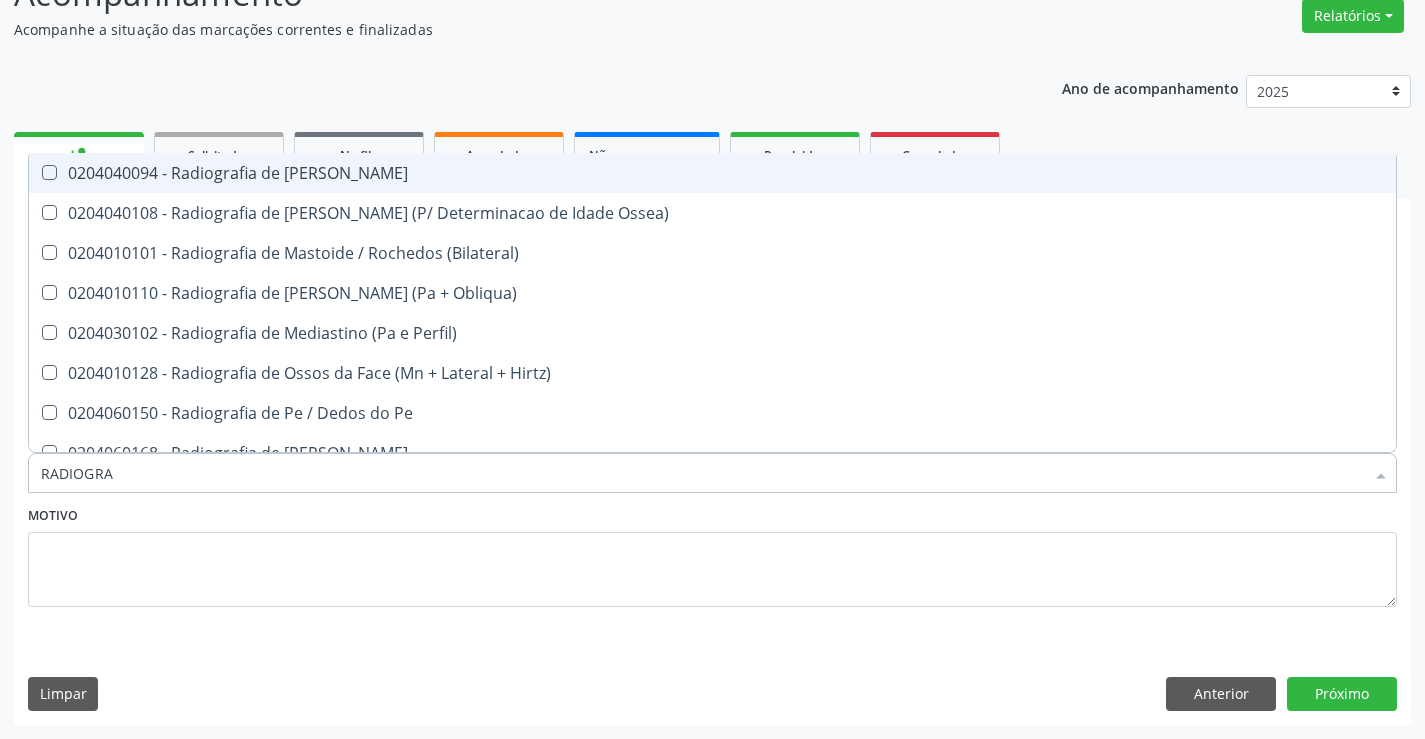 click on "0204040094 - Radiografia de Mao" at bounding box center [712, 173] 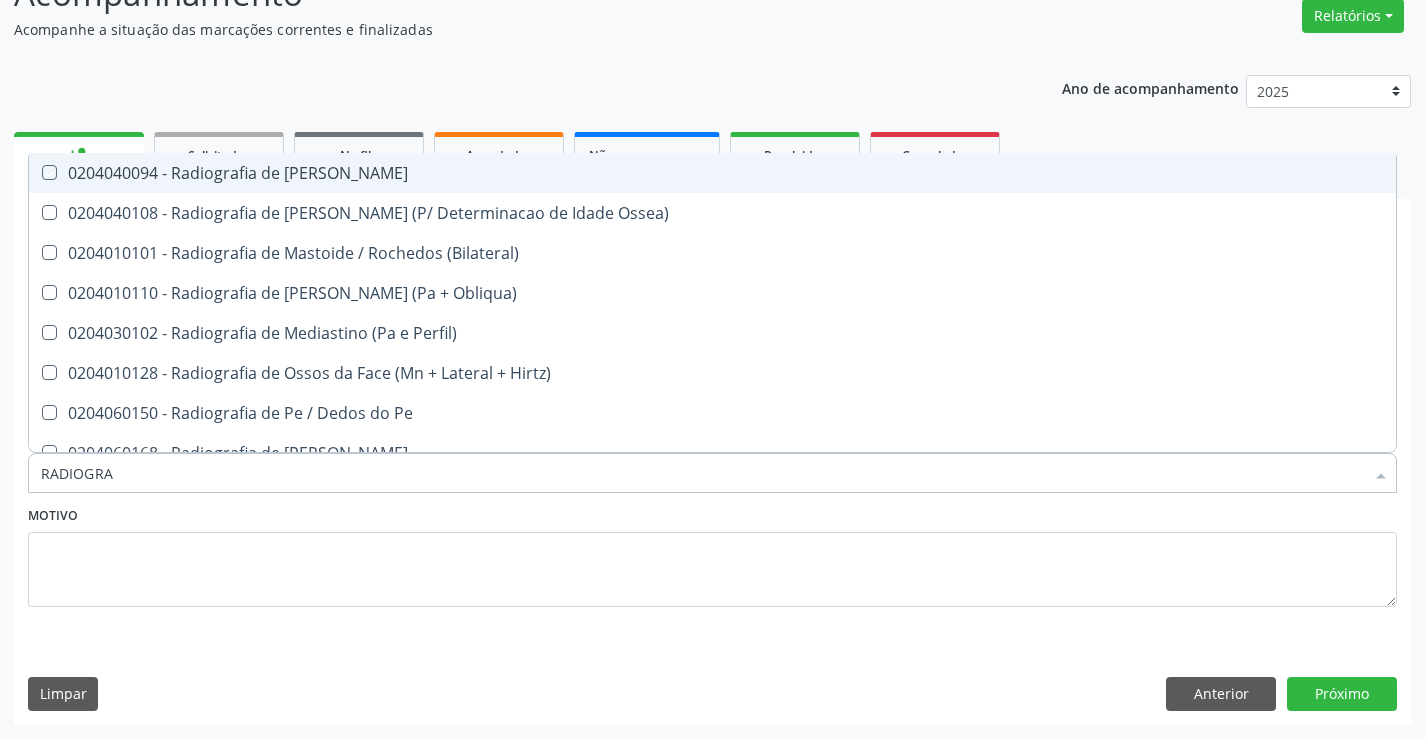 checkbox on "true" 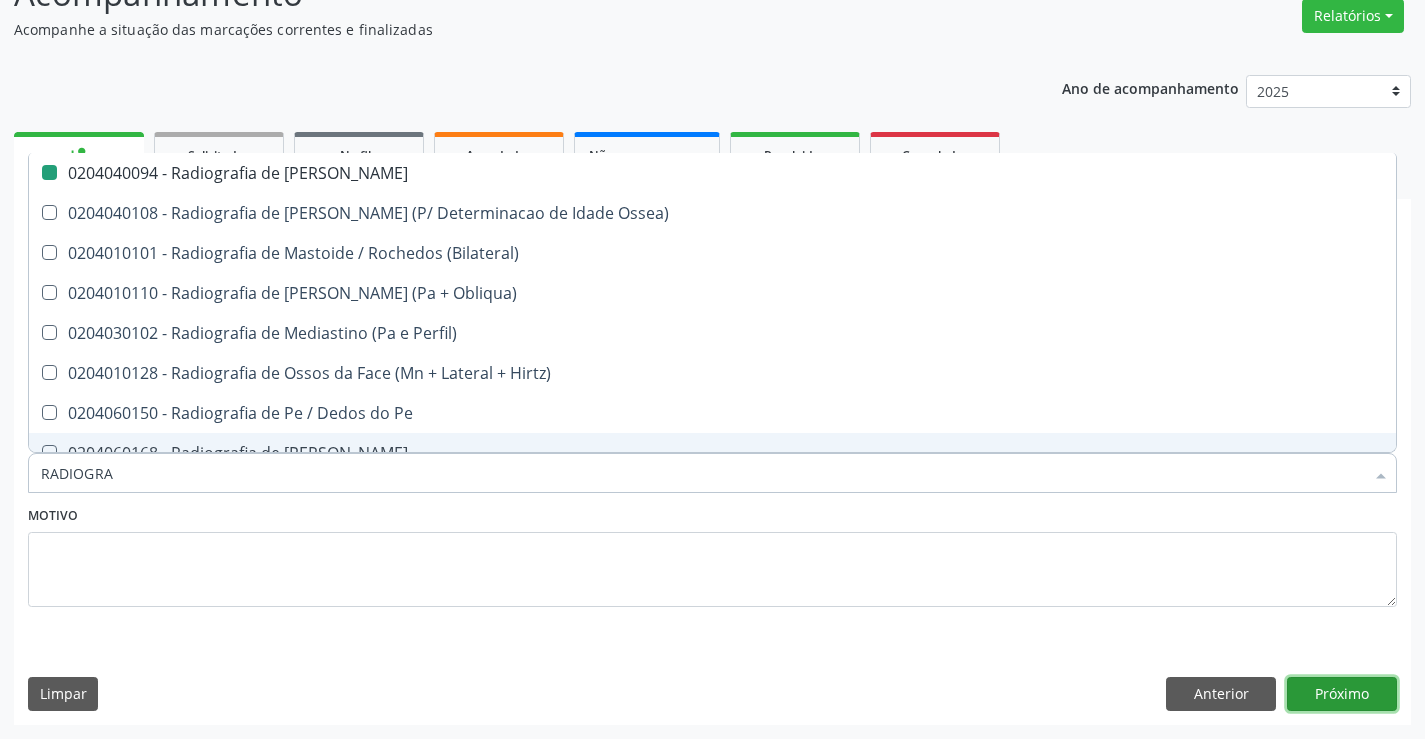 click on "Próximo" at bounding box center (1342, 694) 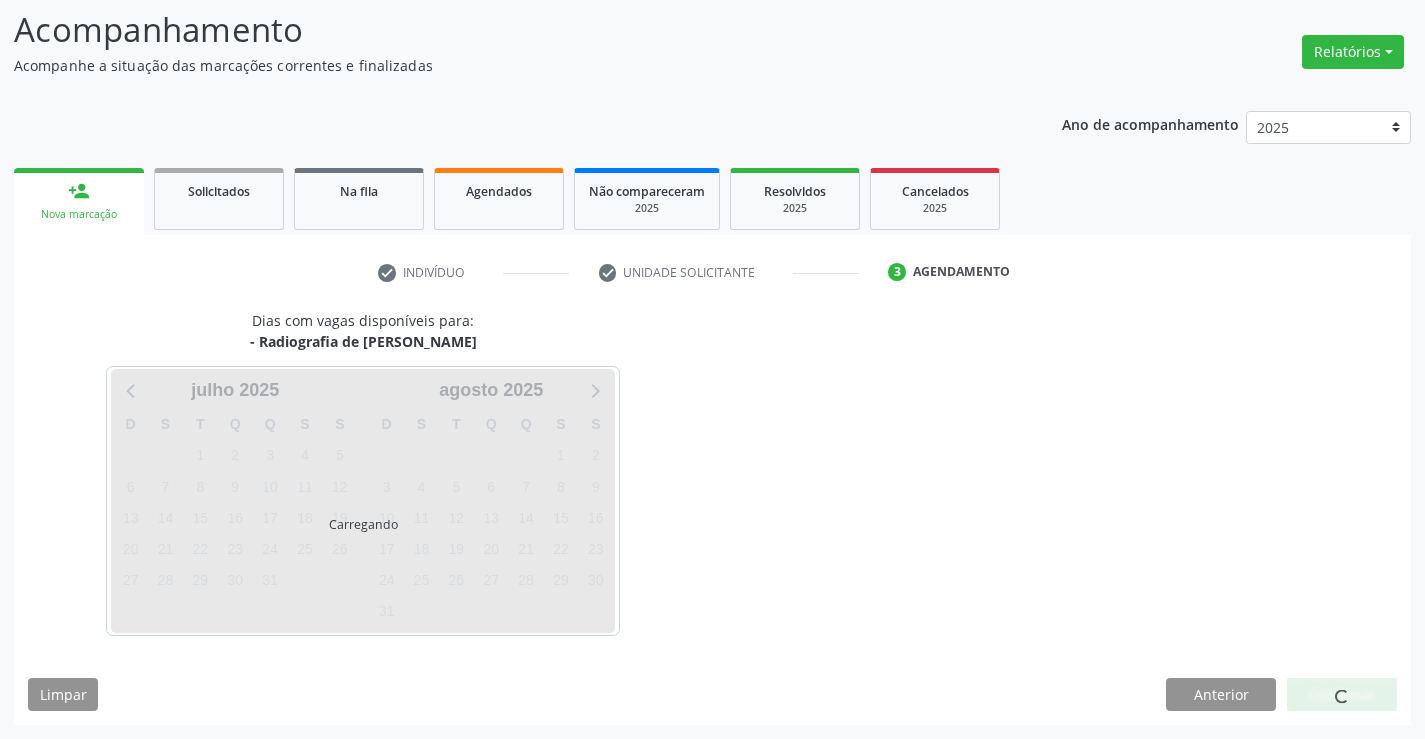 scroll, scrollTop: 131, scrollLeft: 0, axis: vertical 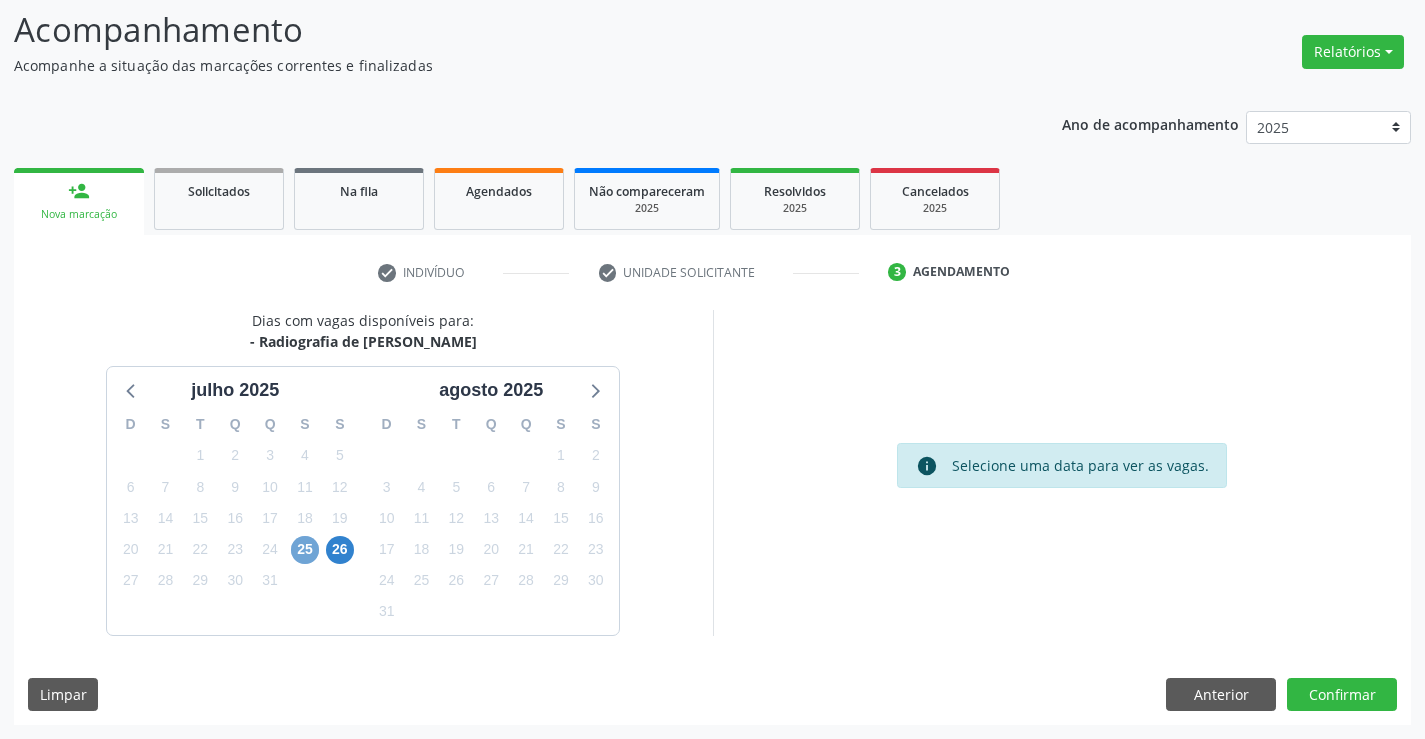 click on "25" at bounding box center (305, 550) 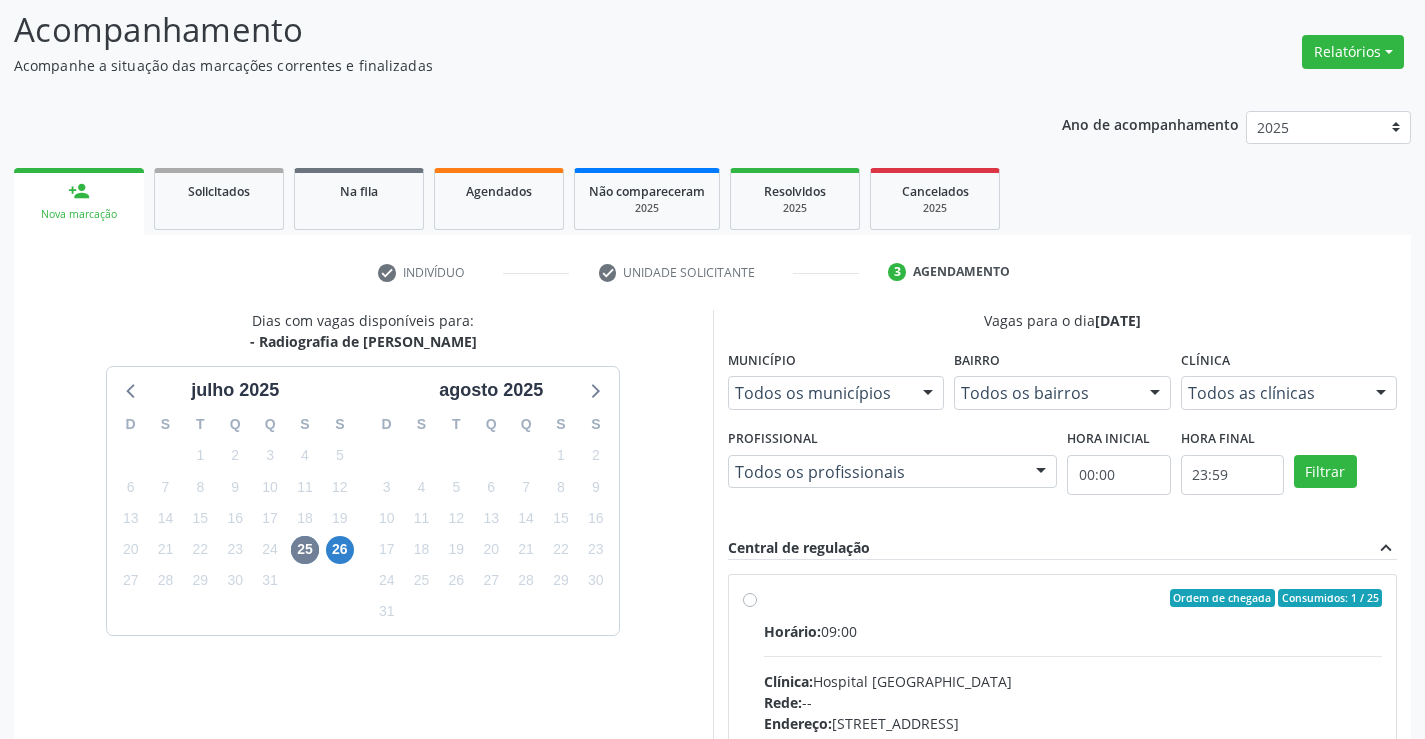 click on "Horário:   09:00
Clínica:  Hospital Sao Francisco
Rede:
--
Endereço:   Blocos, nº 258, Centro, Campo Formoso - BA
Telefone:   (74) 36451217
Profissional:
Joel da Rocha Almeida
Informações adicionais sobre o atendimento
Idade de atendimento:
de 0 a 120 anos
Gênero(s) atendido(s):
Masculino e Feminino
Informações adicionais:
--" at bounding box center (1073, 758) 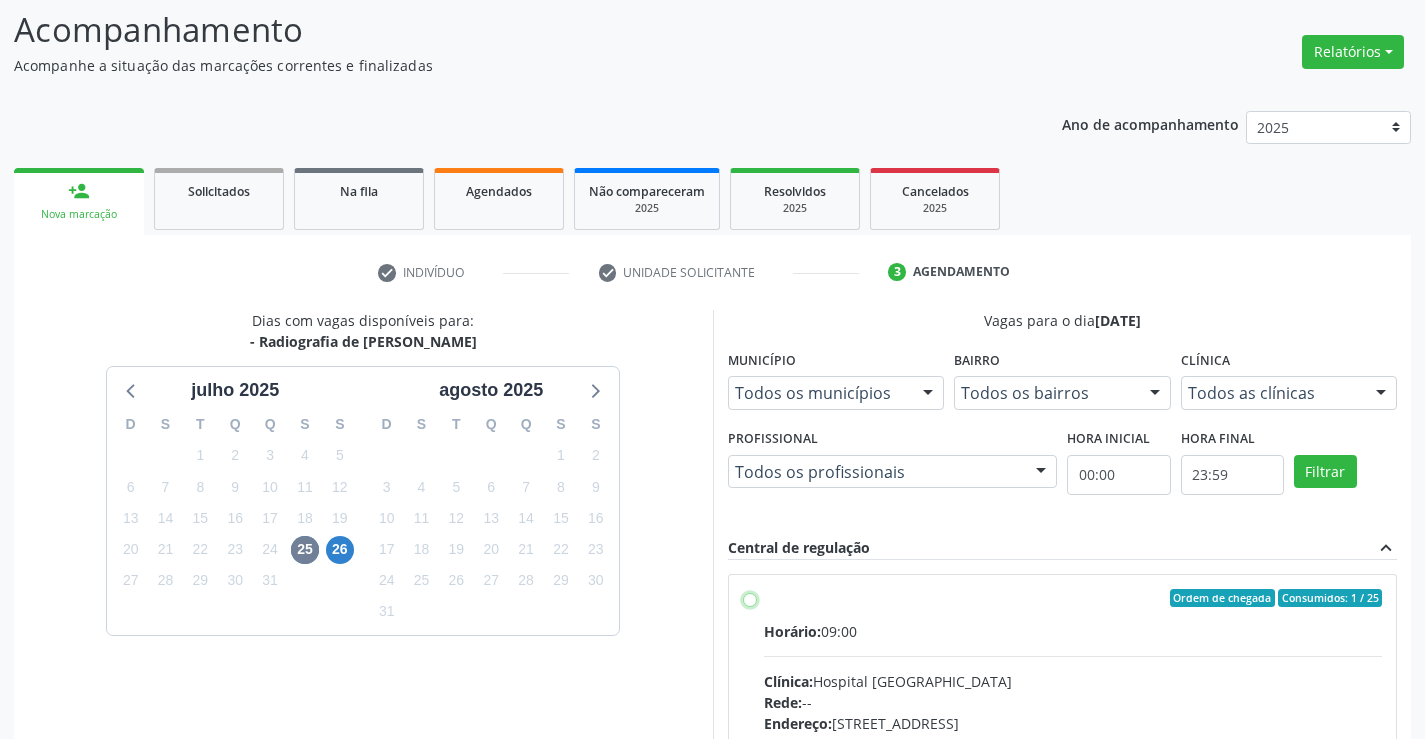 click on "Ordem de chegada
Consumidos: 1 / 25
Horário:   09:00
Clínica:  Hospital Sao Francisco
Rede:
--
Endereço:   Blocos, nº 258, Centro, Campo Formoso - BA
Telefone:   (74) 36451217
Profissional:
Joel da Rocha Almeida
Informações adicionais sobre o atendimento
Idade de atendimento:
de 0 a 120 anos
Gênero(s) atendido(s):
Masculino e Feminino
Informações adicionais:
--" at bounding box center [750, 598] 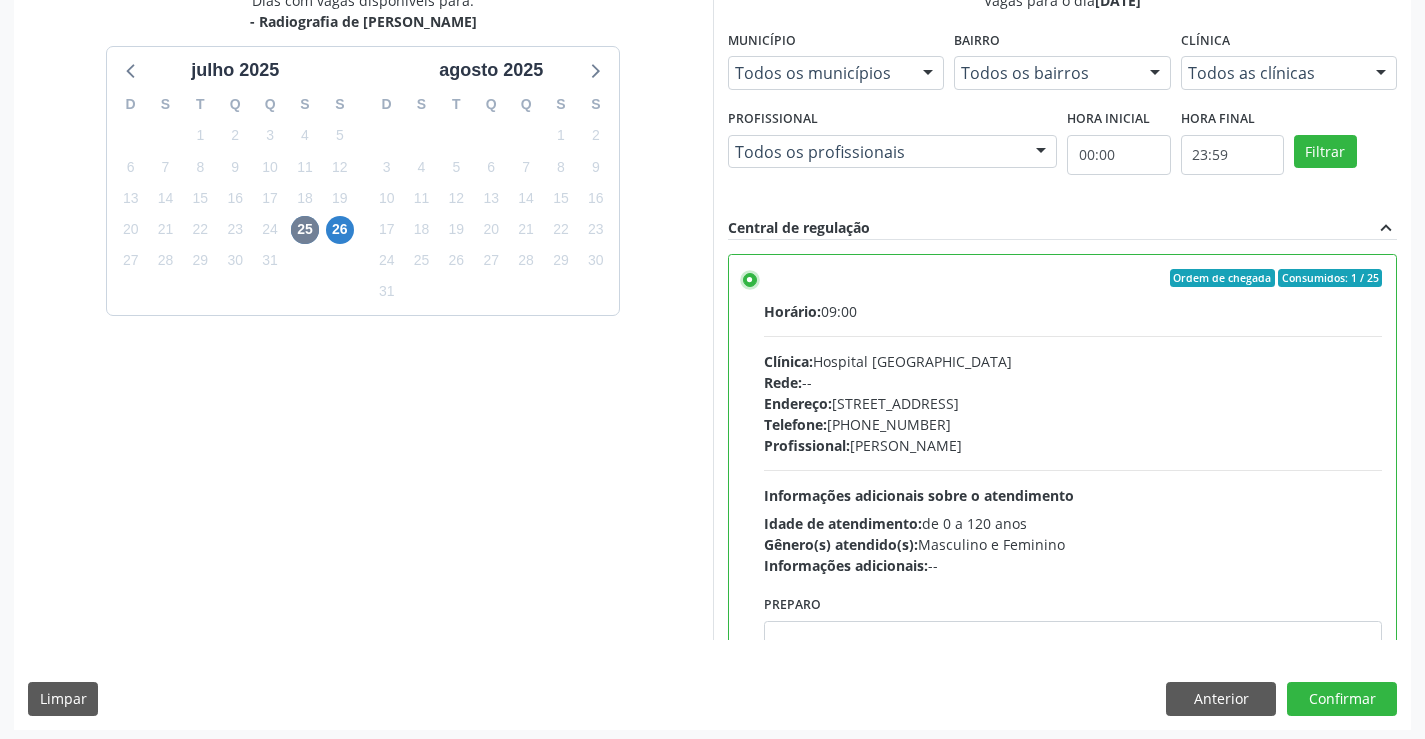 scroll, scrollTop: 456, scrollLeft: 0, axis: vertical 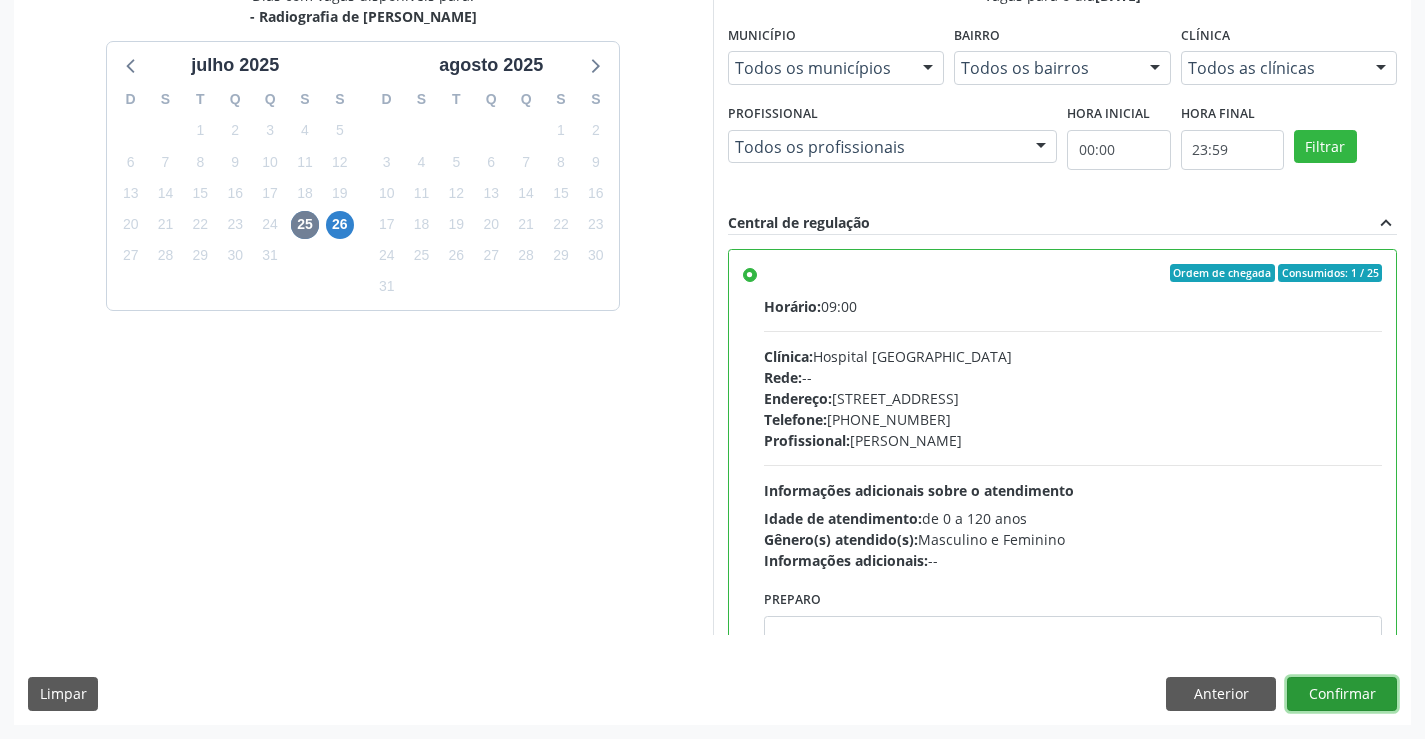 click on "Confirmar" at bounding box center (1342, 694) 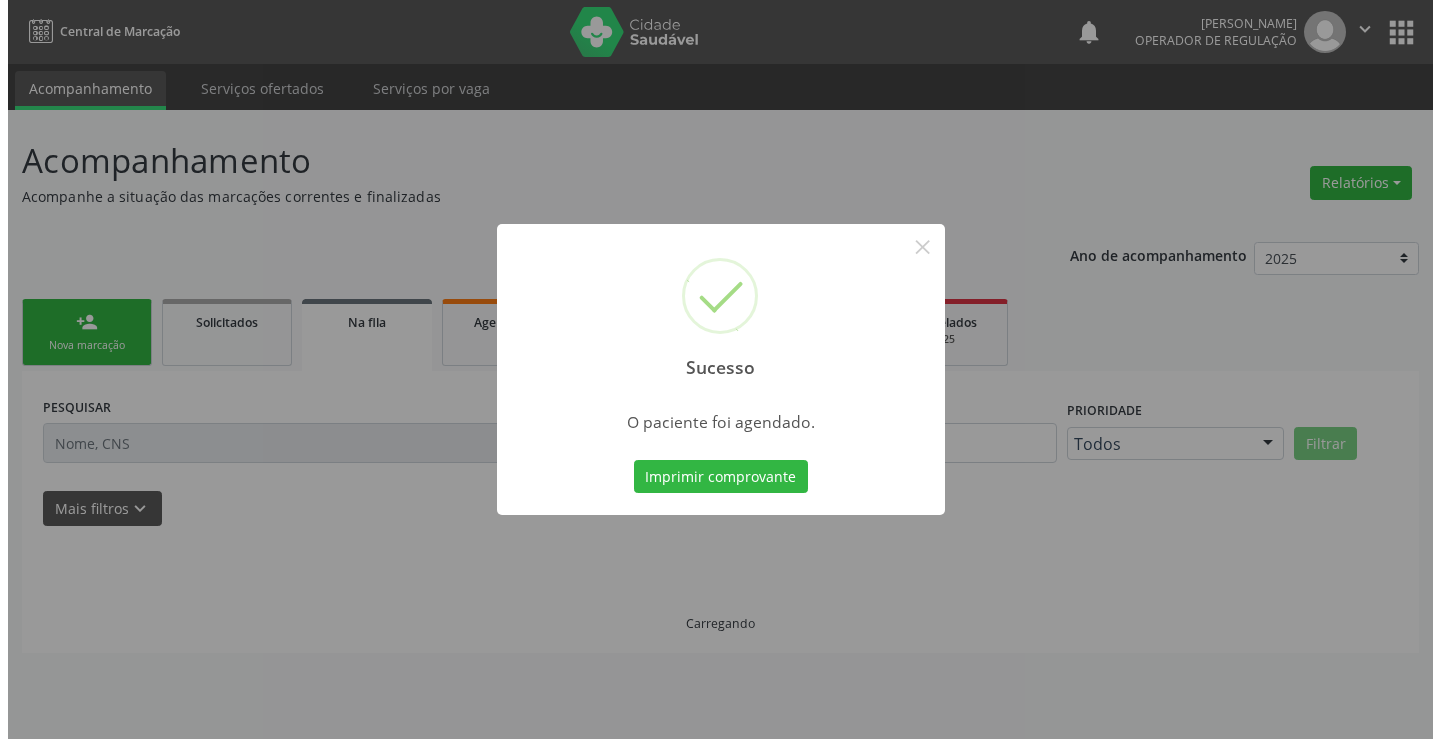 scroll, scrollTop: 0, scrollLeft: 0, axis: both 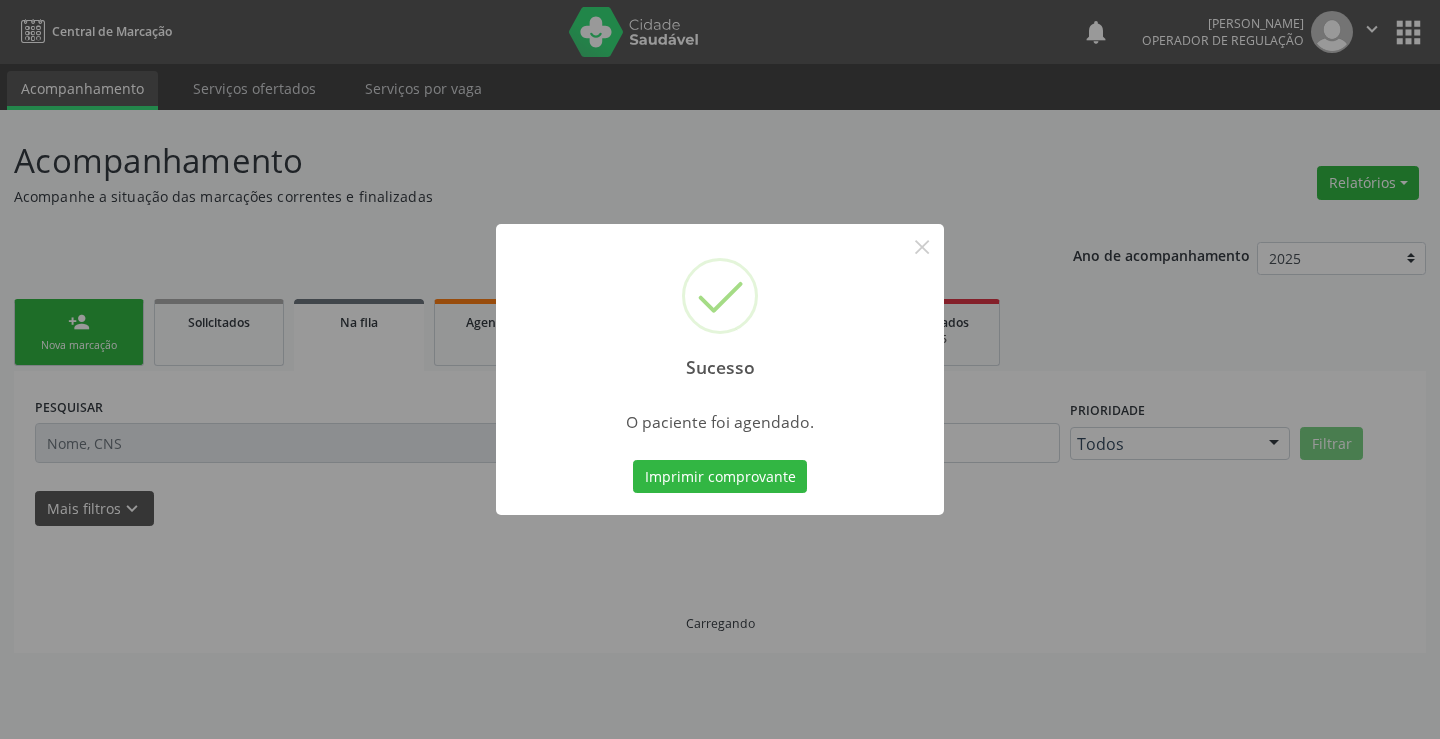 type 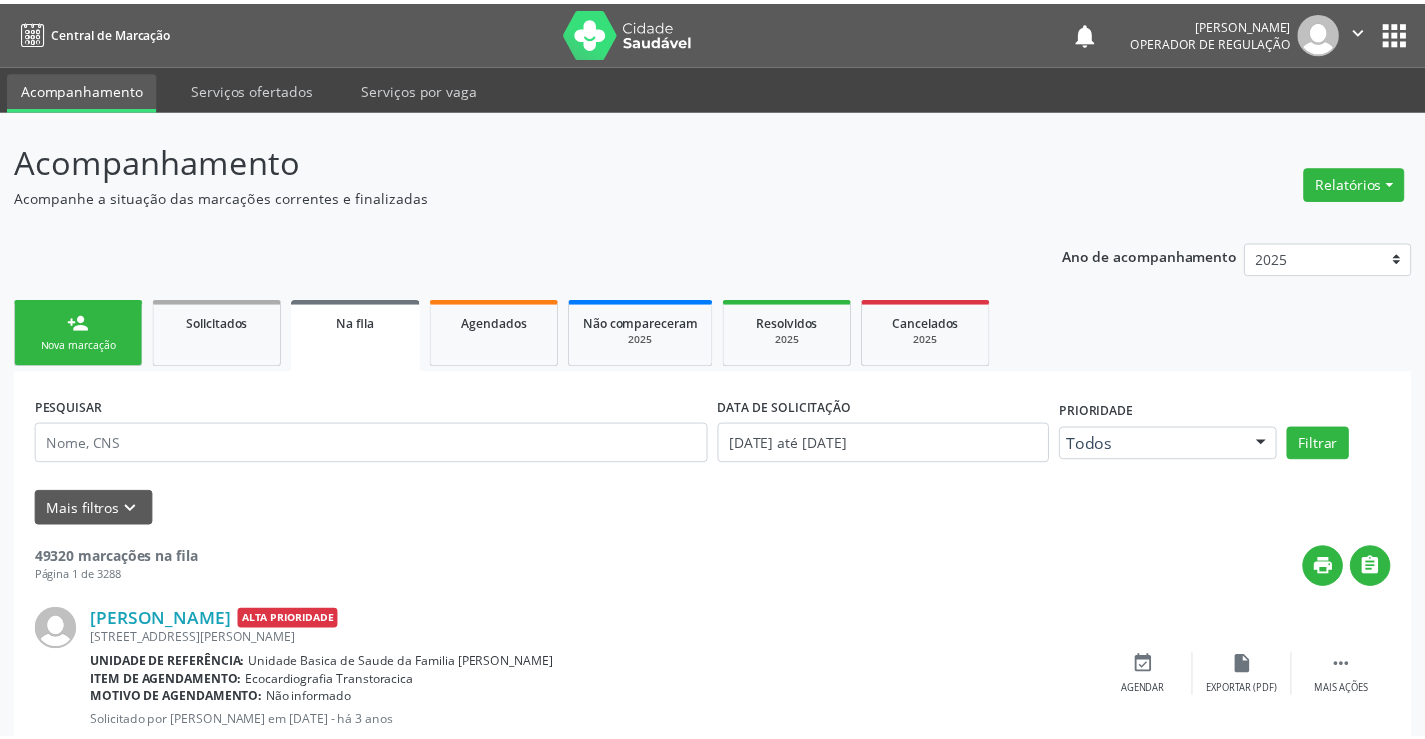 scroll, scrollTop: 0, scrollLeft: 0, axis: both 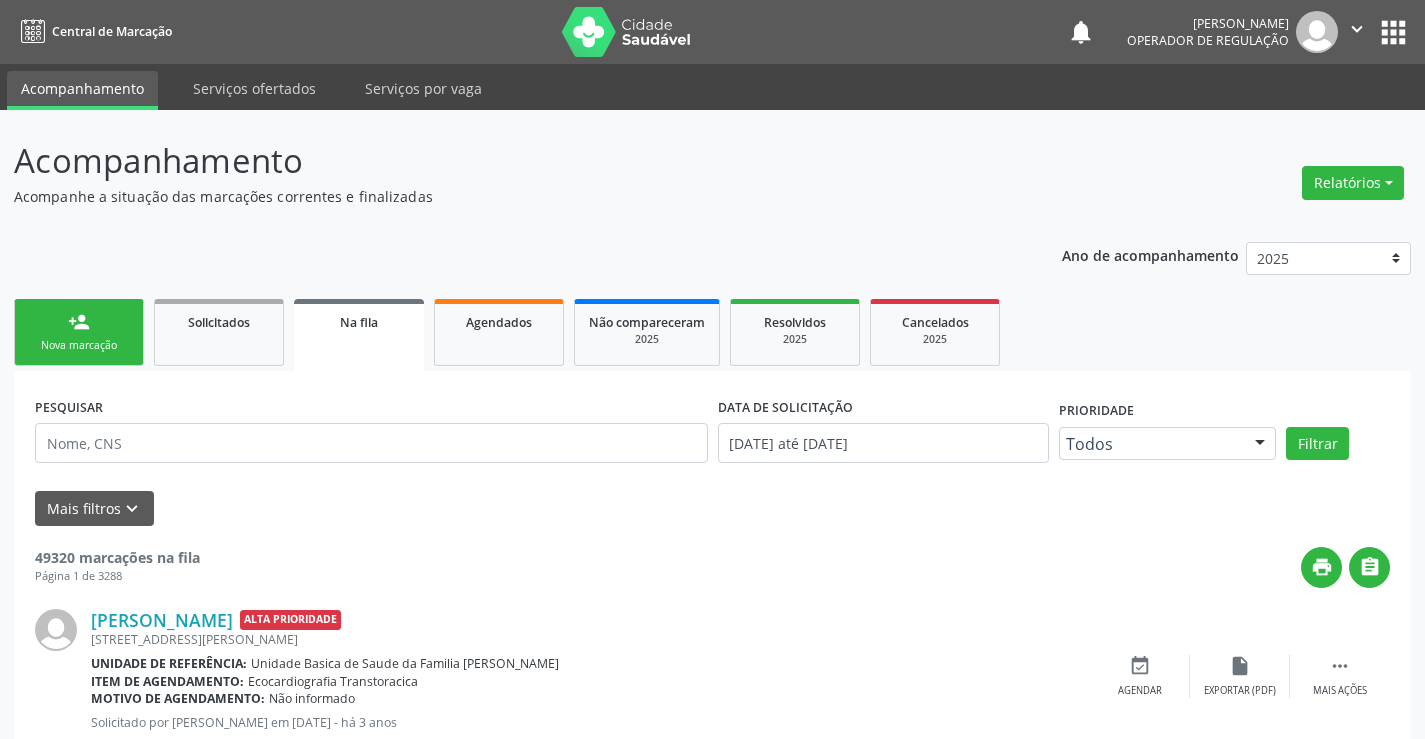 click on "person_add
Nova marcação" at bounding box center [79, 332] 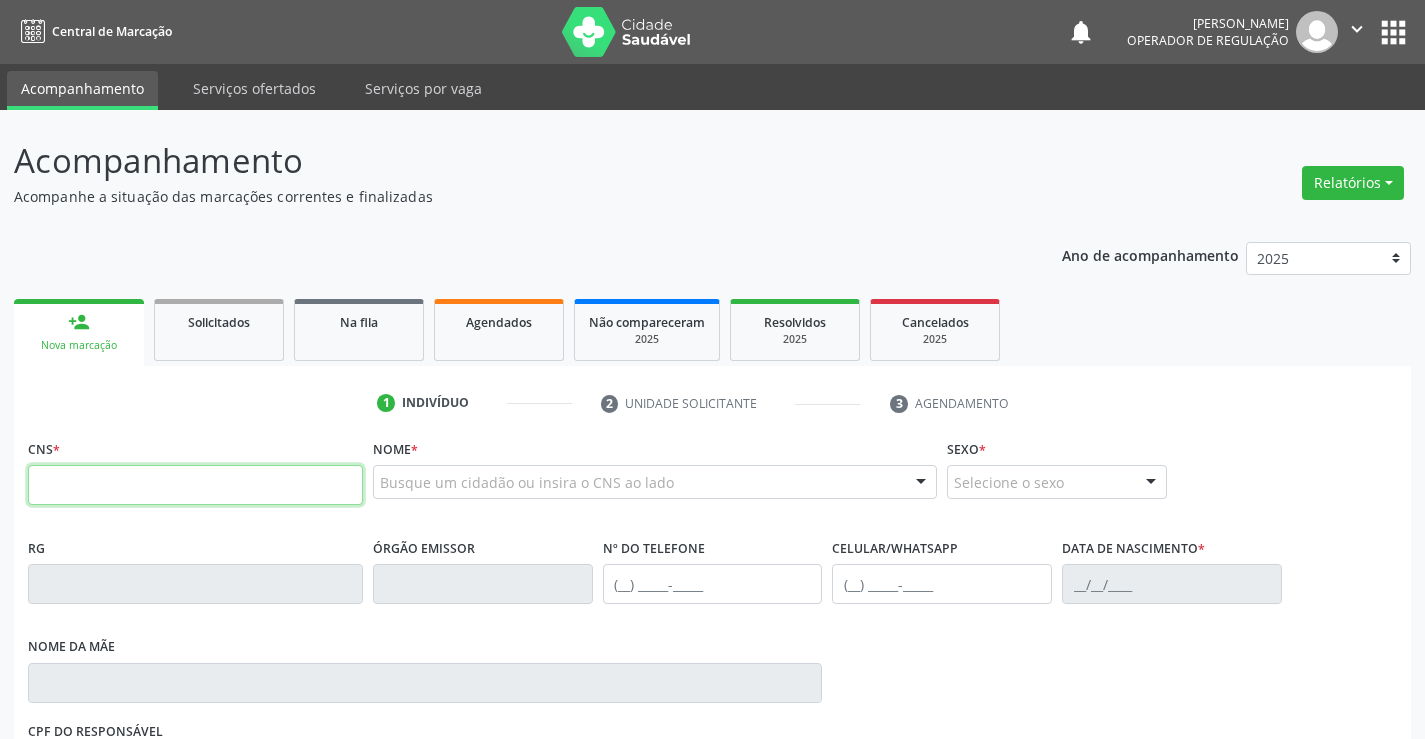 click at bounding box center [195, 485] 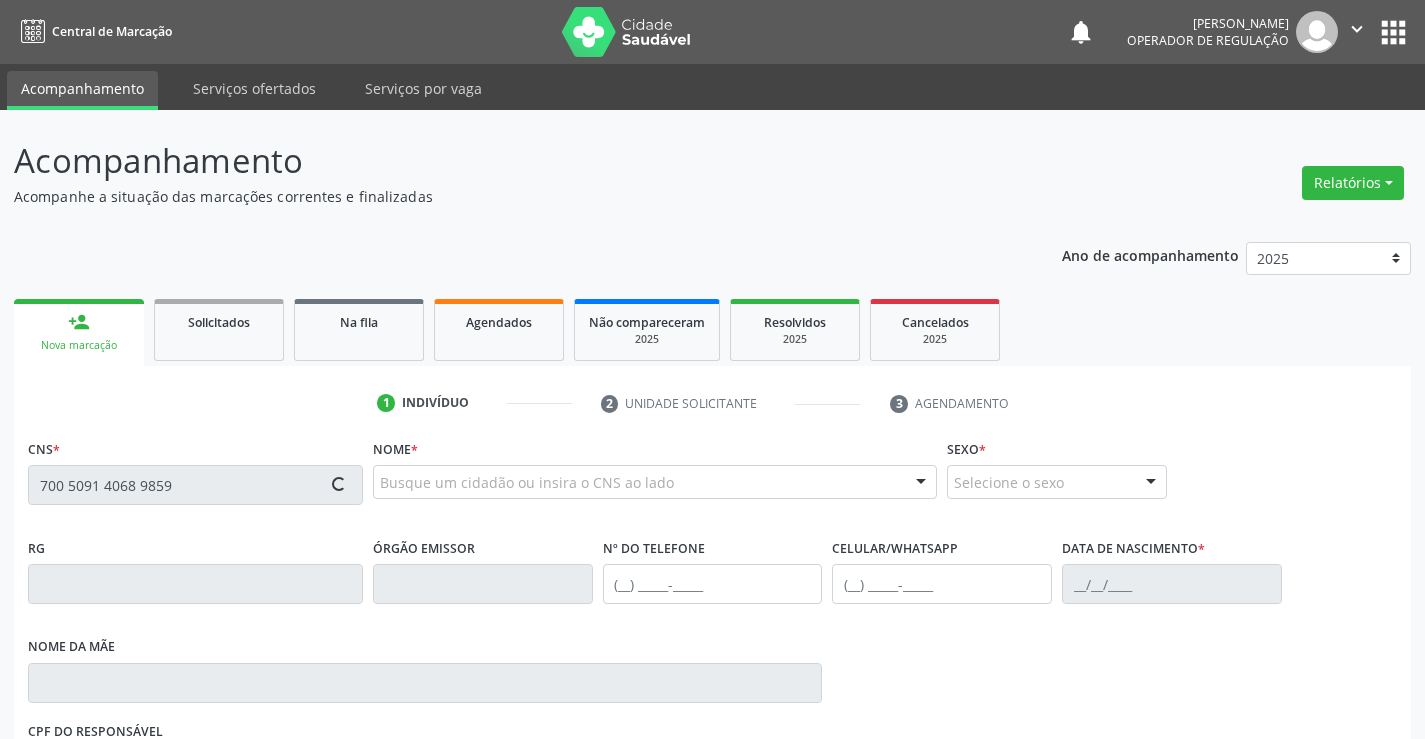 type on "700 5091 4068 9859" 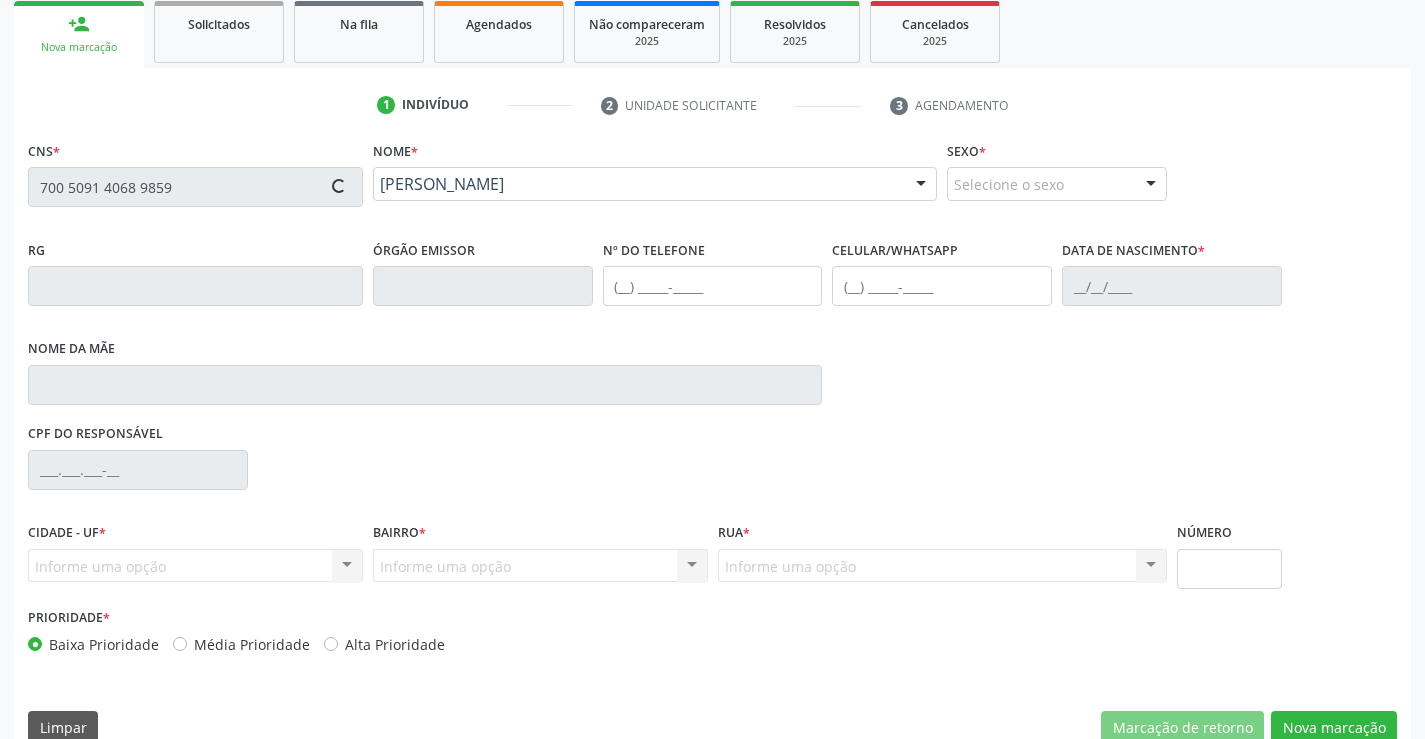 scroll, scrollTop: 300, scrollLeft: 0, axis: vertical 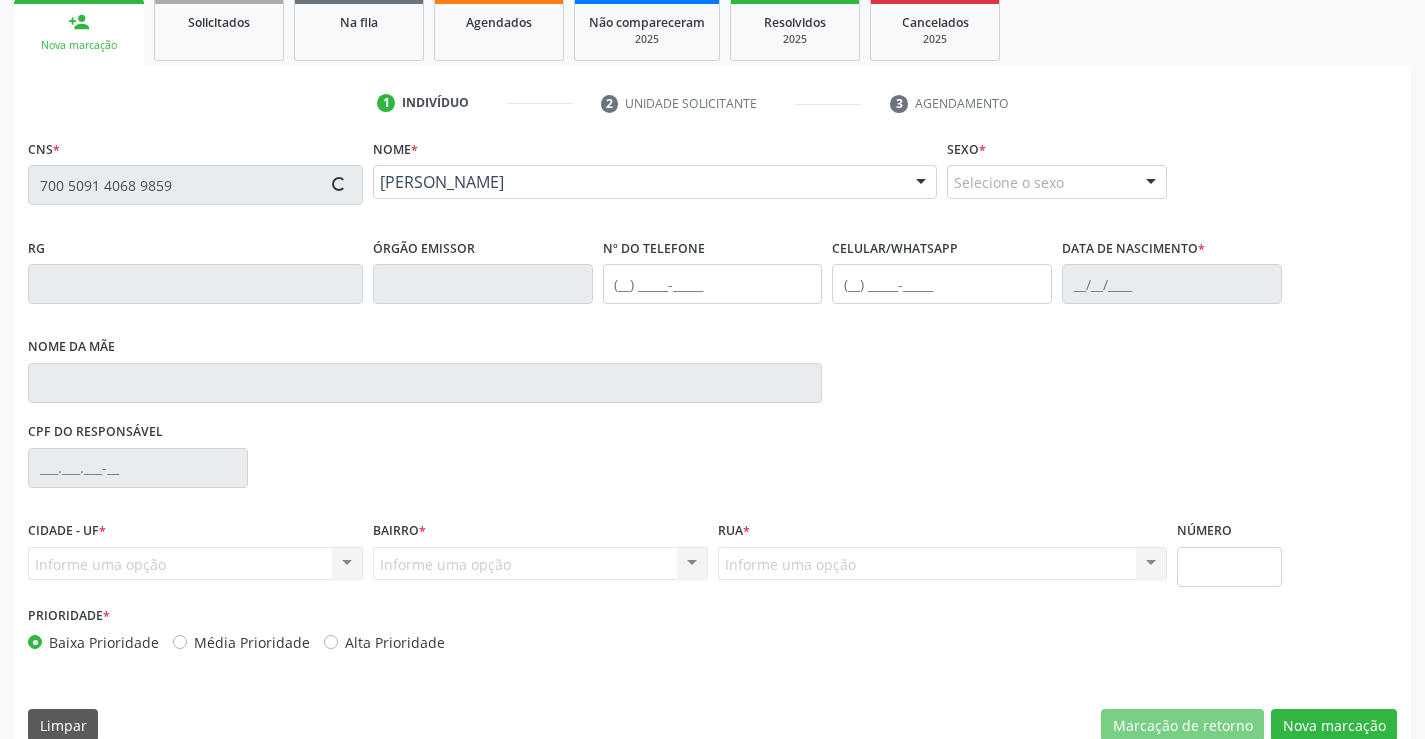 type on "2021431550" 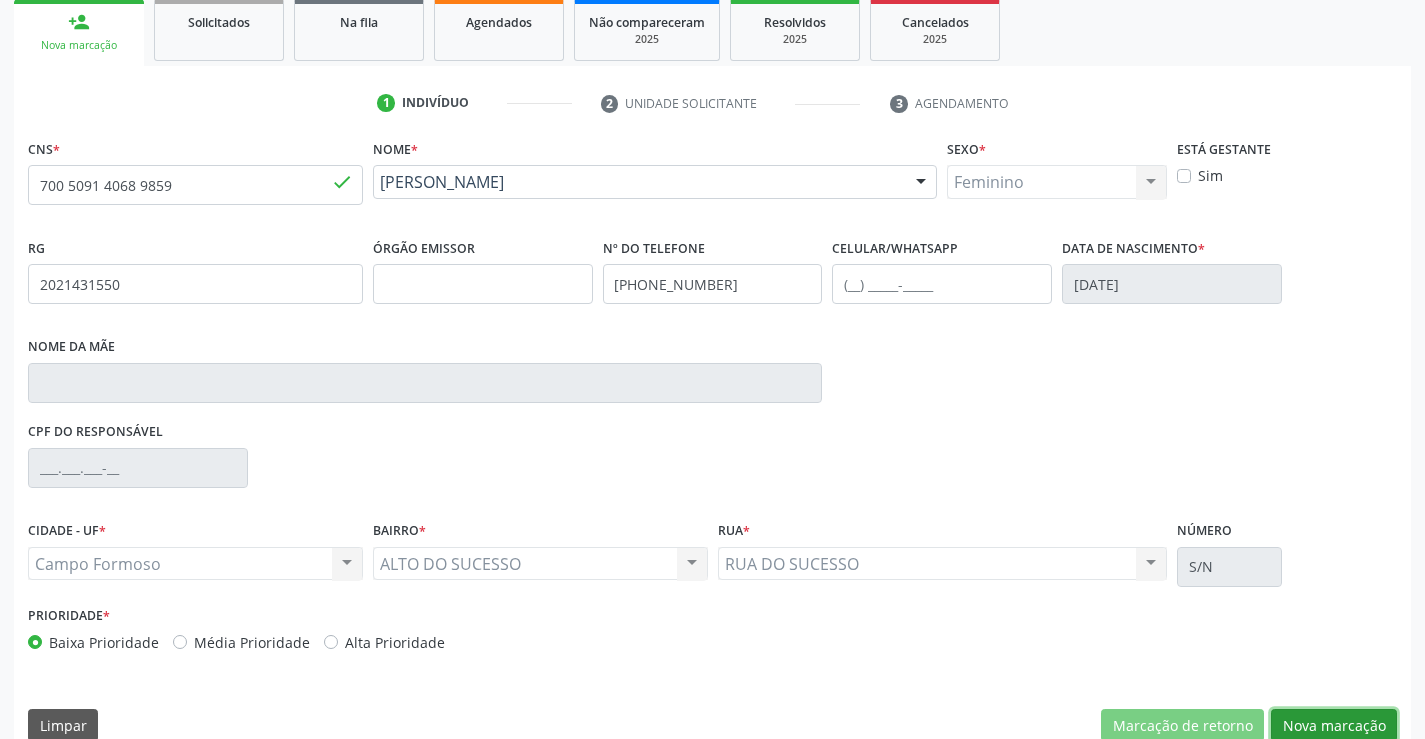 click on "Nova marcação" at bounding box center [1334, 726] 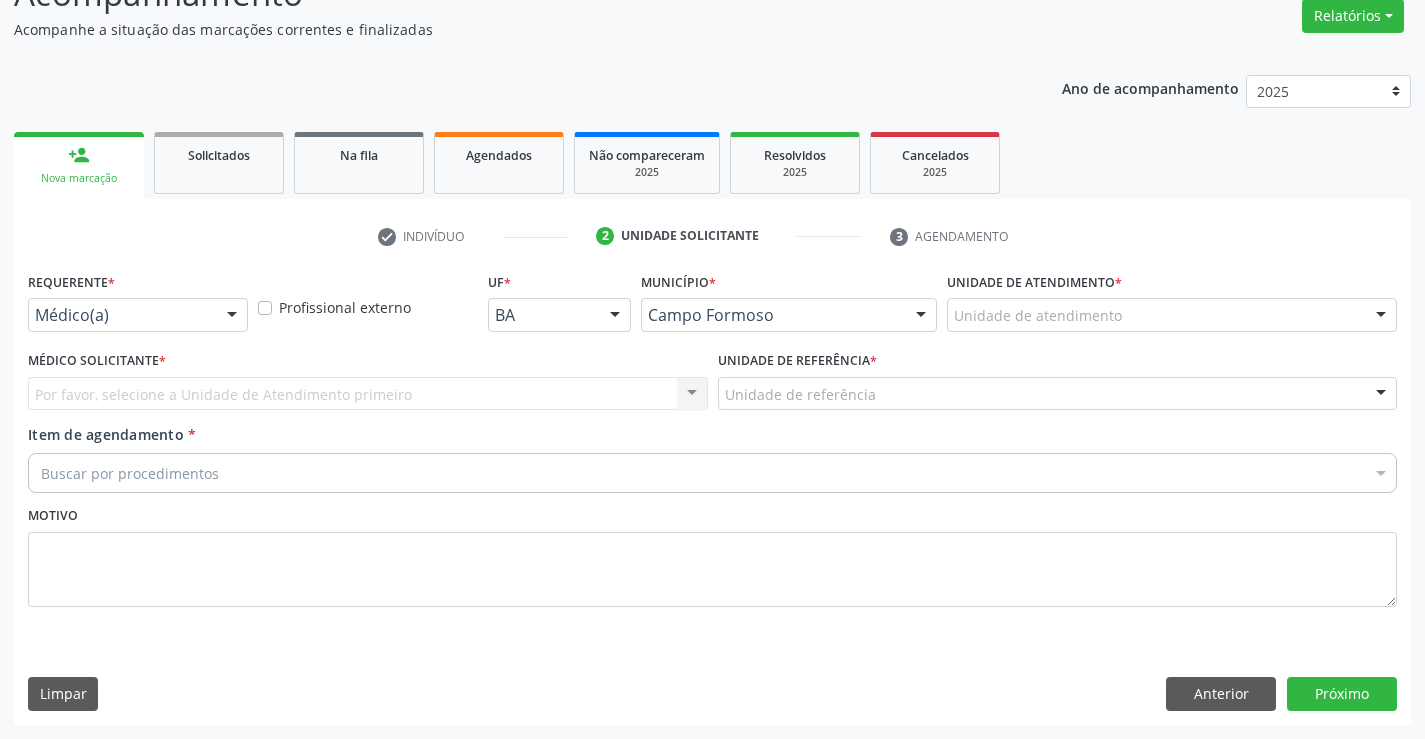 scroll, scrollTop: 167, scrollLeft: 0, axis: vertical 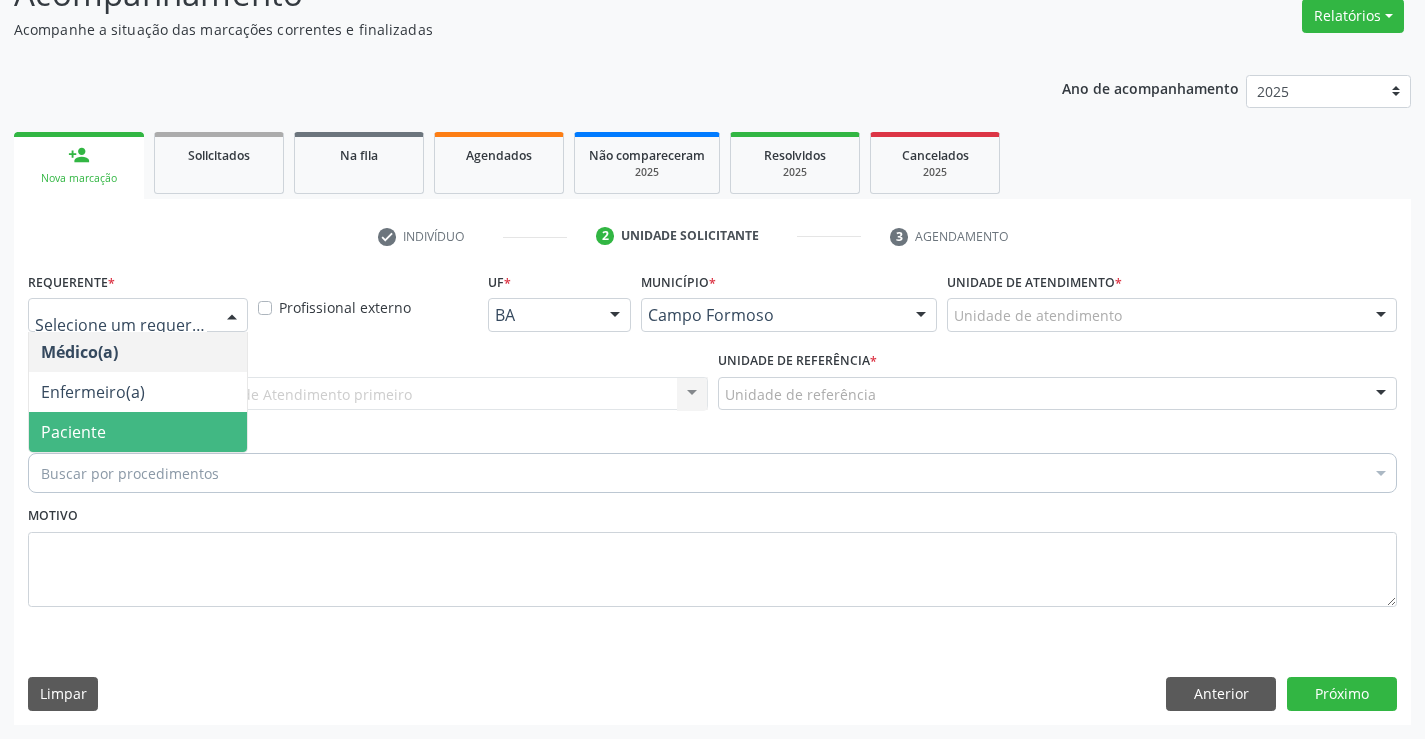 click on "Paciente" at bounding box center (138, 432) 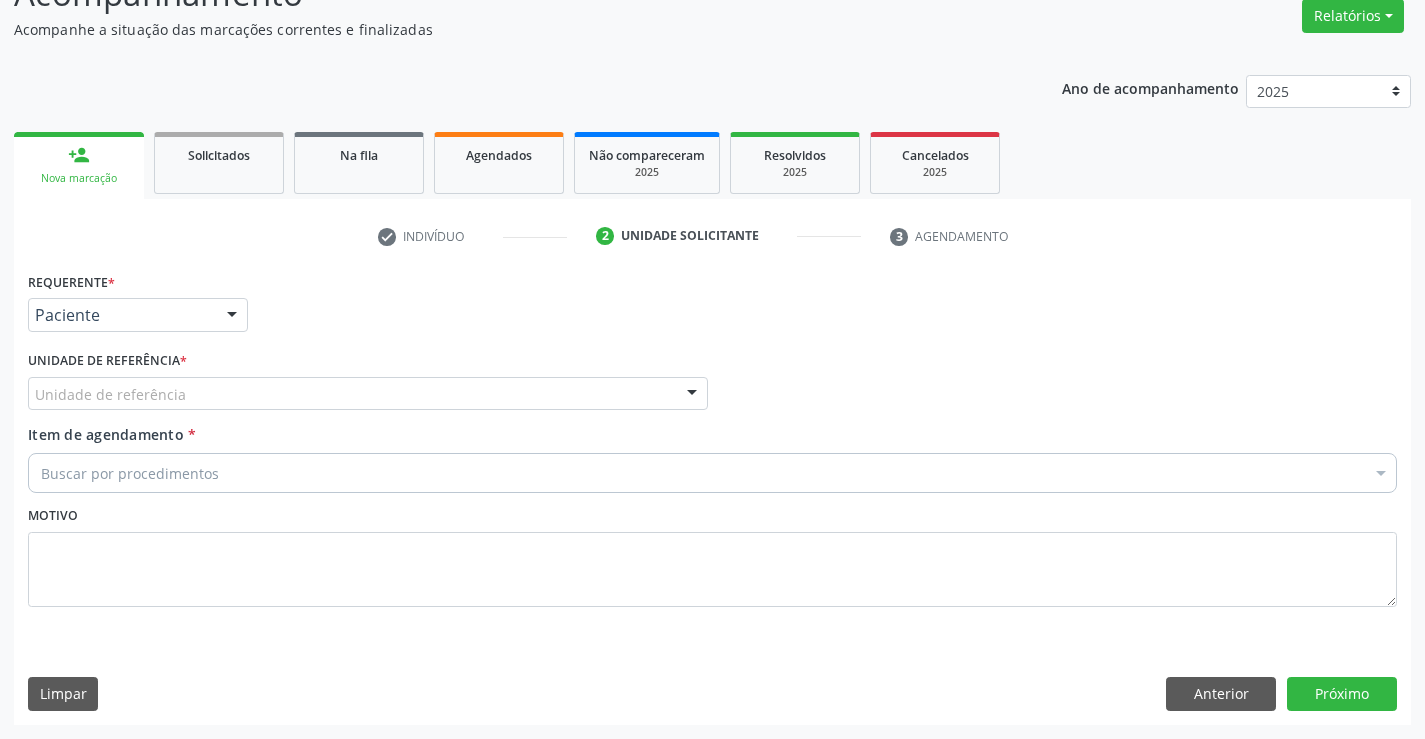 click on "Unidade de referência" at bounding box center (368, 394) 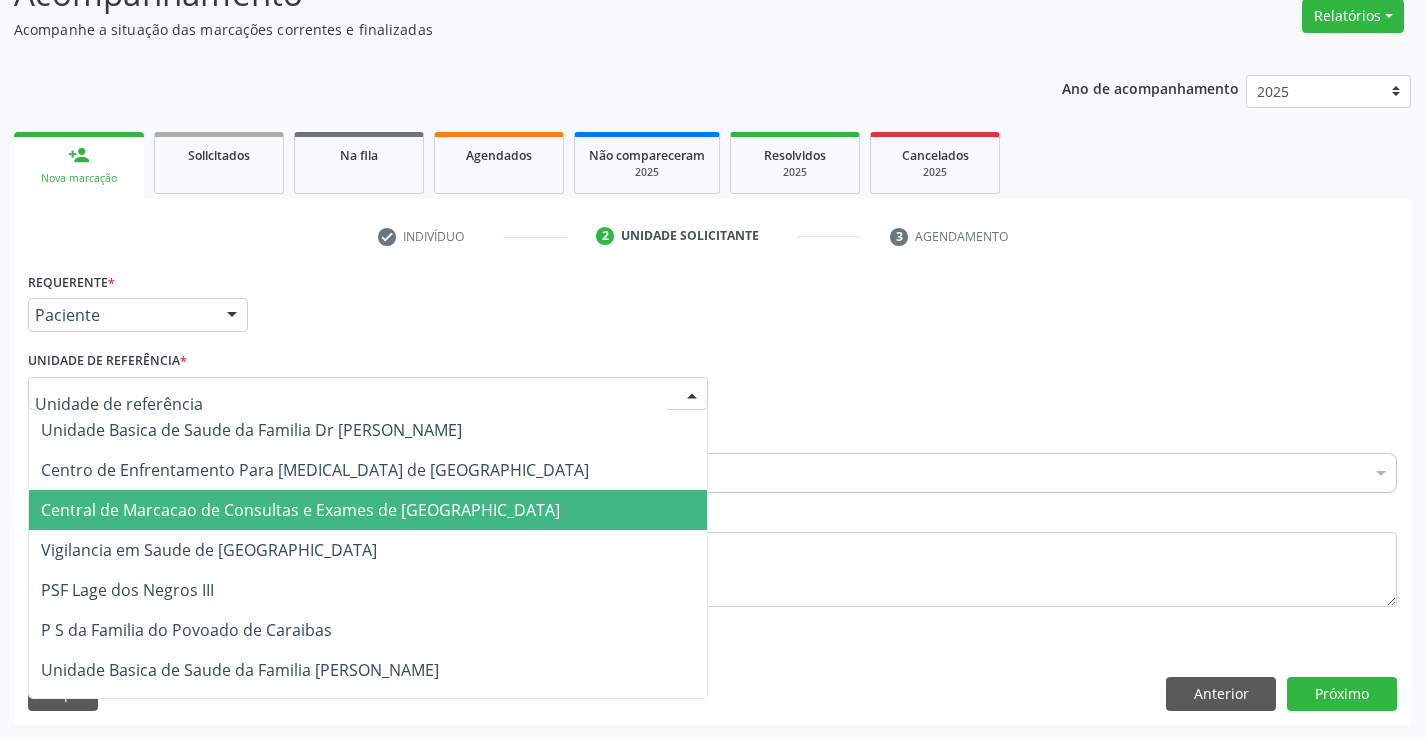 click on "Central de Marcacao de Consultas e Exames de [GEOGRAPHIC_DATA]" at bounding box center [300, 510] 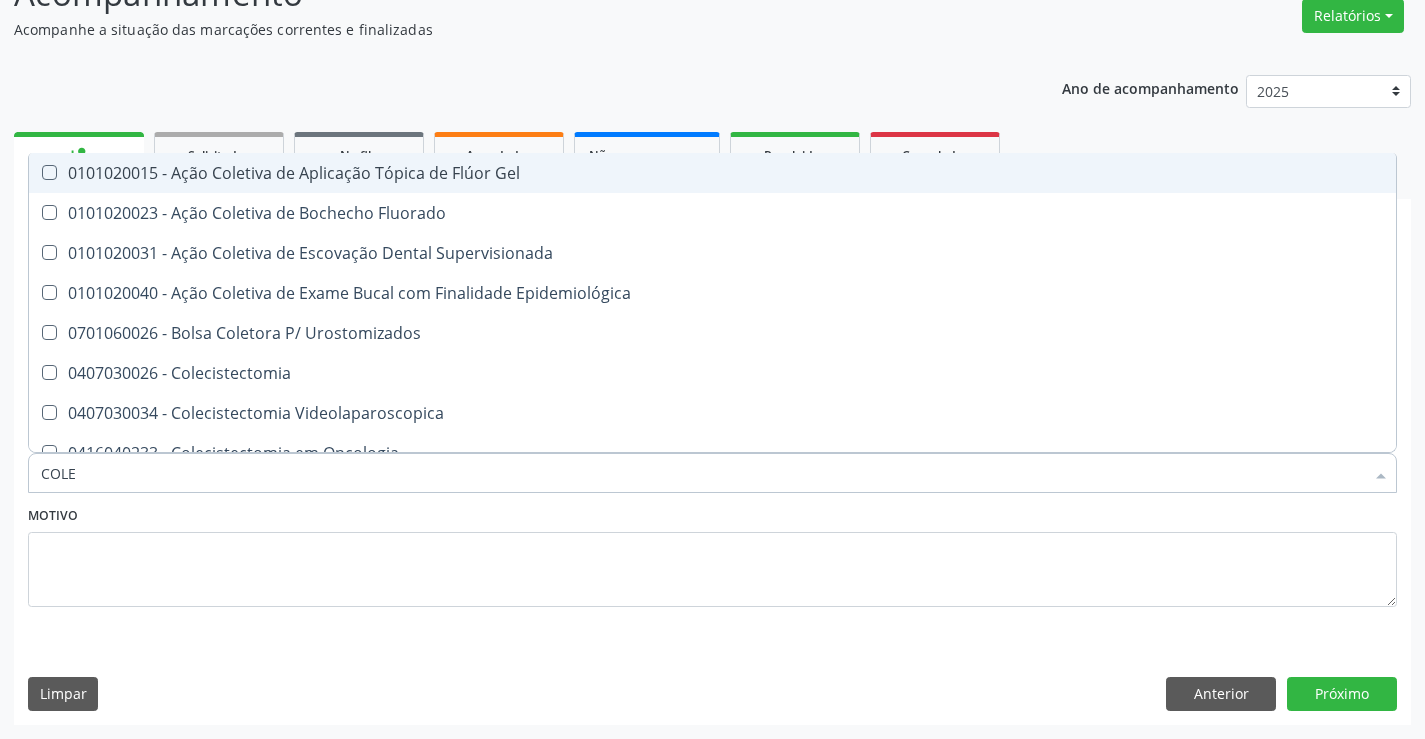 type on "COLES" 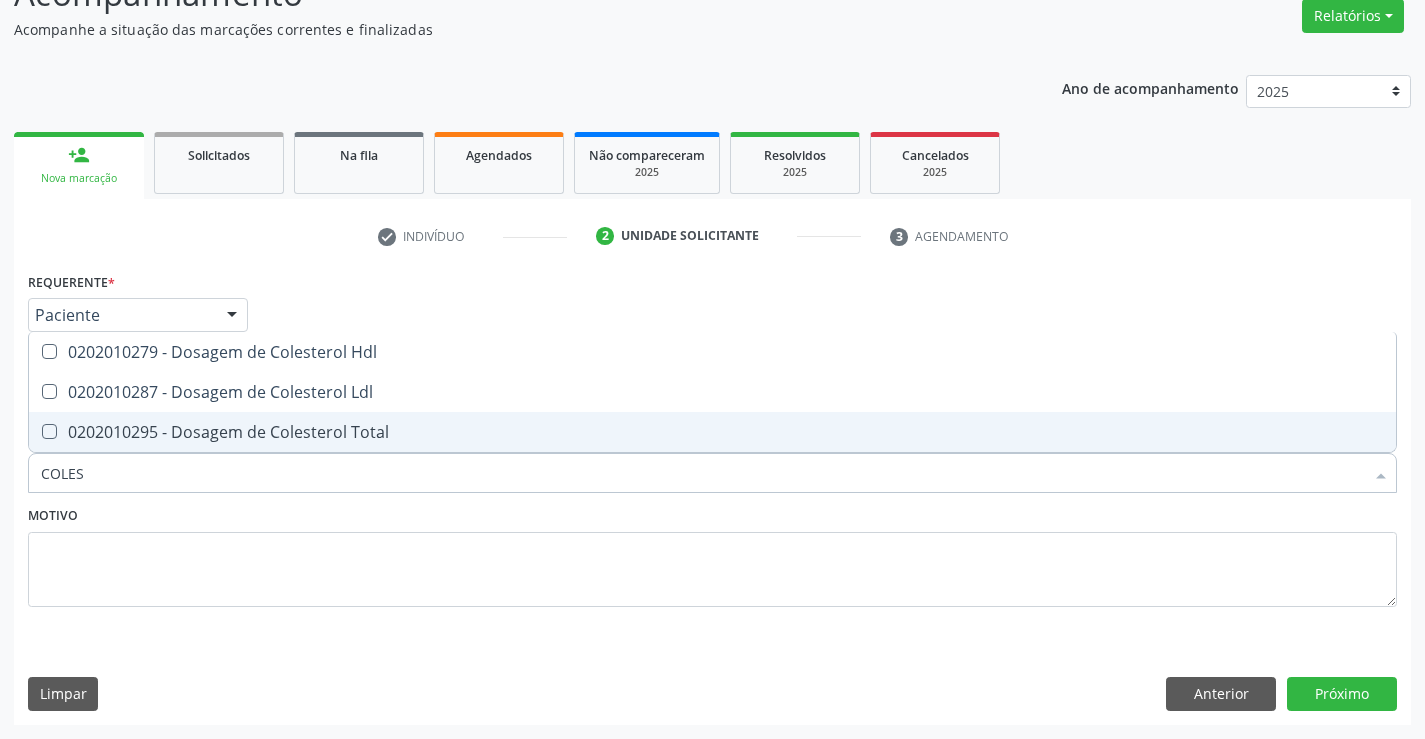 click on "0202010295 - Dosagem de Colesterol Total" at bounding box center (712, 432) 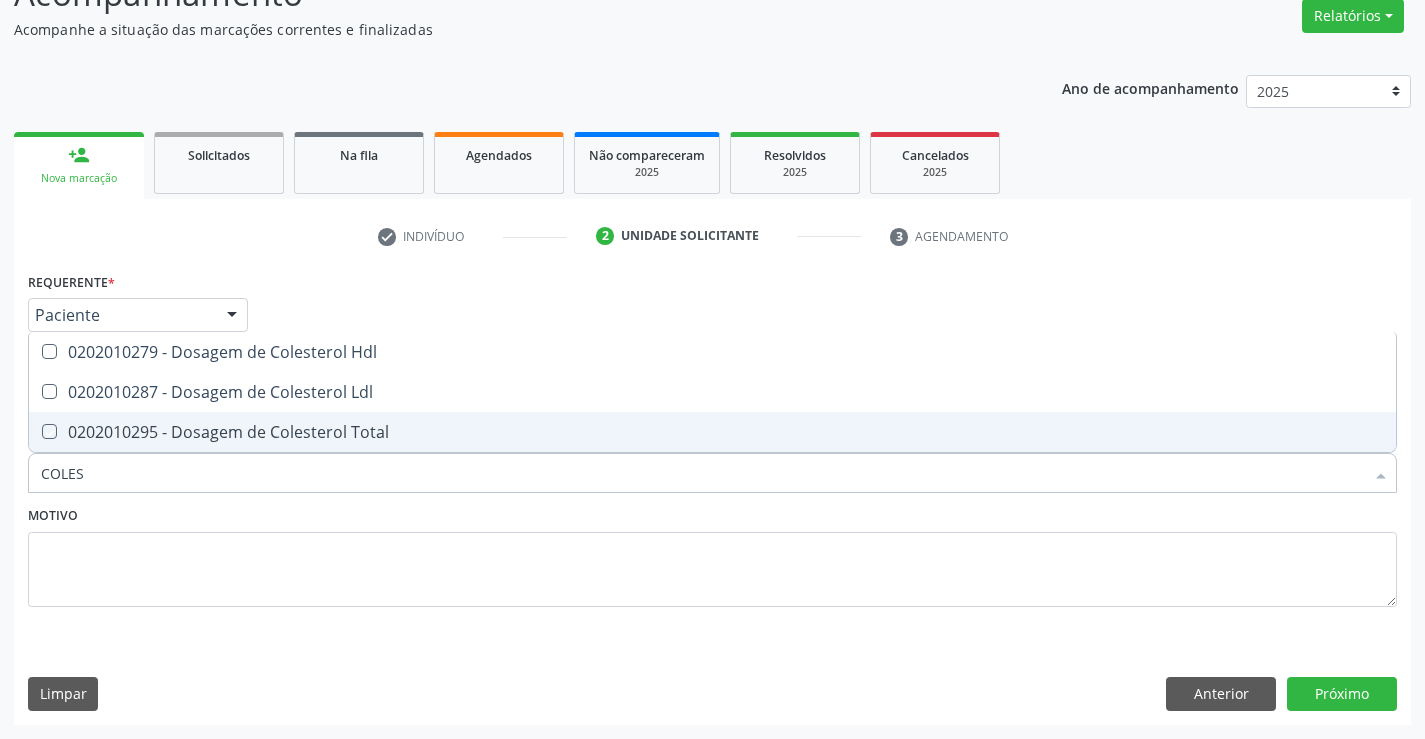 checkbox on "true" 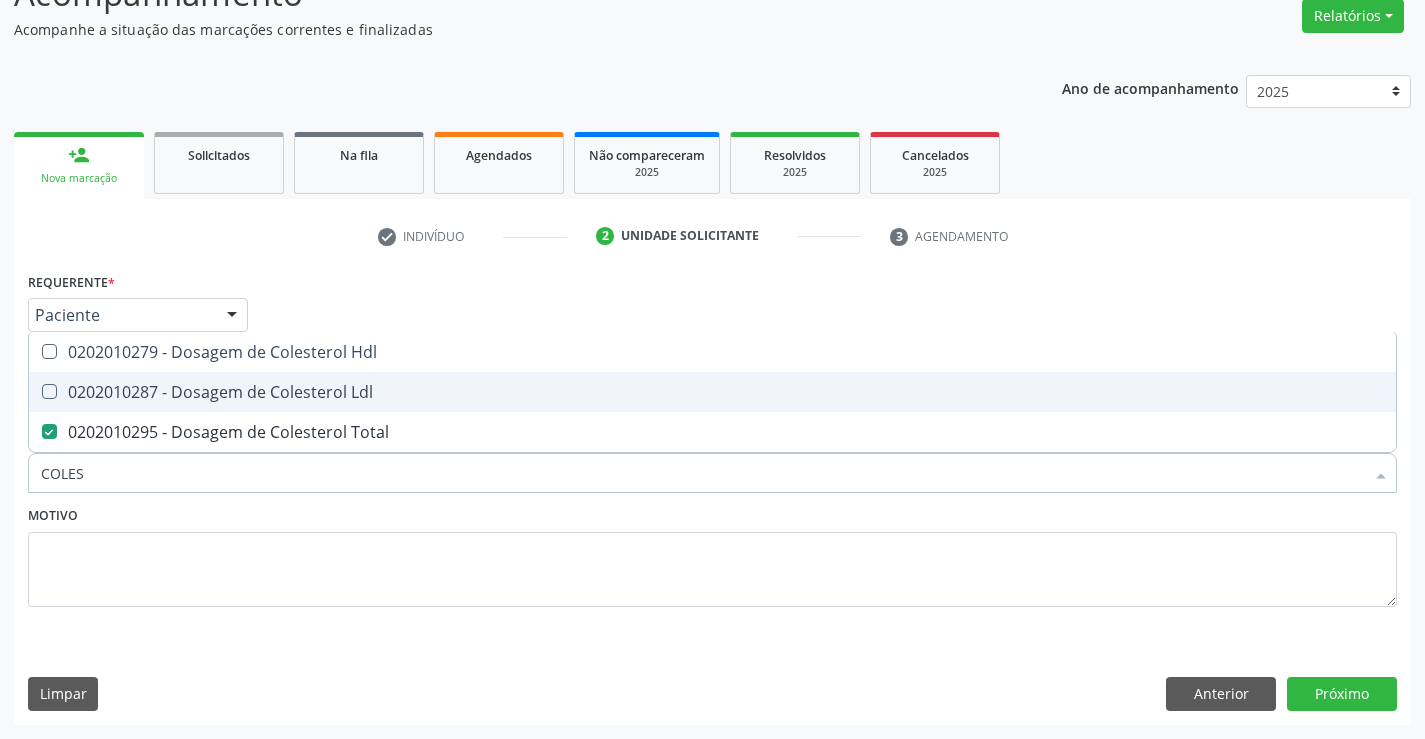click on "0202010287 - Dosagem de Colesterol Ldl" at bounding box center [712, 392] 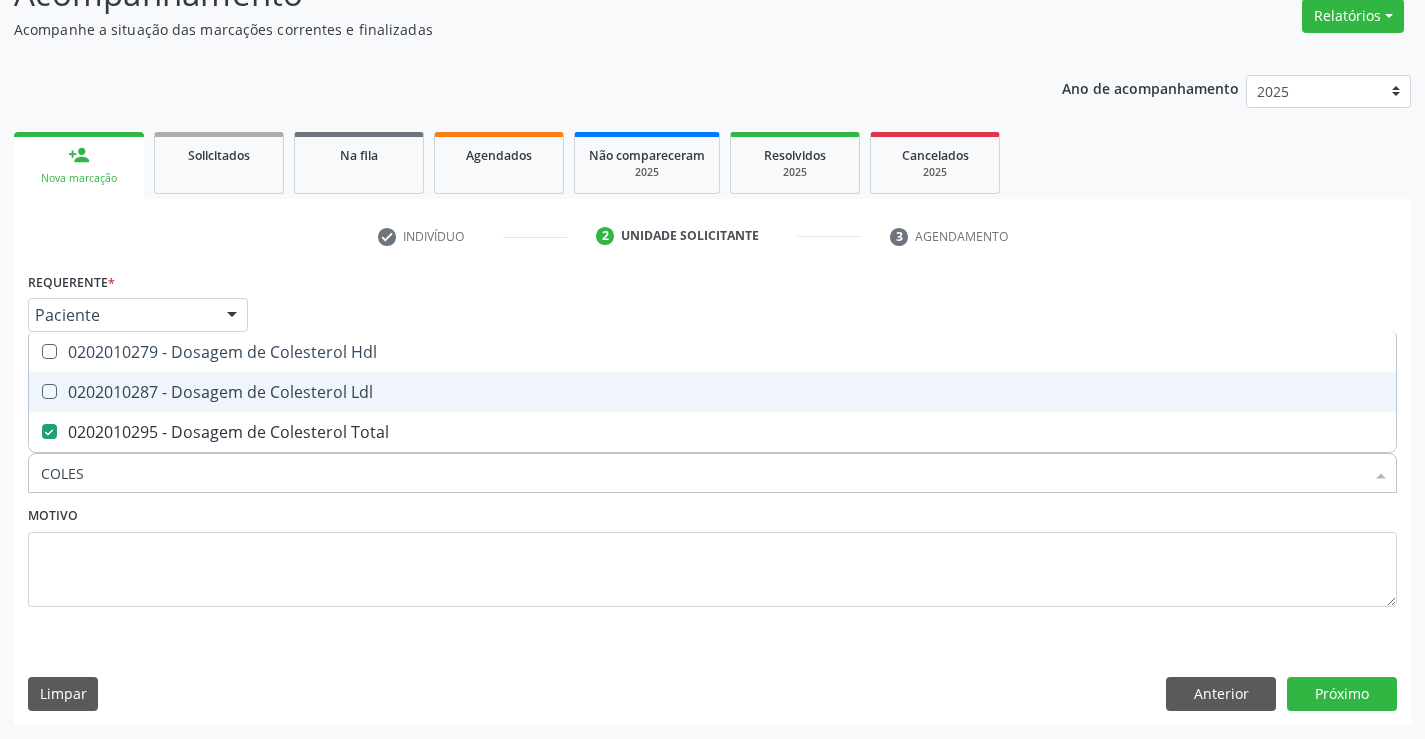 checkbox on "true" 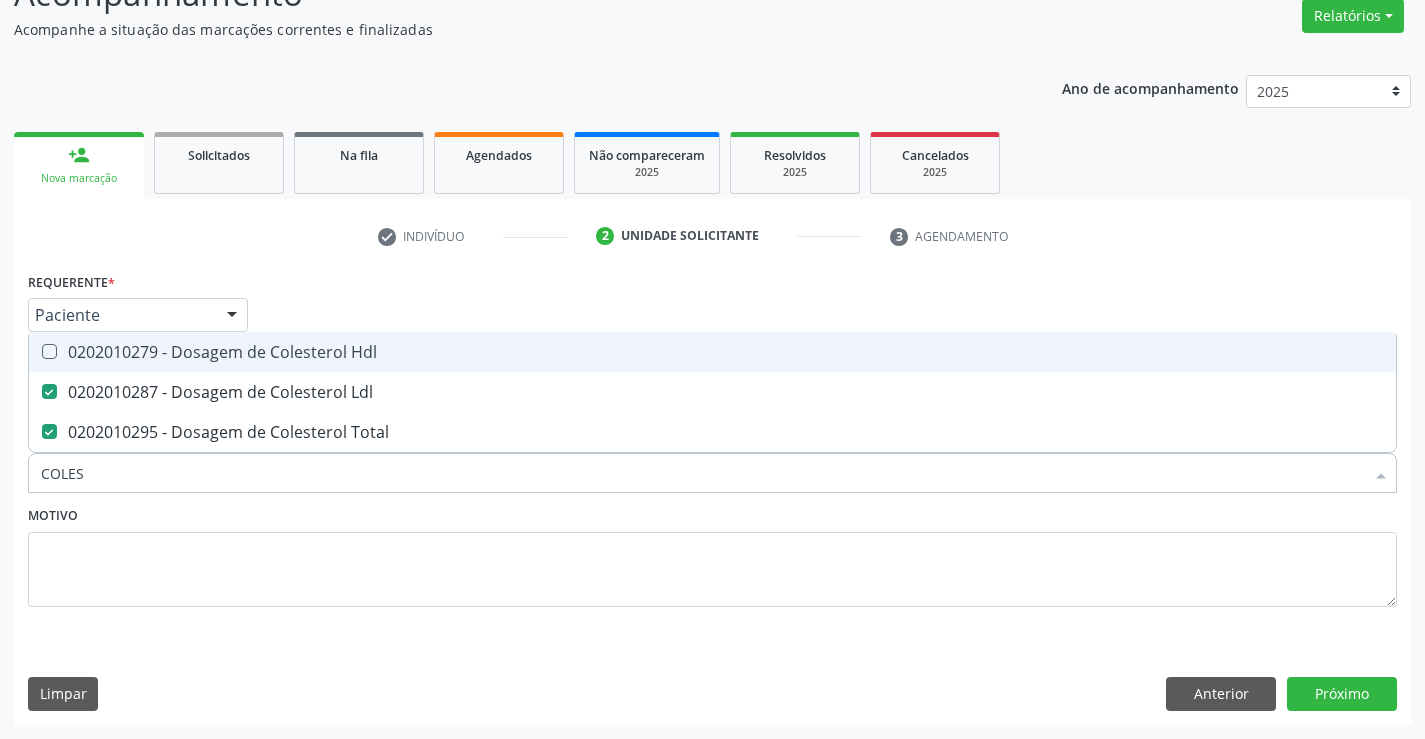 click on "0202010279 - Dosagem de Colesterol Hdl" at bounding box center (712, 352) 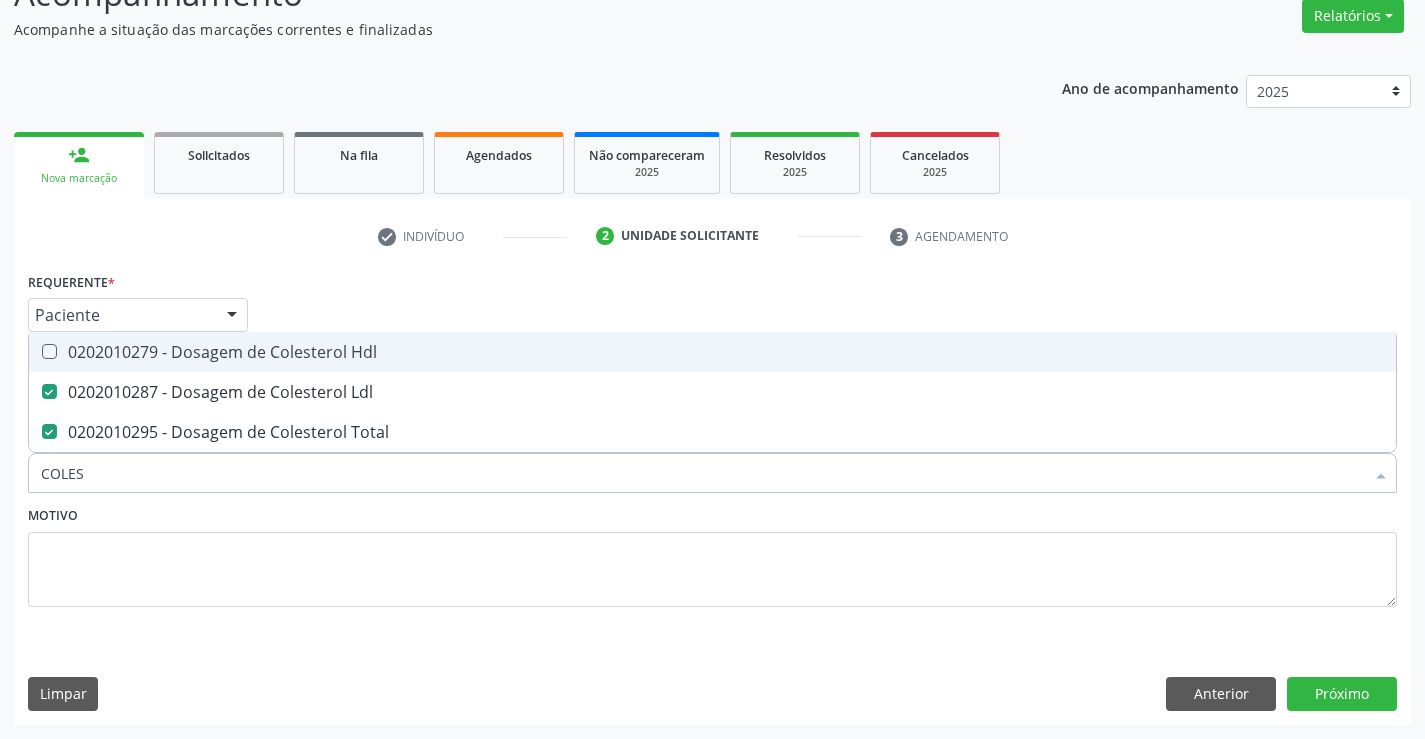 checkbox on "true" 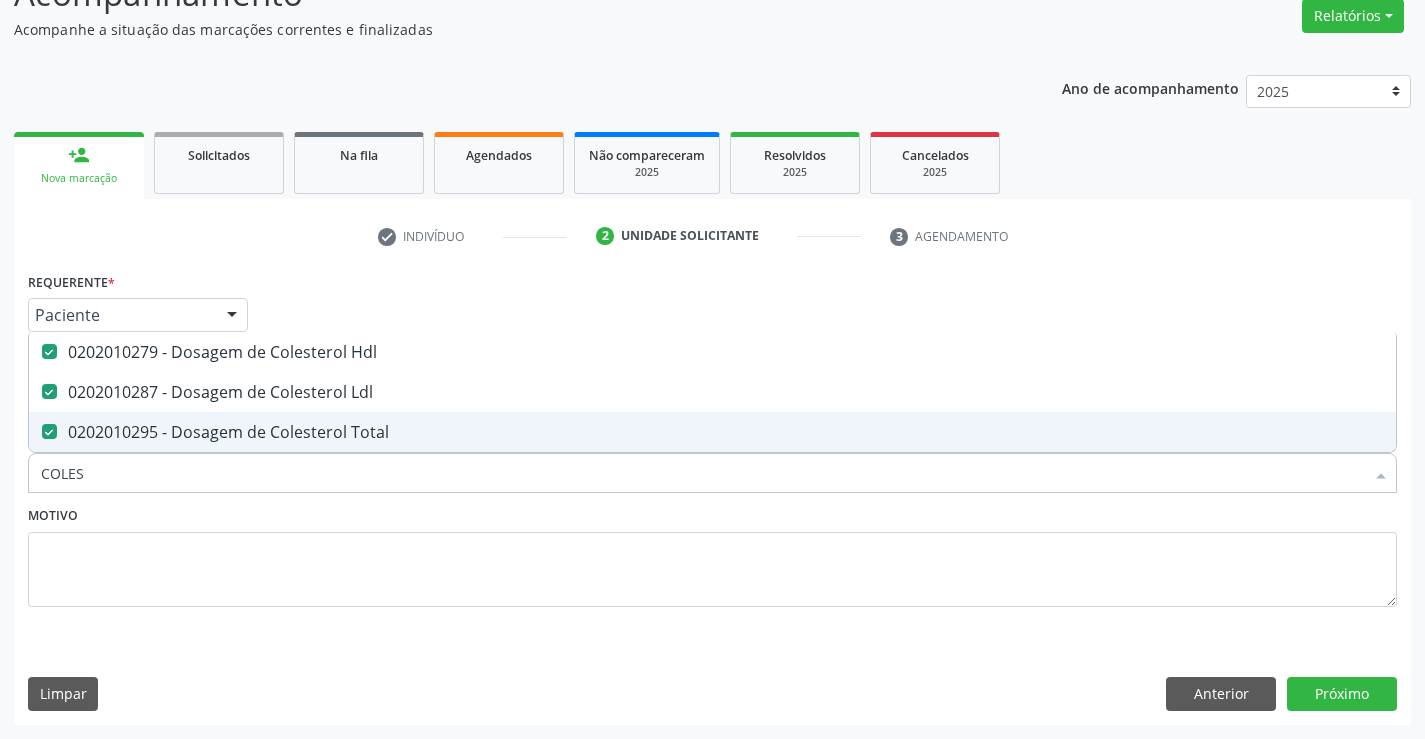 click on "0202010295 - Dosagem de Colesterol Total" at bounding box center [712, 432] 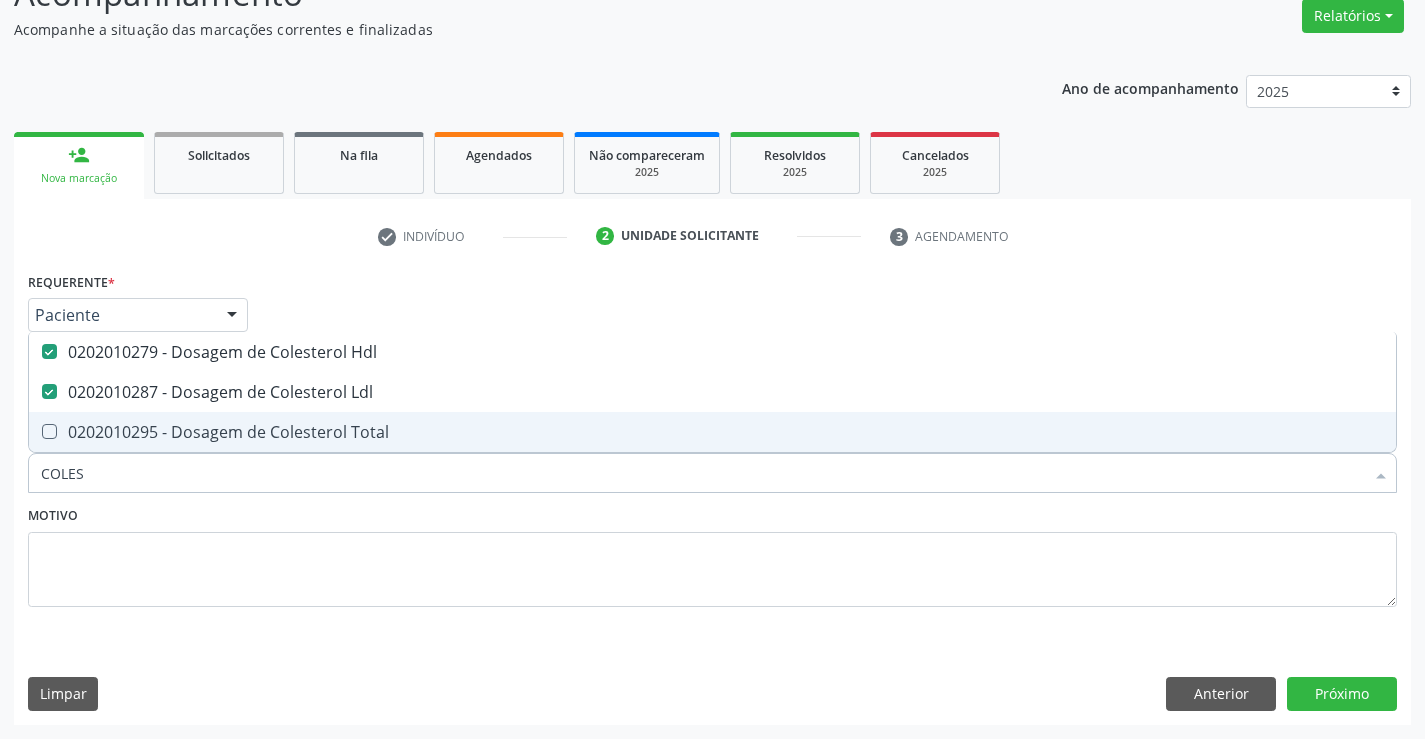 click on "0202010295 - Dosagem de Colesterol Total" at bounding box center [712, 432] 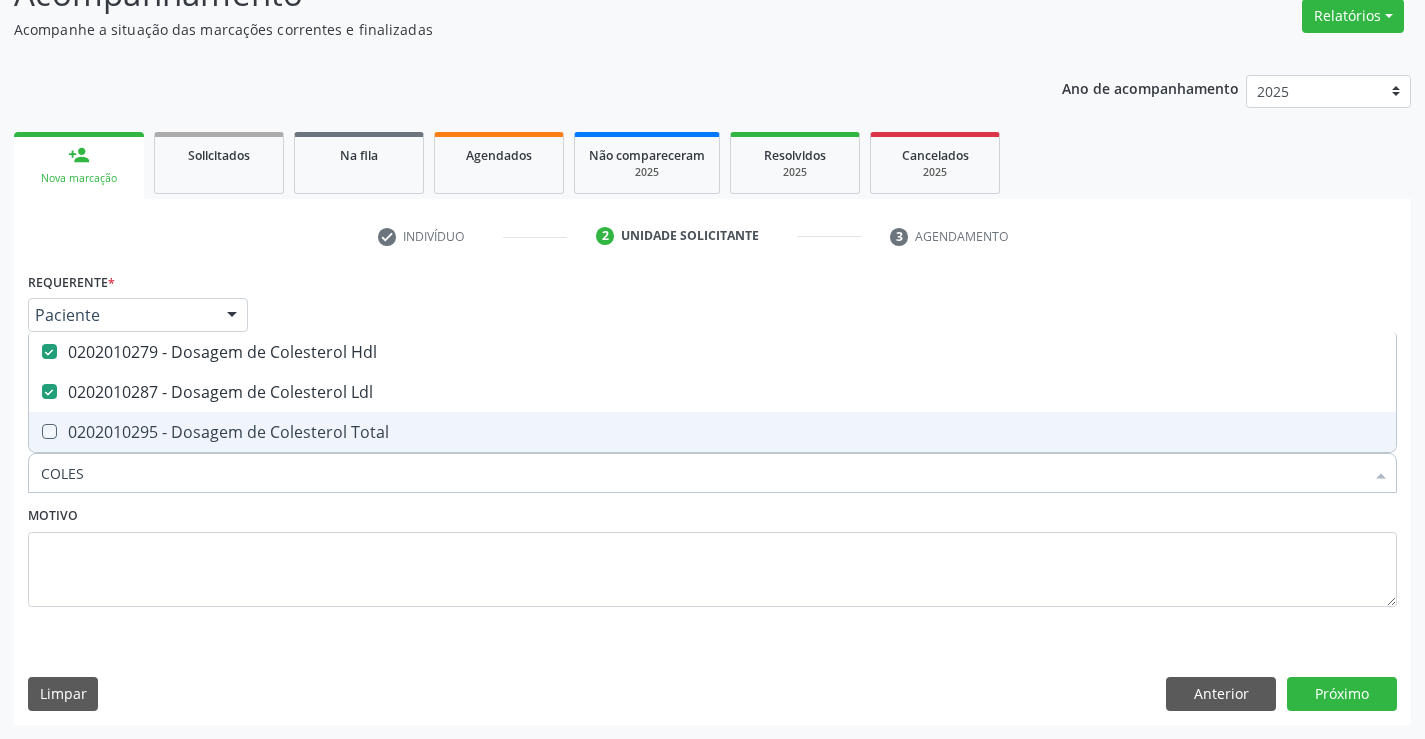 checkbox on "true" 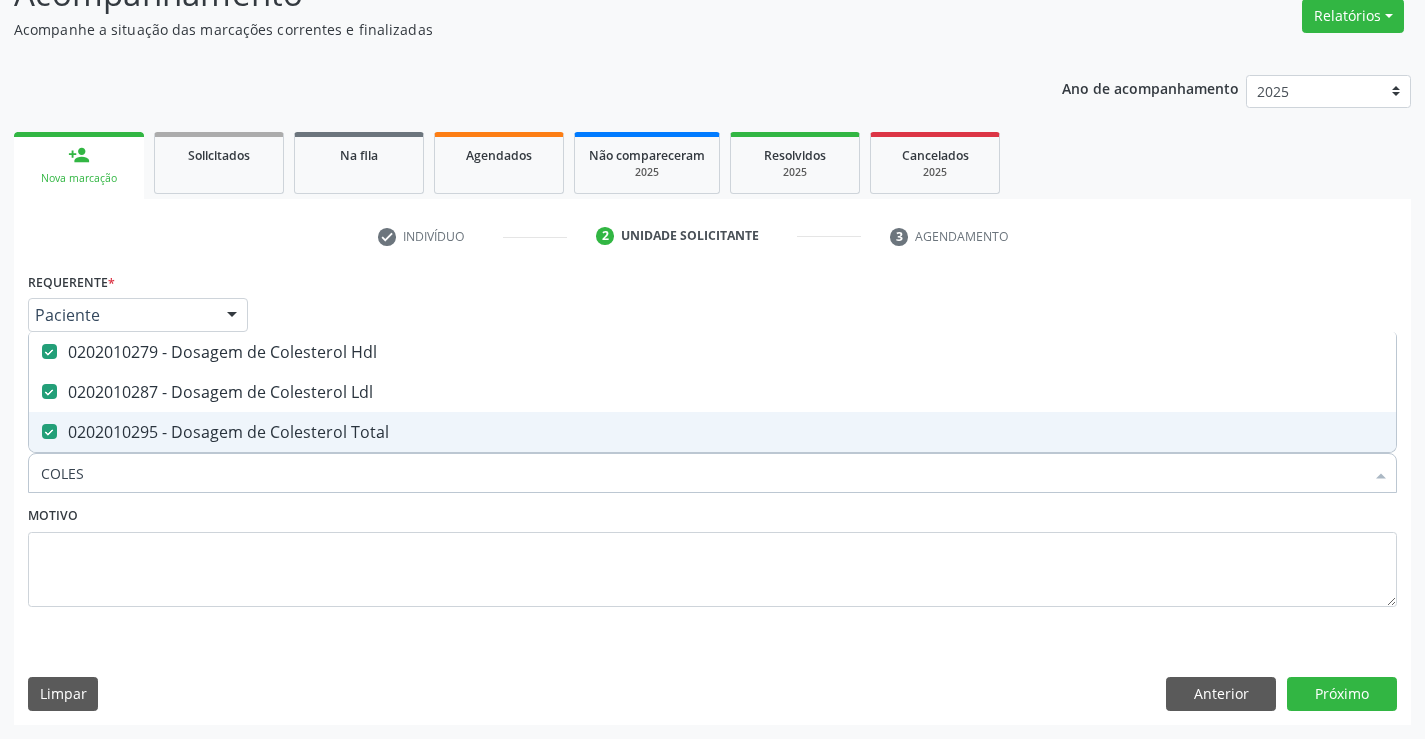 click on "COLES" at bounding box center [702, 473] 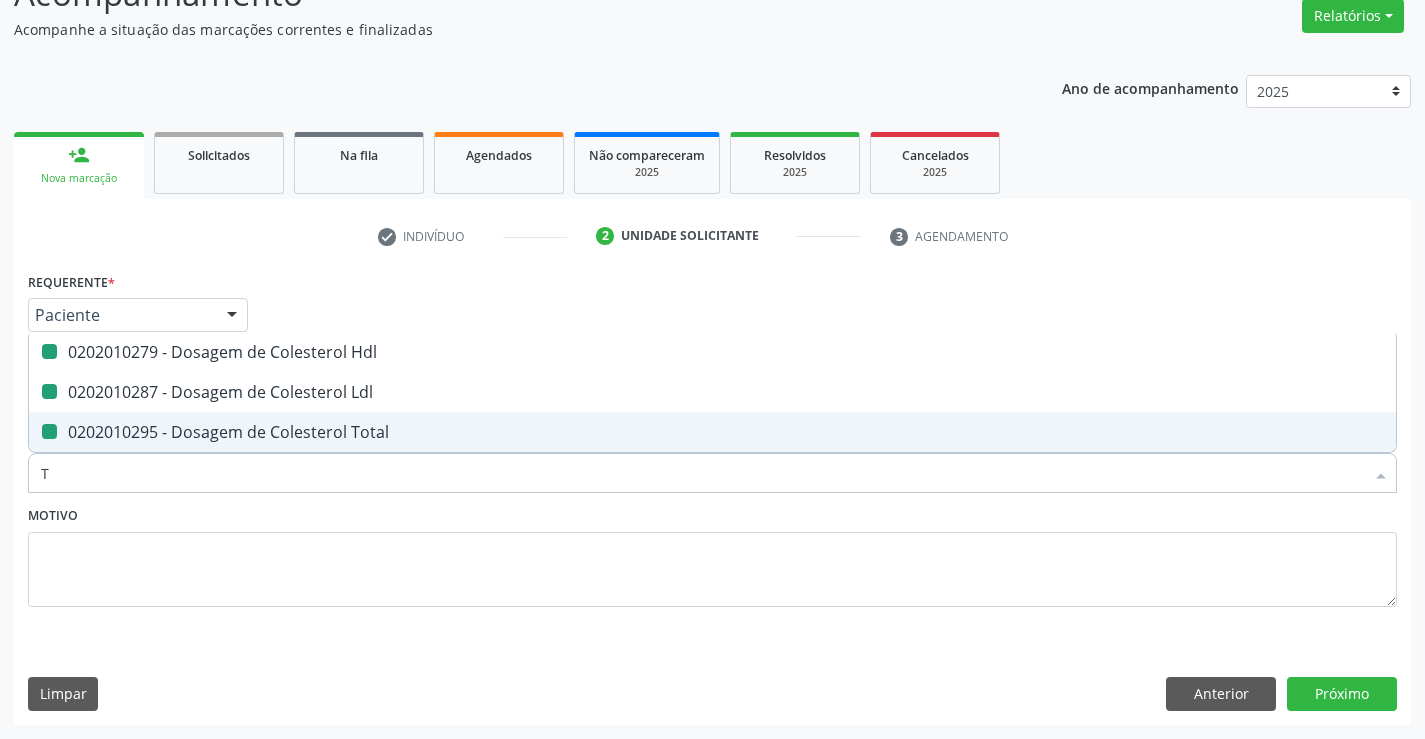 type on "TR" 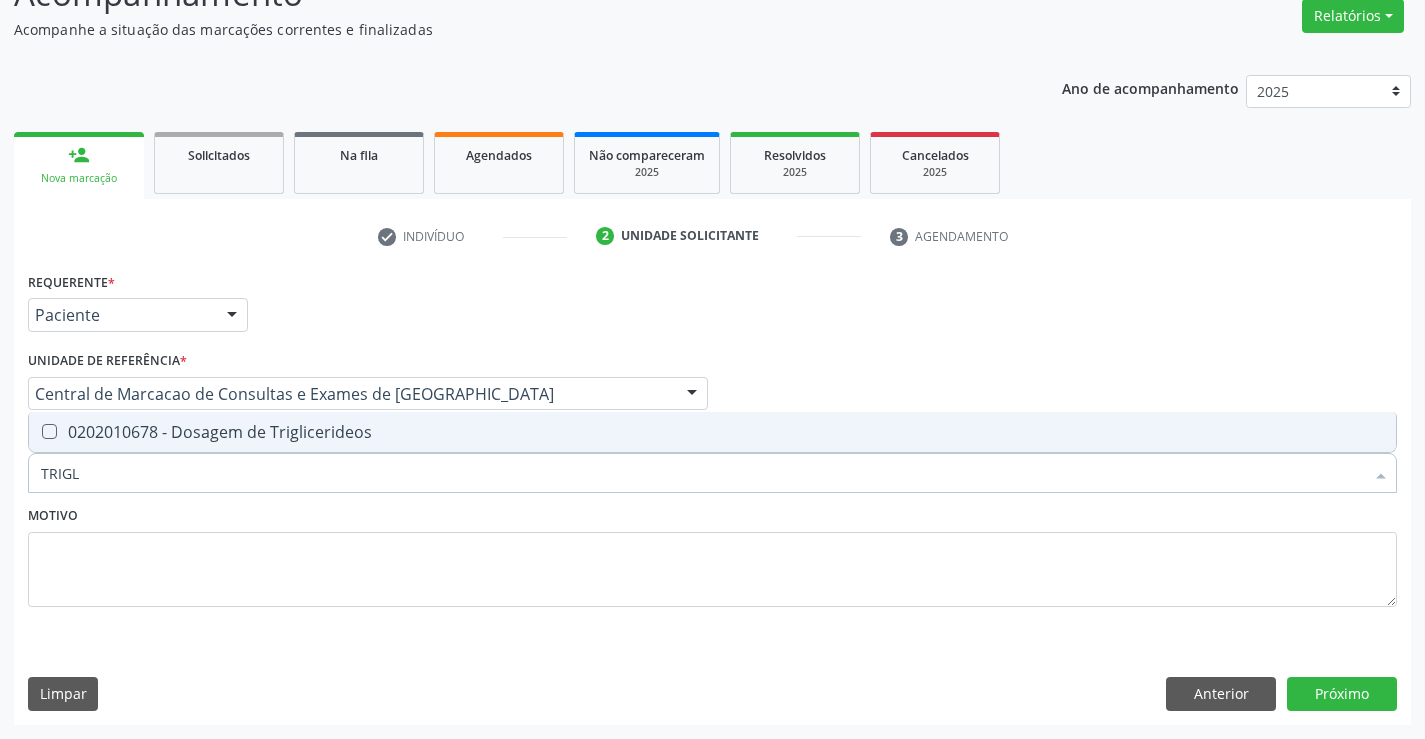 type on "TRIGLI" 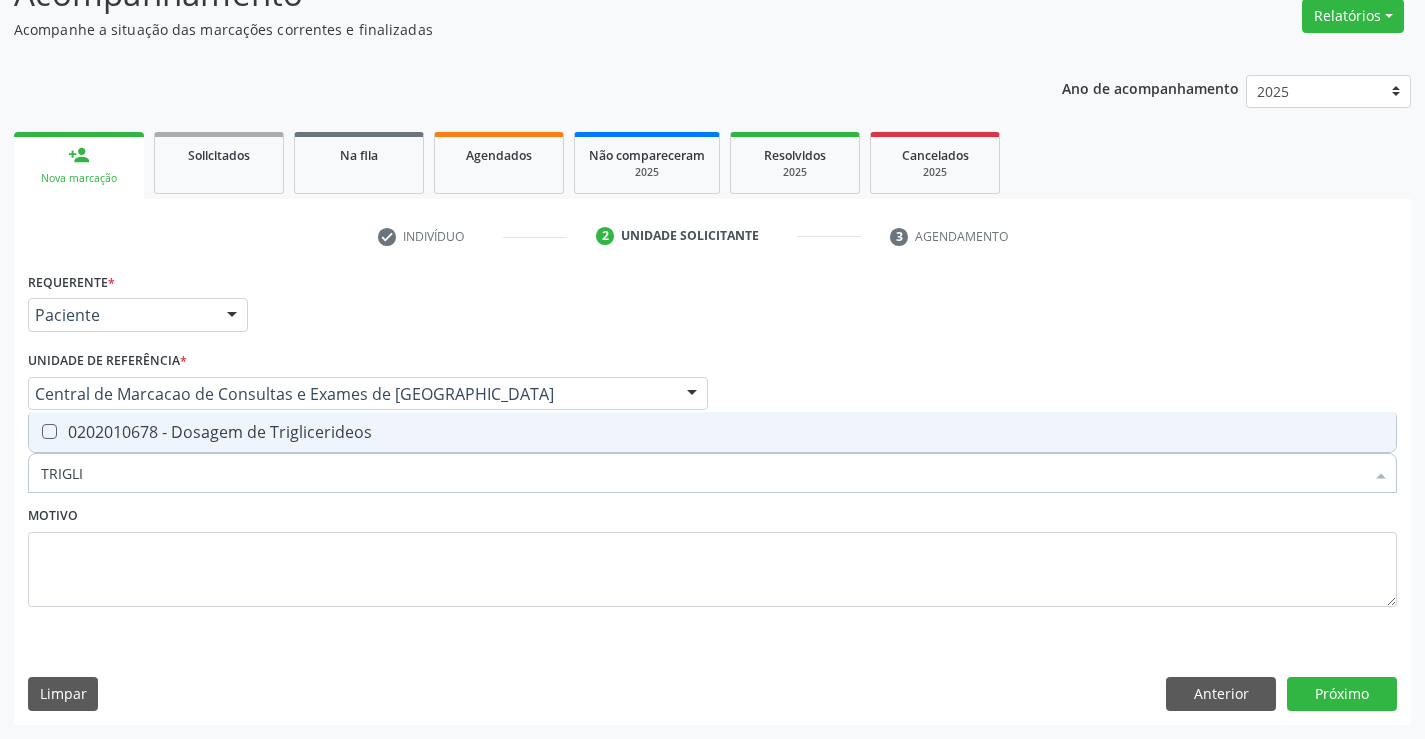 click on "0202010678 - Dosagem de Triglicerideos" at bounding box center (712, 432) 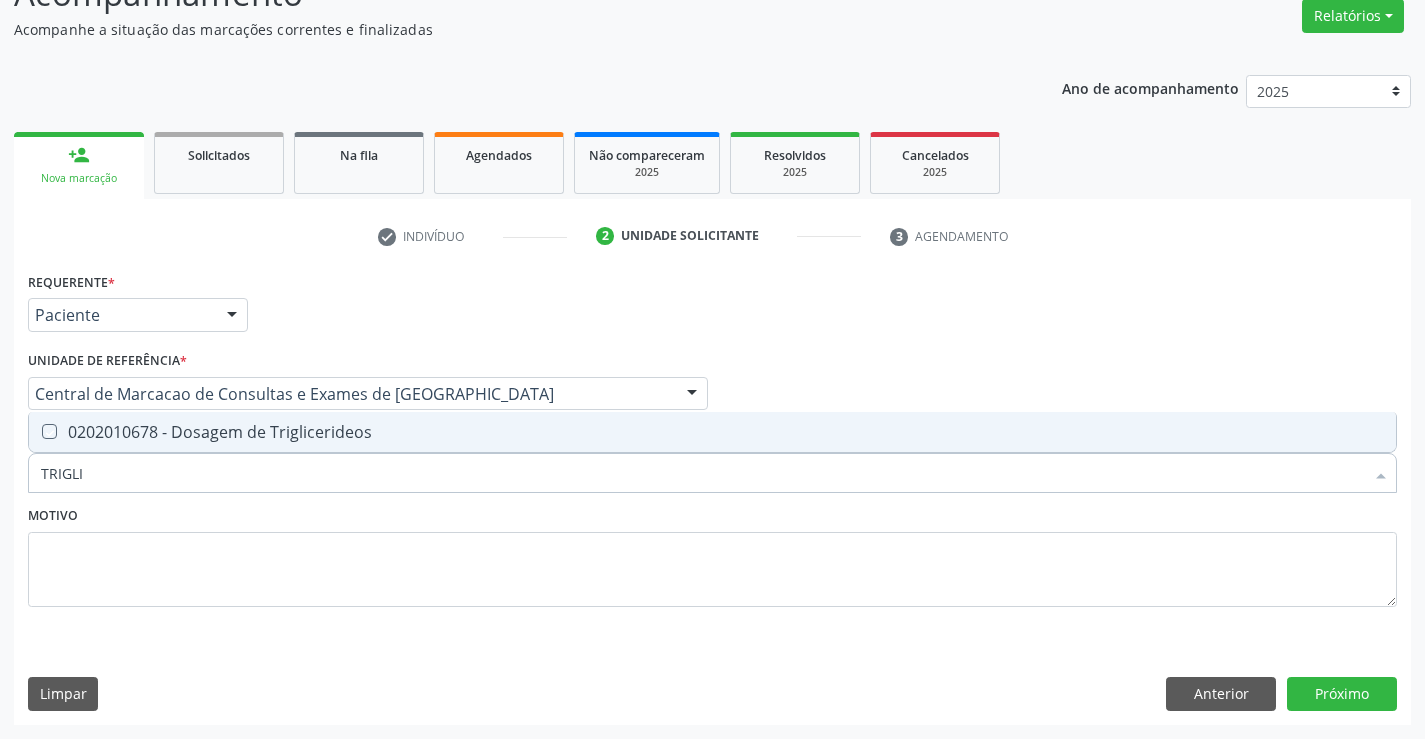 checkbox on "true" 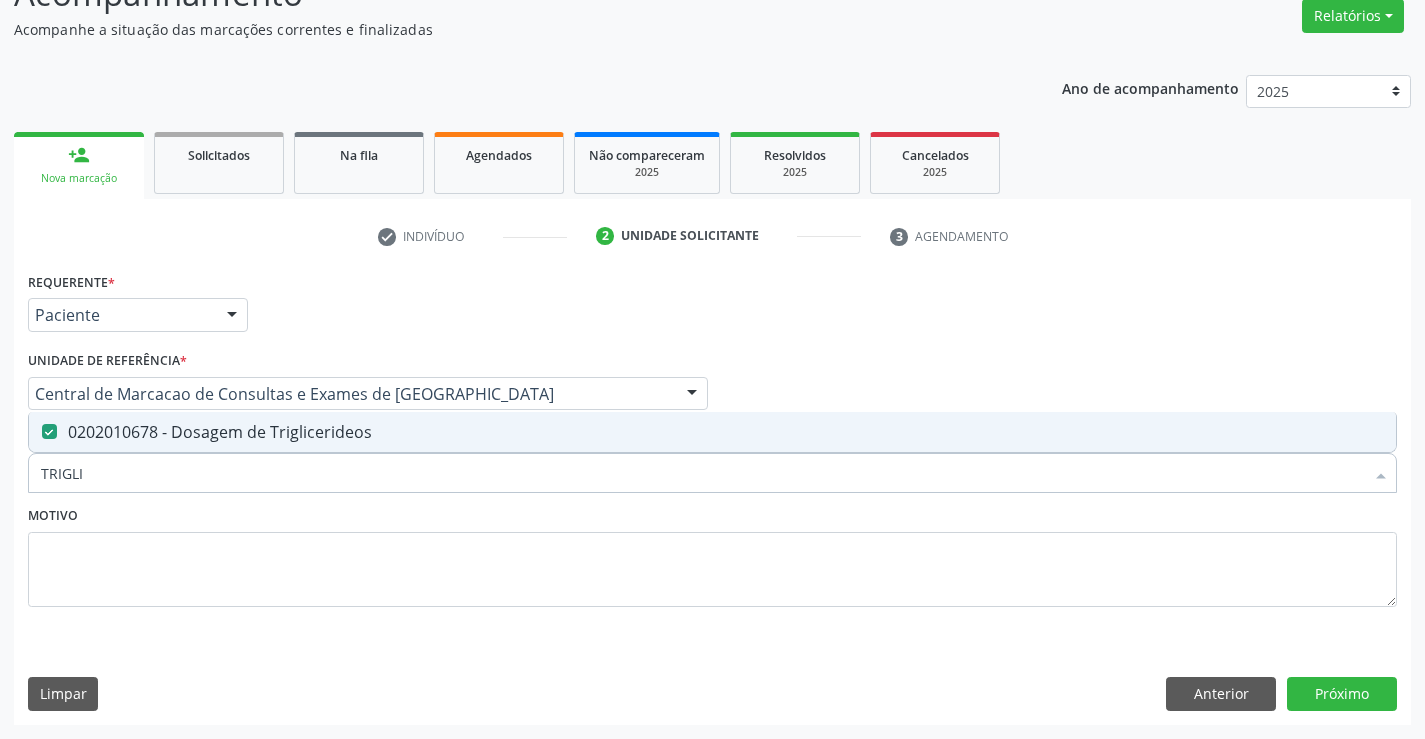 click on "TRIGLI" at bounding box center (702, 473) 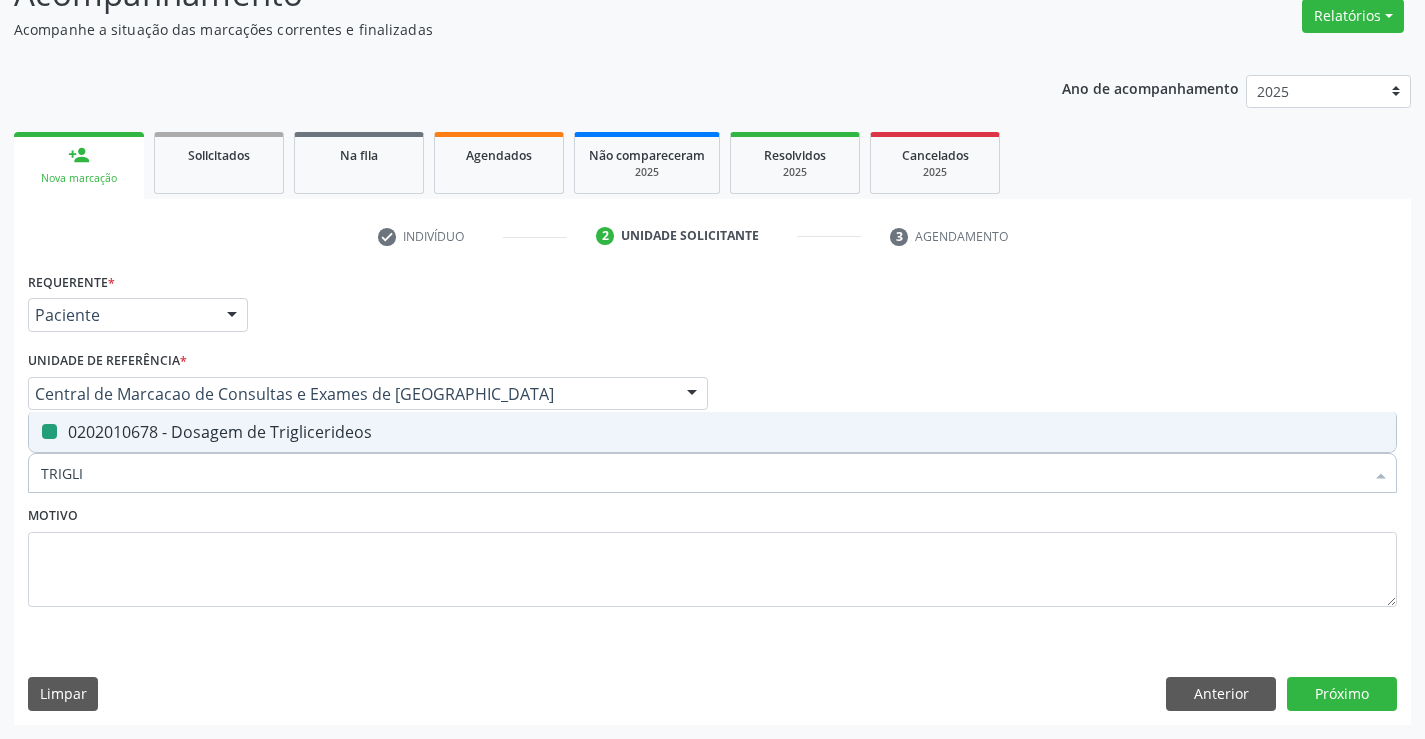 type on "U" 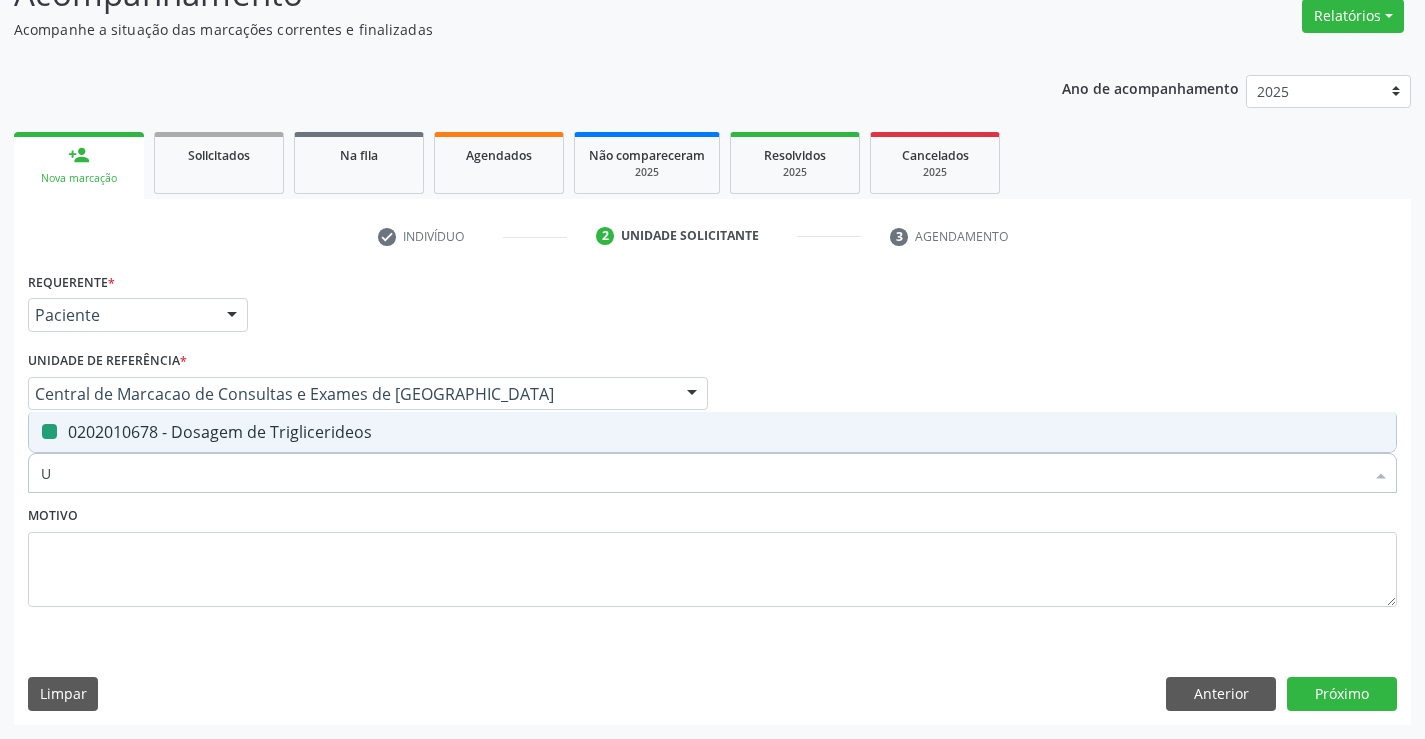 checkbox on "false" 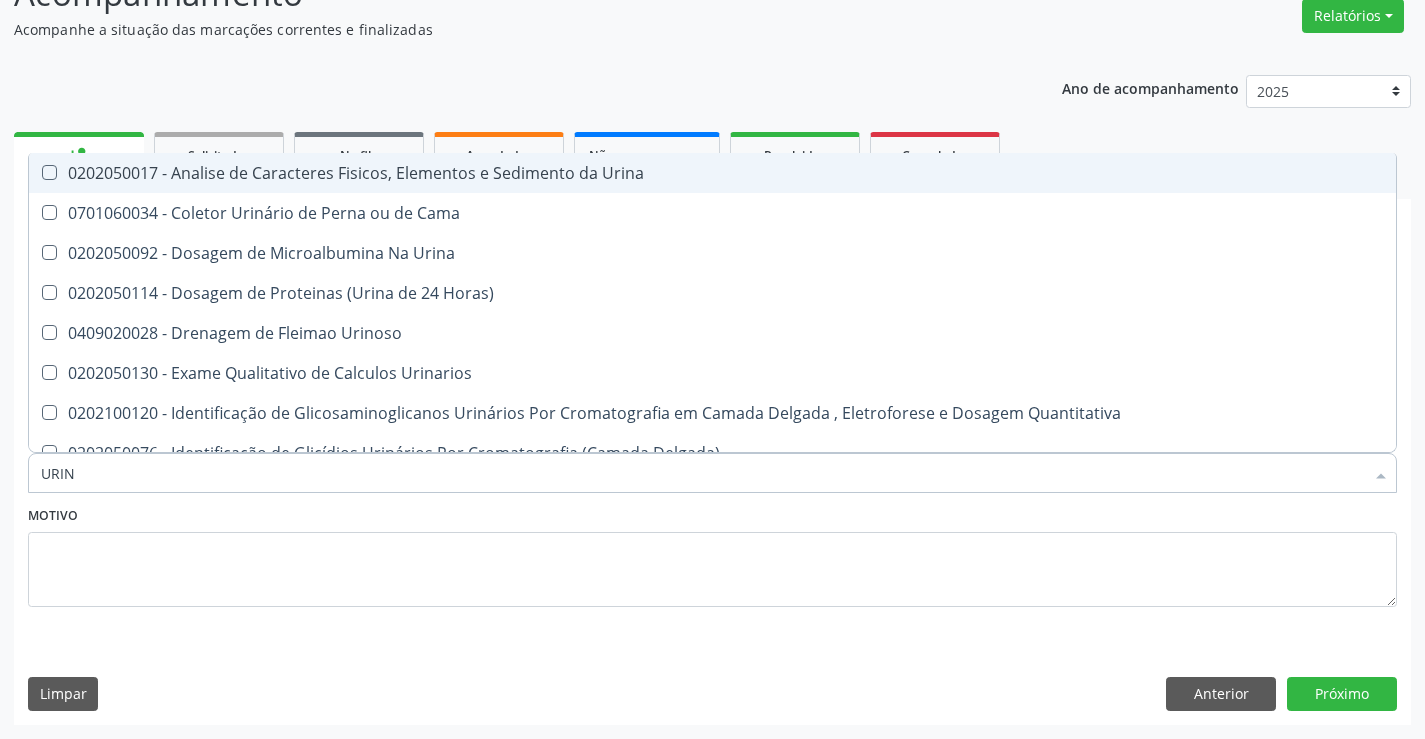 type on "URINA" 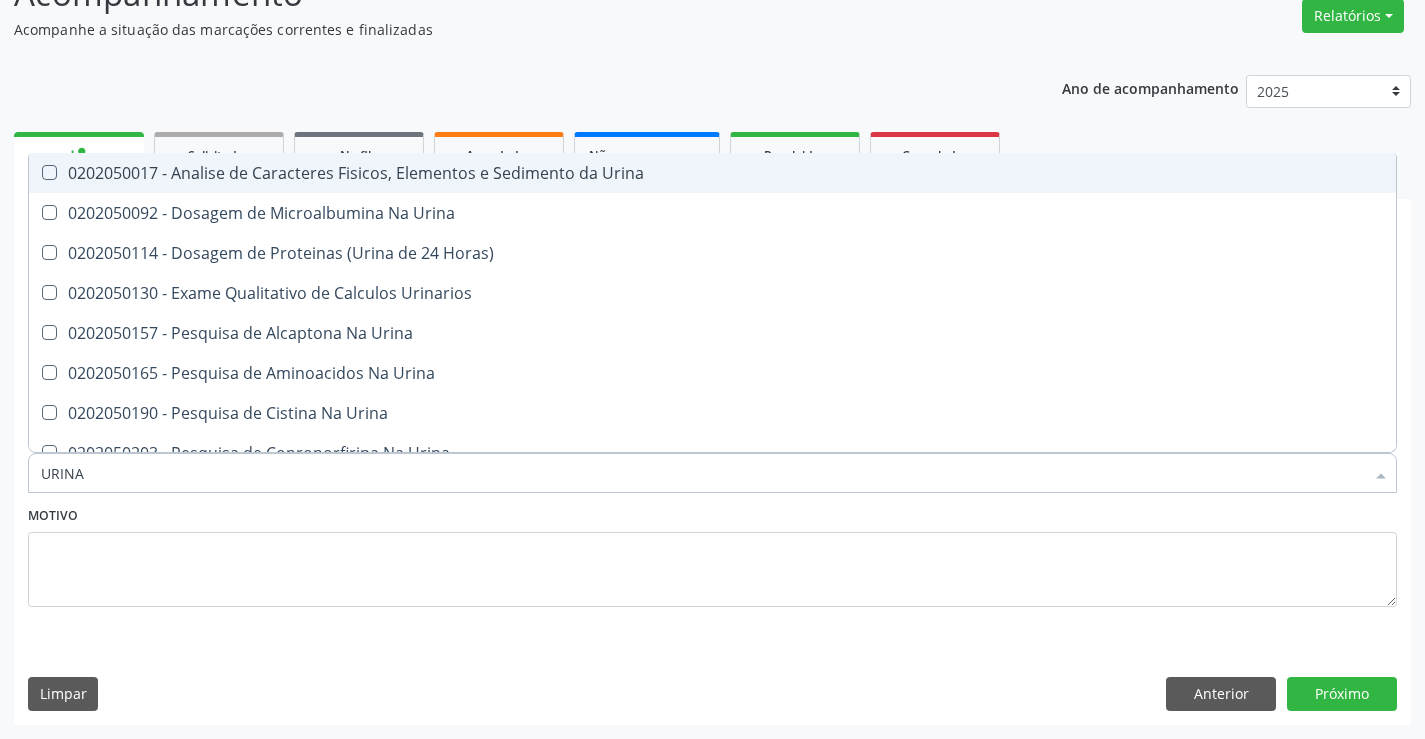 click on "0202050017 - Analise de Caracteres Fisicos, Elementos e Sedimento da Urina" at bounding box center [712, 173] 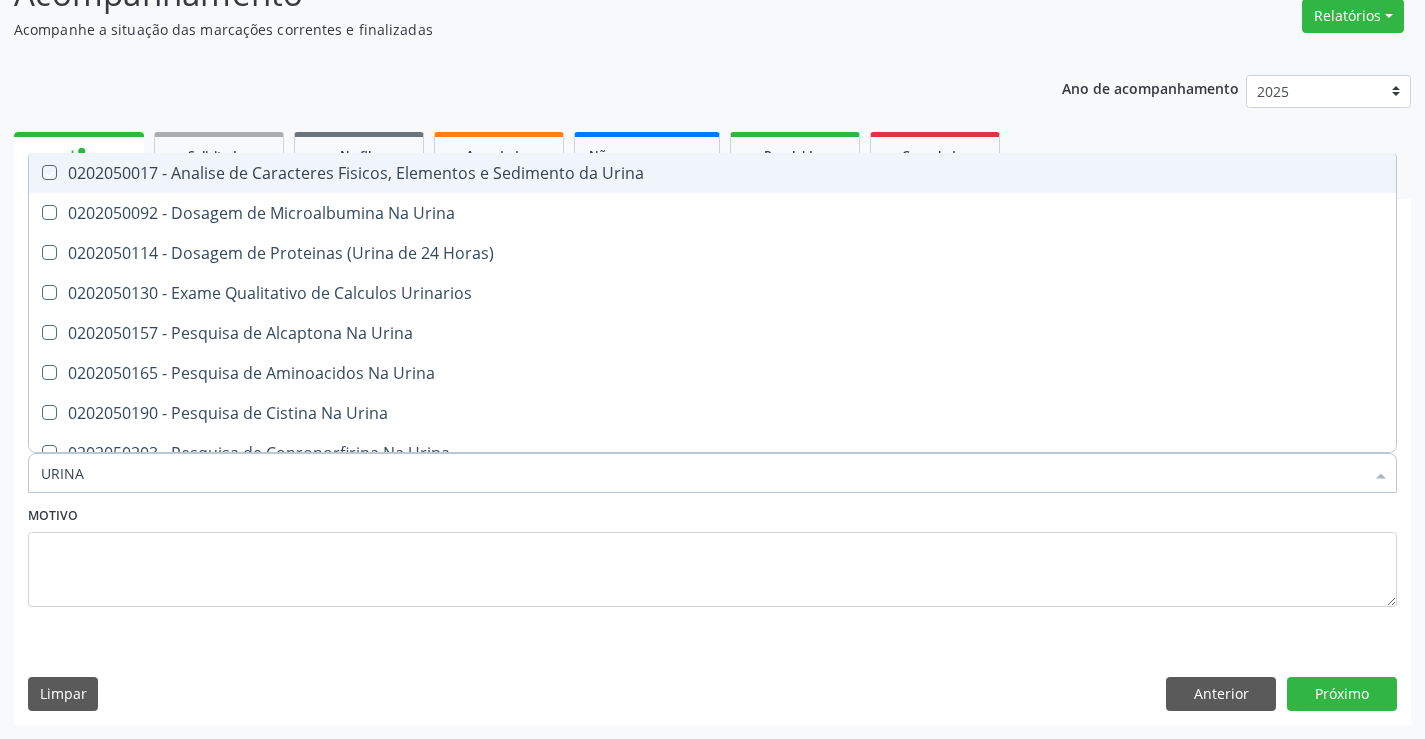 checkbox on "true" 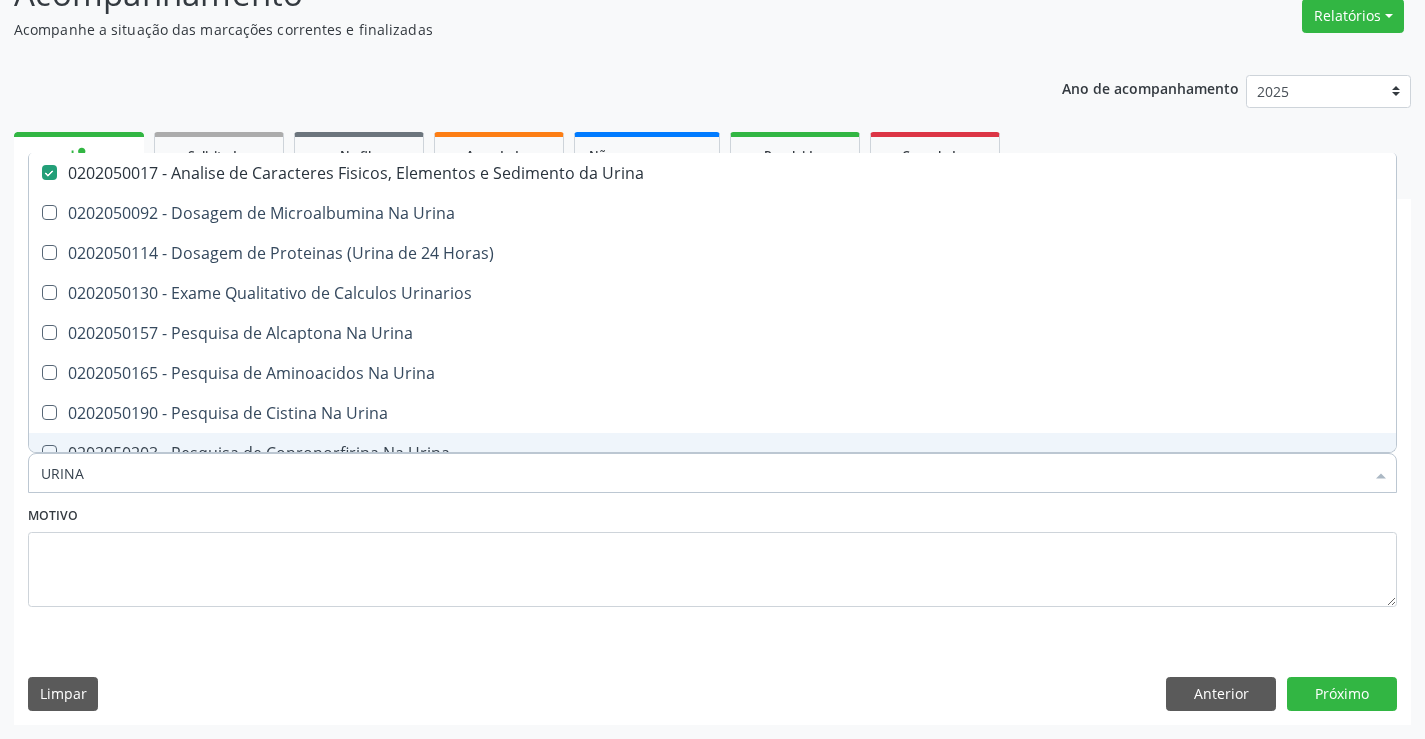 click on "URINA" at bounding box center [702, 473] 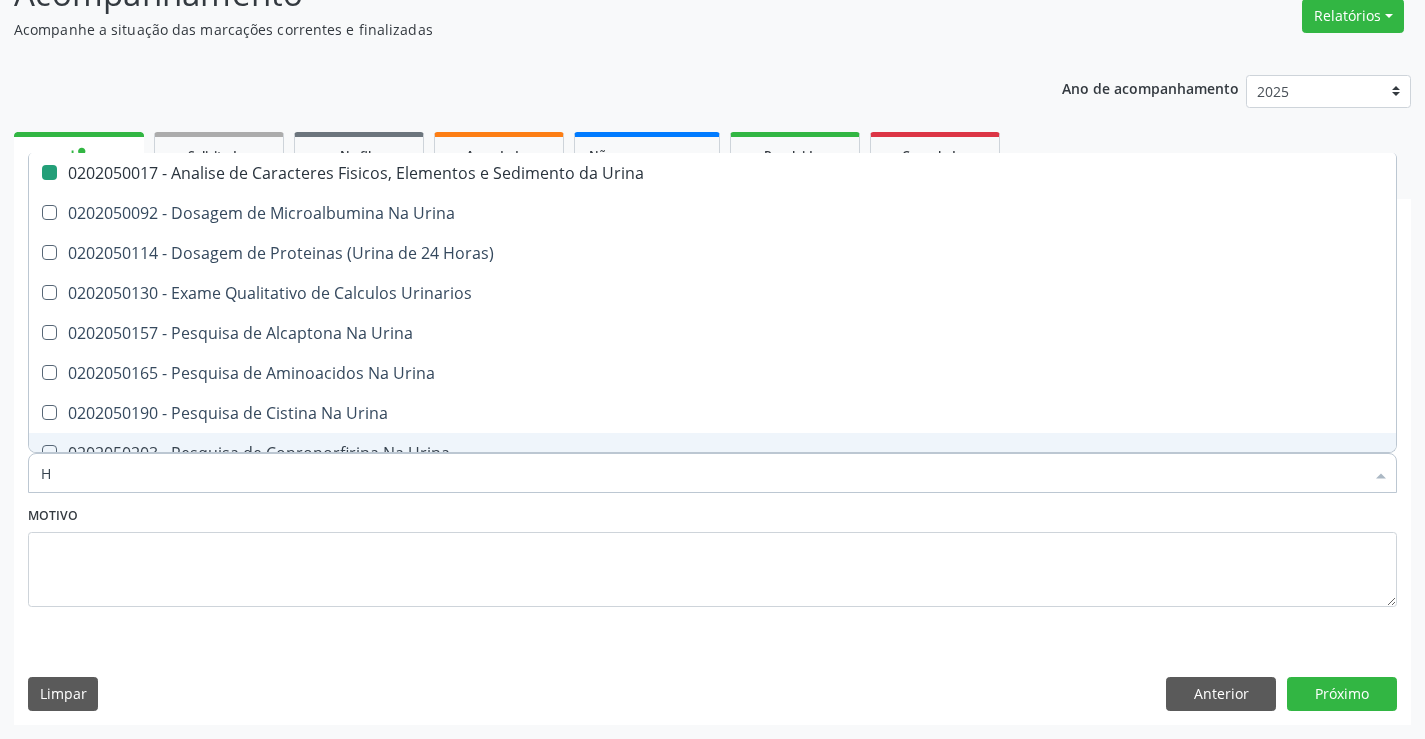 type on "HE" 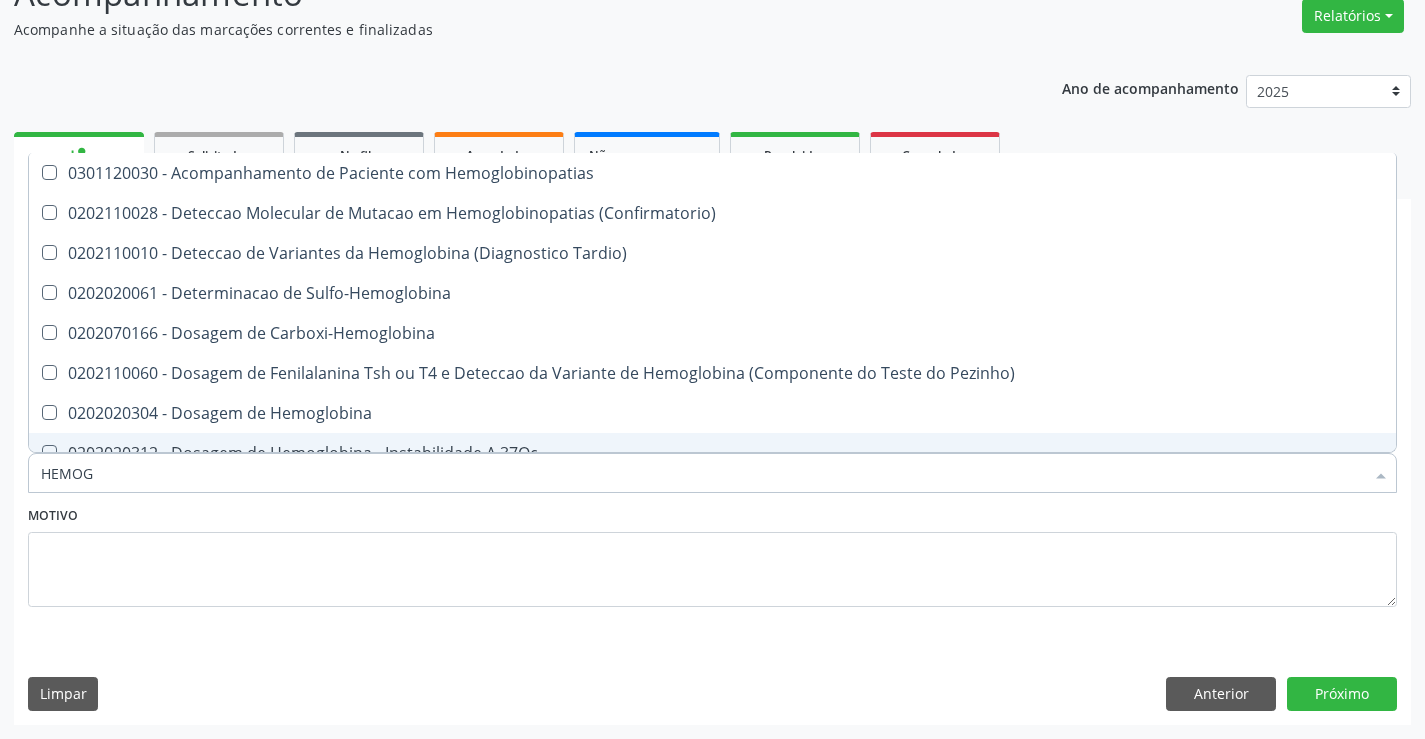 type on "HEMOGR" 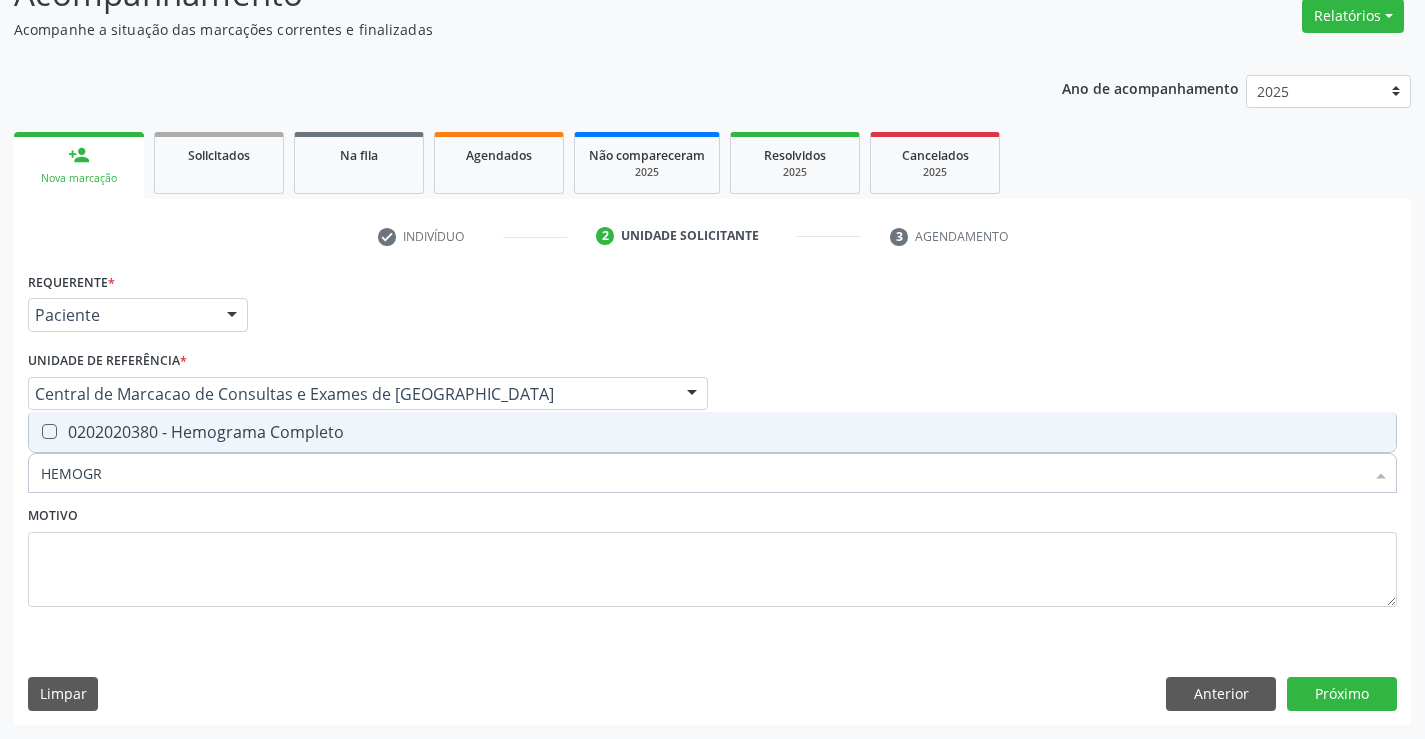 click on "0202020380 - Hemograma Completo" at bounding box center [712, 432] 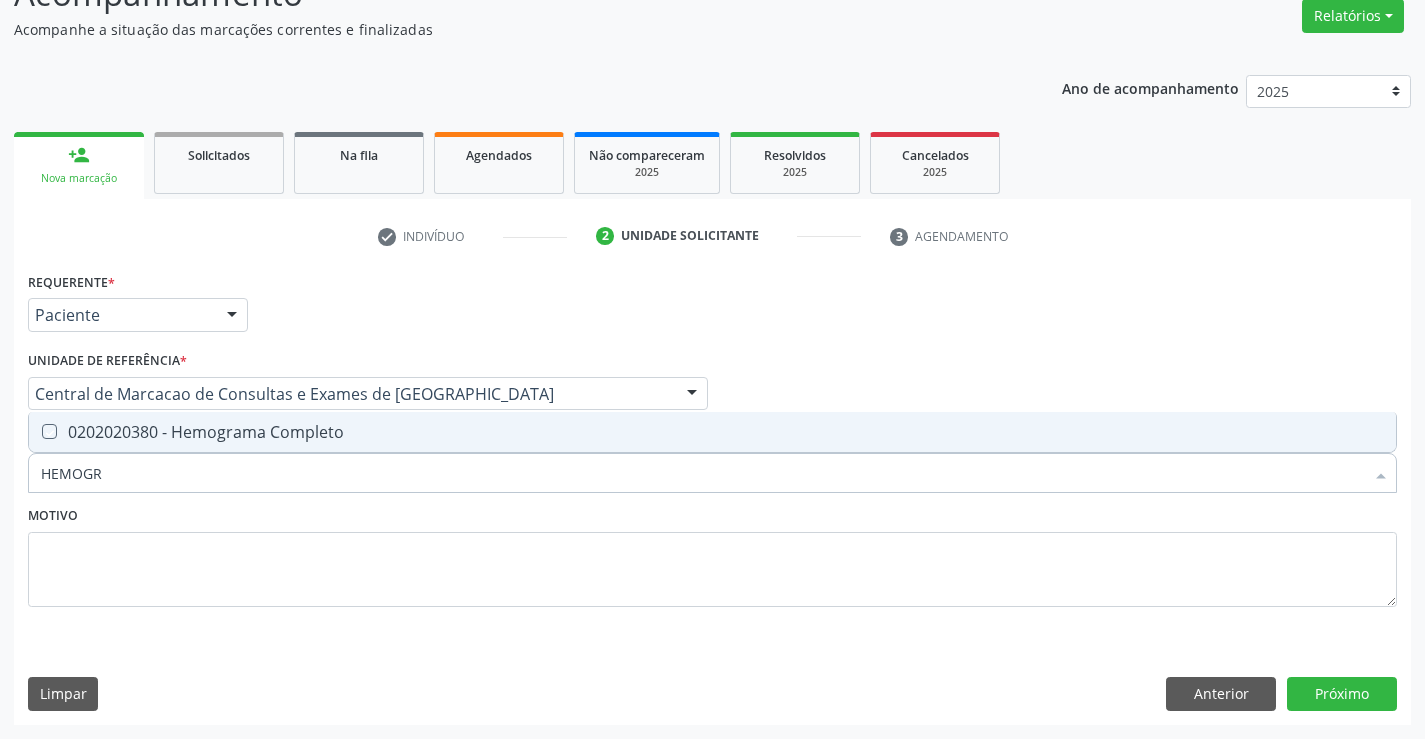 checkbox on "true" 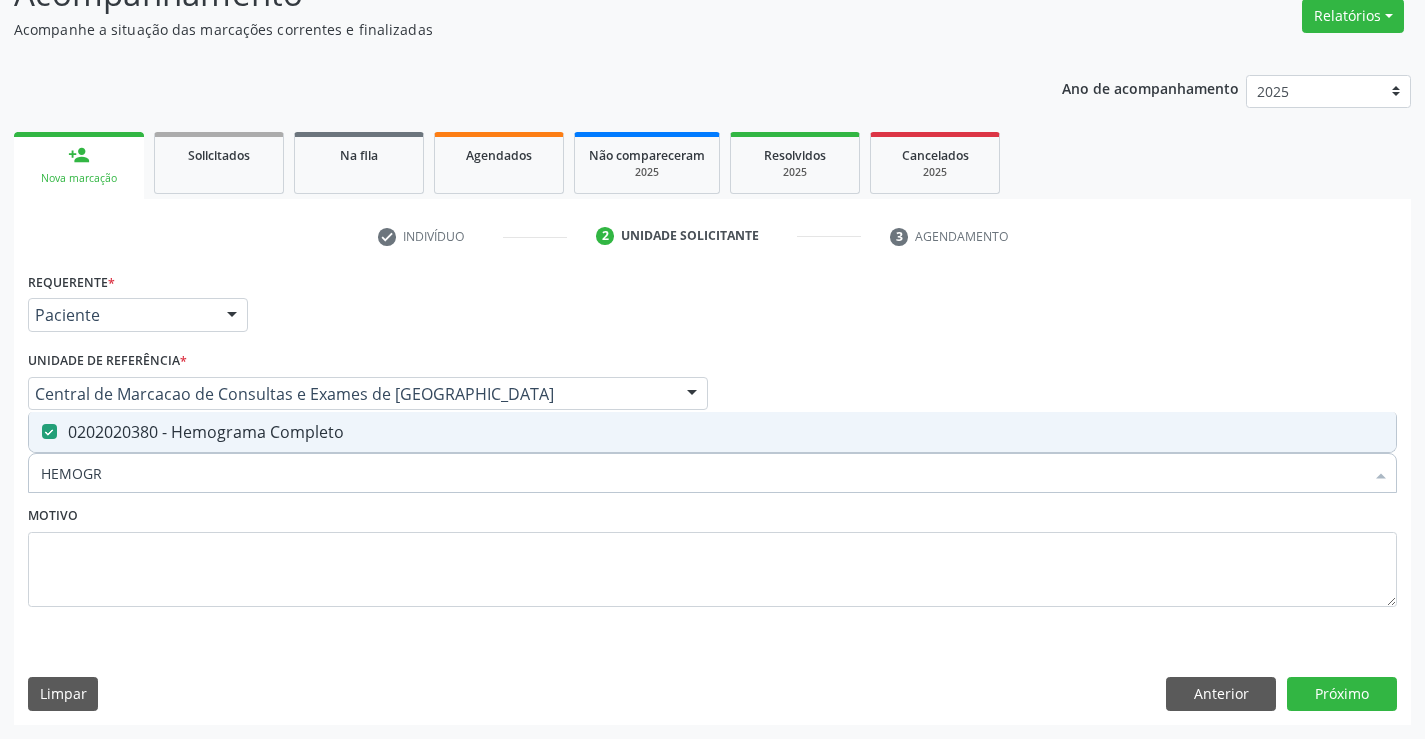 click on "HEMOGR" at bounding box center (702, 473) 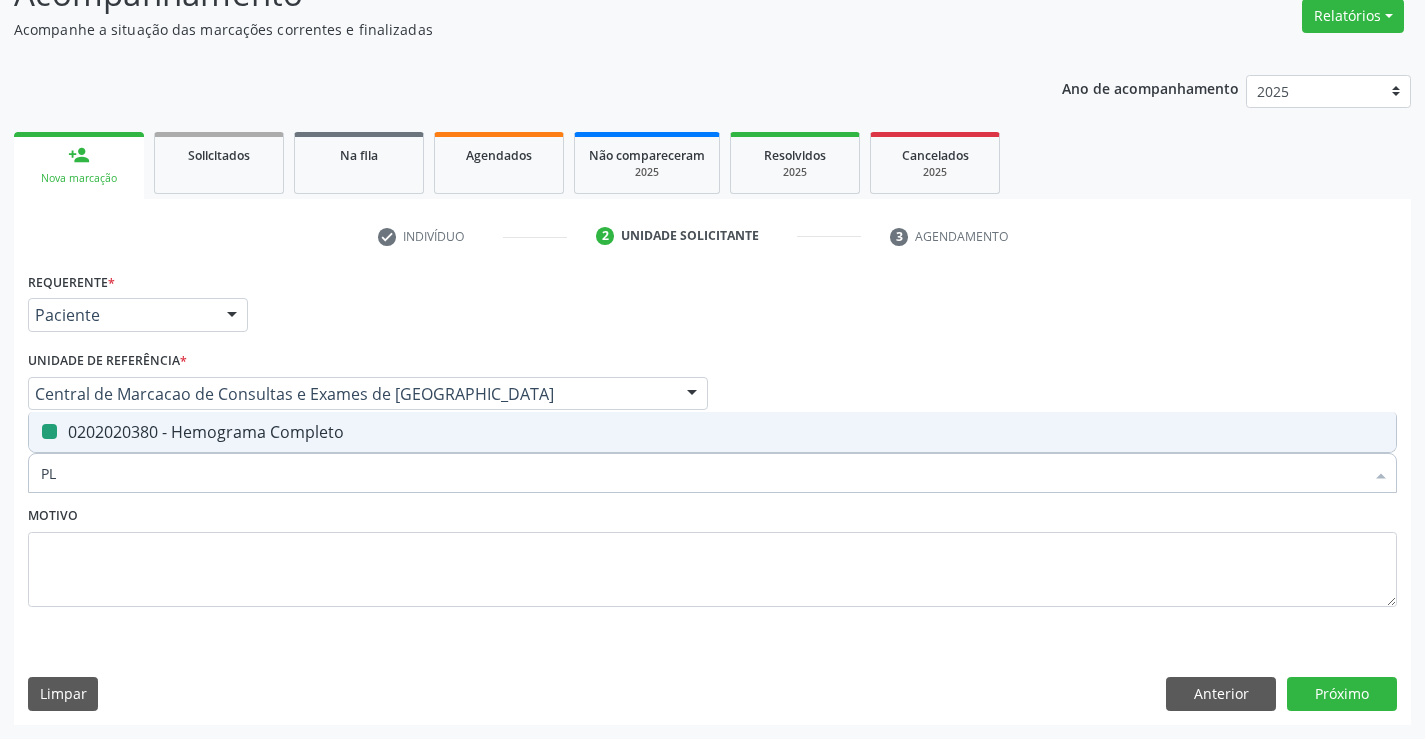 type on "PLA" 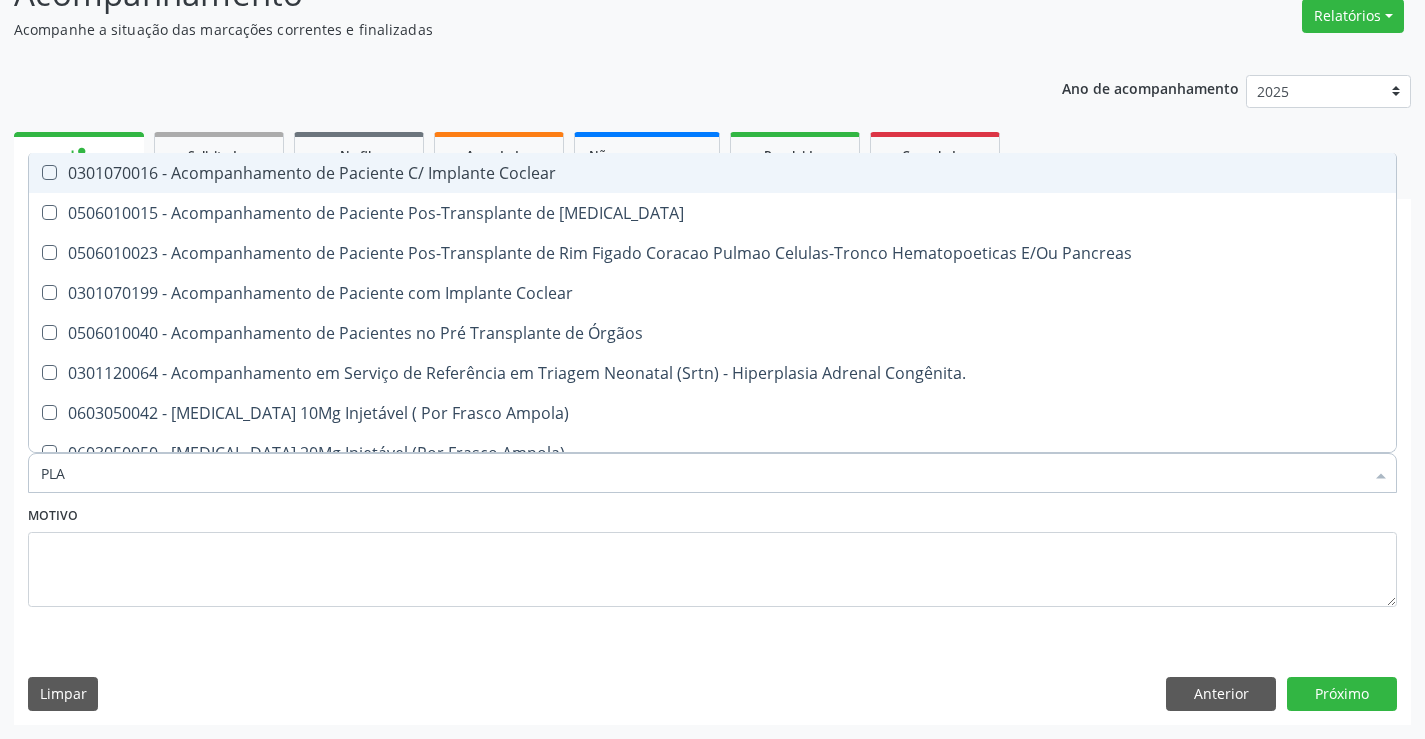 type on "PLAQ" 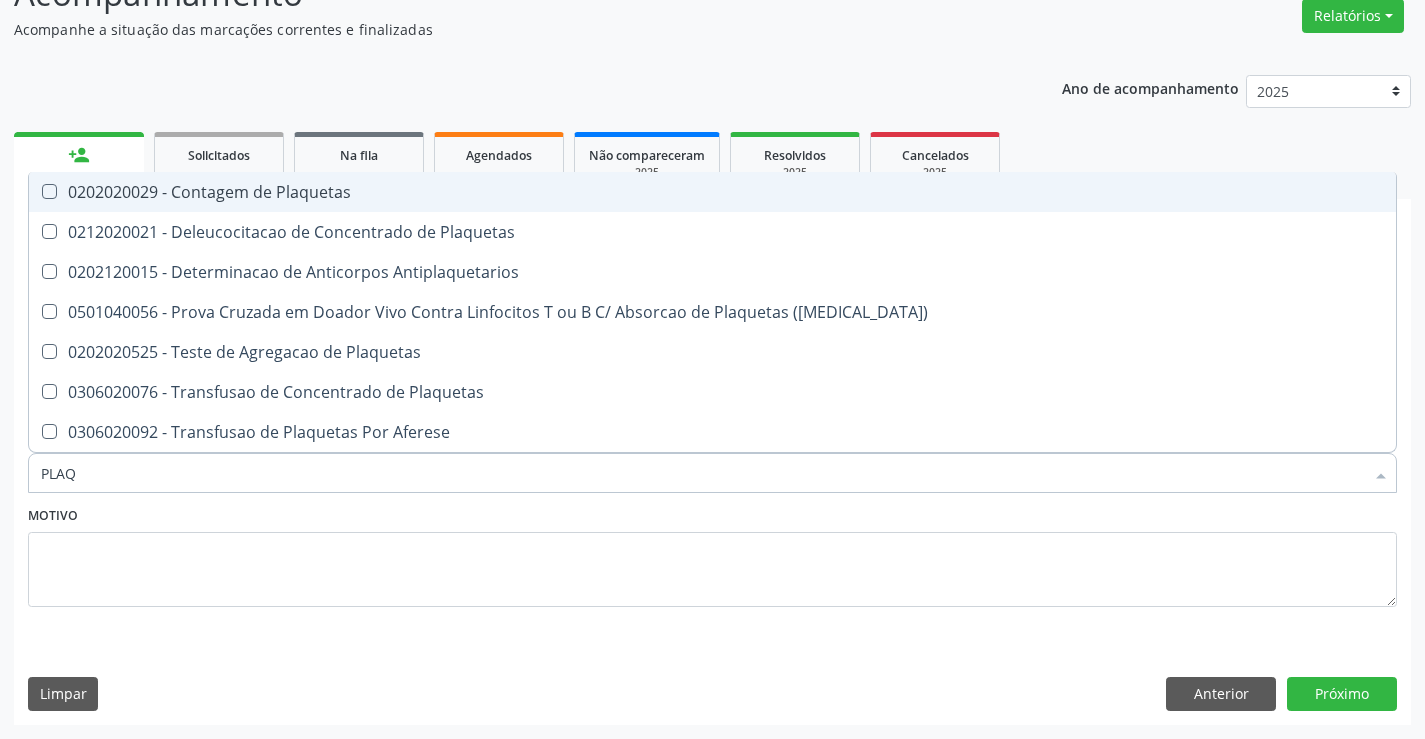 click on "0202020029 - Contagem de Plaquetas" at bounding box center (712, 192) 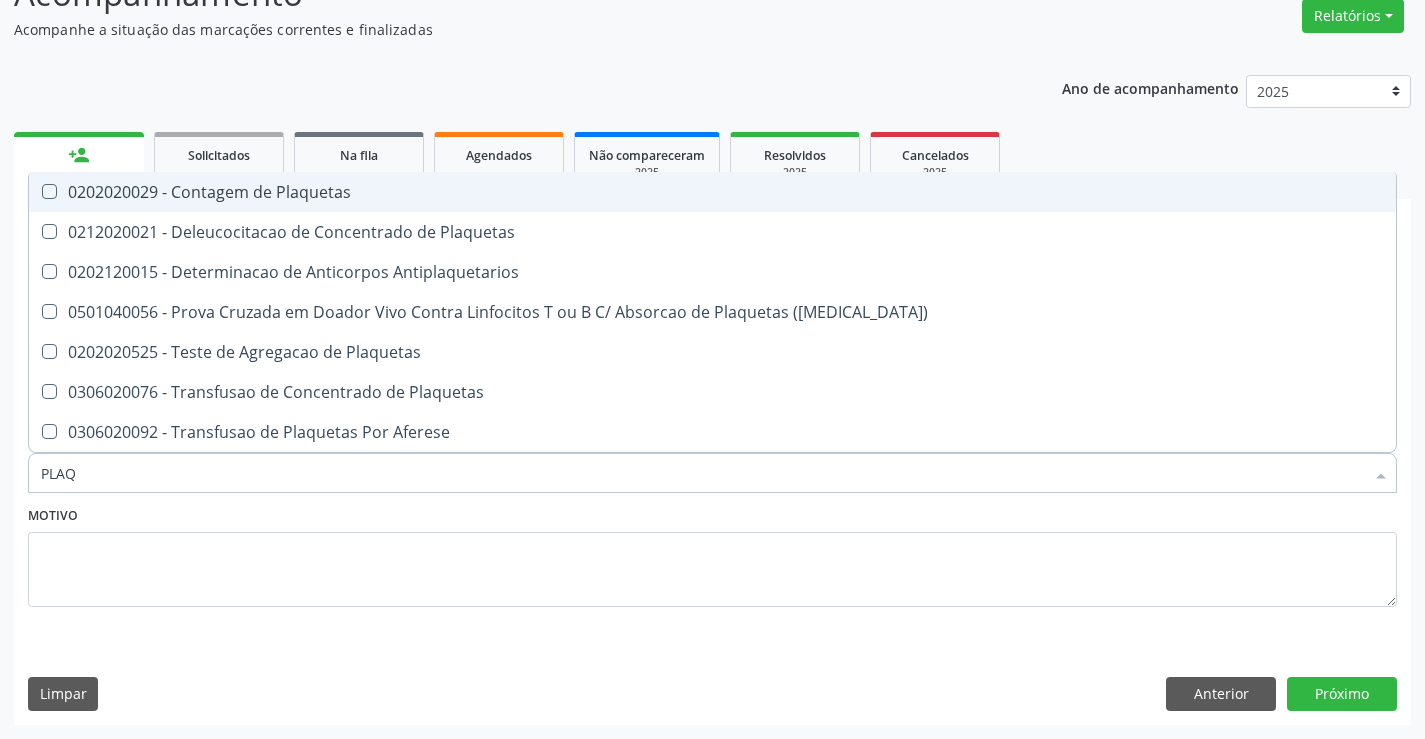 checkbox on "true" 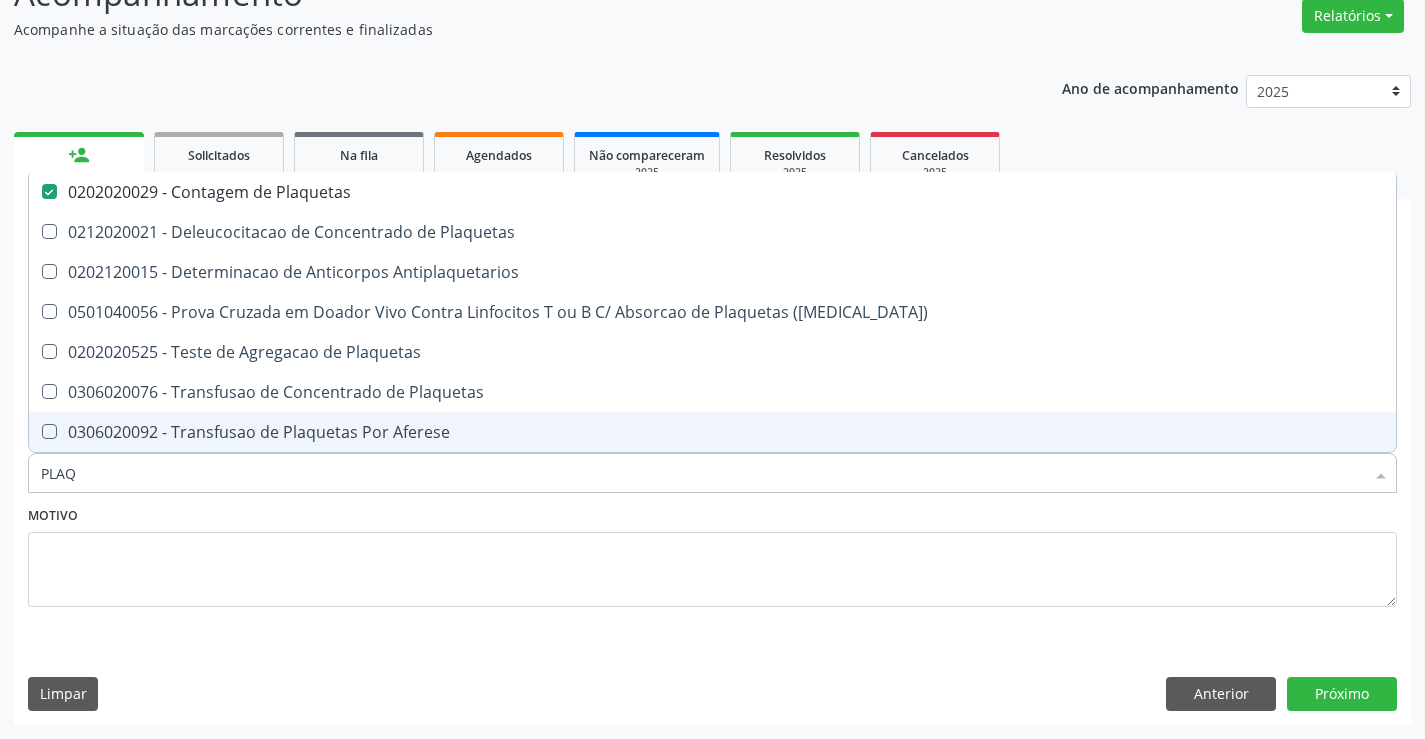 click on "PLAQ" at bounding box center [702, 473] 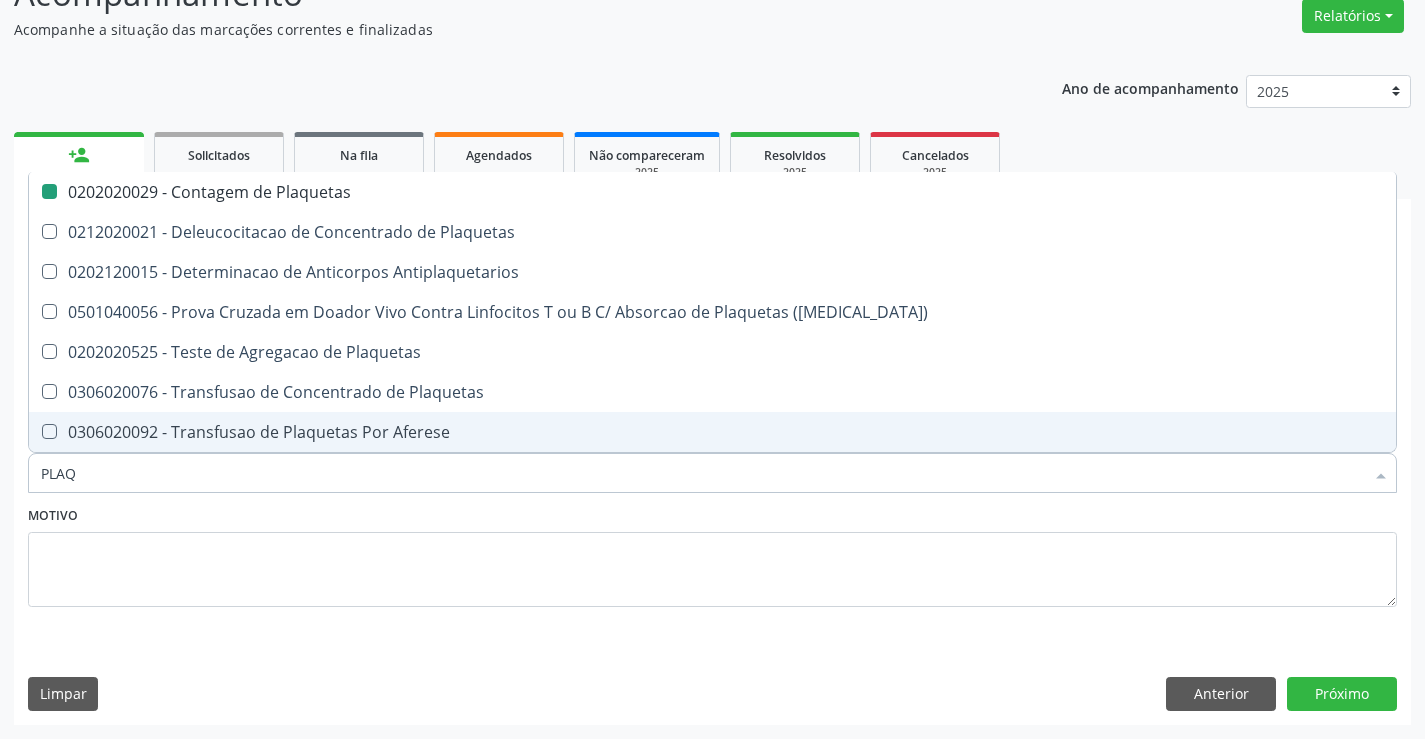 type on "G" 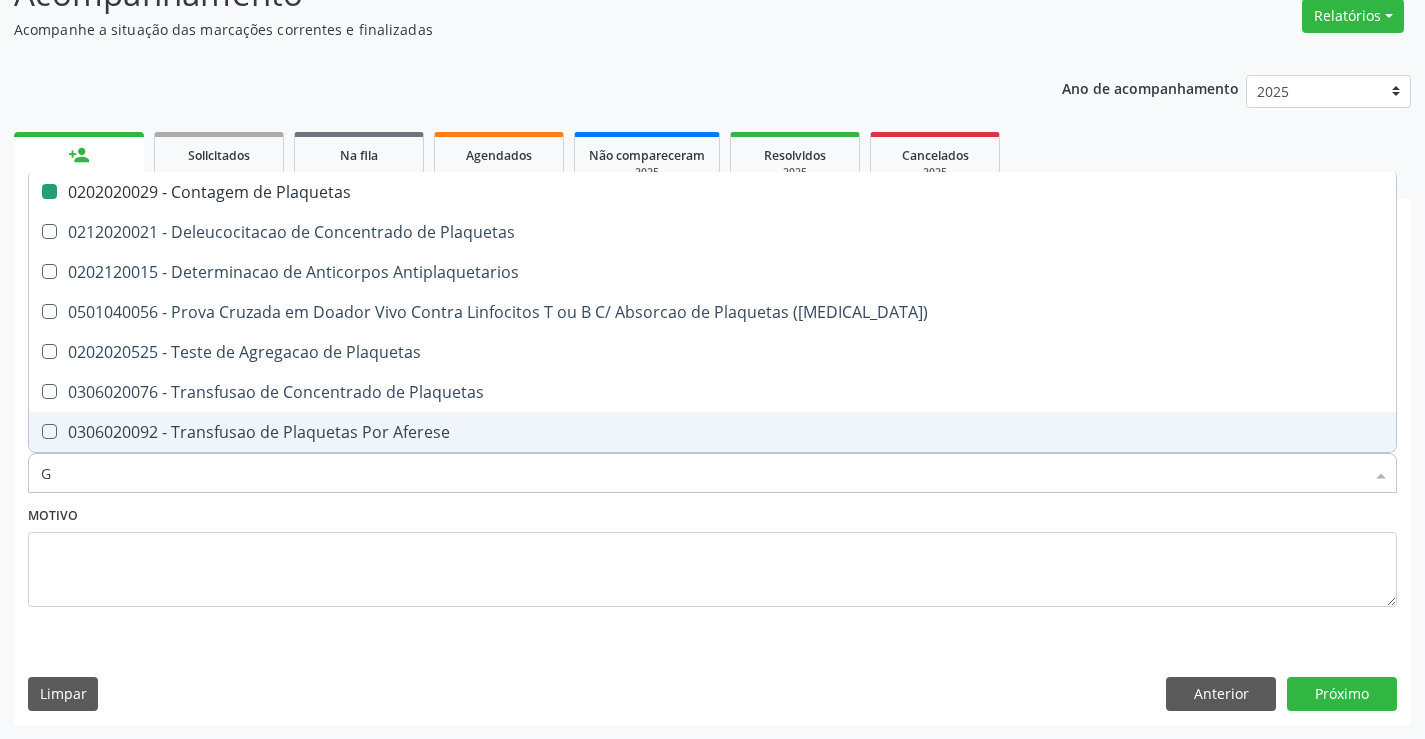 checkbox on "false" 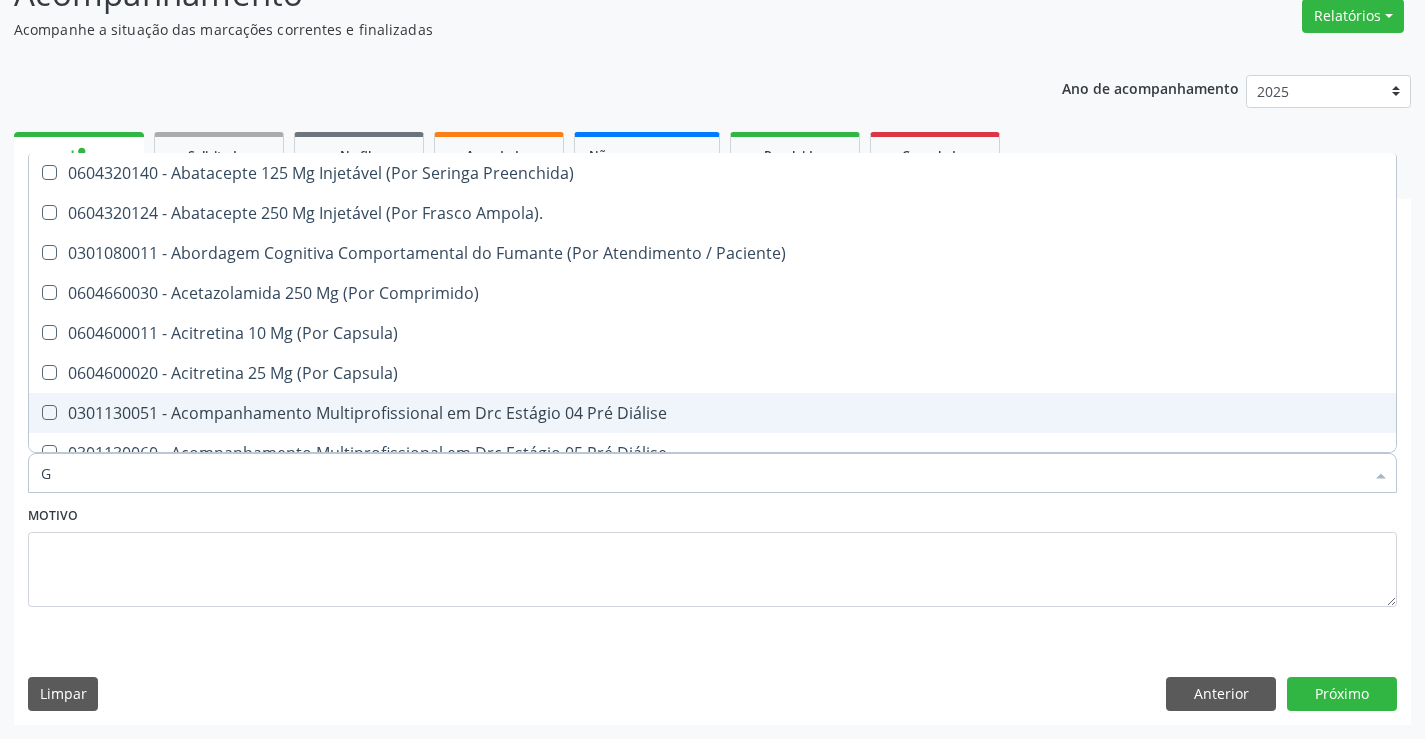 type on "GL" 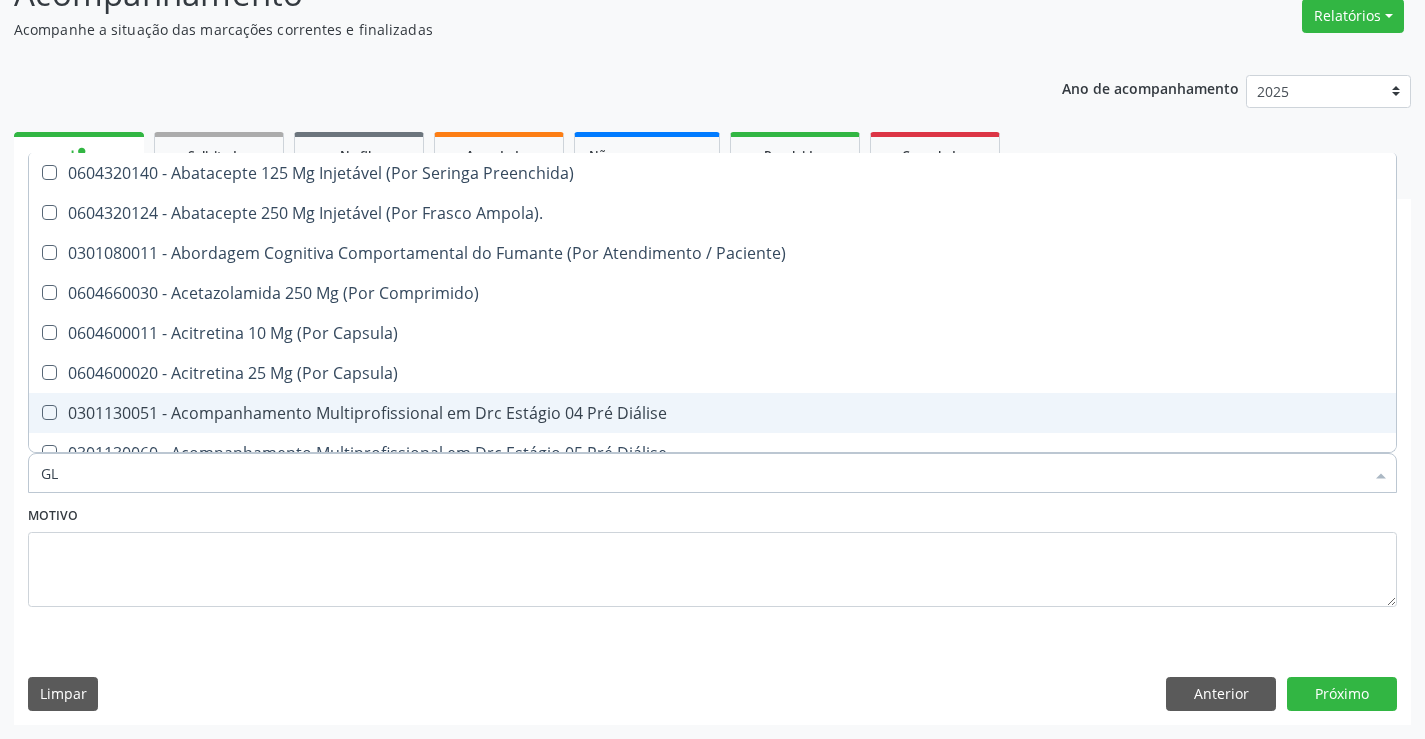 checkbox on "true" 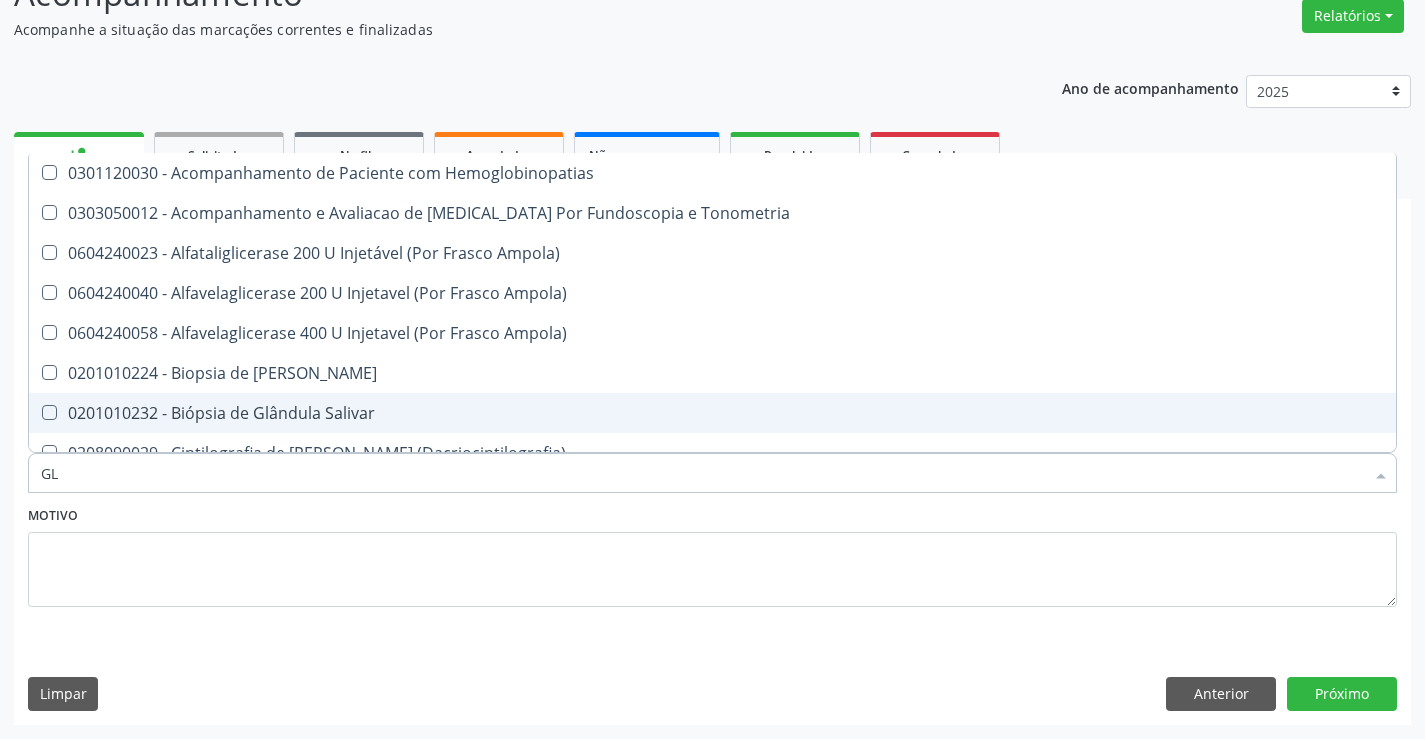 type on "GLI" 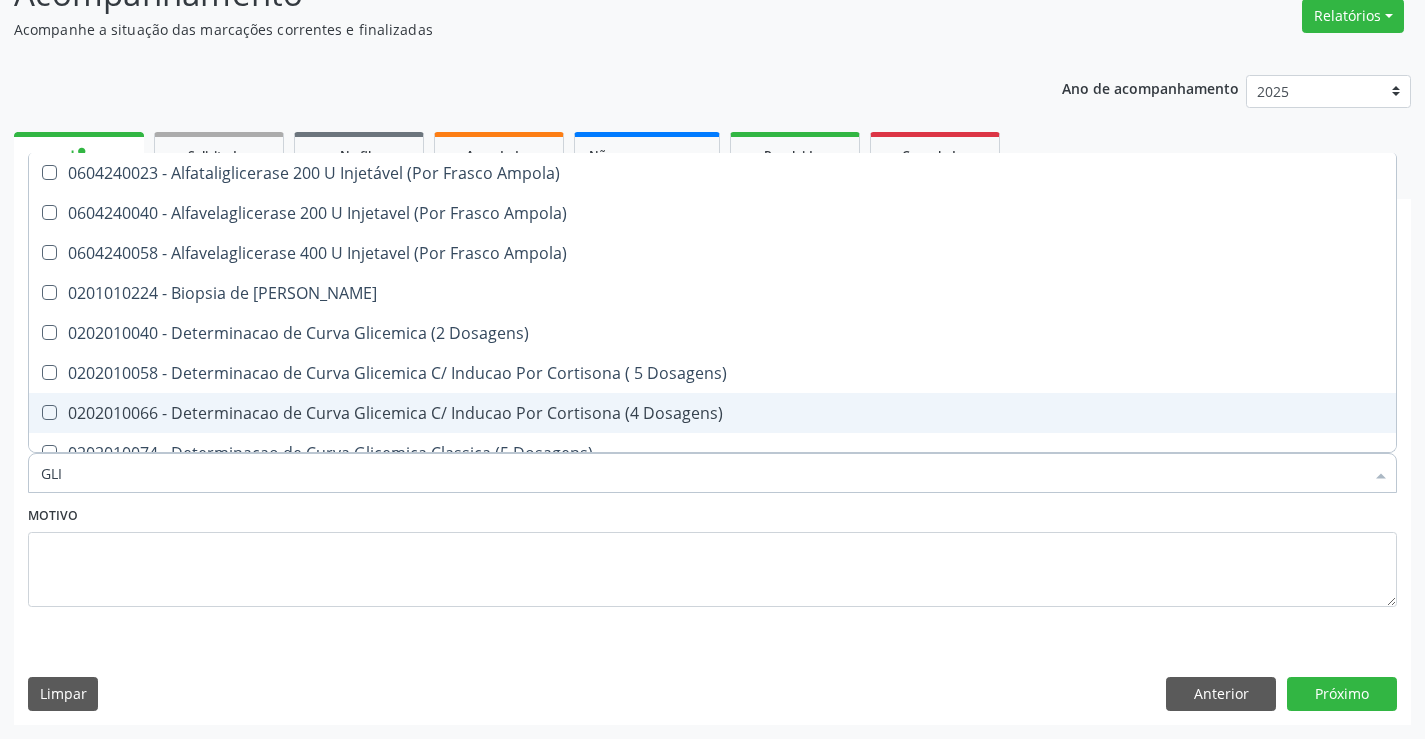 type on "GLIC" 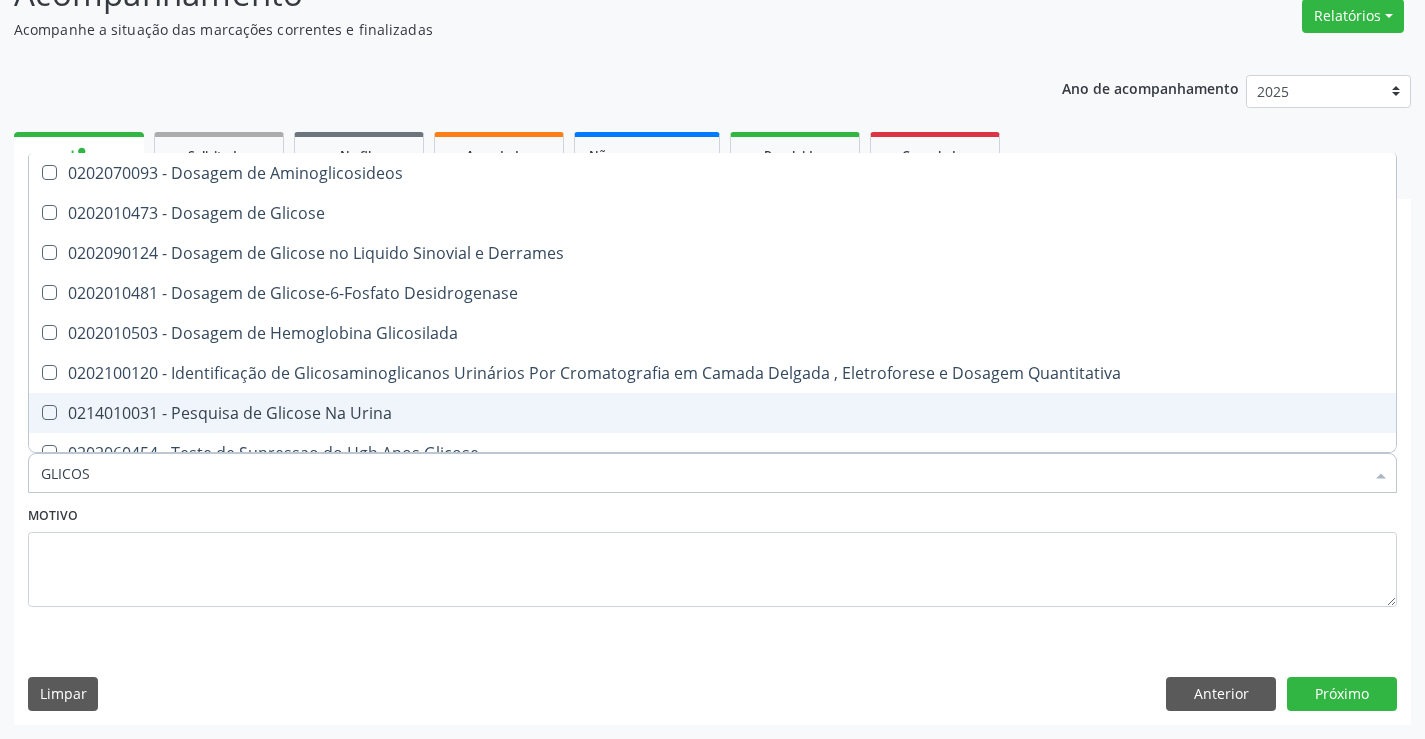 type on "GLICOSE" 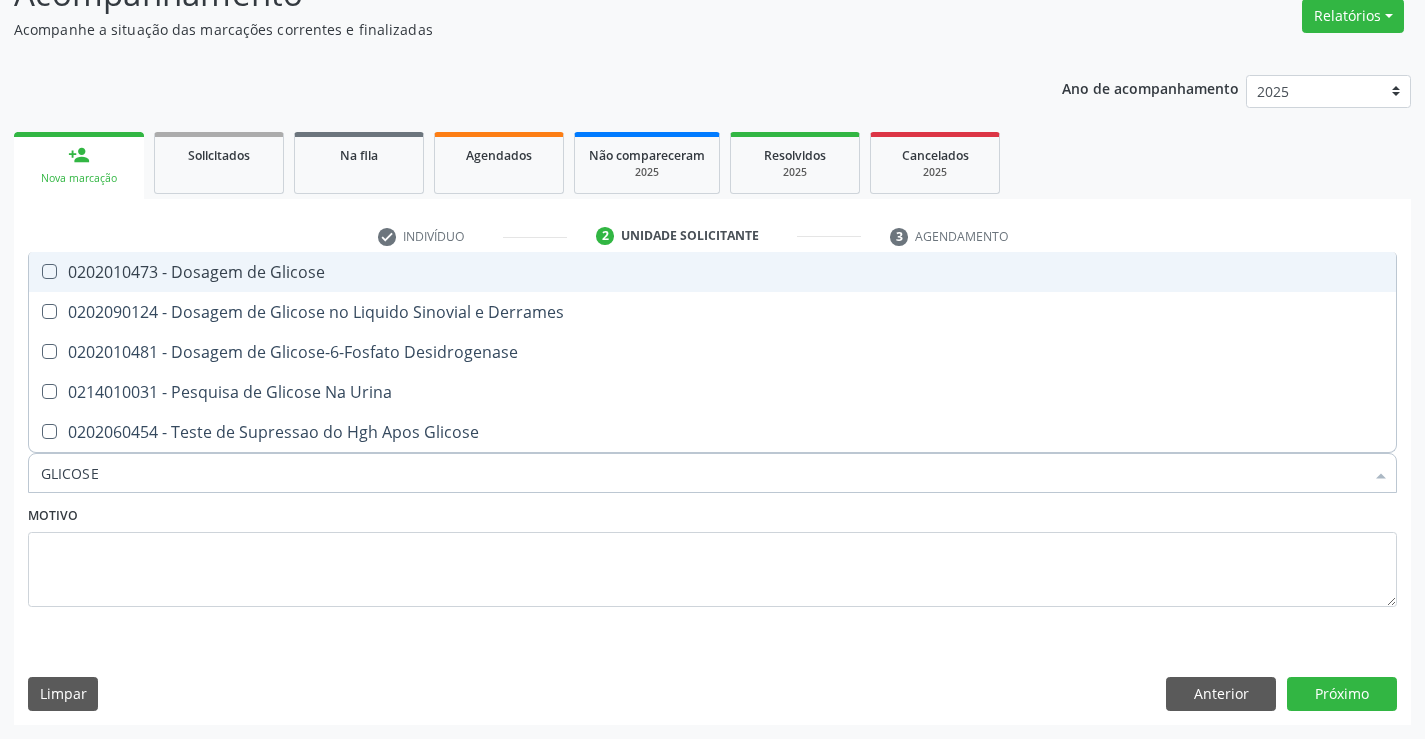 click on "0202010473 - Dosagem de Glicose" at bounding box center (712, 272) 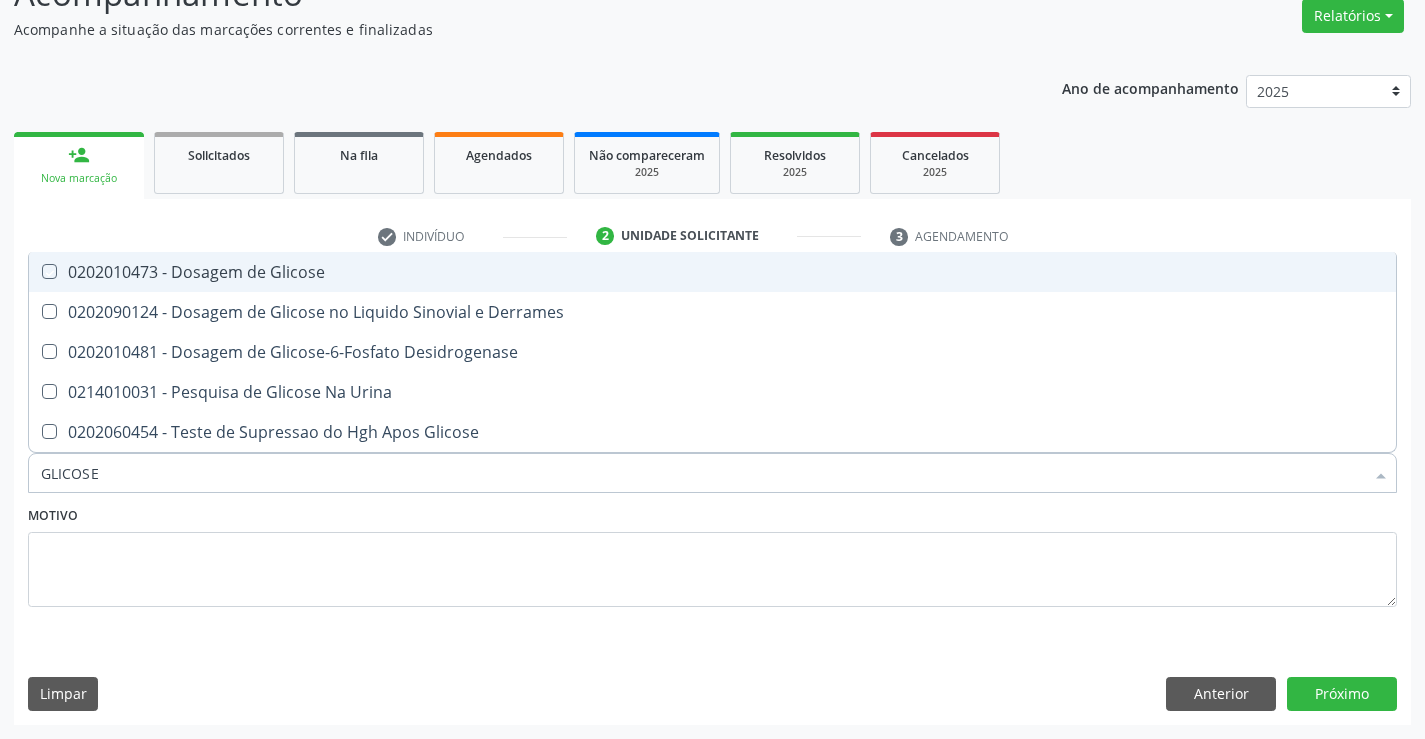 checkbox on "true" 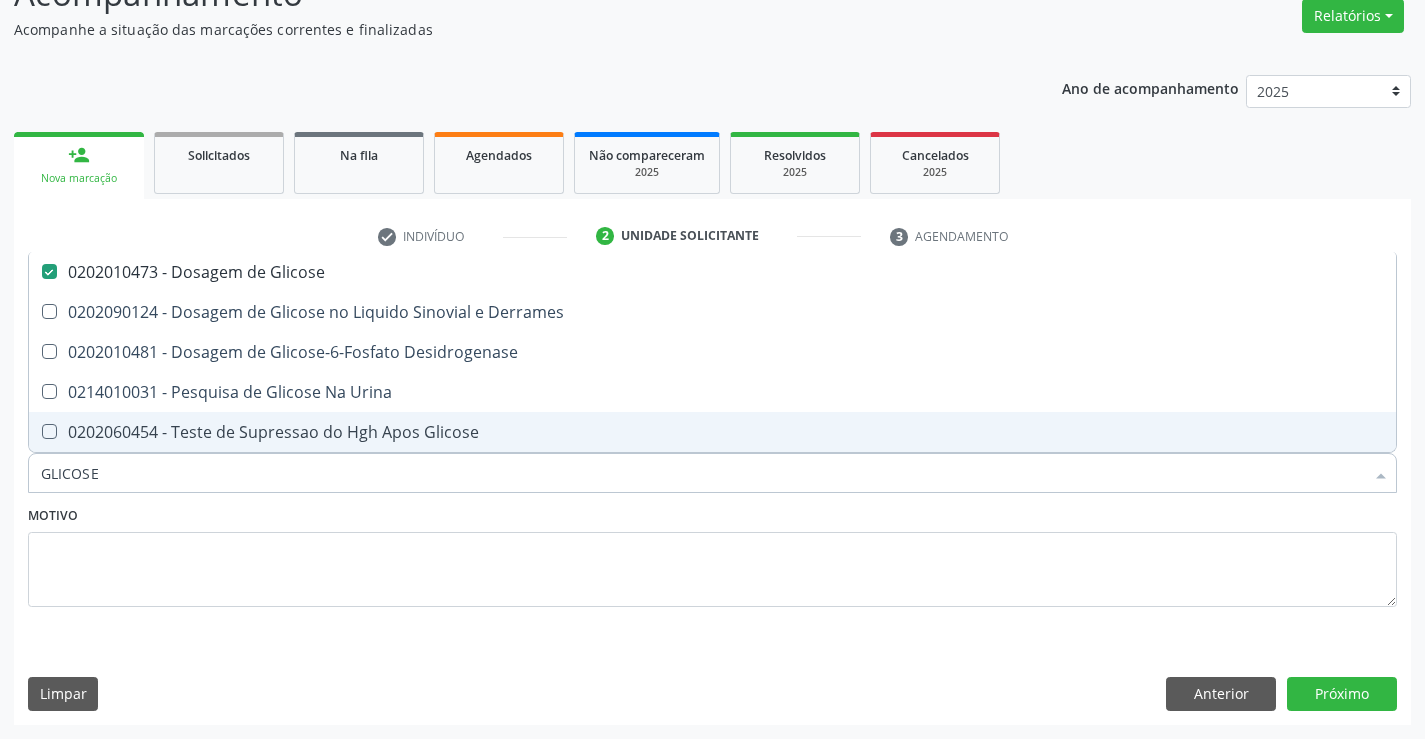 click on "GLICOSE" at bounding box center [702, 473] 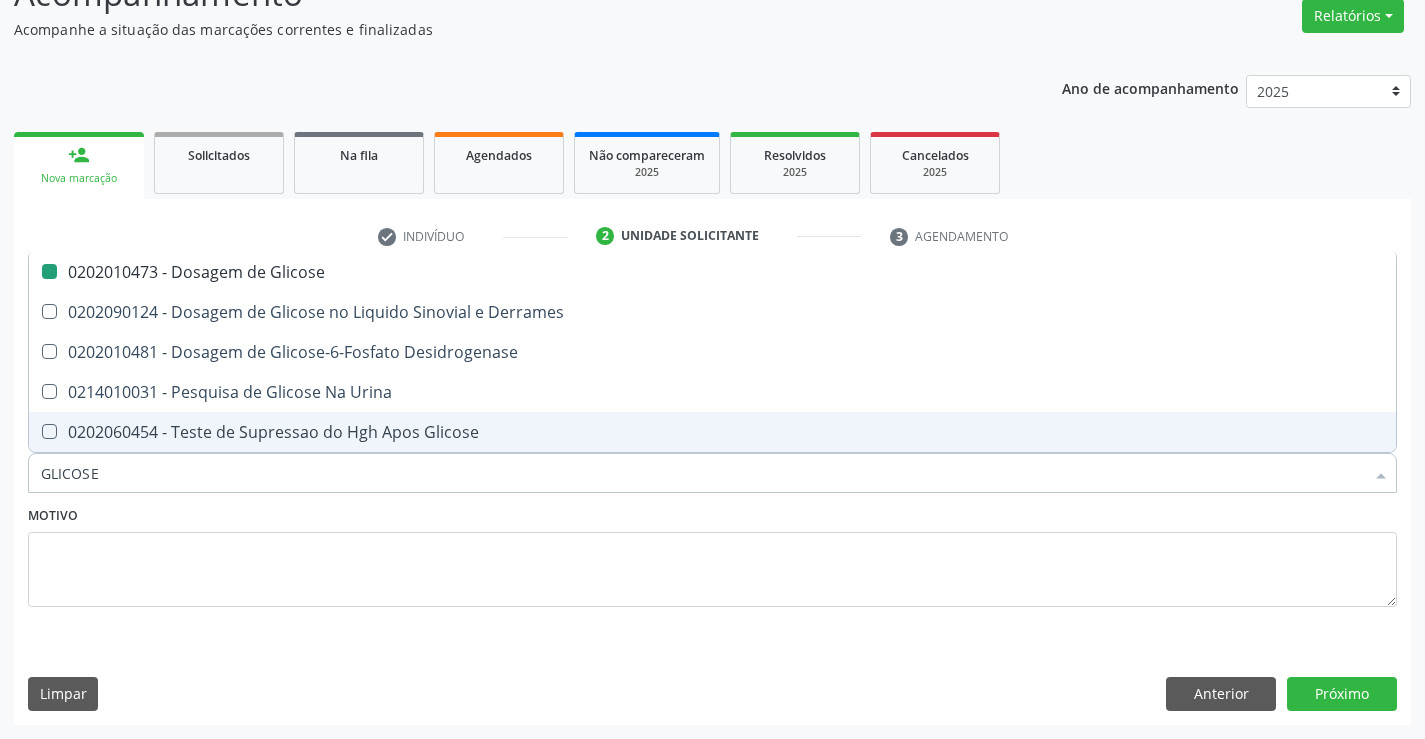type on "C" 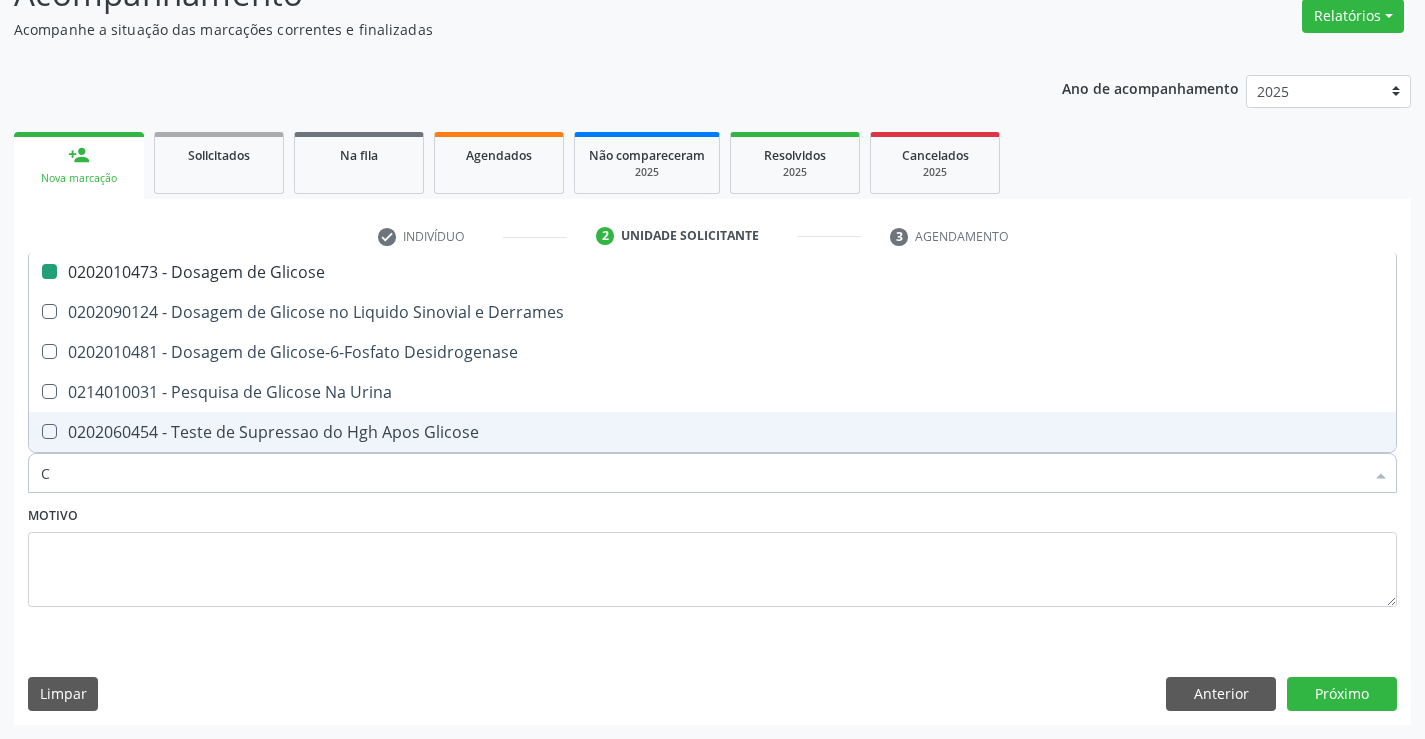 checkbox on "false" 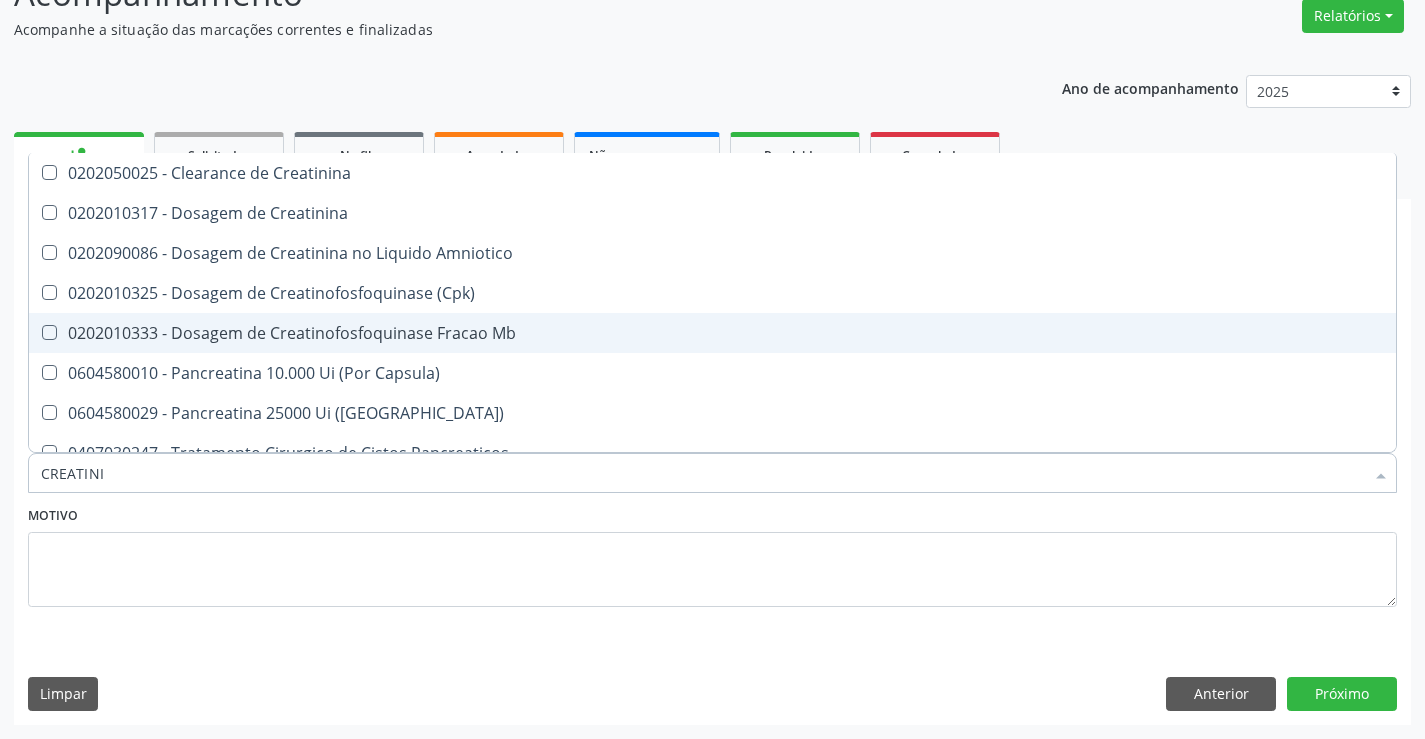 type on "CREATININ" 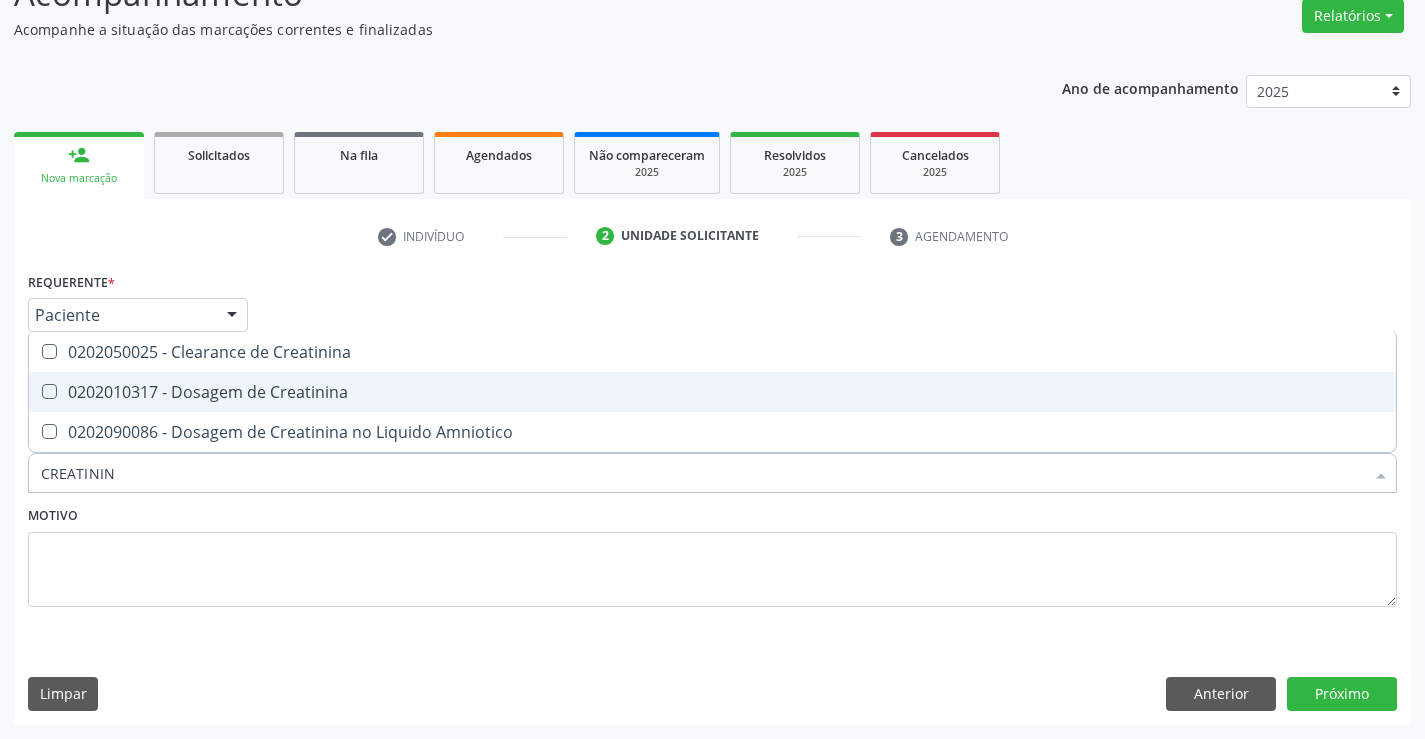 click on "0202010317 - Dosagem de Creatinina" at bounding box center (712, 392) 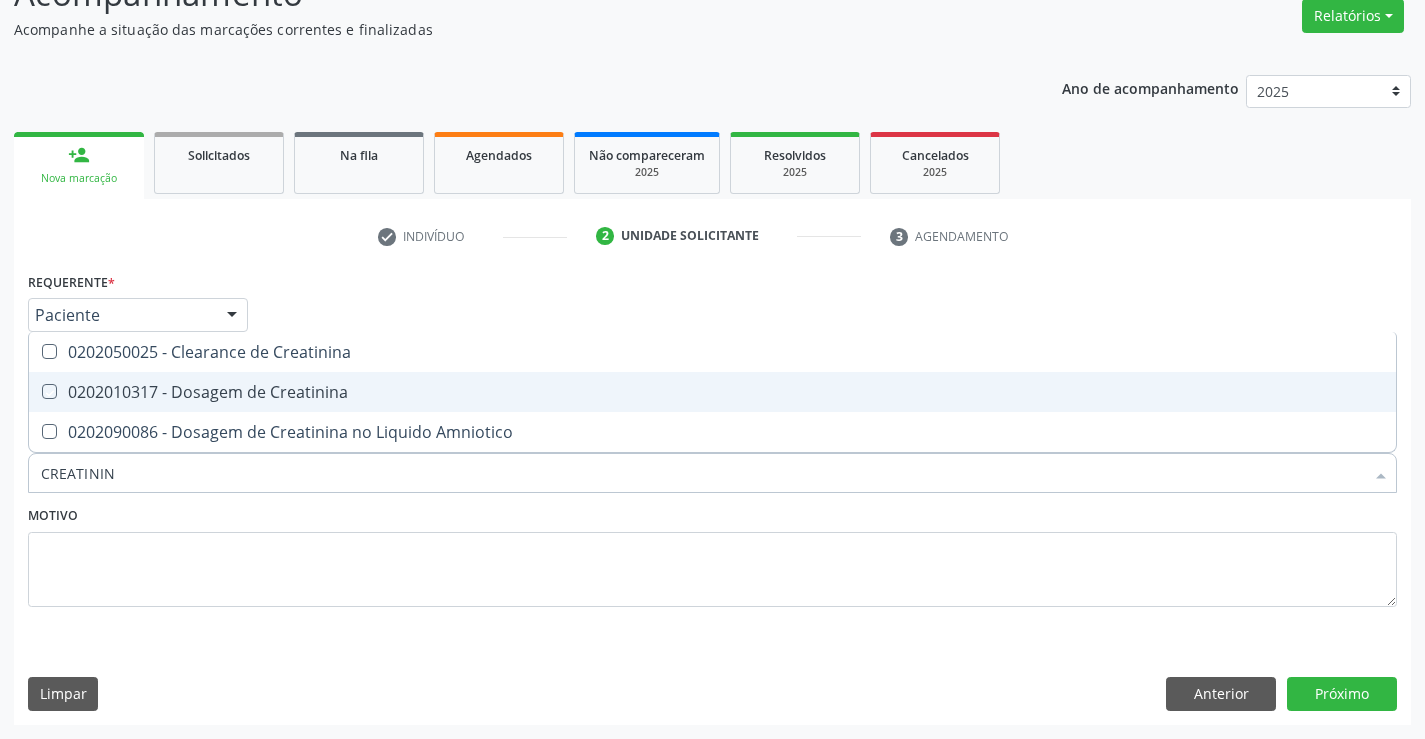 checkbox on "true" 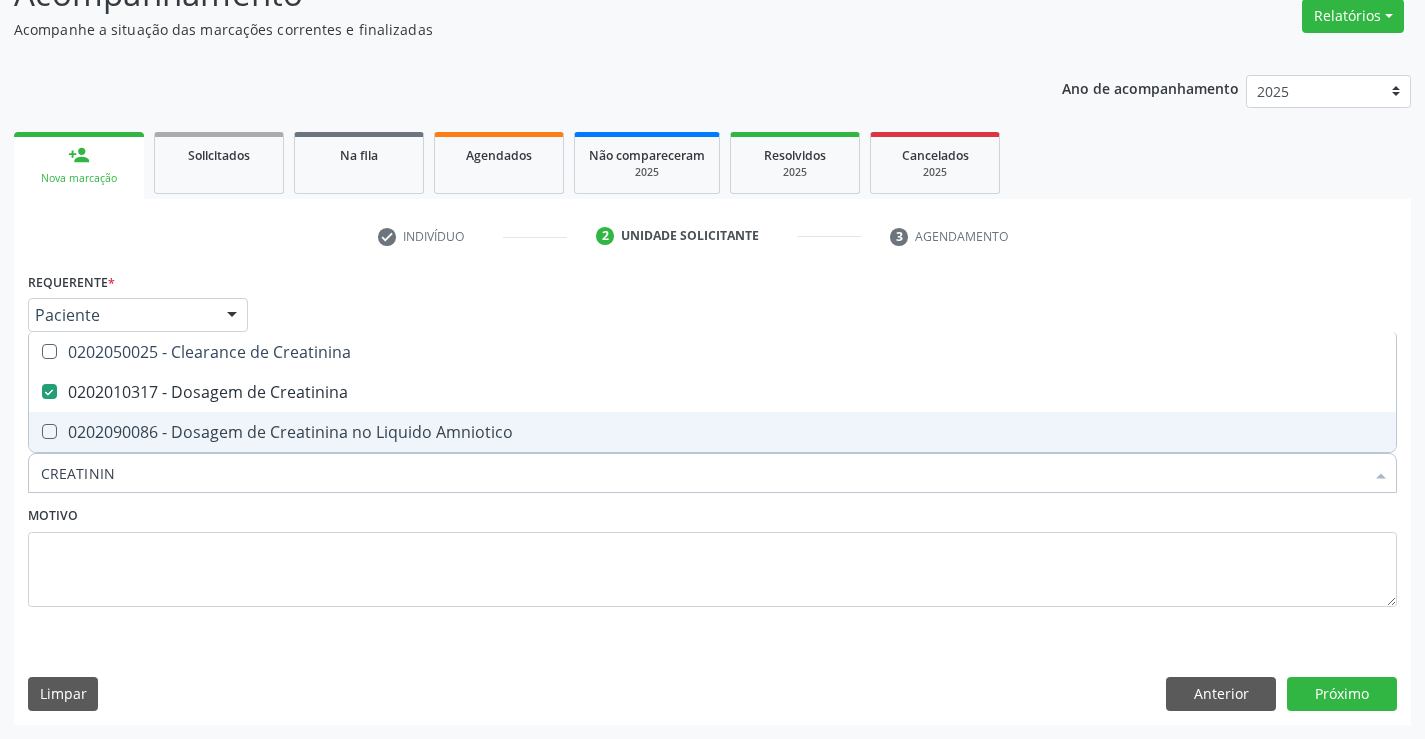 click on "CREATININ" at bounding box center (702, 473) 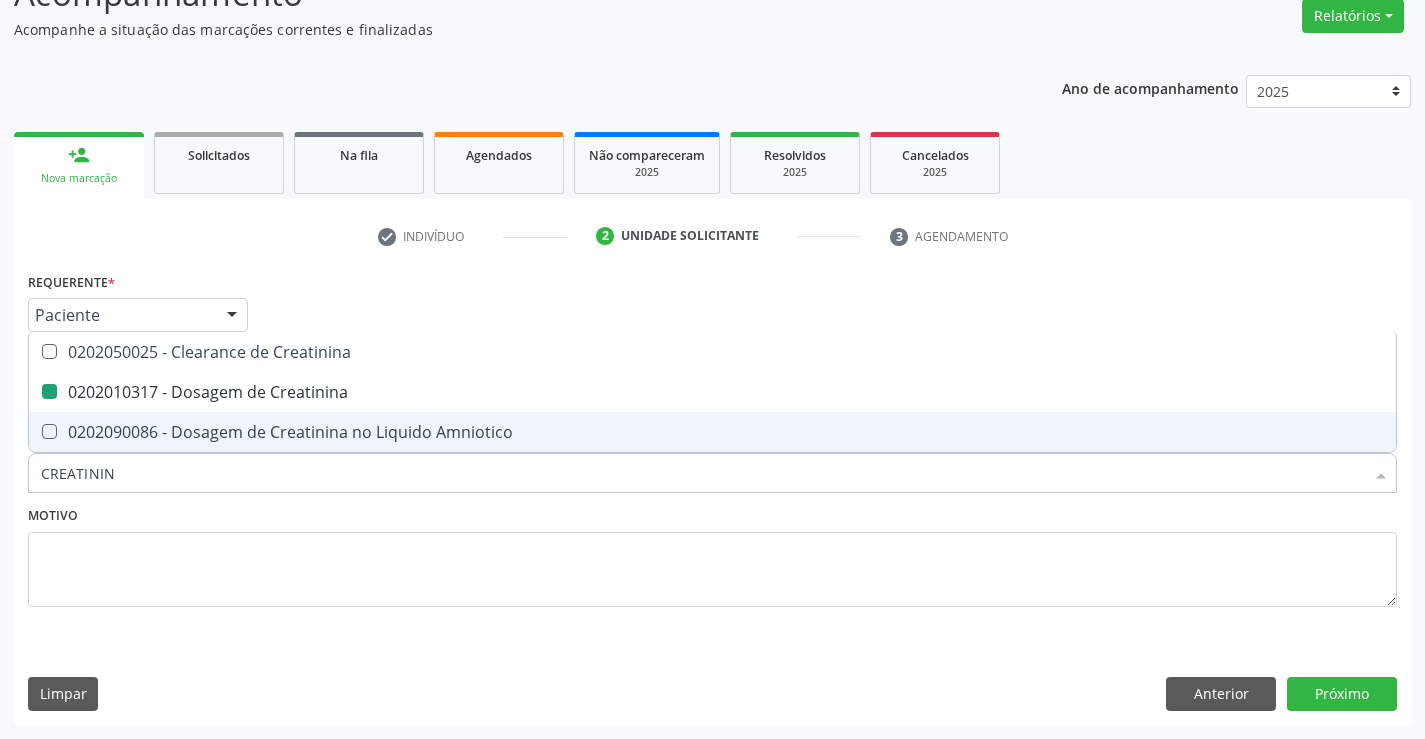 type on "P" 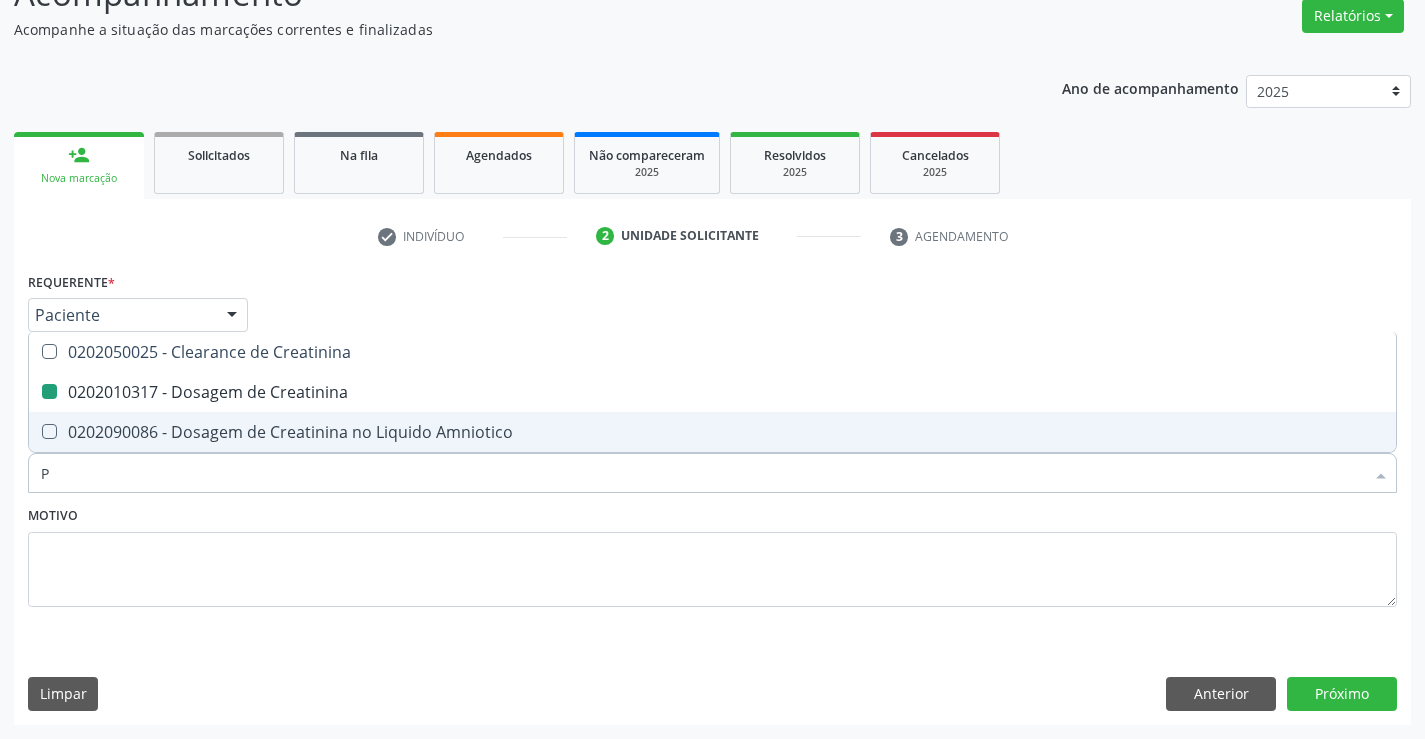 checkbox on "false" 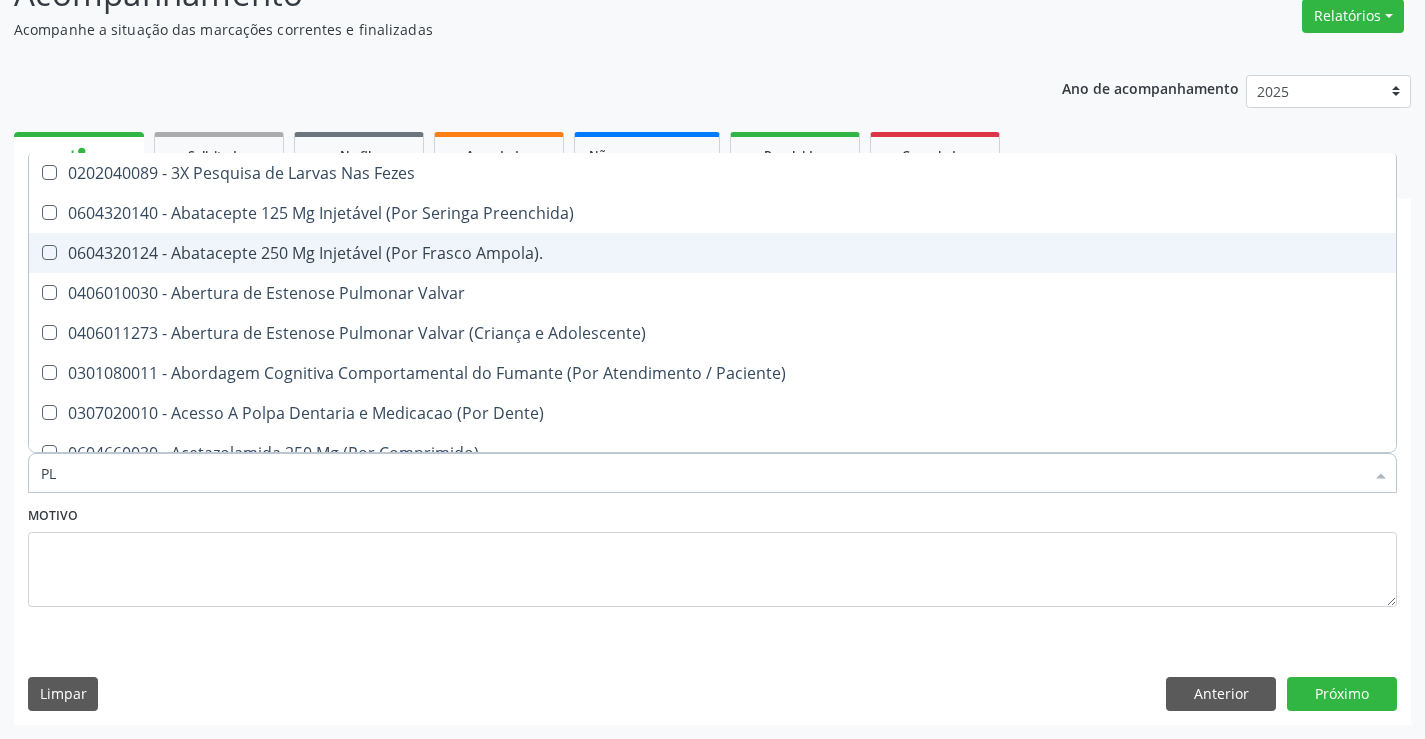 type on "PLA" 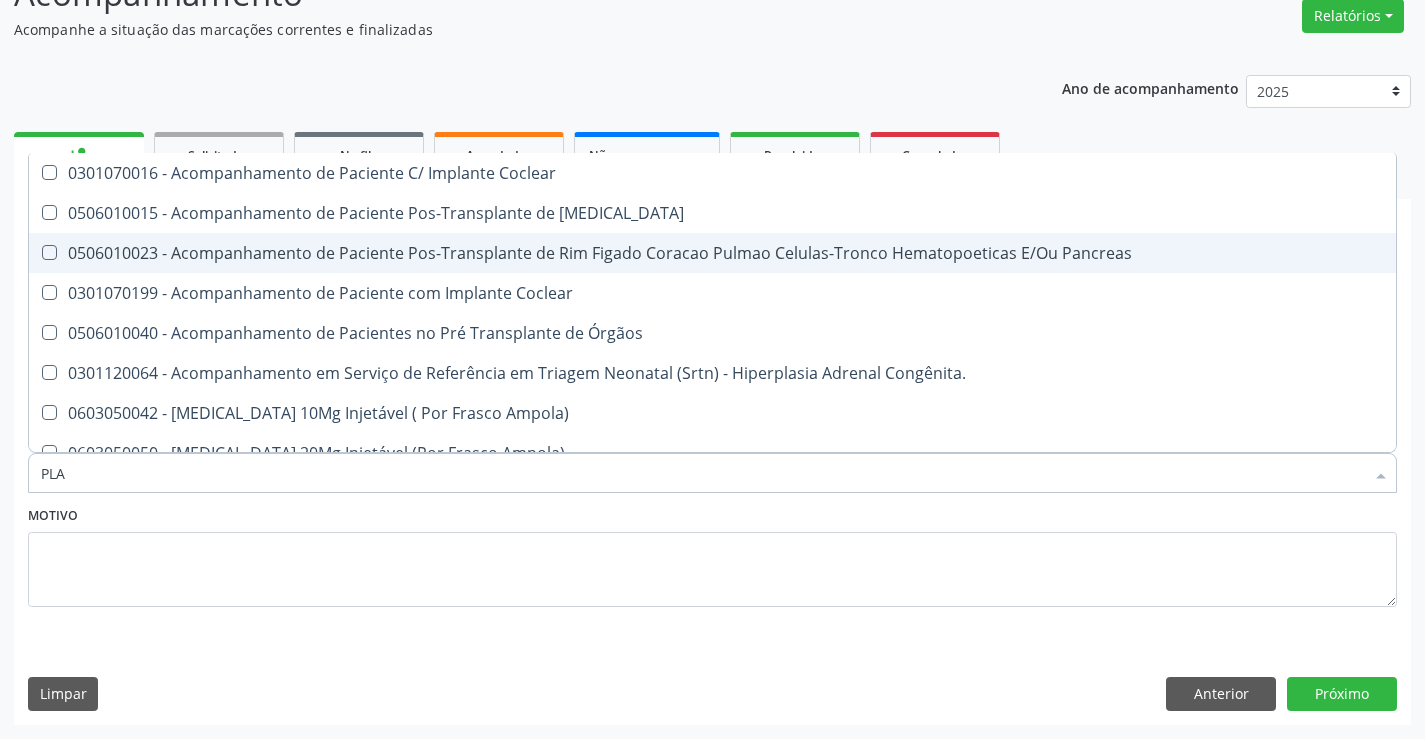 type on "PLAQ" 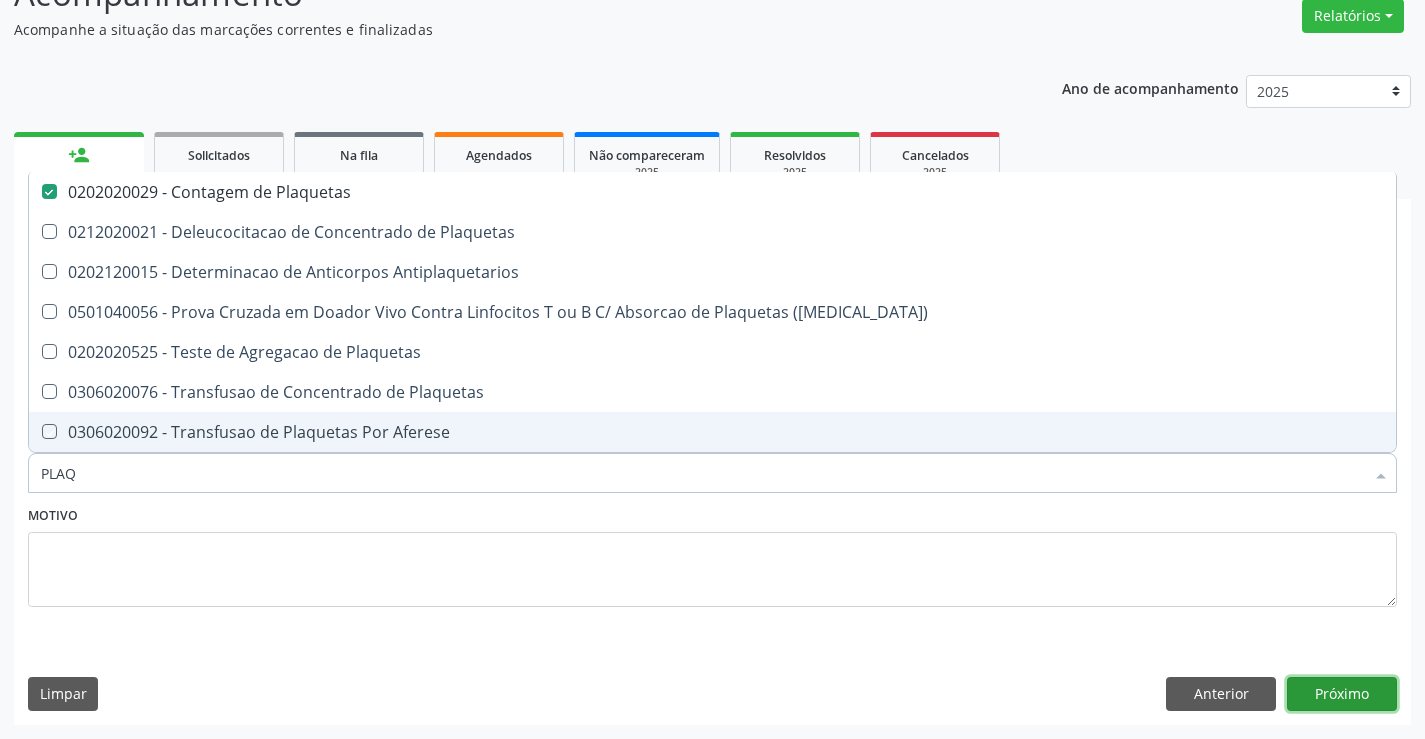 click on "Próximo" at bounding box center [1342, 694] 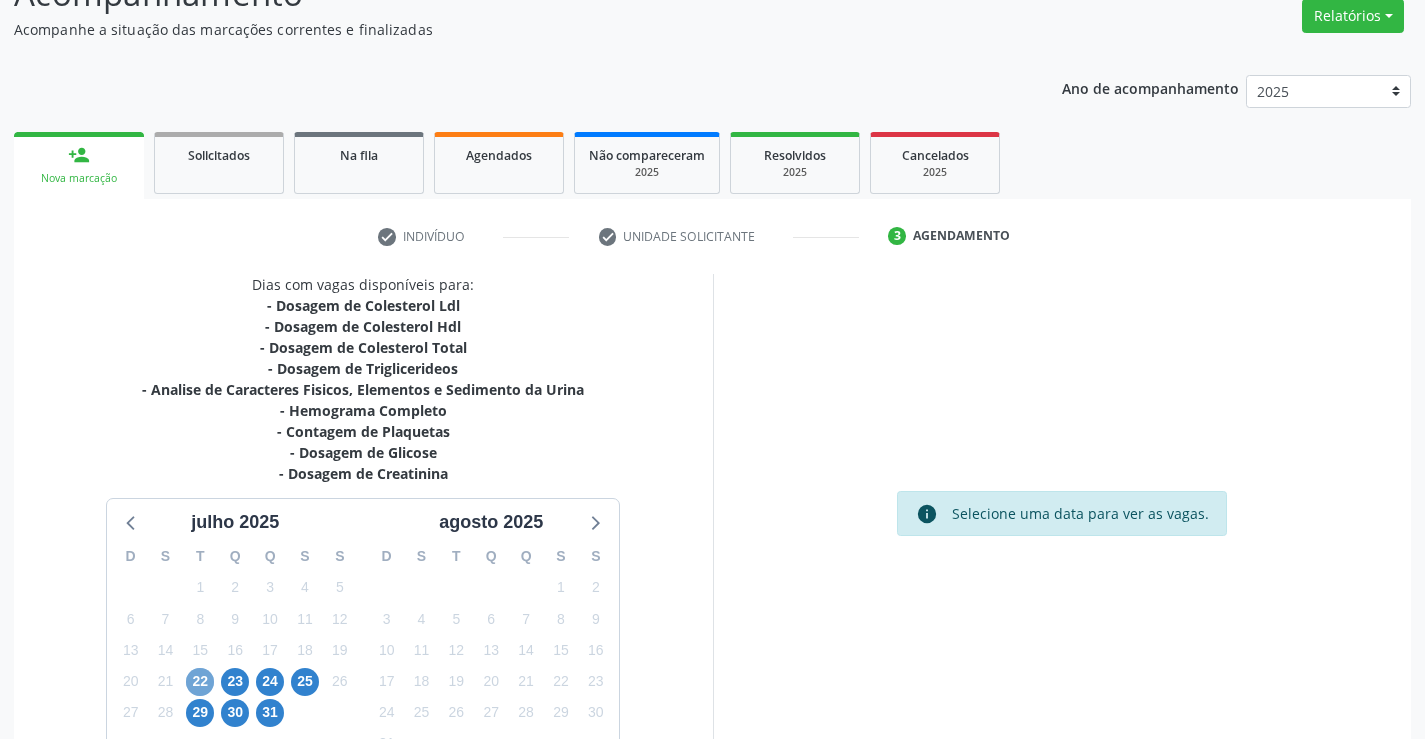 click on "22" at bounding box center (200, 682) 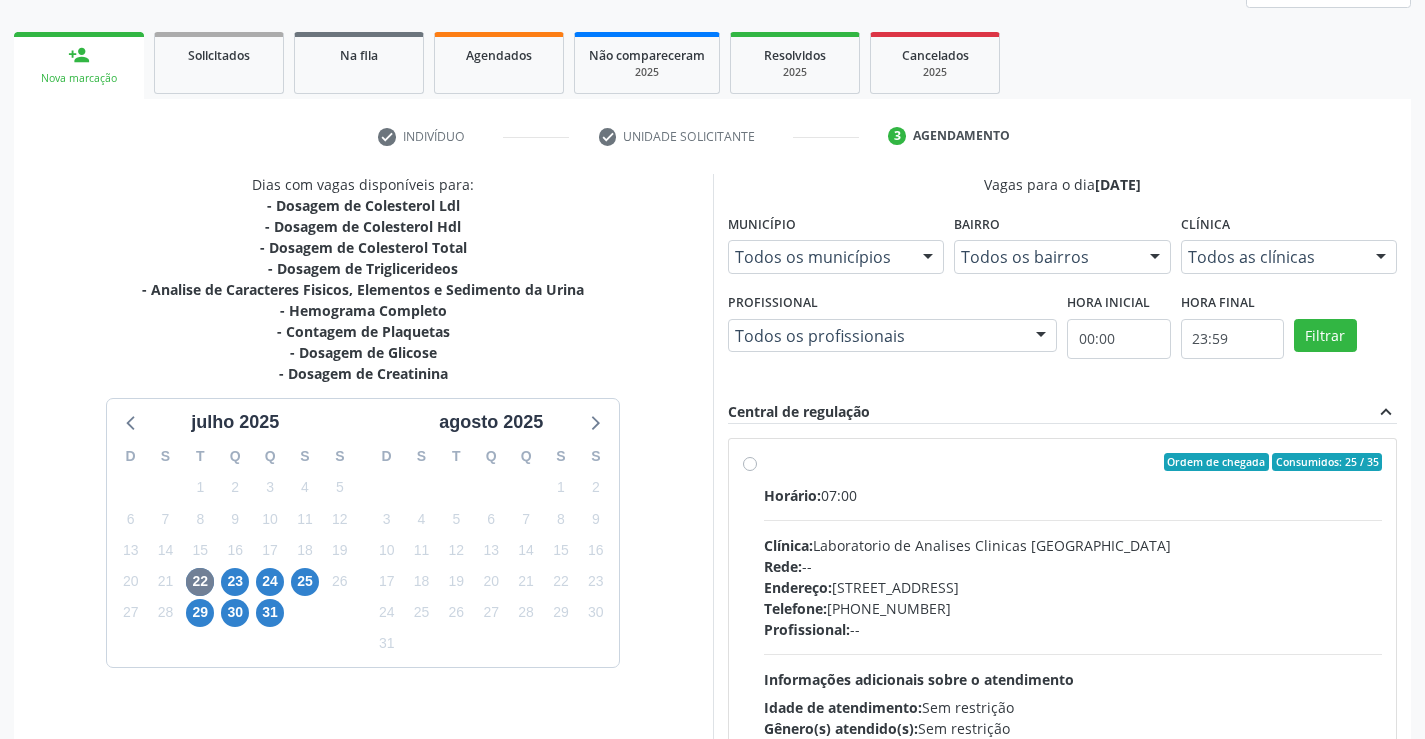 click on "Clínica:  Laboratorio de Analises Clinicas Sao Francisco" at bounding box center [1073, 545] 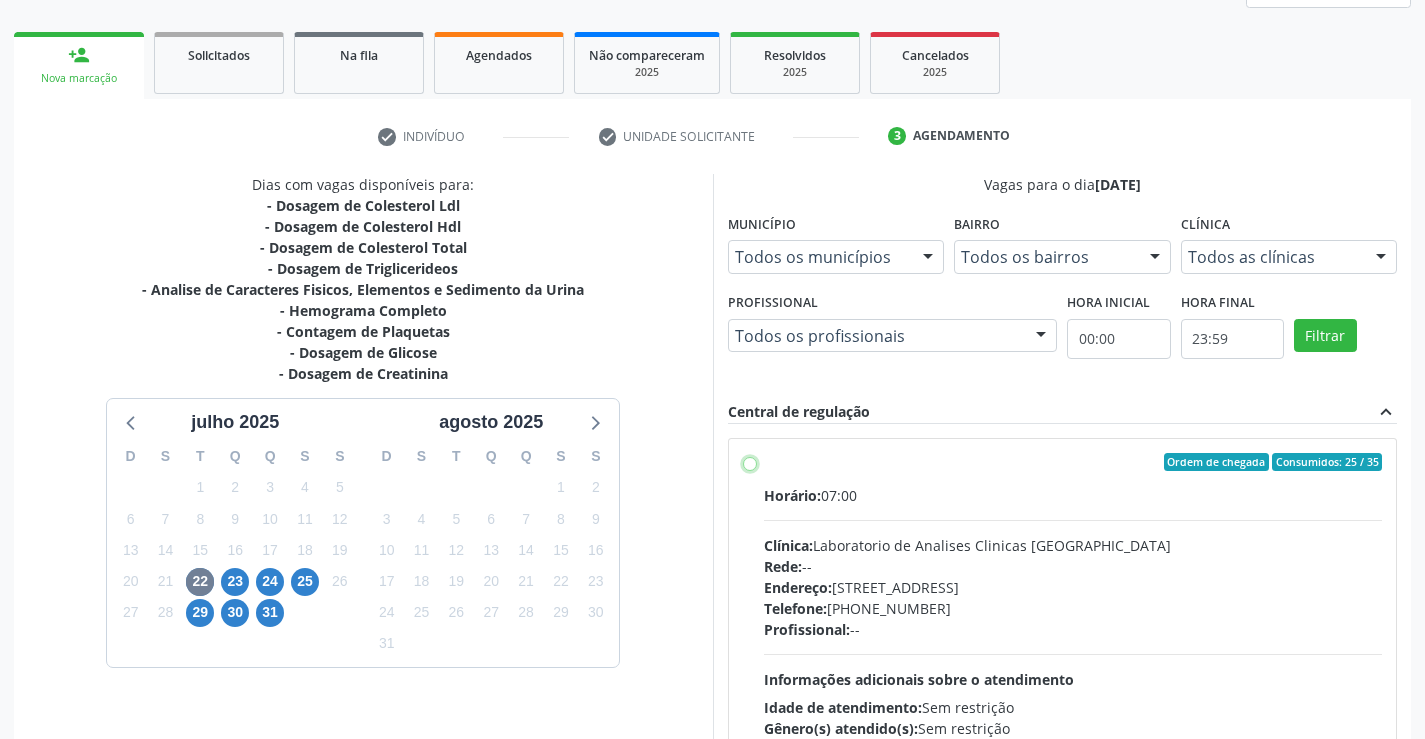 click on "Ordem de chegada
Consumidos: 25 / 35
Horário:   07:00
Clínica:  Laboratorio de Analises Clinicas Sao Francisco
Rede:
--
Endereço:   Terreo, nº 258, Centro, Campo Formoso - BA
Telefone:   (74) 36453588
Profissional:
--
Informações adicionais sobre o atendimento
Idade de atendimento:
Sem restrição
Gênero(s) atendido(s):
Sem restrição
Informações adicionais:
--" at bounding box center (750, 462) 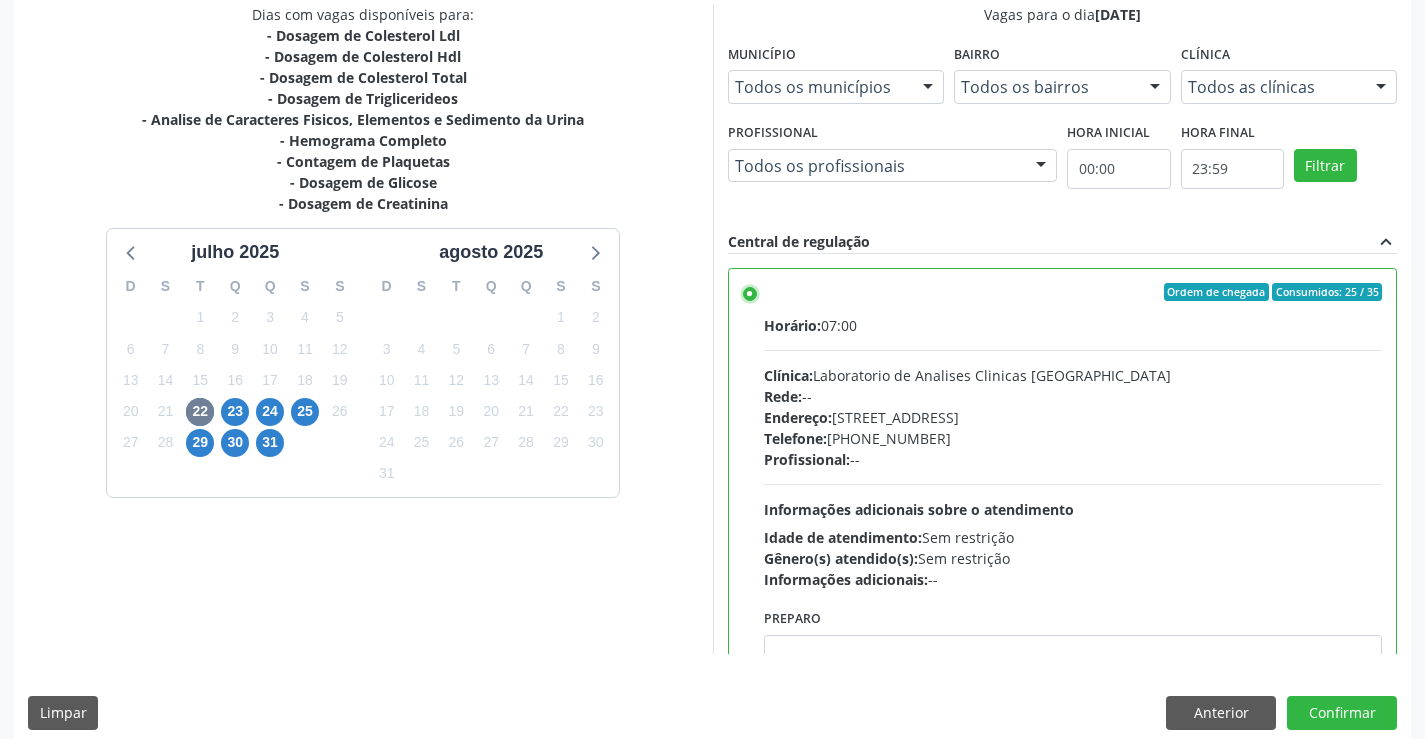 scroll, scrollTop: 456, scrollLeft: 0, axis: vertical 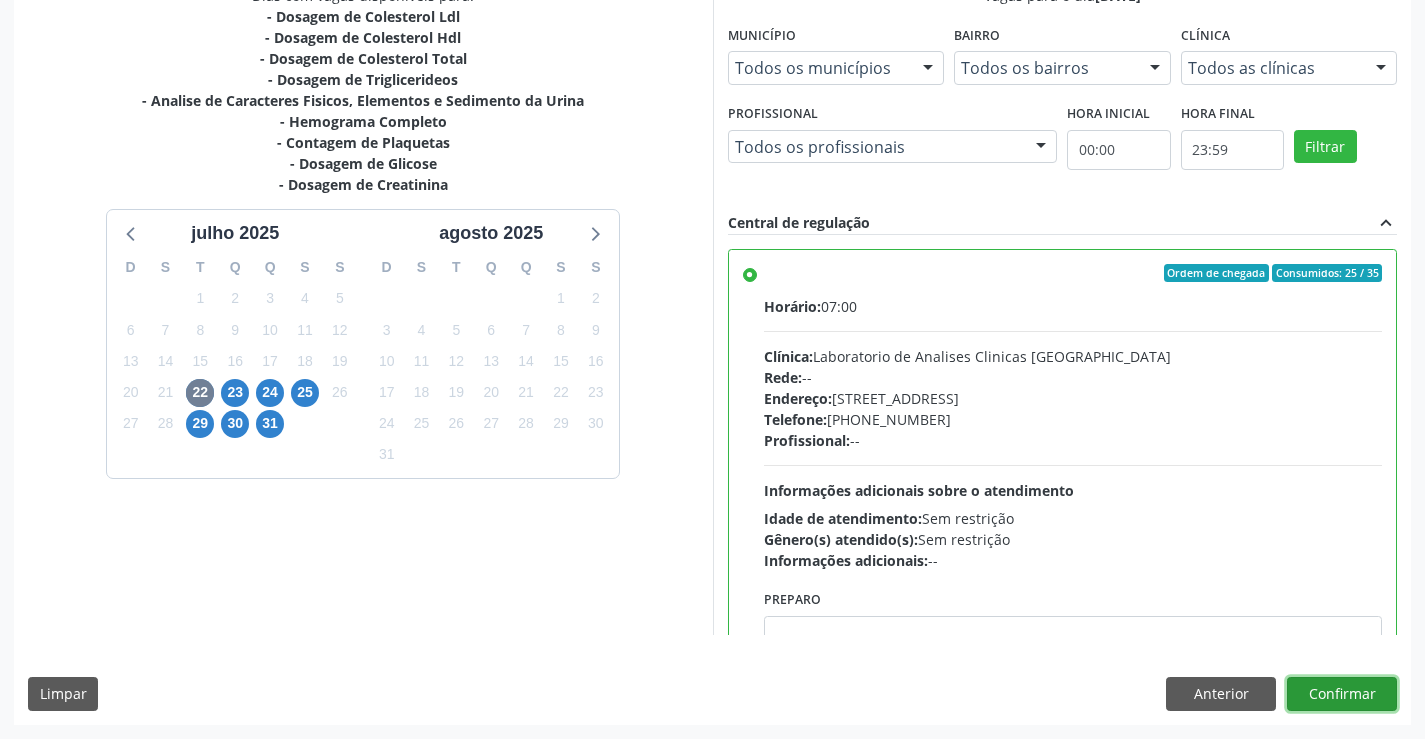 drag, startPoint x: 1308, startPoint y: 691, endPoint x: 1349, endPoint y: 670, distance: 46.06517 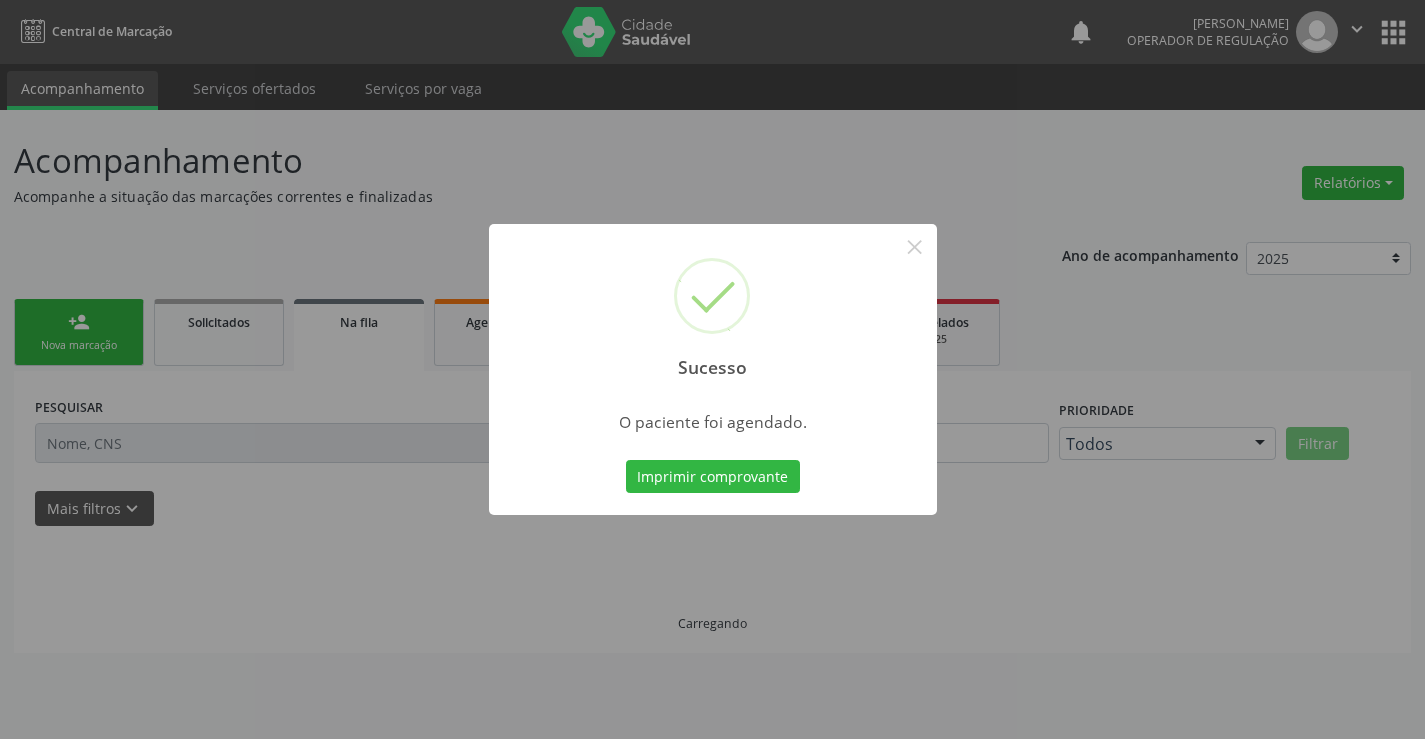 scroll, scrollTop: 0, scrollLeft: 0, axis: both 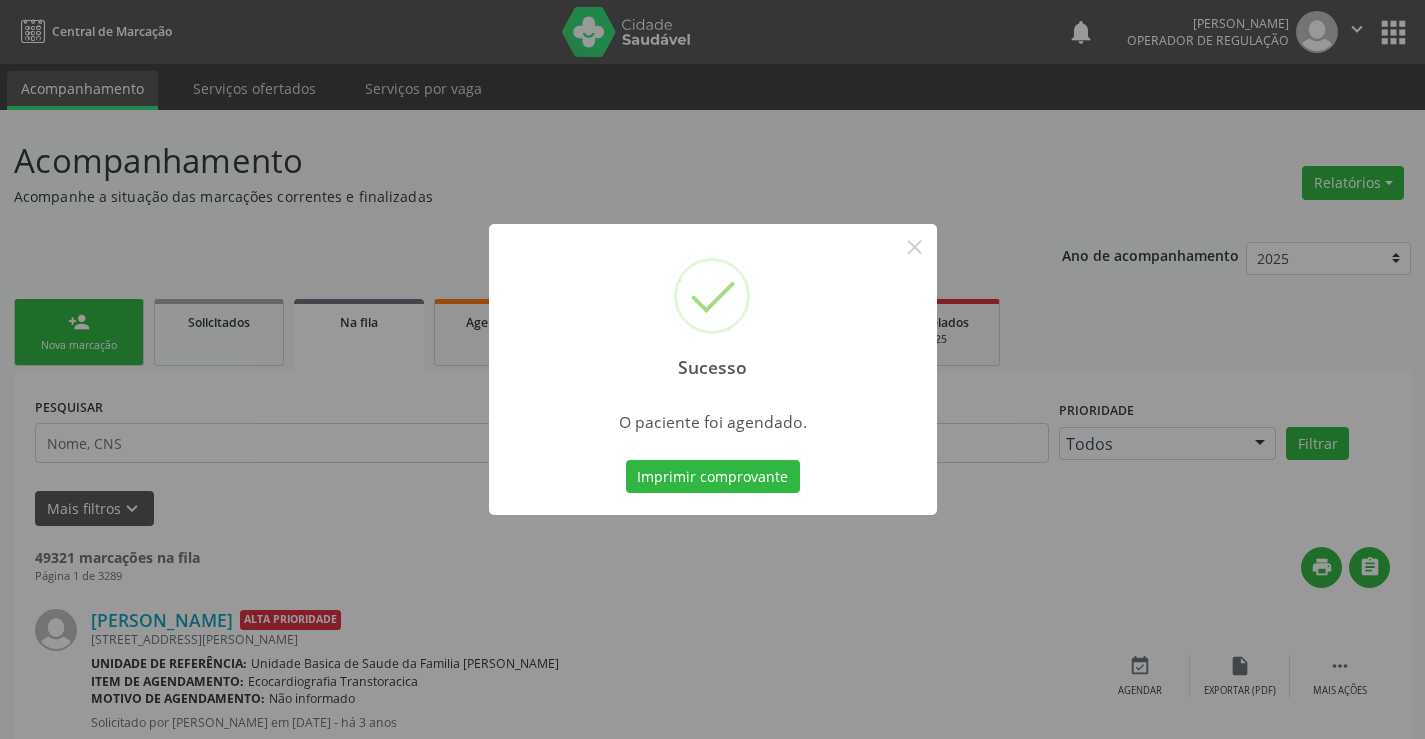 type 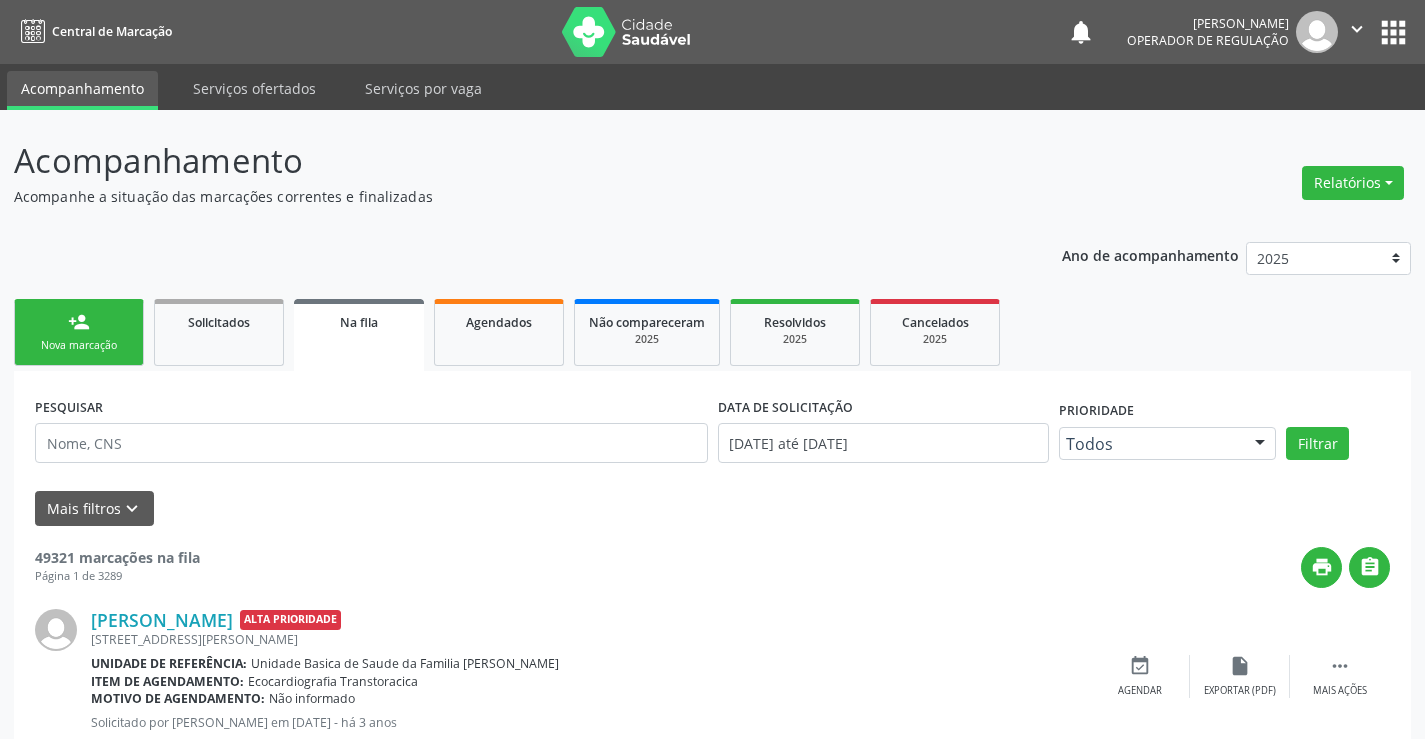 click on "person_add" at bounding box center (79, 322) 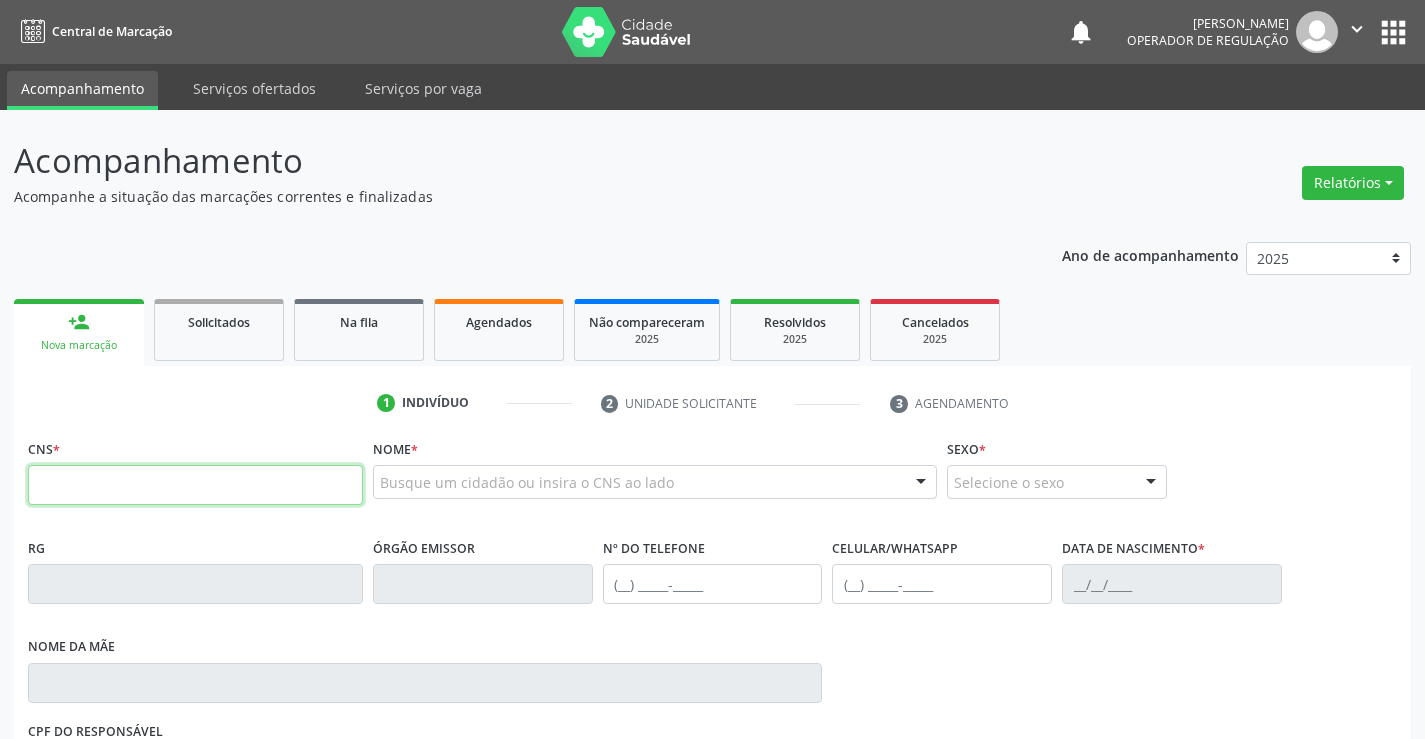 click at bounding box center [195, 485] 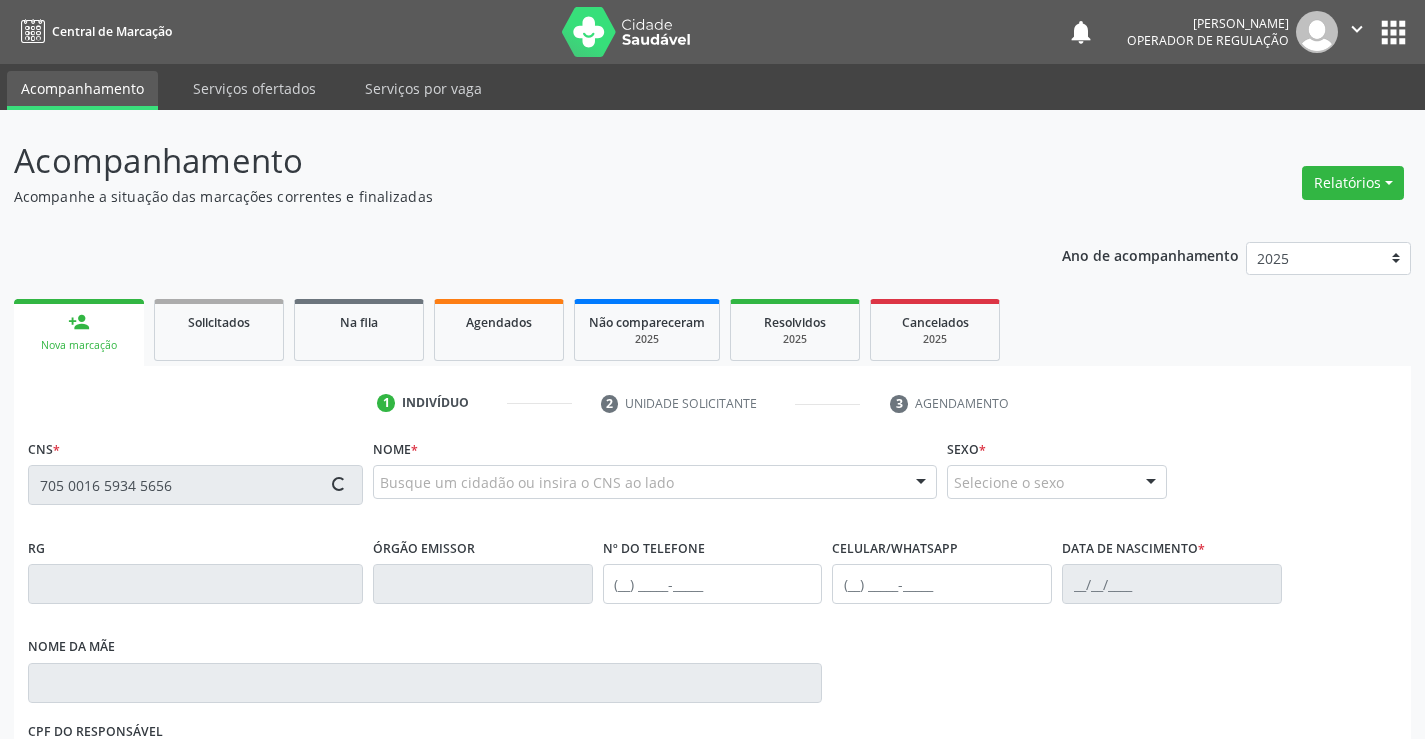 type on "705 0016 5934 5656" 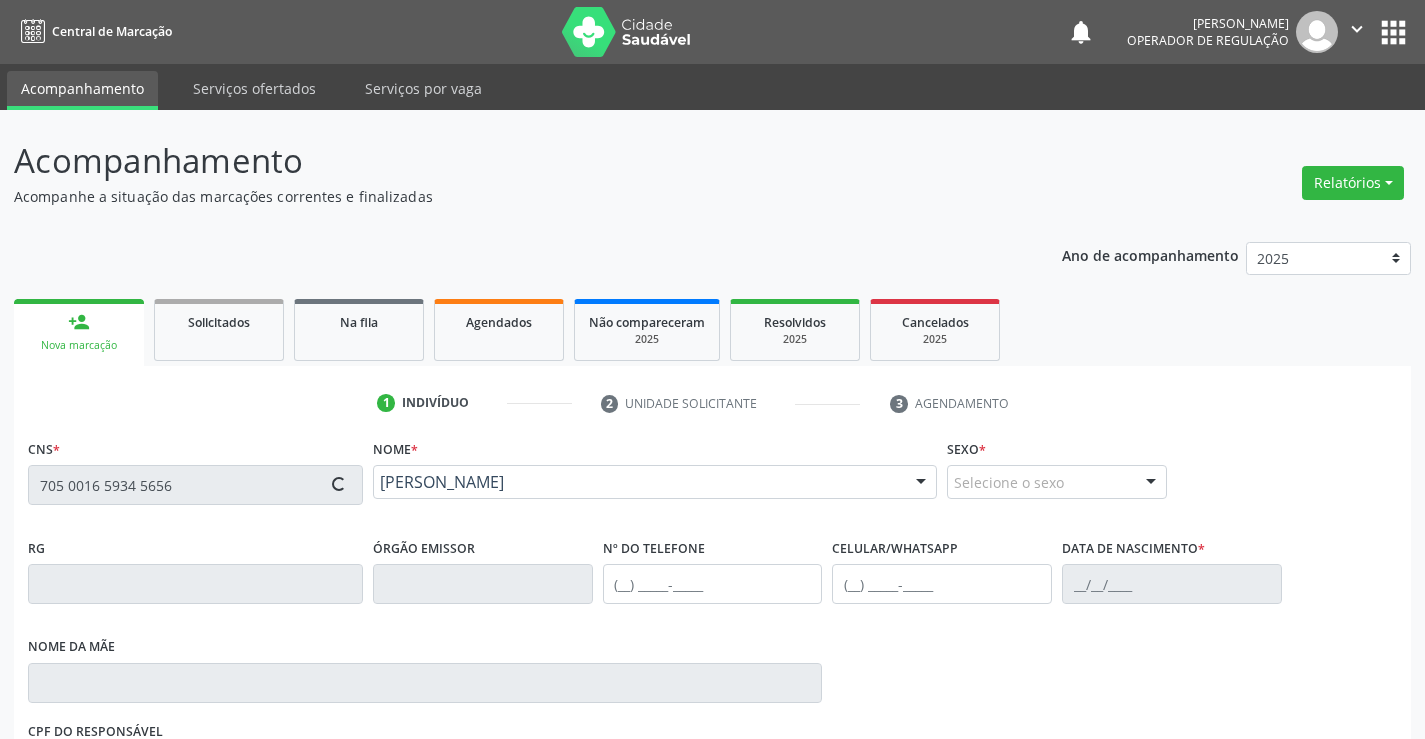 type on "1332006558" 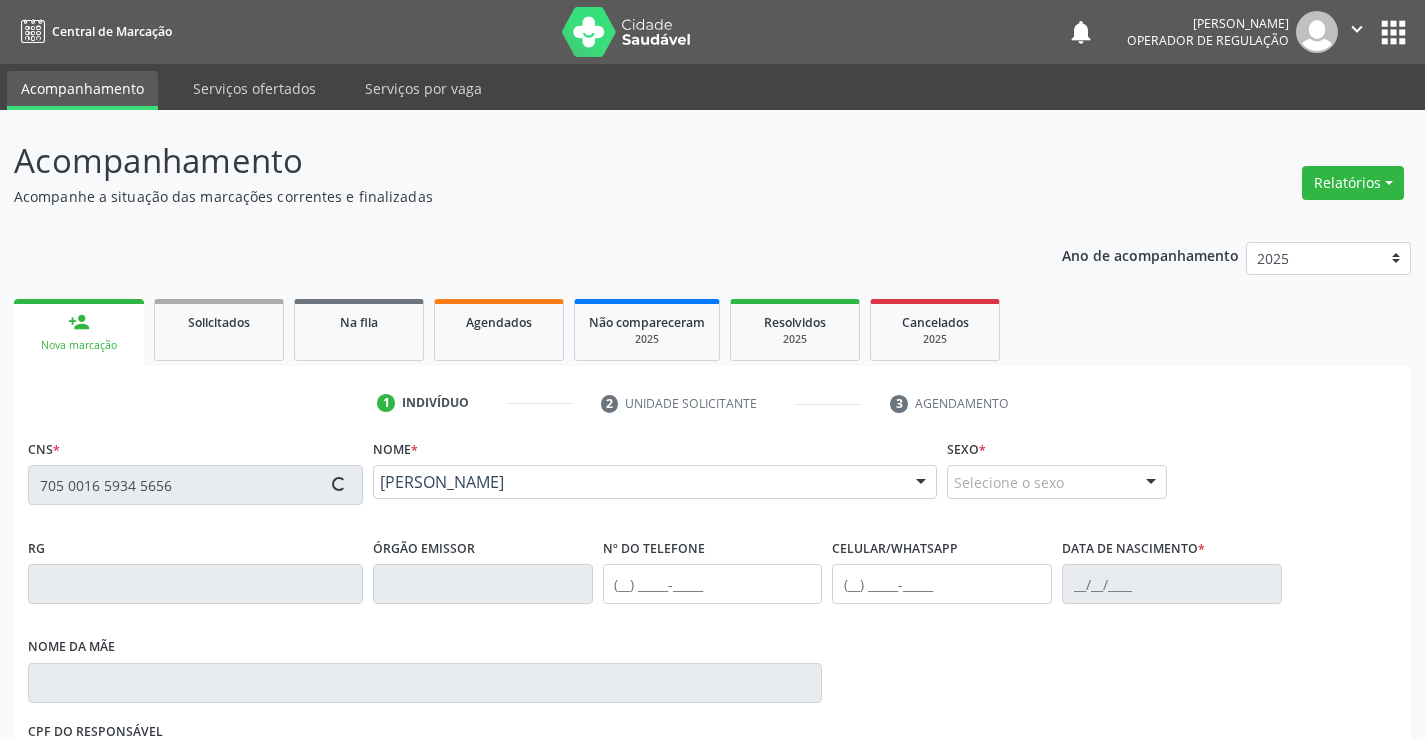 type on "(74) 98874-1628" 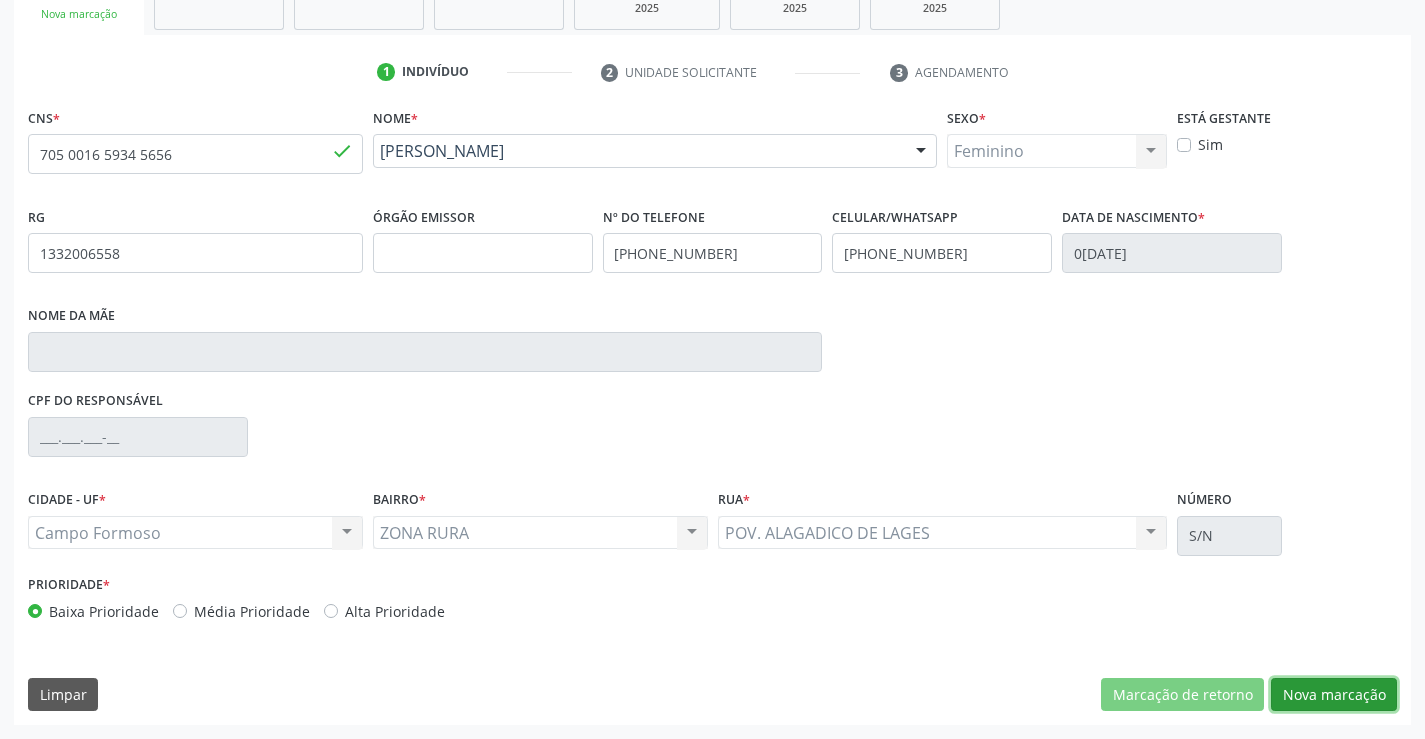 click on "Nova marcação" at bounding box center (1334, 695) 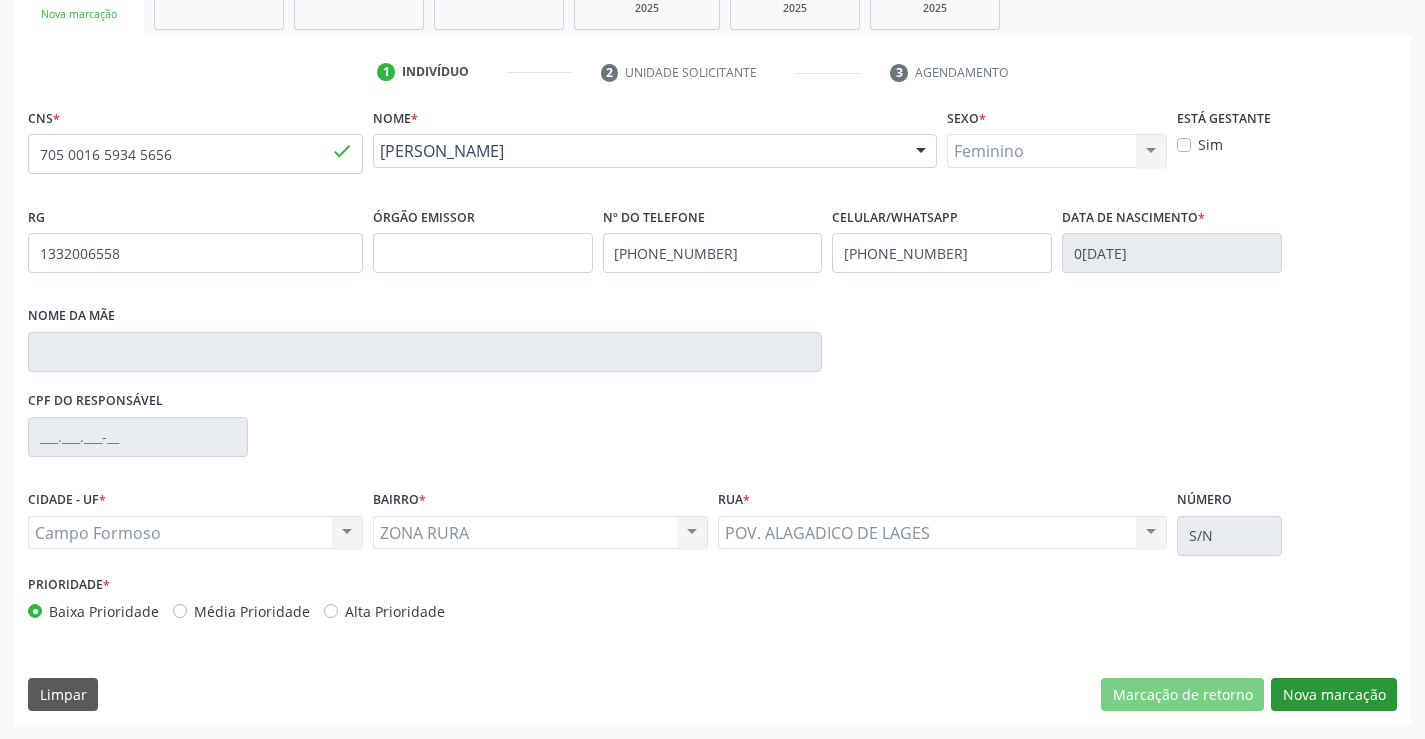 scroll, scrollTop: 167, scrollLeft: 0, axis: vertical 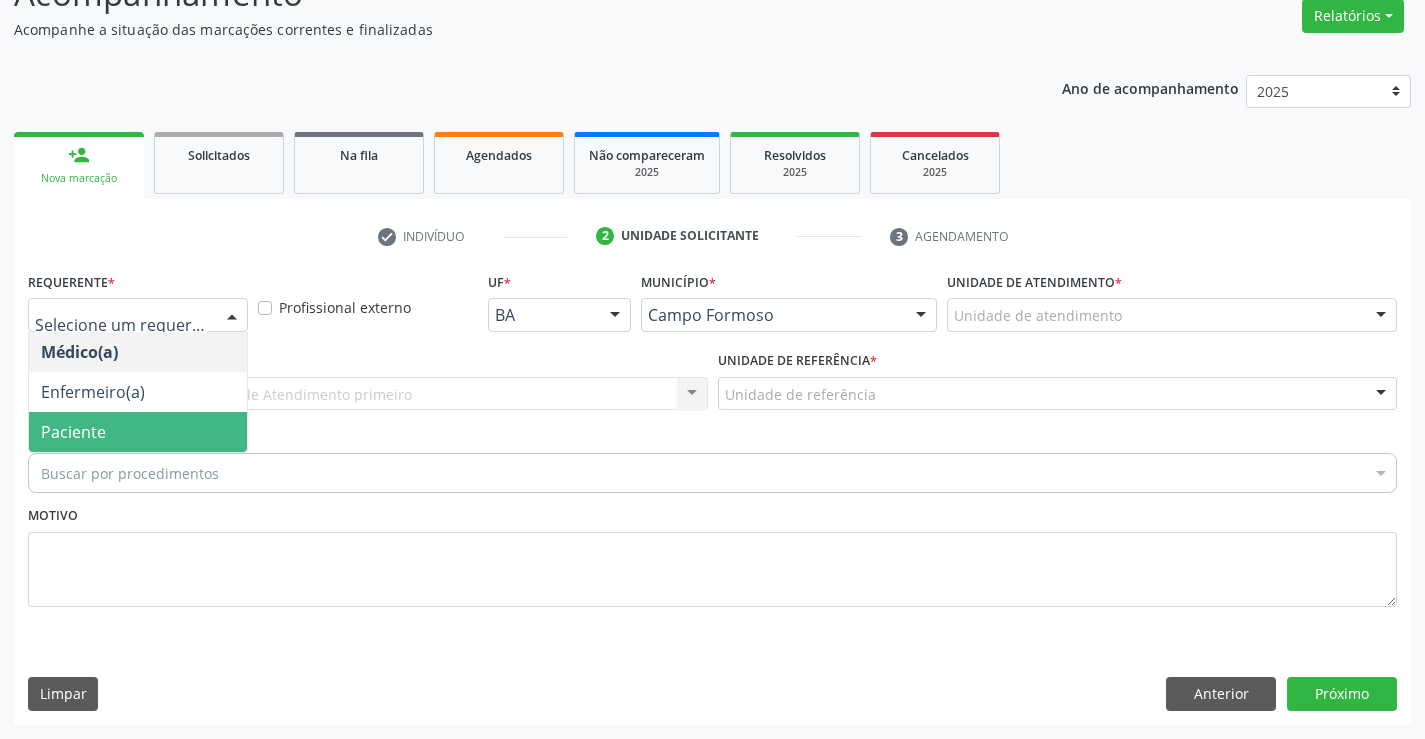 click on "Paciente" at bounding box center [138, 432] 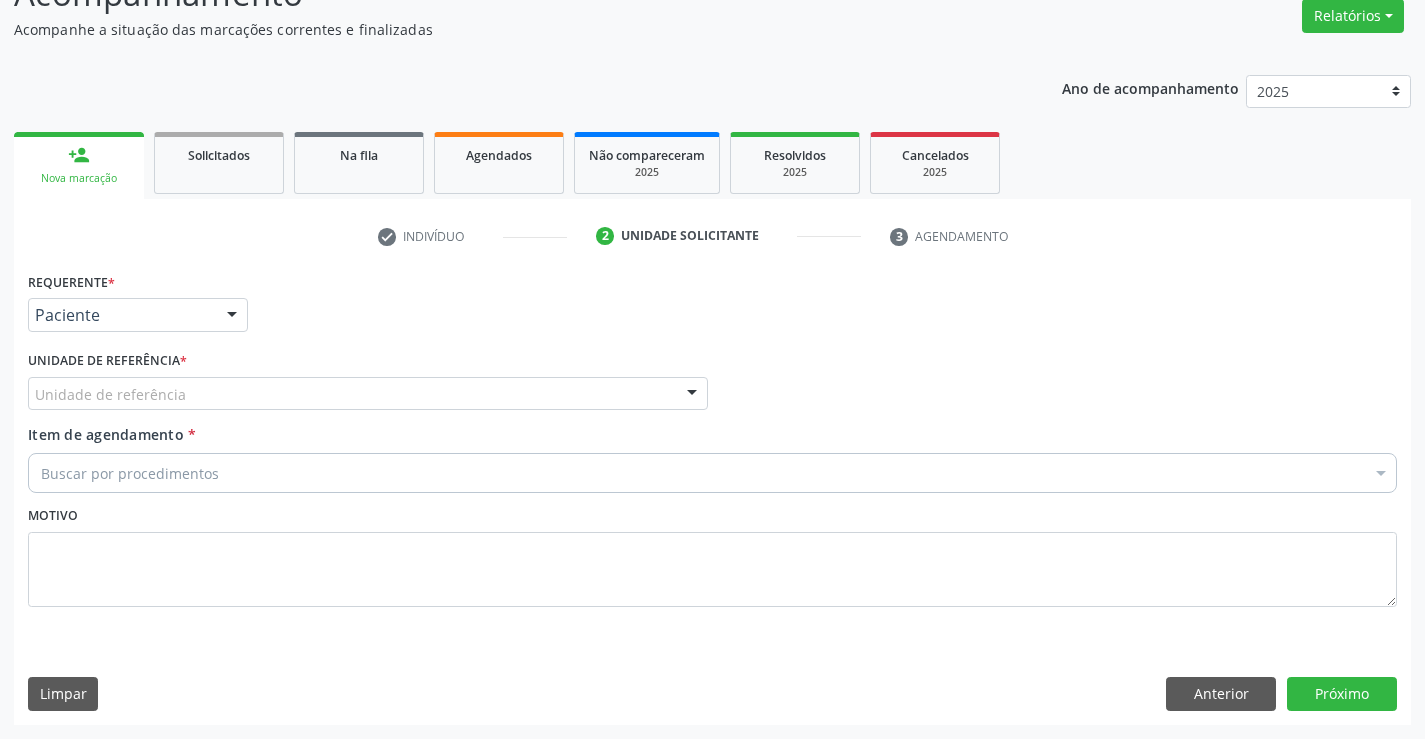 click on "Unidade de referência" at bounding box center (368, 394) 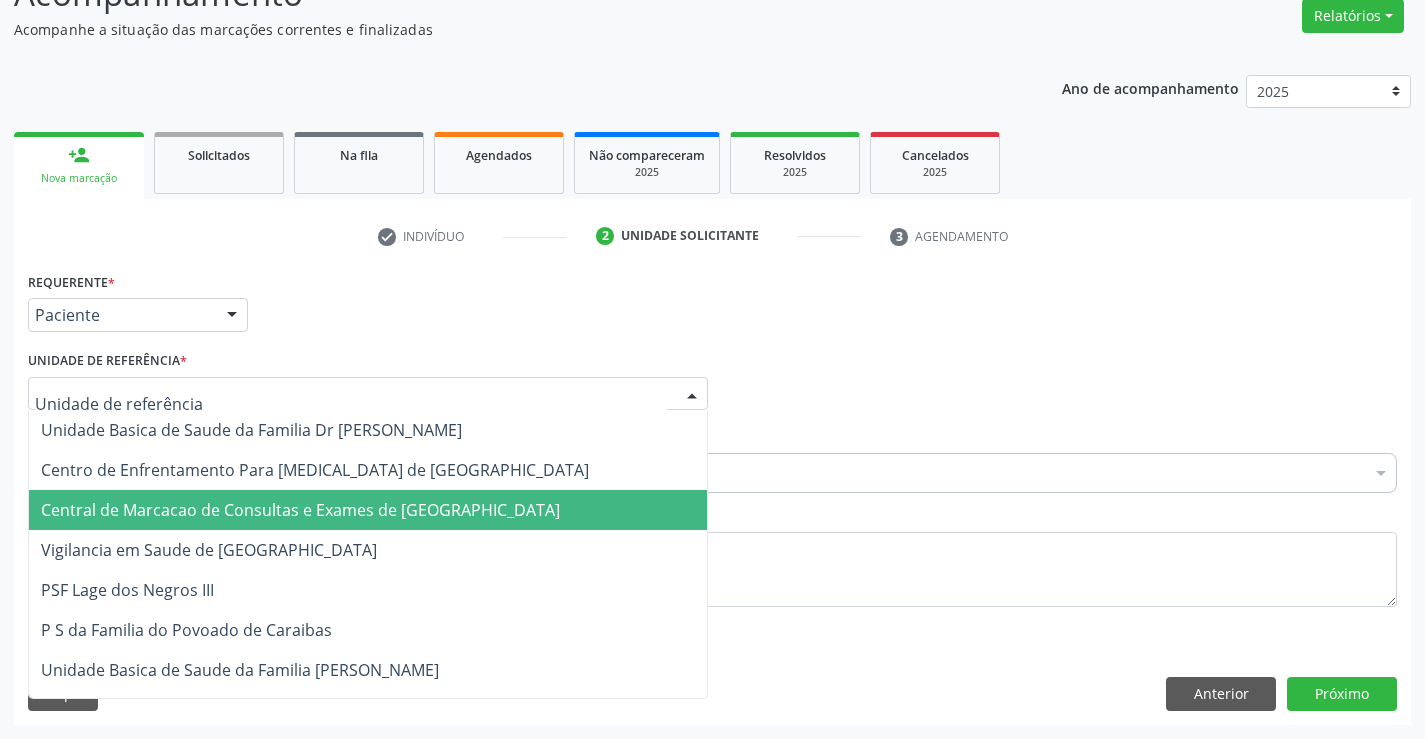 click on "Central de Marcacao de Consultas e Exames de [GEOGRAPHIC_DATA]" at bounding box center [368, 510] 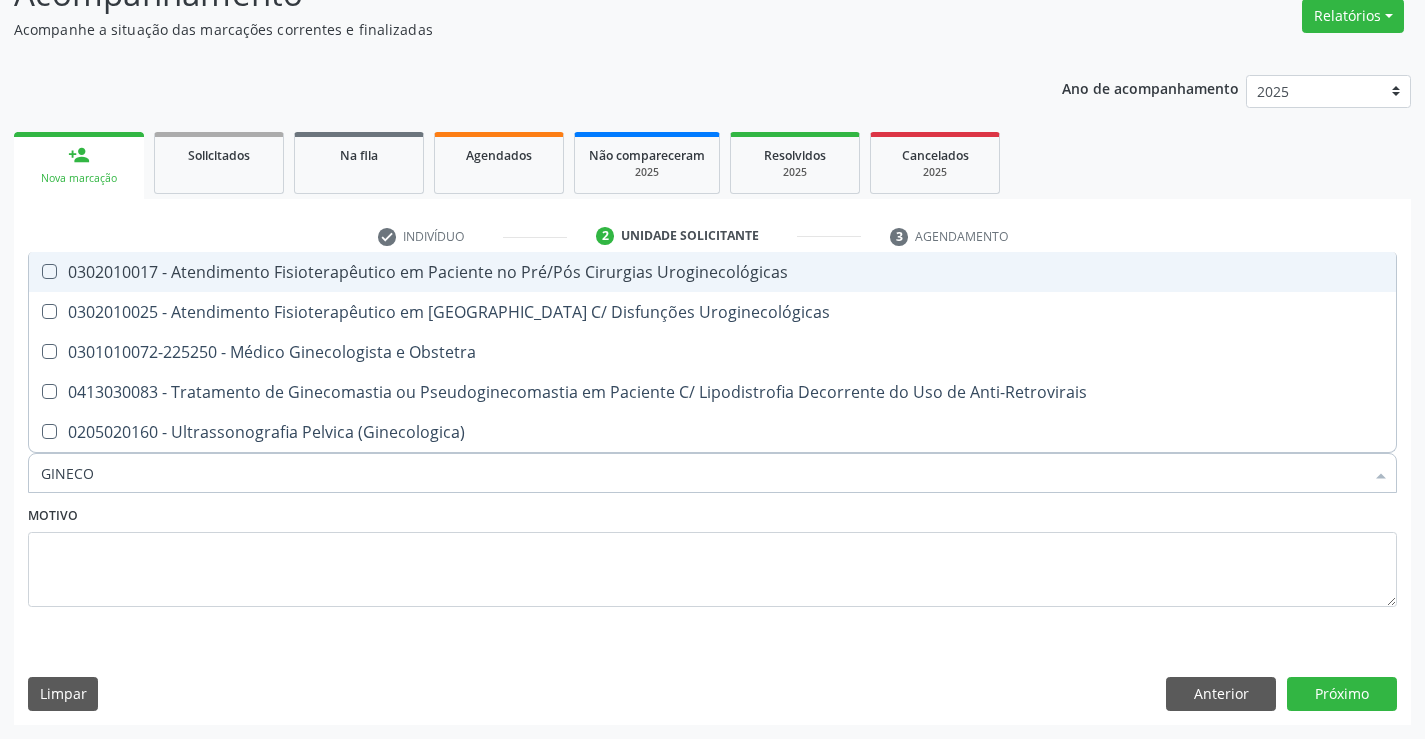 type on "GINECOL" 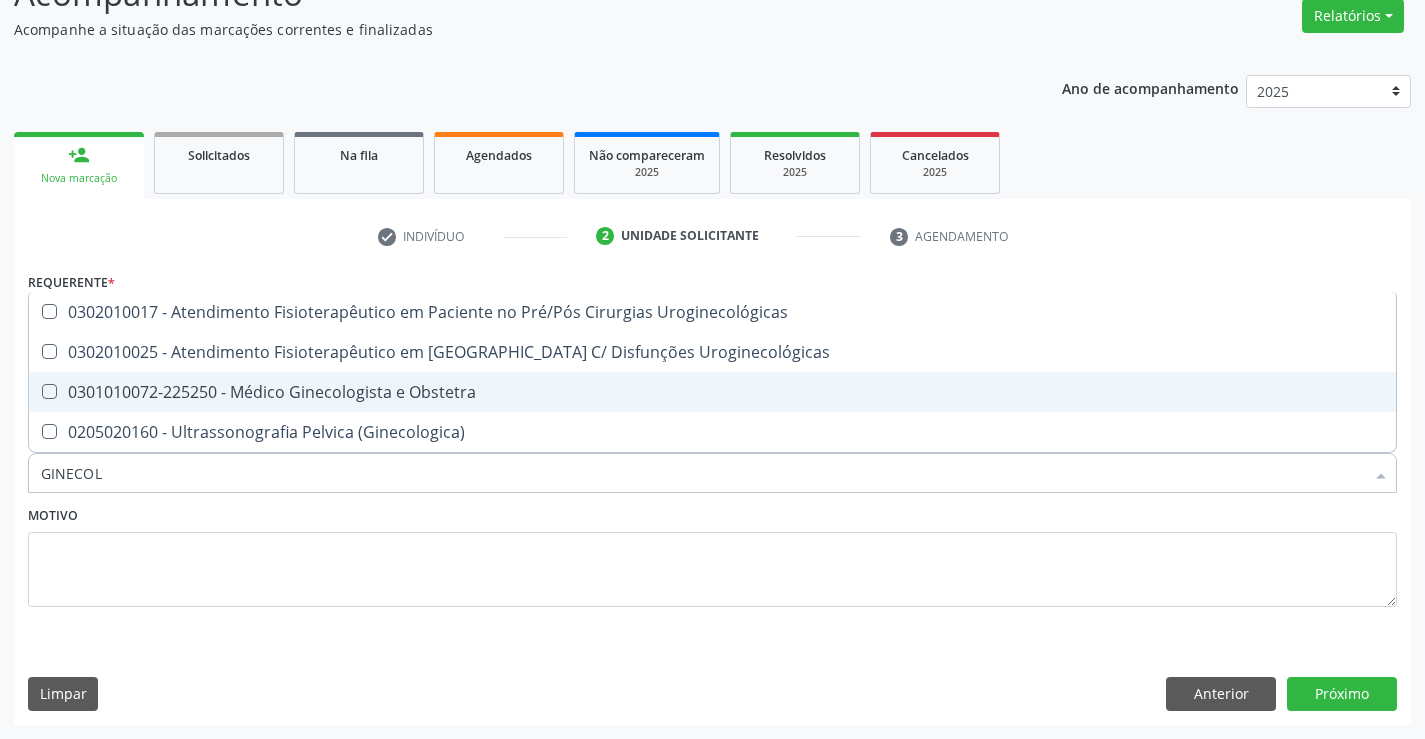 click on "0301010072-225250 - Médico Ginecologista e Obstetra" at bounding box center (712, 392) 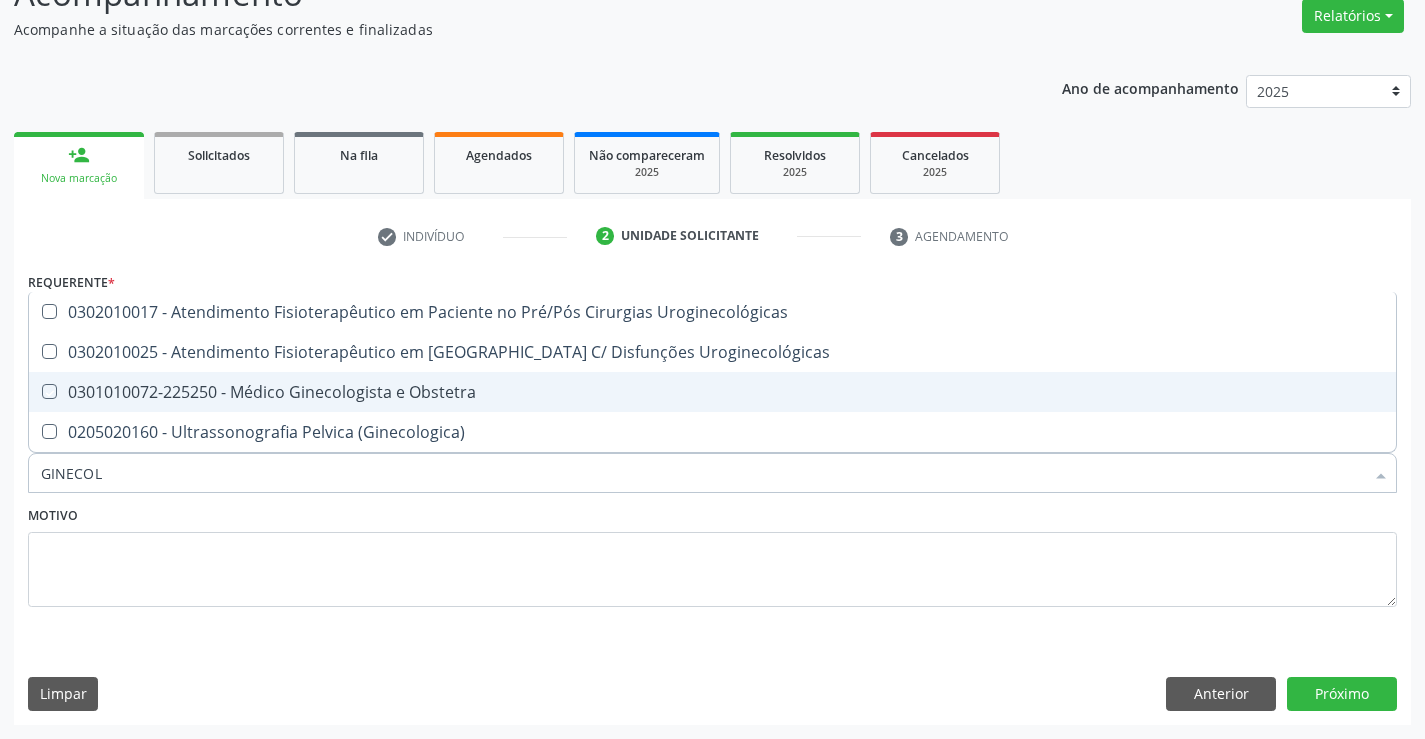 checkbox on "true" 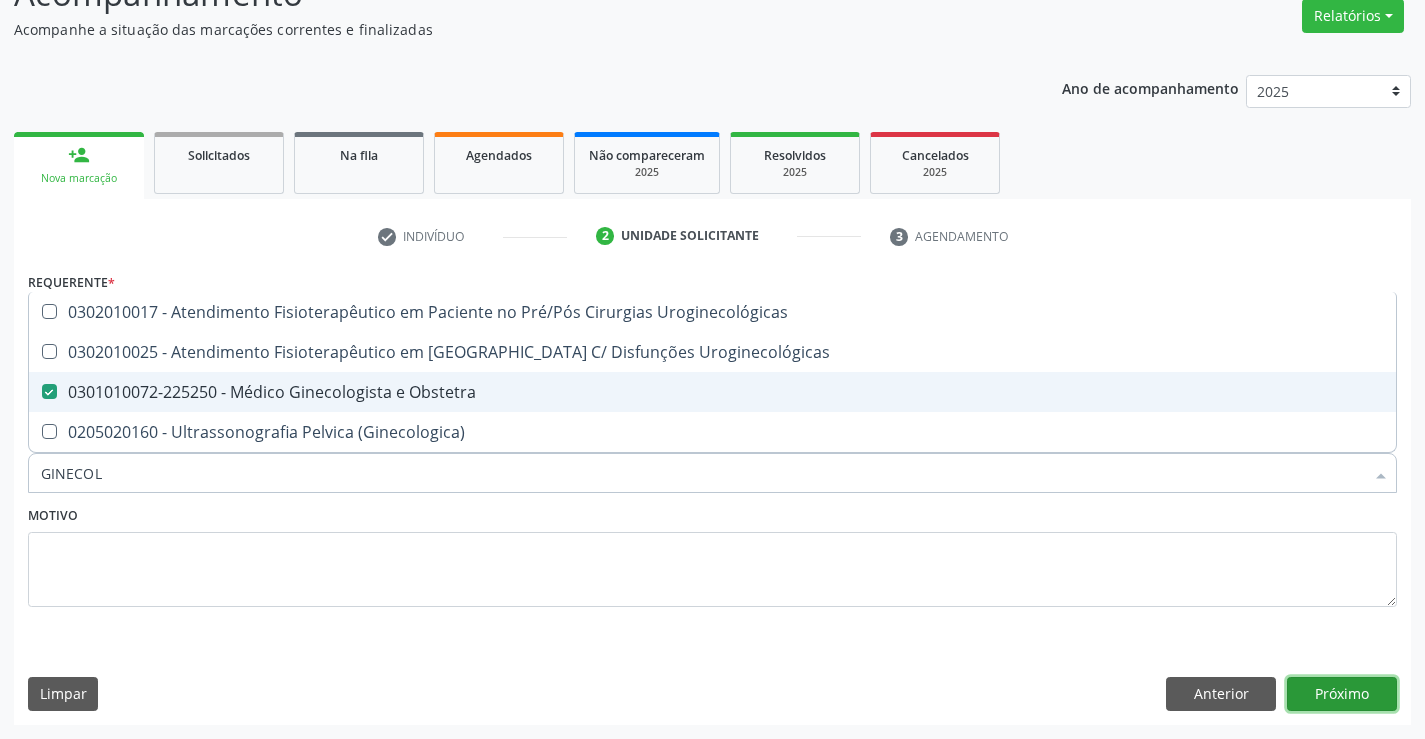 click on "Próximo" at bounding box center [1342, 694] 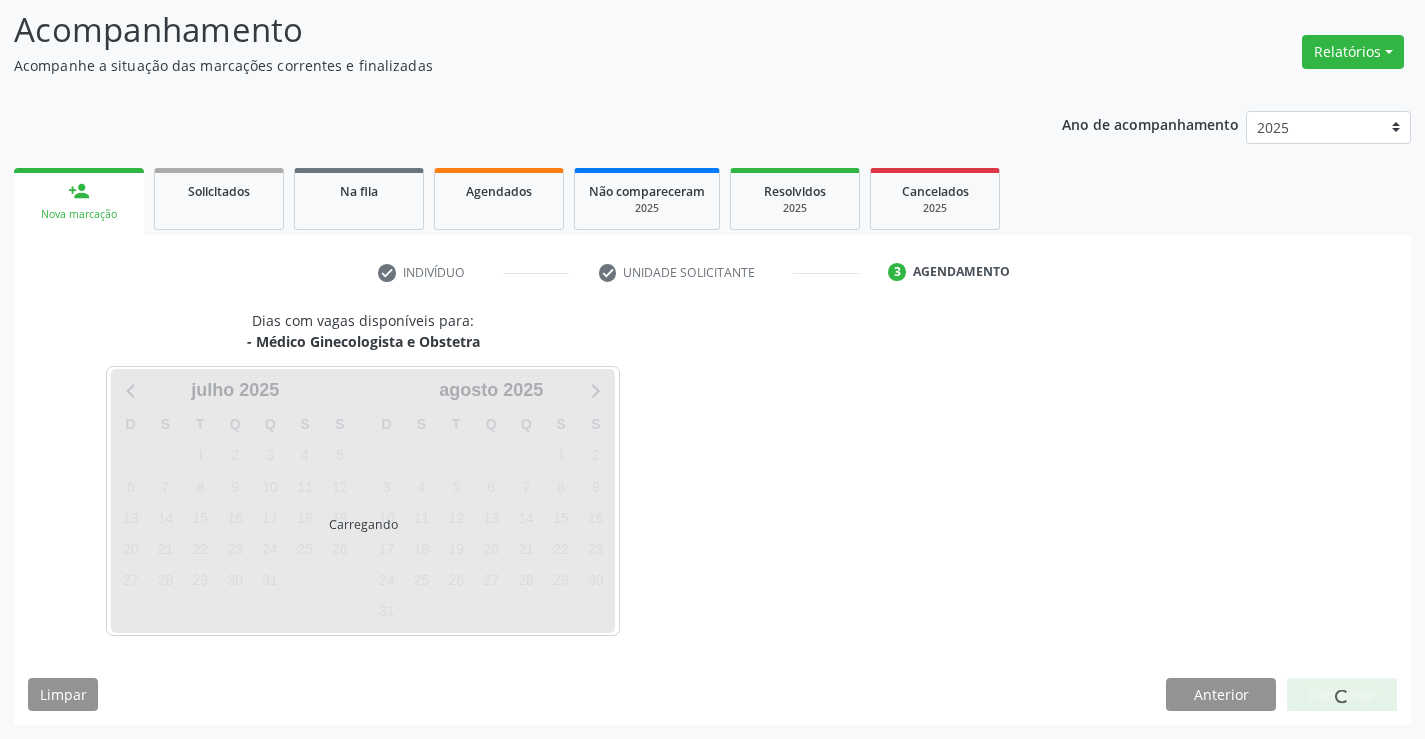scroll, scrollTop: 131, scrollLeft: 0, axis: vertical 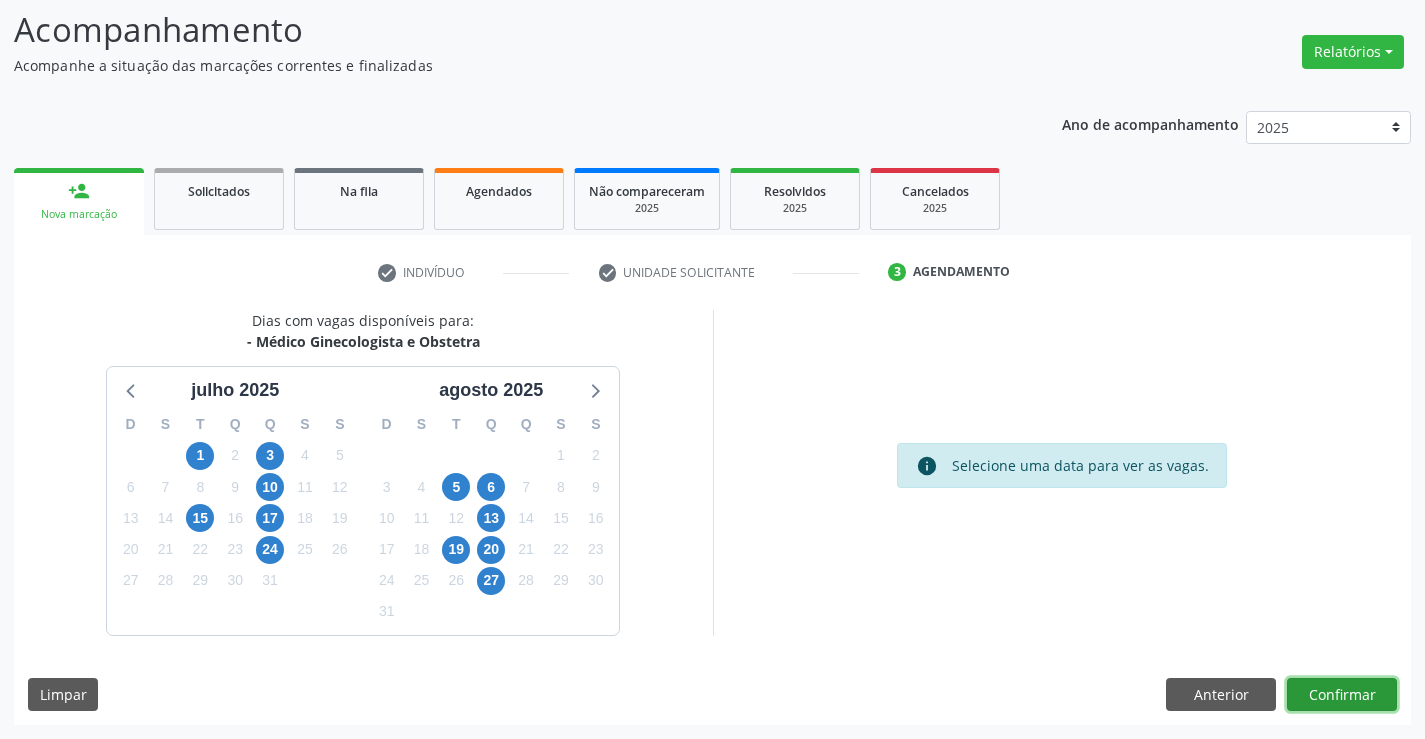 click on "Confirmar" at bounding box center (1342, 695) 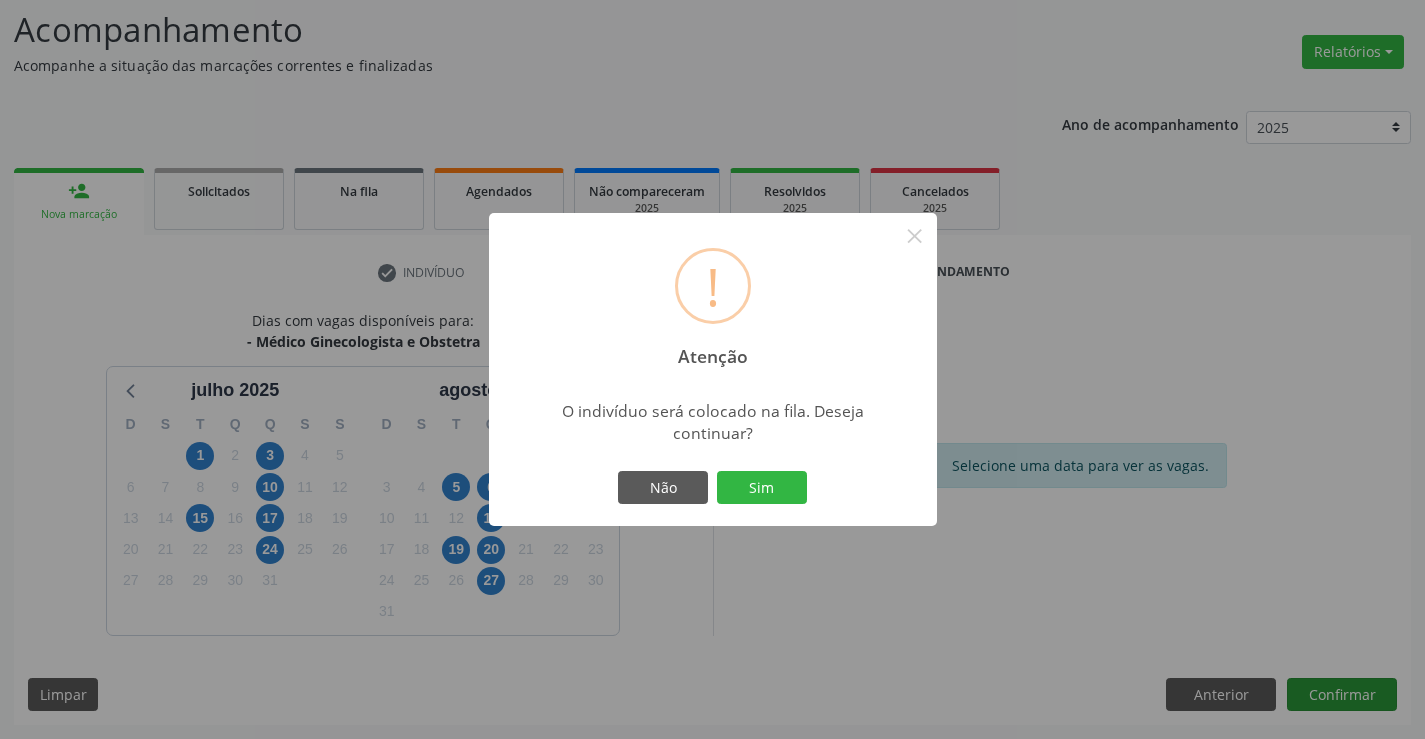 type 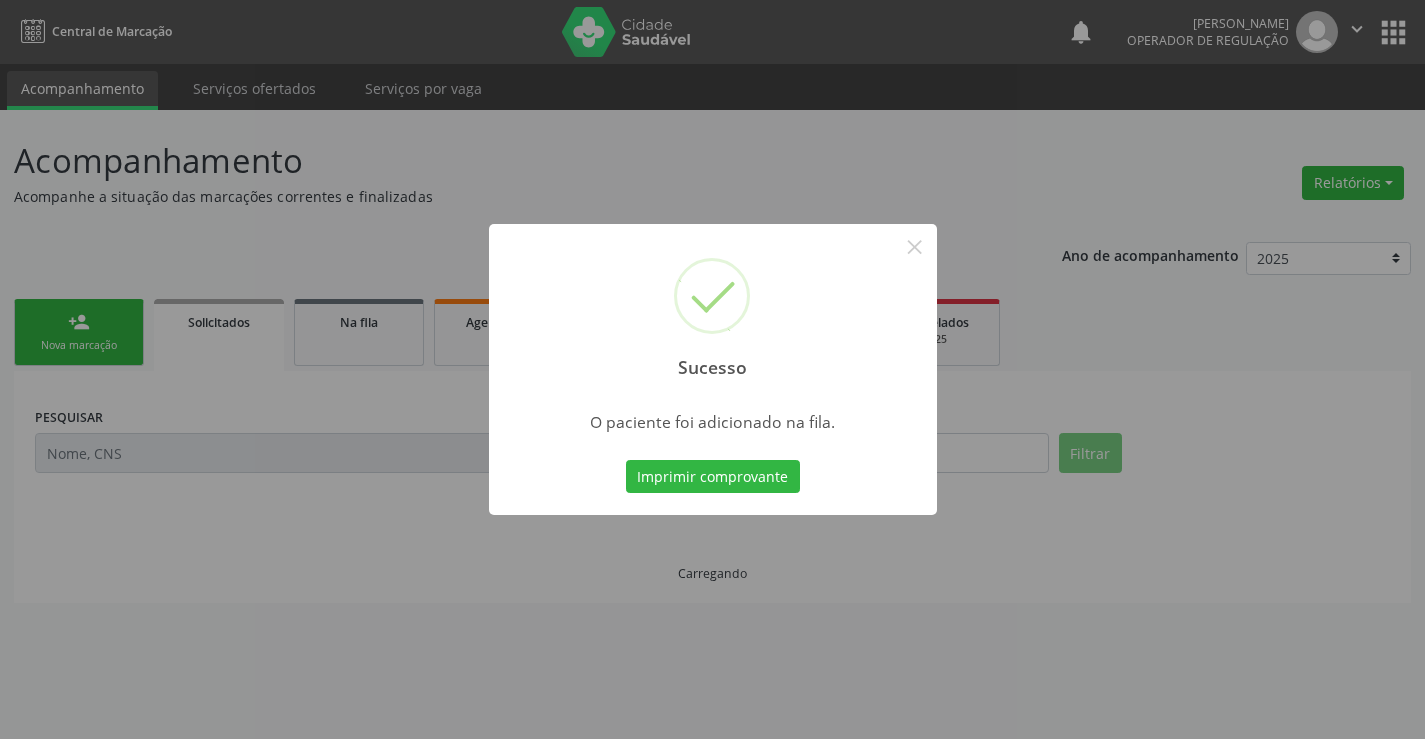 scroll, scrollTop: 0, scrollLeft: 0, axis: both 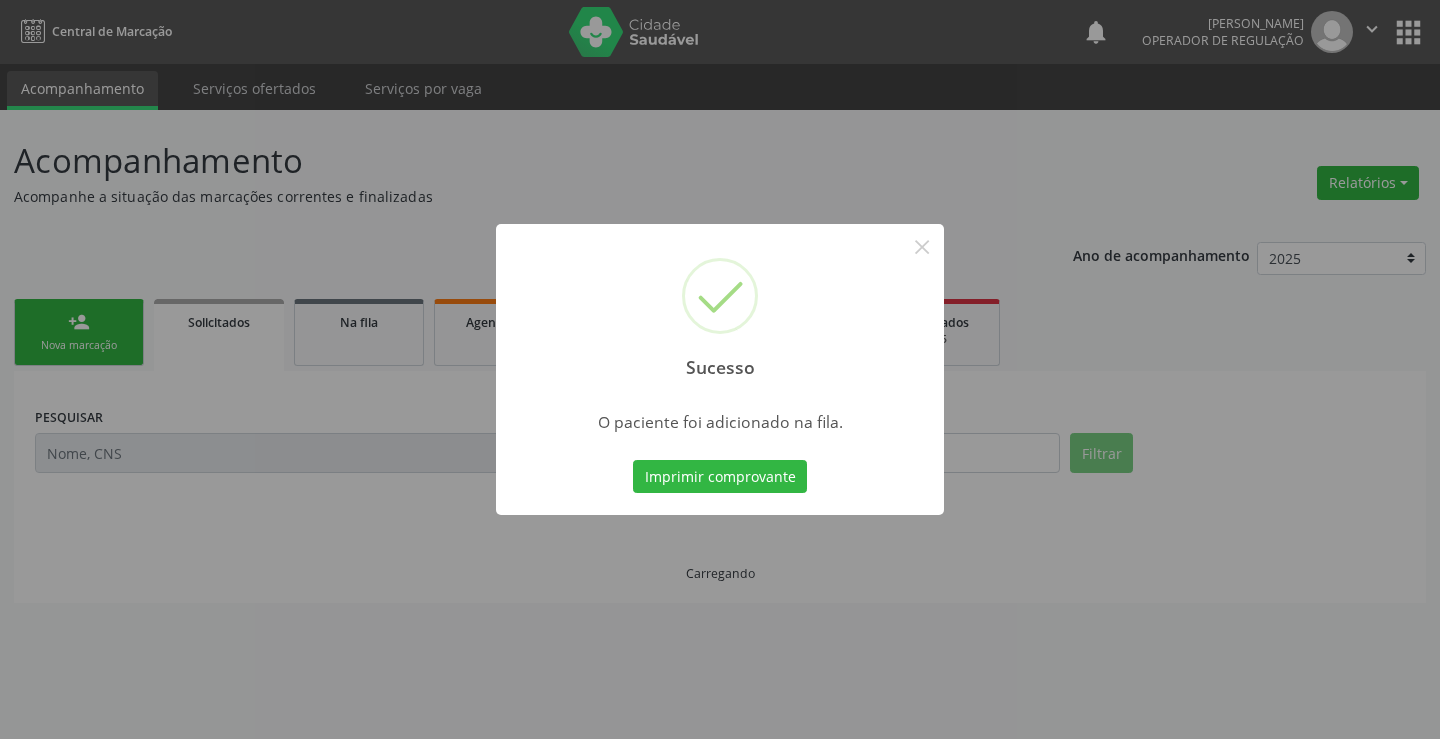 type 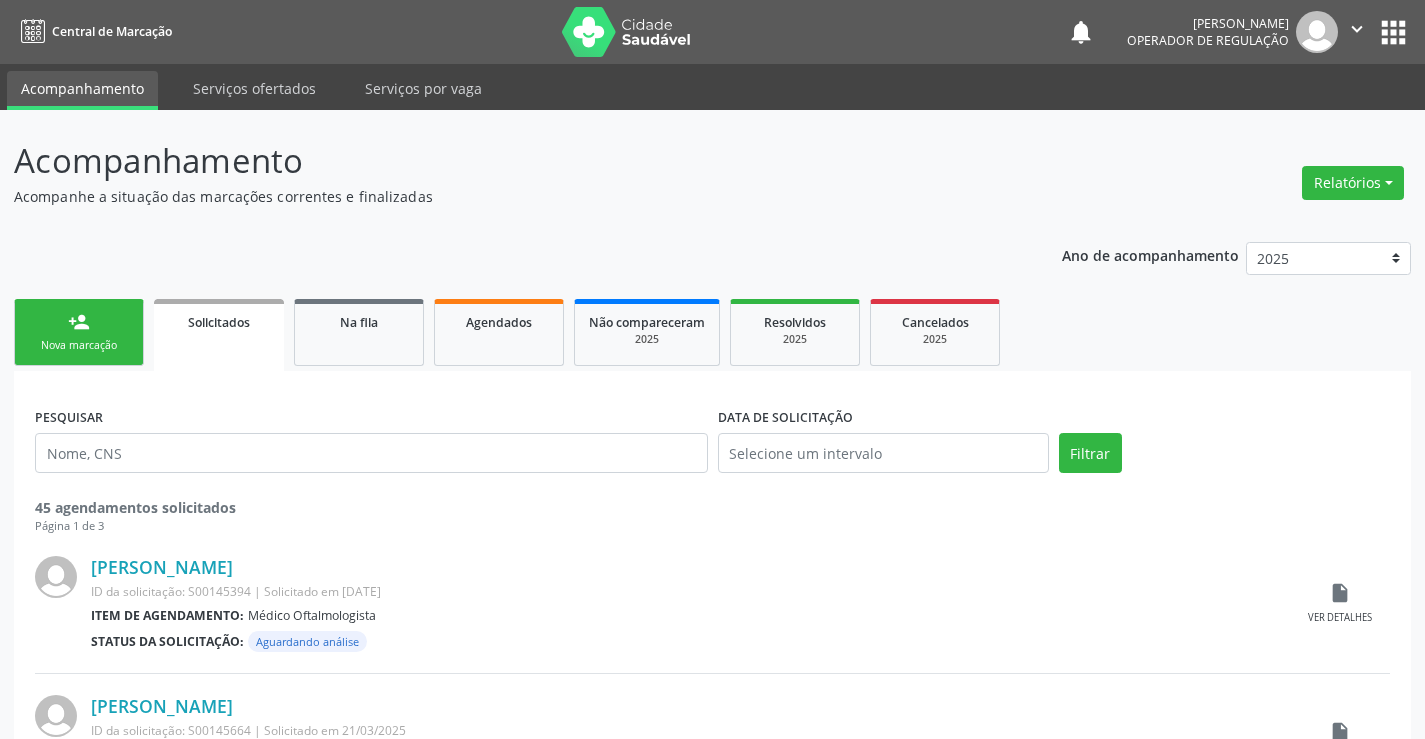 click on "person_add" at bounding box center (79, 322) 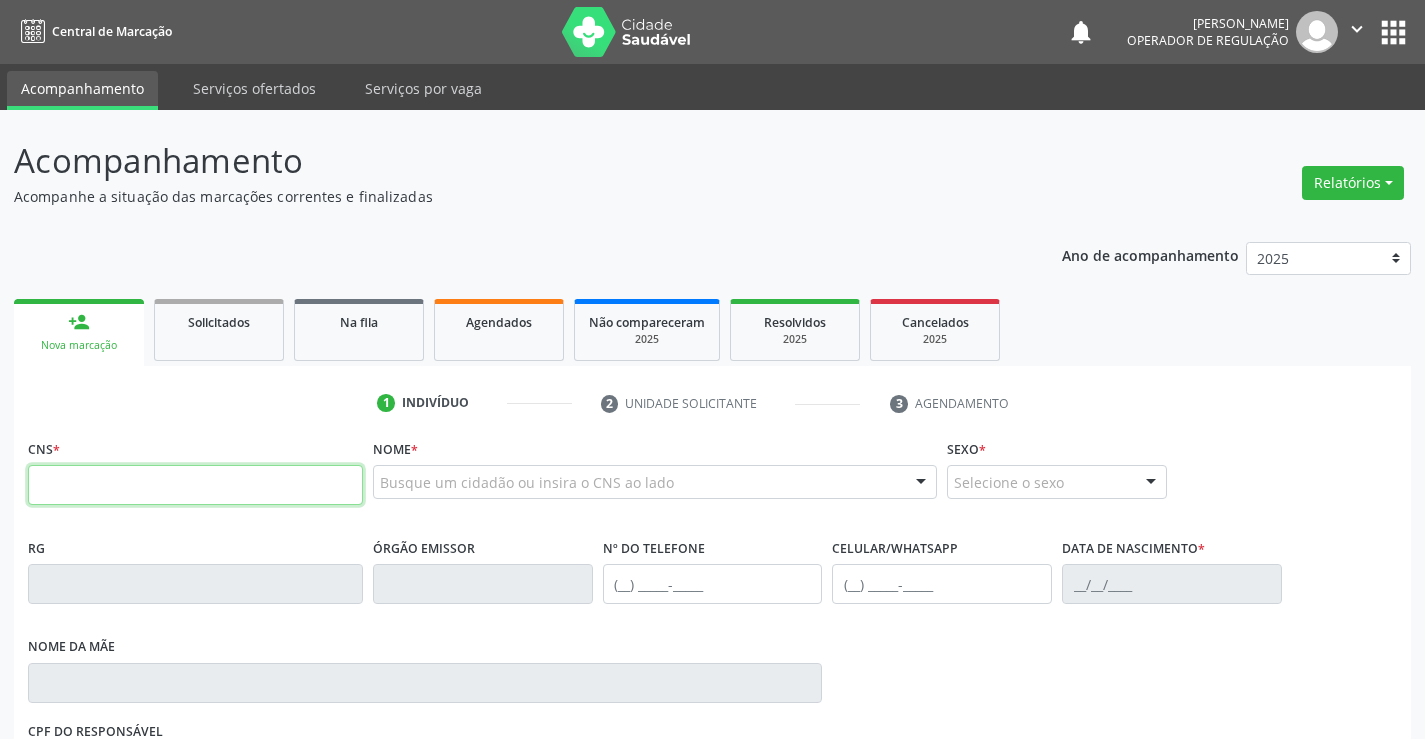 click at bounding box center (195, 485) 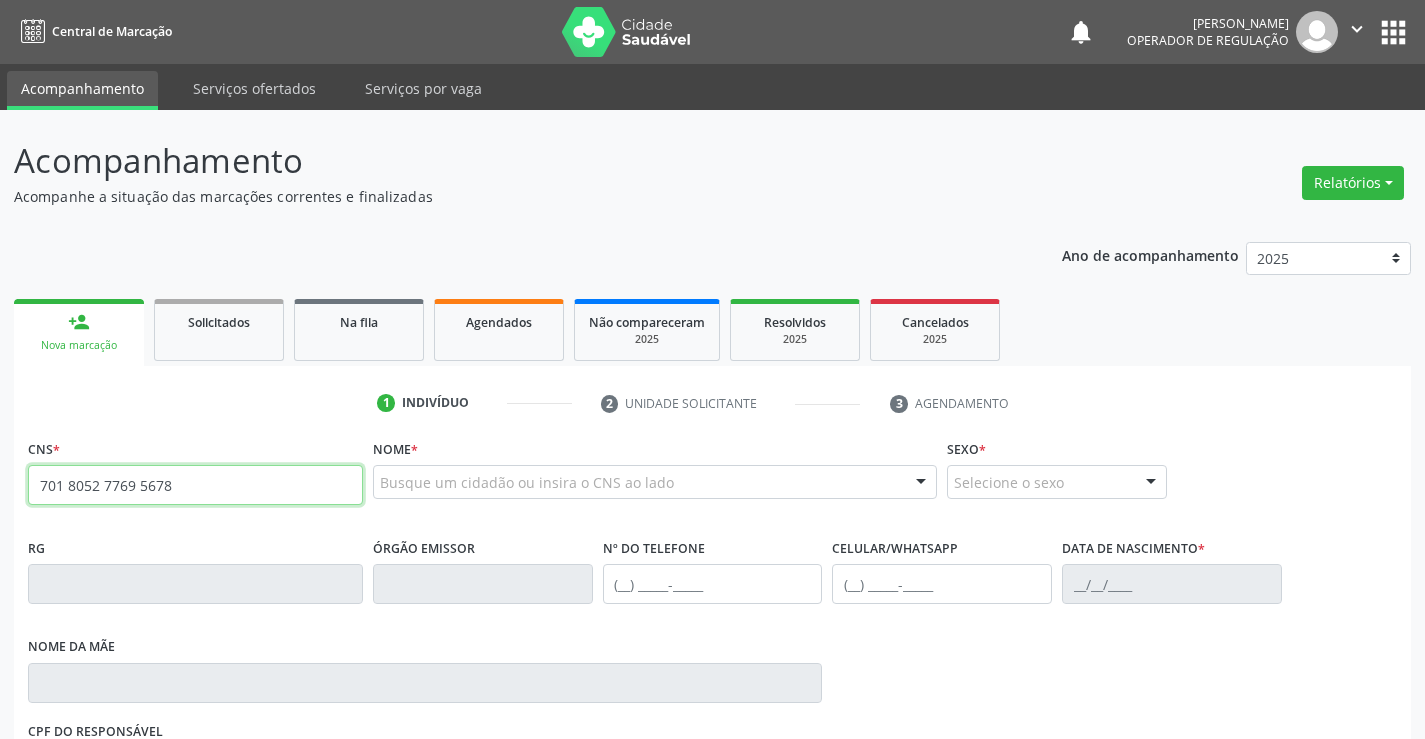 type on "701 8052 7769 5678" 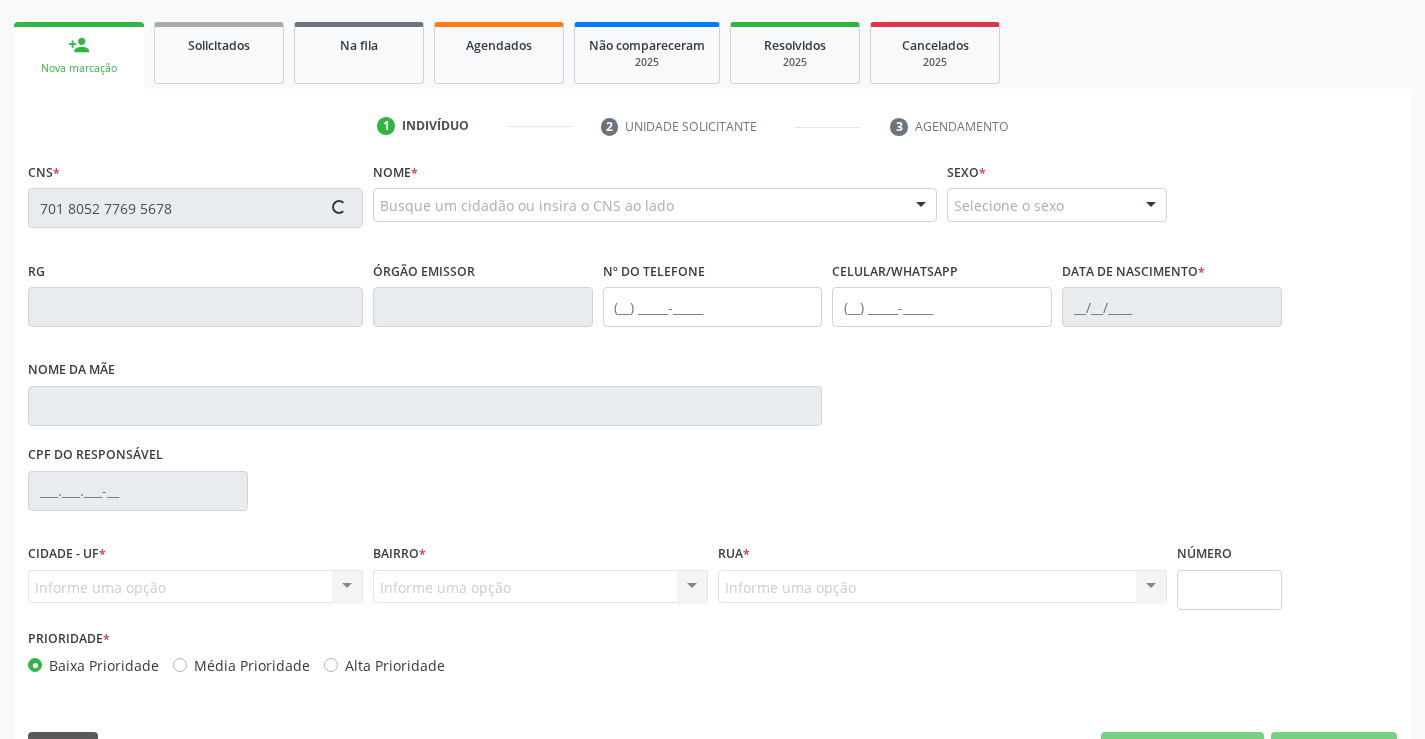 scroll, scrollTop: 331, scrollLeft: 0, axis: vertical 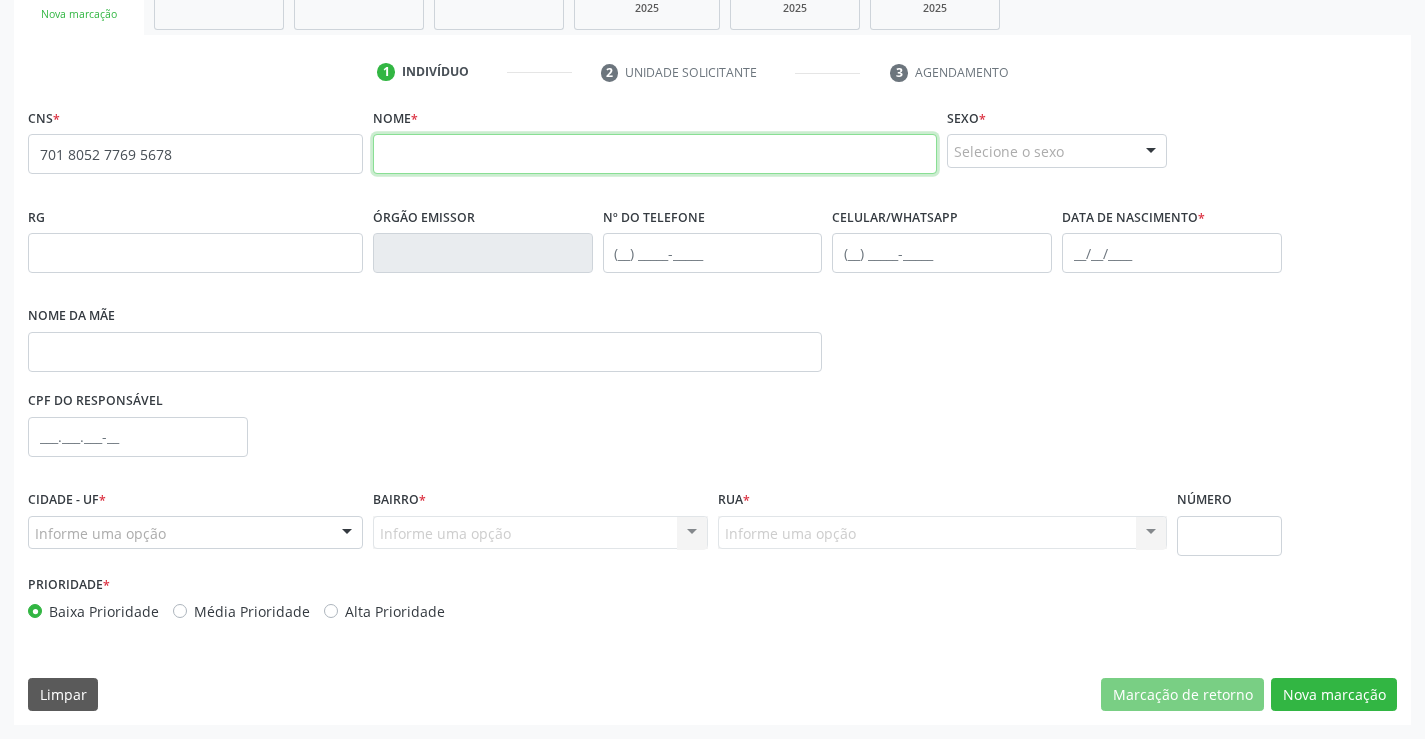 click at bounding box center [655, 154] 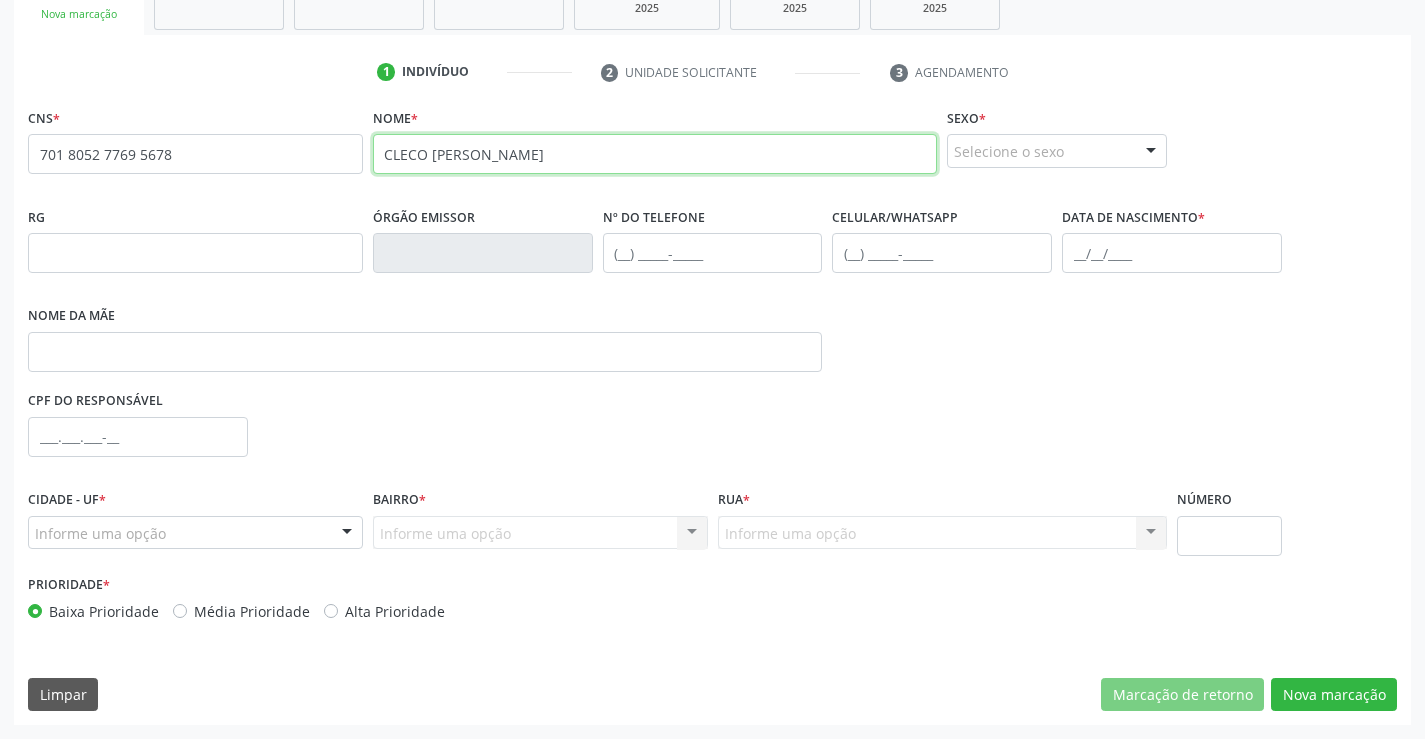 type on "CLECO NUNES DA SILVA" 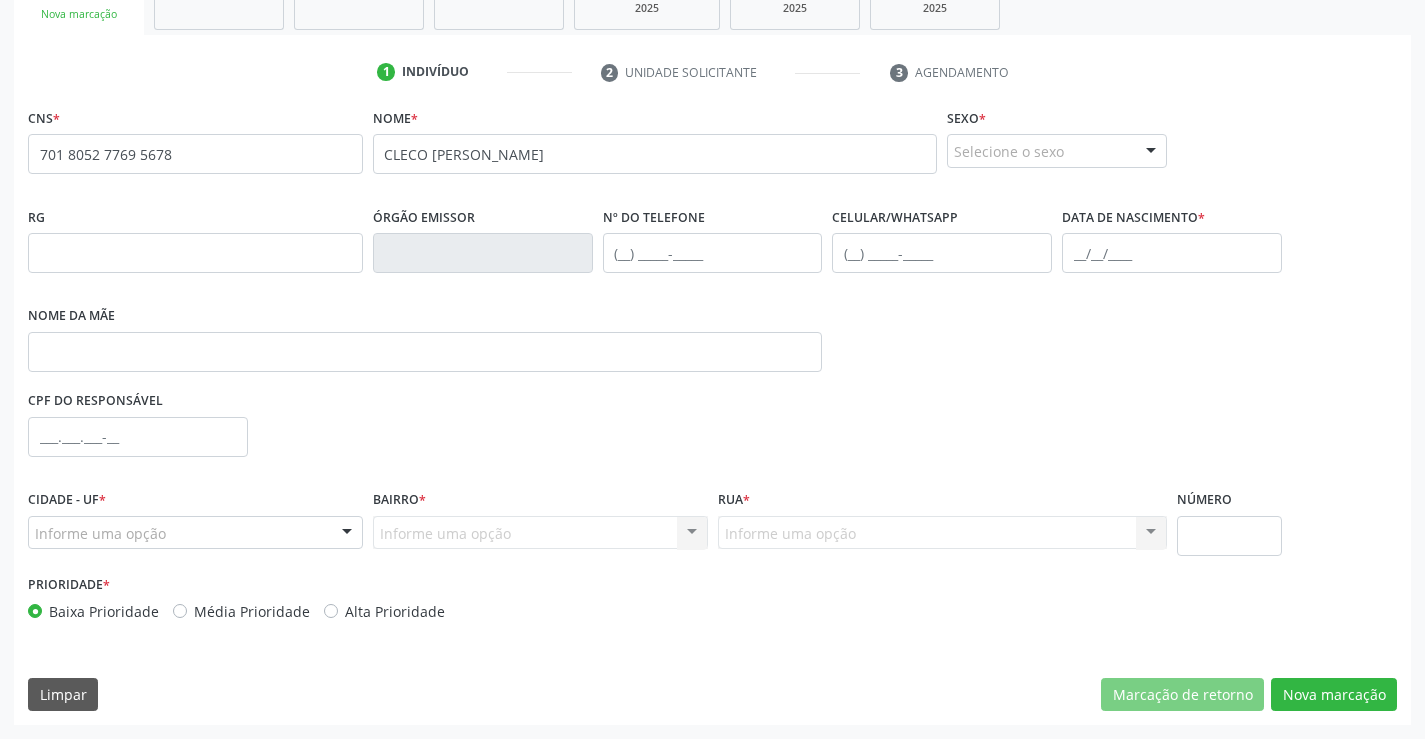 click on "Selecione o sexo" at bounding box center [1057, 151] 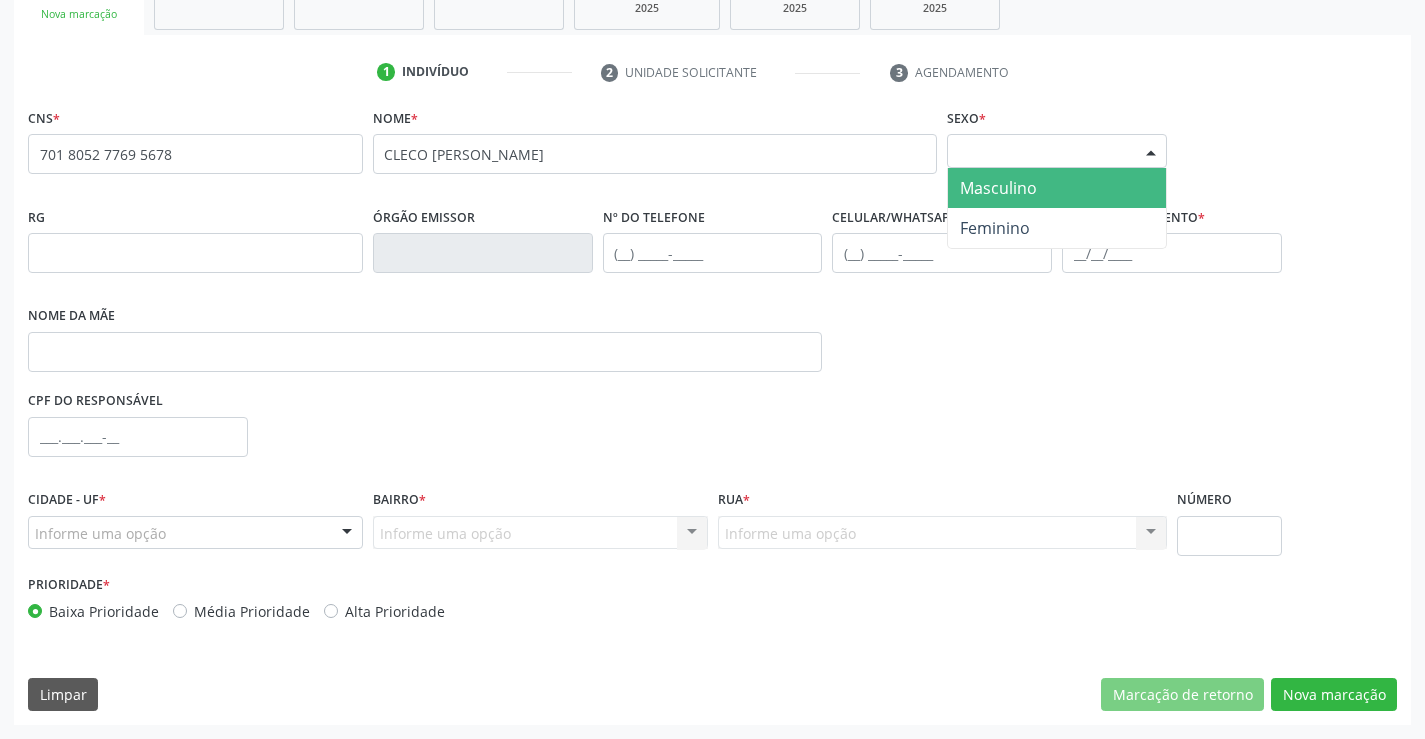 click on "Masculino" at bounding box center [1057, 188] 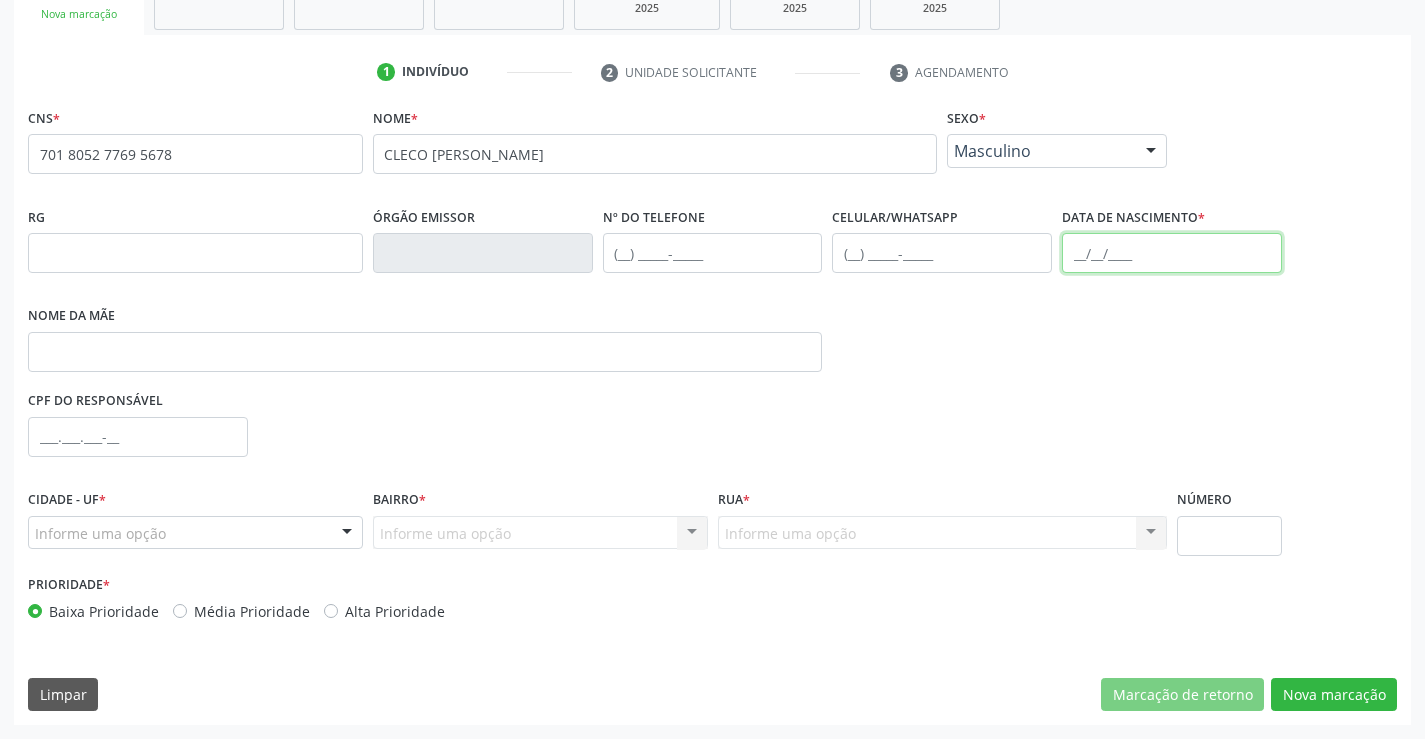 click at bounding box center [1172, 253] 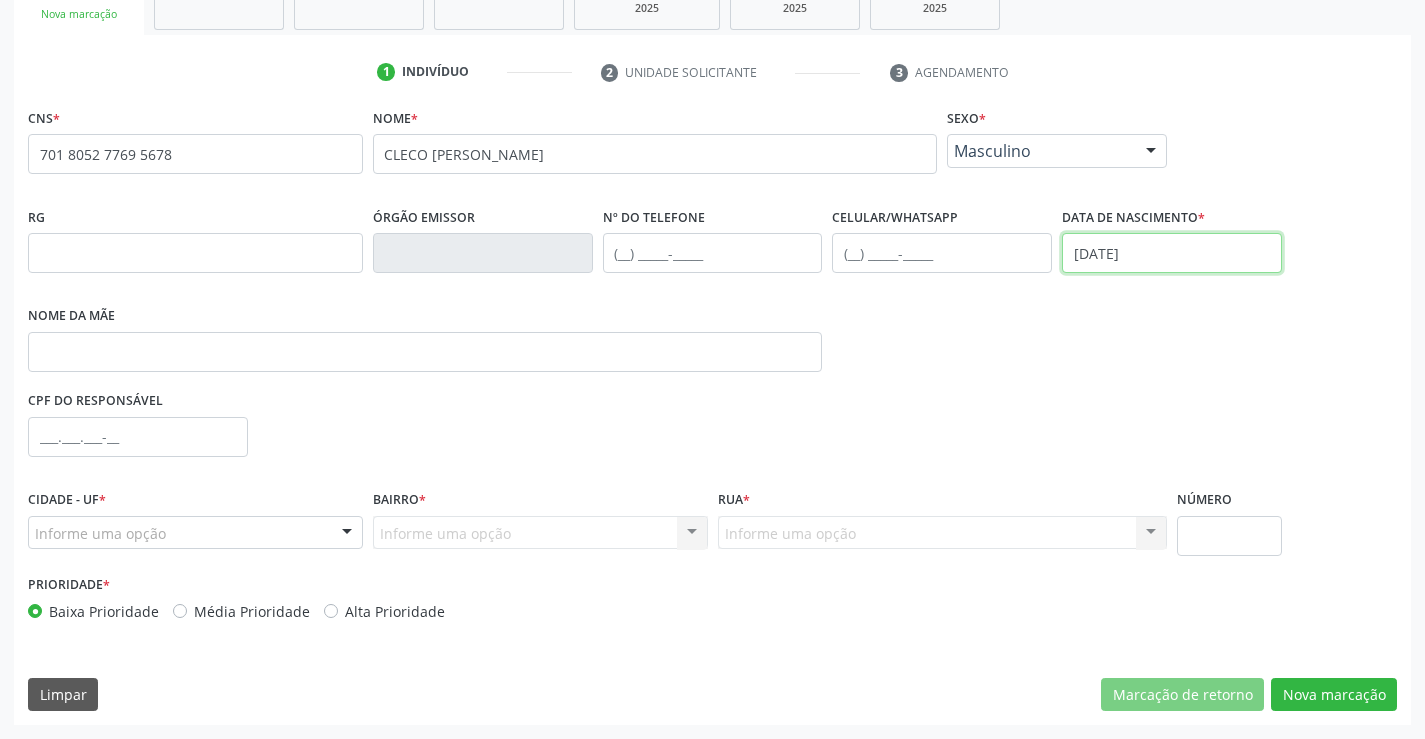 type on "25/04/1986" 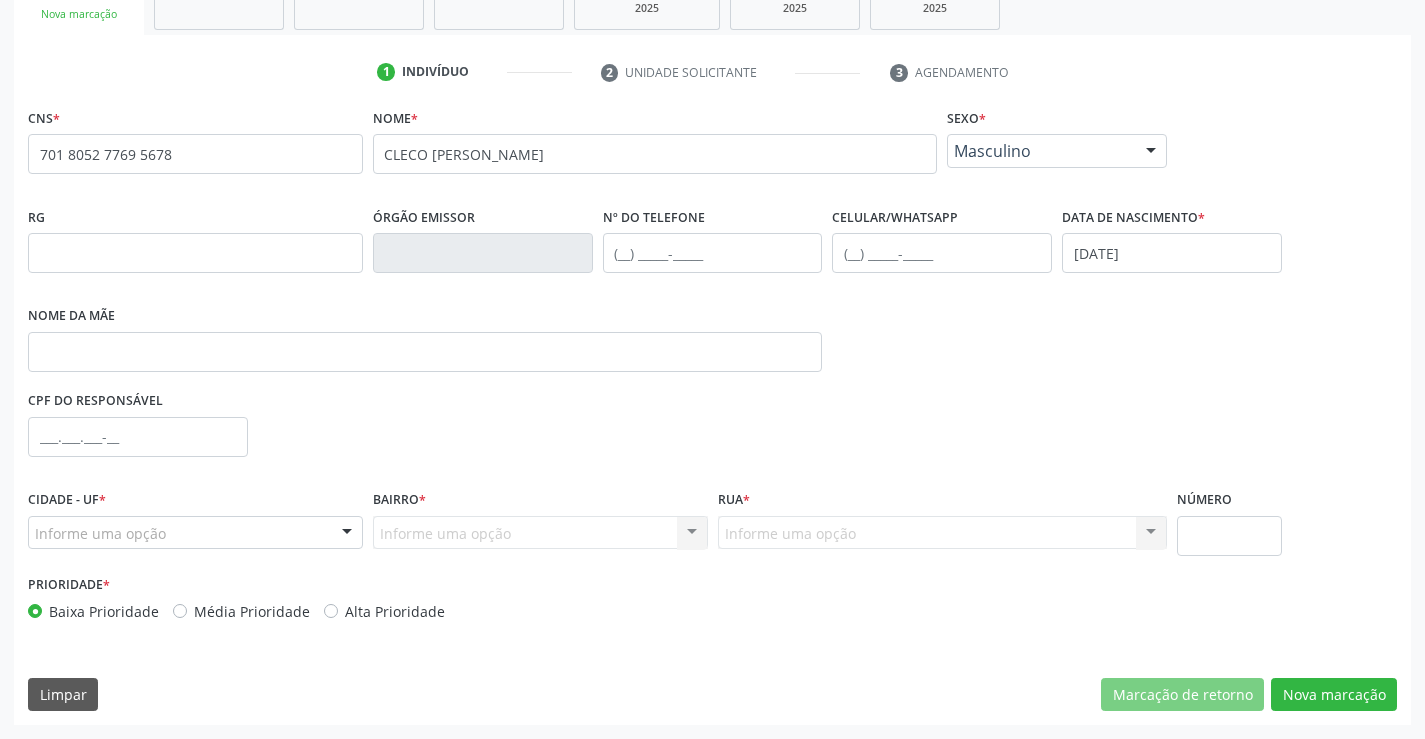 click on "Informe uma opção" at bounding box center (195, 533) 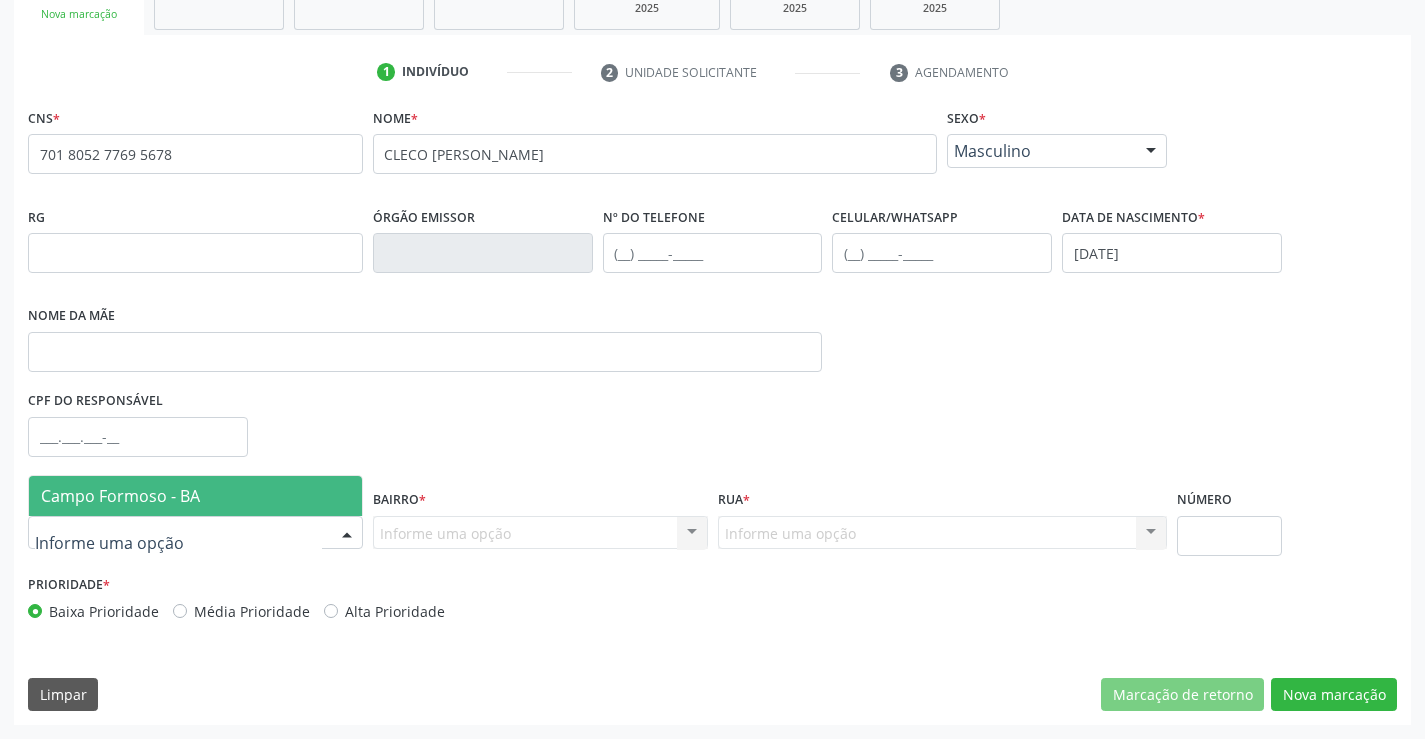 click on "Campo Formoso - BA" at bounding box center (195, 496) 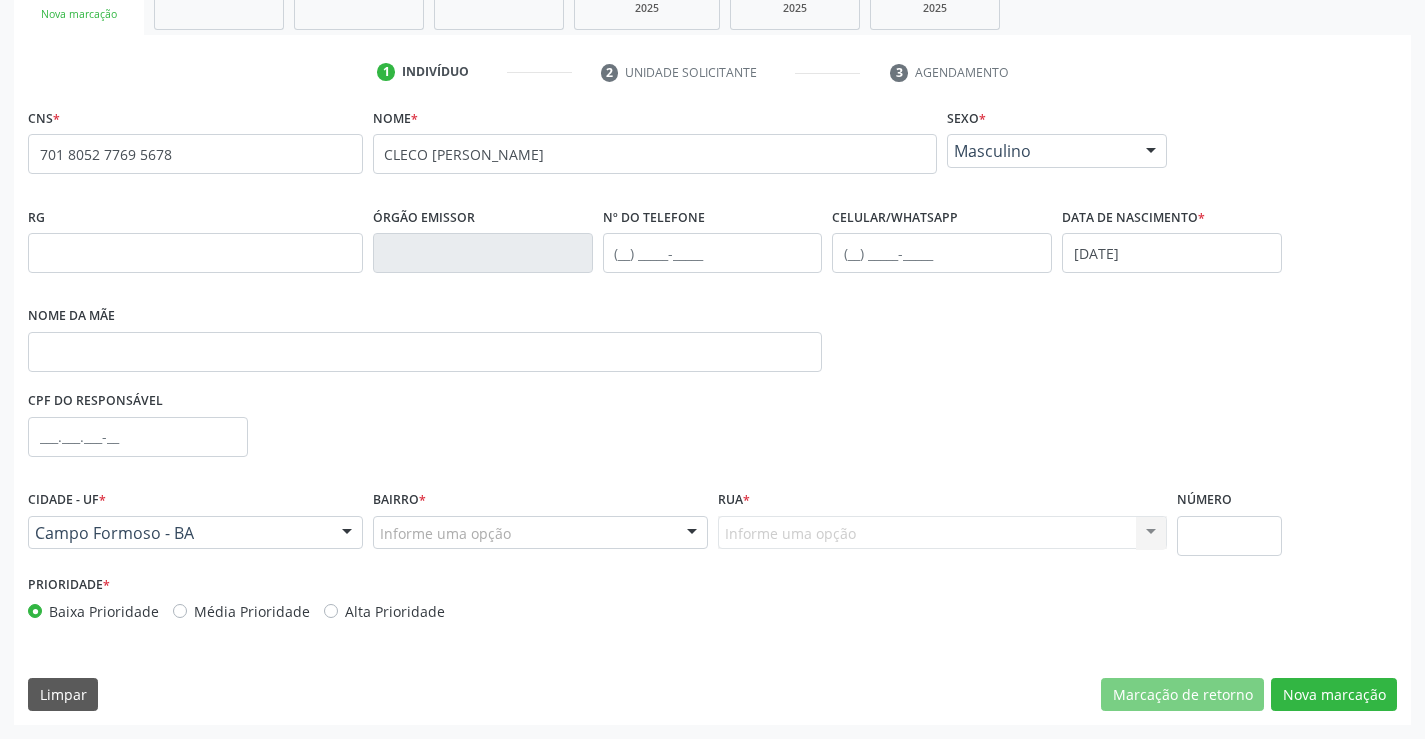 click on "Informe uma opção" at bounding box center (540, 533) 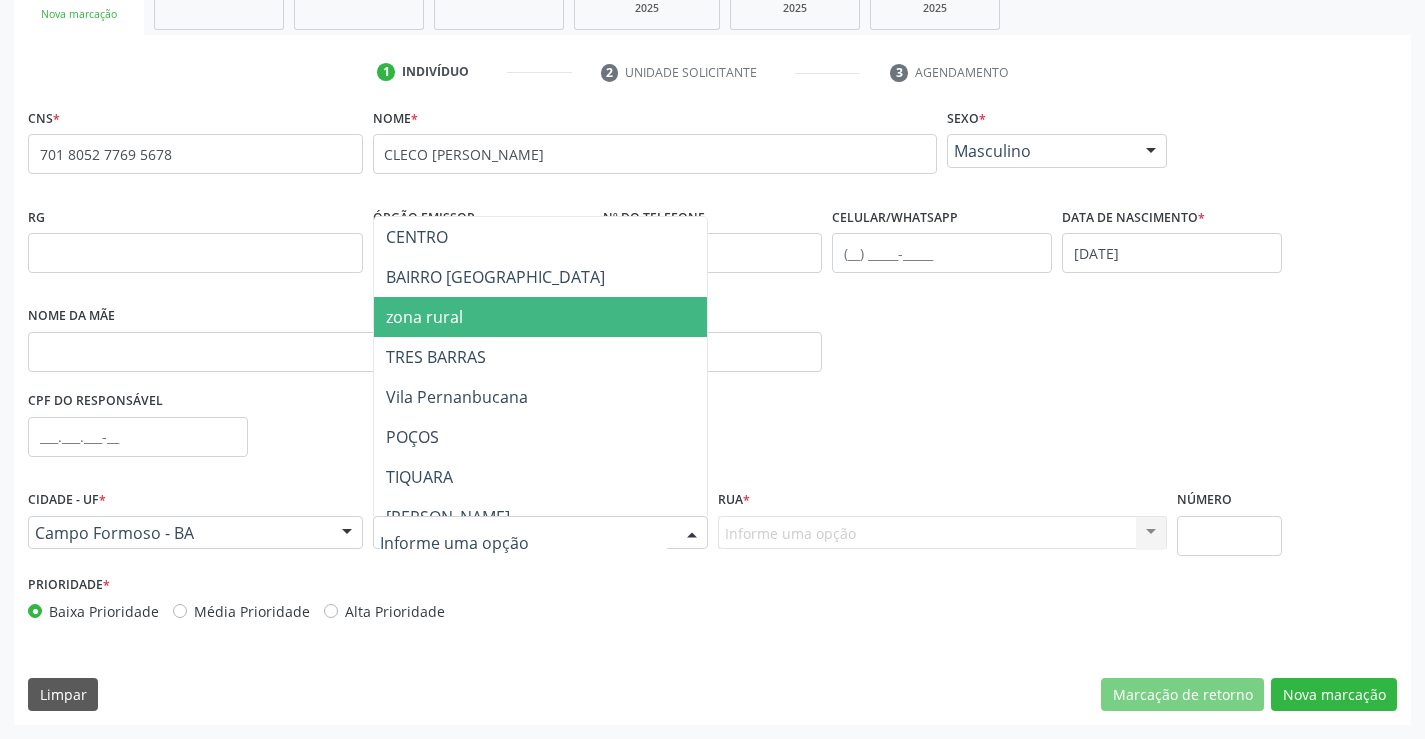 click on "zona rural" at bounding box center (590, 317) 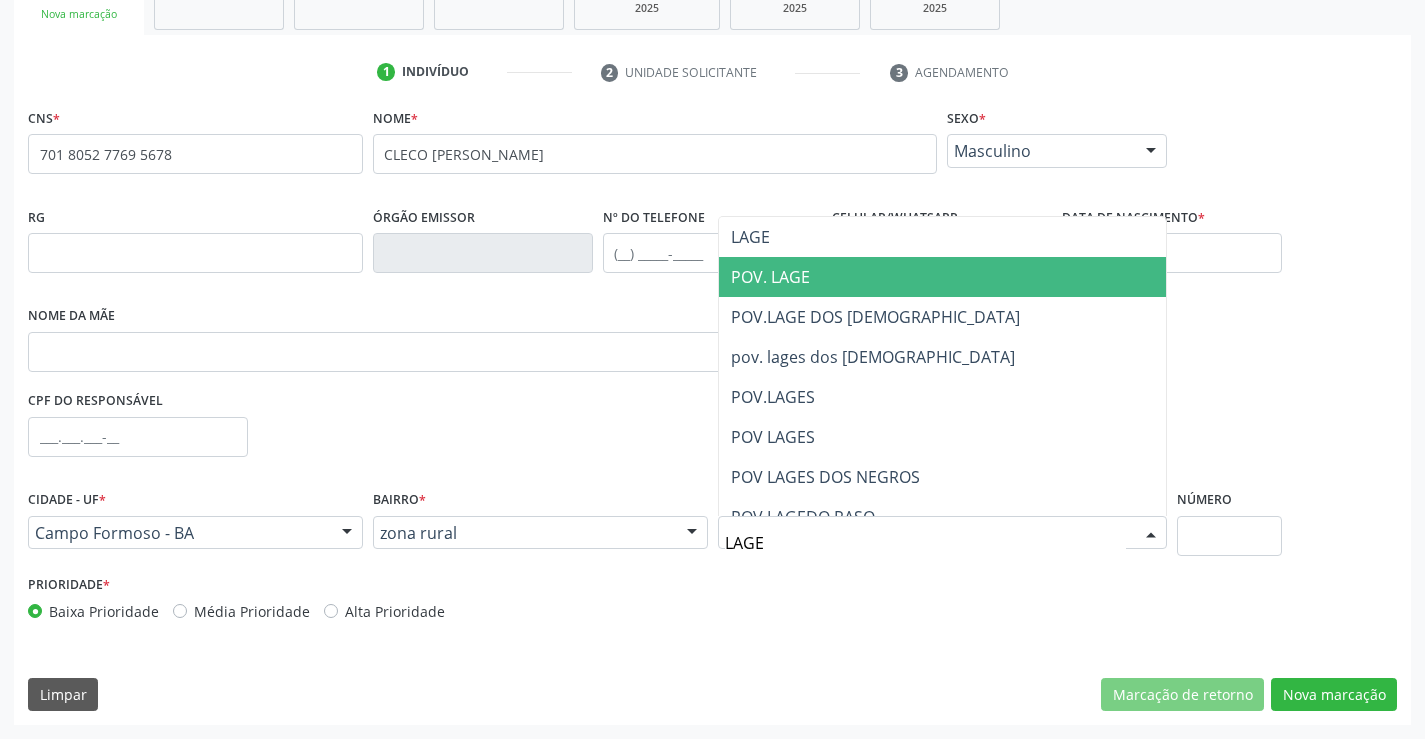 click on "POV. LAGE" at bounding box center (975, 277) 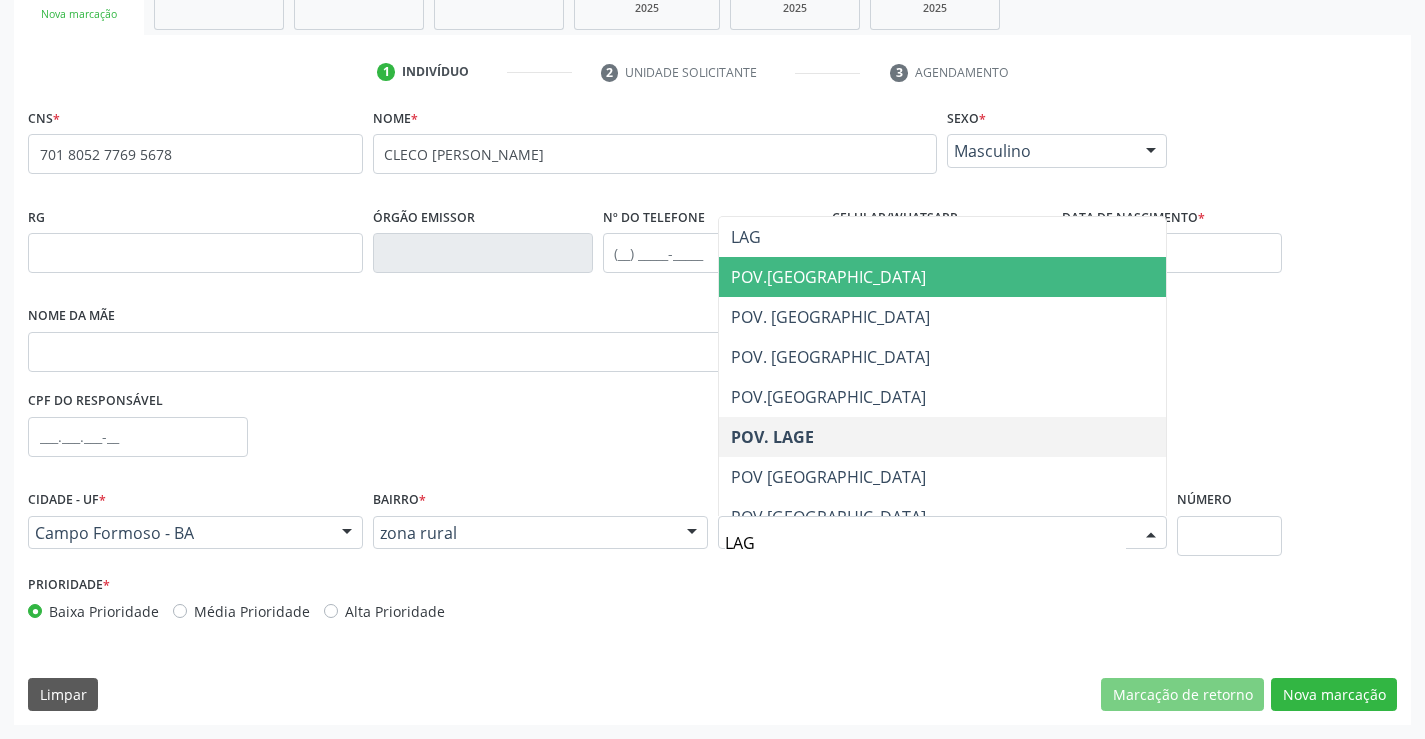type on "LAGE" 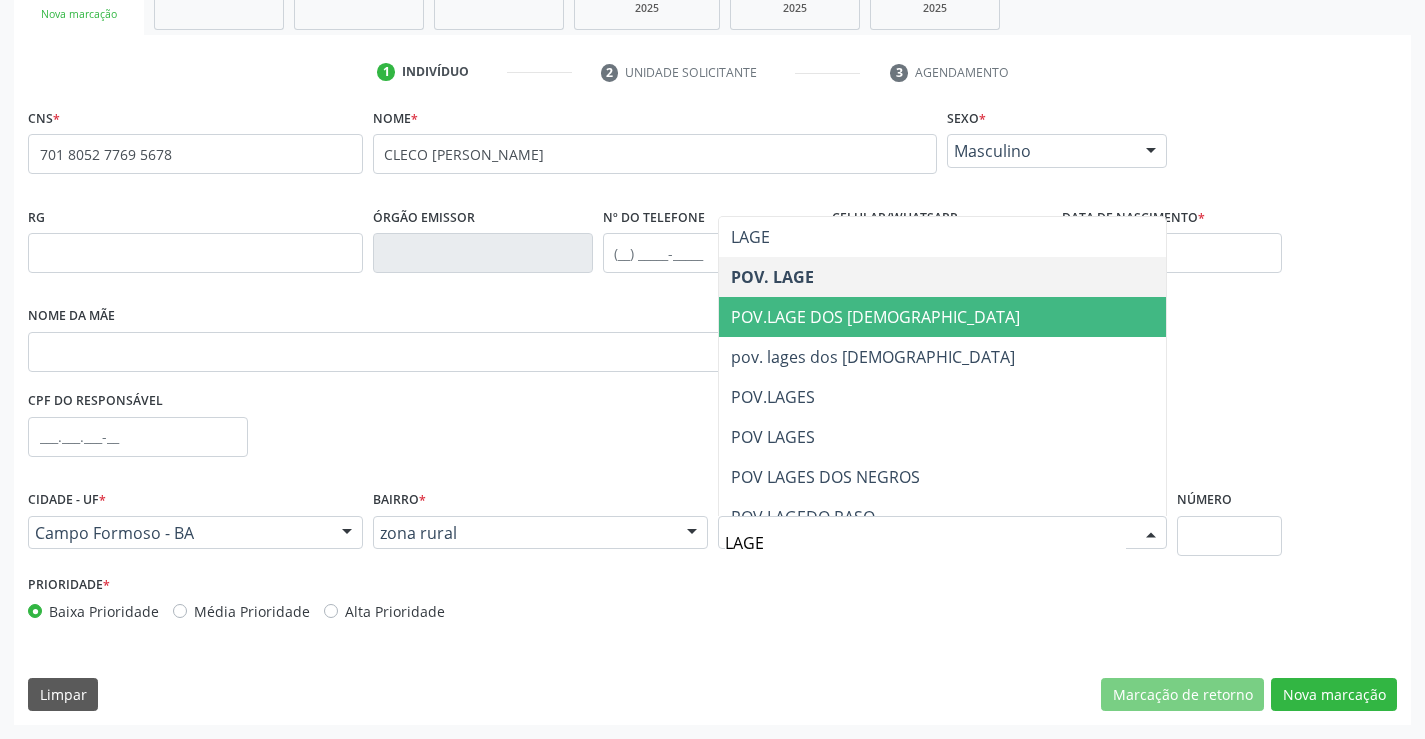 click on "POV.LAGE DOS NEGROS" at bounding box center [975, 317] 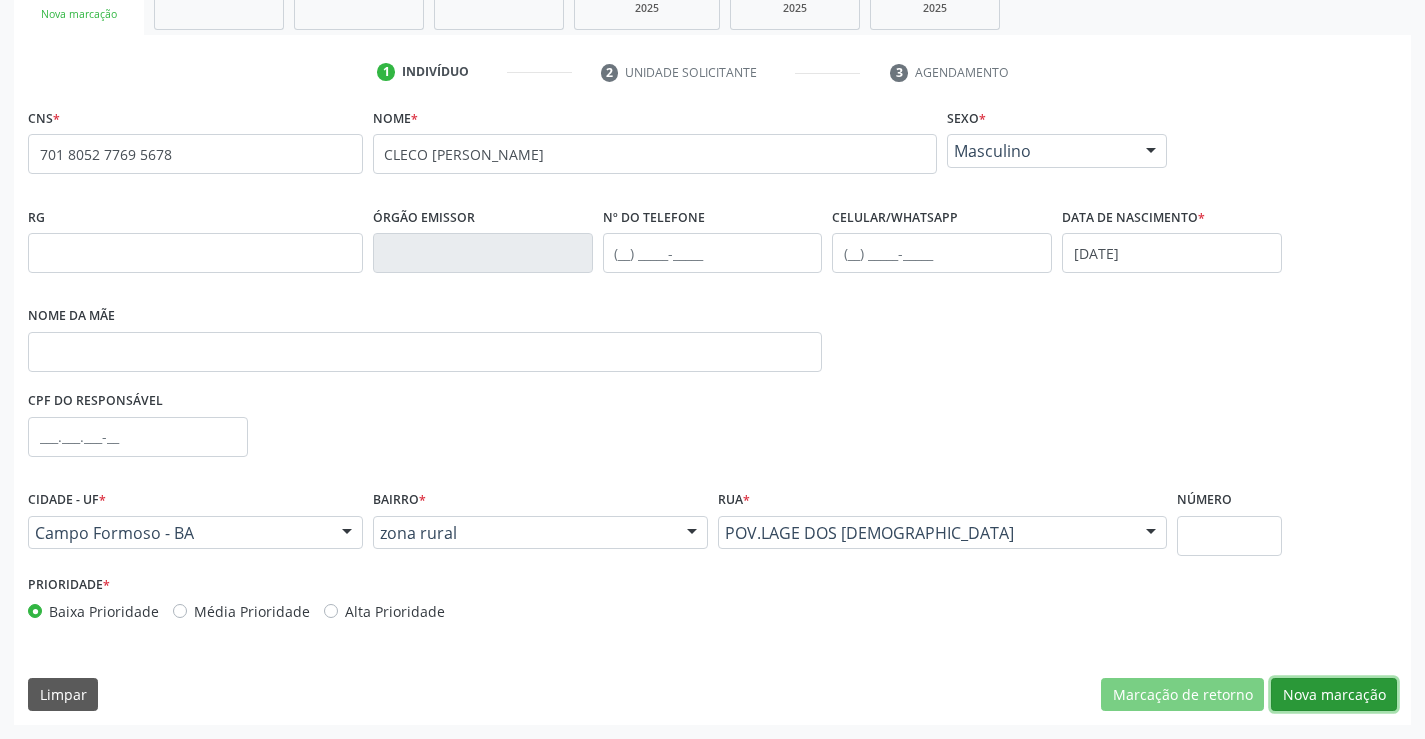 click on "Nova marcação" at bounding box center (1334, 695) 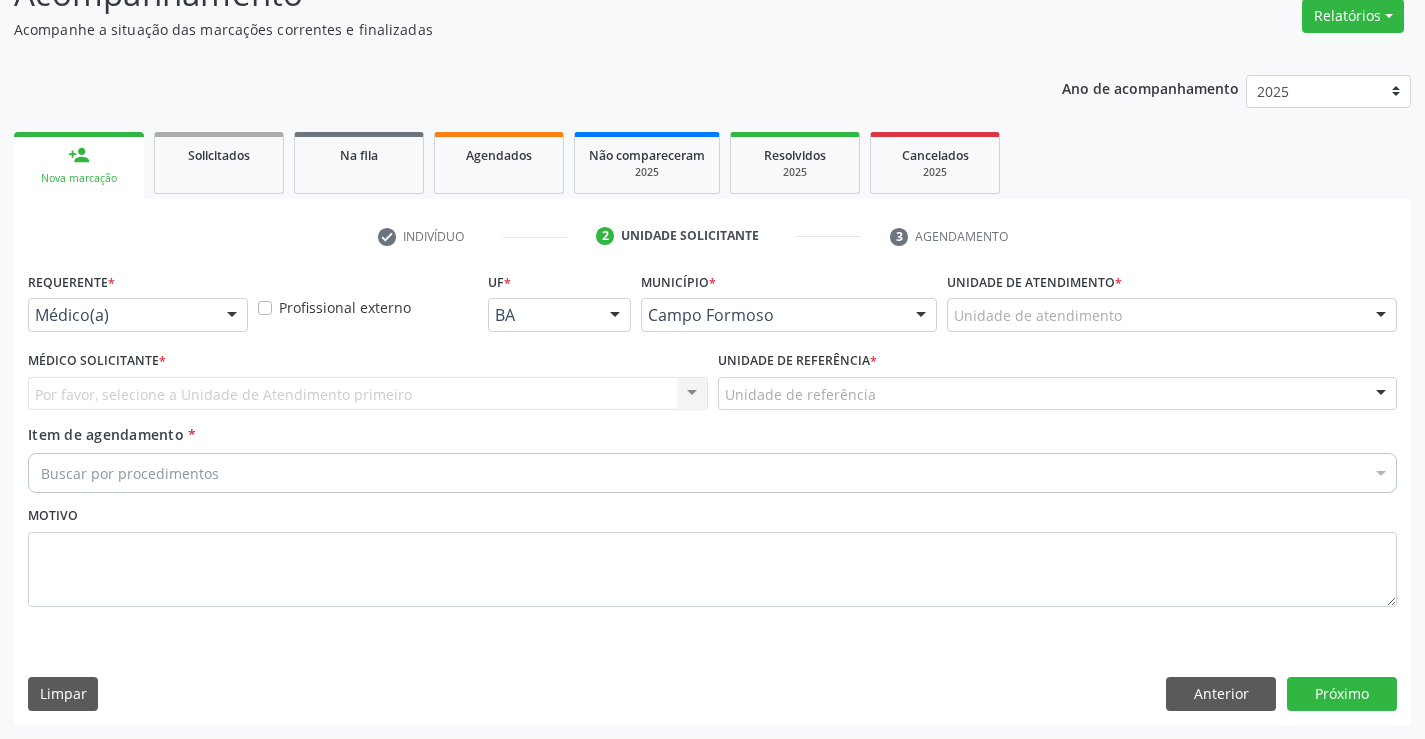 scroll, scrollTop: 167, scrollLeft: 0, axis: vertical 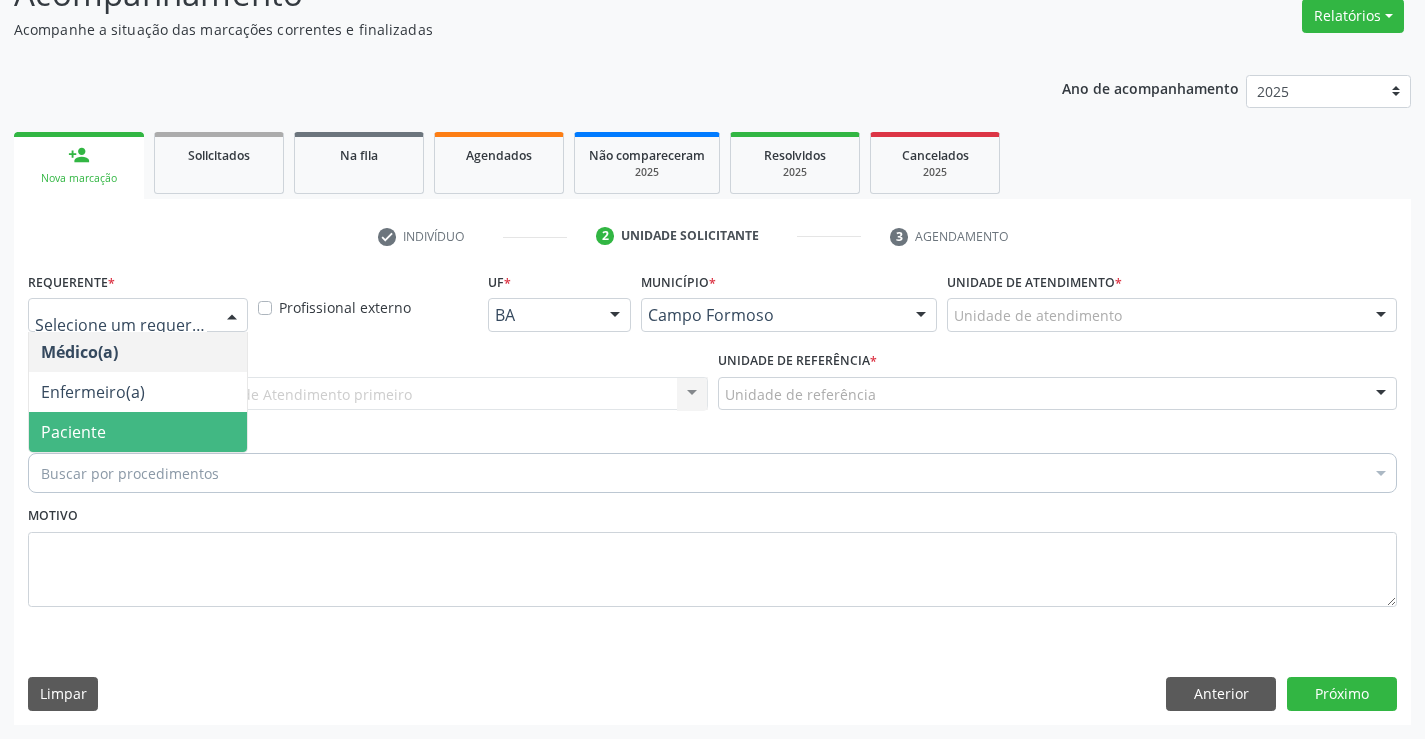 click on "Paciente" at bounding box center [138, 432] 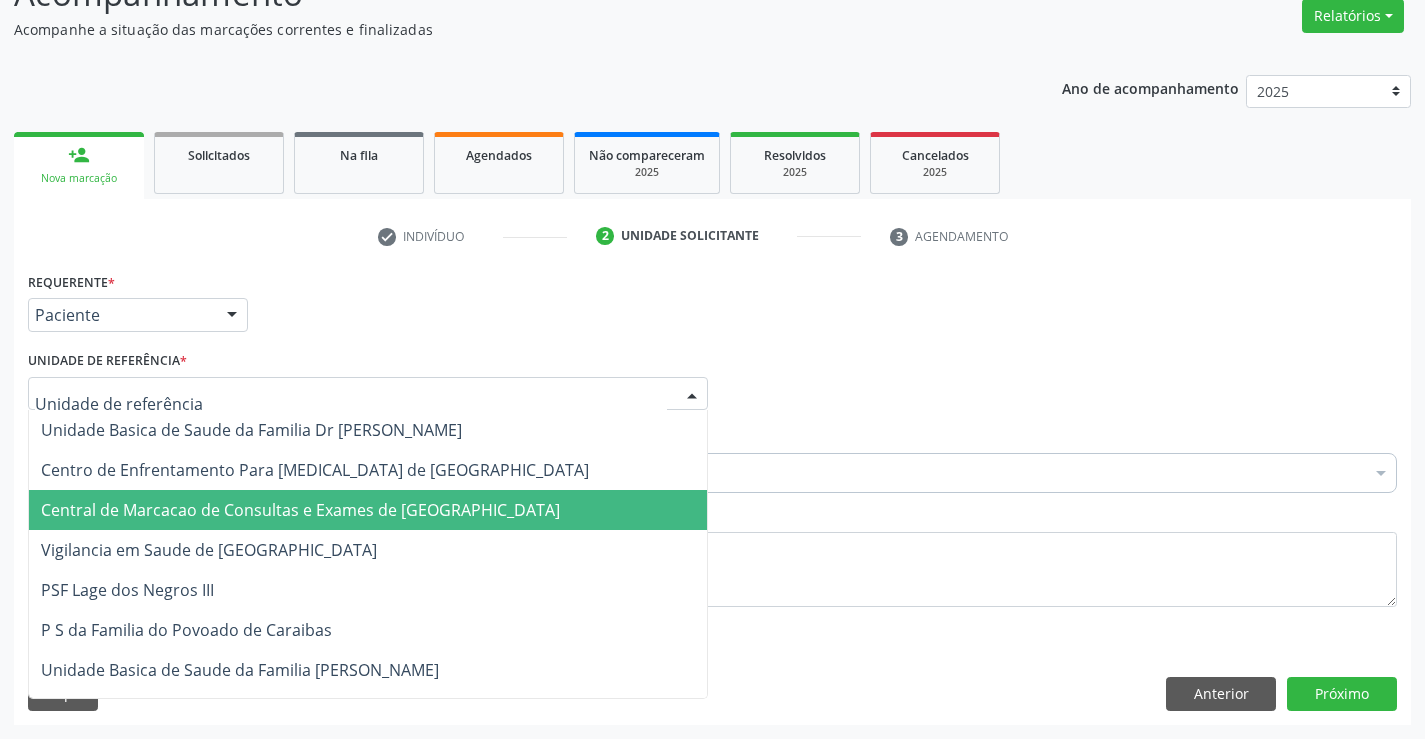 click on "Central de Marcacao de Consultas e Exames de [GEOGRAPHIC_DATA]" at bounding box center [300, 510] 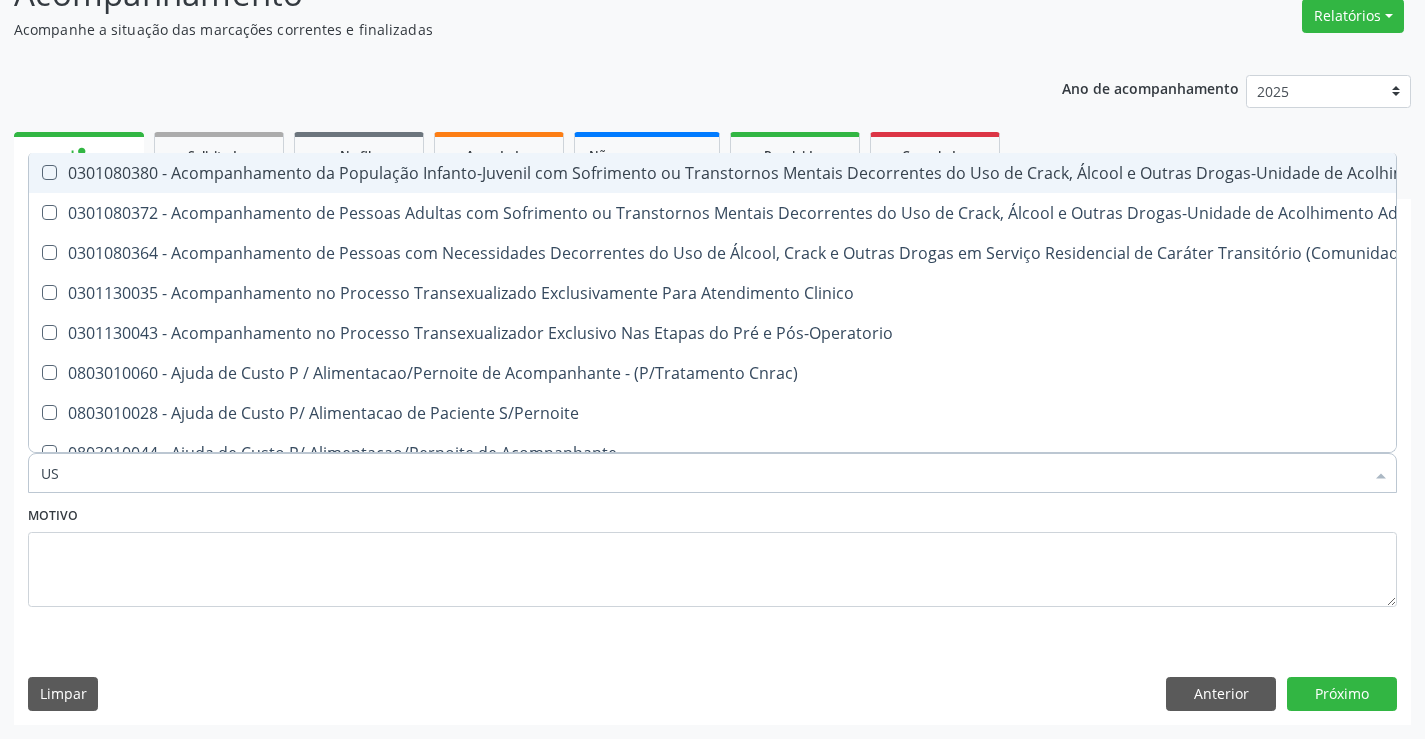 type on "USG" 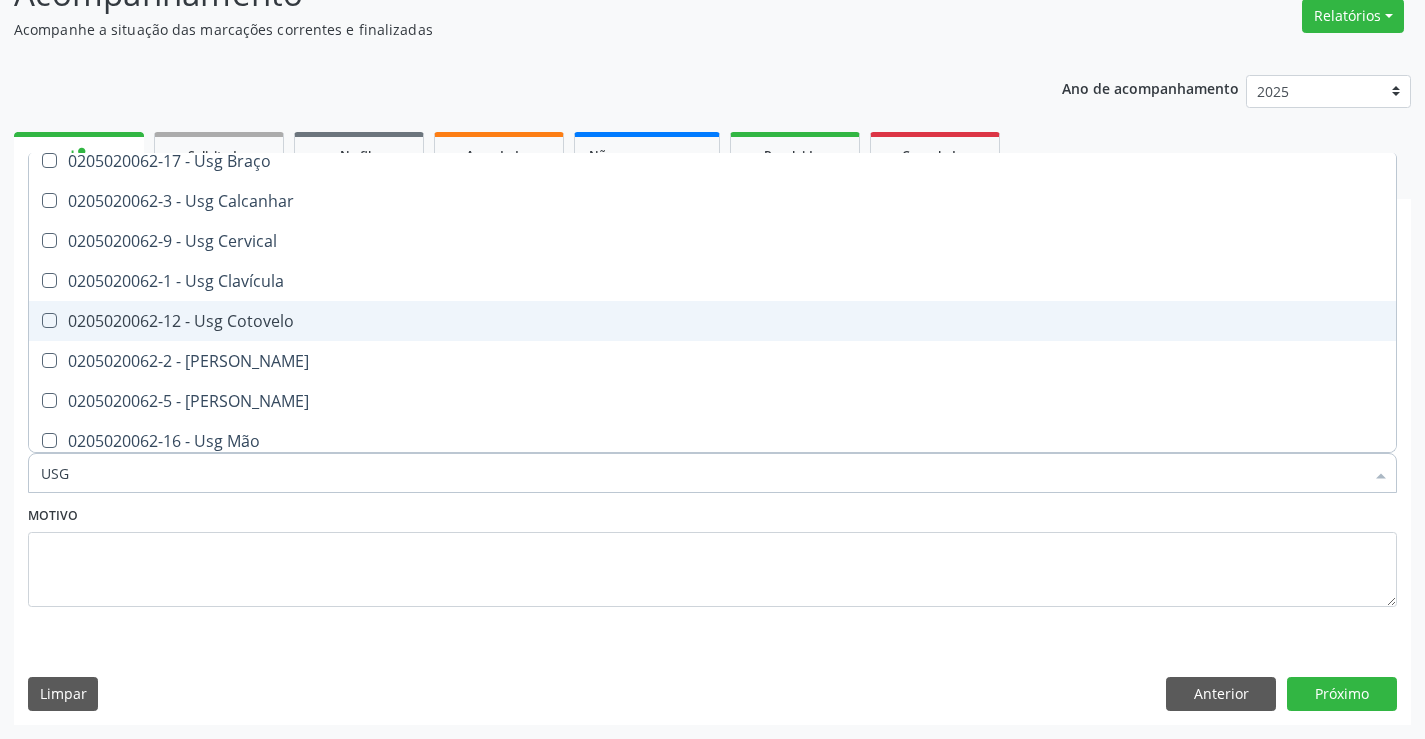scroll, scrollTop: 100, scrollLeft: 0, axis: vertical 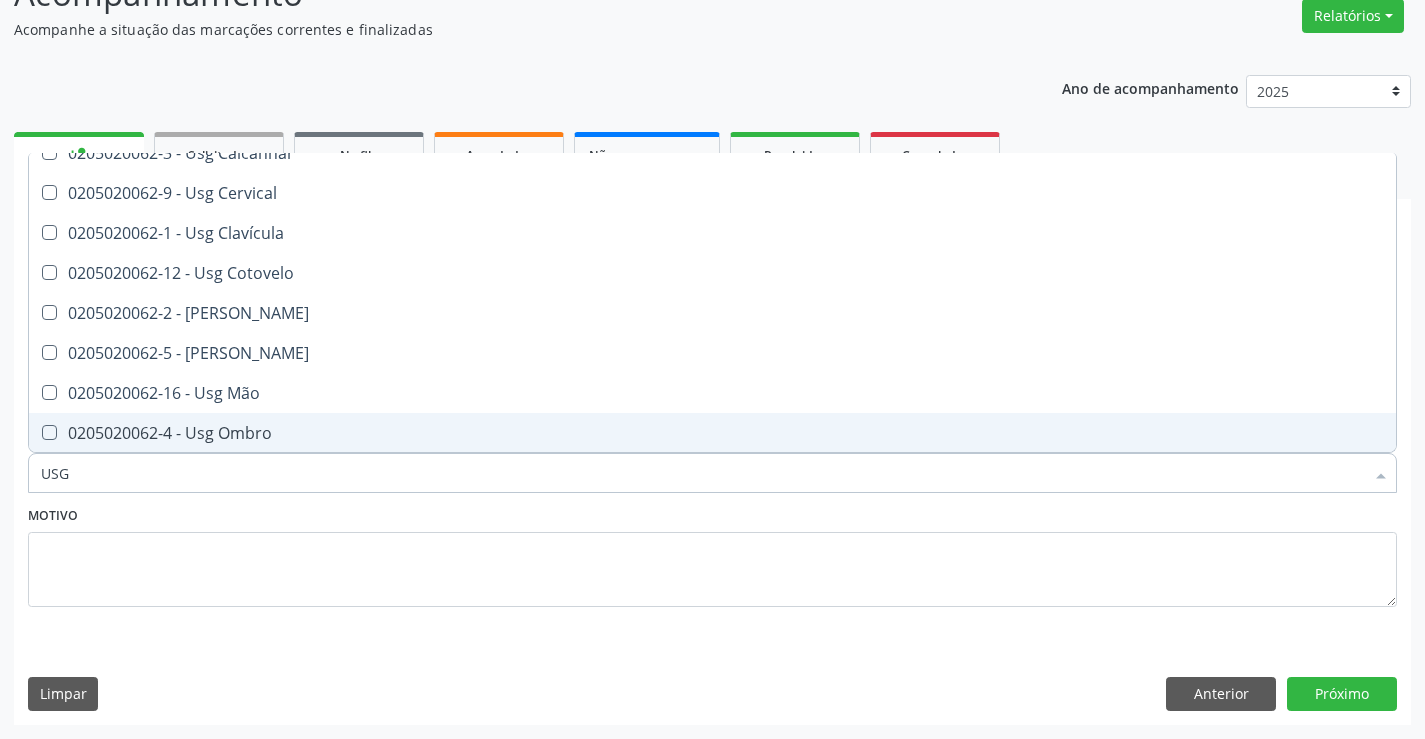 click on "0205020062-4 - Usg Ombro" at bounding box center [712, 433] 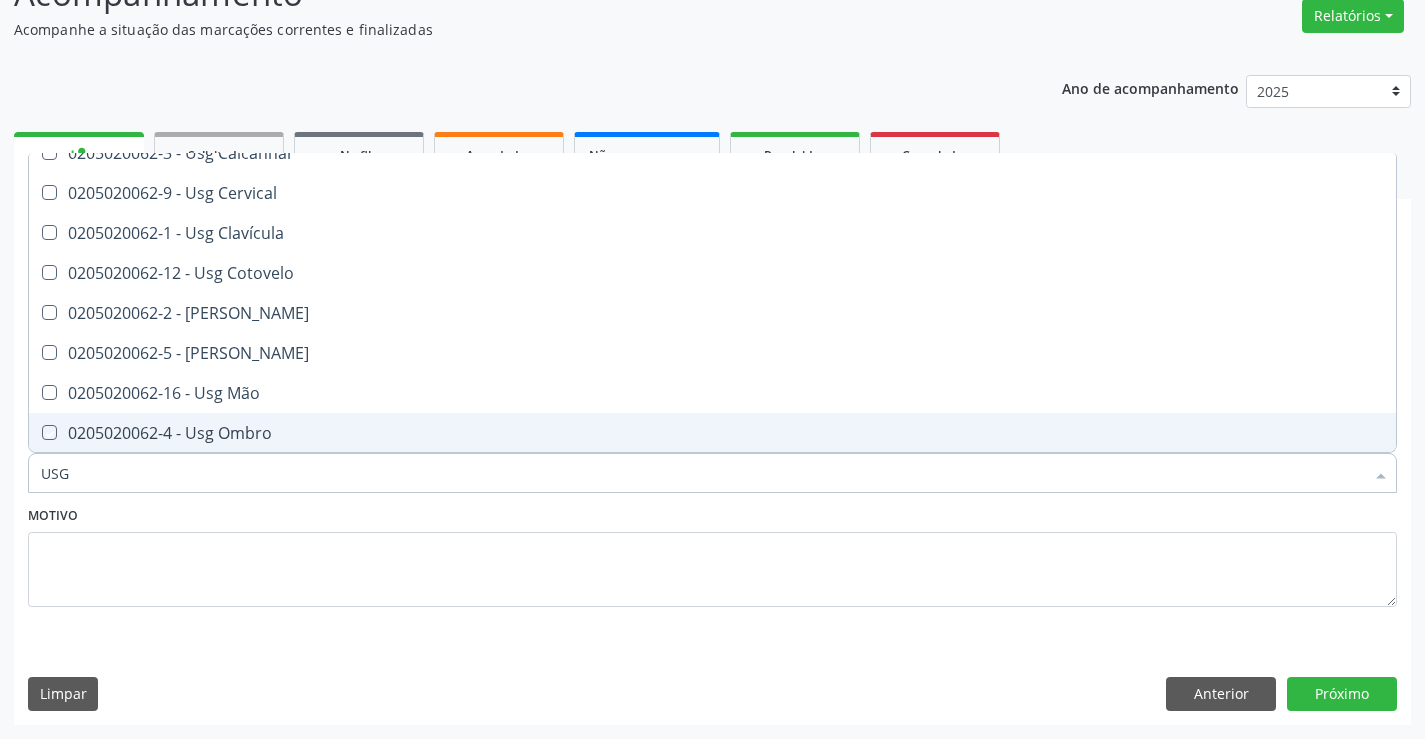 checkbox on "true" 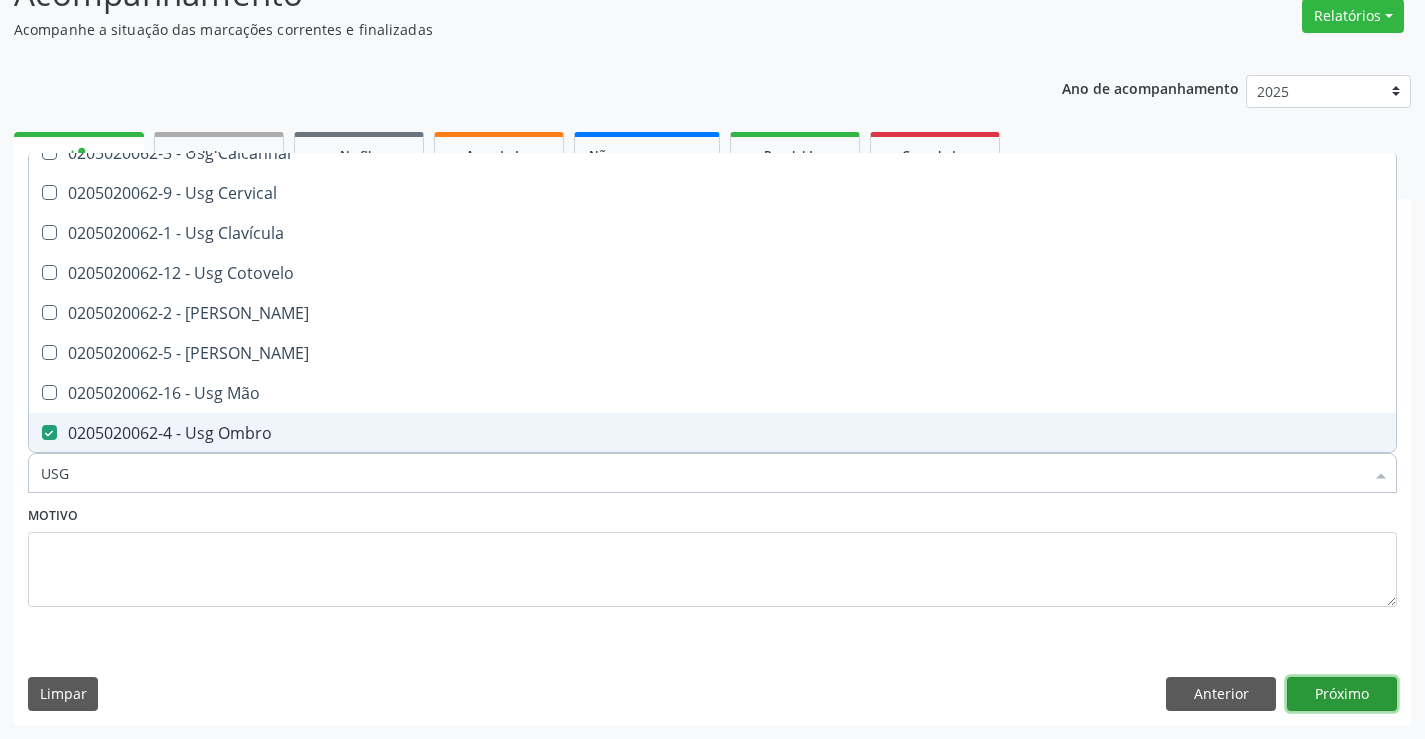 click on "Próximo" at bounding box center [1342, 694] 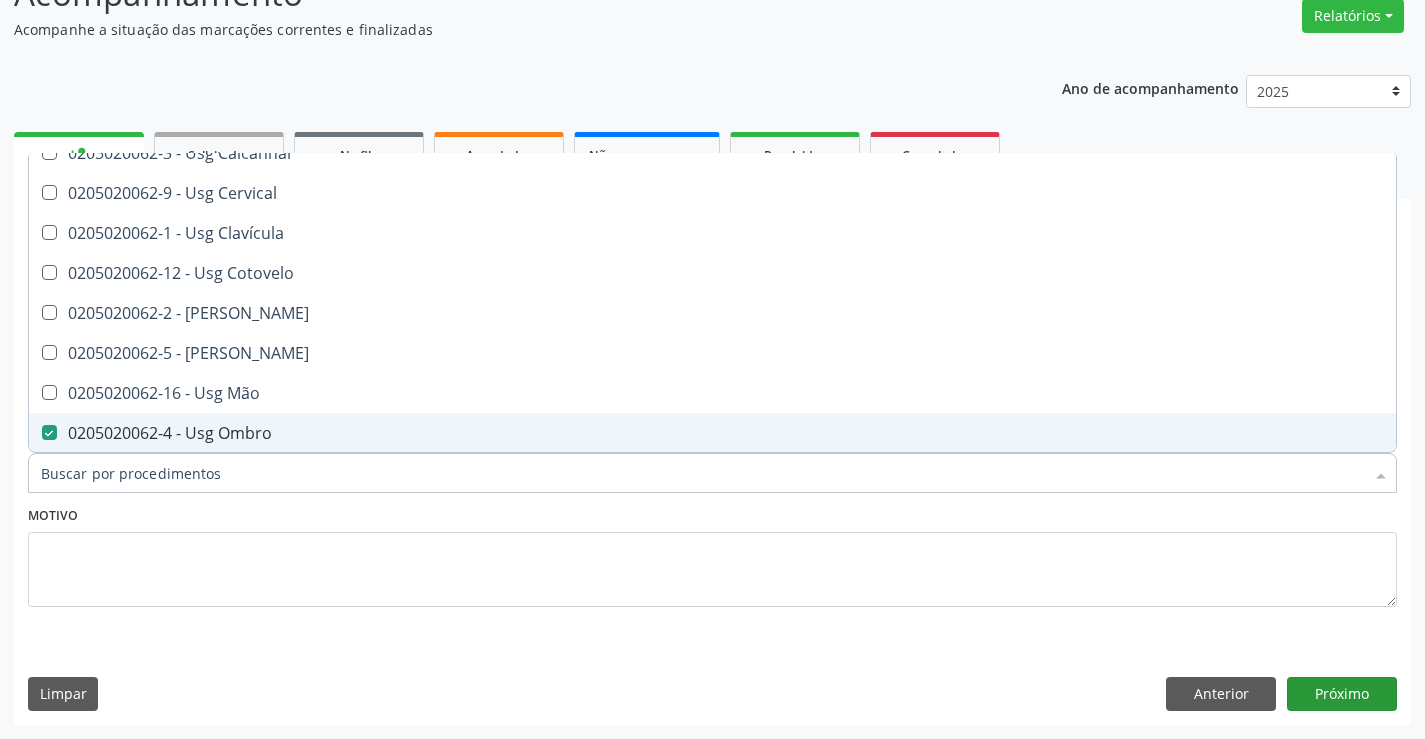 scroll, scrollTop: 131, scrollLeft: 0, axis: vertical 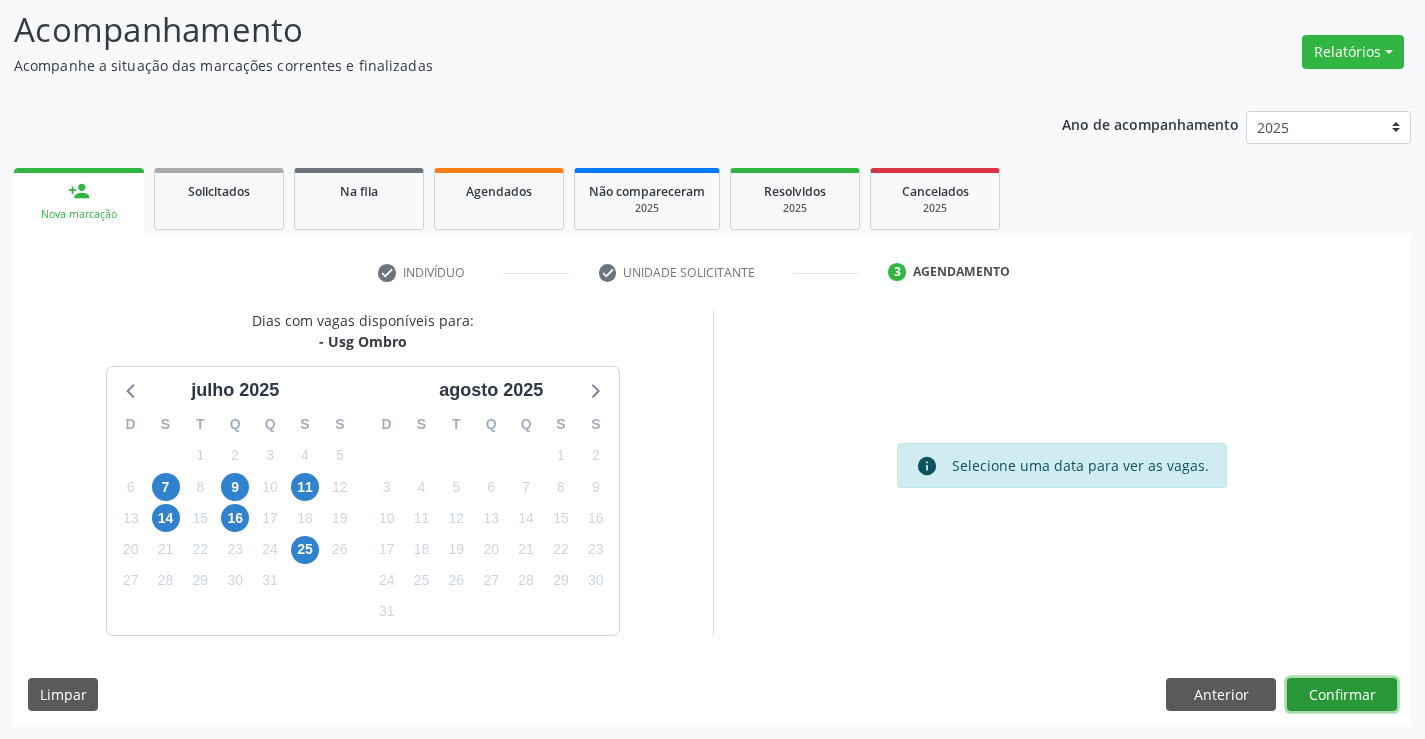 click on "Confirmar" at bounding box center (1342, 695) 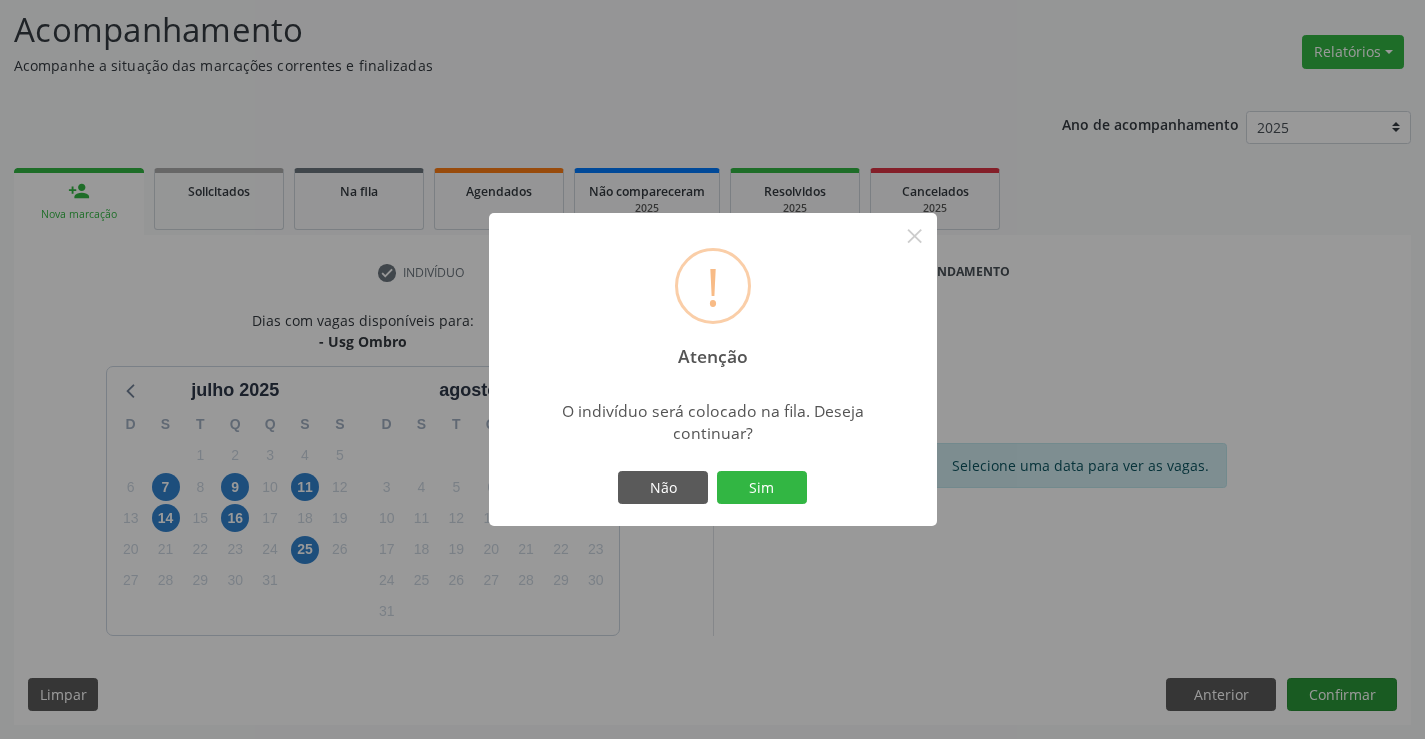 type 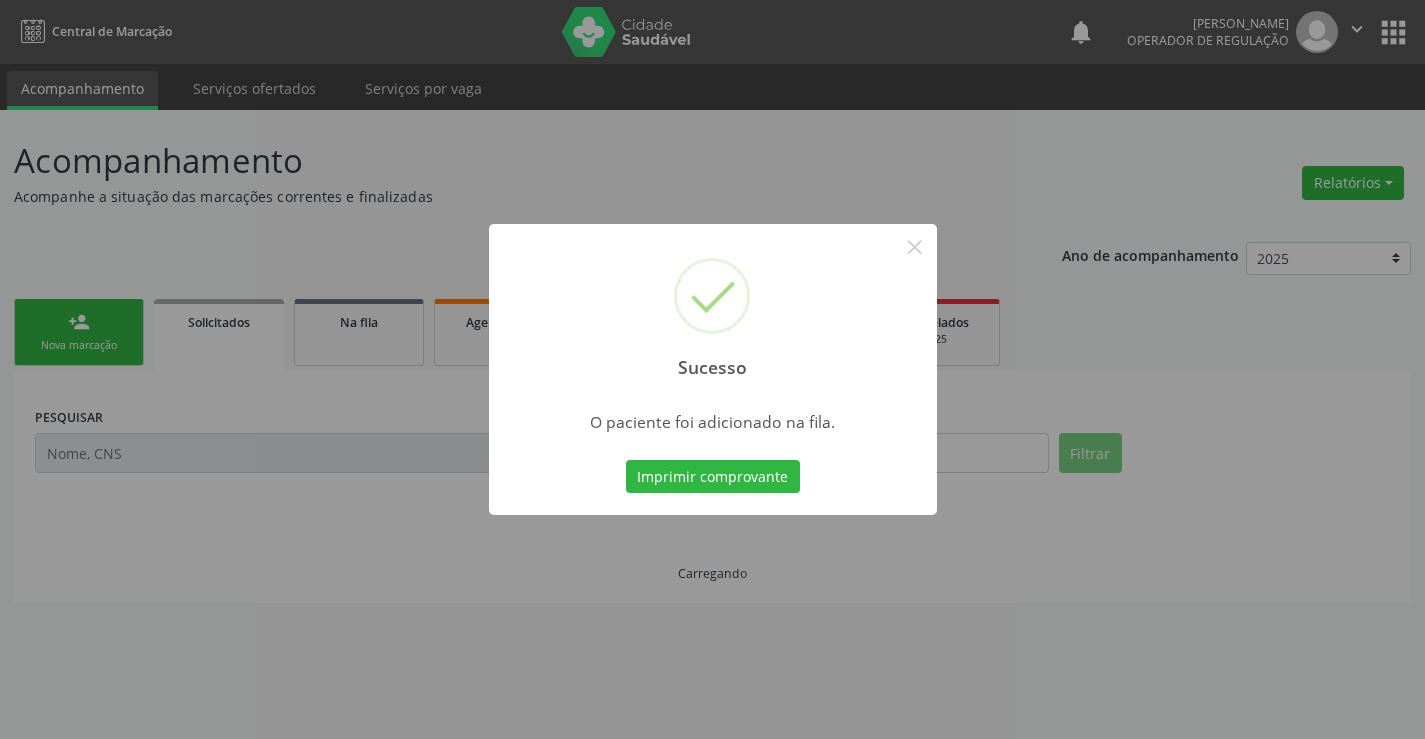 scroll, scrollTop: 0, scrollLeft: 0, axis: both 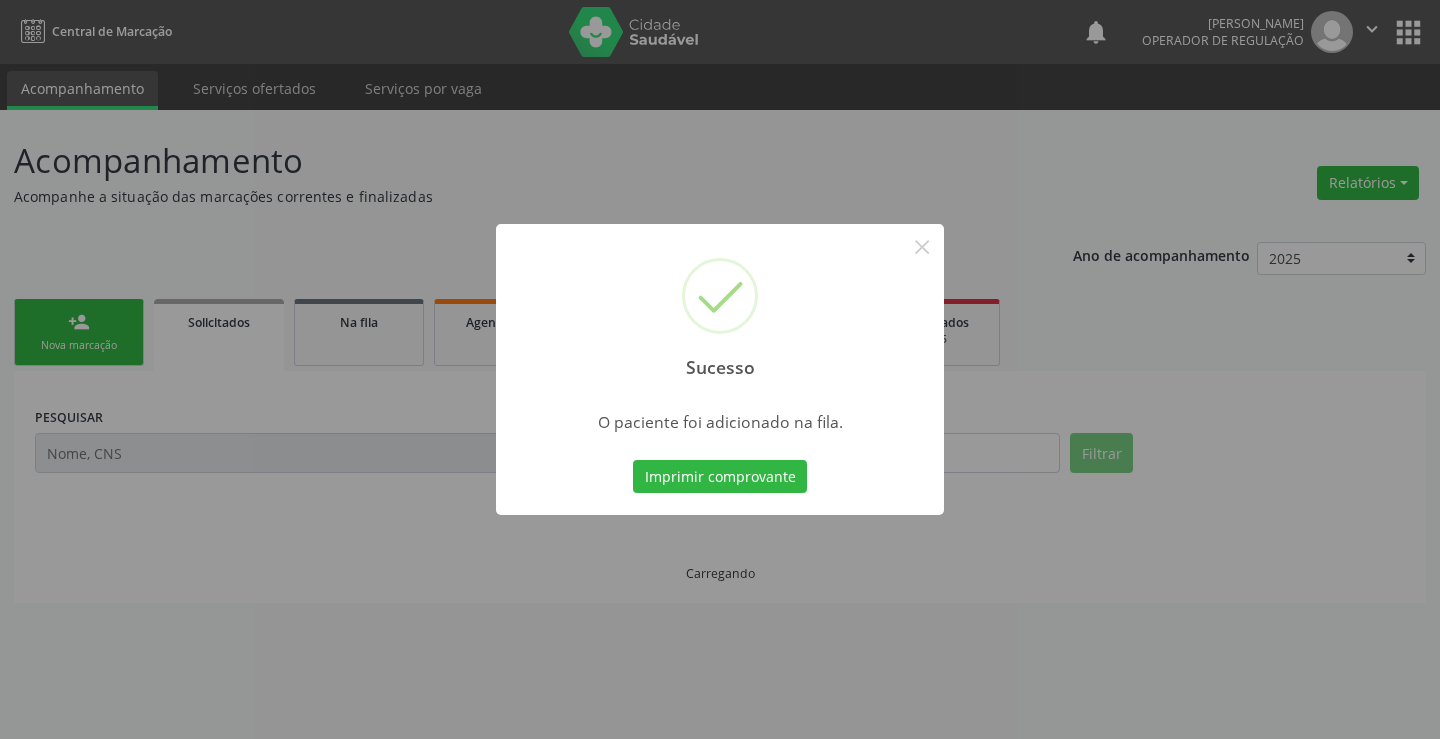 type 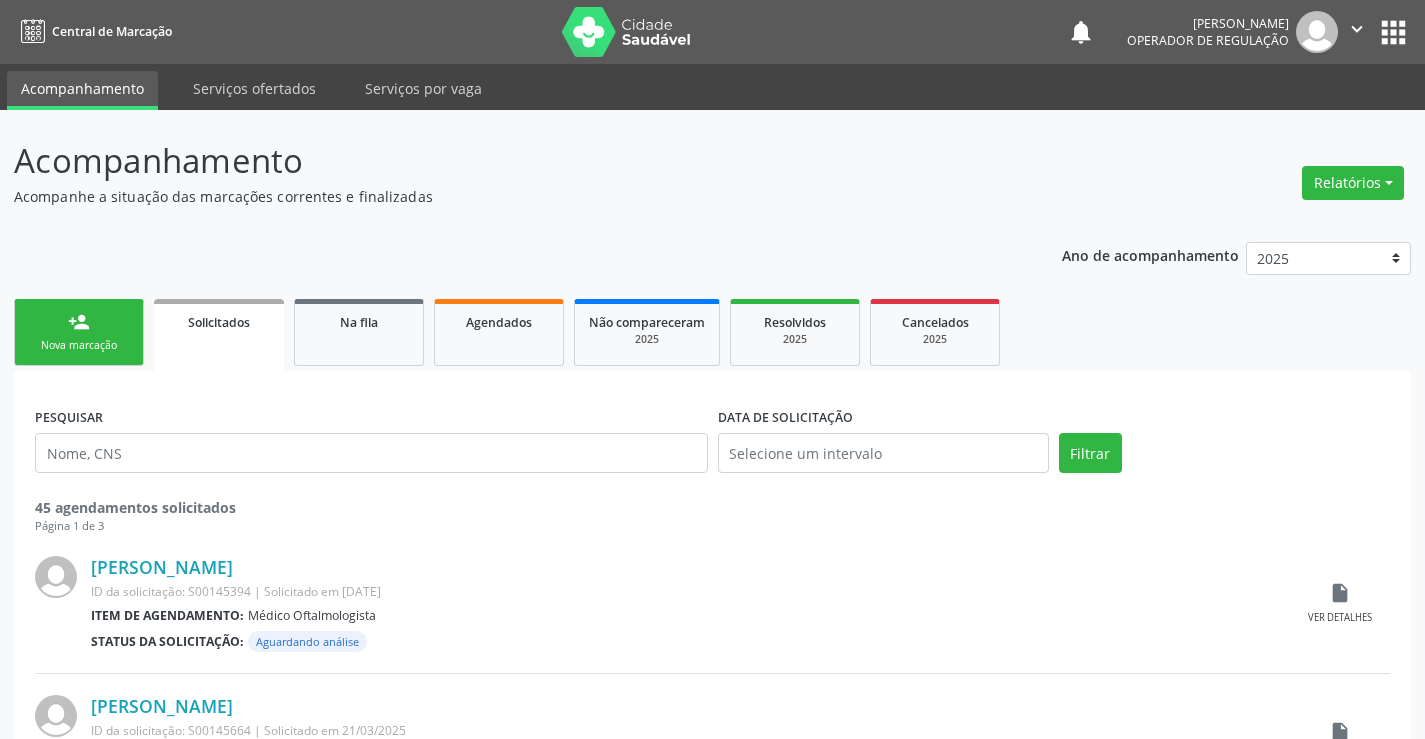 scroll, scrollTop: 0, scrollLeft: 0, axis: both 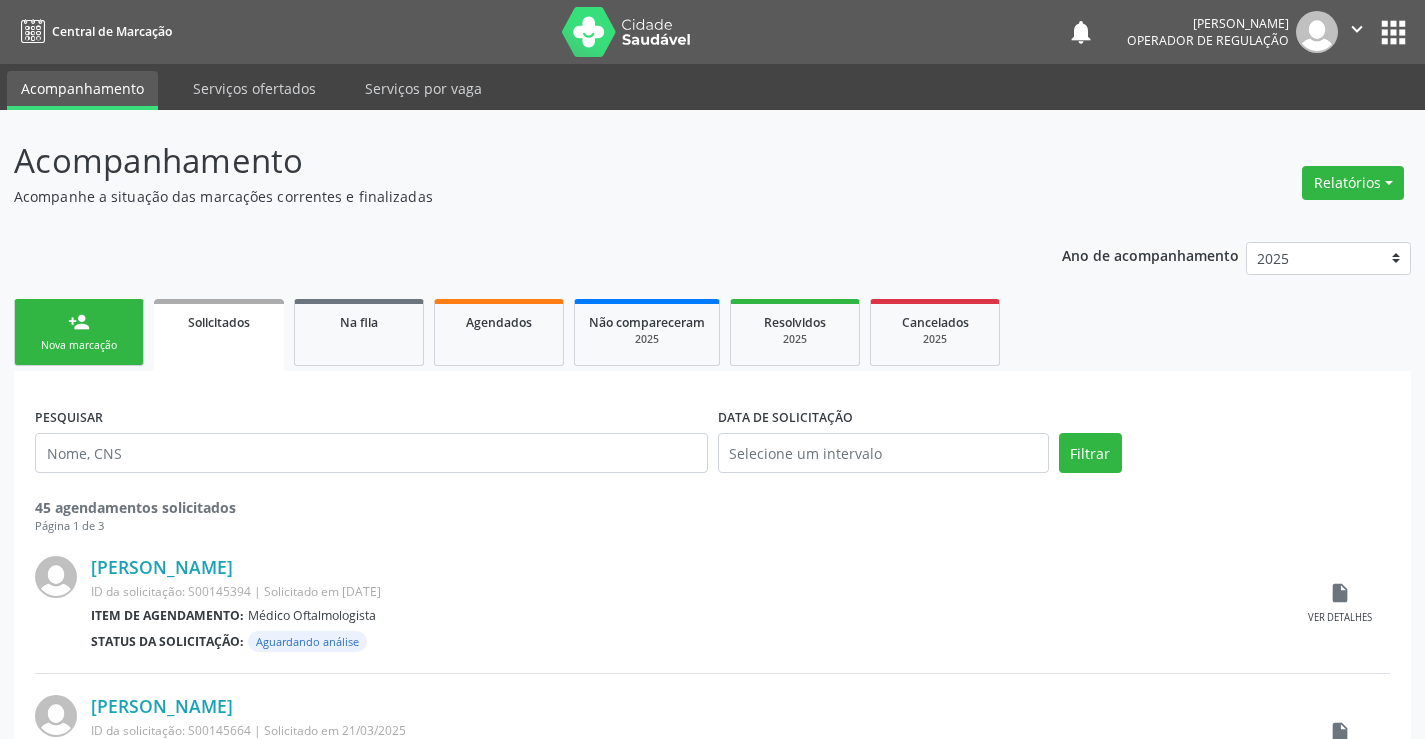 click on "Nova marcação" at bounding box center (79, 345) 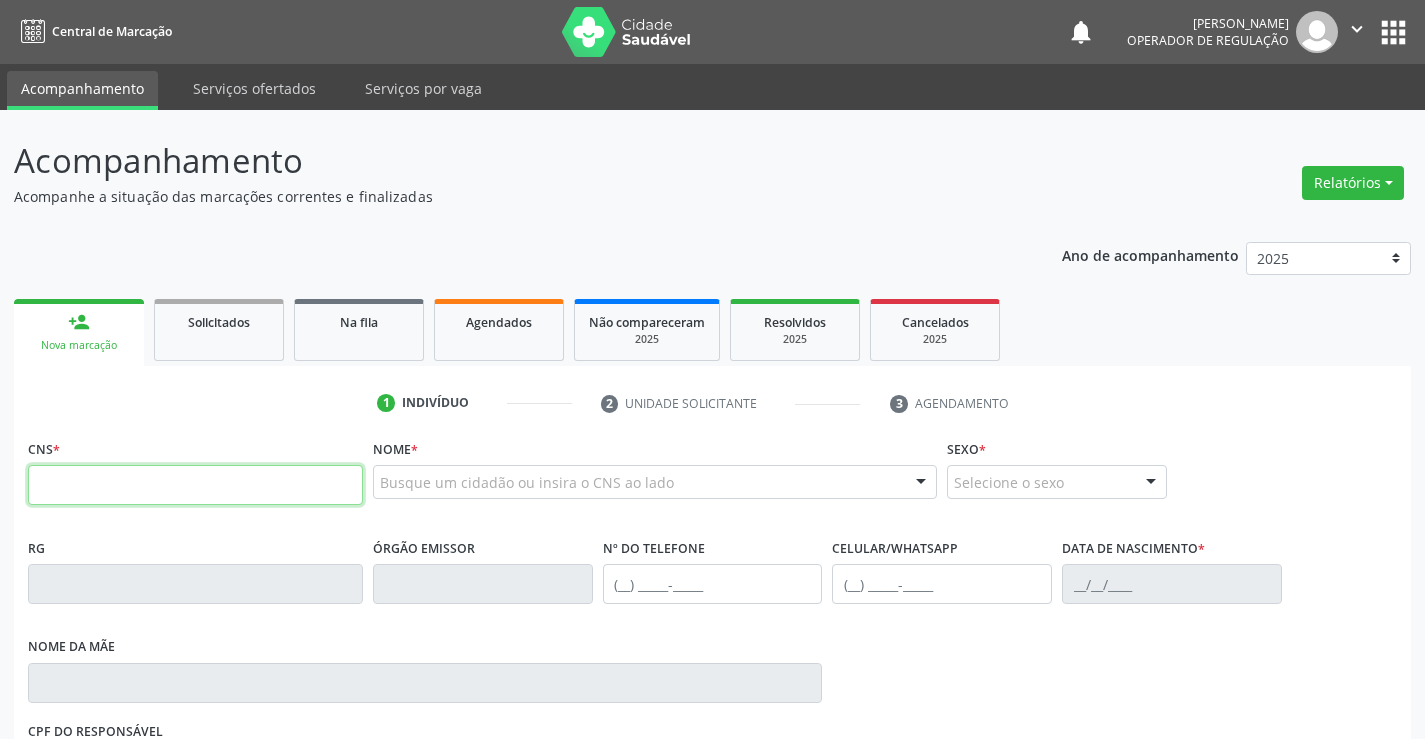 click at bounding box center (195, 485) 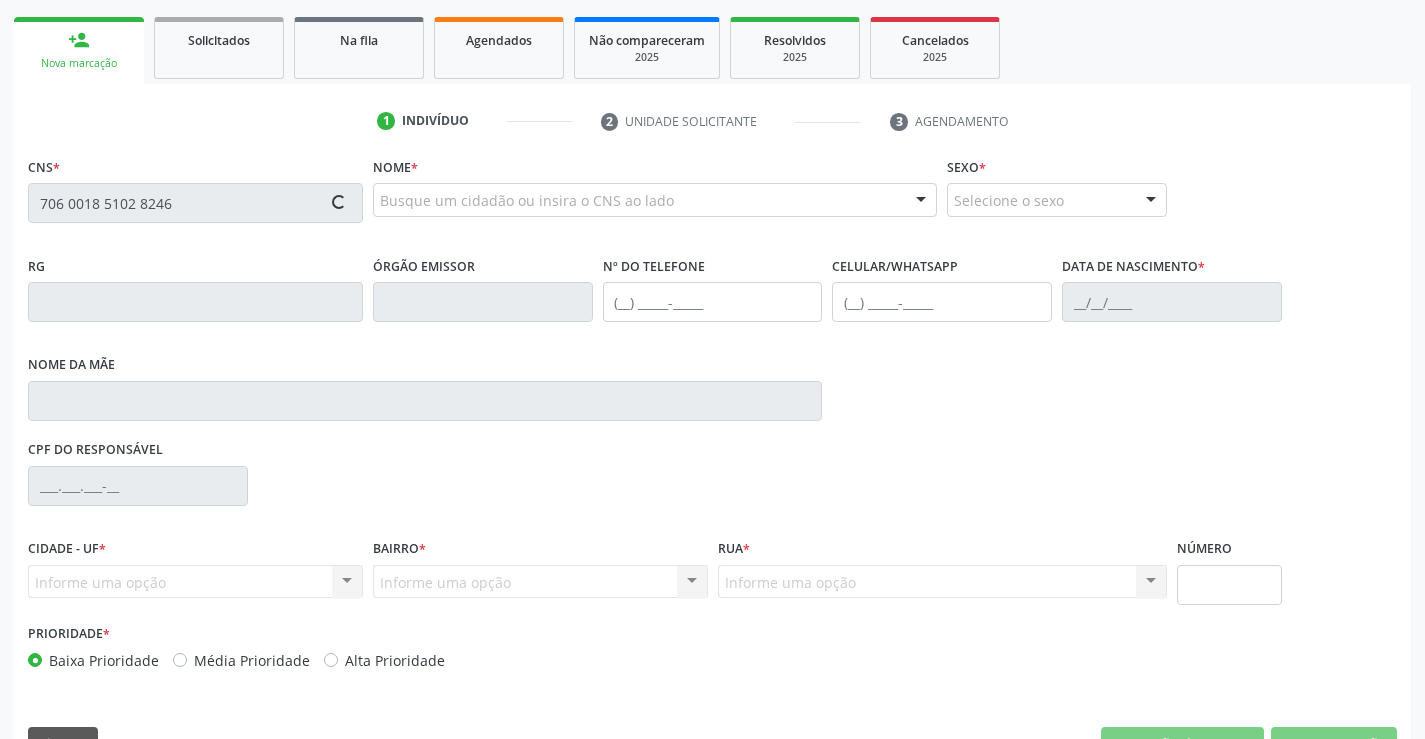type on "706 0018 5102 8246" 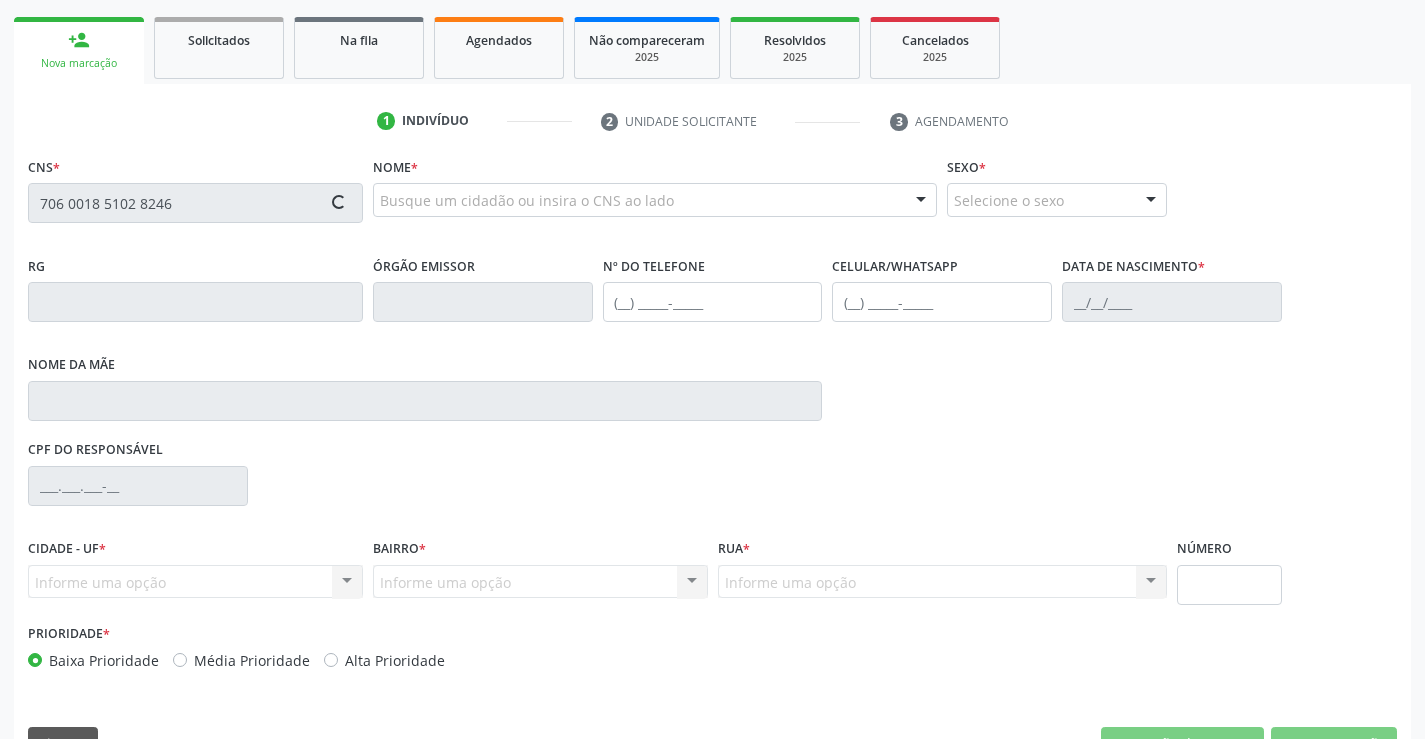 scroll, scrollTop: 300, scrollLeft: 0, axis: vertical 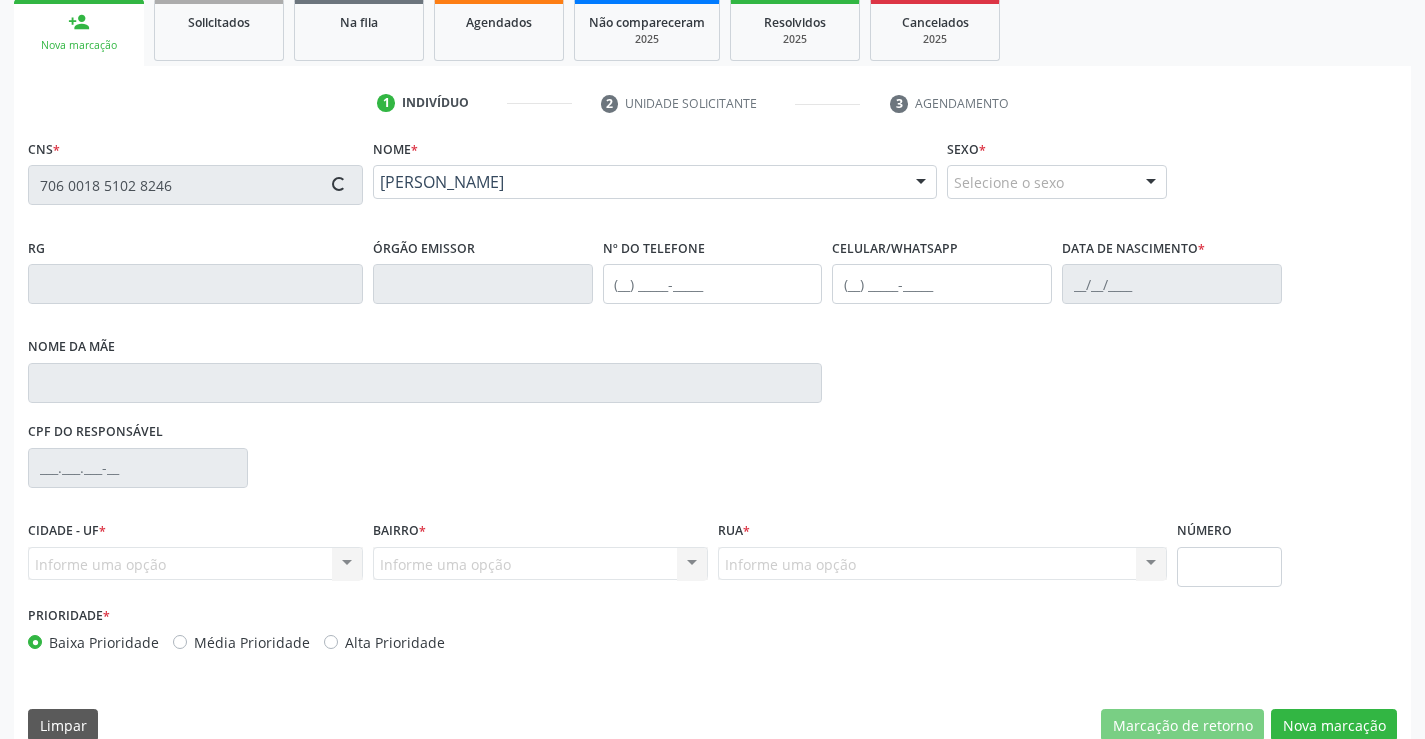 type on "1311007261" 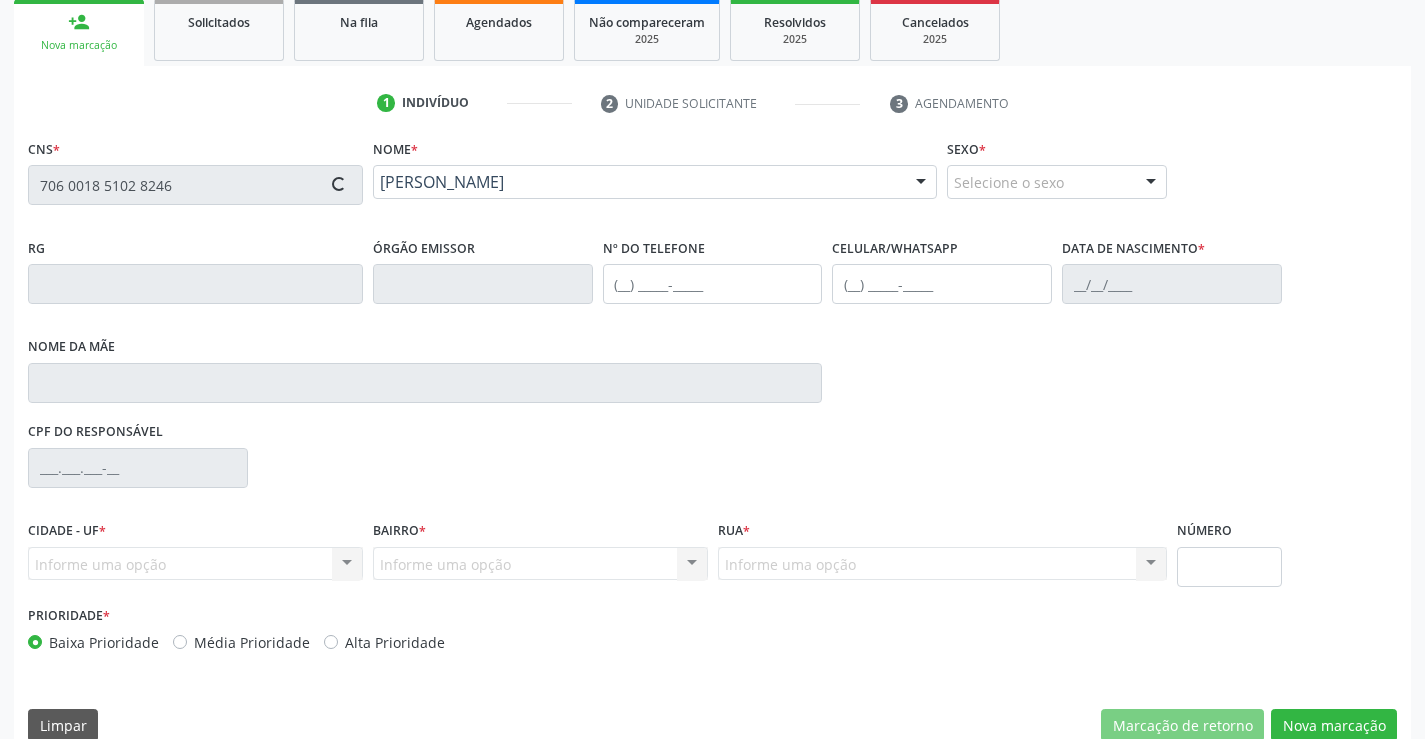 type on "(74) 98818-1377" 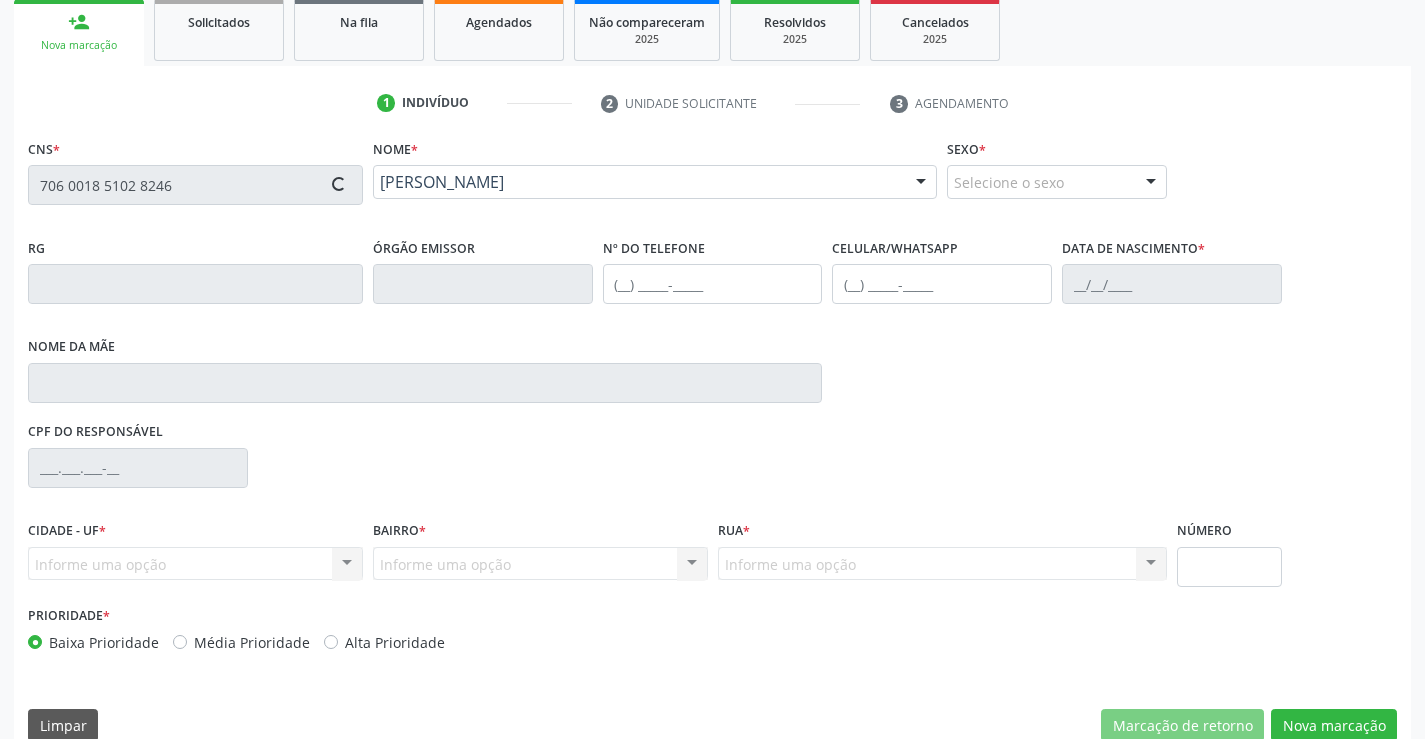 type on "22/12/1983" 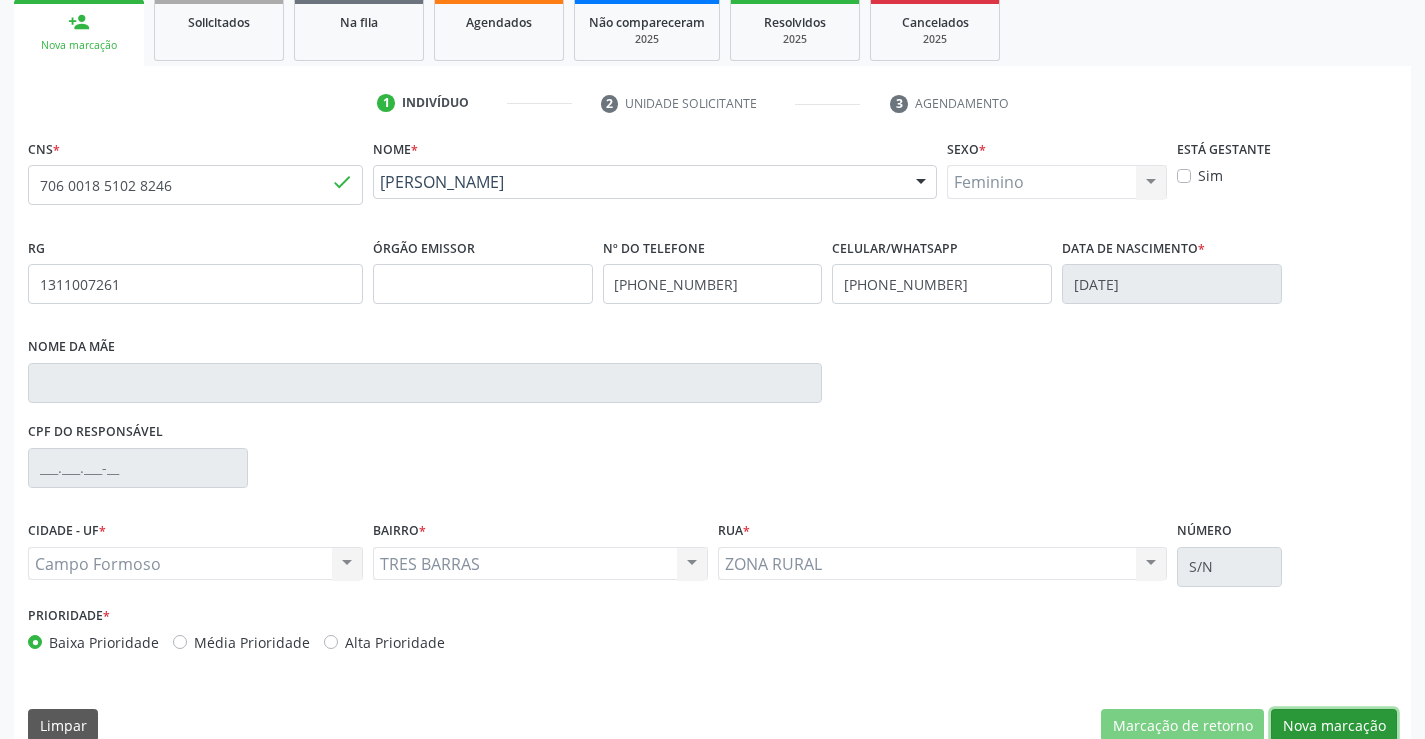 click on "Nova marcação" at bounding box center (1334, 726) 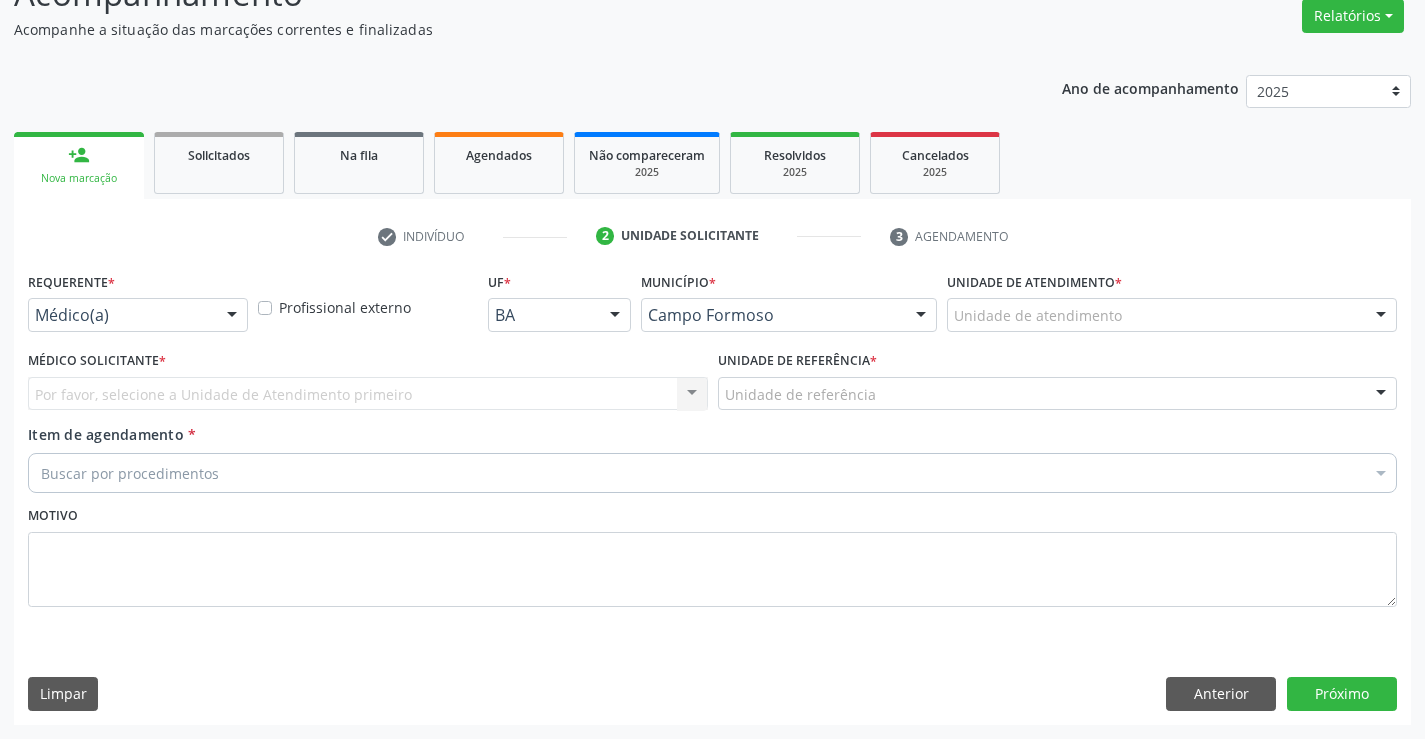 scroll, scrollTop: 167, scrollLeft: 0, axis: vertical 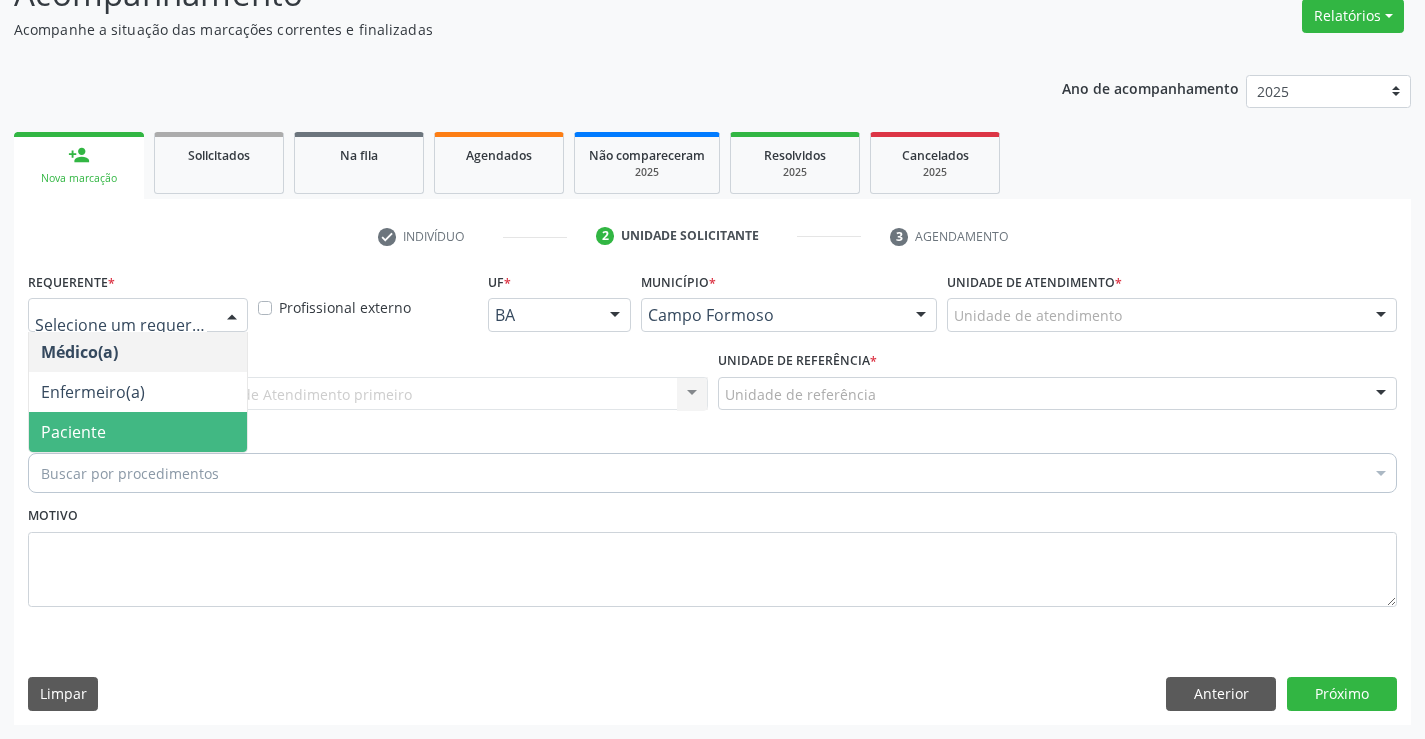 click on "Paciente" at bounding box center [138, 432] 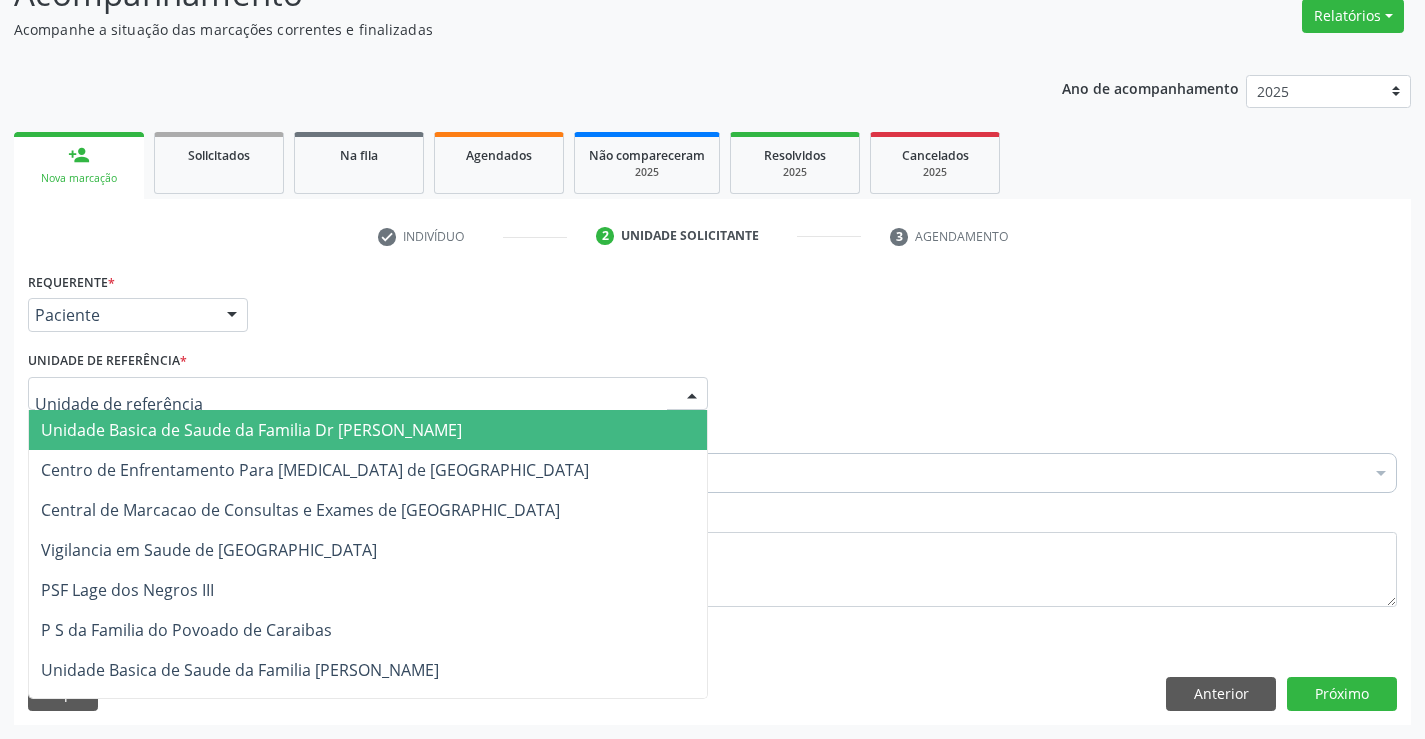 click at bounding box center (368, 394) 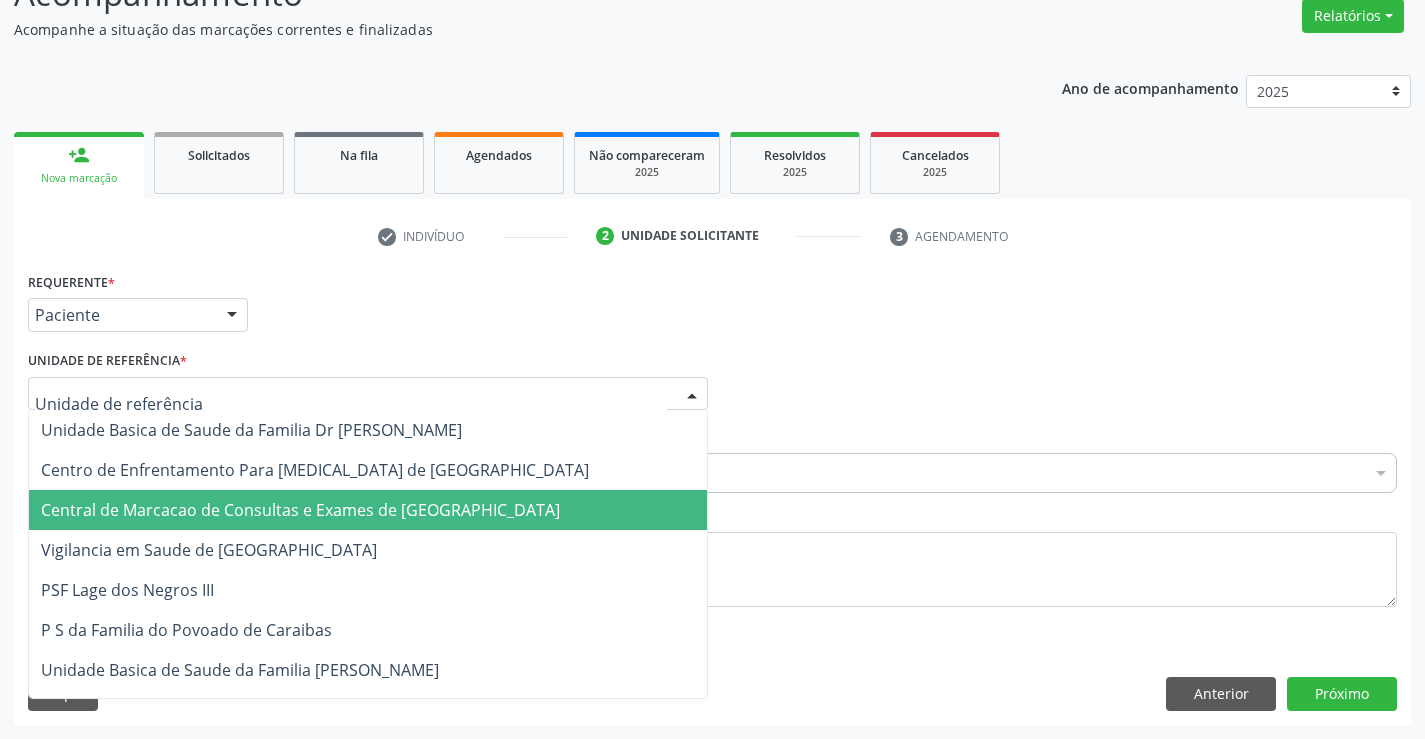 click on "Central de Marcacao de Consultas e Exames de [GEOGRAPHIC_DATA]" at bounding box center (300, 510) 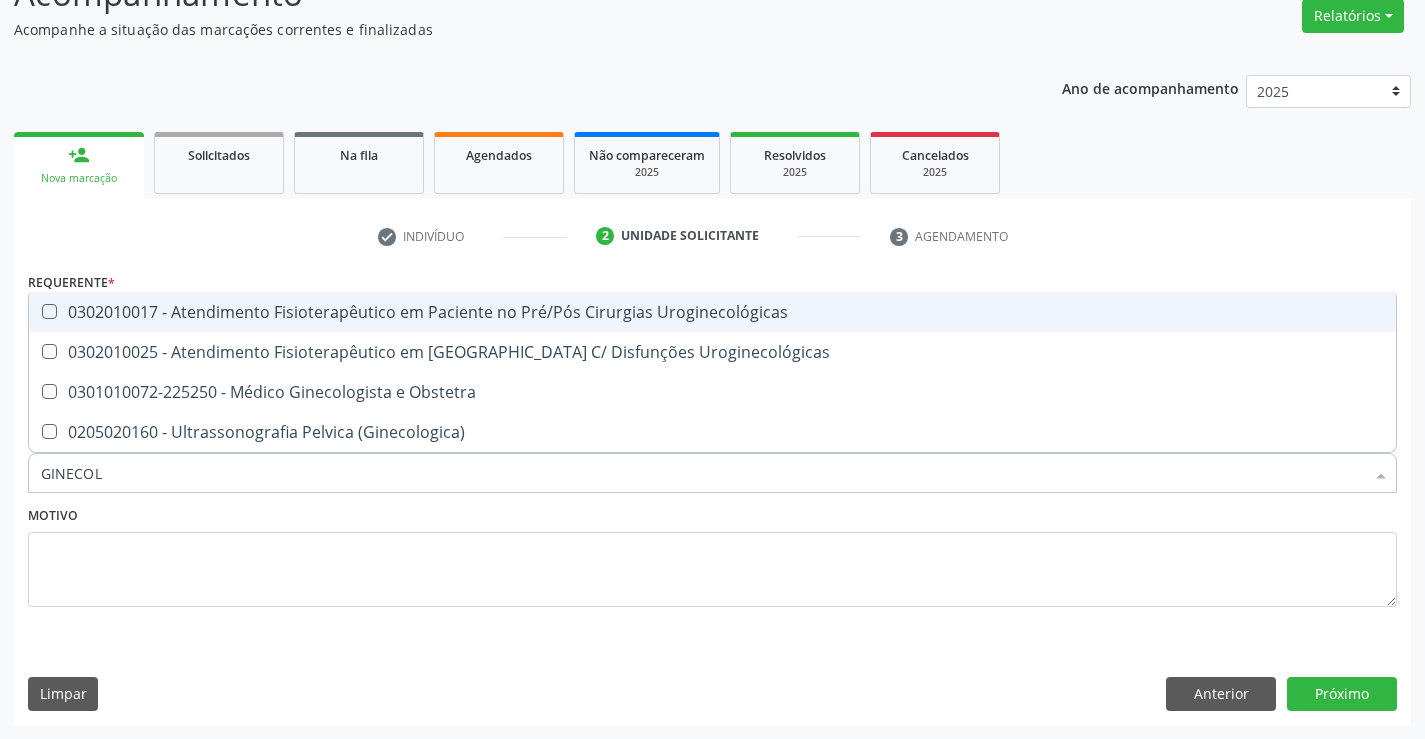 type on "GINECOLO" 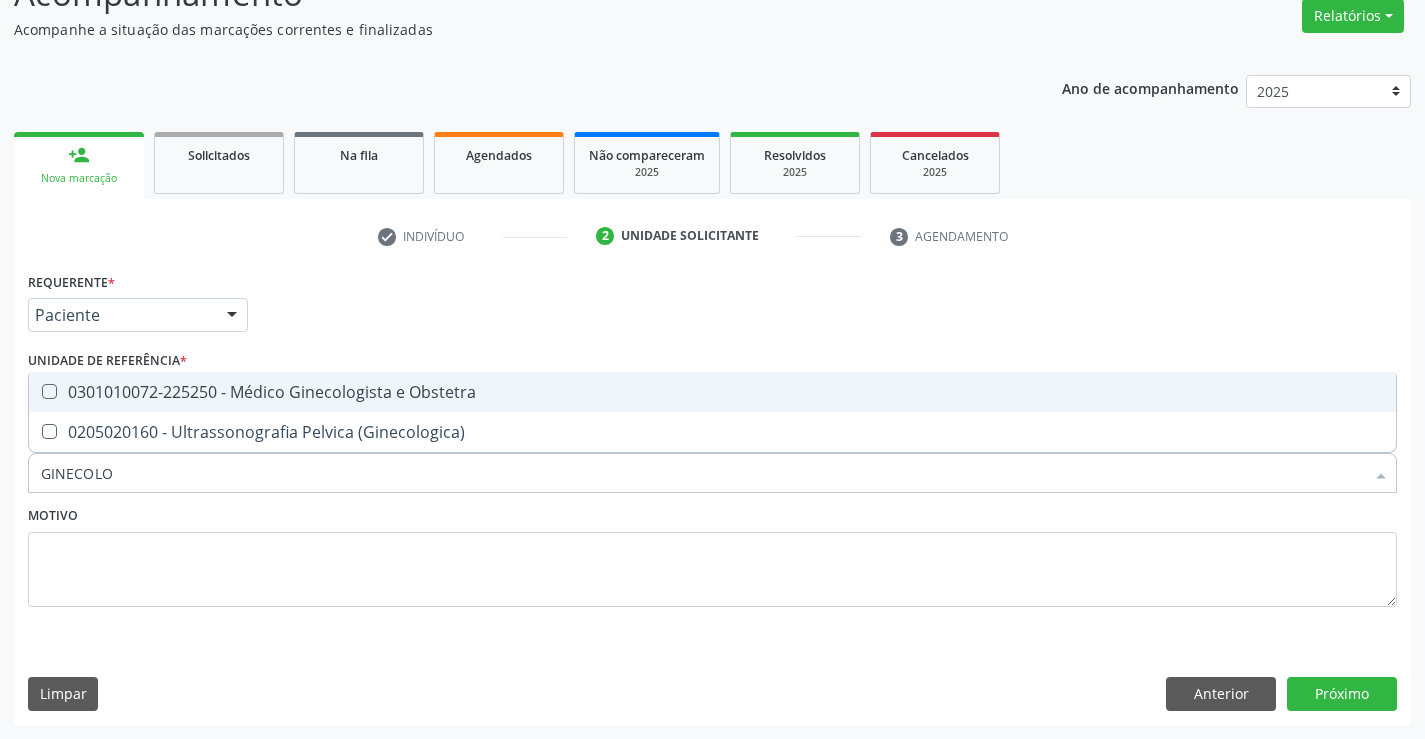 click on "0301010072-225250 - Médico Ginecologista e Obstetra" at bounding box center [712, 392] 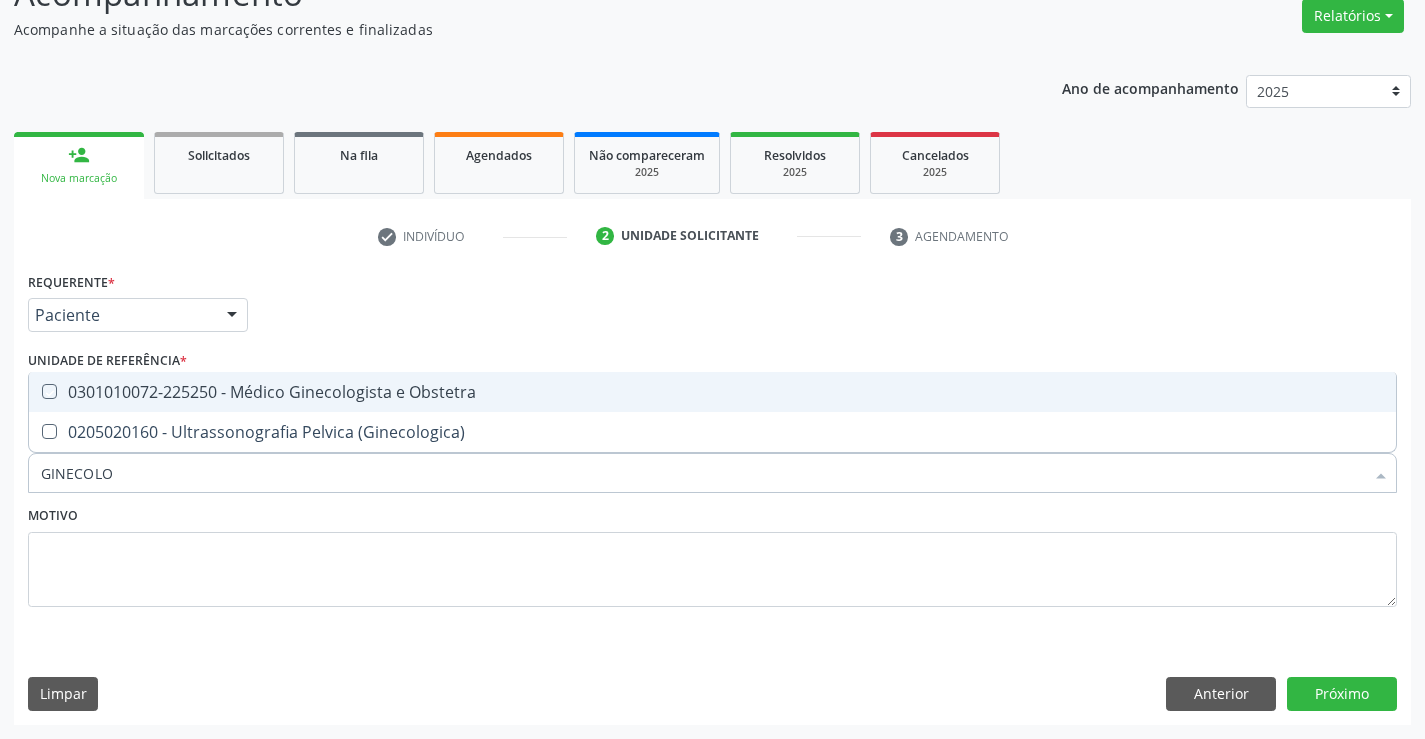 checkbox on "true" 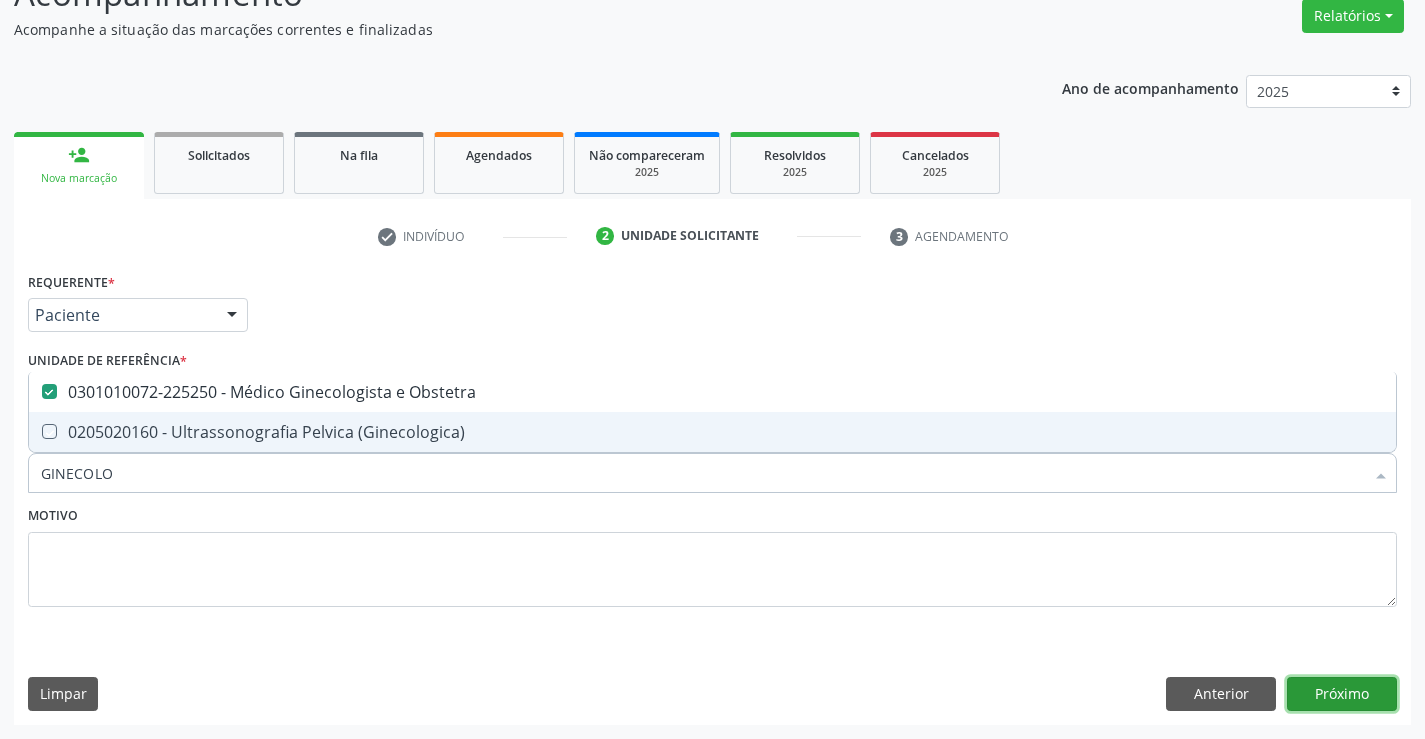 click on "Próximo" at bounding box center (1342, 694) 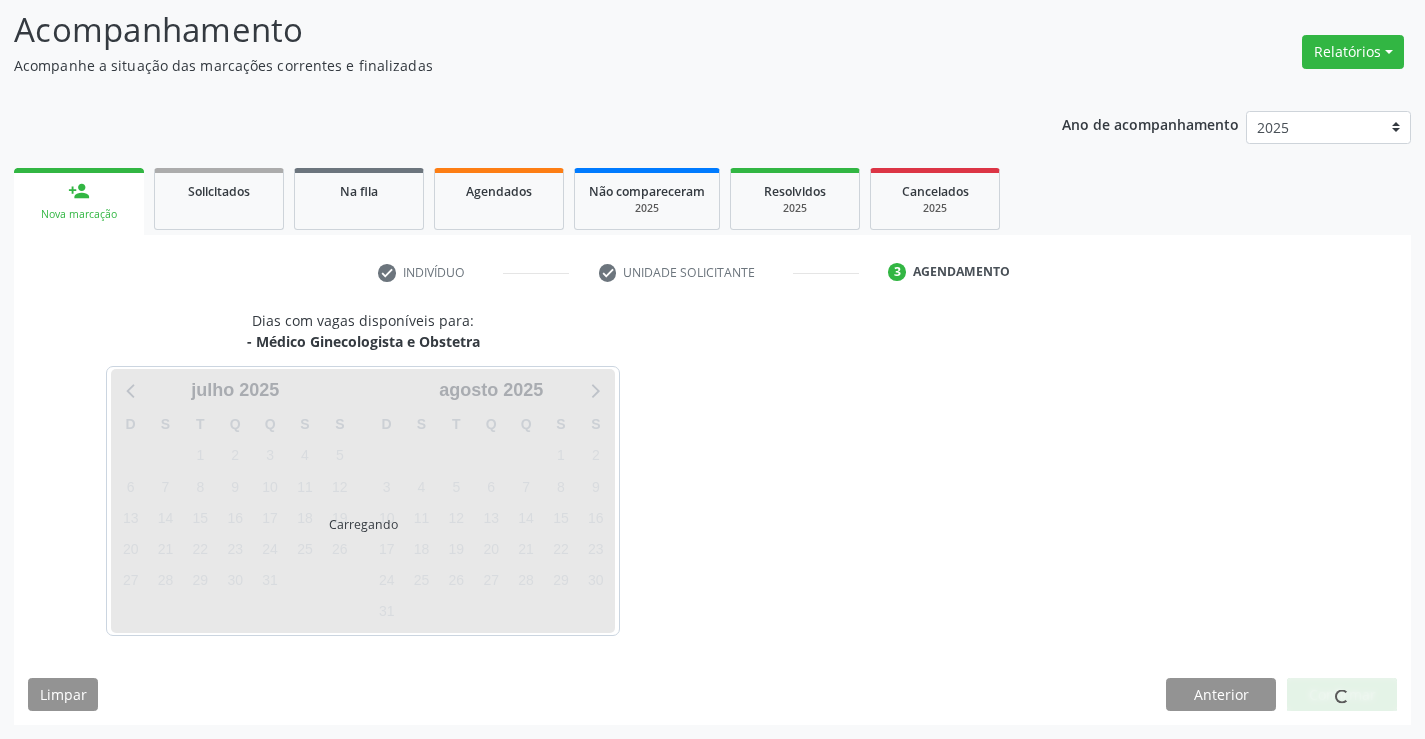 scroll, scrollTop: 131, scrollLeft: 0, axis: vertical 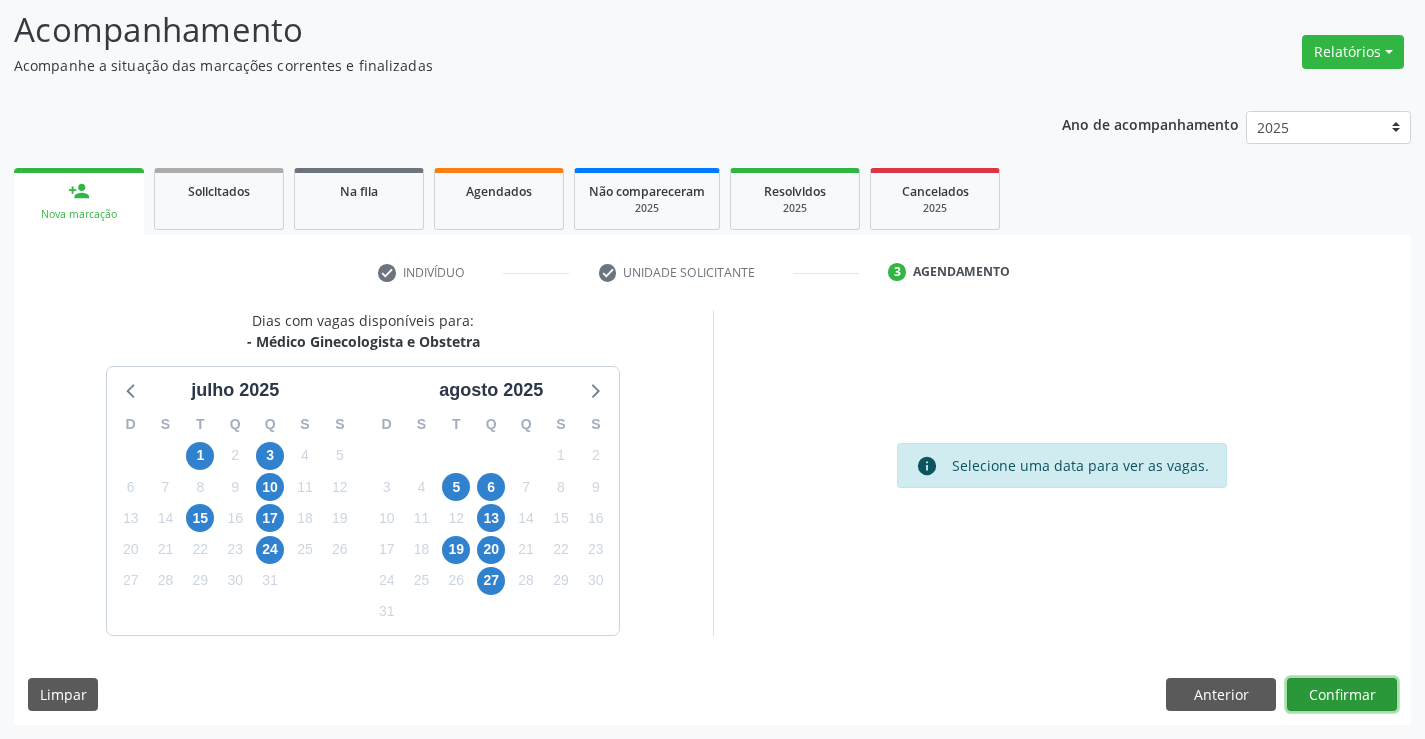 click on "Confirmar" at bounding box center [1342, 695] 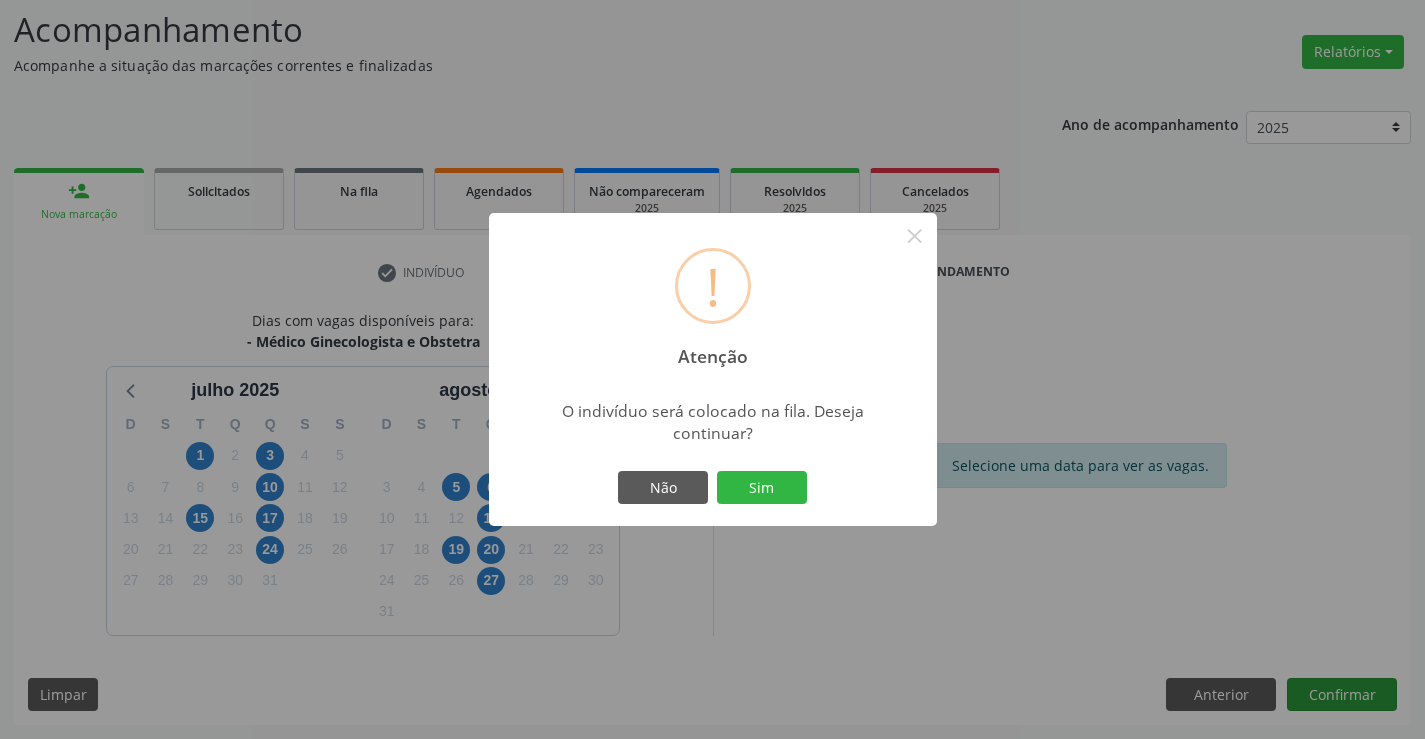 type 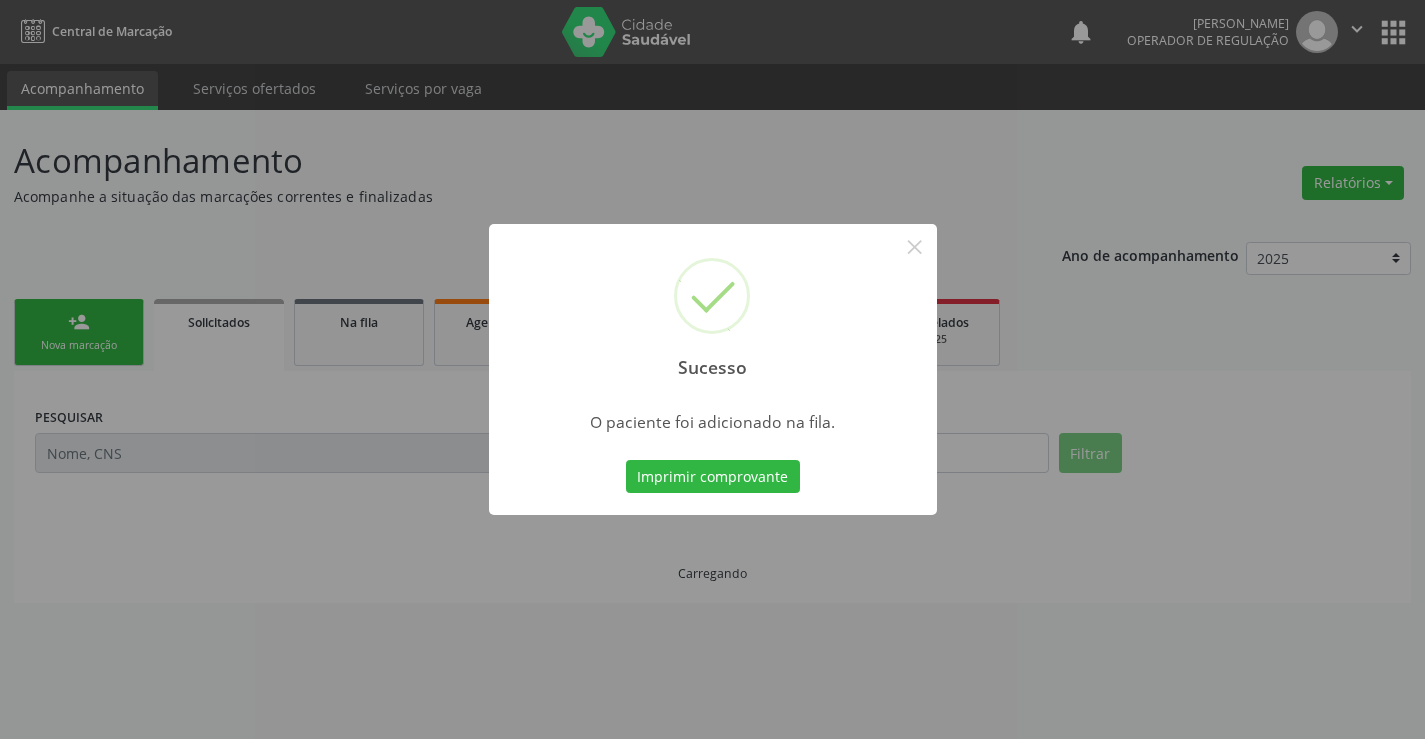 scroll, scrollTop: 0, scrollLeft: 0, axis: both 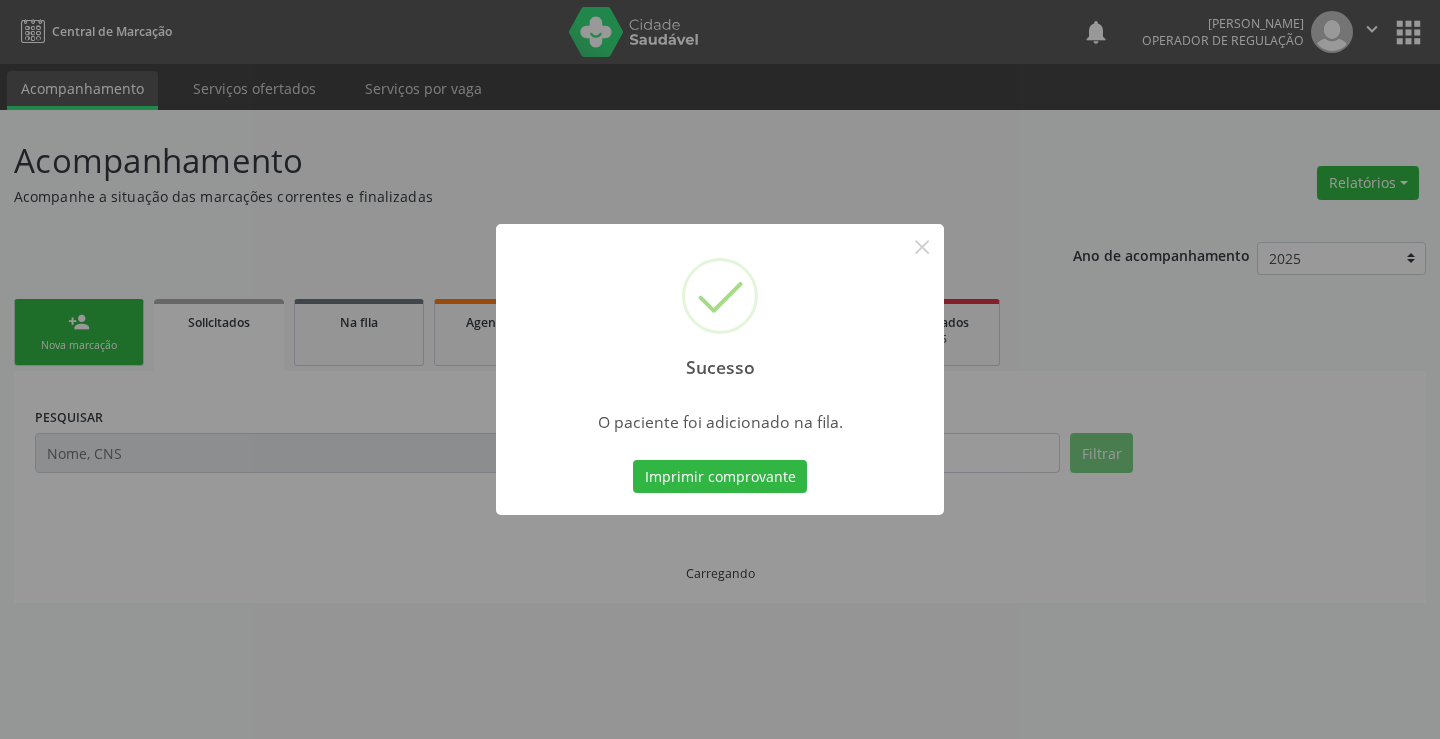 type 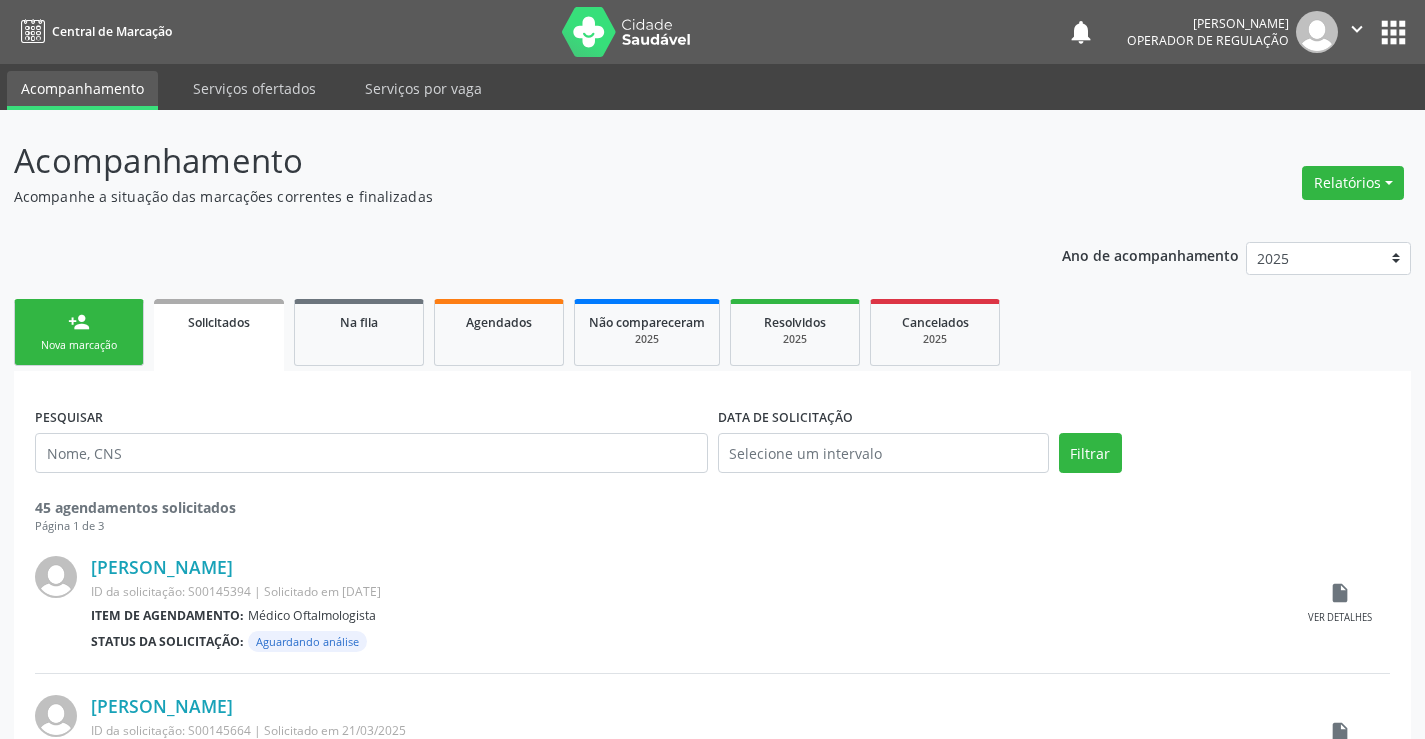 click on "person_add
Nova marcação" at bounding box center [79, 332] 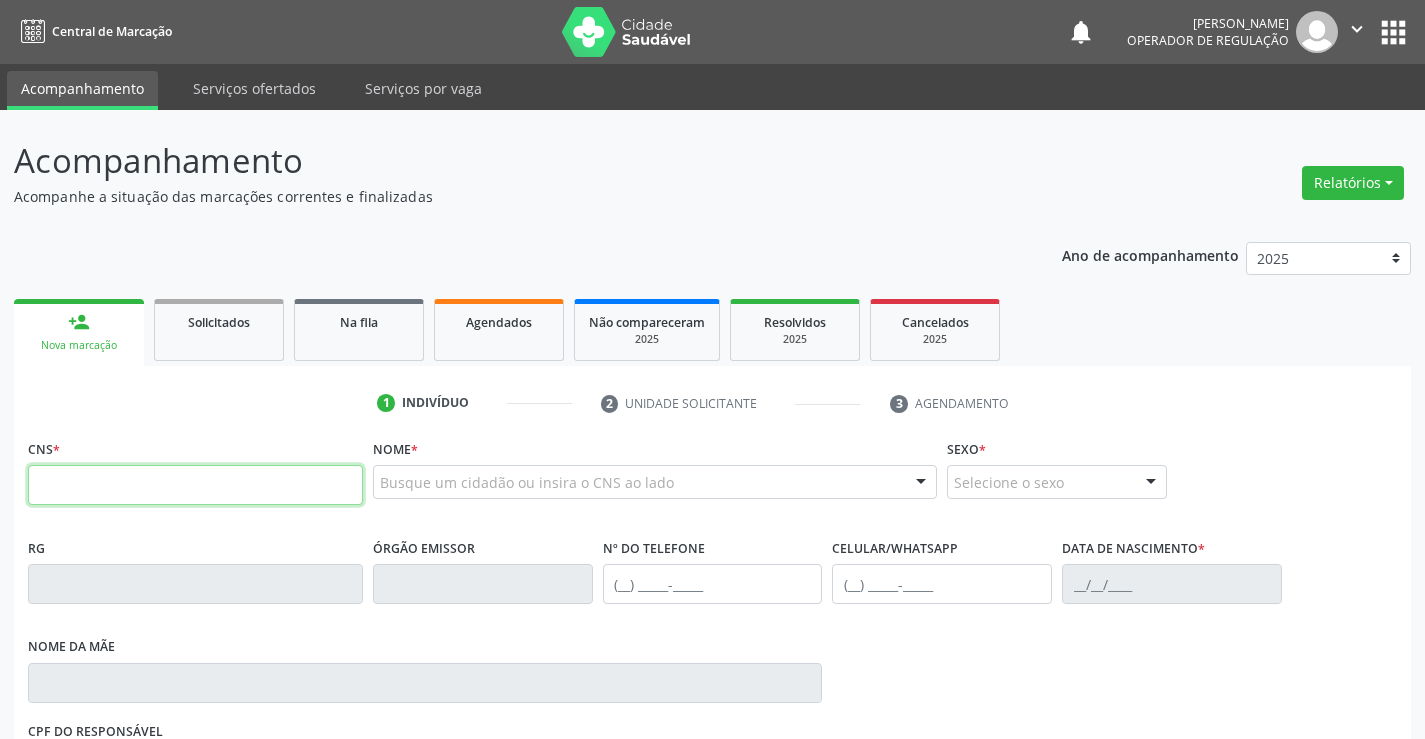 click at bounding box center (195, 485) 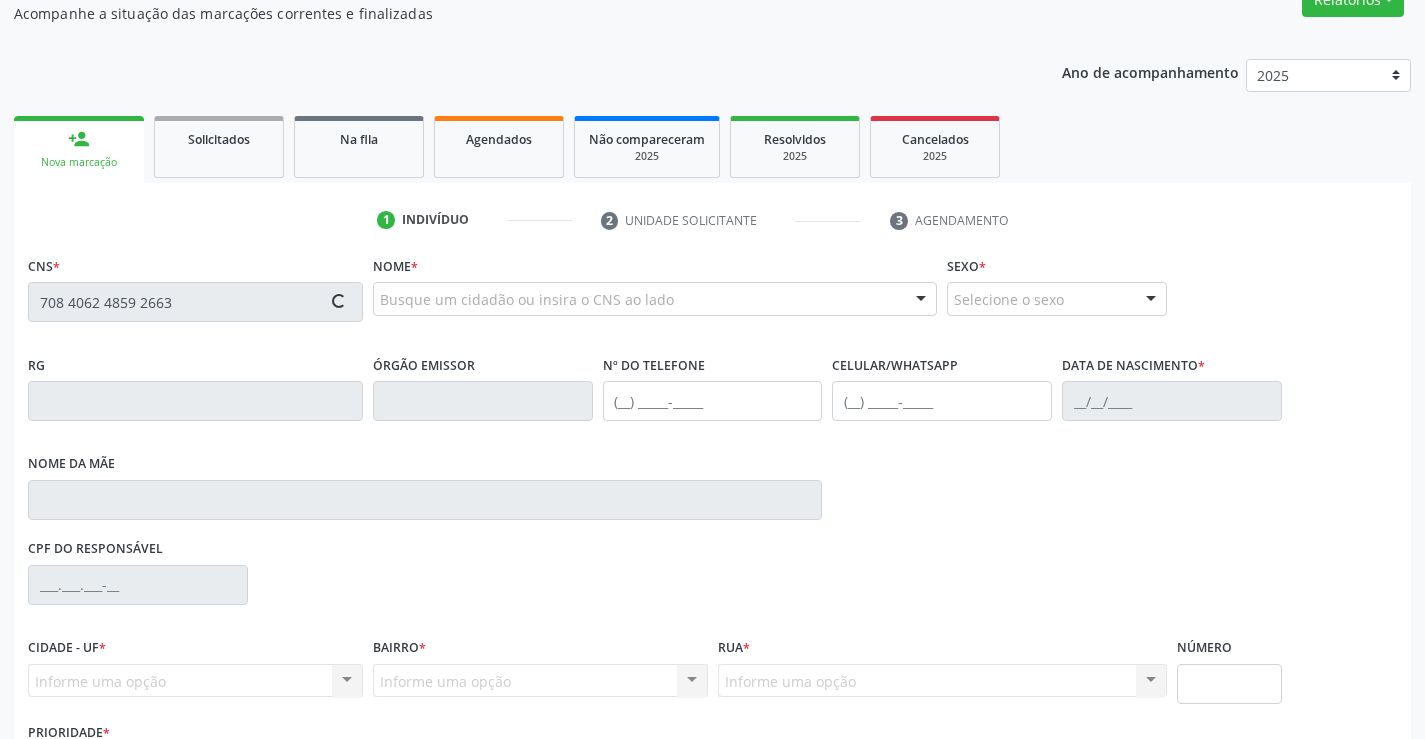 scroll, scrollTop: 200, scrollLeft: 0, axis: vertical 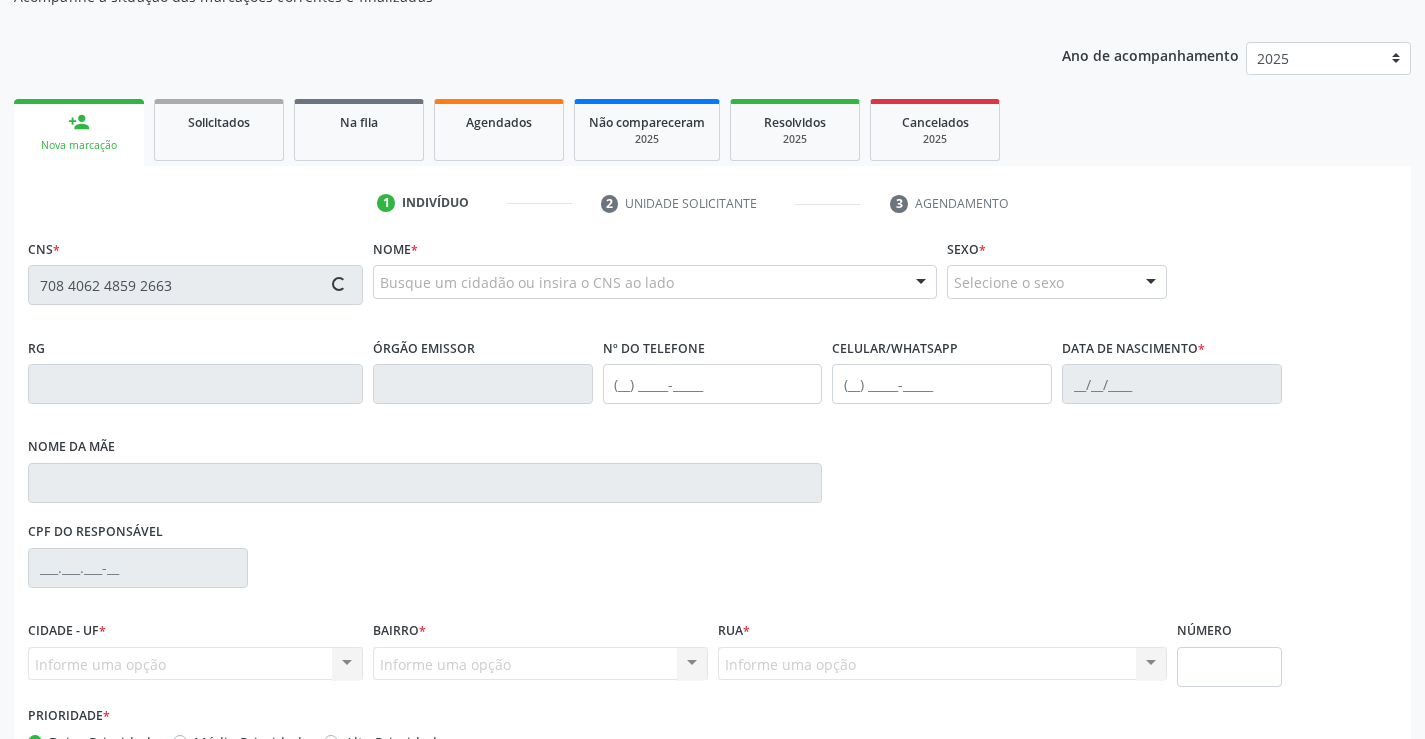 type on "708 4062 4859 2663" 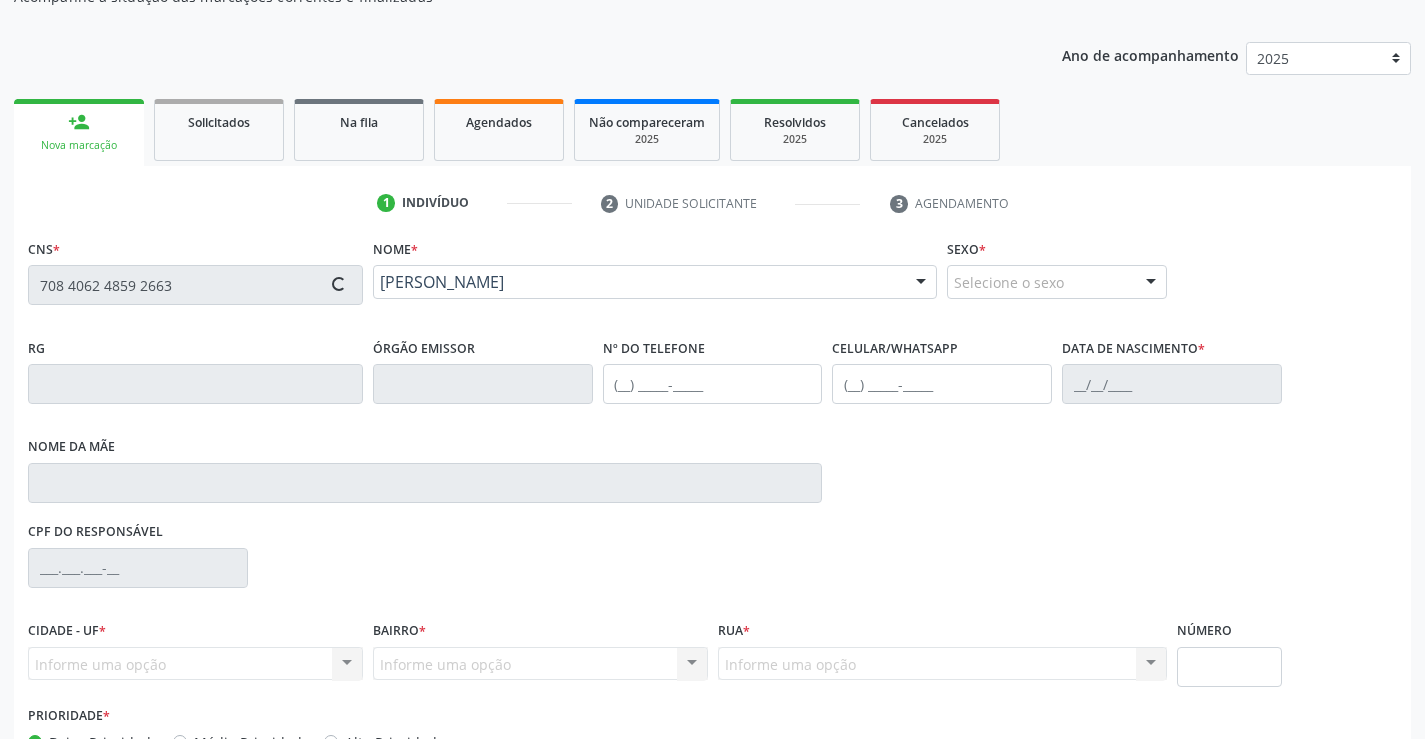 type on "(74) 9843-2164" 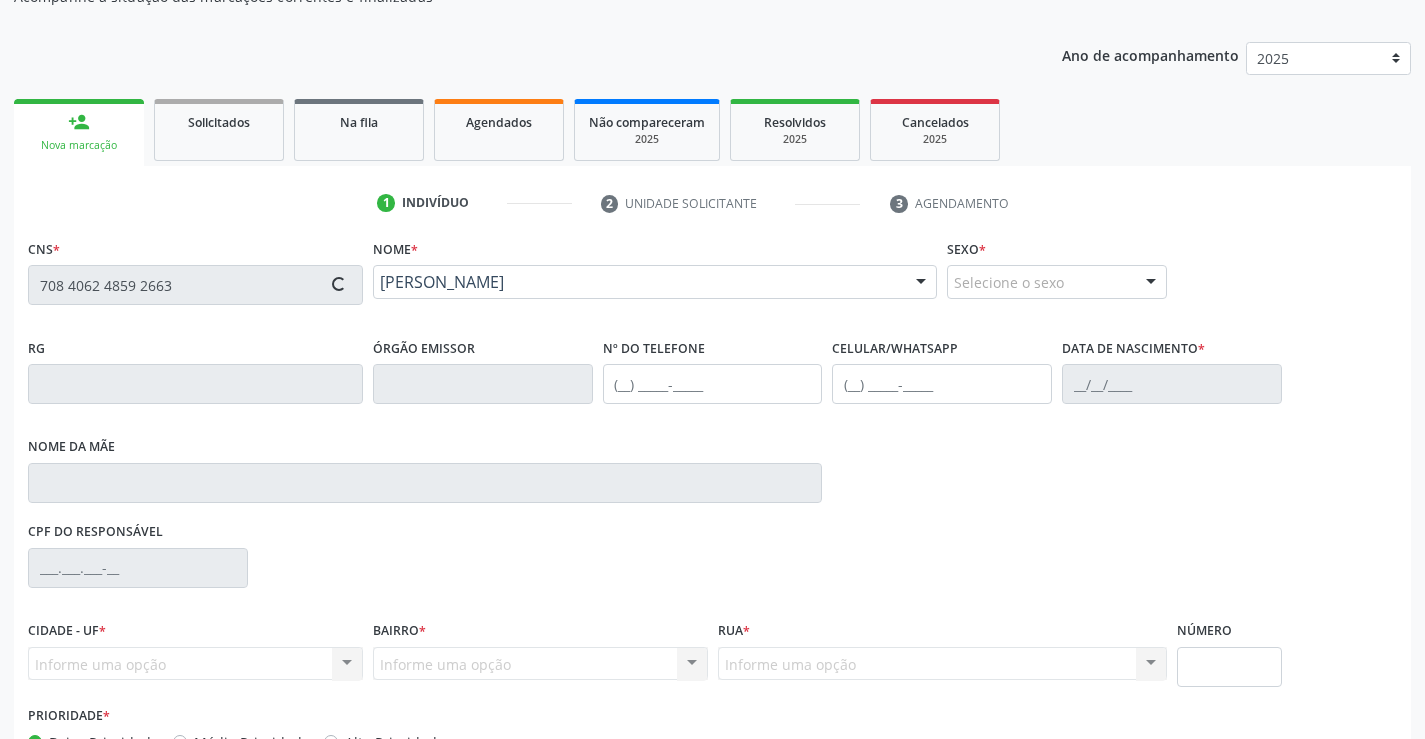 type on "17/06/1983" 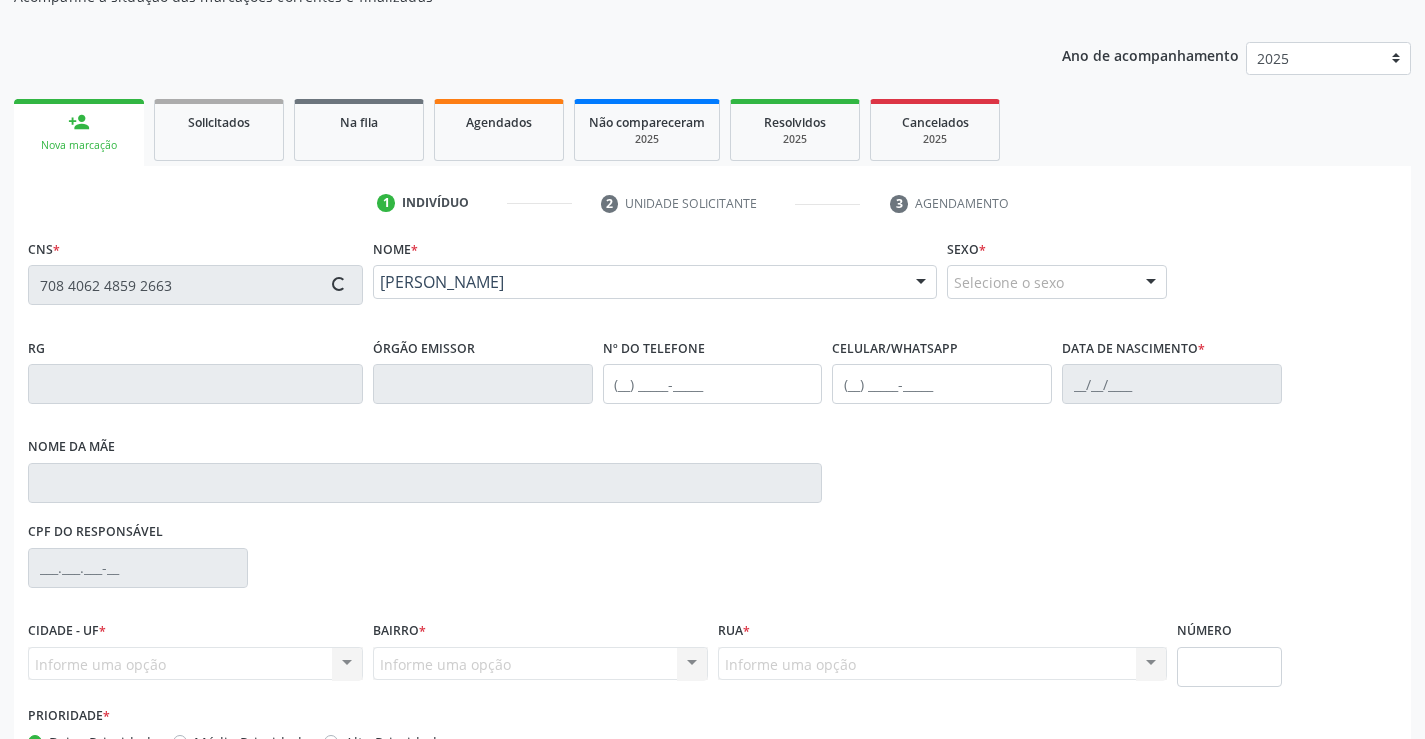type on "Maria Iraci da Silva Santos" 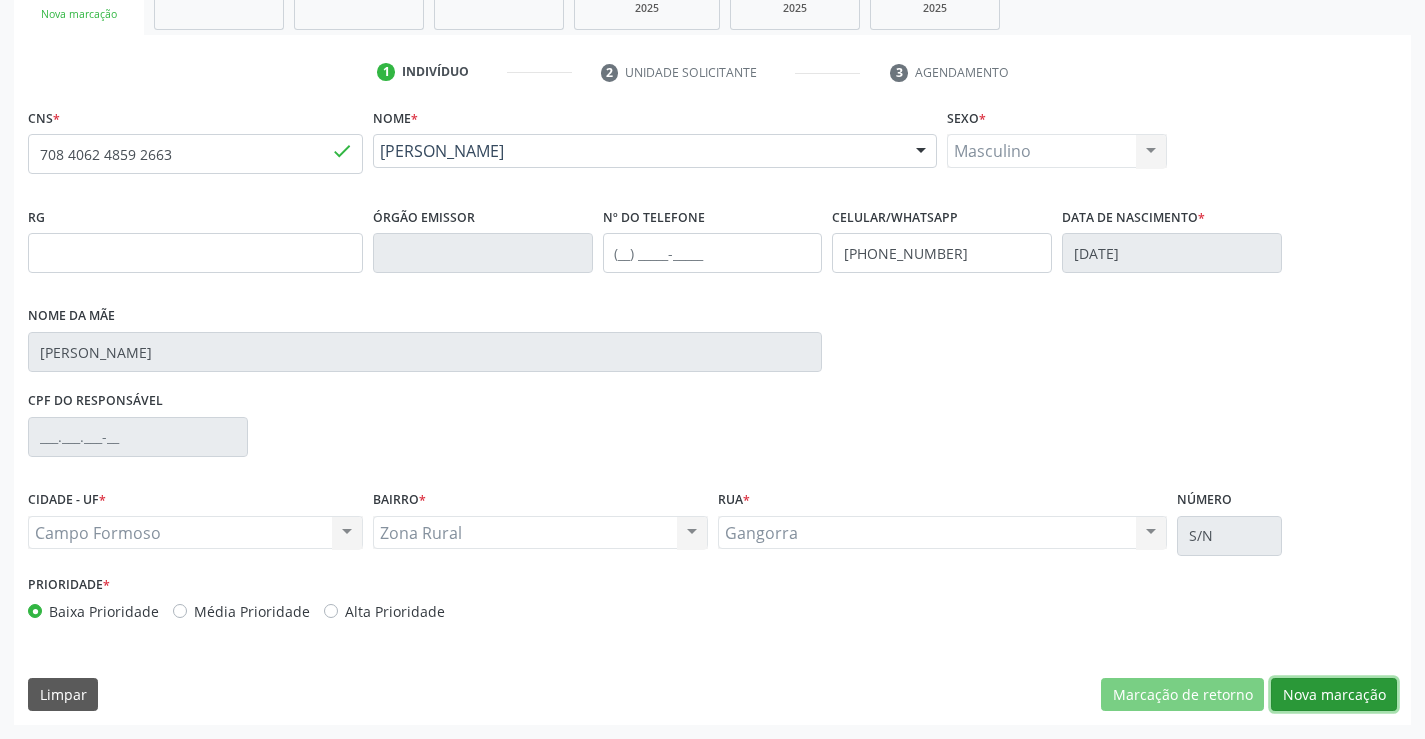 click on "Nova marcação" at bounding box center (1334, 695) 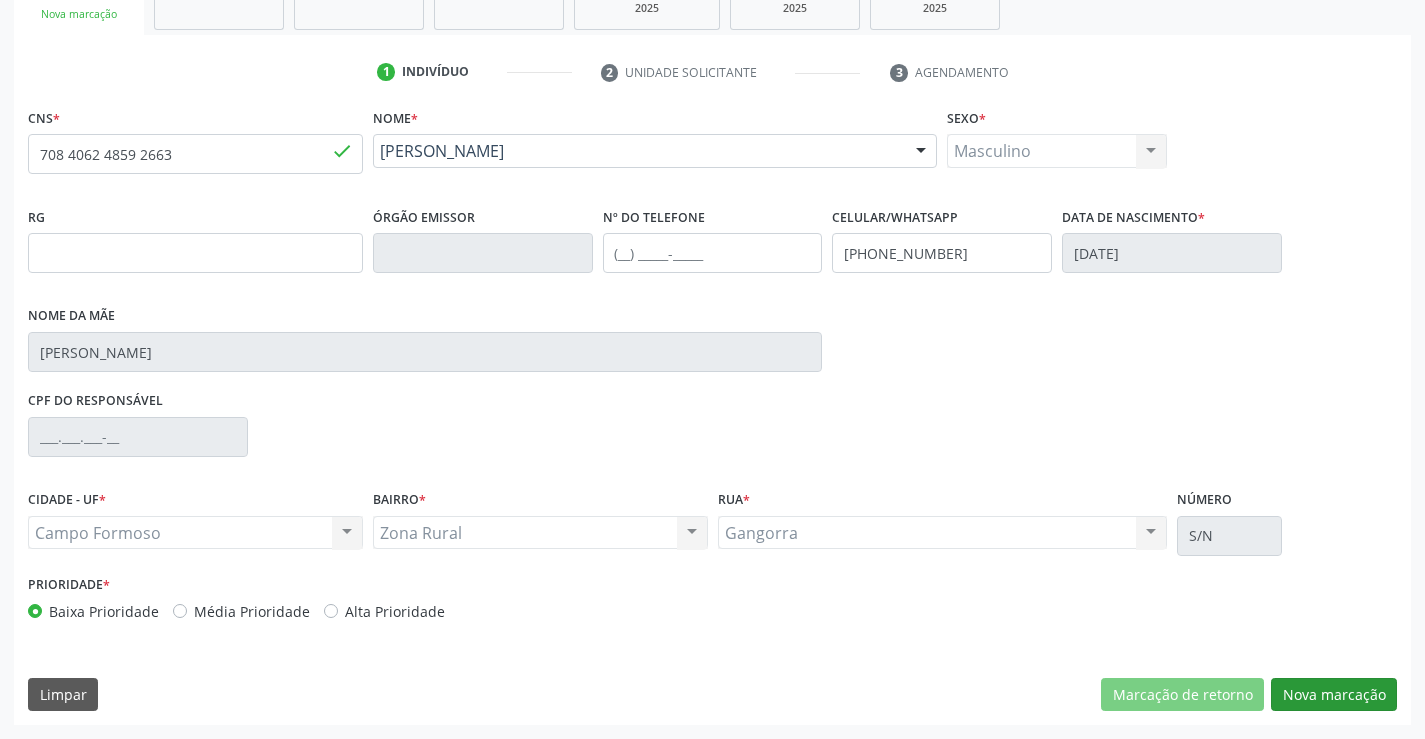 scroll, scrollTop: 167, scrollLeft: 0, axis: vertical 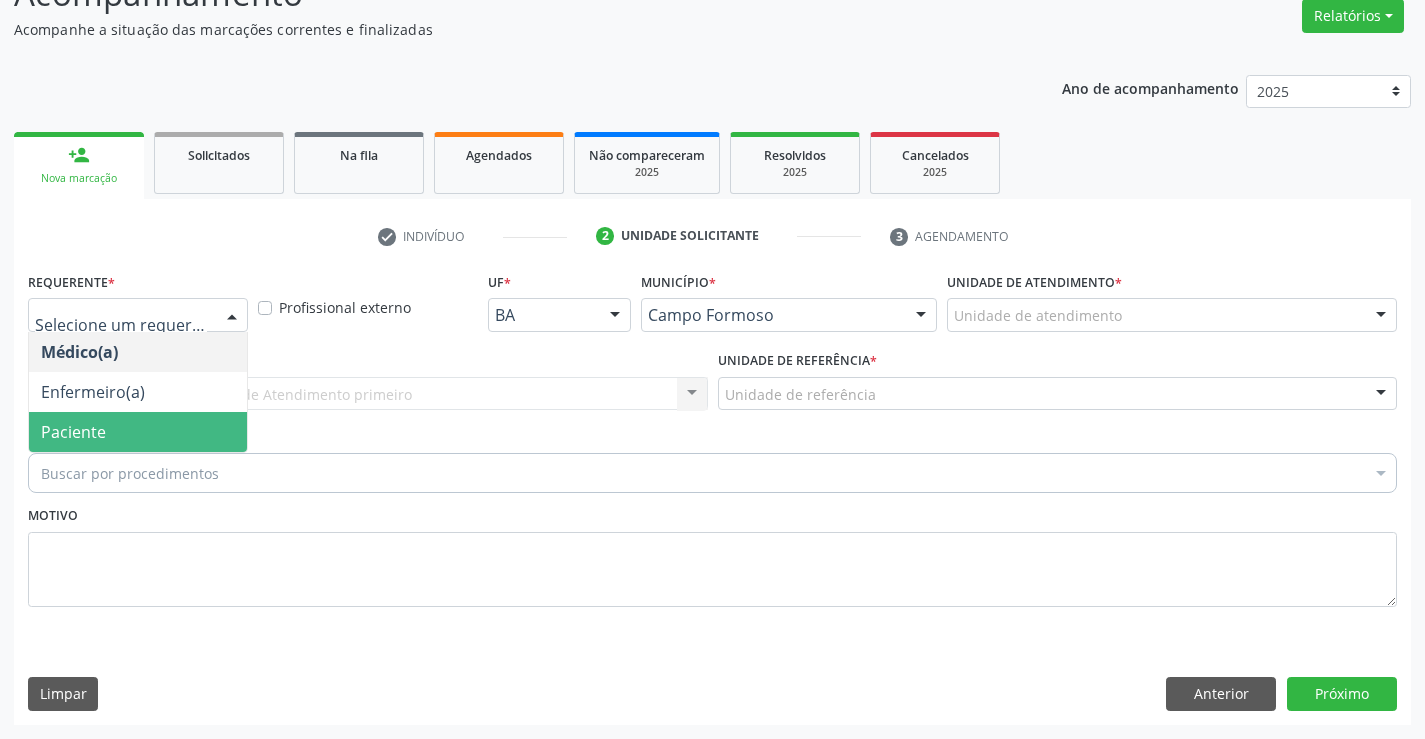 click on "Paciente" at bounding box center [138, 432] 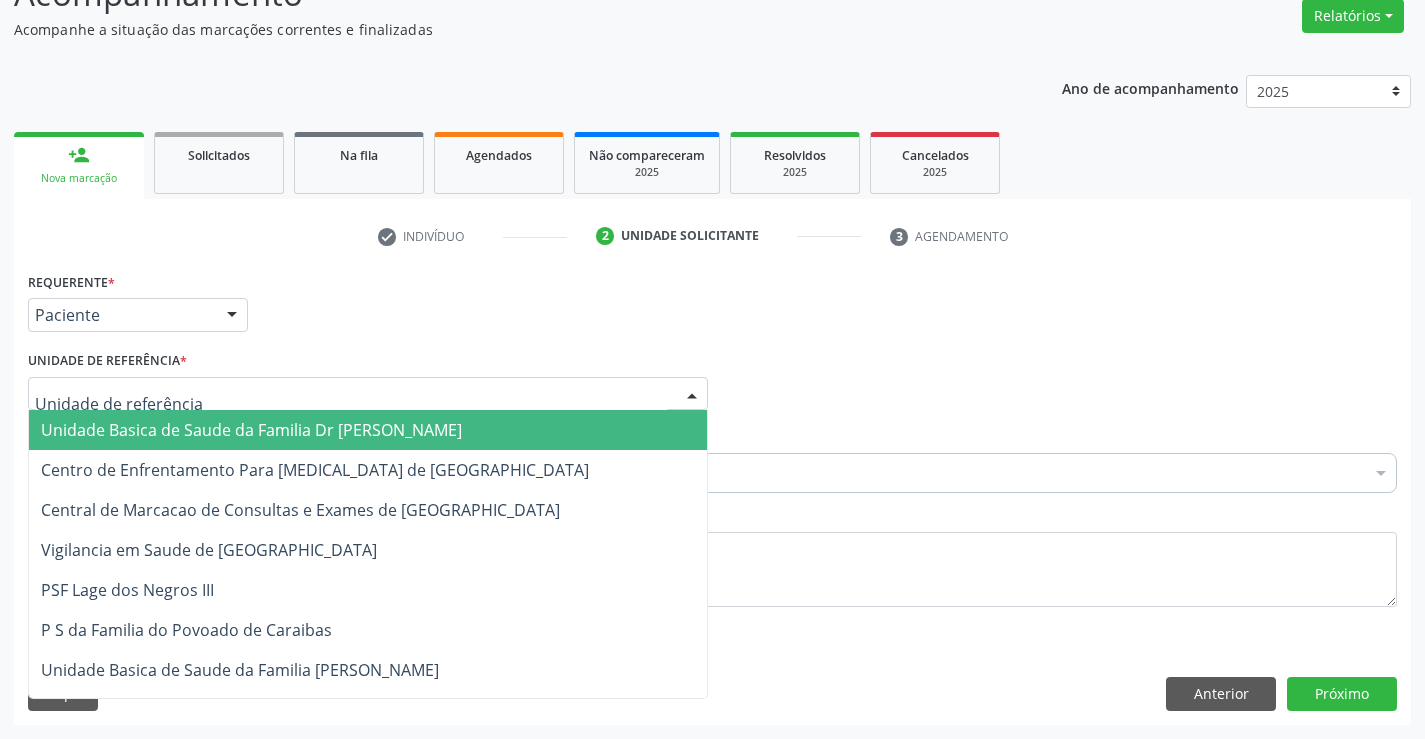 click at bounding box center [368, 394] 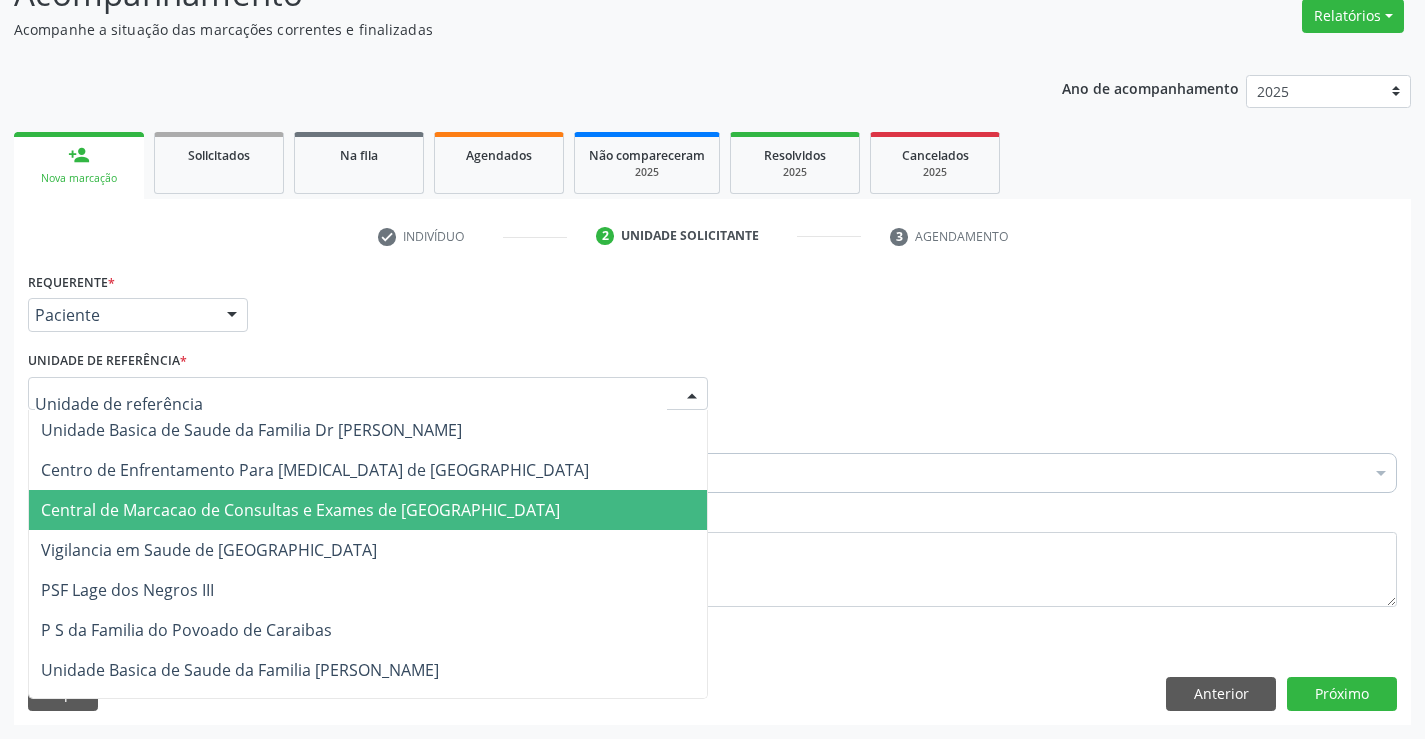 click on "Central de Marcacao de Consultas e Exames de [GEOGRAPHIC_DATA]" at bounding box center [300, 510] 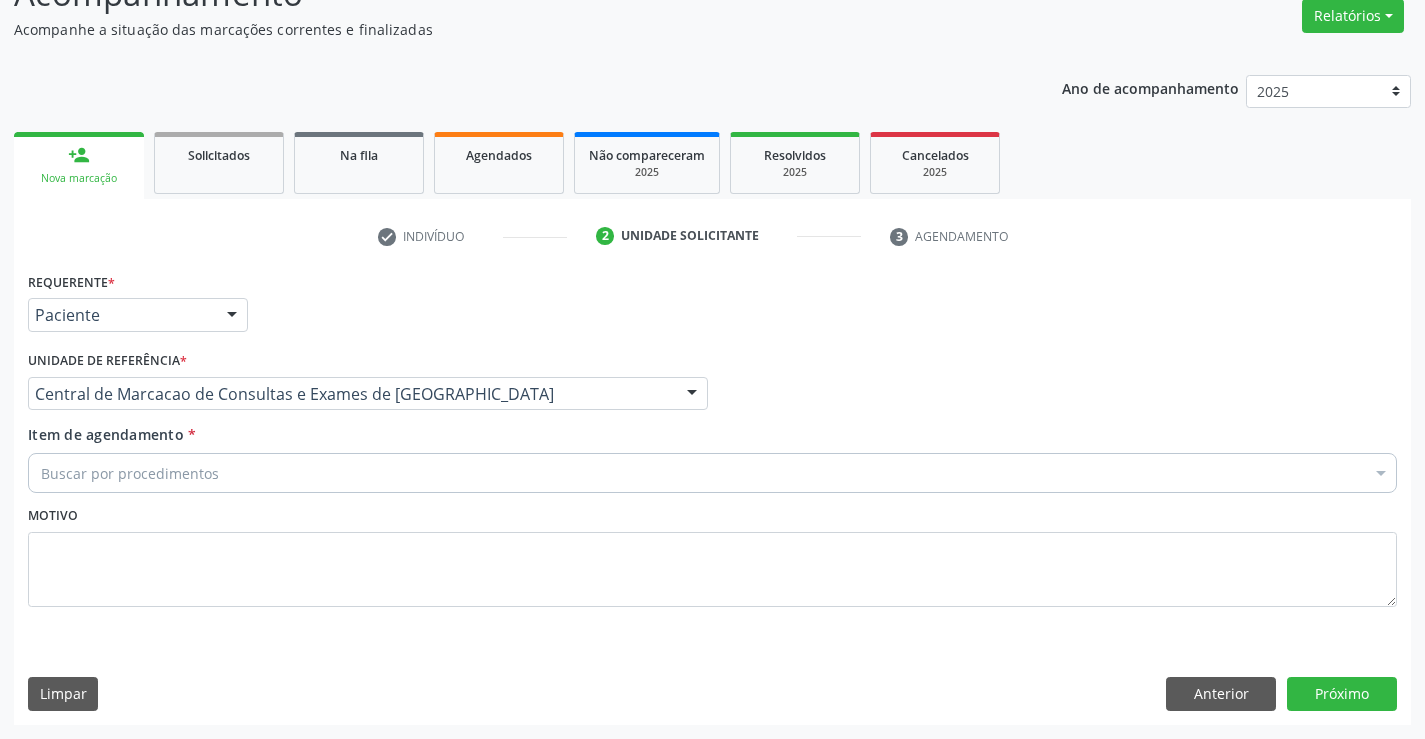 click on "Buscar por procedimentos" at bounding box center (712, 473) 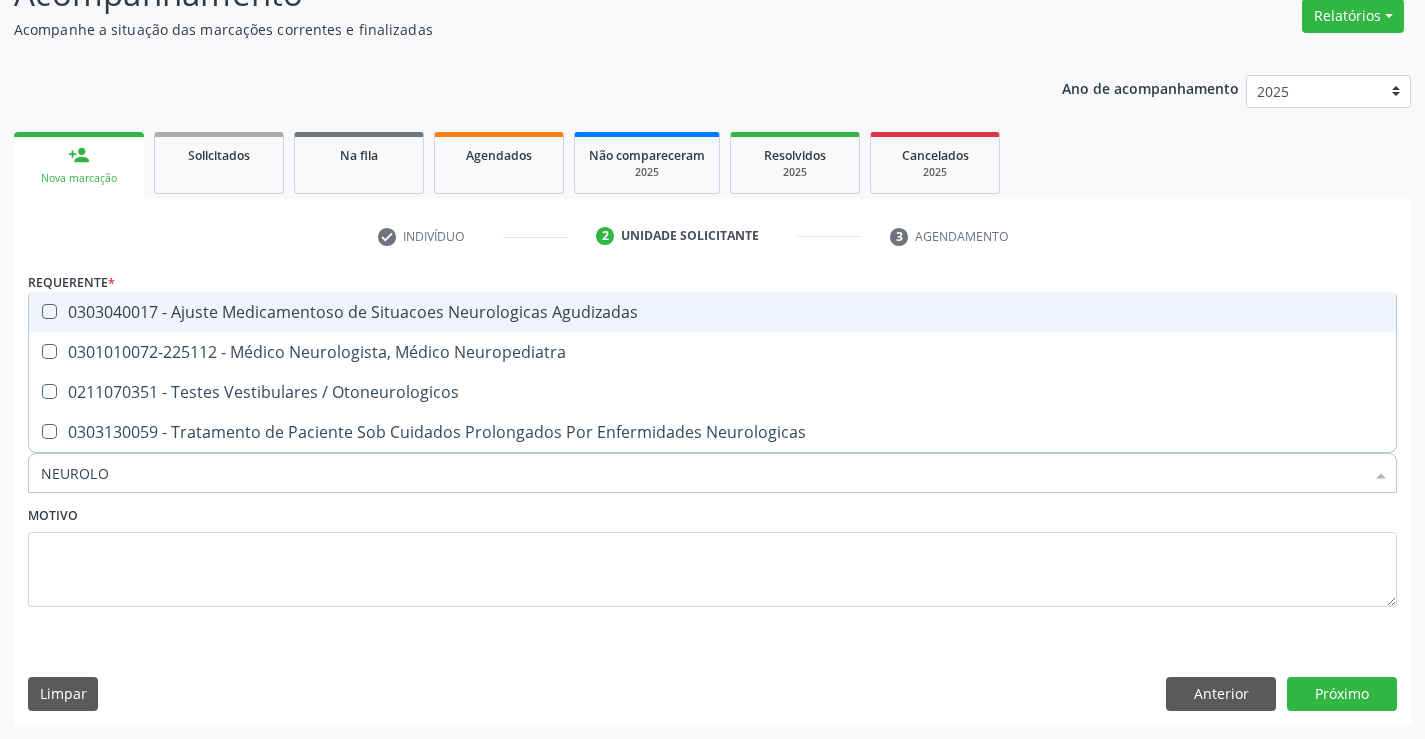 type on "NEUROLOG" 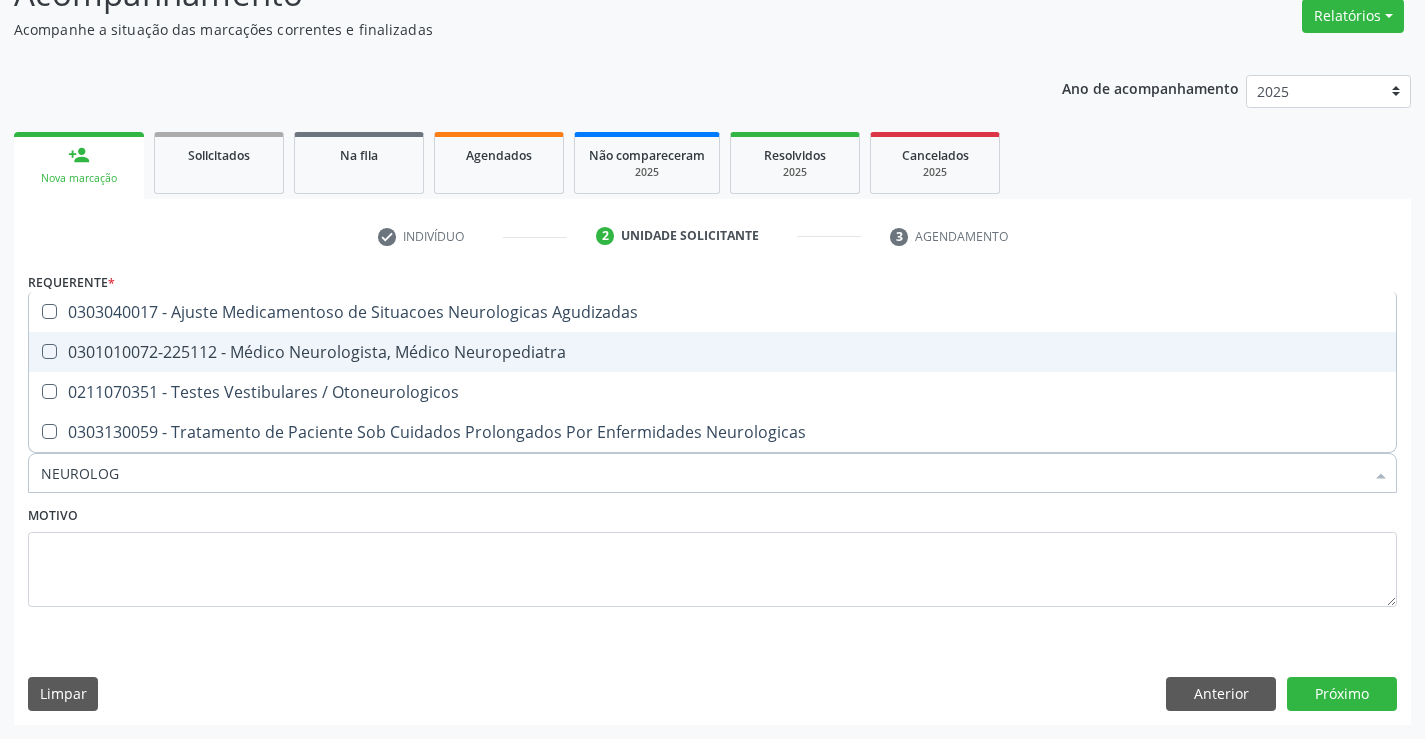 click on "0301010072-225112 - Médico Neurologista, Médico Neuropediatra" at bounding box center [712, 352] 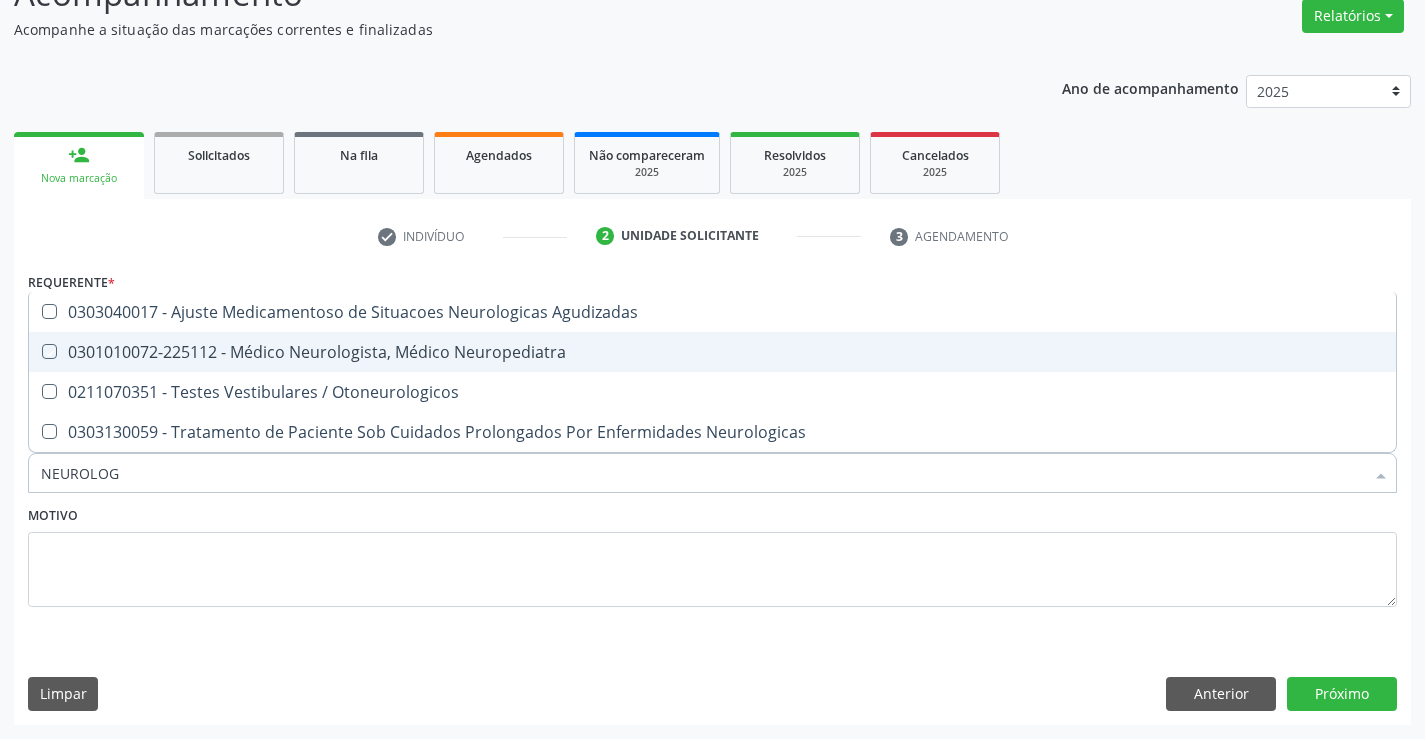checkbox on "true" 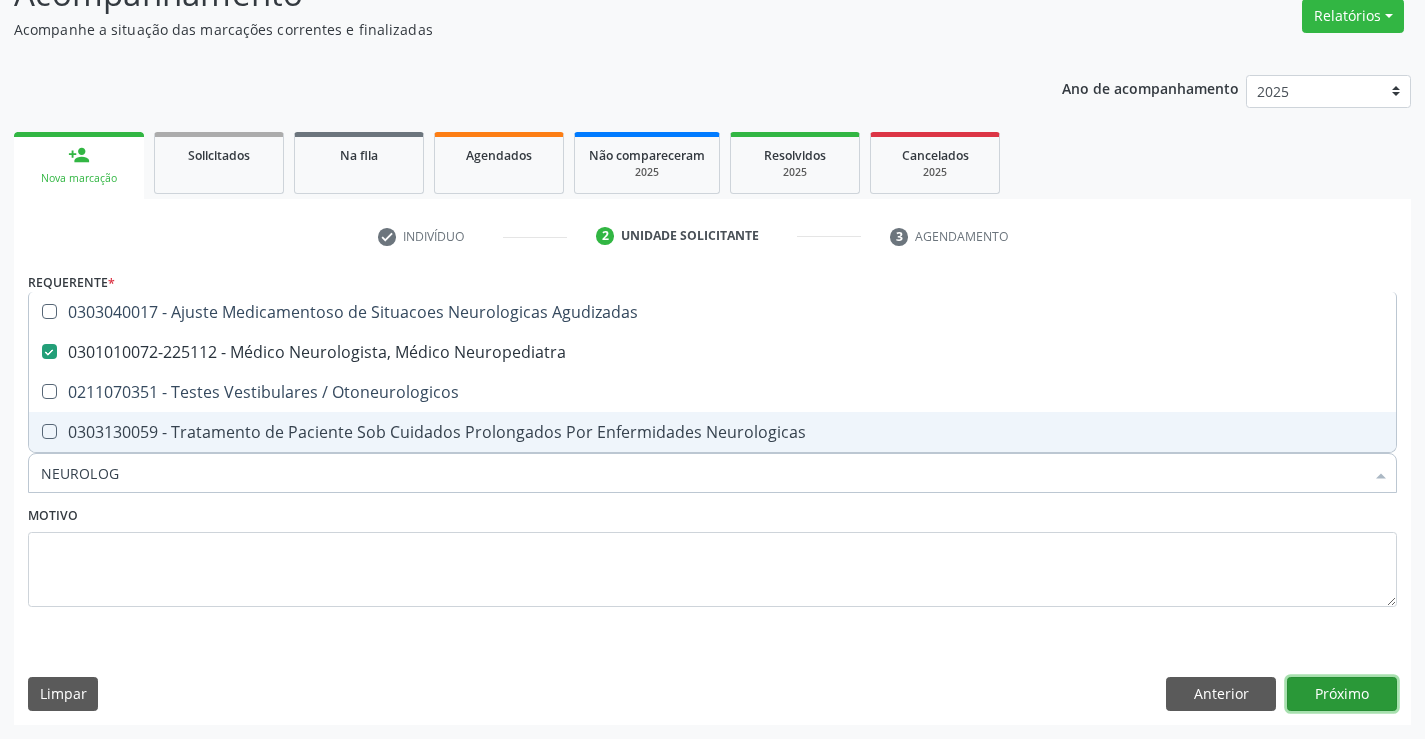 click on "Próximo" at bounding box center (1342, 694) 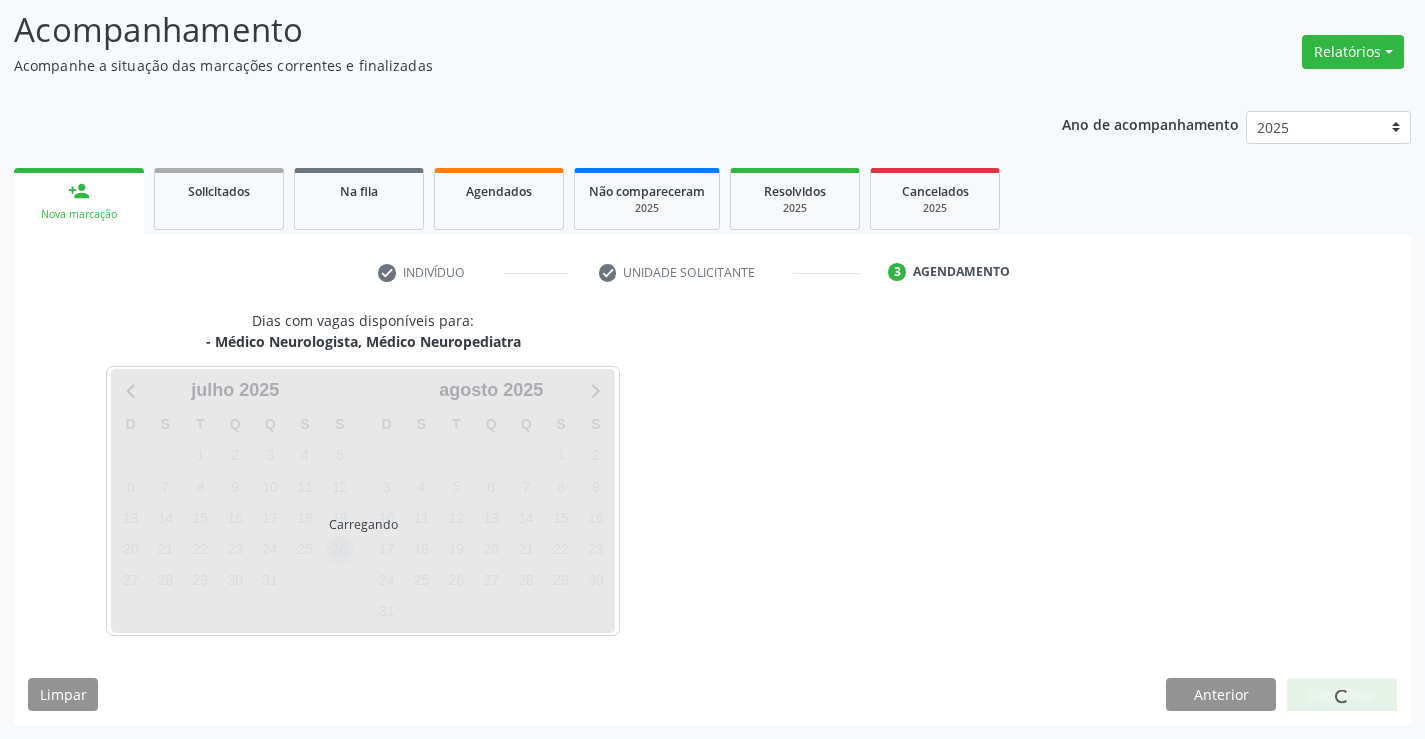 scroll, scrollTop: 167, scrollLeft: 0, axis: vertical 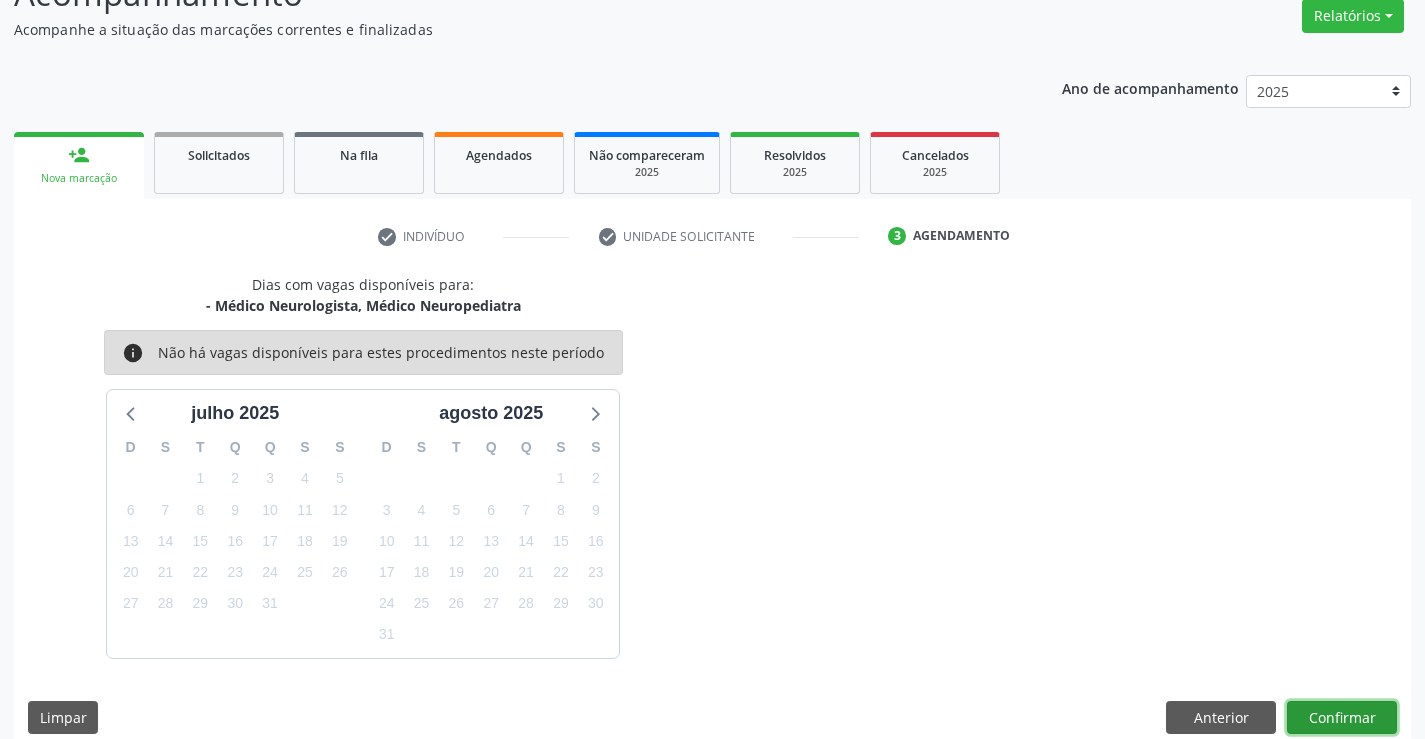 click on "Confirmar" at bounding box center [1342, 718] 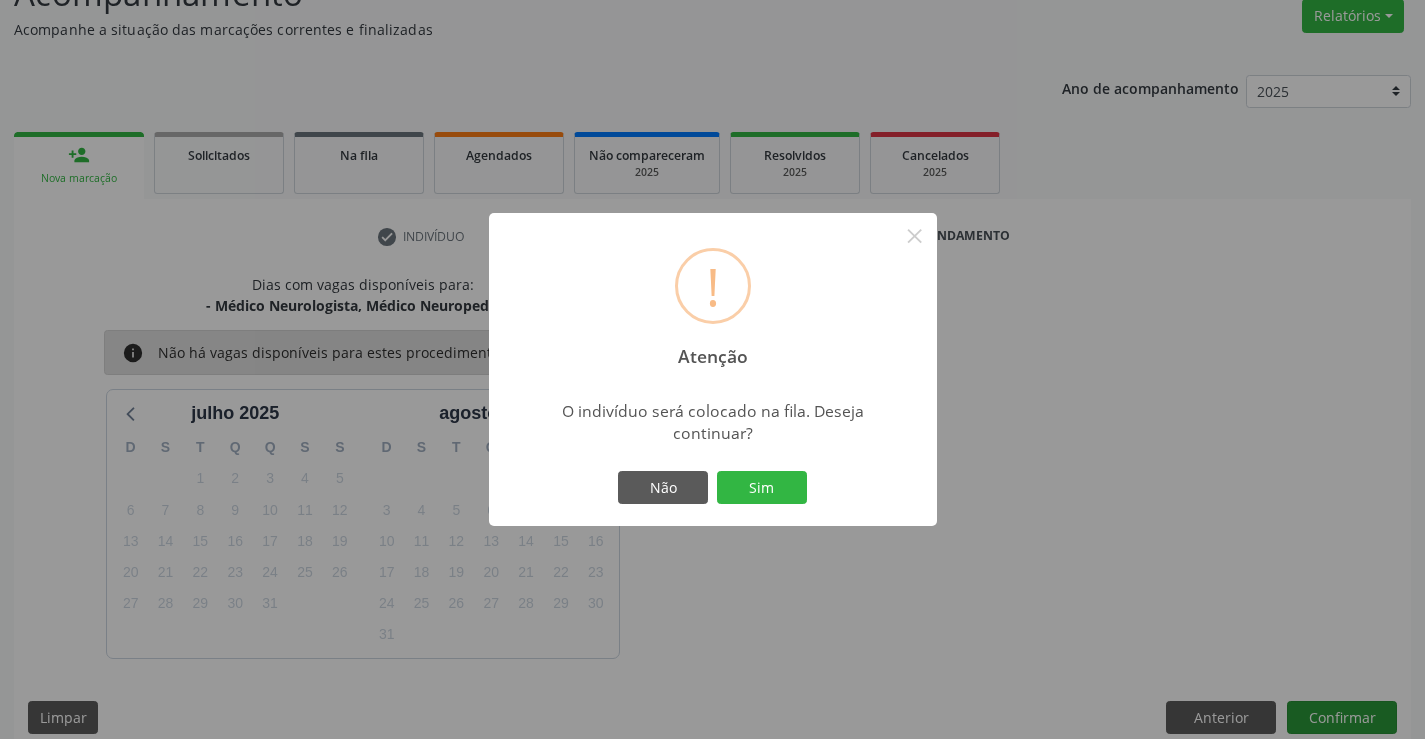type 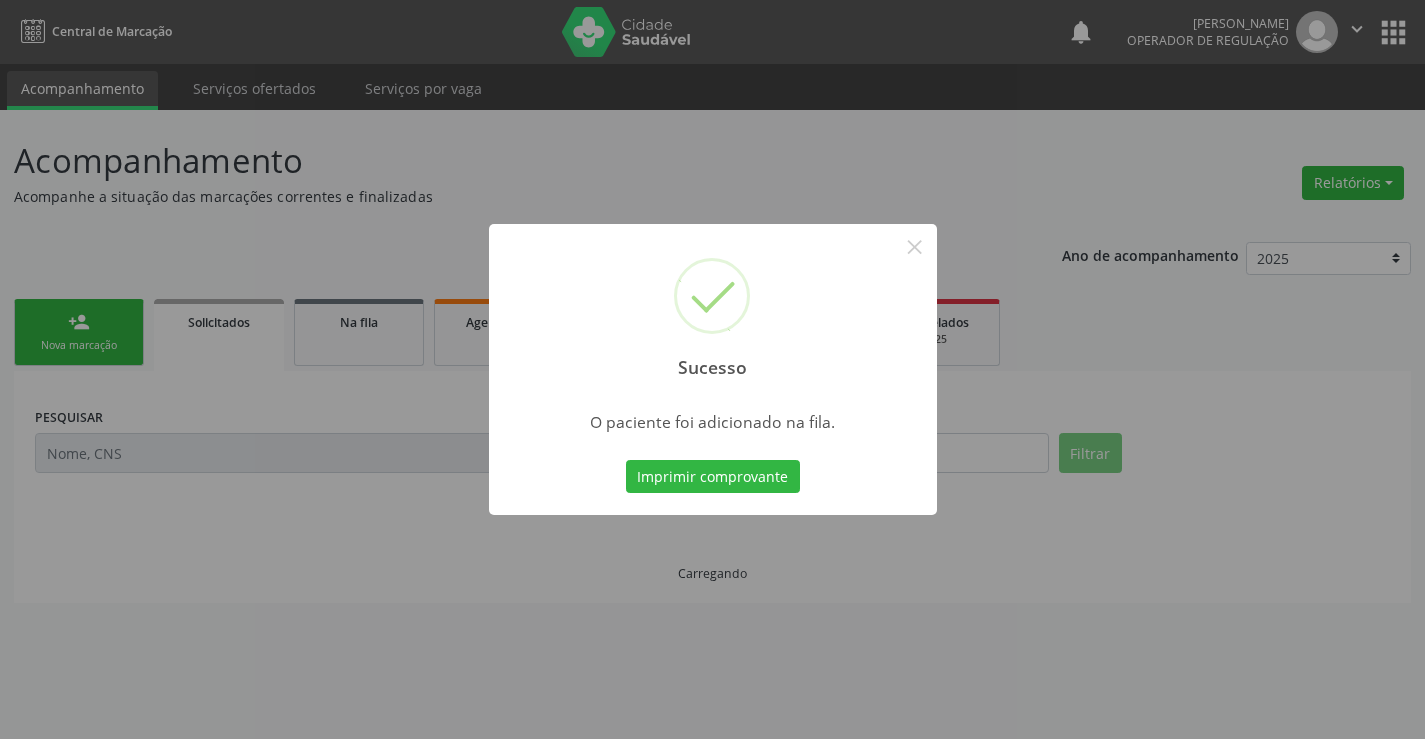 scroll, scrollTop: 0, scrollLeft: 0, axis: both 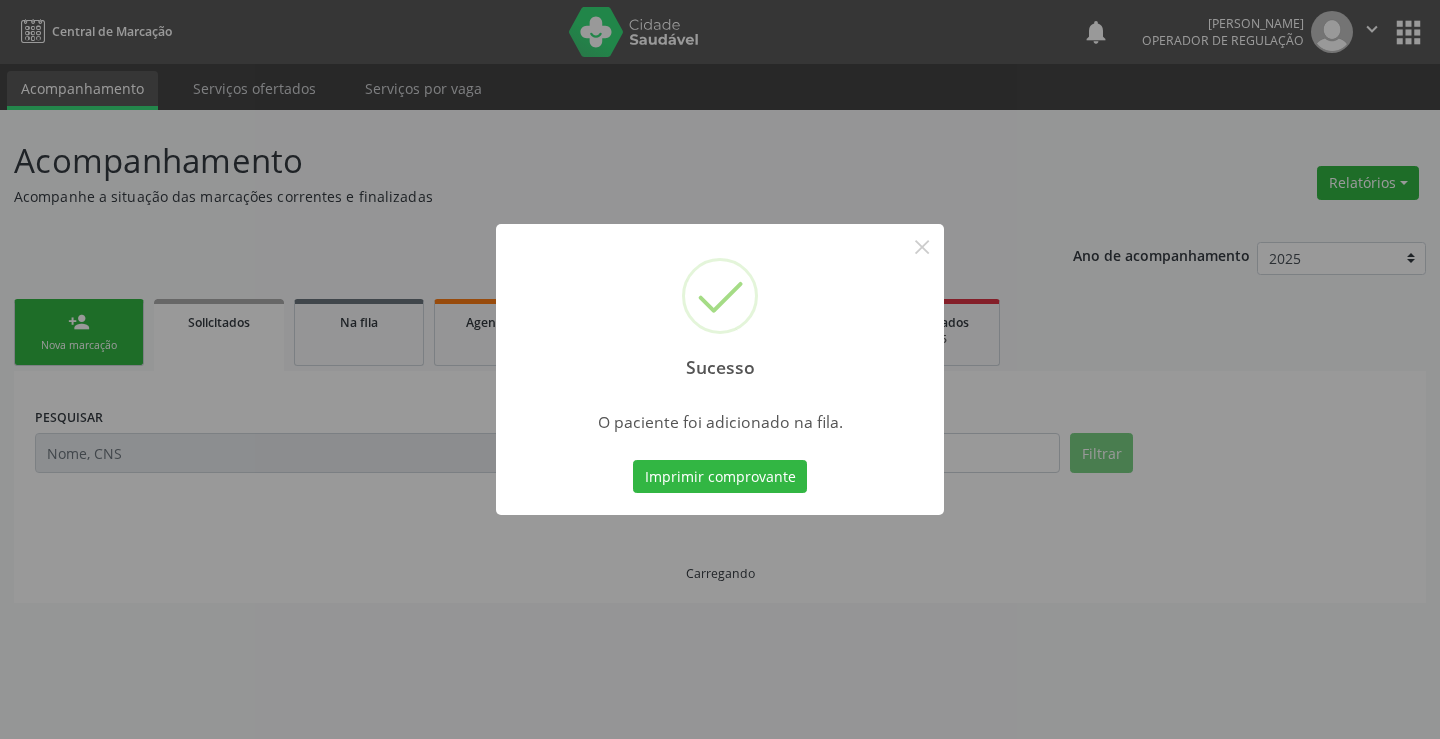 type 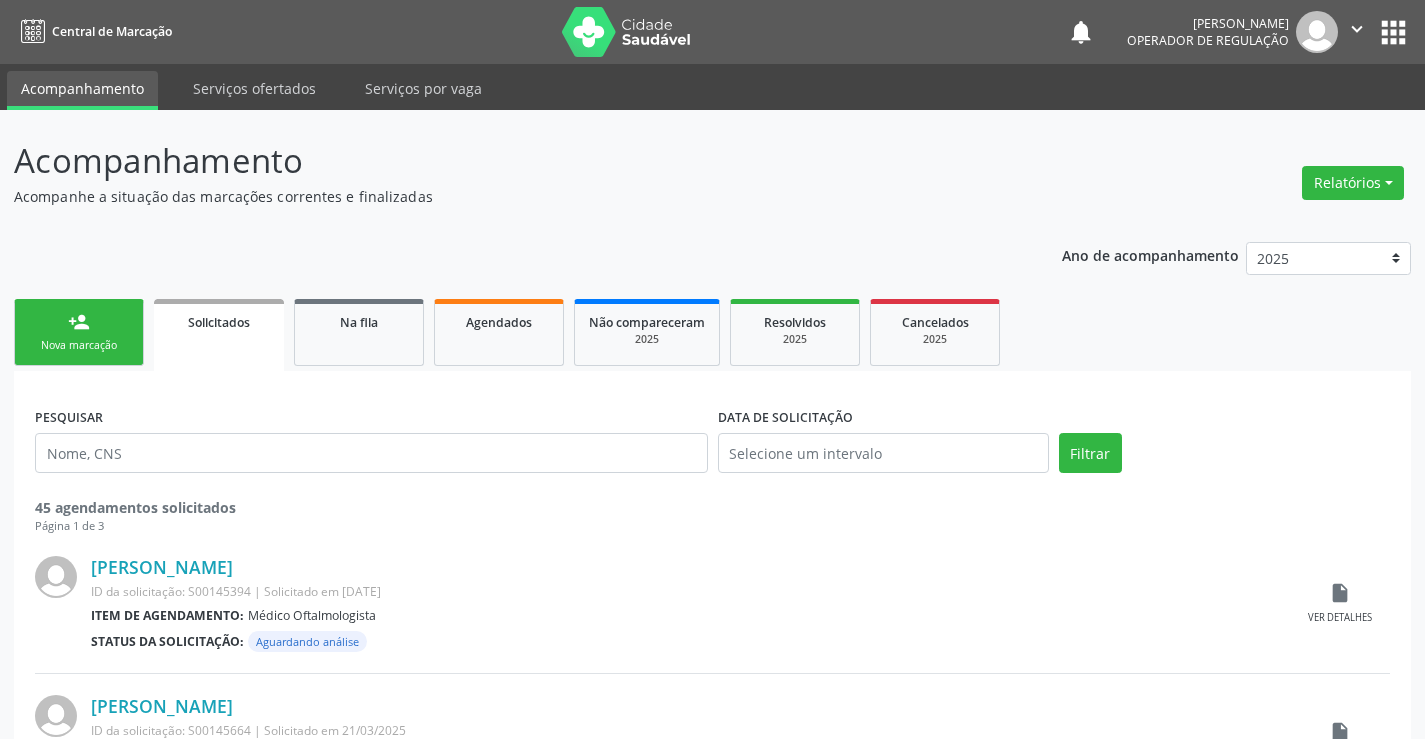click on "person_add
Nova marcação" at bounding box center [79, 332] 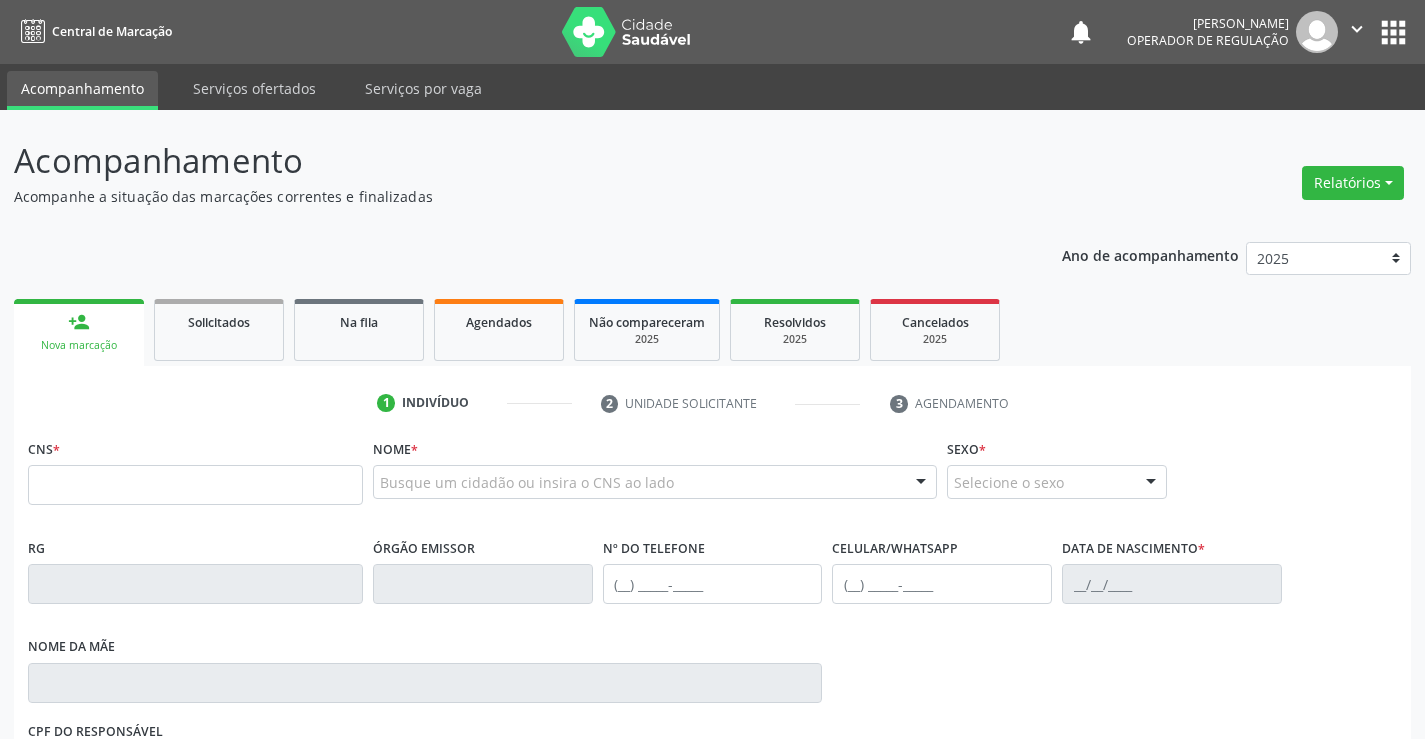 click on "" at bounding box center (1357, 29) 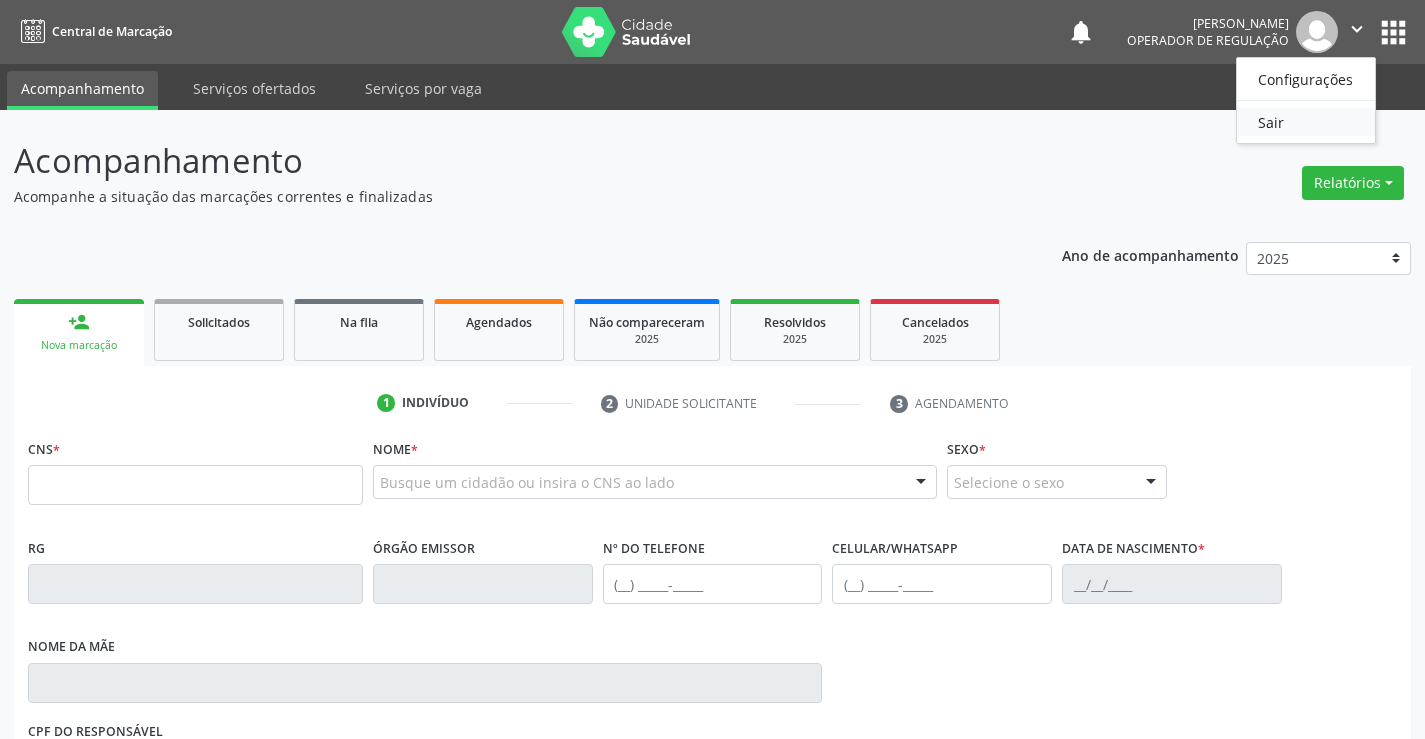 click on "Sair" at bounding box center [1306, 122] 